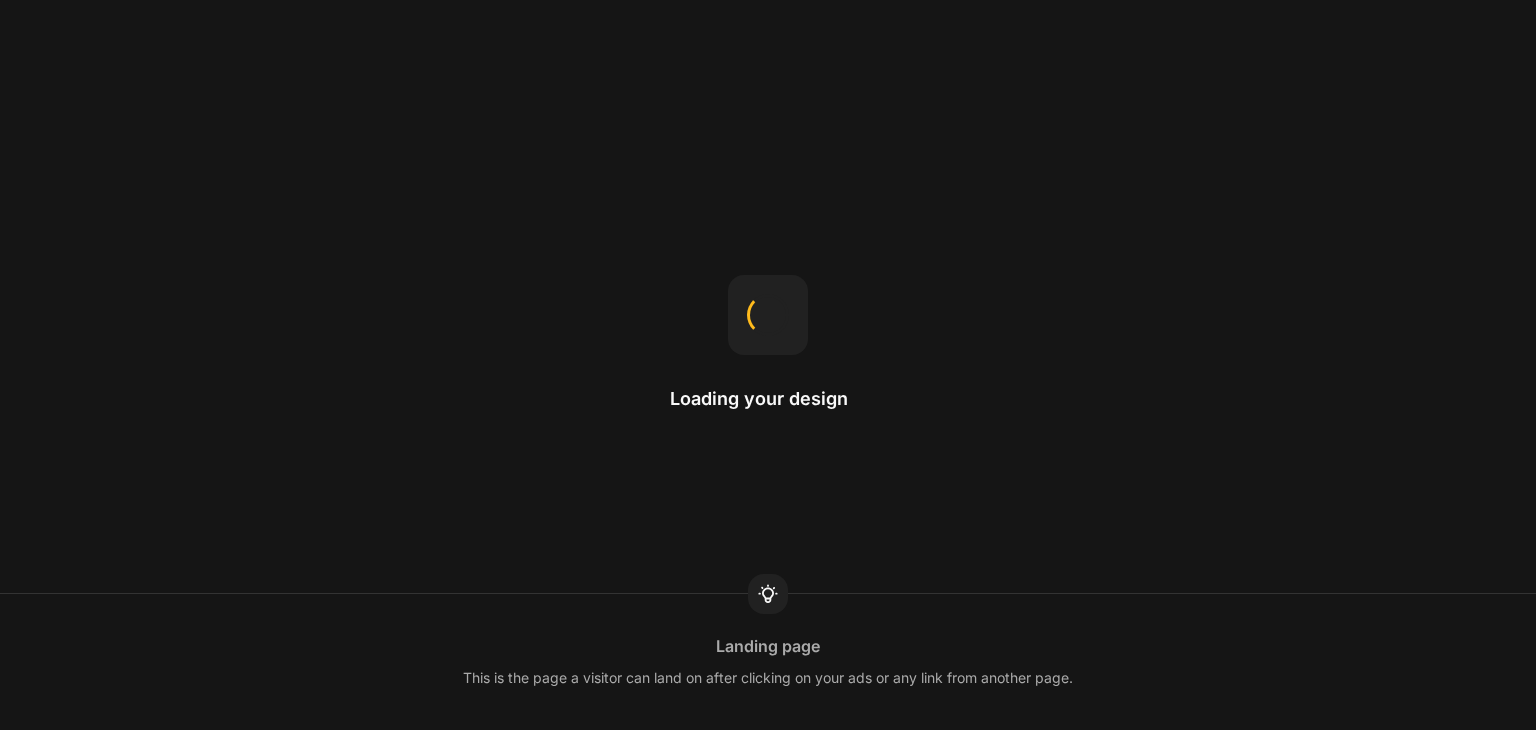 scroll, scrollTop: 0, scrollLeft: 0, axis: both 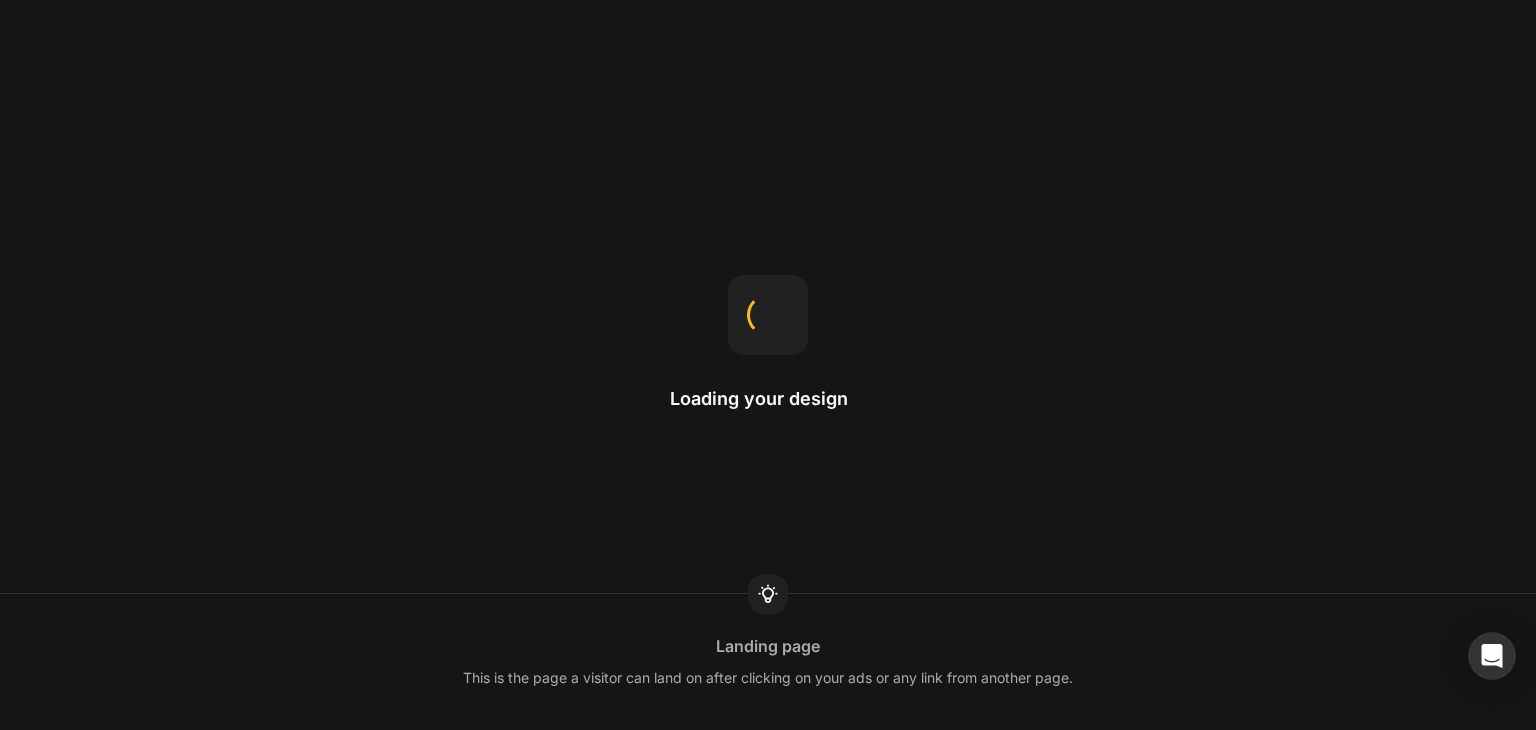 click on "Loading your design Landing page This is the page a visitor can land on after clicking on your ads or any link from another page." at bounding box center [768, 365] 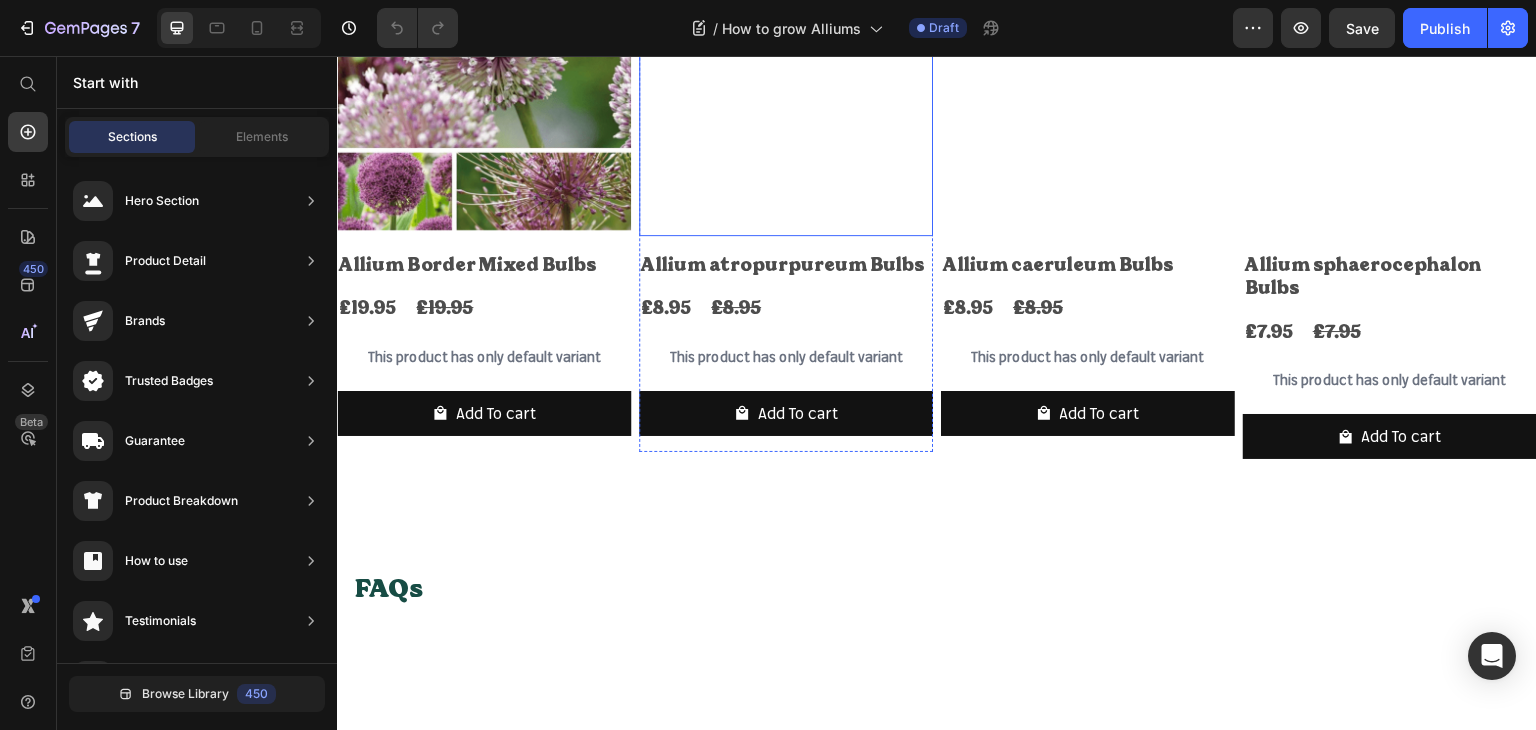 scroll, scrollTop: 1408, scrollLeft: 0, axis: vertical 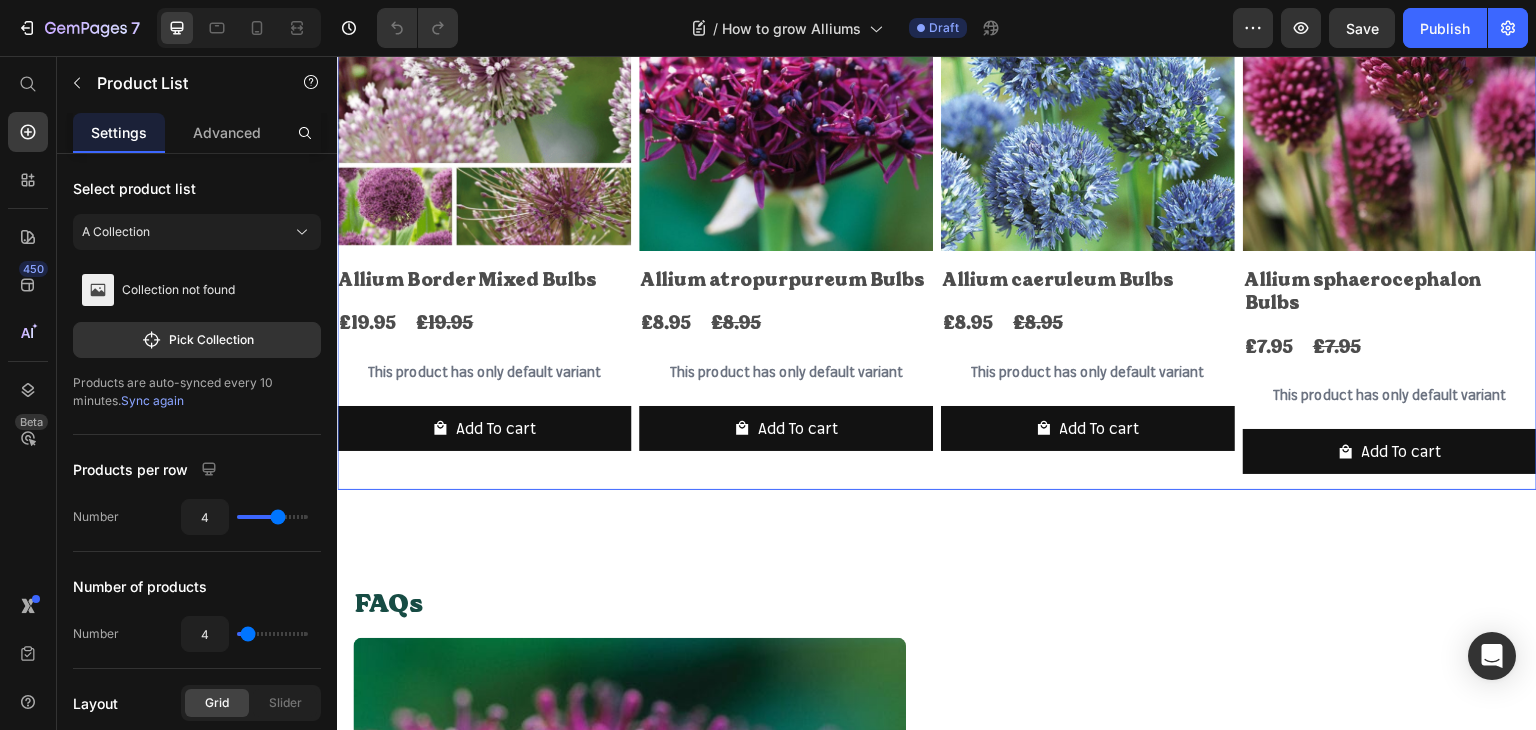 click on "Product Images Allium Border Mixed Bulbs Product Title £19.95 Product Price £19.95 Product Price Row This product has only default variant Product Variants & Swatches Add To cart Product Cart Button Row Product Images Allium atropurpureum Bulbs Product Title £8.95 Product Price £8.95 Product Price Row This product has only default variant Product Variants & Swatches Add To cart Product Cart Button Row Product Images Allium caeruleum Bulbs Product Title £8.95 Product Price £8.95 Product Price Row This product has only default variant Product Variants & Swatches Add To cart Product Cart Button Row Product Images Allium sphaerocephalon Bulbs Product Title £7.95 Product Price £7.95 Product Price Row This product has only default variant Product Variants & Swatches Add To cart Product Cart Button Row" at bounding box center (937, 223) 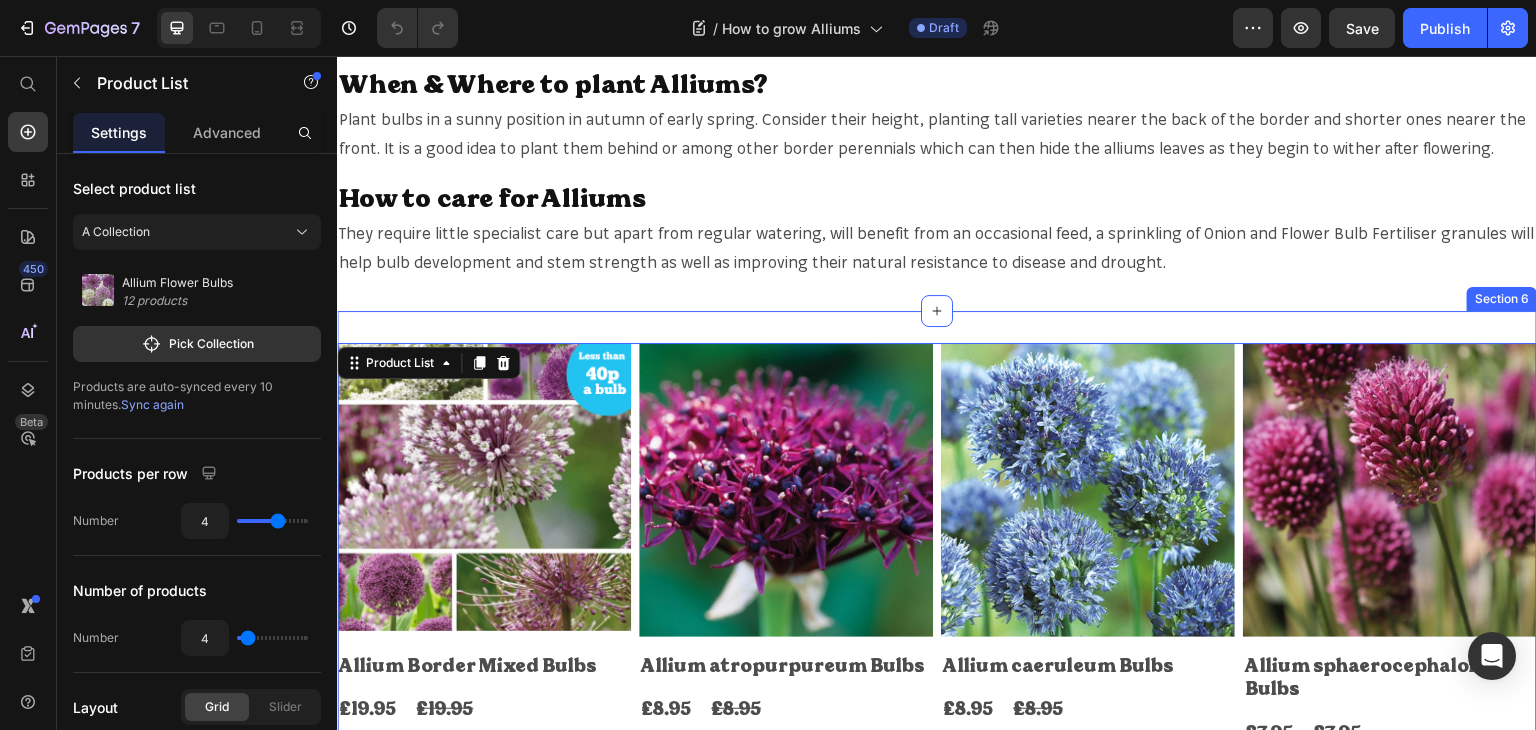 scroll, scrollTop: 1027, scrollLeft: 0, axis: vertical 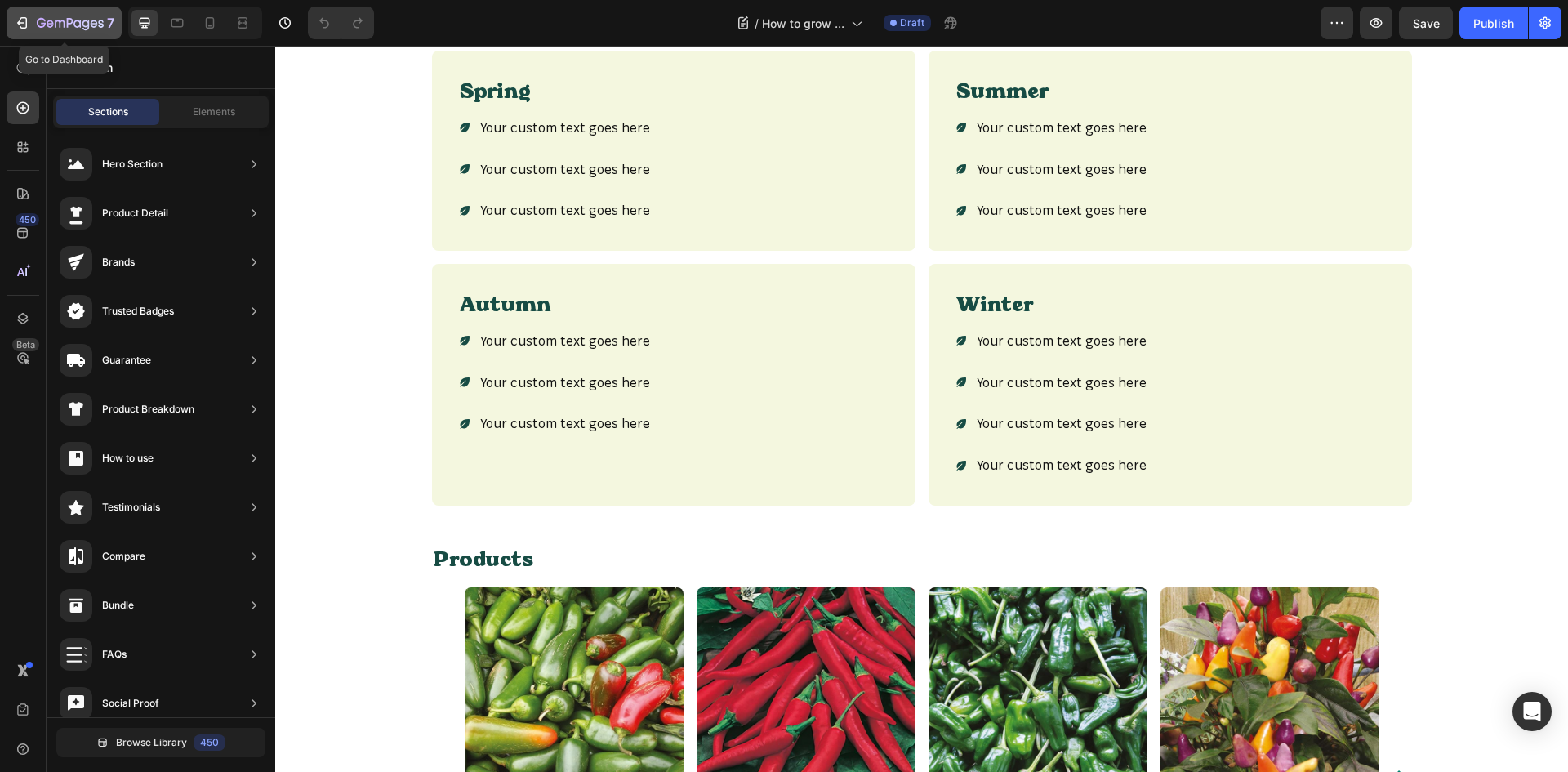 drag, startPoint x: 30, startPoint y: 20, endPoint x: 24, endPoint y: 12, distance: 10 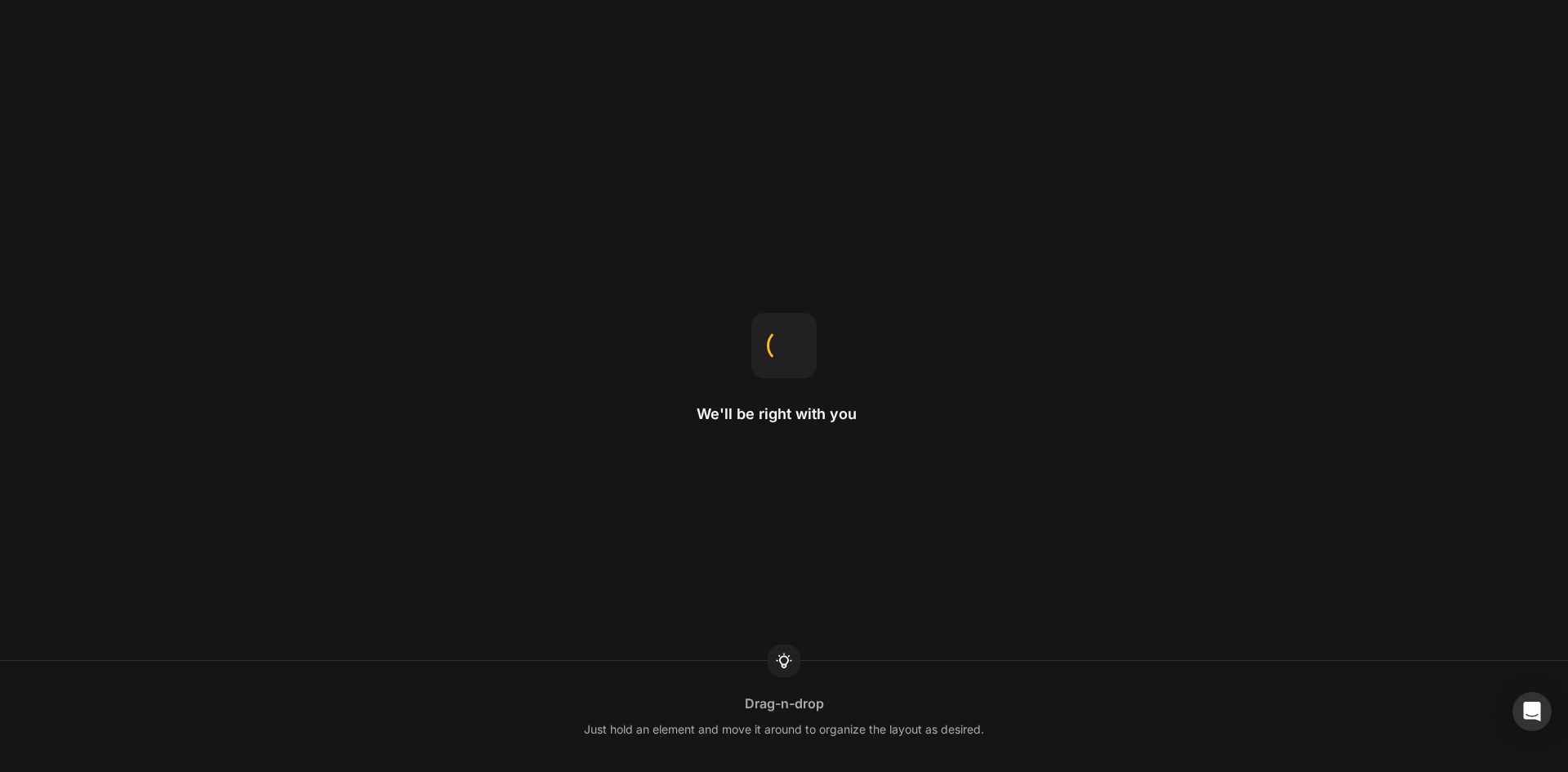 scroll, scrollTop: 0, scrollLeft: 0, axis: both 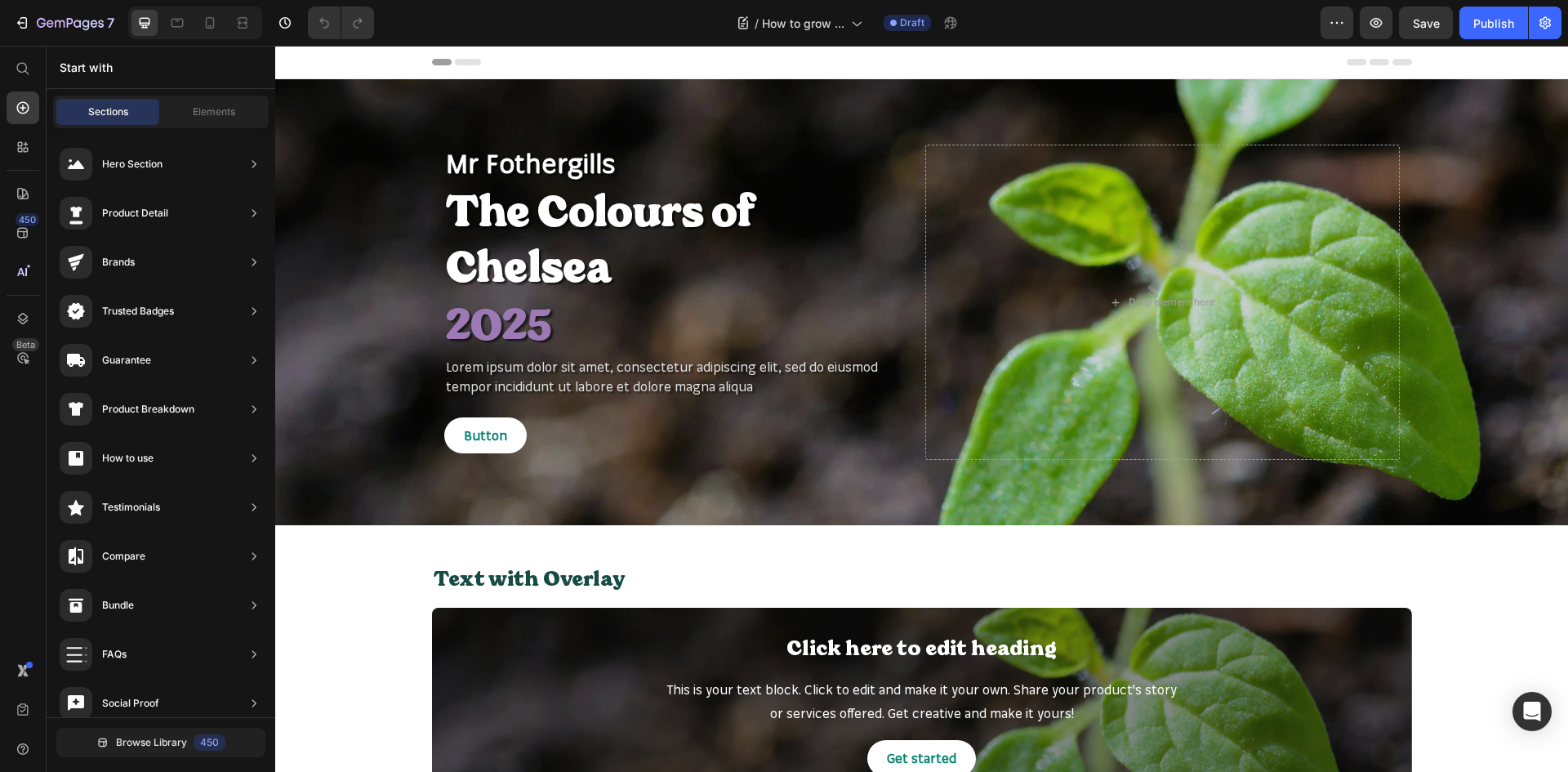 click on "Mr Fothergills Text Block The Colours of Chelsea Heading 2025 Heading Lorem ipsum dolor sit amet, consectetur adipiscing elit, sed do eiusmod tempor incididunt ut labore et dolore magna aliqua Text Block Button Button
Drop element here Row Hero Banner Section 1 Text with Overlay Heading Click here to edit heading Heading This is your text block. Click to edit and make it your own. Share your product's story                   or services offered. Get creative and make it yours! Text Block Get started Button Hero Banner Section 2 Collection List Heading Vegetable Seeds Heading Hero Banner Vegetable Plants Heading Hero Banner Fruit Seeds Heading Hero Banner Fruit Plants Heading Hero Banner Row Vegetable Seeds Heading Hero Banner Vegetable Plants Heading Hero Banner Fruit Seeds Heading Hero Banner Fruit Plants Heading Hero Banner Row Section 3 Root" at bounding box center [921, 2690] 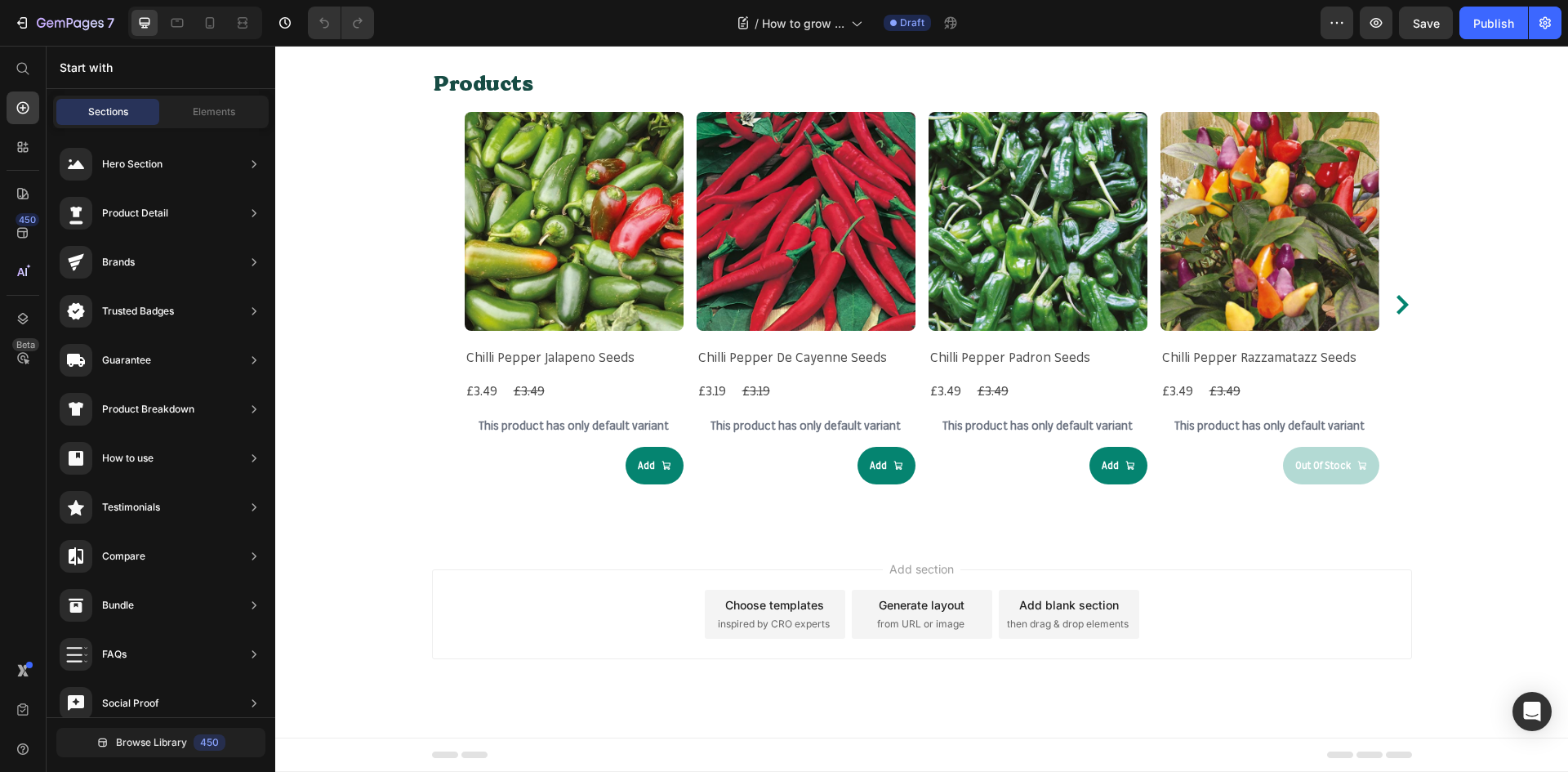 scroll, scrollTop: 6031, scrollLeft: 0, axis: vertical 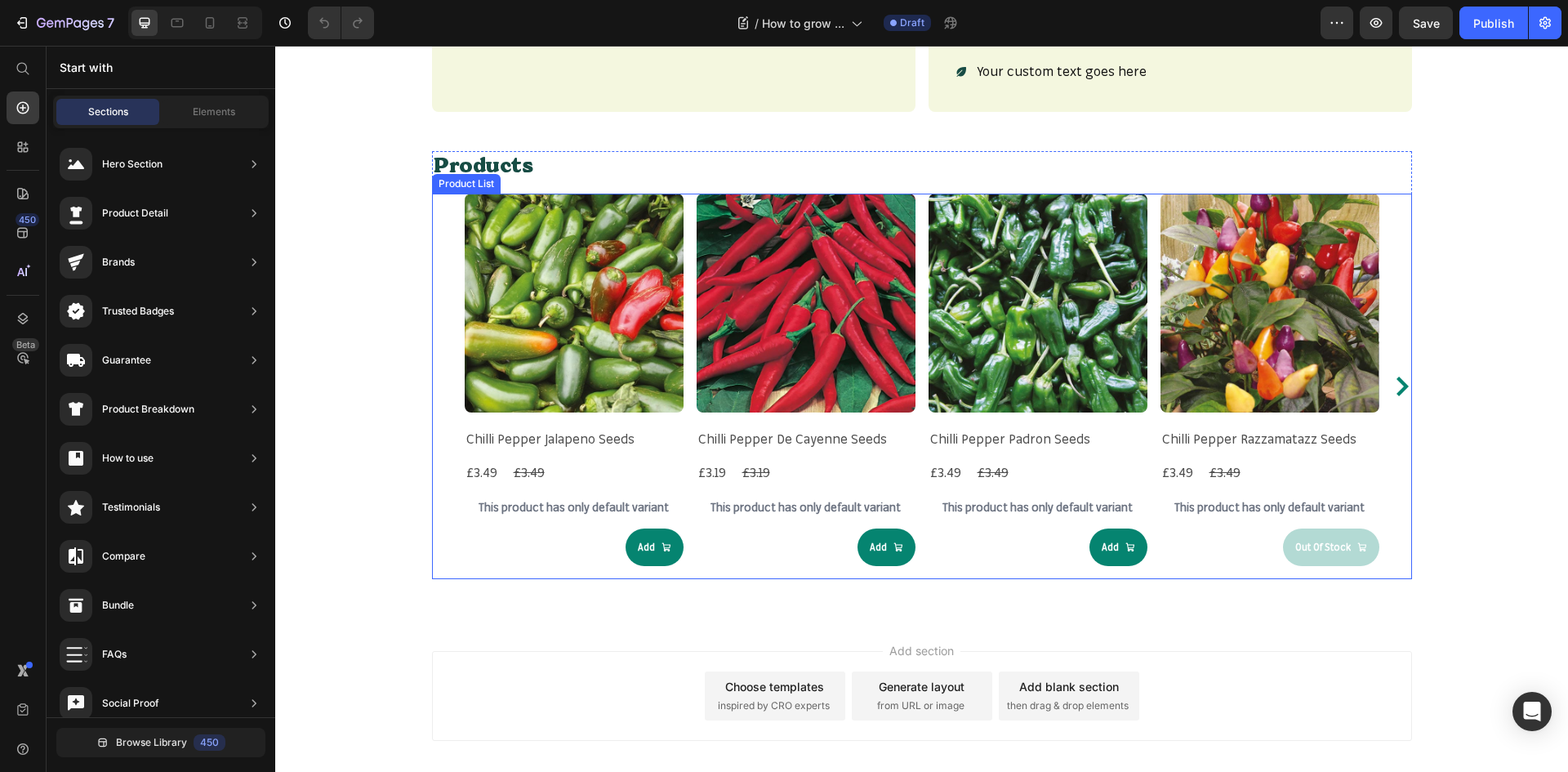 click on "Product Images Chilli Pepper Jalapeno Seeds Product Title £3.49 Product Price £3.49 Product Price Row This product has only default variant Product Variants & Swatches
Add Product Cart Button Row Product Images Chilli Pepper De Cayenne Seeds Product Title £3.19 Product Price £3.19 Product Price Row This product has only default variant Product Variants & Swatches
Add Product Cart Button Row Product Images Chilli Pepper Padron Seeds Product Title £3.49 Product Price £3.49 Product Price Row This product has only default variant Product Variants & Swatches
Add Product Cart Button Row Product Images Chilli Pepper Razzamatazz Seeds Product Title £3.49 Product Price £3.49 Product Price Row This product has only default variant Product Variants & Swatches
Out Of Stock Product Cart Button Row Product Images Pepper (Chilli) Rokita Seeds Product Title £2.89 Product Price £2.89 Product Price Row This product has only default variant Out Of Stock" at bounding box center [922, 386] 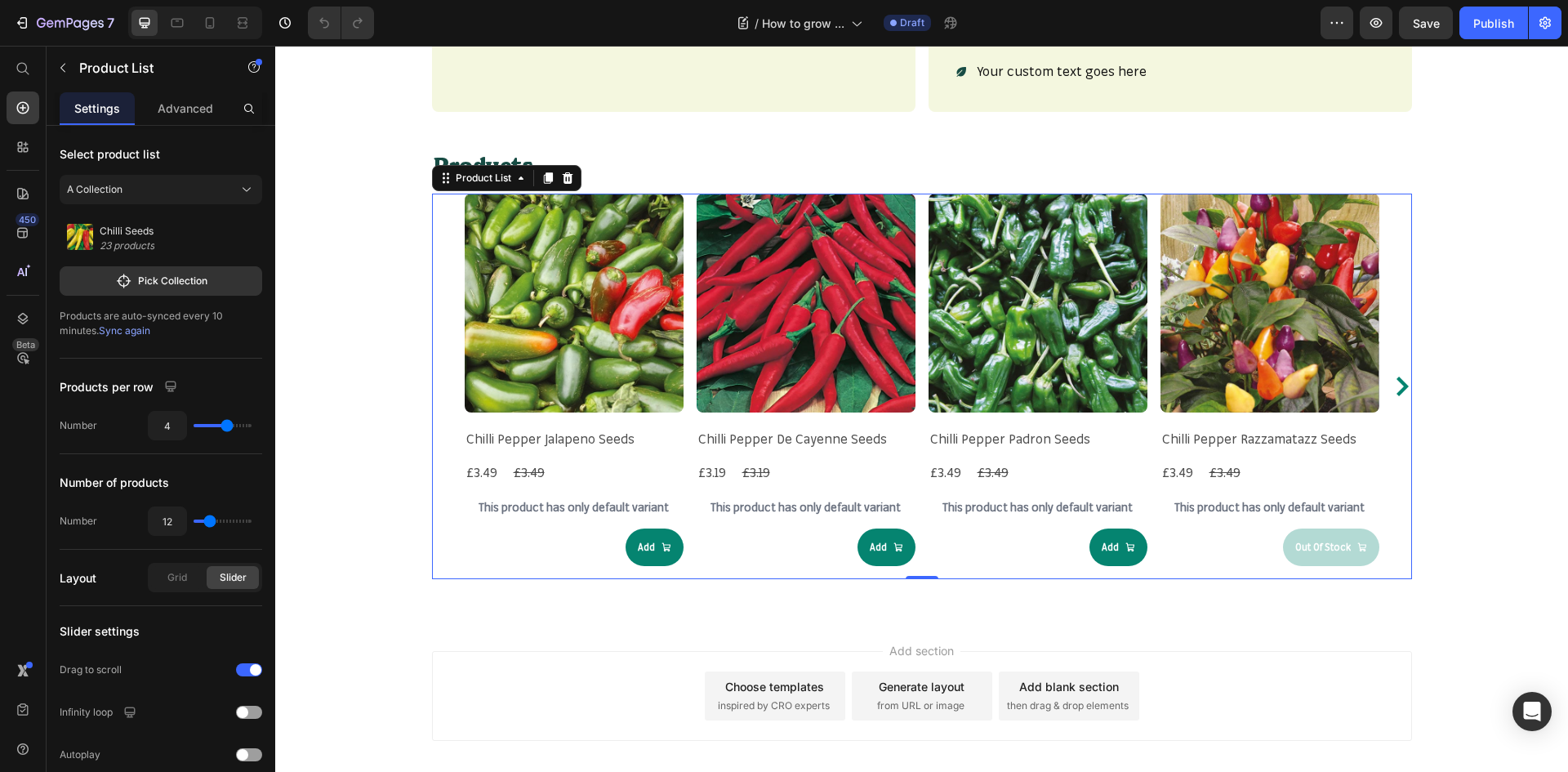 click on "Product Images Chilli Pepper Jalapeno Seeds Product Title £3.49 Product Price £3.49 Product Price Row This product has only default variant Product Variants & Swatches
Add Product Cart Button Row Product Images Chilli Pepper De Cayenne Seeds Product Title £3.19 Product Price £3.19 Product Price Row This product has only default variant Product Variants & Swatches
Add Product Cart Button Row Product Images Chilli Pepper Padron Seeds Product Title £3.49 Product Price £3.49 Product Price Row This product has only default variant Product Variants & Swatches
Add Product Cart Button Row Product Images Chilli Pepper Razzamatazz Seeds Product Title £3.49 Product Price £3.49 Product Price Row This product has only default variant Product Variants & Swatches
Out Of Stock Product Cart Button Row Product Images Pepper (Chilli) Rokita Seeds Product Title £2.89 Product Price £2.89 Product Price Row This product has only default variant Out Of Stock" at bounding box center (922, 386) 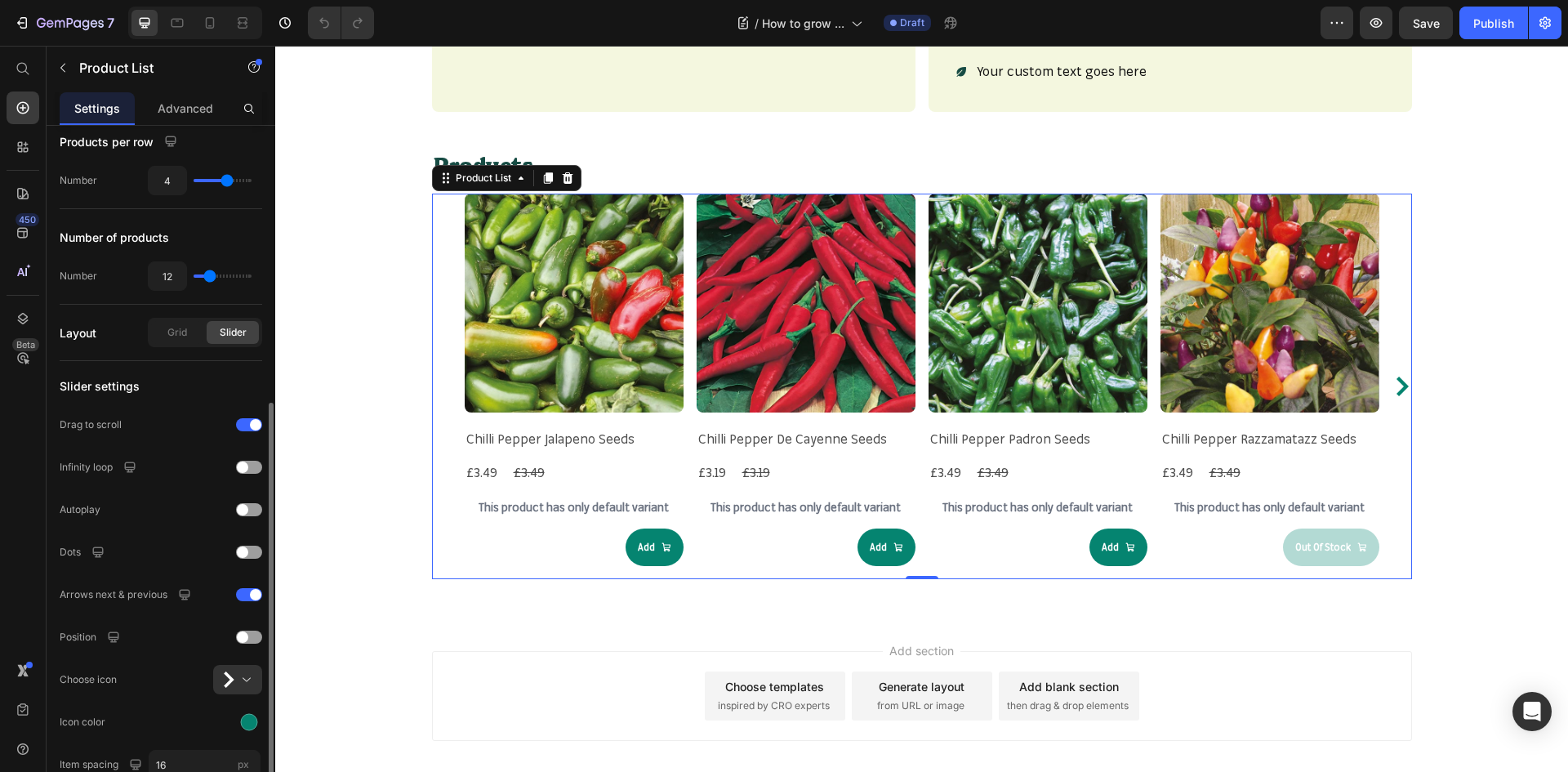 scroll, scrollTop: 408, scrollLeft: 0, axis: vertical 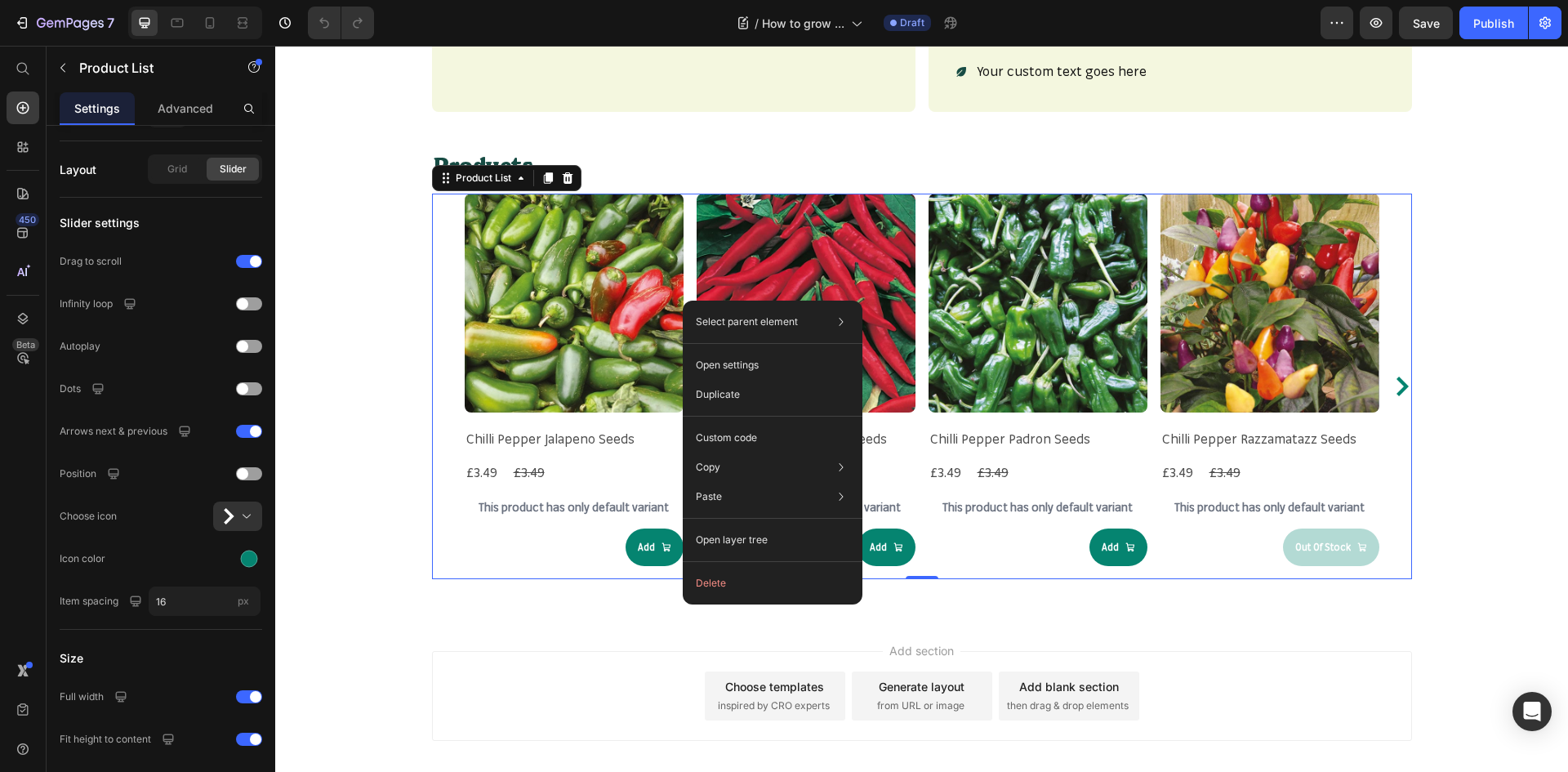 click on "Product Images Chilli Pepper Jalapeno Seeds Product Title £3.49 Product Price £3.49 Product Price Row This product has only default variant Product Variants & Swatches
Add Product Cart Button Row Product Images Chilli Pepper De Cayenne Seeds Product Title £3.19 Product Price £3.19 Product Price Row This product has only default variant Product Variants & Swatches
Add Product Cart Button Row Product Images Chilli Pepper Padron Seeds Product Title £3.49 Product Price £3.49 Product Price Row This product has only default variant Product Variants & Swatches
Add Product Cart Button Row Product Images Chilli Pepper Razzamatazz Seeds Product Title £3.49 Product Price £3.49 Product Price Row This product has only default variant Product Variants & Swatches
Out Of Stock Product Cart Button Row Product Images Pepper (Chilli) Rokita Seeds Product Title £2.89 Product Price £2.89 Product Price Row This product has only default variant Out Of Stock" at bounding box center (922, 386) 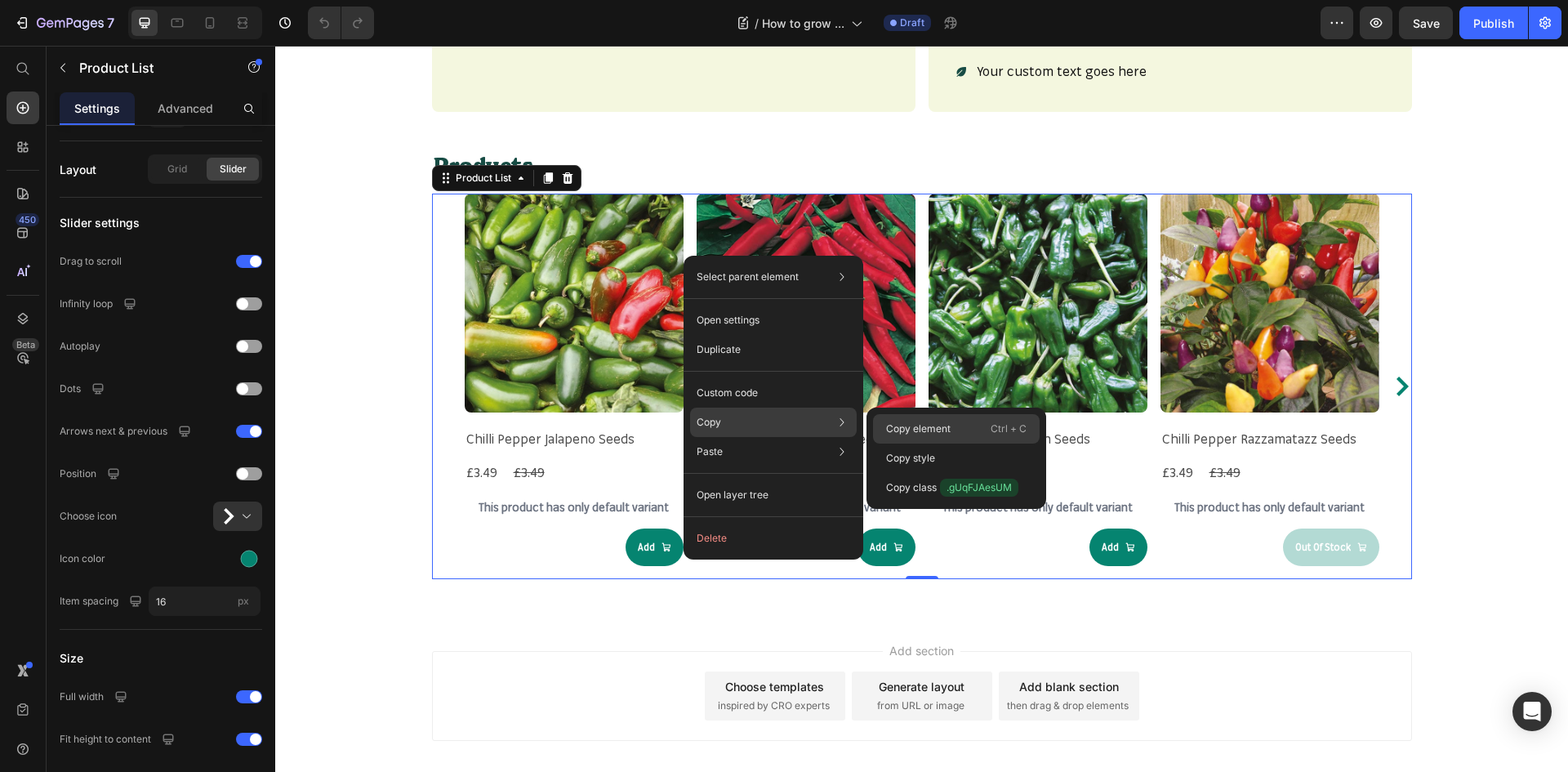 click on "Copy element" at bounding box center [918, 429] 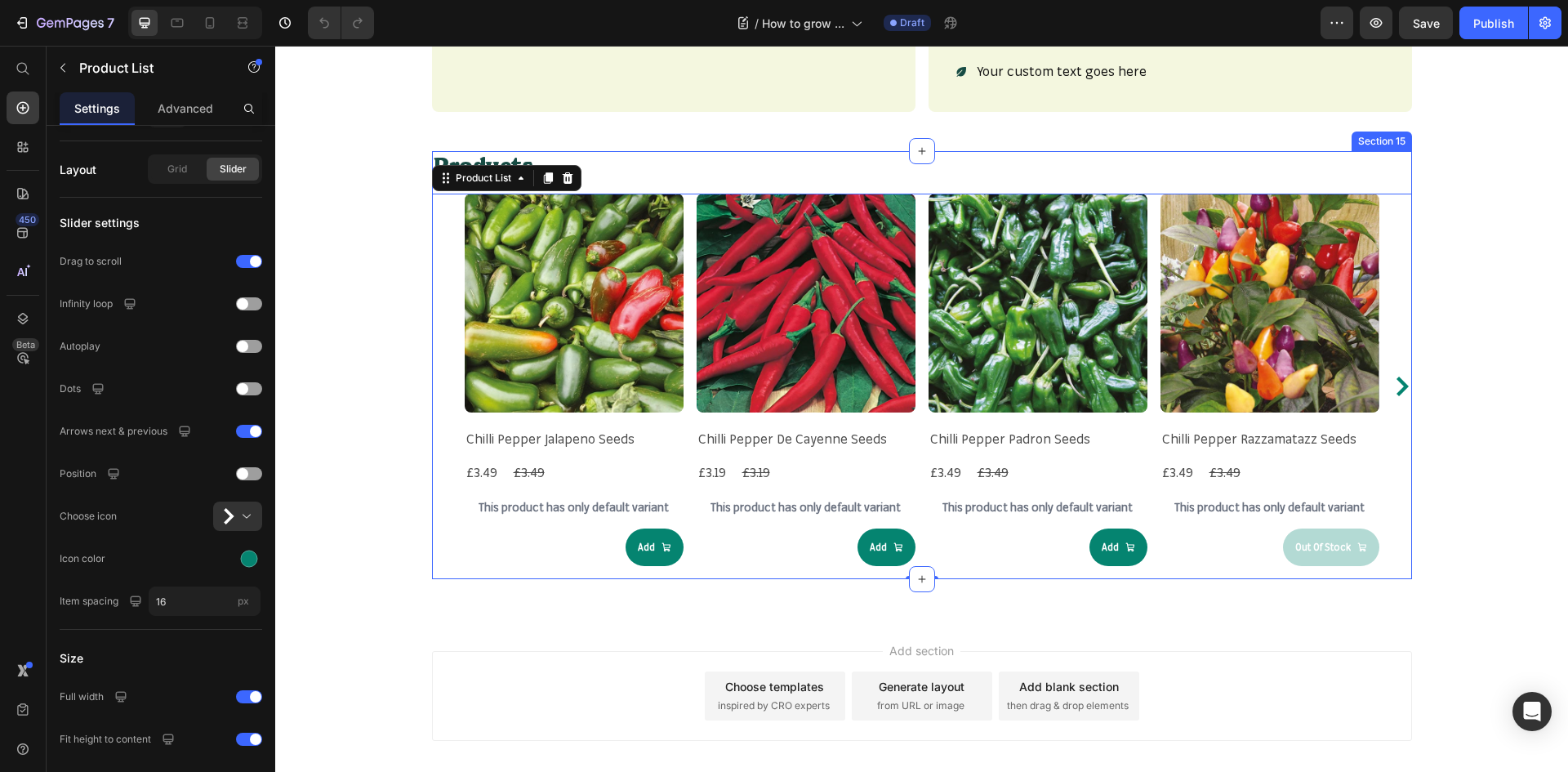 click on "Products Heading Row Product Images Chilli Pepper Jalapeno Seeds Product Title £3.49 Product Price £3.49 Product Price Row This product has only default variant Product Variants & Swatches
Add Product Cart Button Row Product Images Chilli Pepper De Cayenne Seeds Product Title £3.19 Product Price £3.19 Product Price Row This product has only default variant Product Variants & Swatches
Add Product Cart Button Row Product Images Chilli Pepper Padron Seeds Product Title £3.49 Product Price £3.49 Product Price Row This product has only default variant Product Variants & Swatches
Add Product Cart Button Row Product Images Chilli Pepper Razzamatazz Seeds Product Title £3.49 Product Price £3.49 Product Price Row This product has only default variant Product Variants & Swatches
Out Of Stock Product Cart Button Row Product Images Pepper (Chilli) Rokita Seeds Product Title £2.89 Product Price £2.89 Product Price Row Product Variants & Swatches Row" at bounding box center (922, 365) 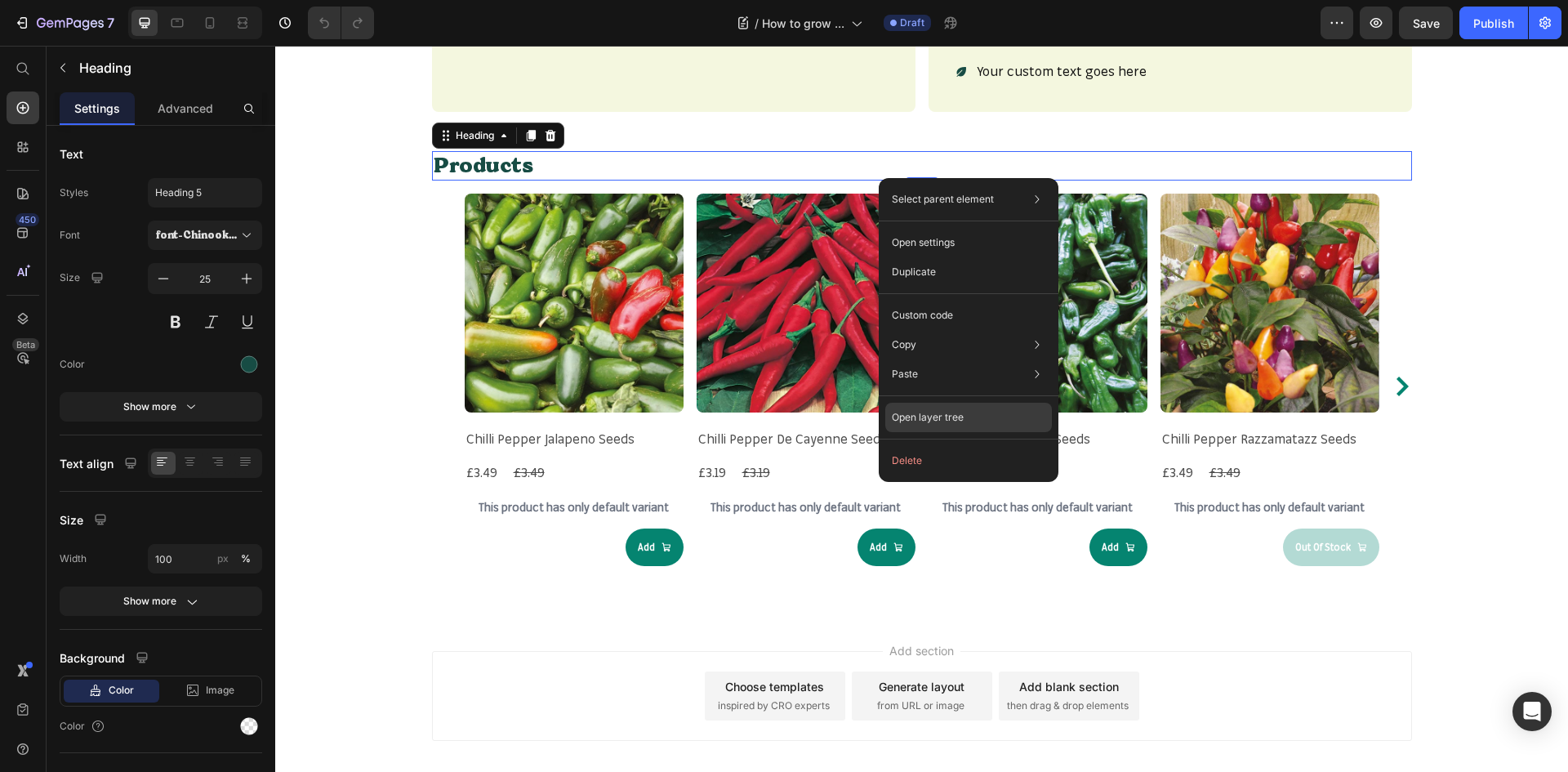 click on "Open layer tree" at bounding box center (928, 417) 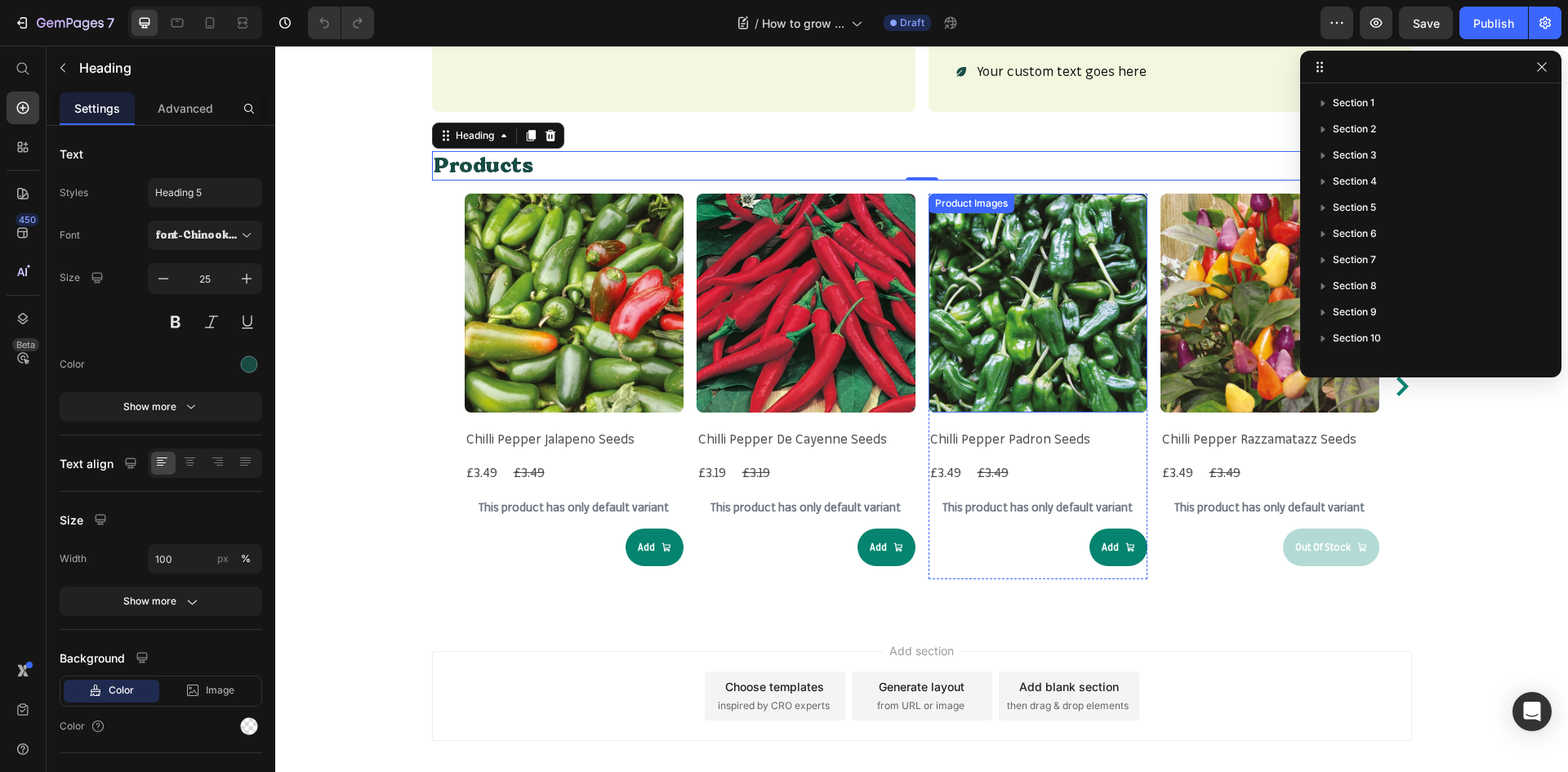 scroll, scrollTop: 253, scrollLeft: 0, axis: vertical 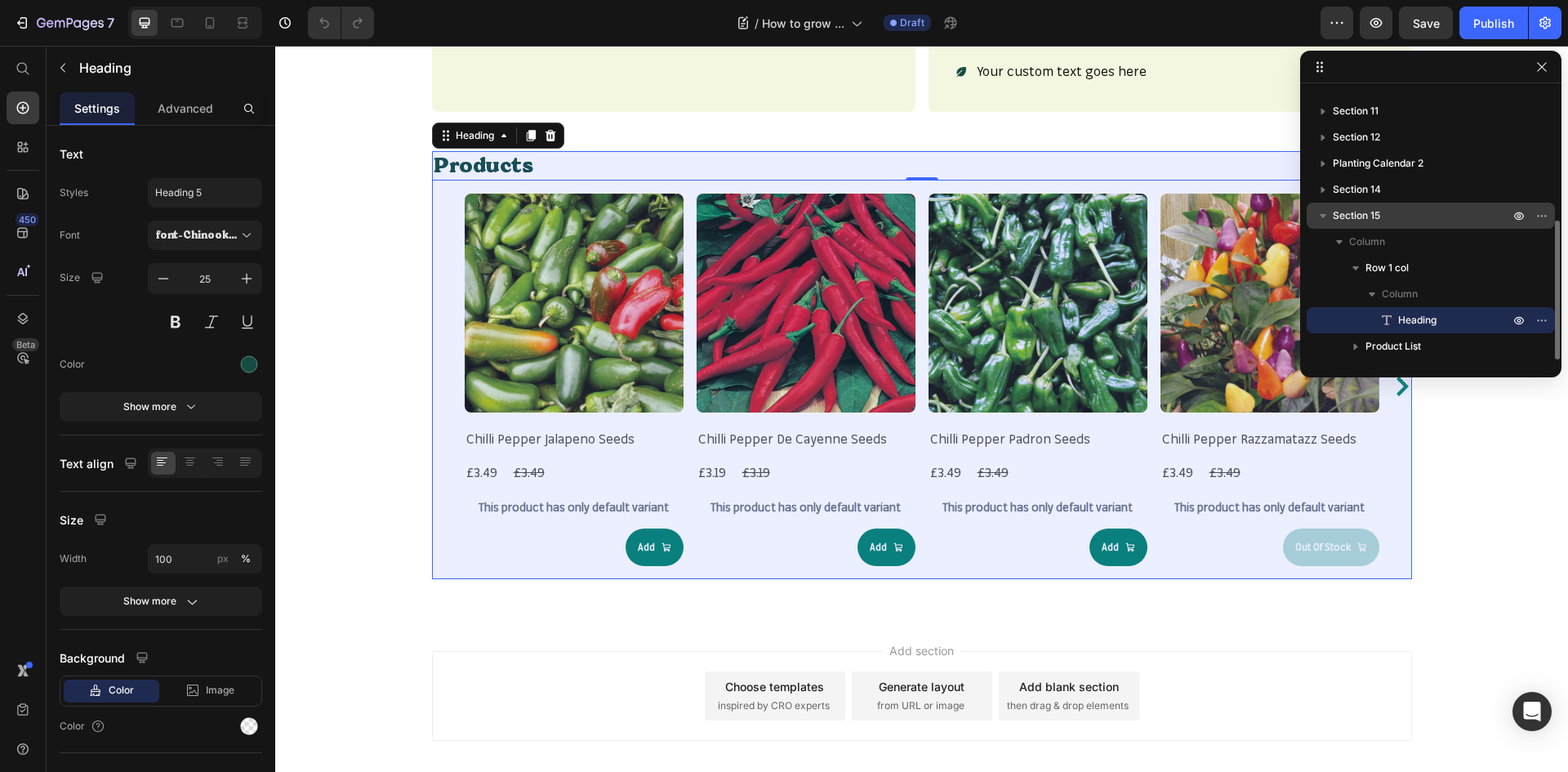 click on "Section 15" at bounding box center (1423, 216) 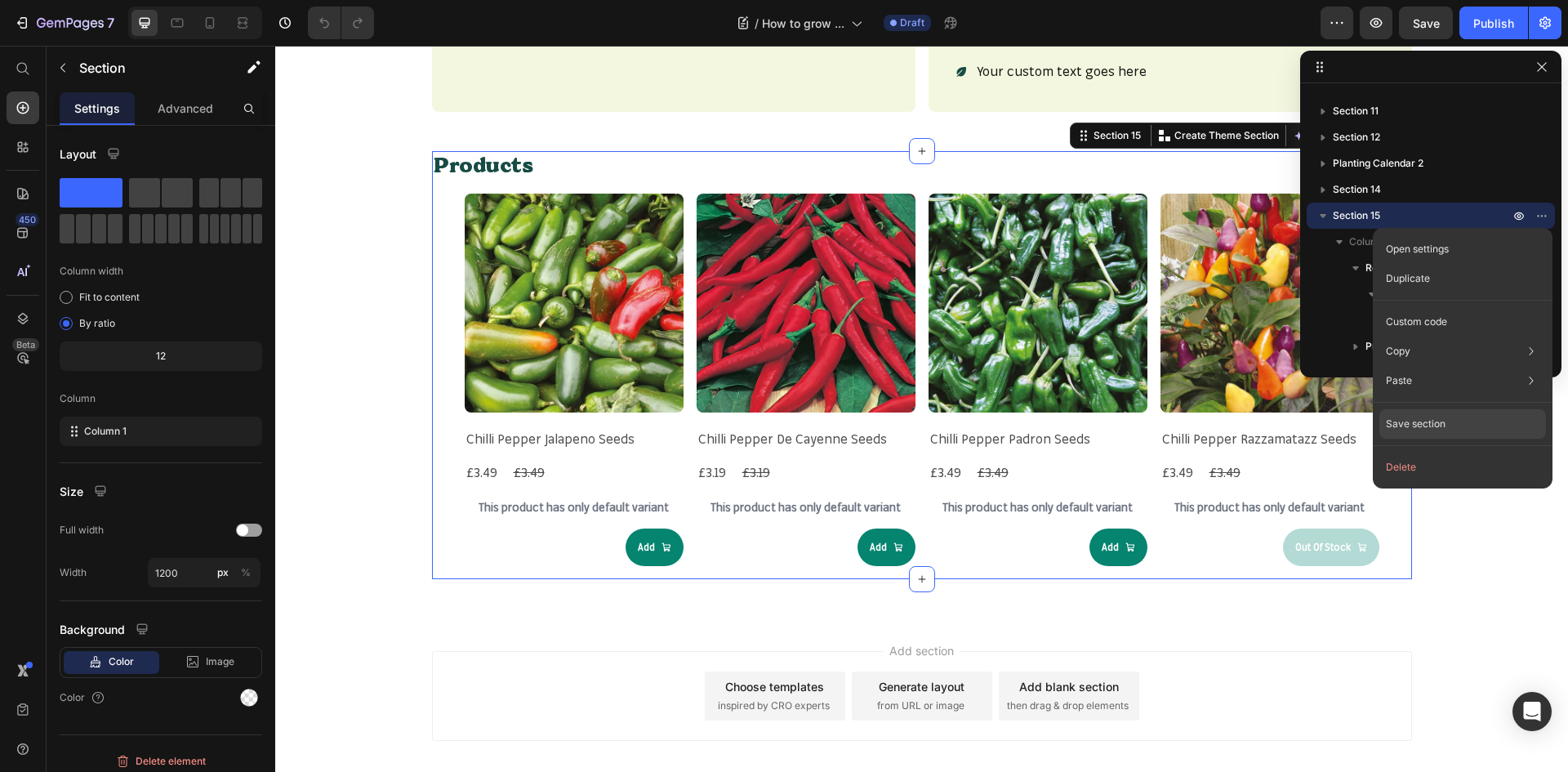 click on "Save section" at bounding box center [1415, 424] 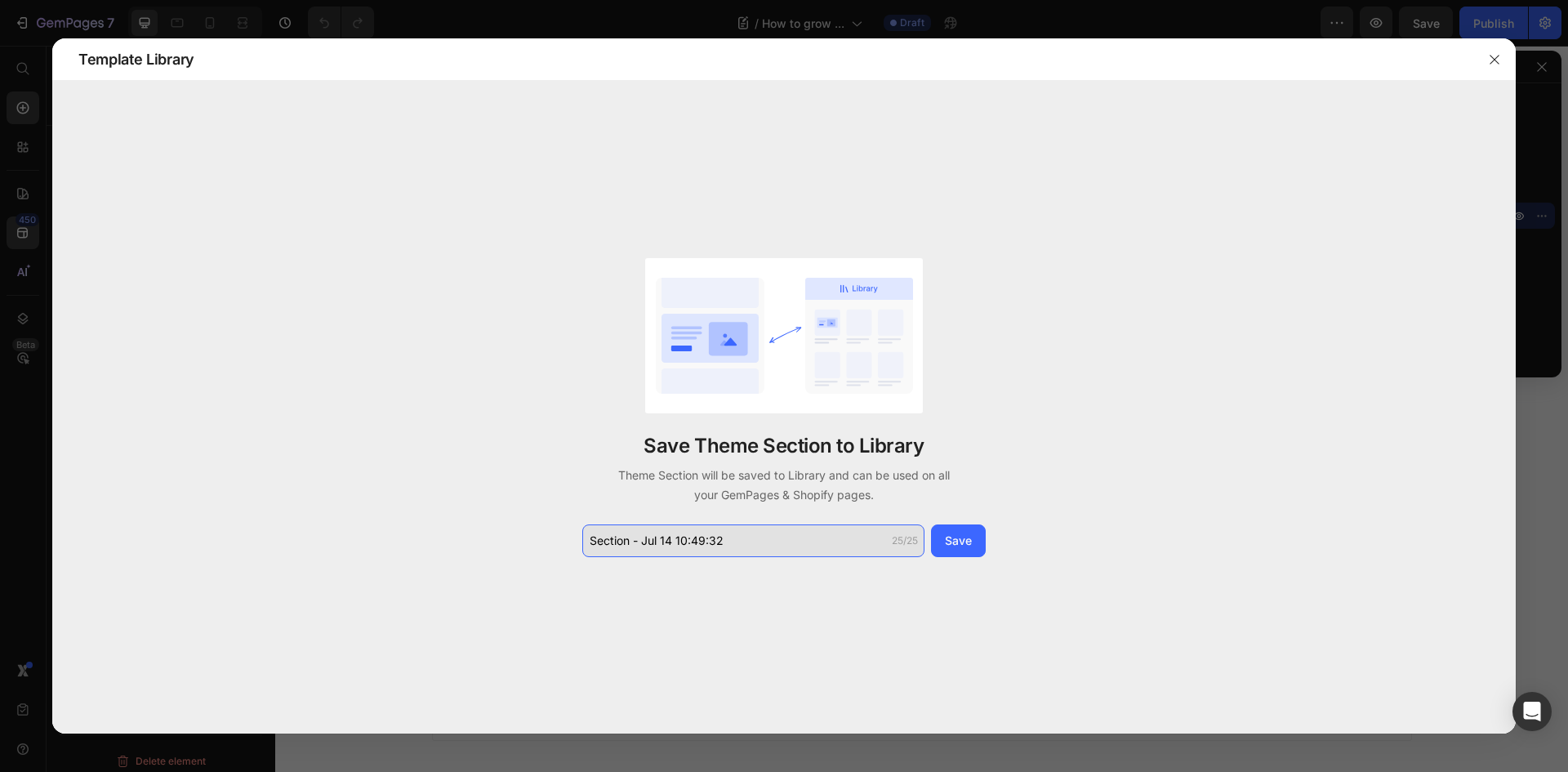 click on "Section - Jul 14 10:49:32" 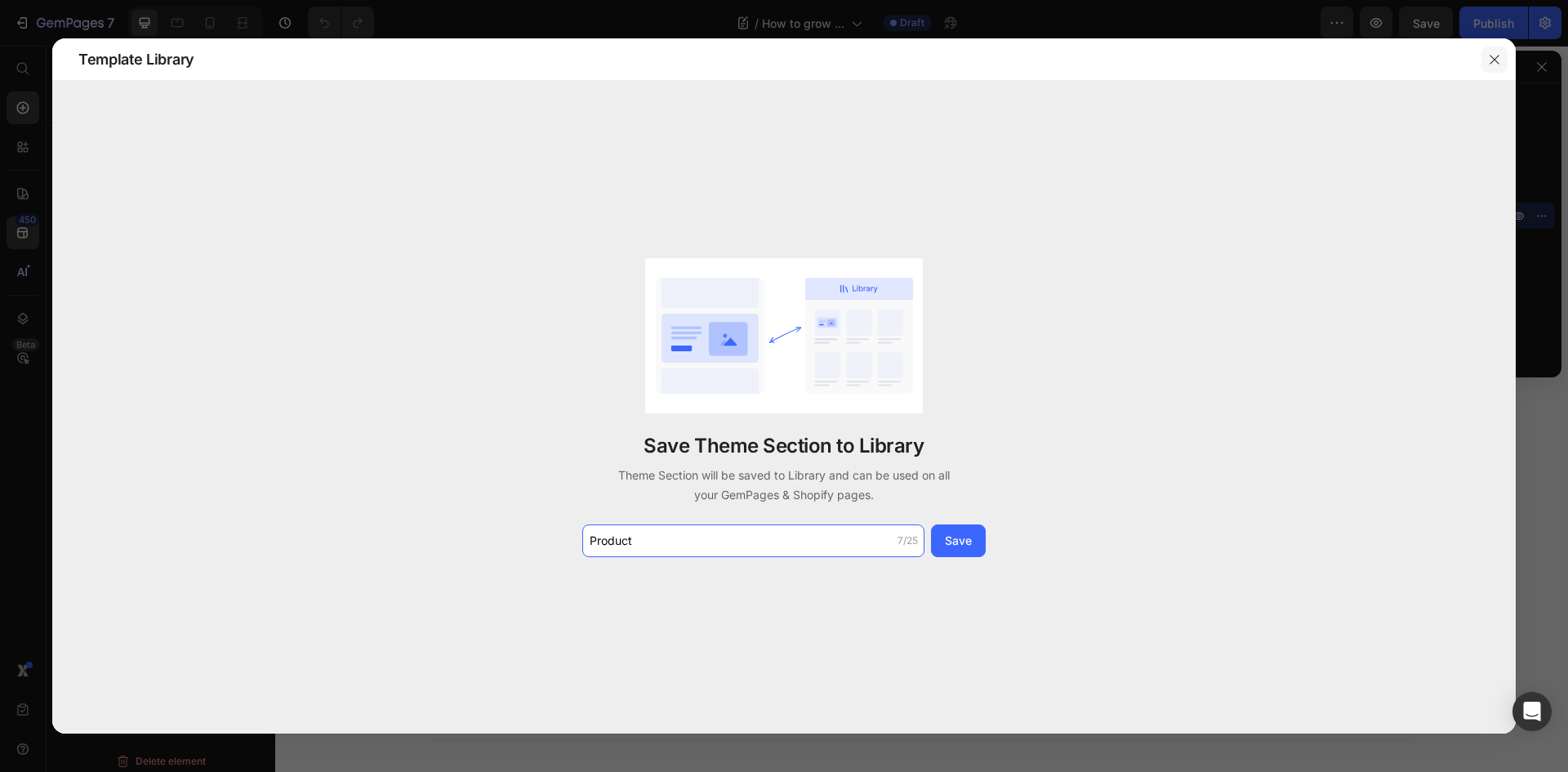 type on "Product" 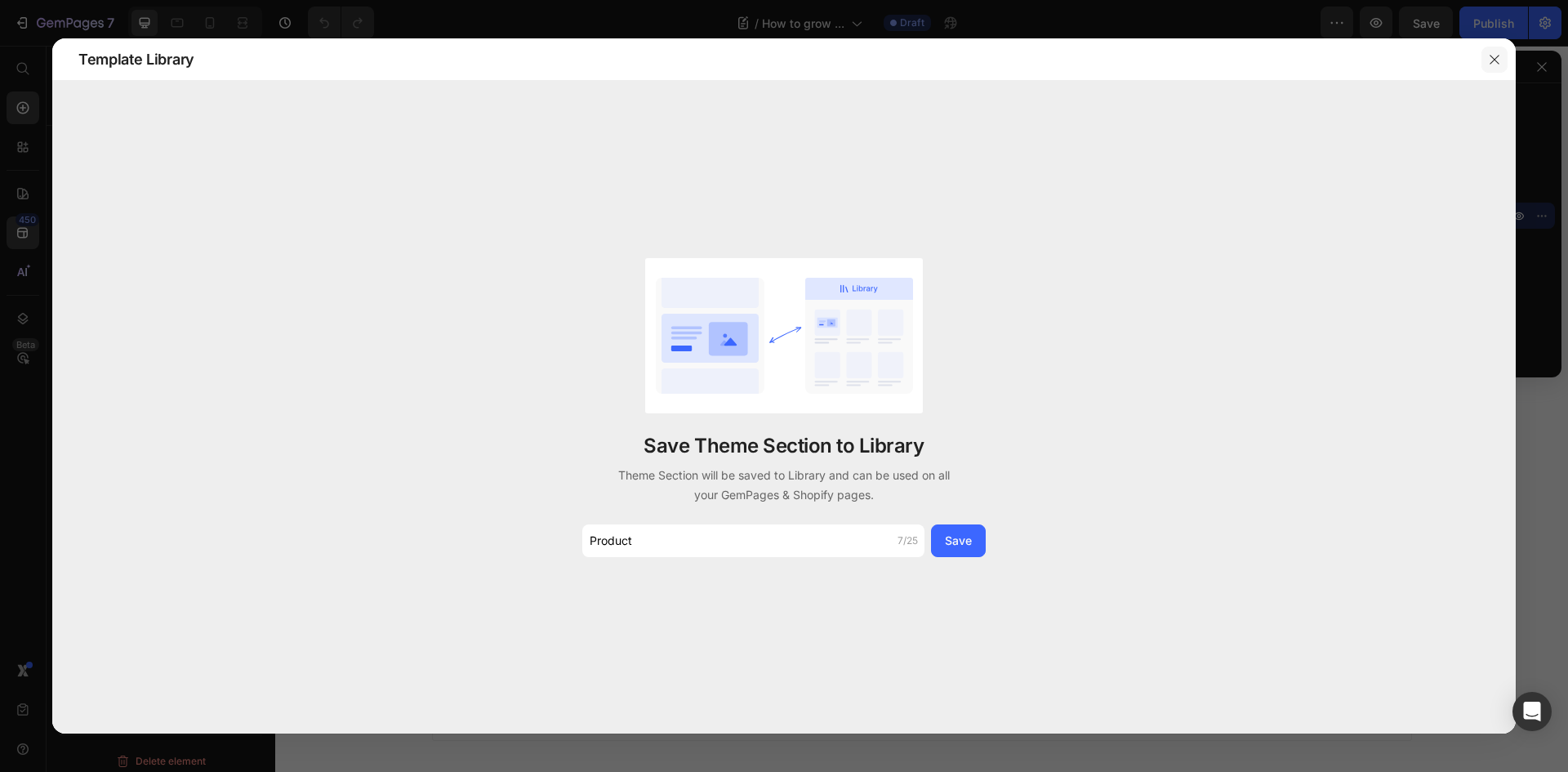 click 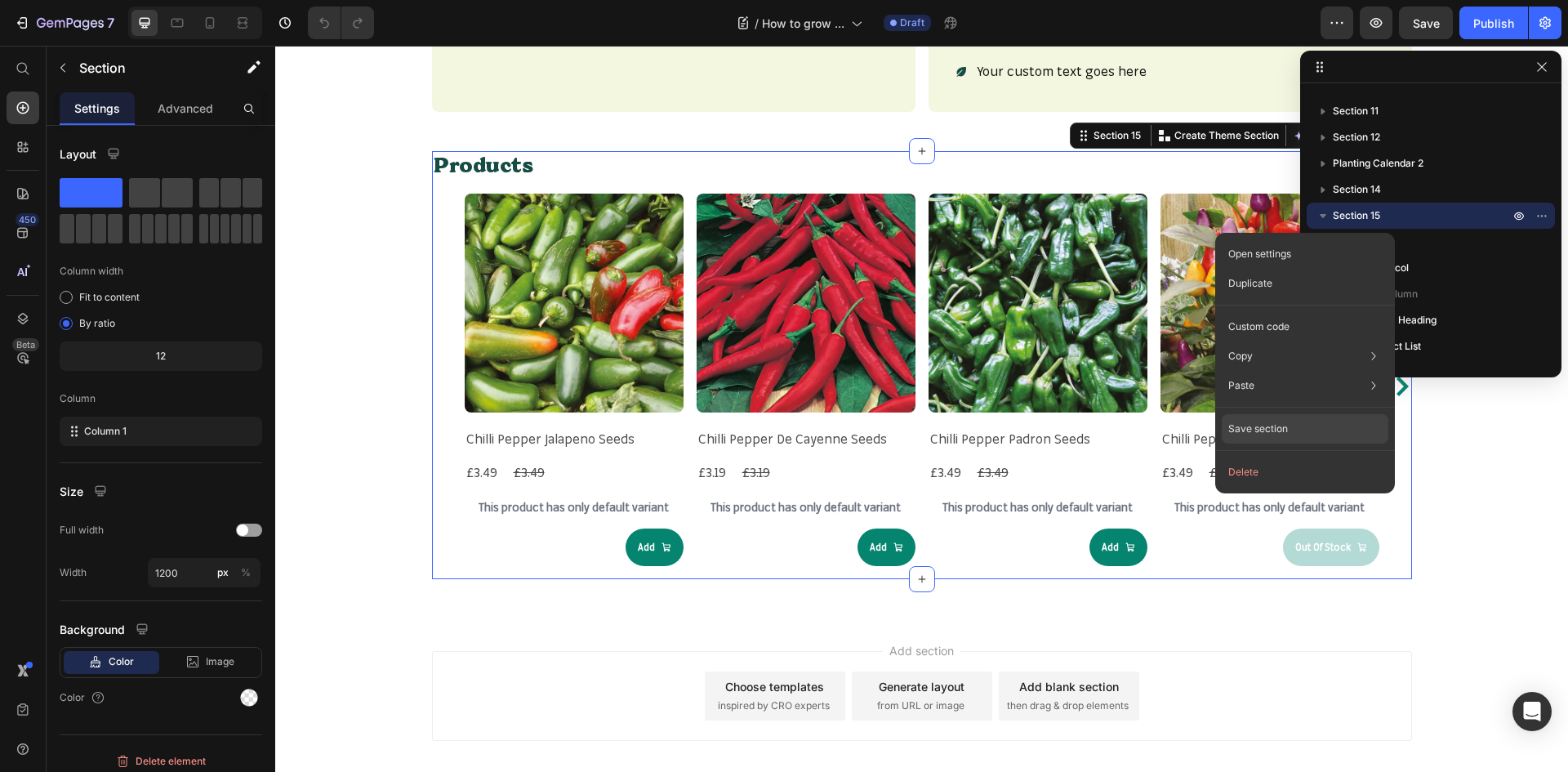 click on "Save section" at bounding box center [1258, 429] 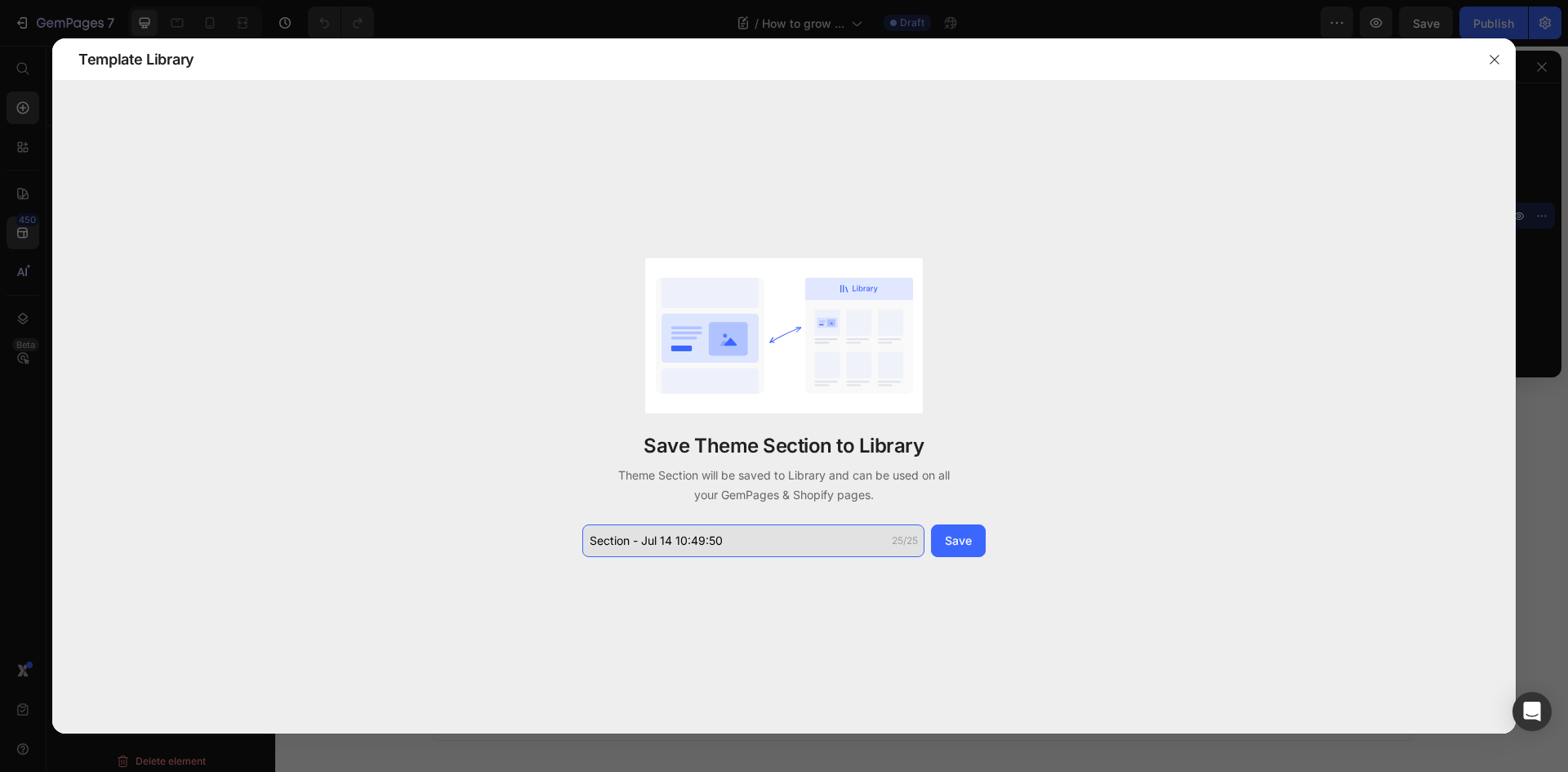click on "Section - Jul 14 10:49:50" 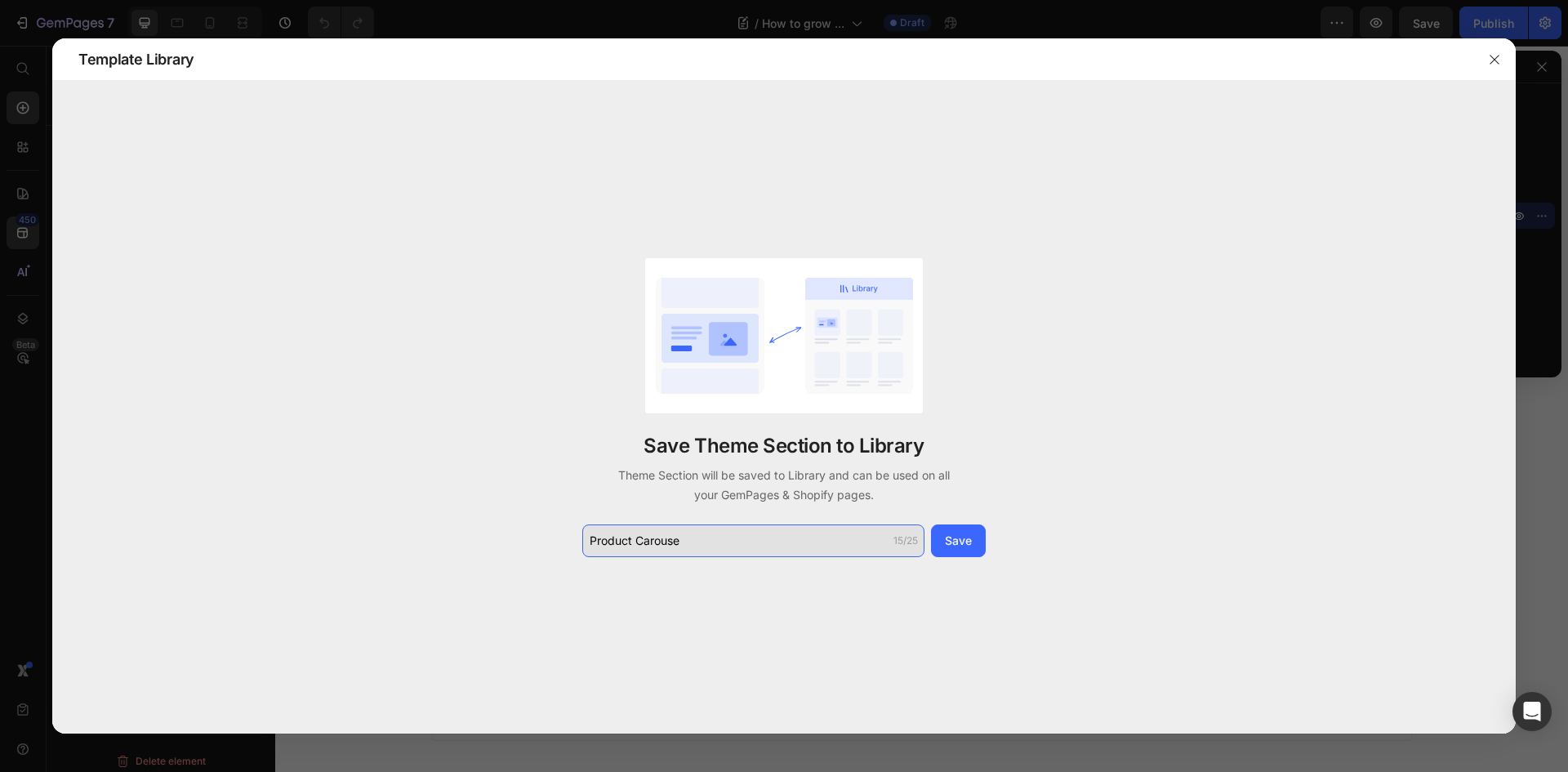 click on "Product Carouse" 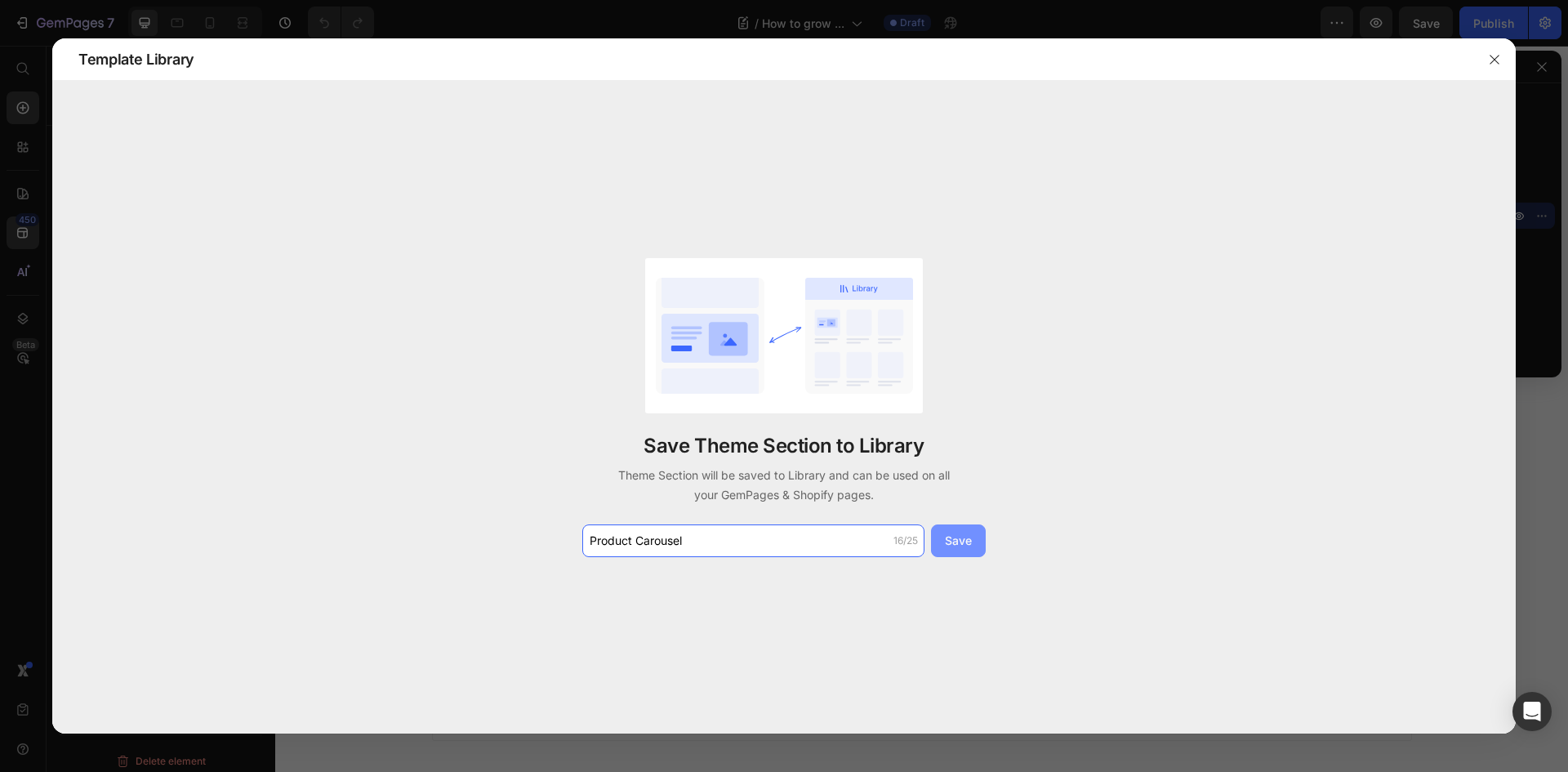 type on "Product Carousel" 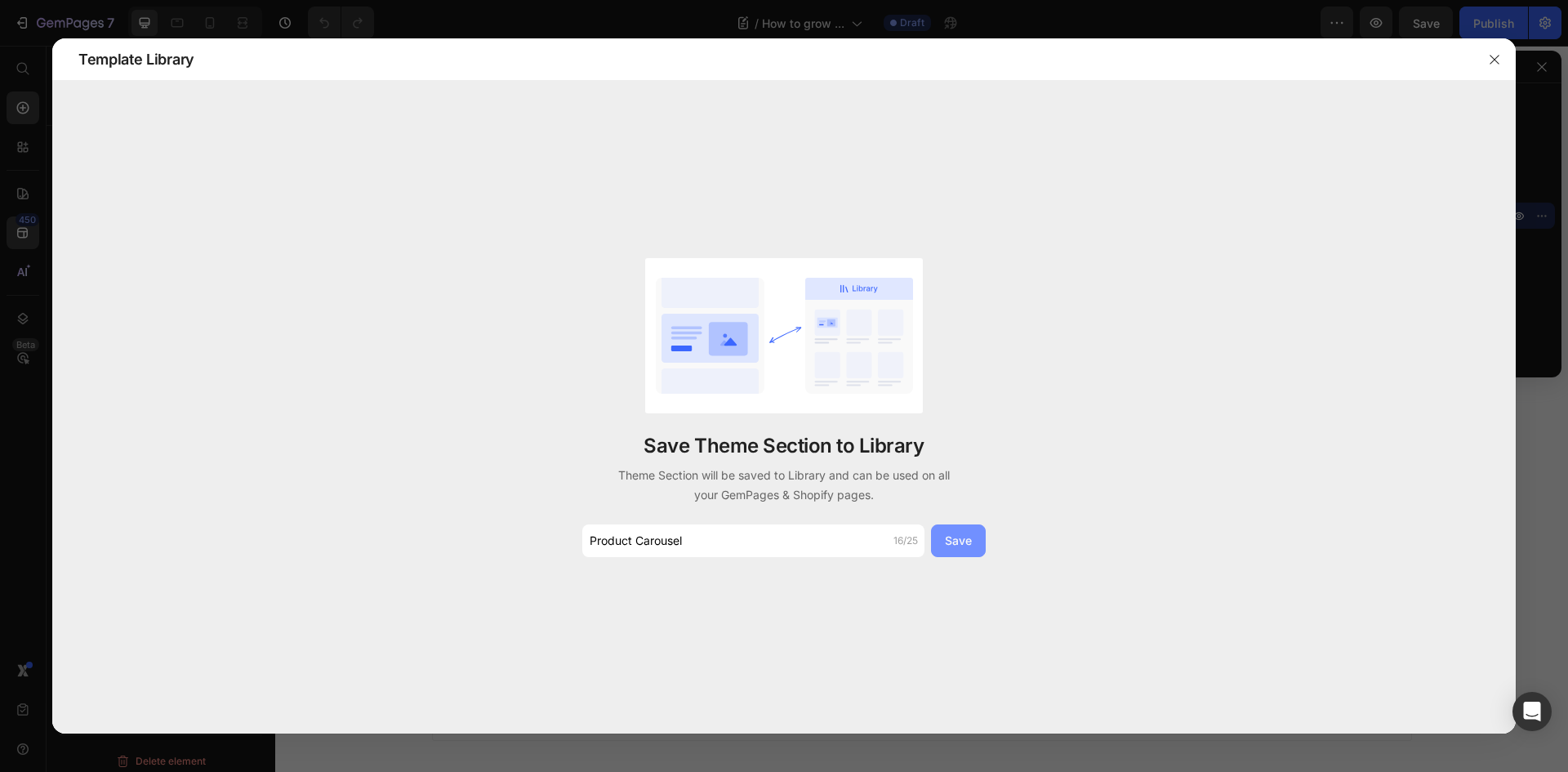 click on "Save" at bounding box center (958, 541) 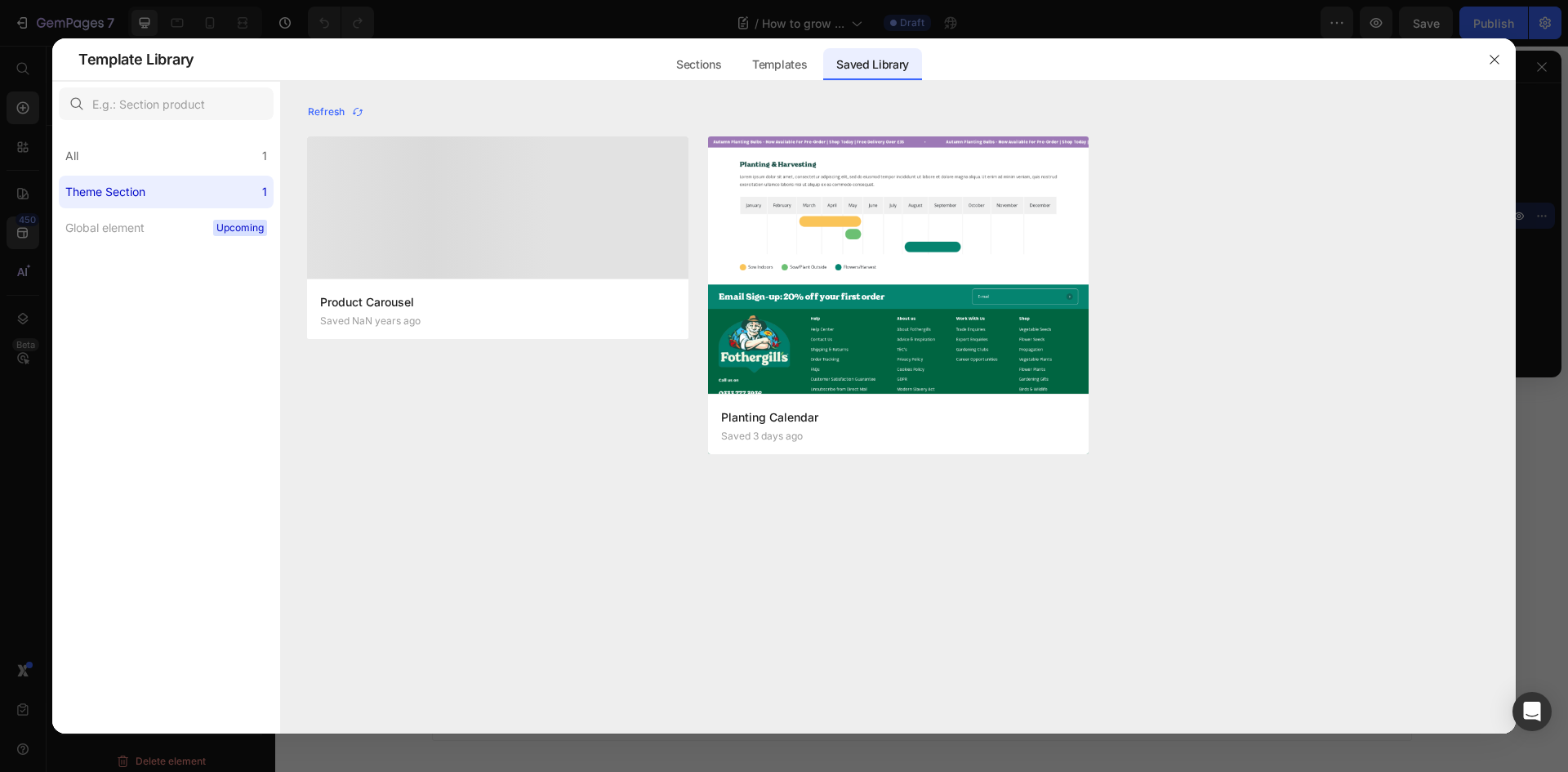 click on "Refresh Product Carousel Saved NaN years ago Planting Calendar Saved 3 days ago Add to page Edit Product Carousel Saved NaN years ago Planting Calendar Saved 3 days ago Add to page Edit" at bounding box center [898, 417] 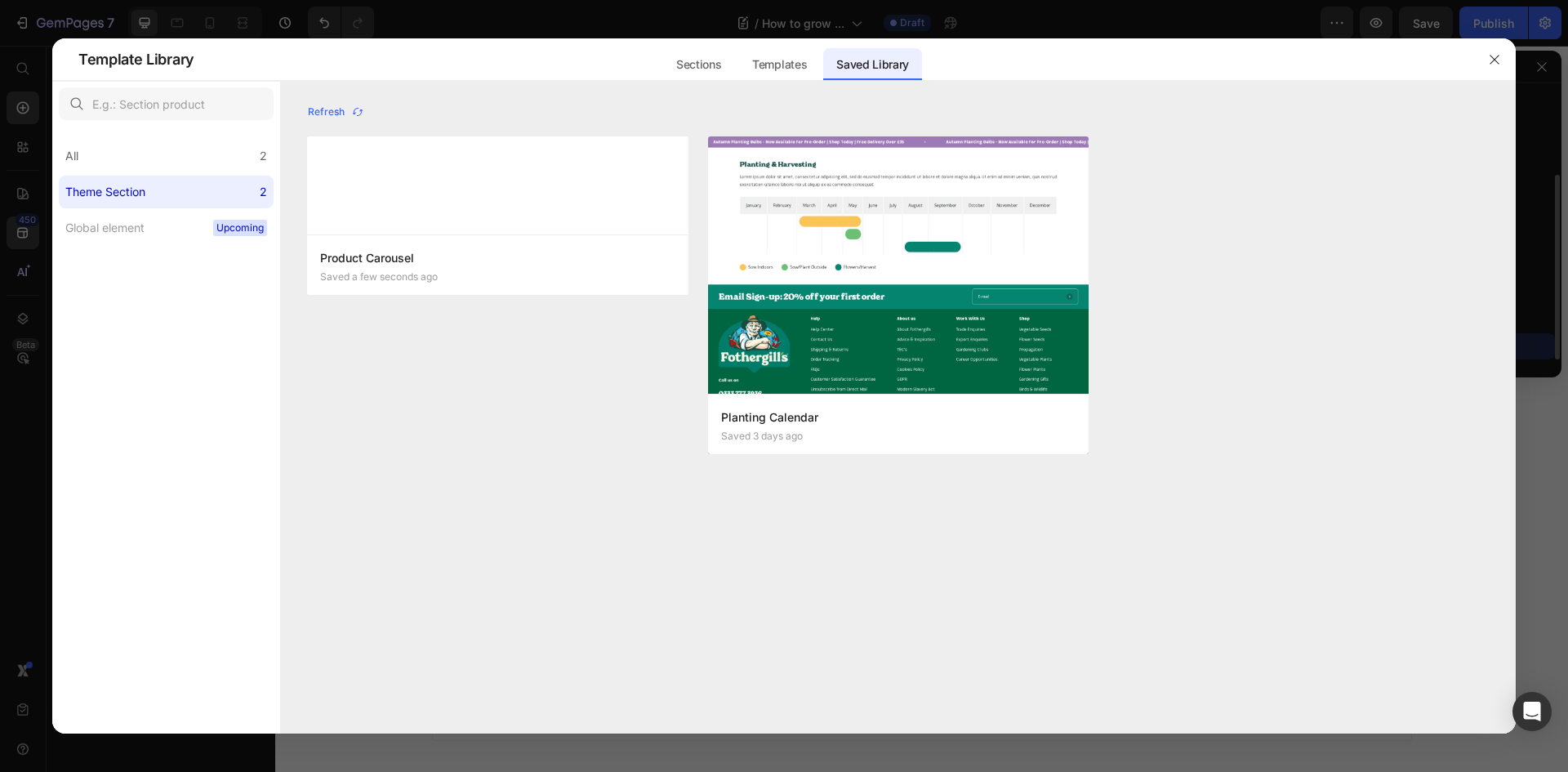 scroll, scrollTop: 123, scrollLeft: 0, axis: vertical 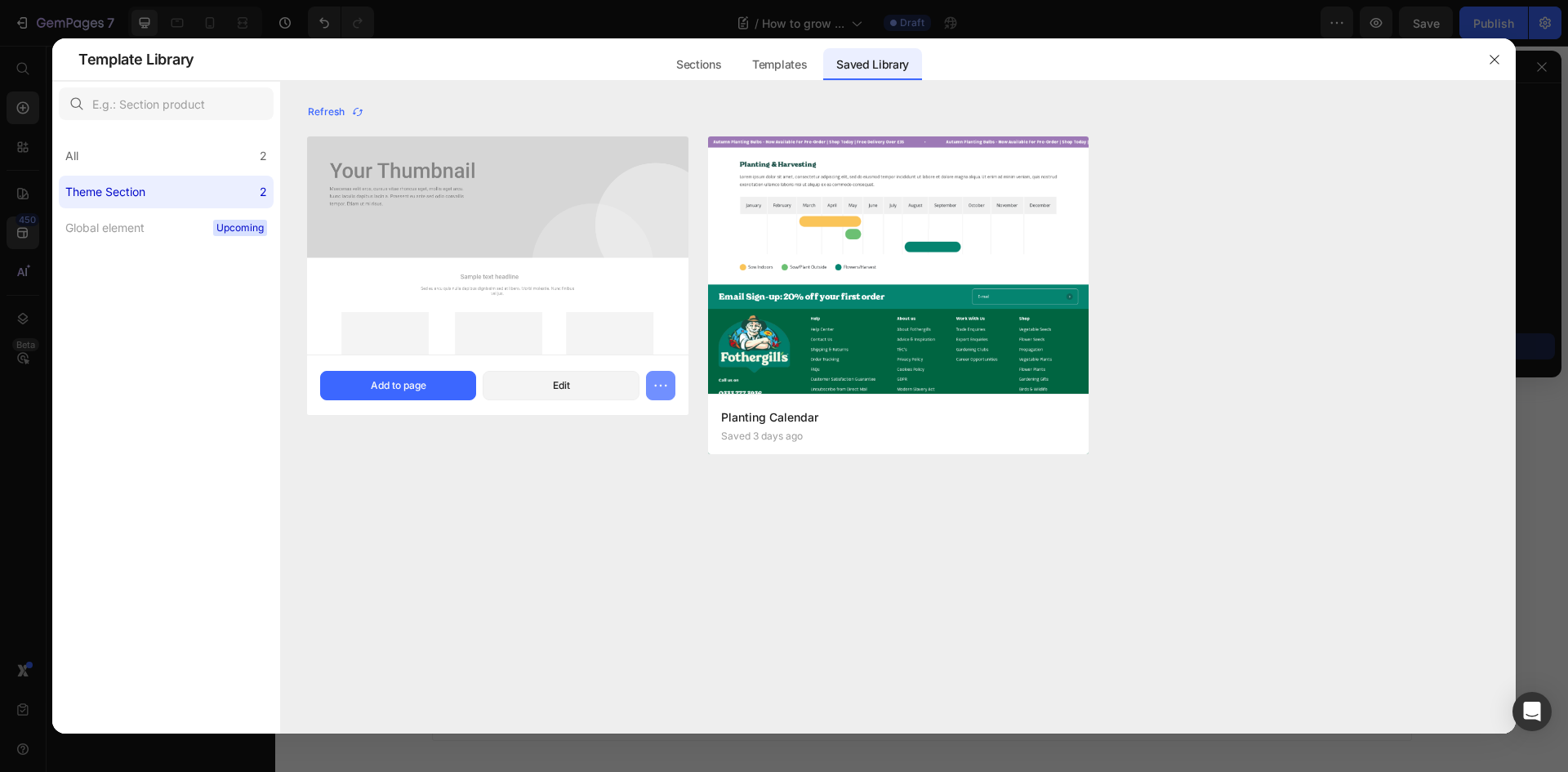 click at bounding box center (661, 386) 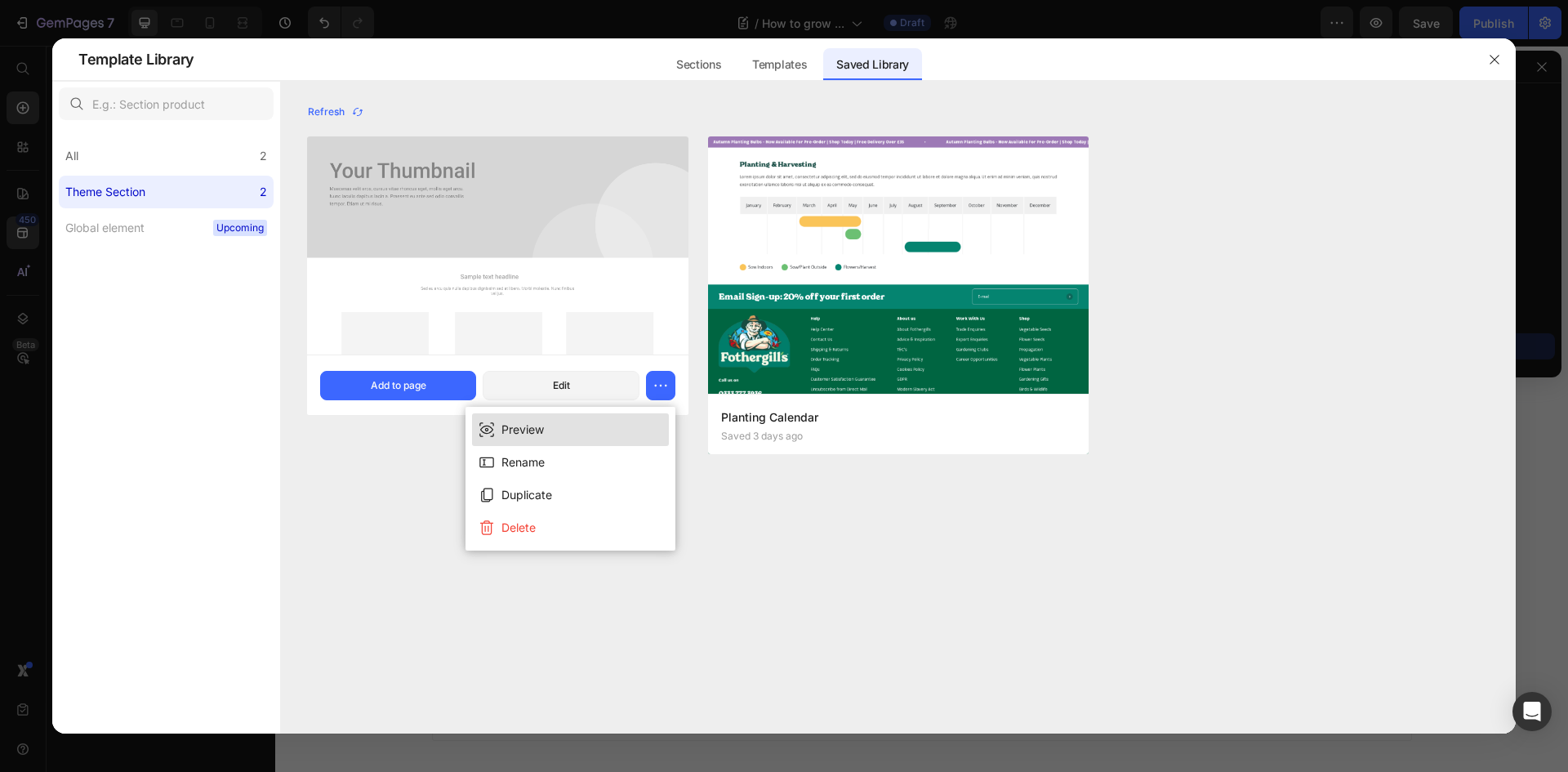 click on "Preview" at bounding box center [570, 430] 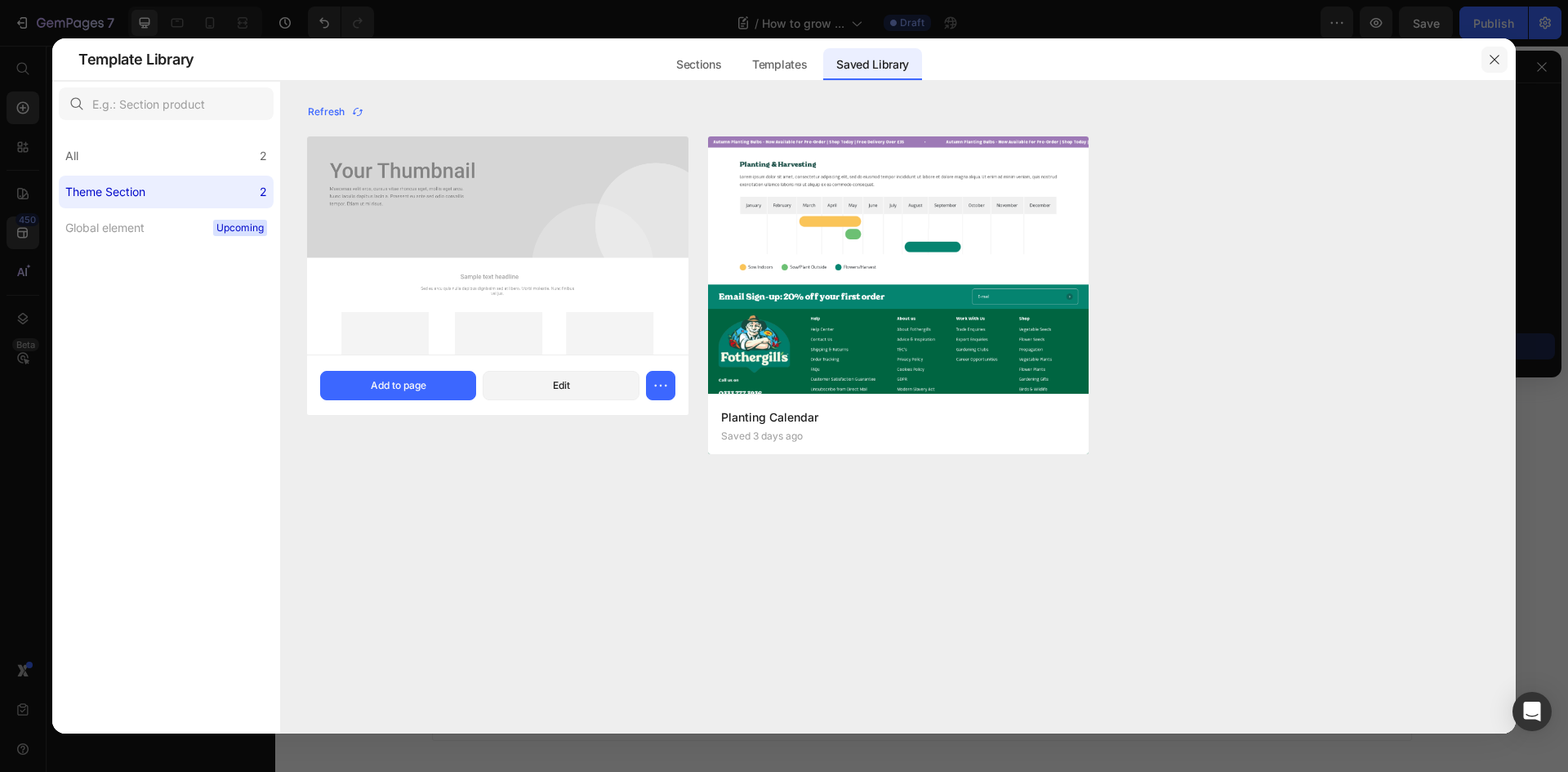 click at bounding box center [1494, 60] 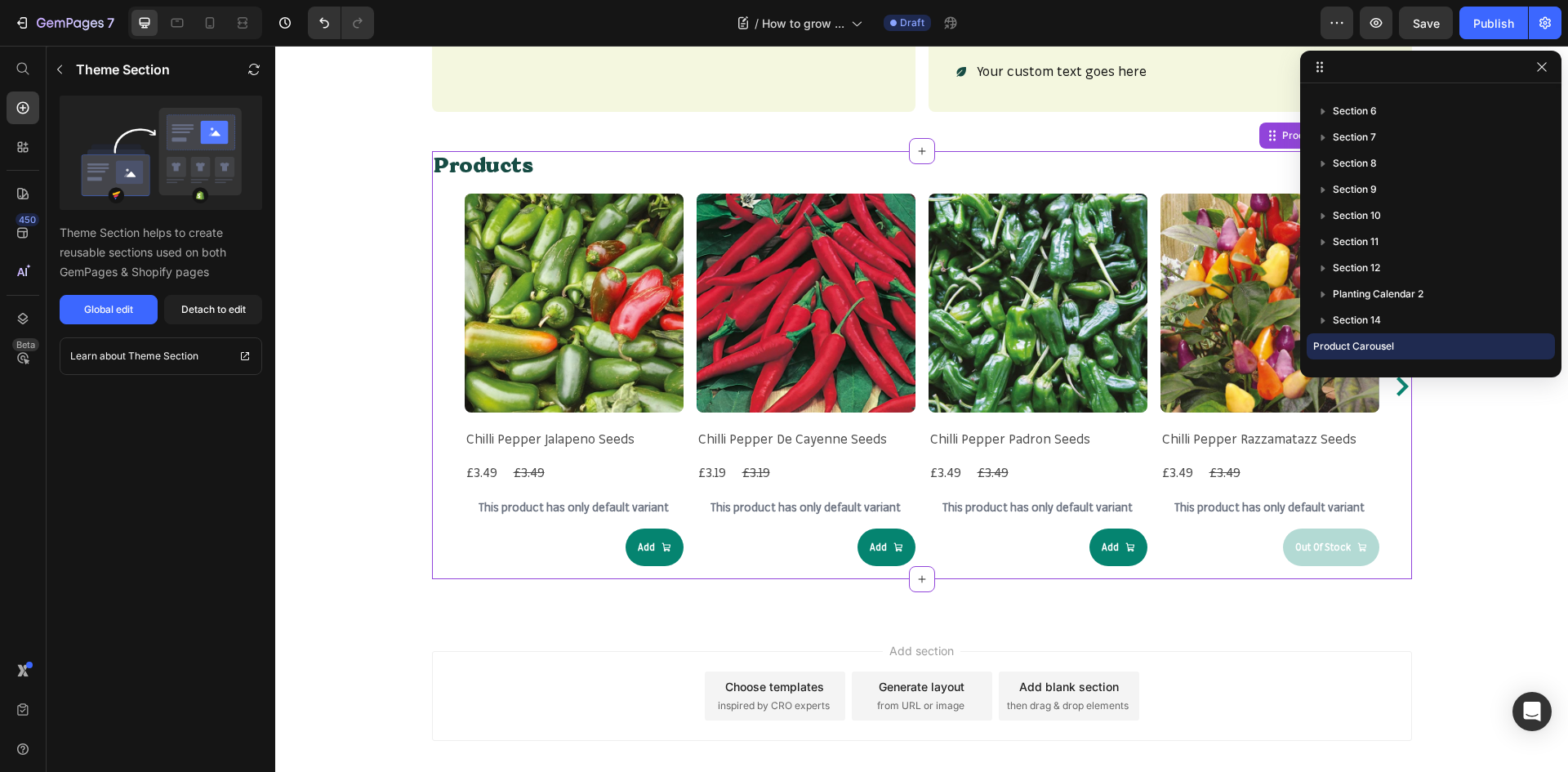 click on "Seasonal Checklist Heading Row Spring Heading
Your custom text goes here
Your custom text goes here
Your custom text goes here Item List Row Summer Heading
Your custom text goes here
Your custom text goes here
Your custom text goes here Item List Row Row Autumn Heading
Your custom text goes here
Your custom text goes here
Your custom text goes here Item List Row Winter Heading
Your custom text goes here
Your custom text goes here
Your custom text goes here
Your custom text goes here Item List Row Row Row Section 14 Products Heading Row Product Images Chilli Pepper Jalapeno Seeds Product Title £3.49 Product Price £3.49 Product Price Row This product has only default variant Product Variants & Swatches
Add Product Cart Button Row Product Images Chilli Pepper De Cayenne Seeds Product Title" at bounding box center (921, -2686) 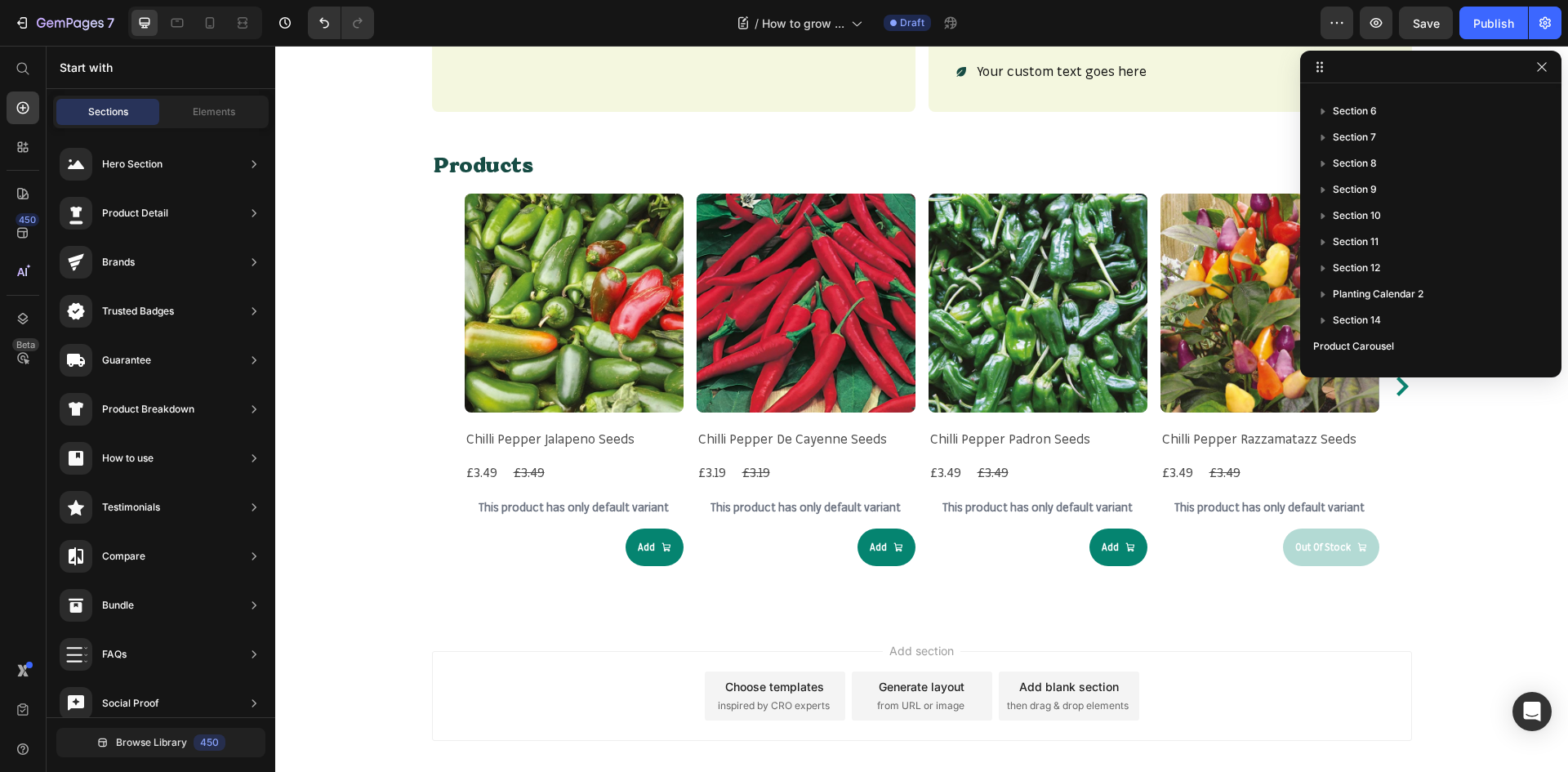 click on "Seasonal Checklist Heading Row Spring Heading
Your custom text goes here
Your custom text goes here
Your custom text goes here Item List Row Summer Heading
Your custom text goes here
Your custom text goes here
Your custom text goes here Item List Row Row Autumn Heading
Your custom text goes here
Your custom text goes here
Your custom text goes here Item List Row Winter Heading
Your custom text goes here
Your custom text goes here
Your custom text goes here
Your custom text goes here Item List Row Row Row Section 14 Products Heading Row Product Images Chilli Pepper Jalapeno Seeds Product Title £3.49 Product Price £3.49 Product Price Row This product has only default variant Product Variants & Swatches
Add Product Cart Button Row Product Images Chilli Pepper De Cayenne Seeds Product Title" at bounding box center (921, -2686) 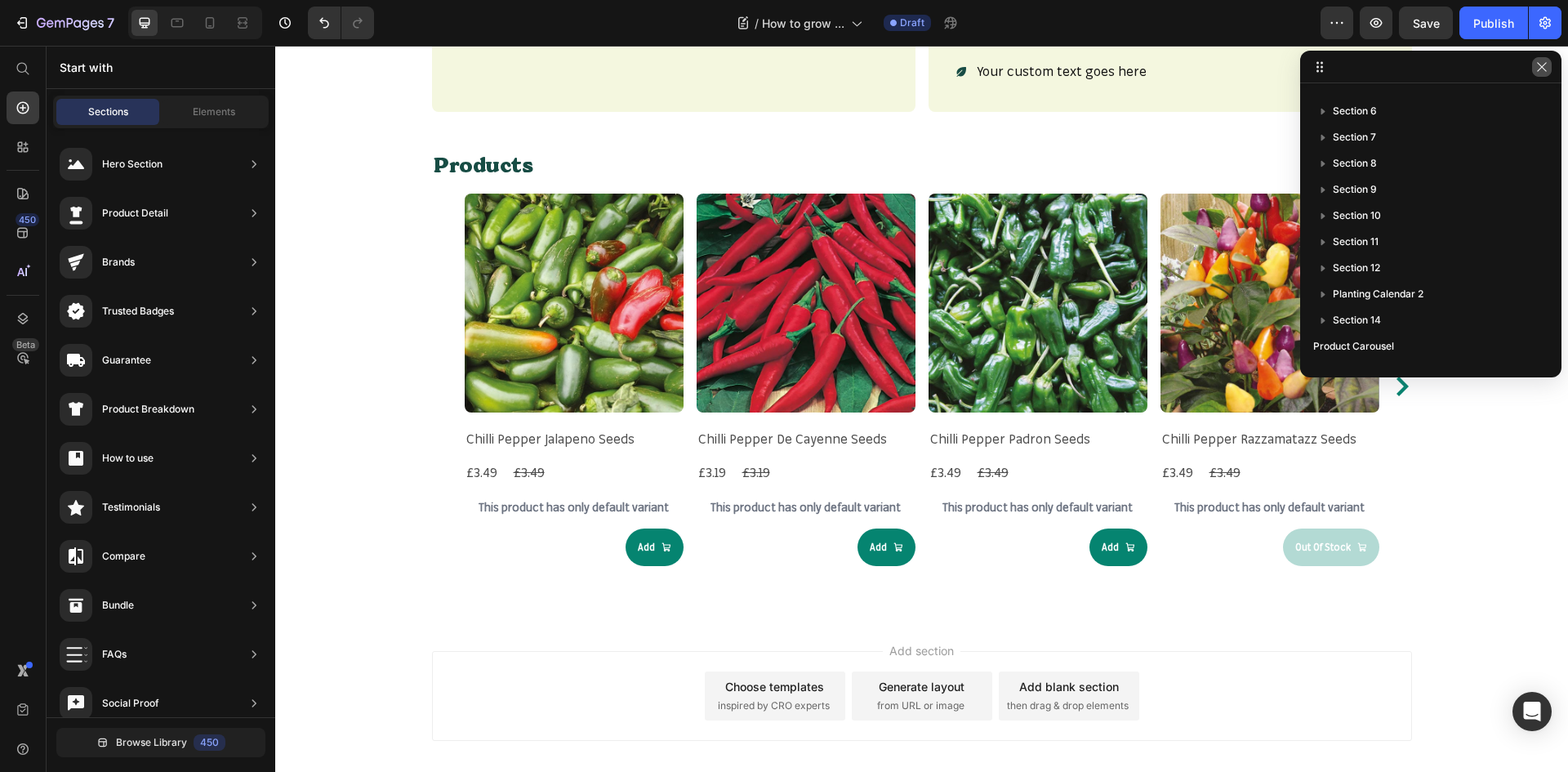 click 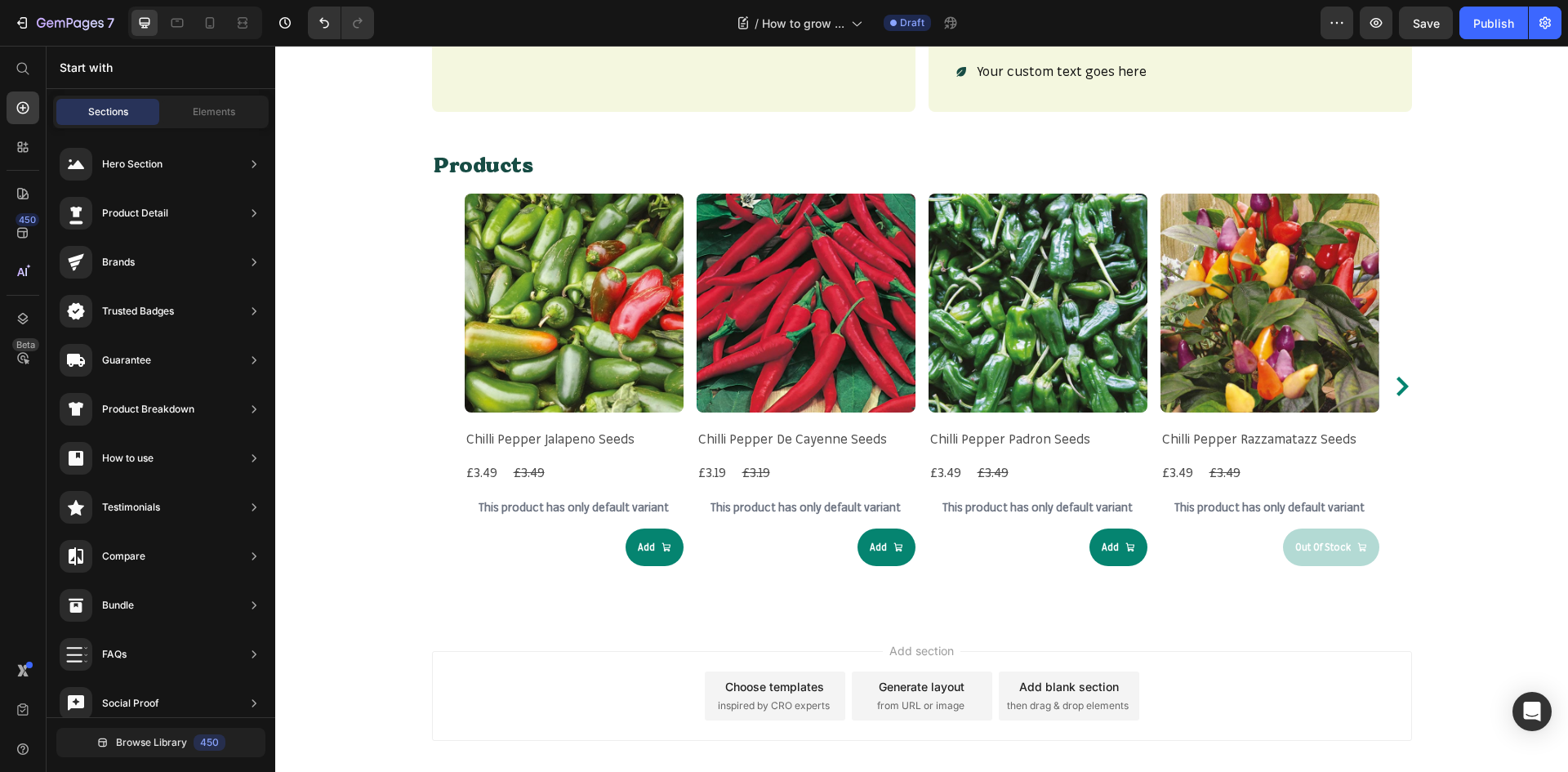 click on "Seasonal Checklist Heading Row Spring Heading
Your custom text goes here
Your custom text goes here
Your custom text goes here Item List Row Summer Heading
Your custom text goes here
Your custom text goes here
Your custom text goes here Item List Row Row Autumn Heading
Your custom text goes here
Your custom text goes here
Your custom text goes here Item List Row Winter Heading
Your custom text goes here
Your custom text goes here
Your custom text goes here
Your custom text goes here Item List Row Row Row Section 14 Products Heading Row Product Images Chilli Pepper Jalapeno Seeds Product Title £3.49 Product Price £3.49 Product Price Row This product has only default variant Product Variants & Swatches
Add Product Cart Button Row Product Images Chilli Pepper De Cayenne Seeds Product Title" at bounding box center [921, -2686] 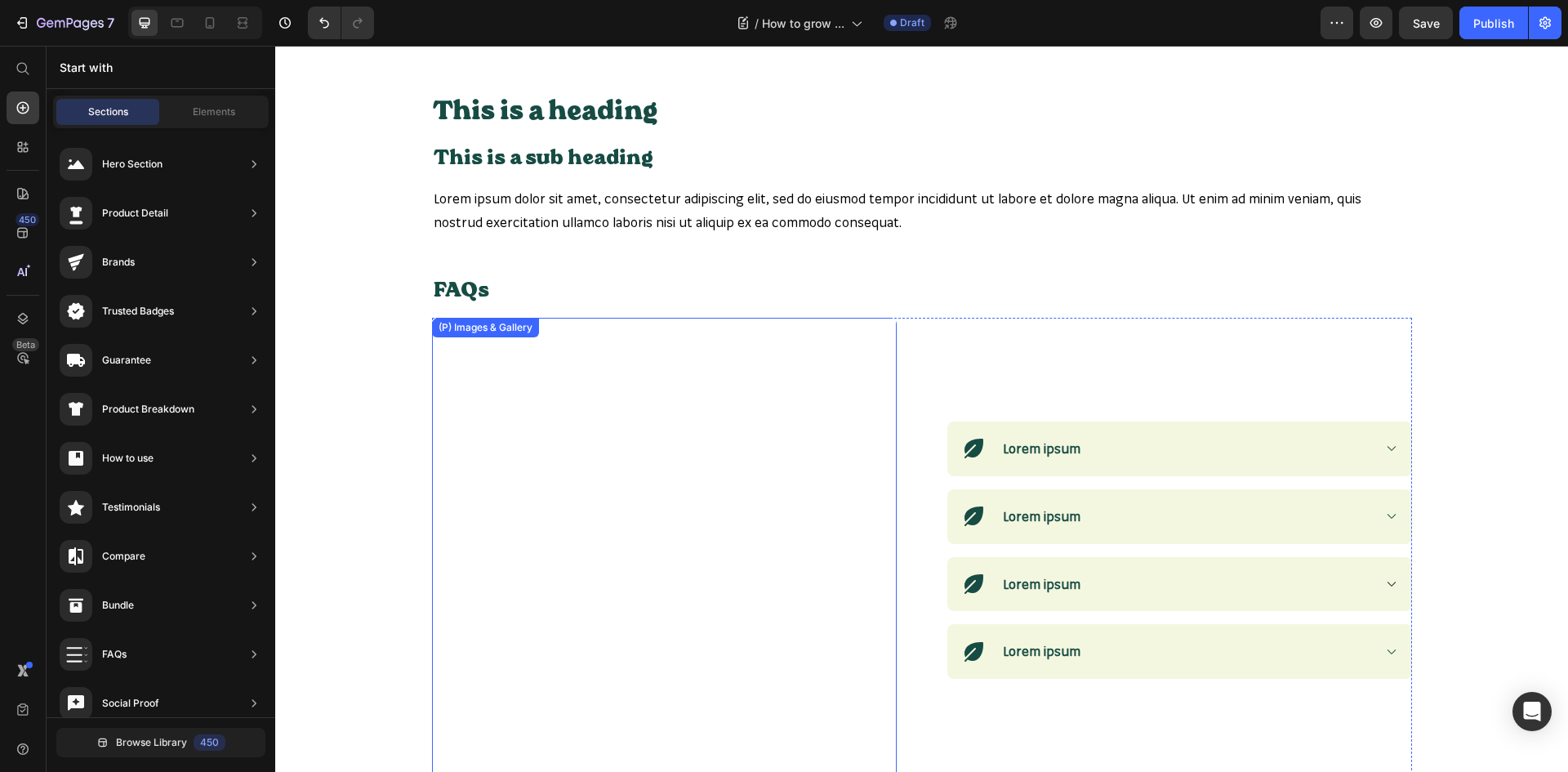 scroll, scrollTop: 1668, scrollLeft: 0, axis: vertical 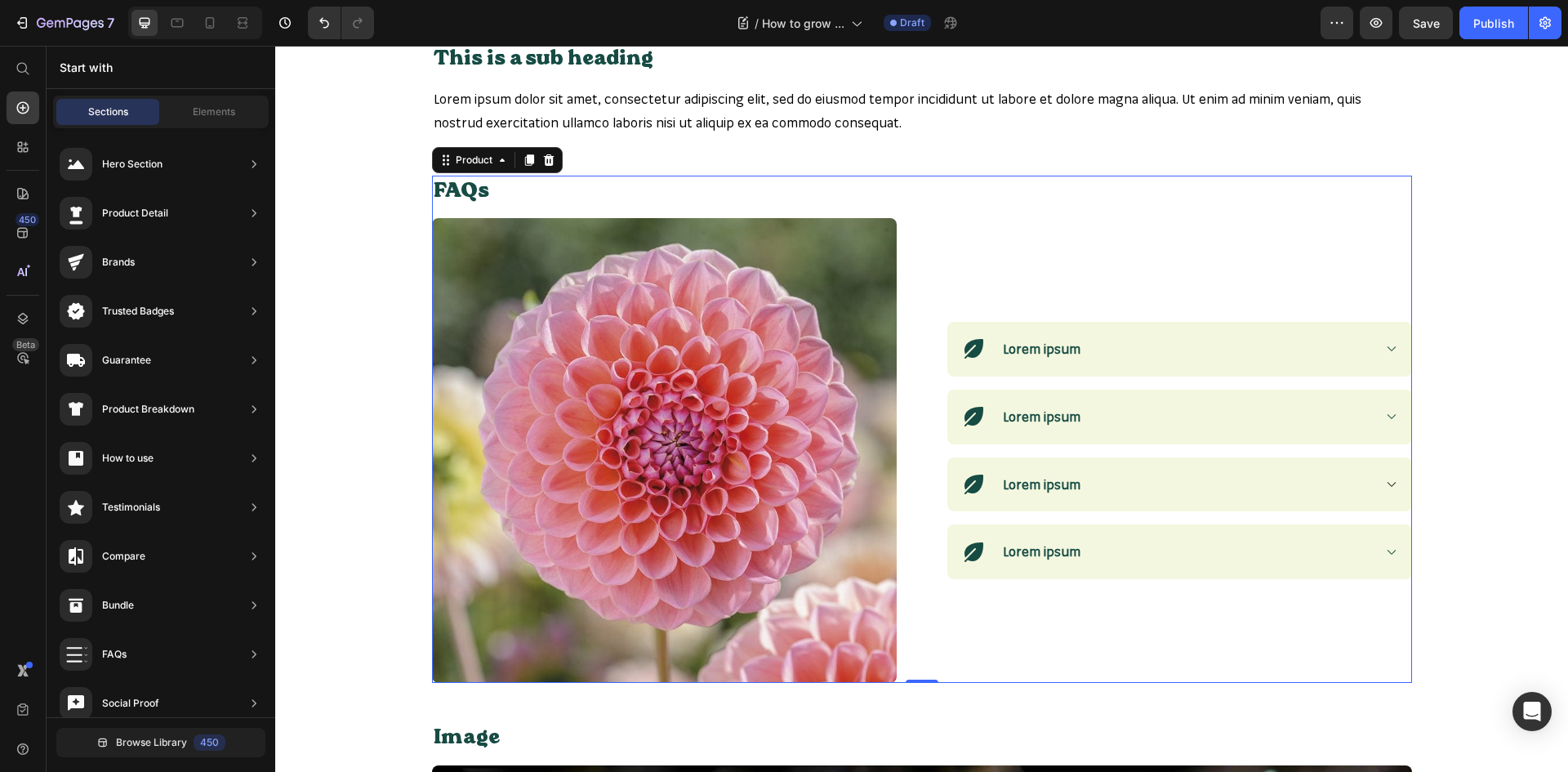 click on "FAQs Heading Row (P) Images & Gallery
Icon
Lorem ipsum Accordion Row
Icon
Lorem ipsum Accordion Row
Icon
Lorem ipsum Accordion Row
Icon
Lorem ipsum Accordion Row Row" at bounding box center (922, 430) 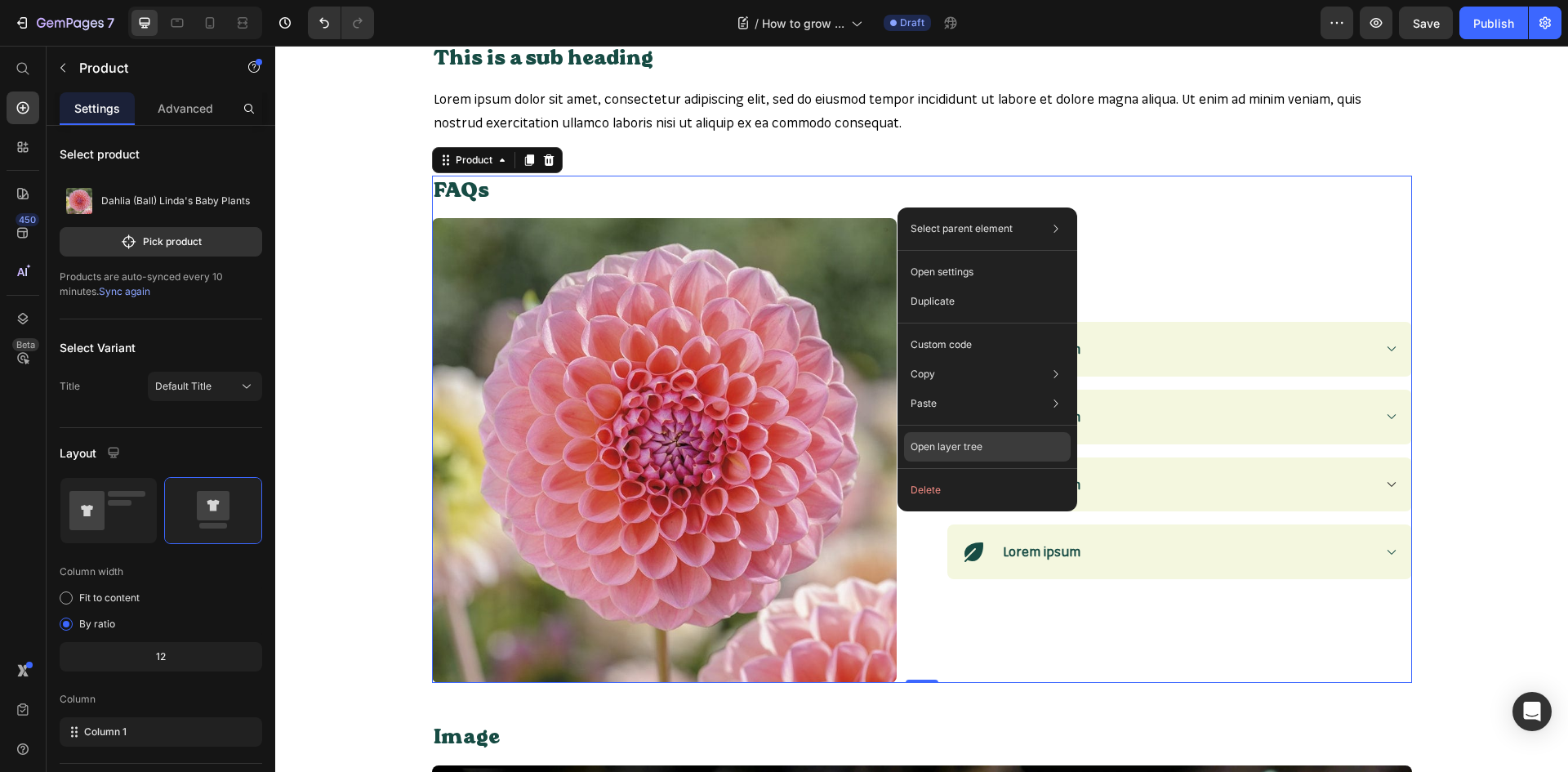 click on "Open layer tree" at bounding box center [947, 447] 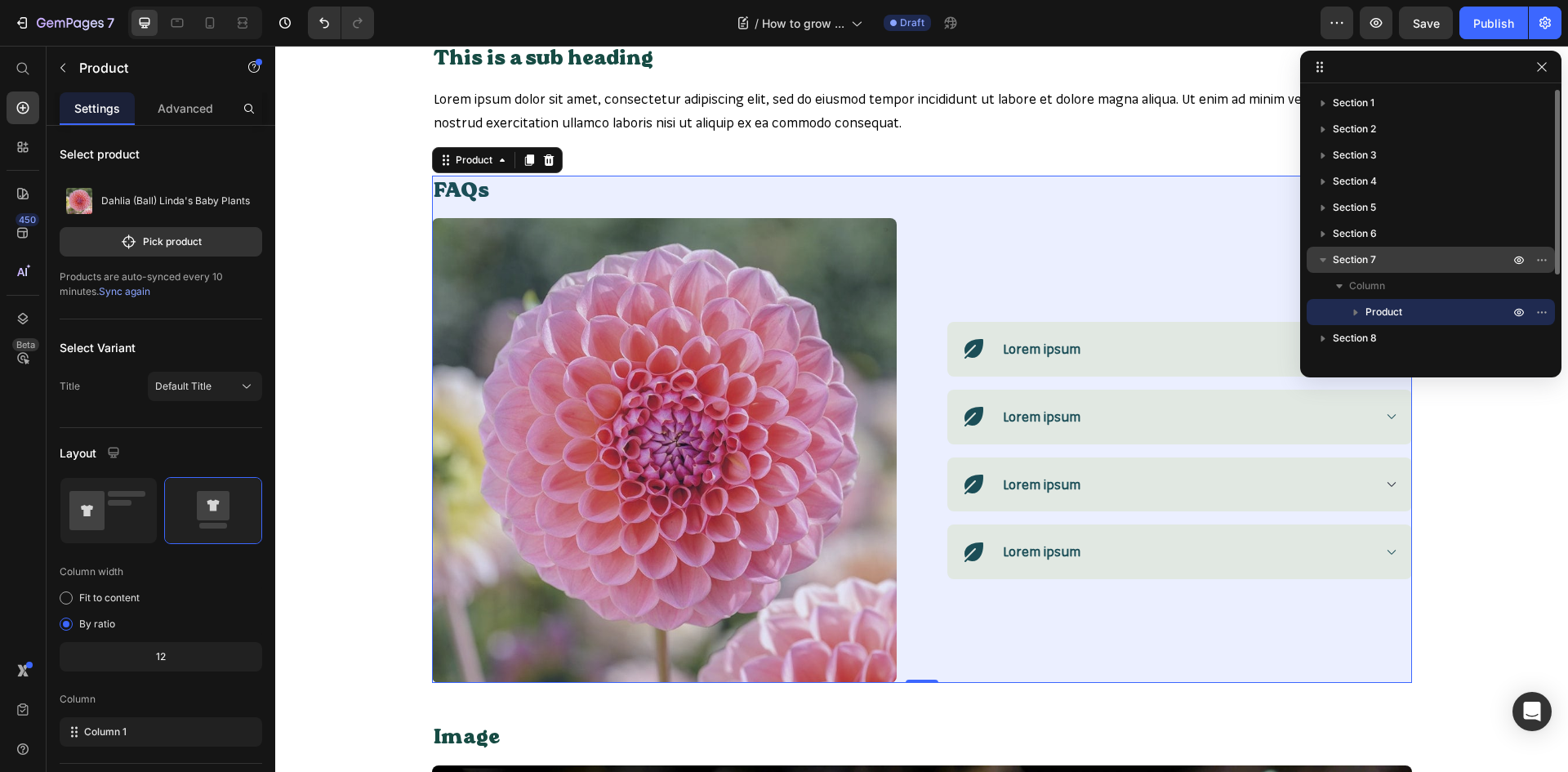 click on "Section 7" at bounding box center (1423, 260) 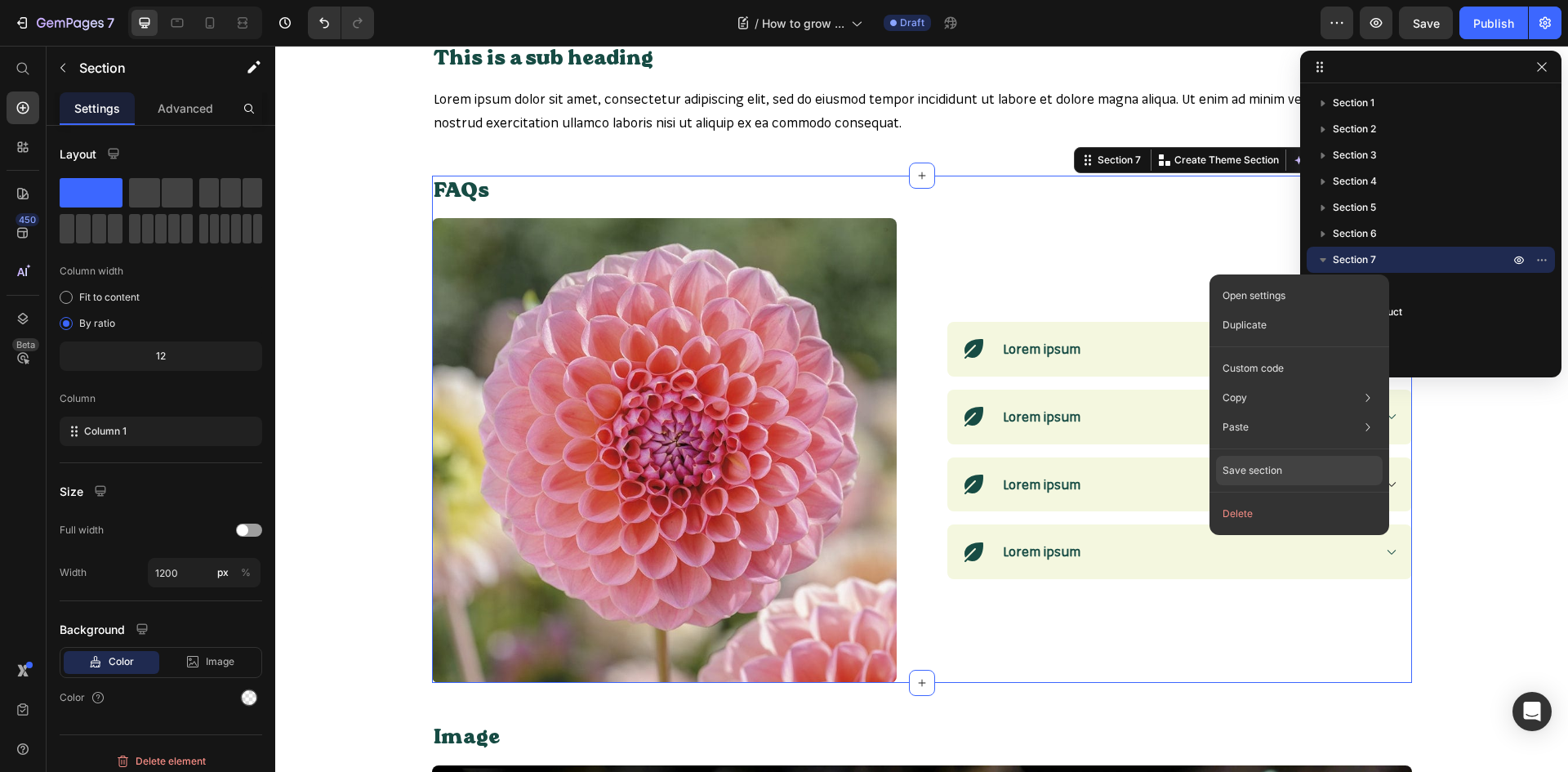 click on "Save section" 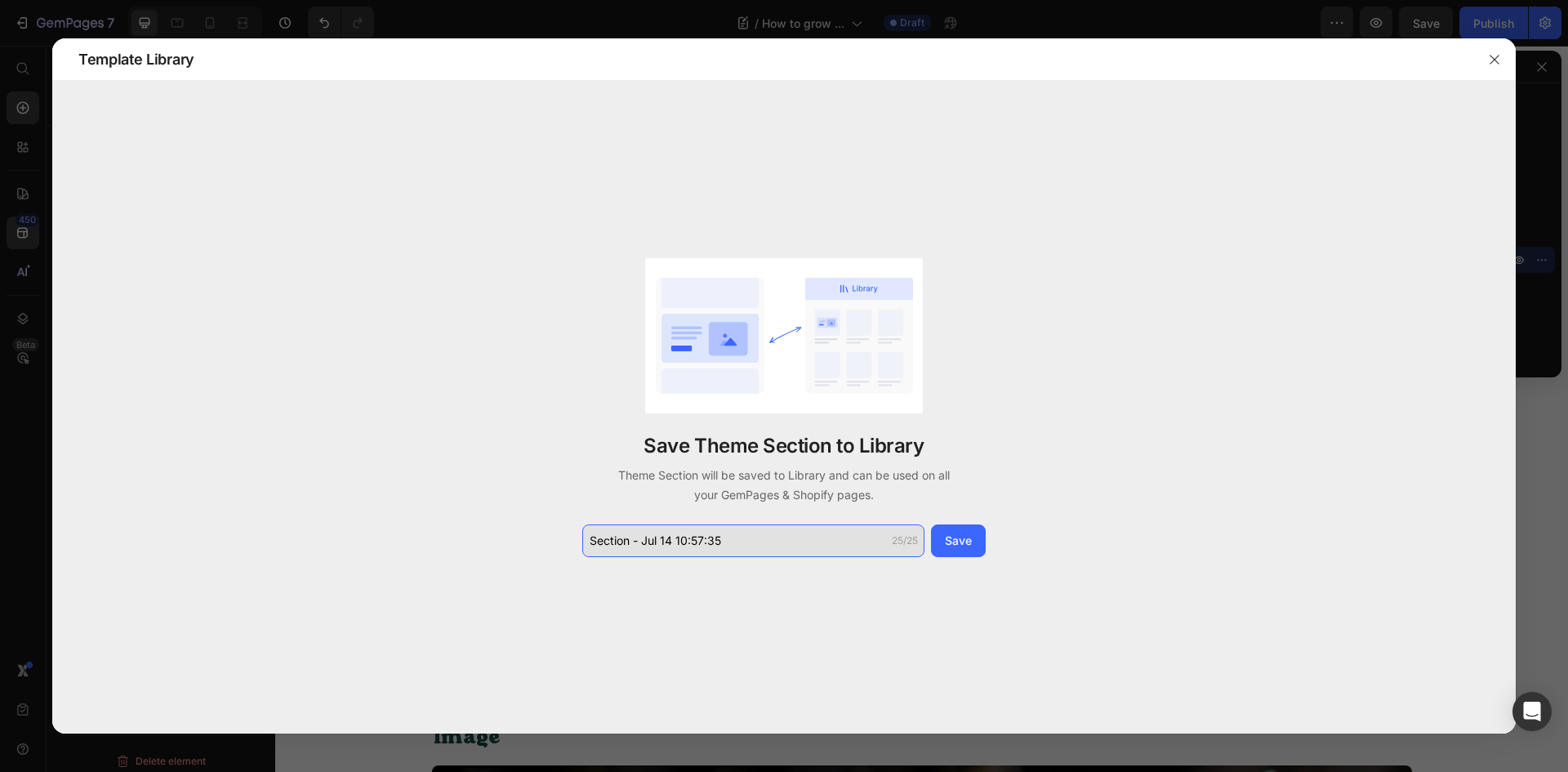 click on "Section - Jul 14 10:57:35" 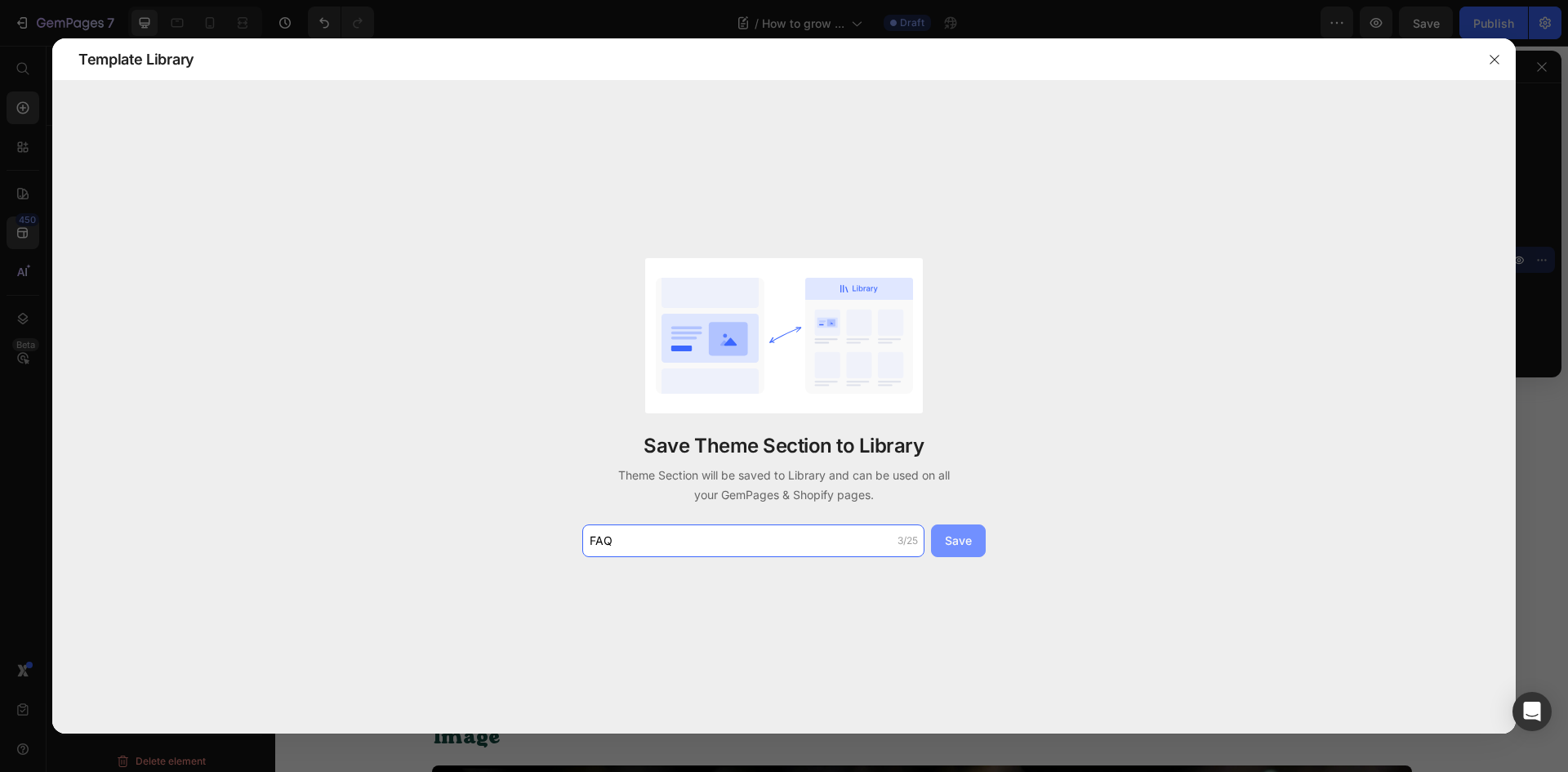 type on "FAQ" 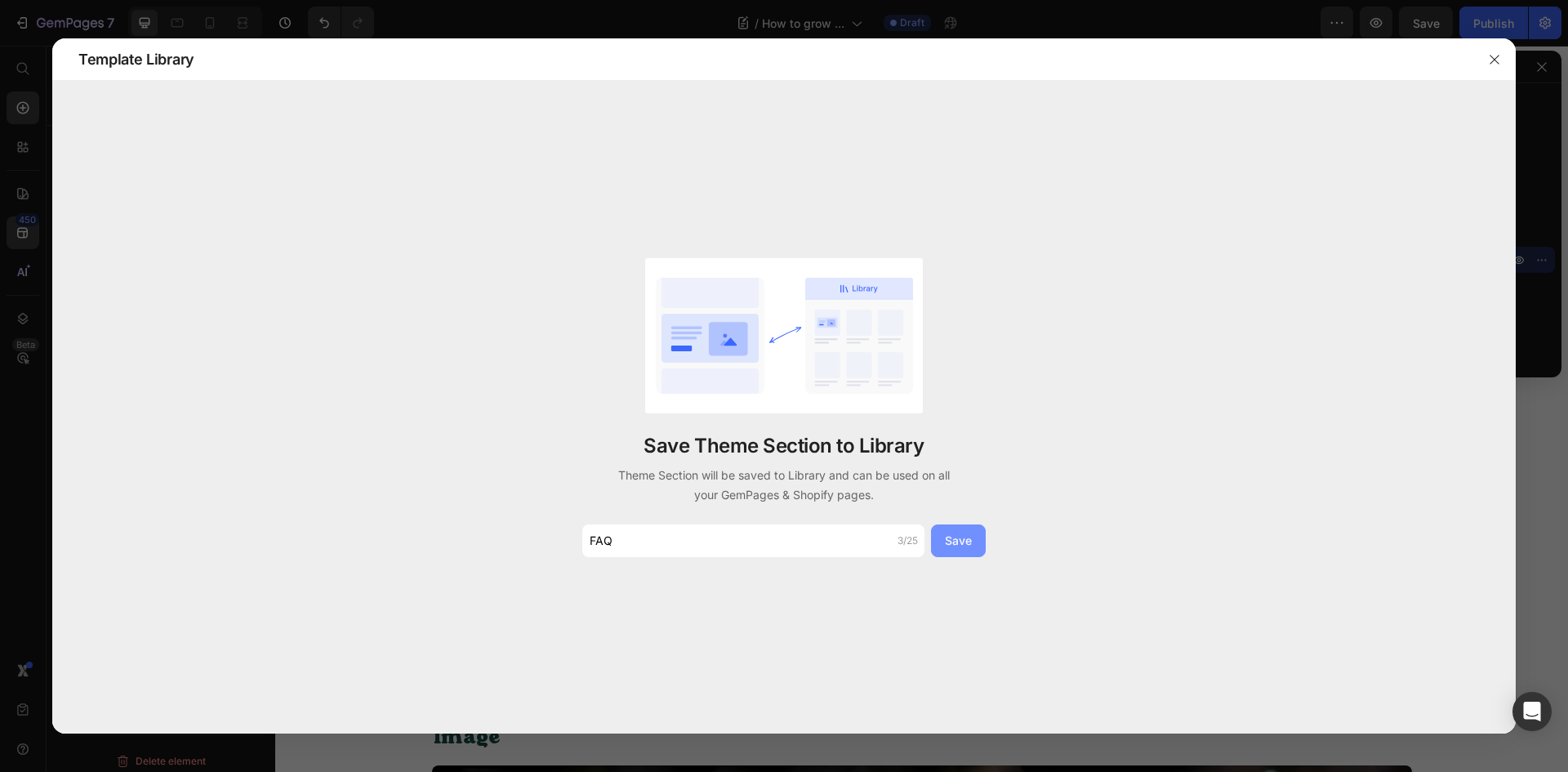 click on "Save" at bounding box center (958, 540) 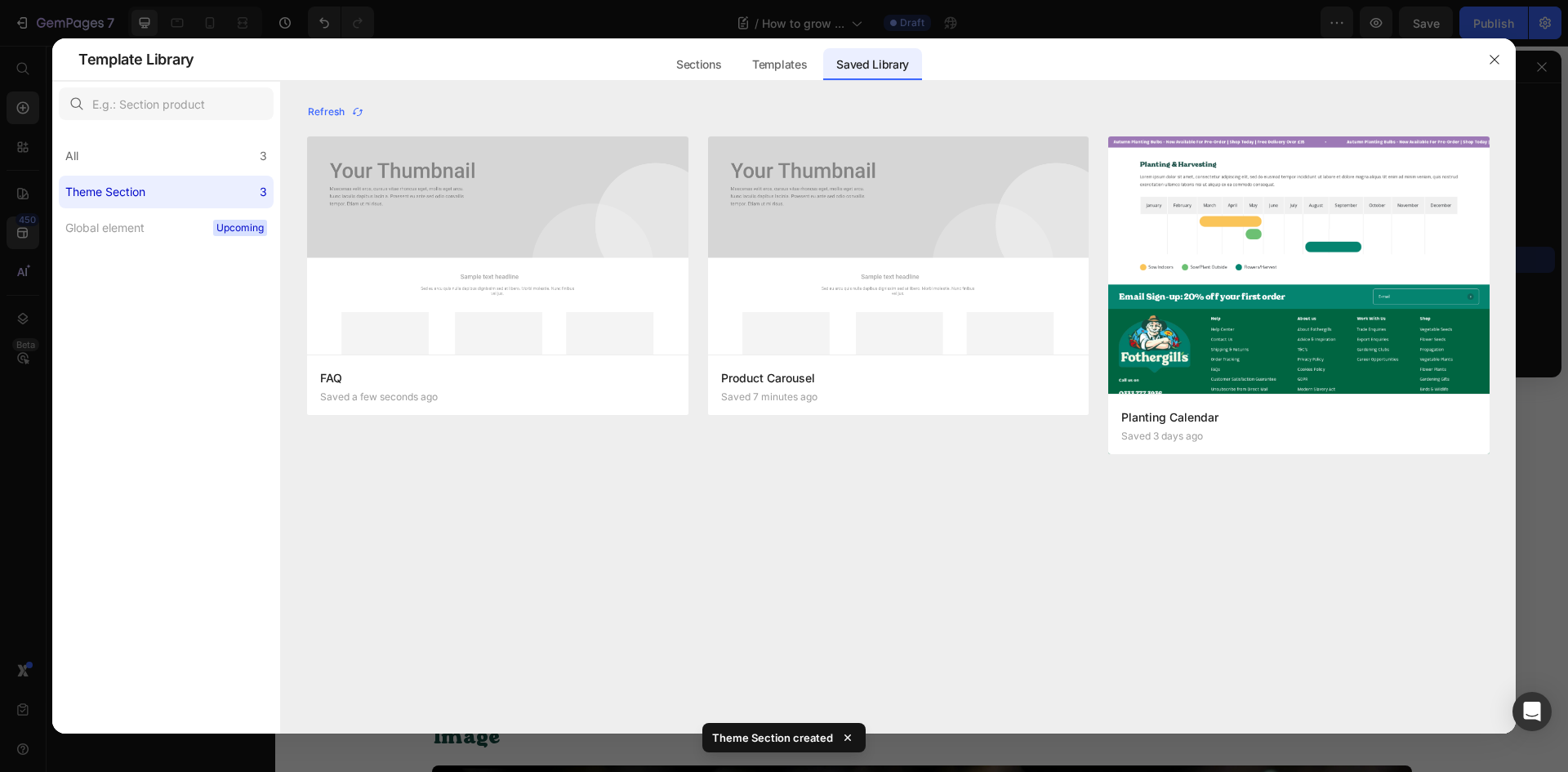 click on "Refresh FAQ Saved a few seconds ago Add to page Edit Product Carousel Saved 7 minutes ago Add to page Edit Planting Calendar Saved 3 days ago Add to page Edit FAQ Saved a few seconds ago Add to page Edit Product Carousel Saved 7 minutes ago Add to page Edit Planting Calendar Saved 3 days ago Add to page Edit" at bounding box center [898, 417] 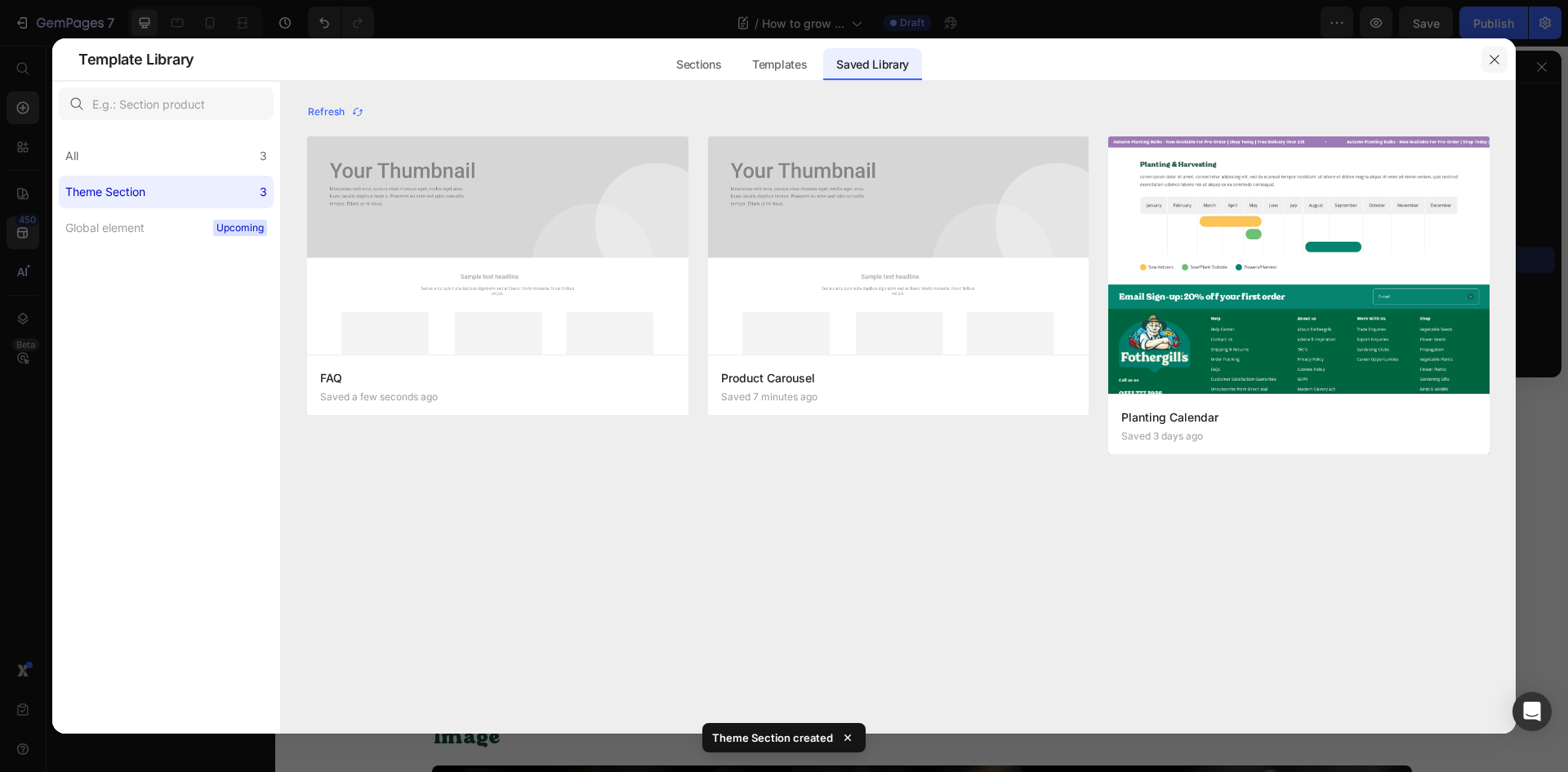 click 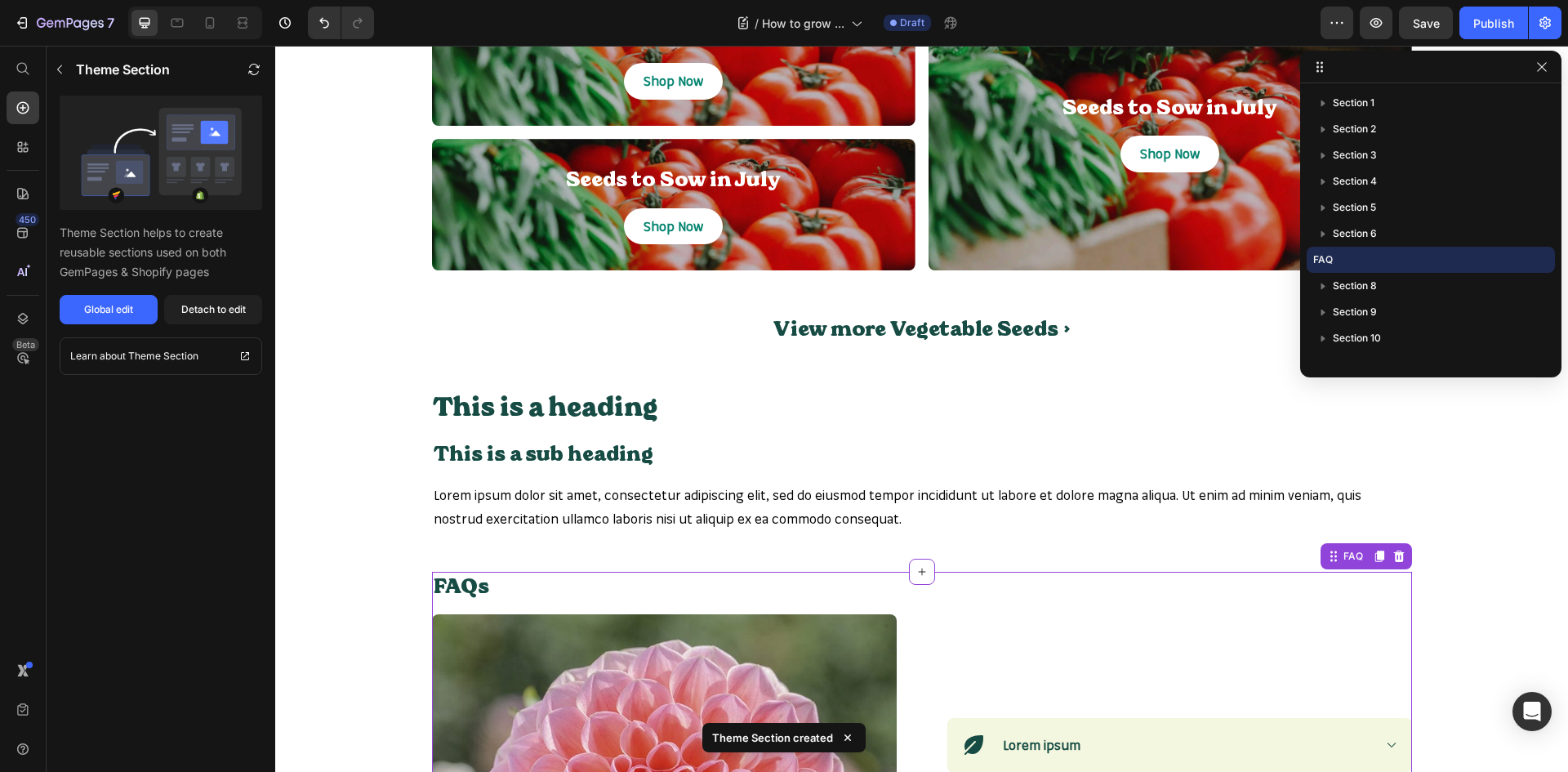 scroll, scrollTop: 1260, scrollLeft: 0, axis: vertical 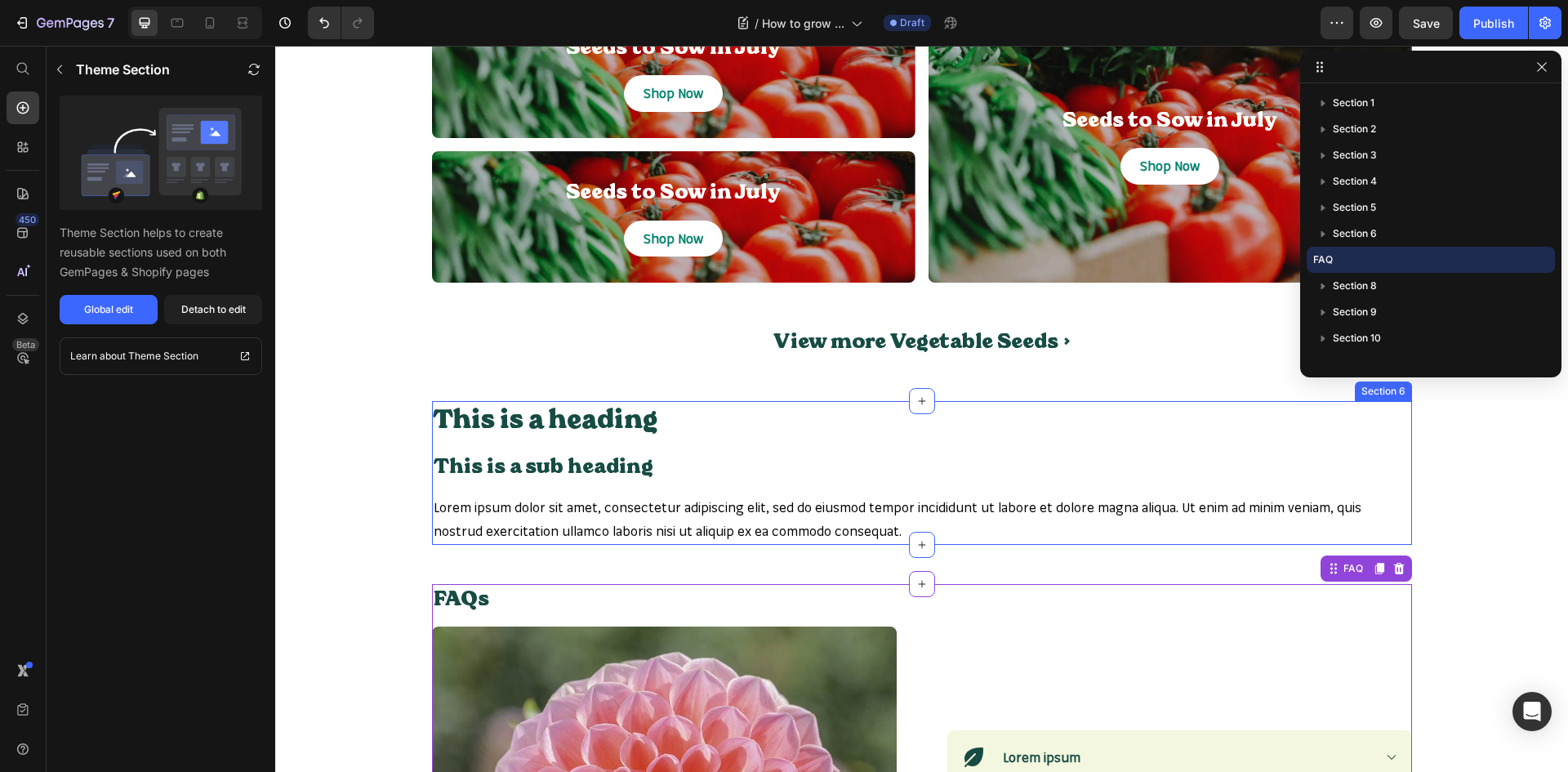 click on "This is a heading Heading This is a sub heading Heading Lorem ipsum dolor sit amet, consectetur adipiscing elit, sed do eiusmod tempor incididunt ut labore et dolore magna aliqua. Ut enim ad minim veniam, quis nostrud exercitation ullamco laboris nisi ut aliquip ex ea commodo consequat. Text Block" at bounding box center [922, 473] 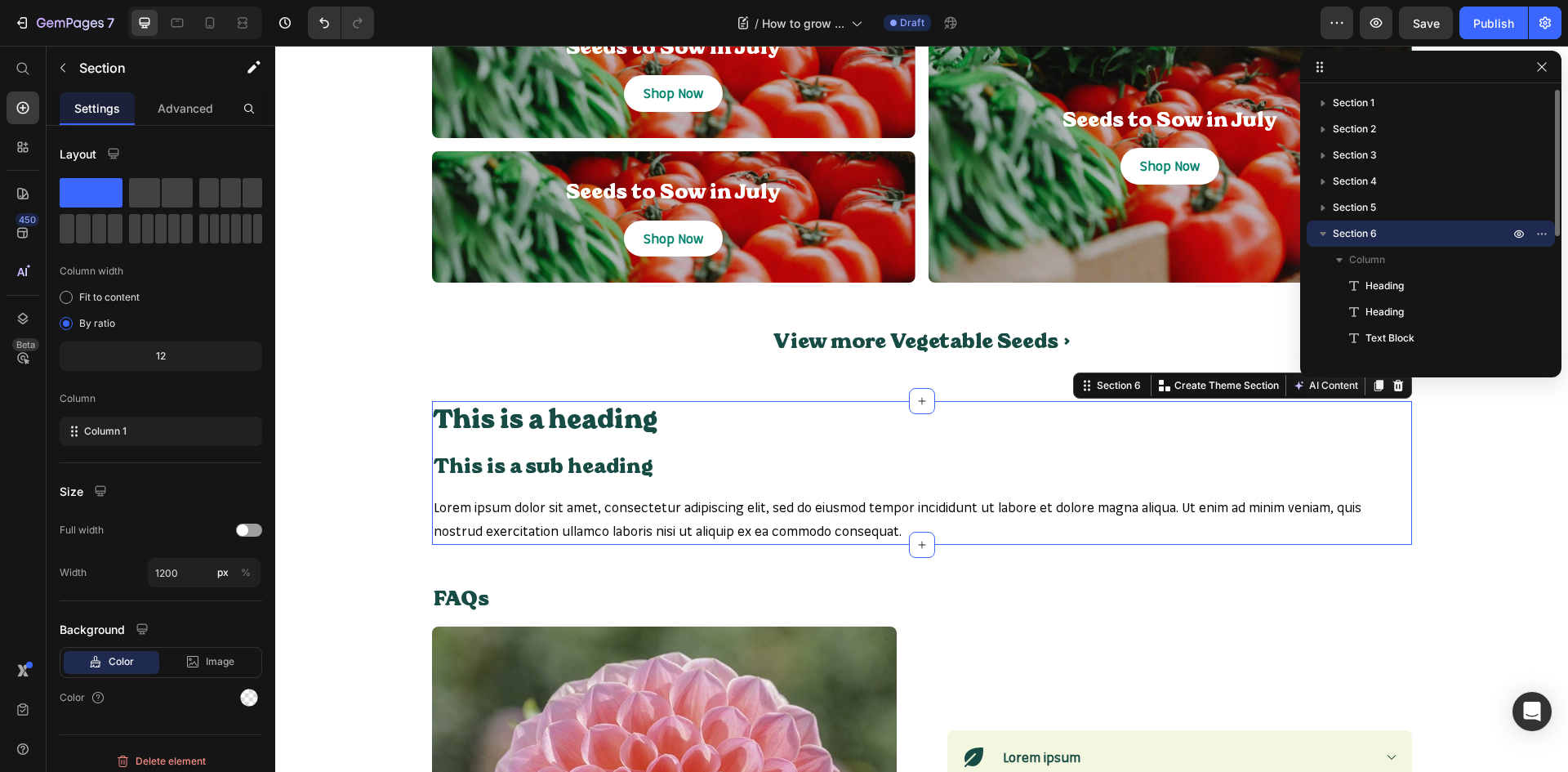 click on "Section 6" at bounding box center [1355, 234] 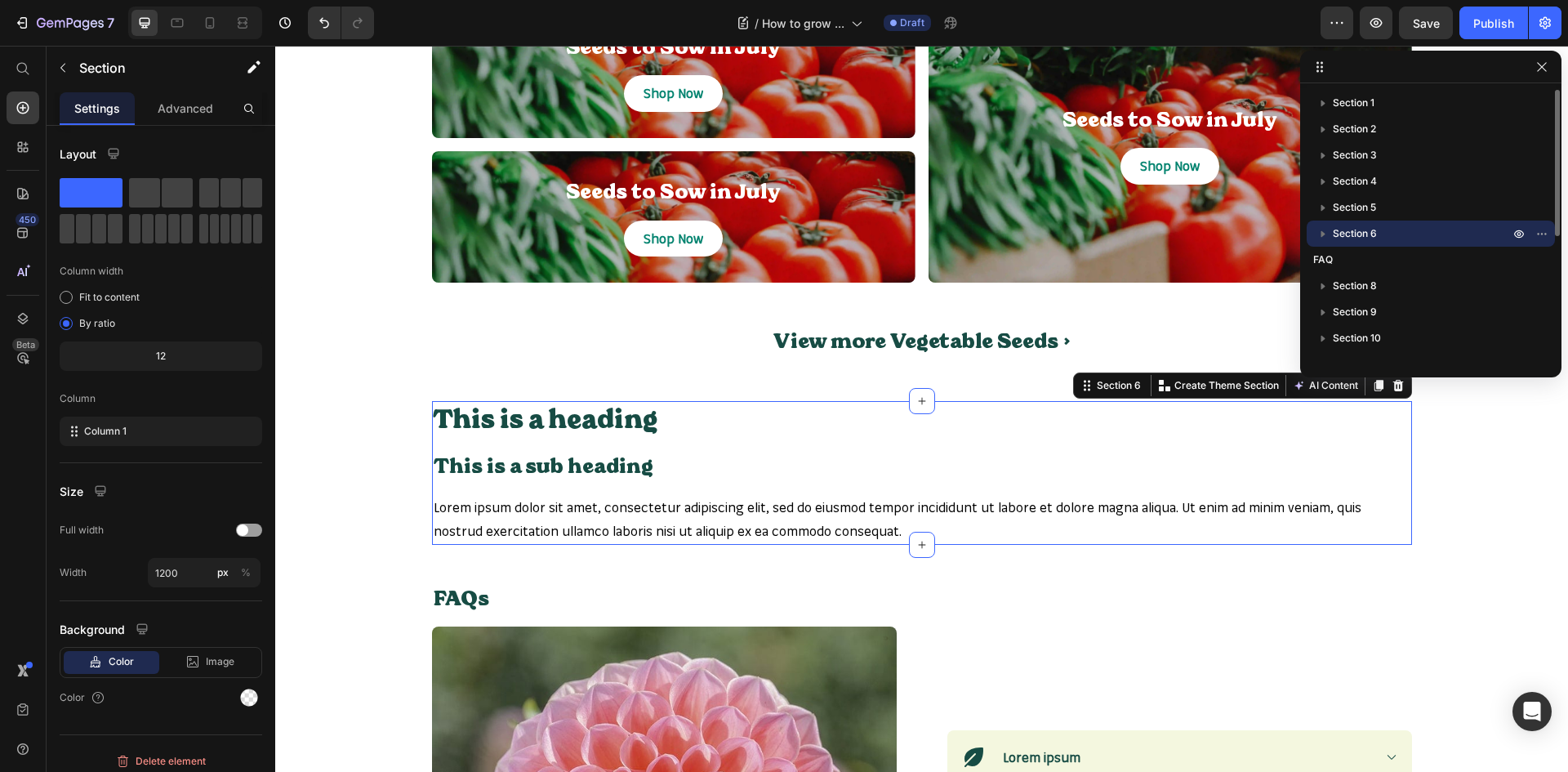 click on "Section 6" at bounding box center (1355, 234) 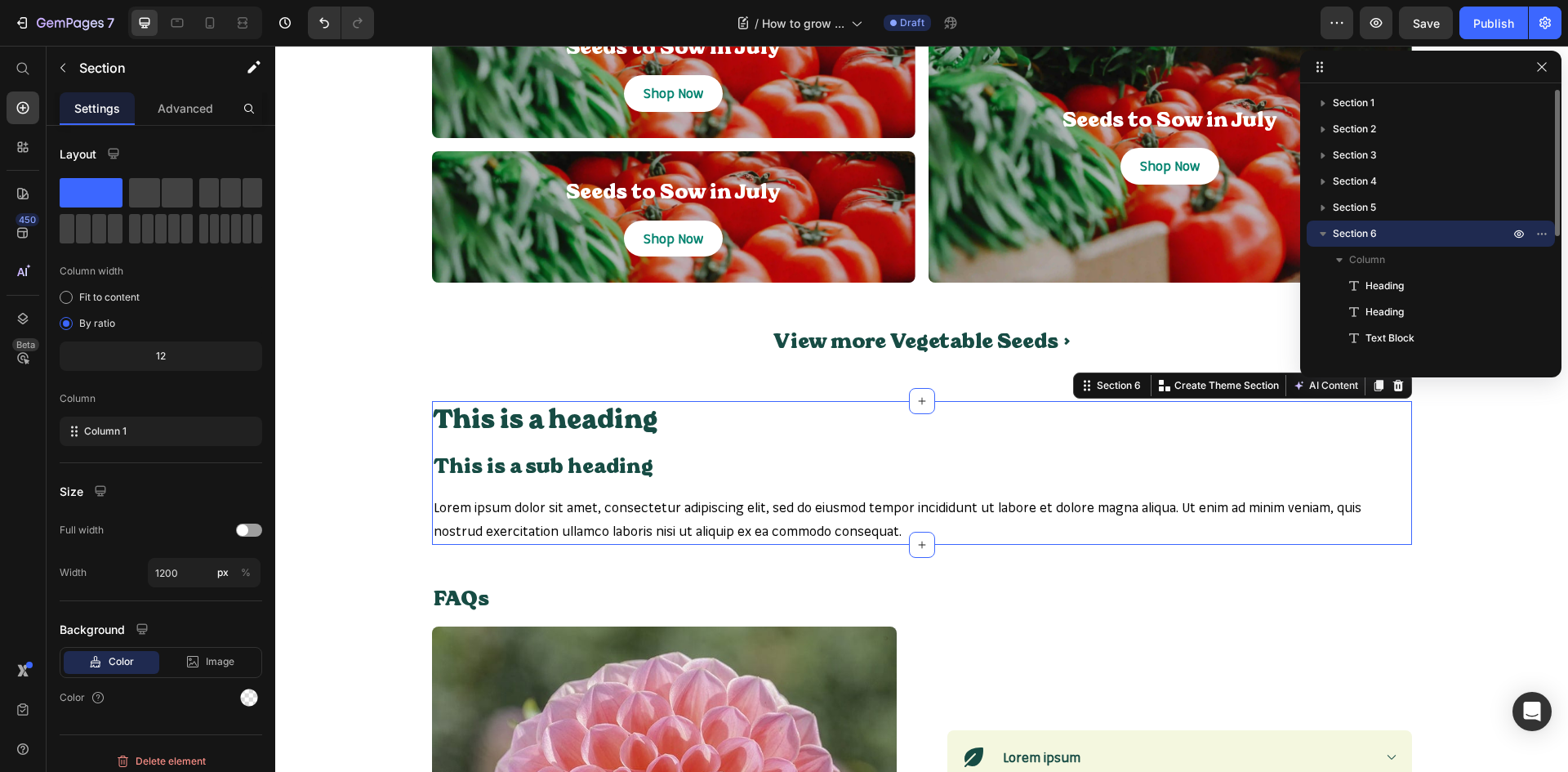 click on "Section 6" at bounding box center (1355, 234) 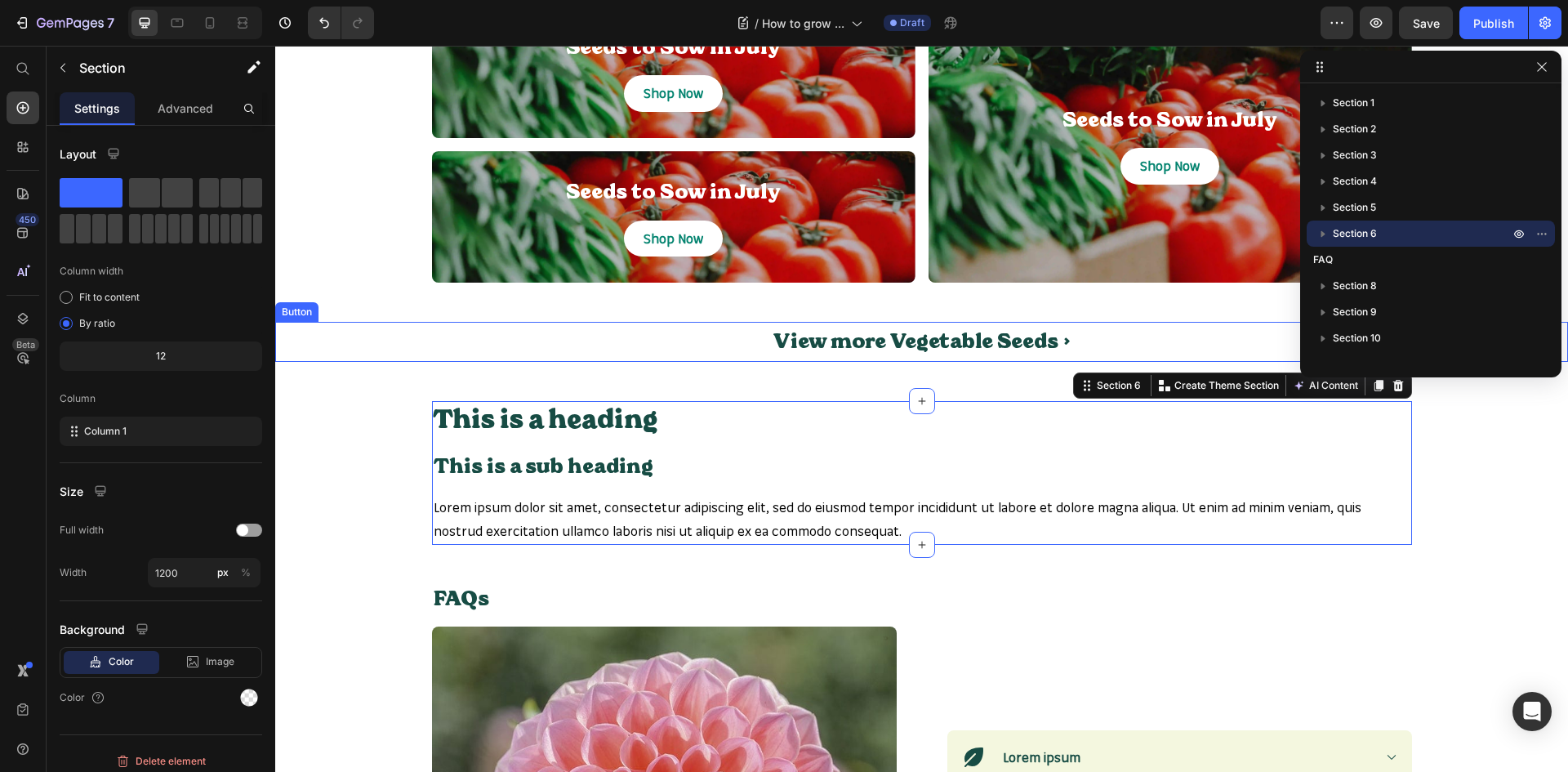 click on "View more Vegetable Seeds > Button" at bounding box center [921, 341] 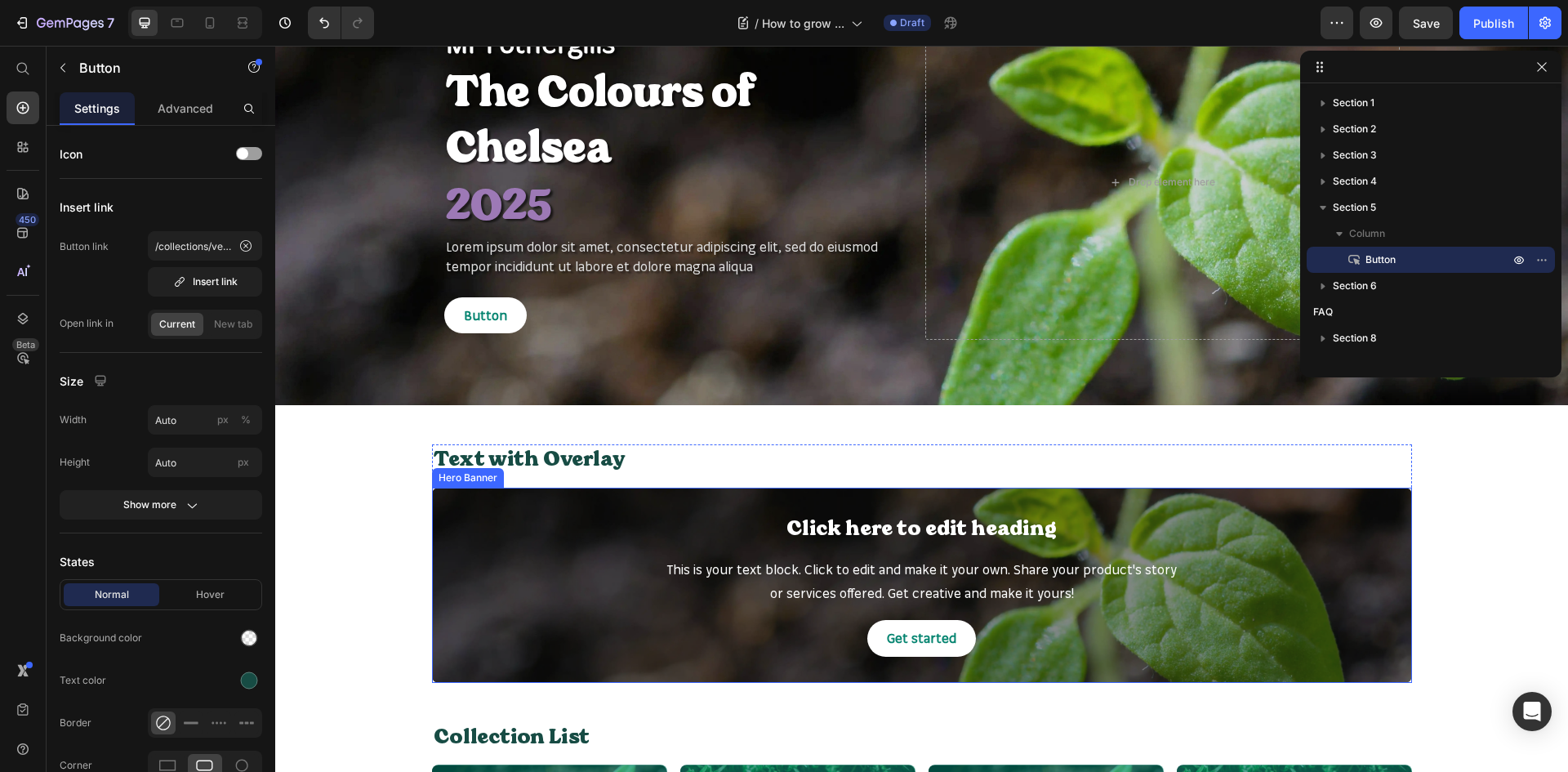 scroll, scrollTop: 0, scrollLeft: 0, axis: both 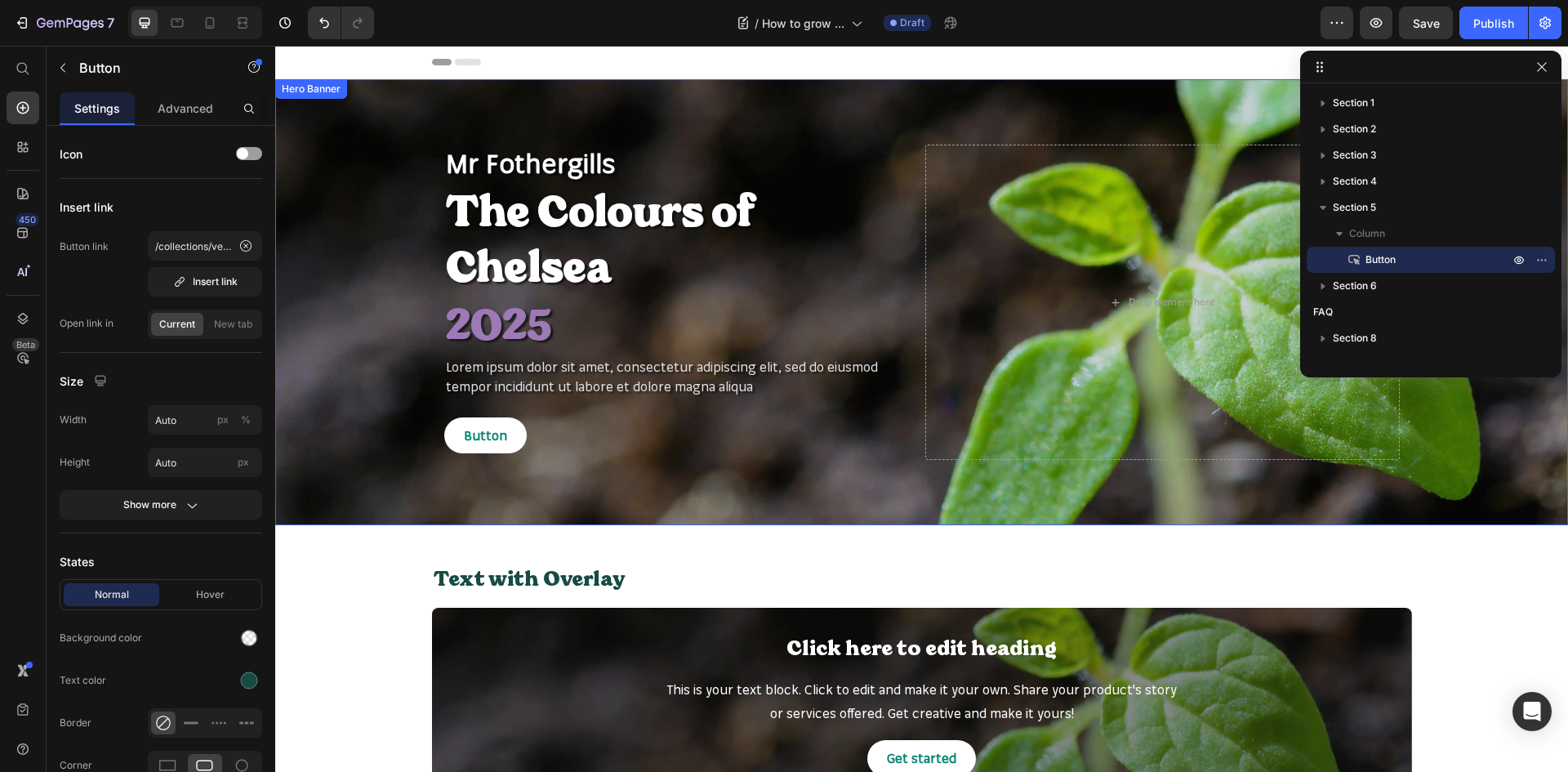 click on "Mr Fothergills Text Block The Colours of Chelsea Heading 2025 Heading Lorem ipsum dolor sit amet, consectetur adipiscing elit, sed do eiusmod tempor incididunt ut labore et dolore magna aliqua Text Block Button Button
Drop element here Row" at bounding box center (922, 302) 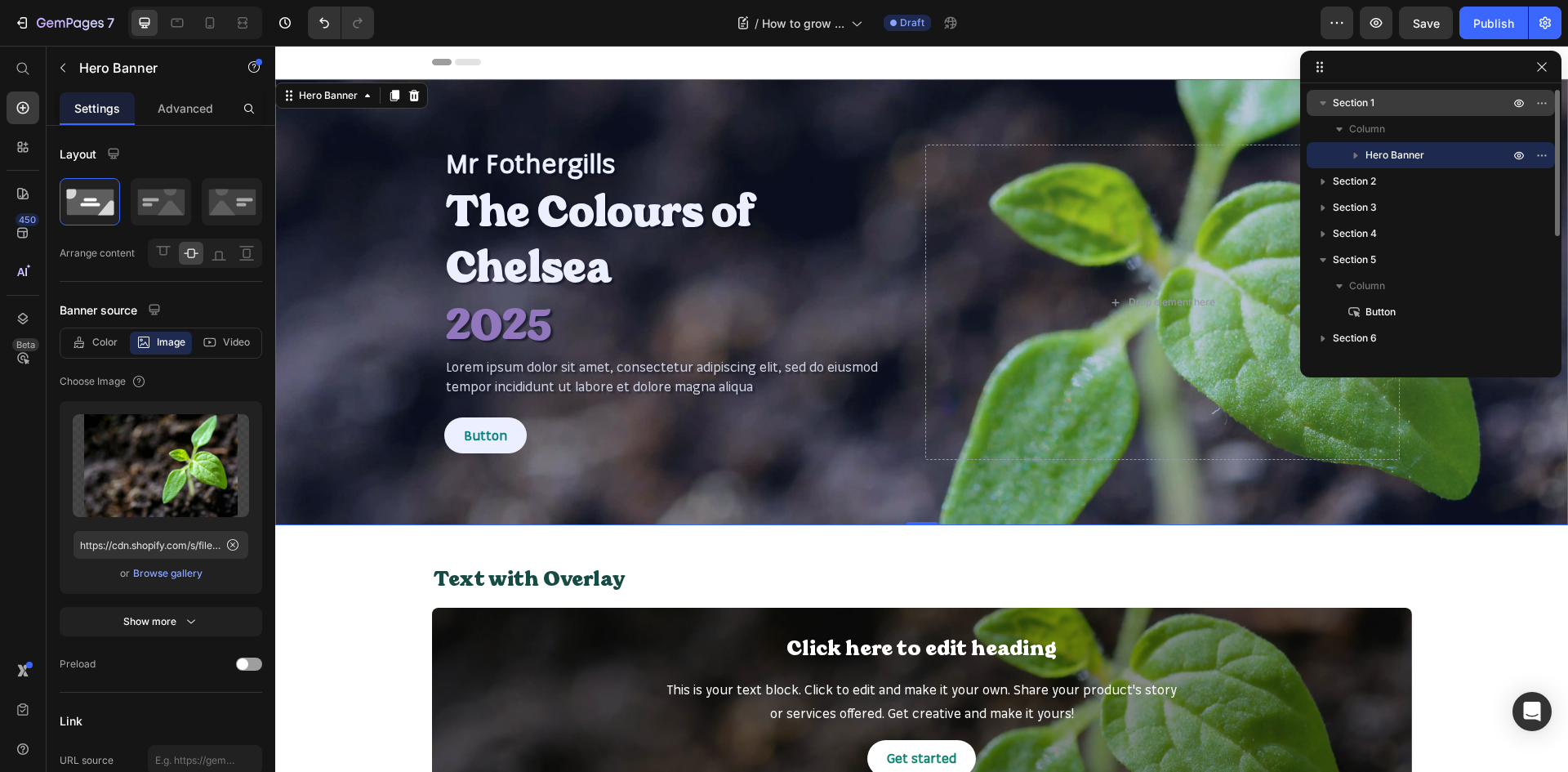 click on "Section 1" at bounding box center (1423, 103) 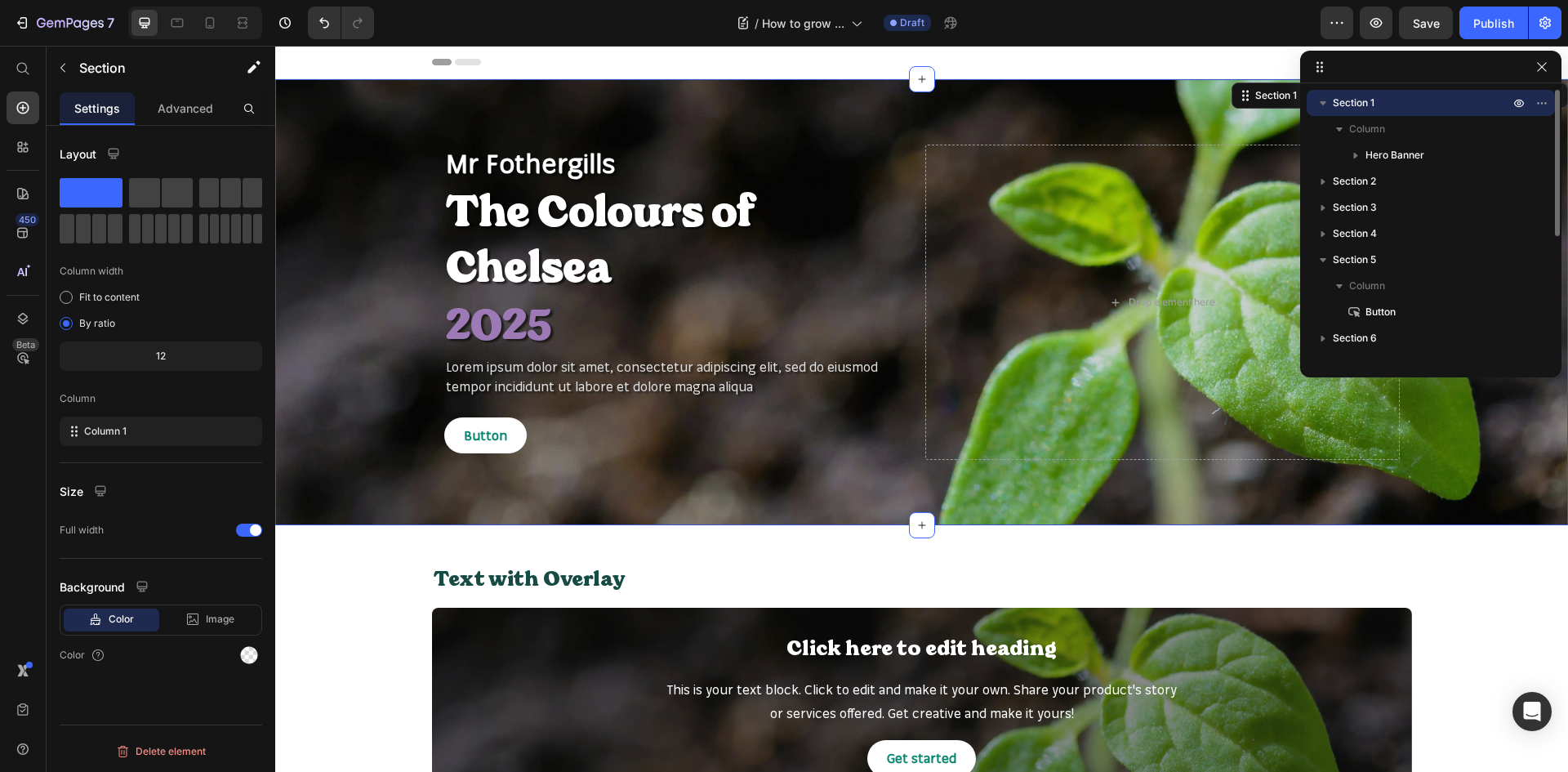 click on "Section 1" at bounding box center (1423, 103) 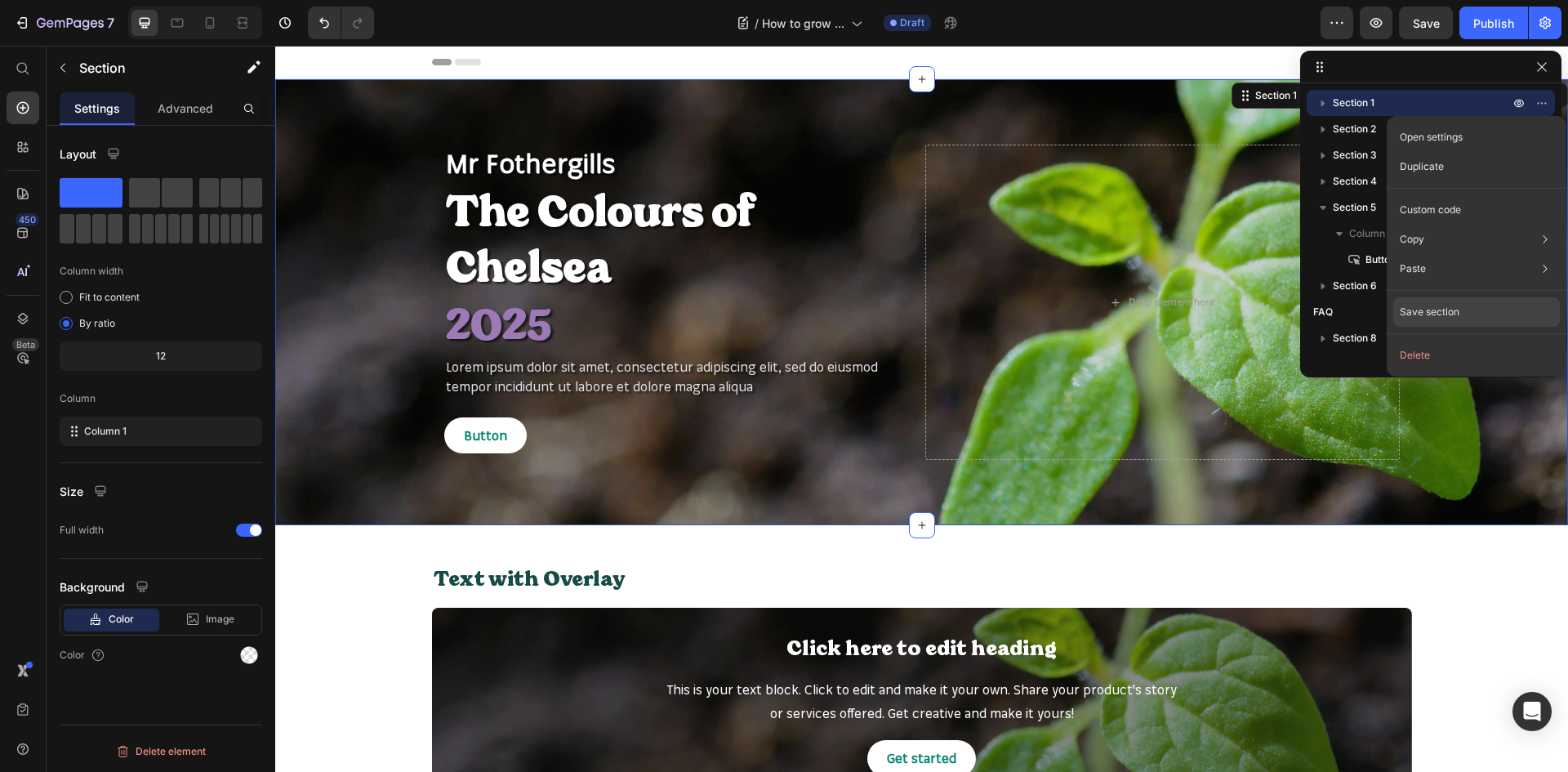 click on "Save section" at bounding box center [1429, 312] 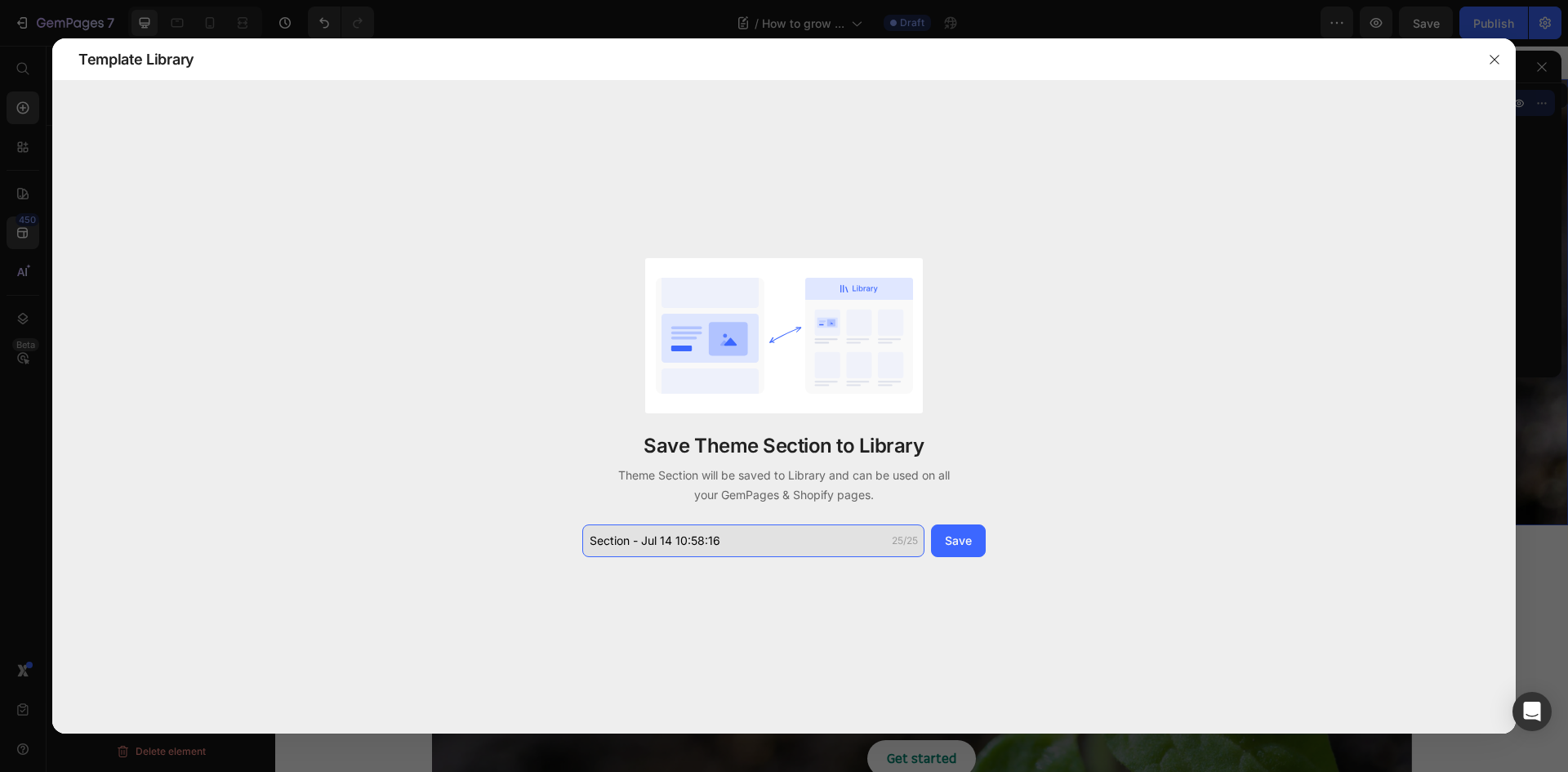click on "Section - Jul 14 10:58:16" 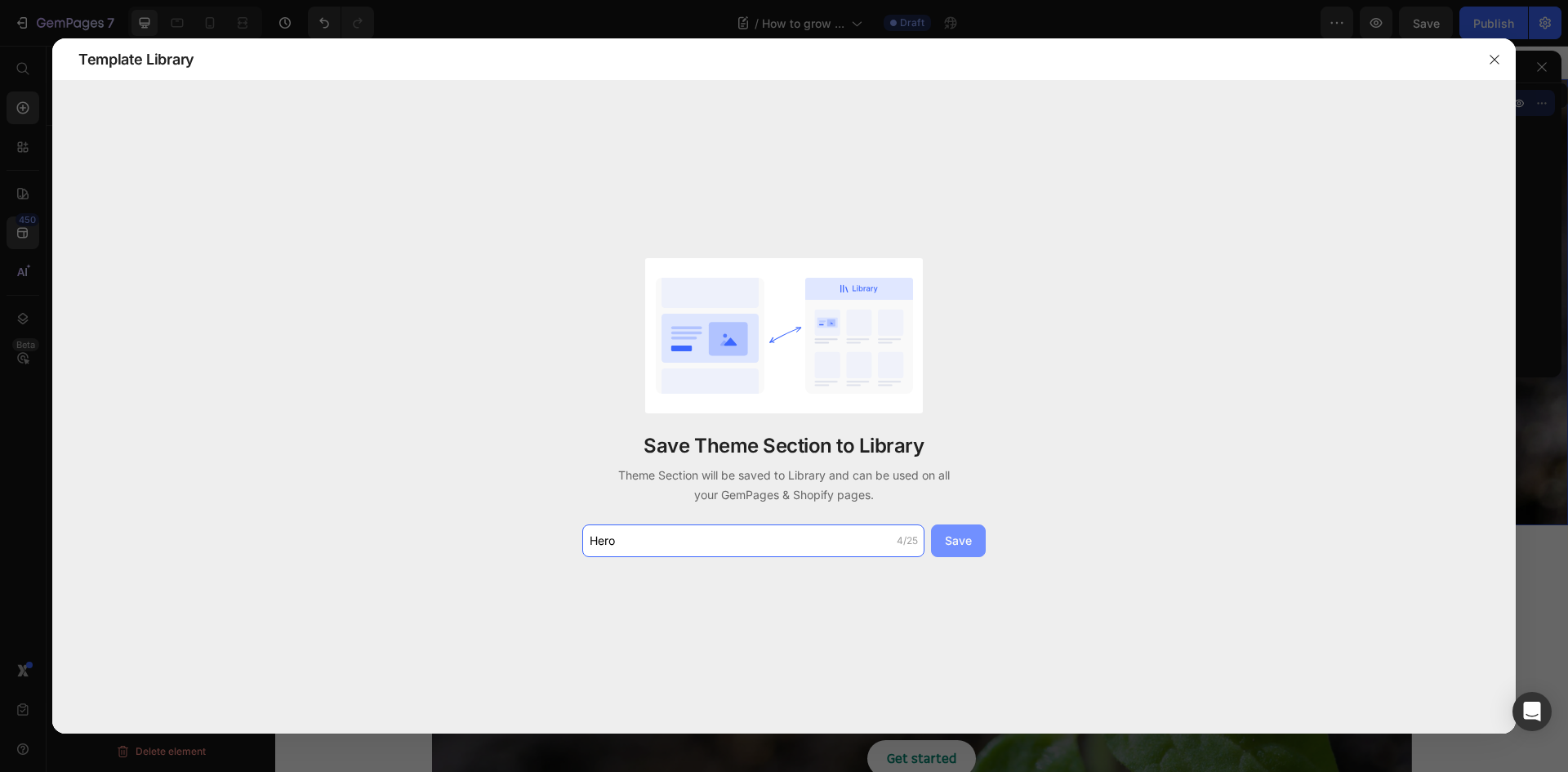type on "Hero" 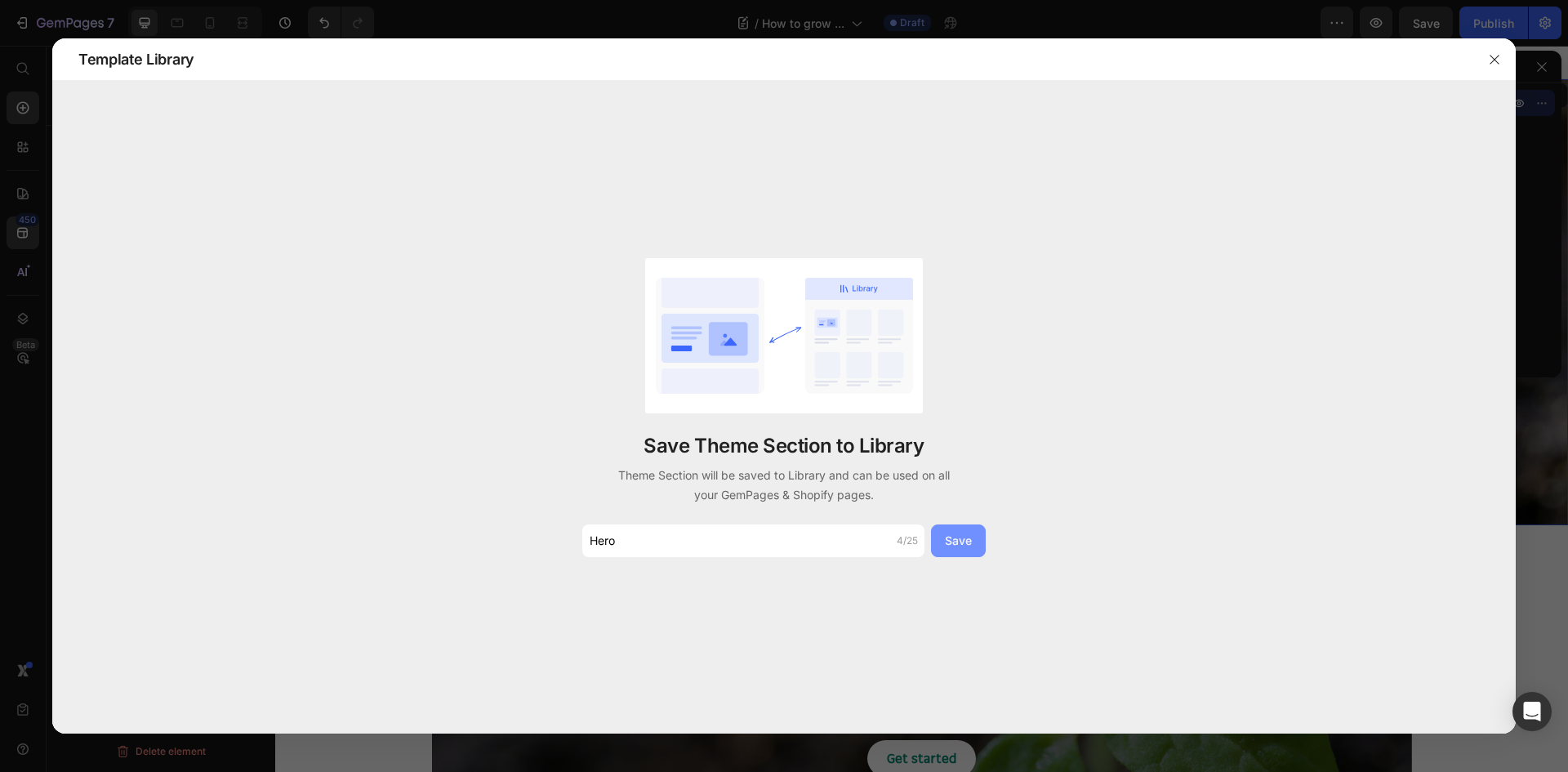 click on "Save" at bounding box center [958, 541] 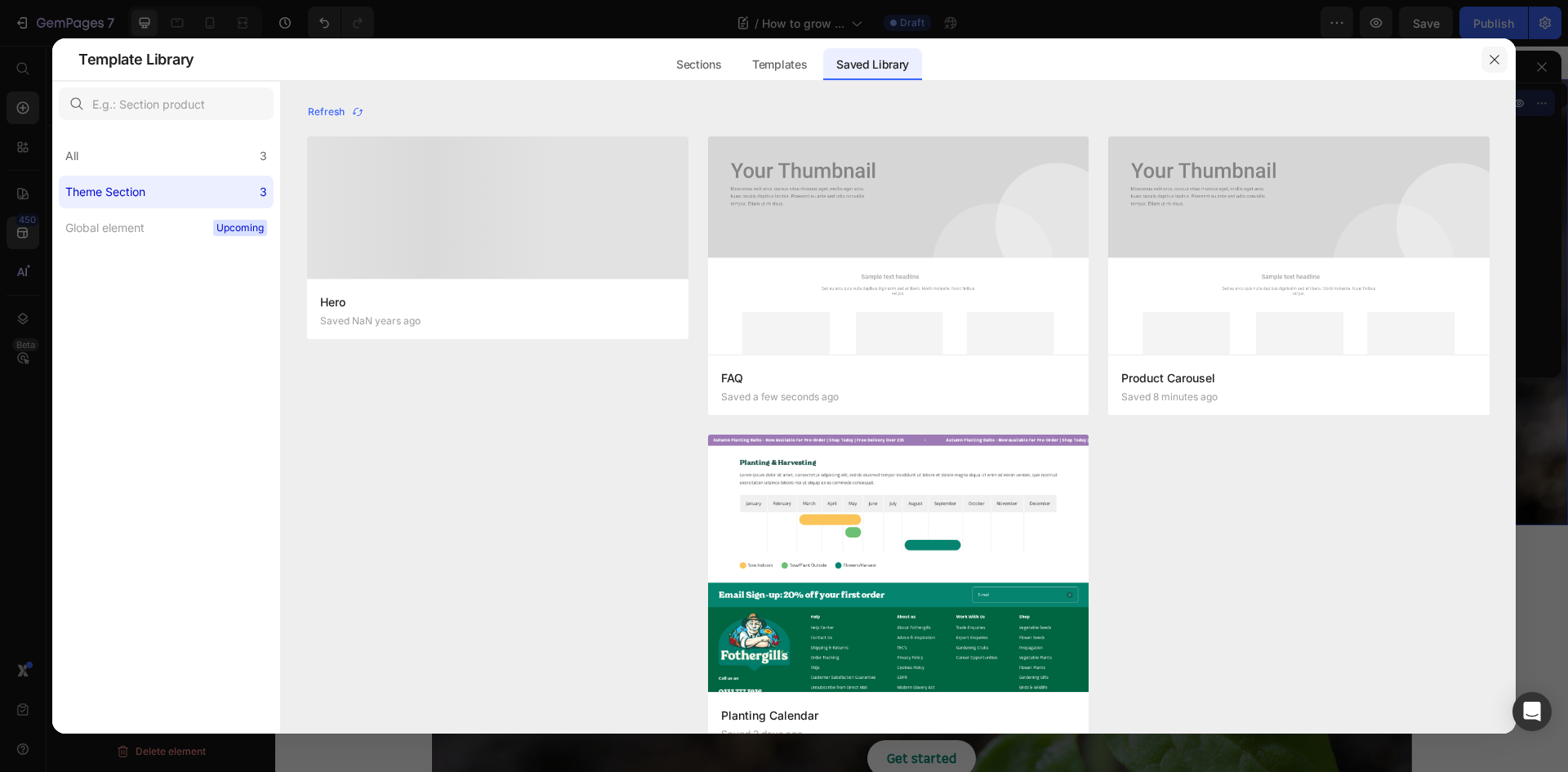 click 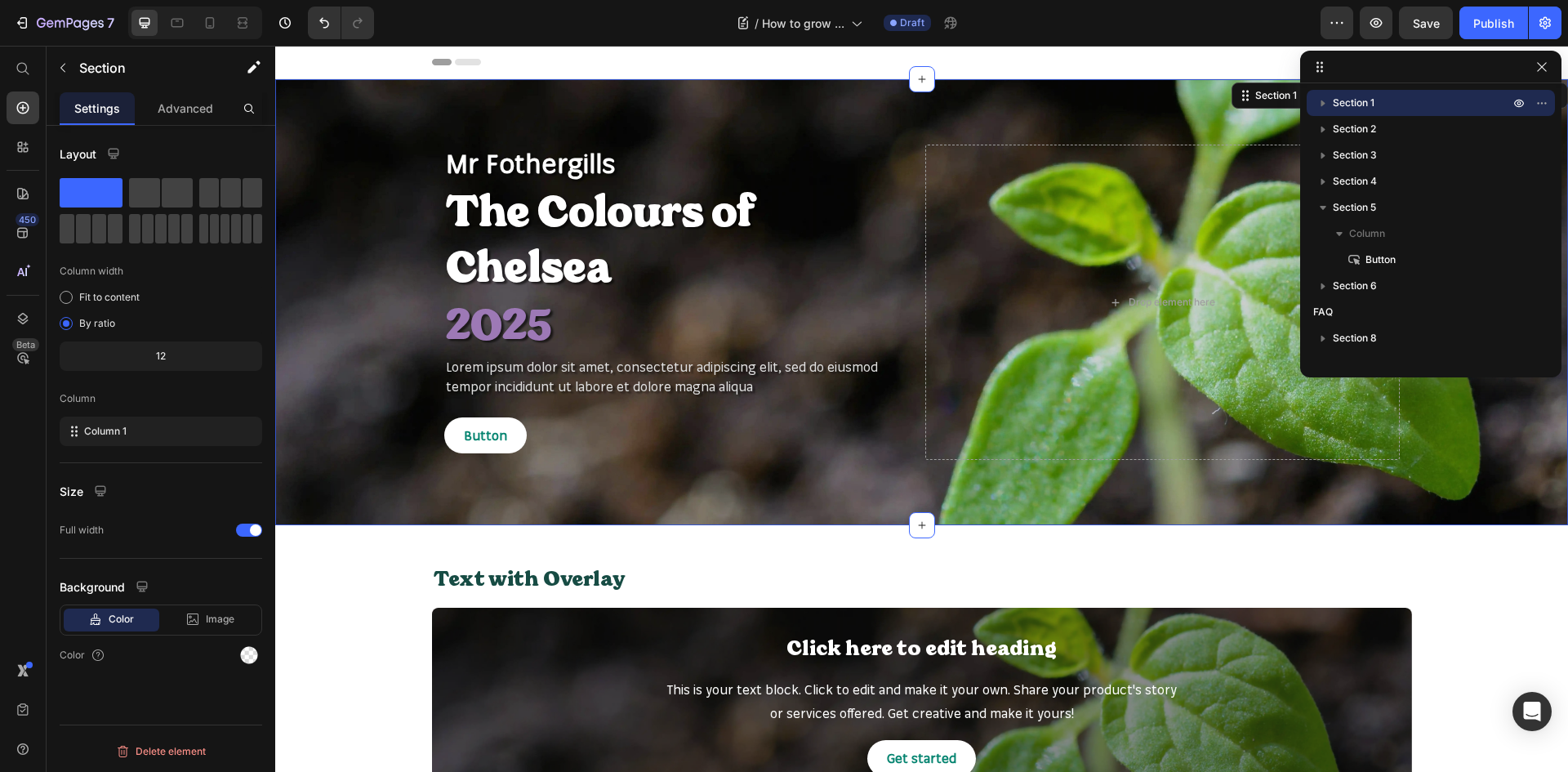 click on "Mr Fothergills Text Block The Colours of Chelsea Heading 2025 Heading Lorem ipsum dolor sit amet, consectetur adipiscing elit, sed do eiusmod tempor incididunt ut labore et dolore magna aliqua Text Block Button Button
Drop element here Row Hero Banner Section 1   Create Theme Section AI Content Write with GemAI What would you like to describe here? Tone and Voice Persuasive Product Pansy Cool Wave Frost Garden Ready Bedding Plants Show more Generate Text with Overlay Heading Click here to edit heading Heading This is your text block. Click to edit and make it your own. Share your product's story                   or services offered. Get creative and make it yours! Text Block Get started Button Hero Banner Section 2 Collection List Heading Vegetable Seeds Heading Hero Banner Vegetable Plants Heading Hero Banner Fruit Seeds Heading Hero Banner Fruit Plants Heading Hero Banner Row Vegetable Seeds Heading Hero Banner Vegetable Plants Heading Hero Banner Fruit Seeds Heading Hero Banner Heading" at bounding box center [921, 3345] 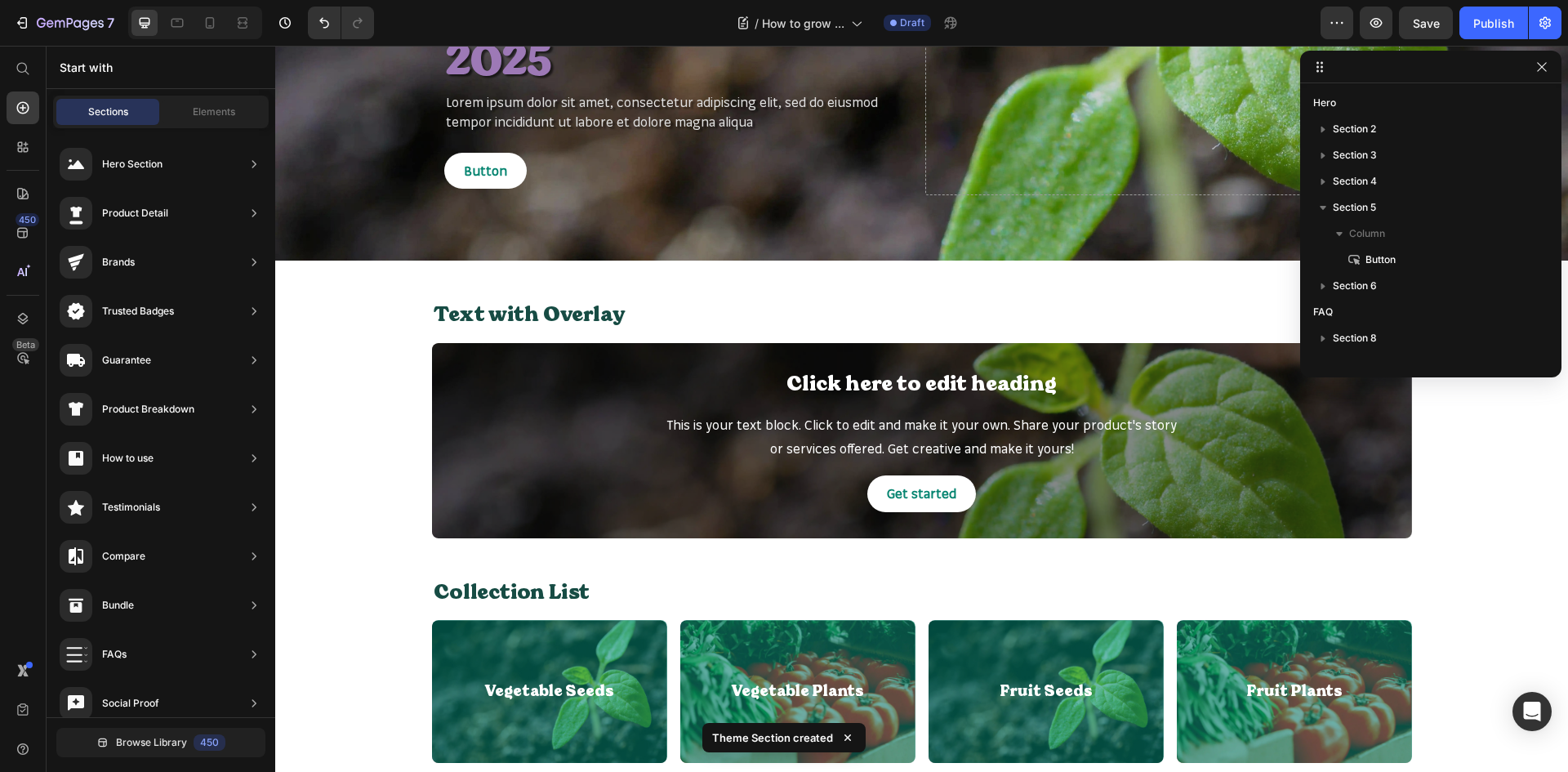 scroll, scrollTop: 408, scrollLeft: 0, axis: vertical 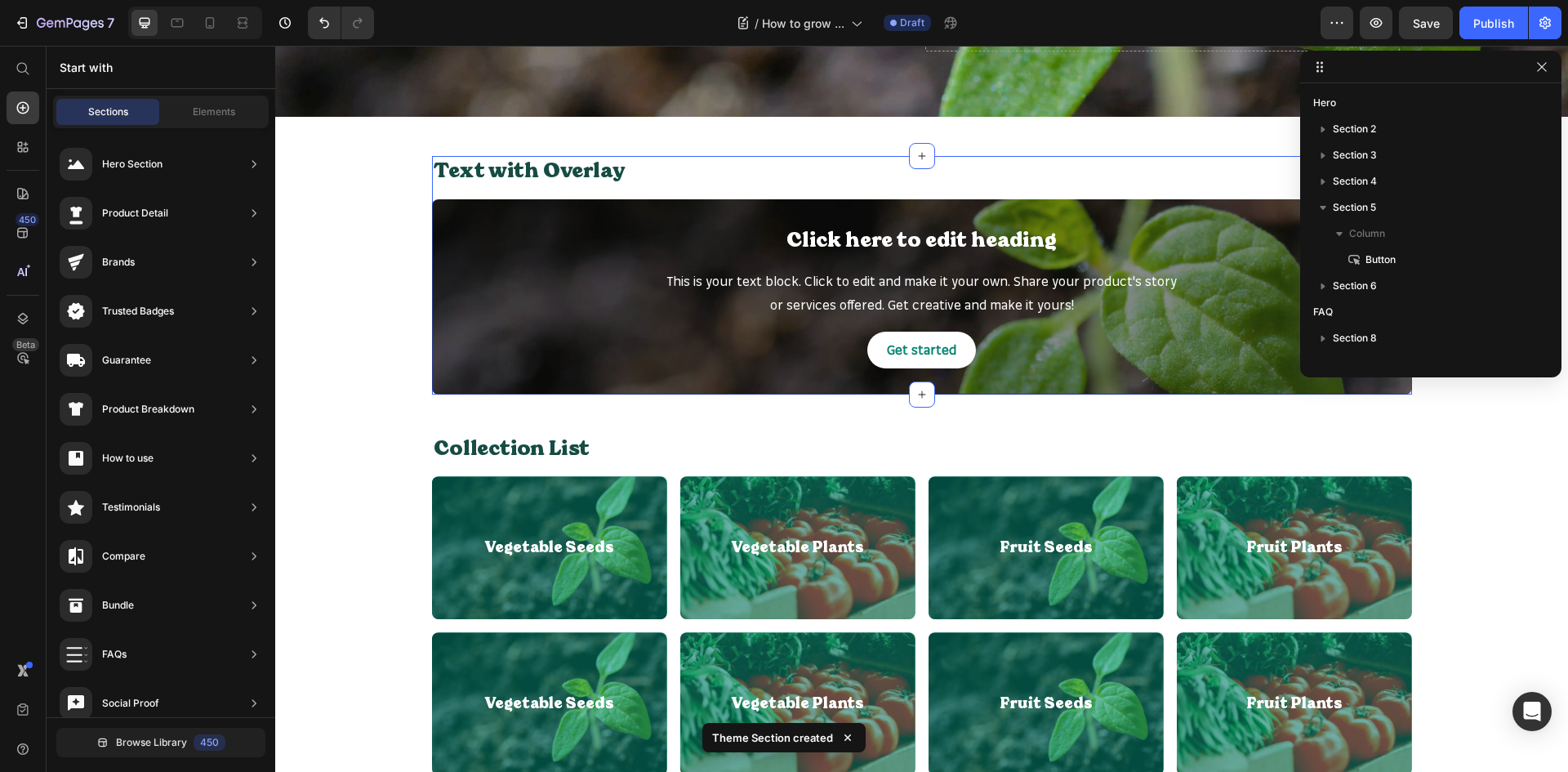 click on "Text with Overlay Heading Click here to edit heading Heading This is your text block. Click to edit and make it your own. Share your product's story                   or services offered. Get creative and make it yours! Text Block Get started Button Hero Banner" at bounding box center (922, 274) 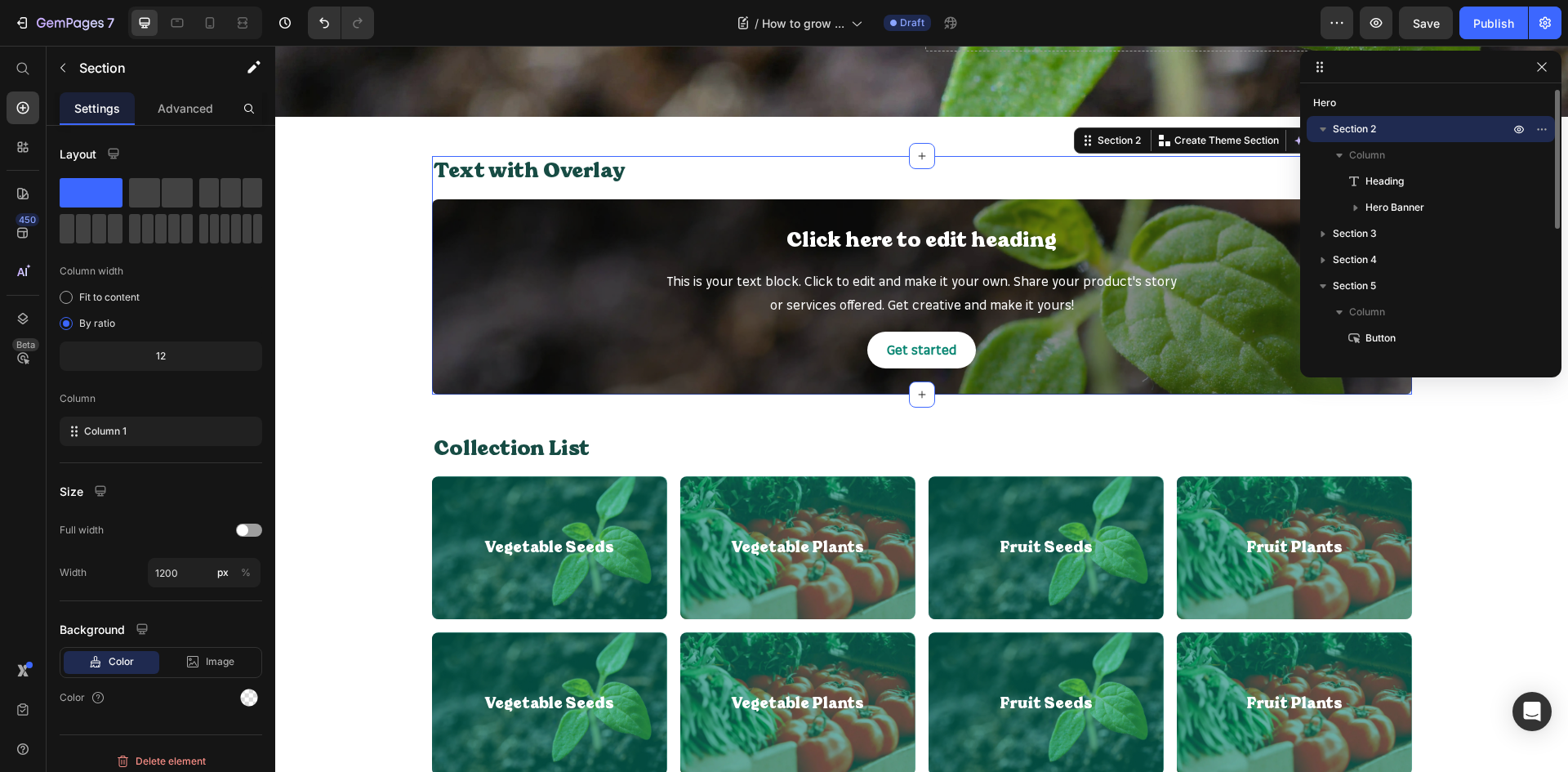 click on "Section 2" at bounding box center [1423, 129] 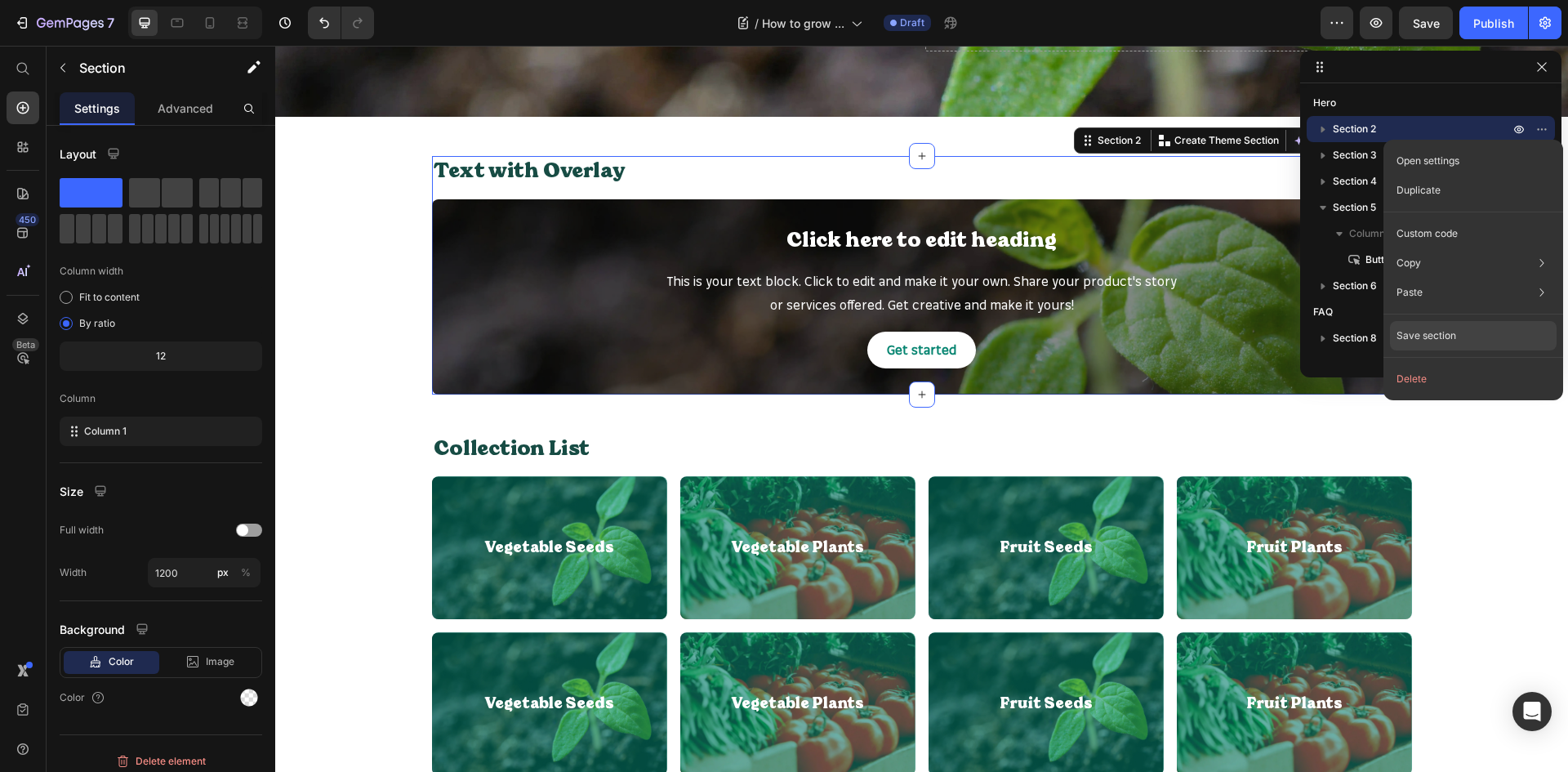 click on "Save section" at bounding box center [1426, 336] 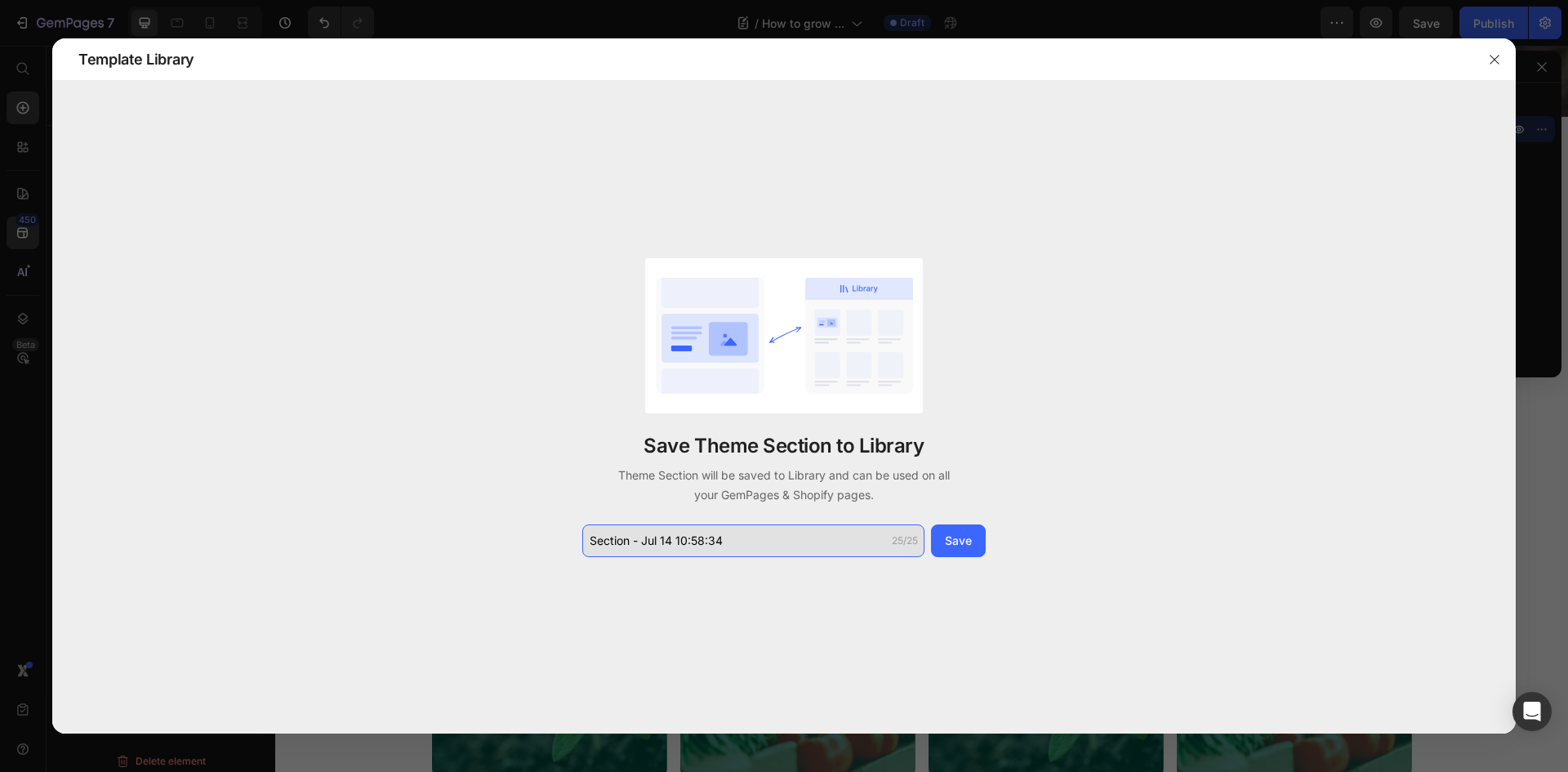 click on "Section - Jul 14 10:58:34" 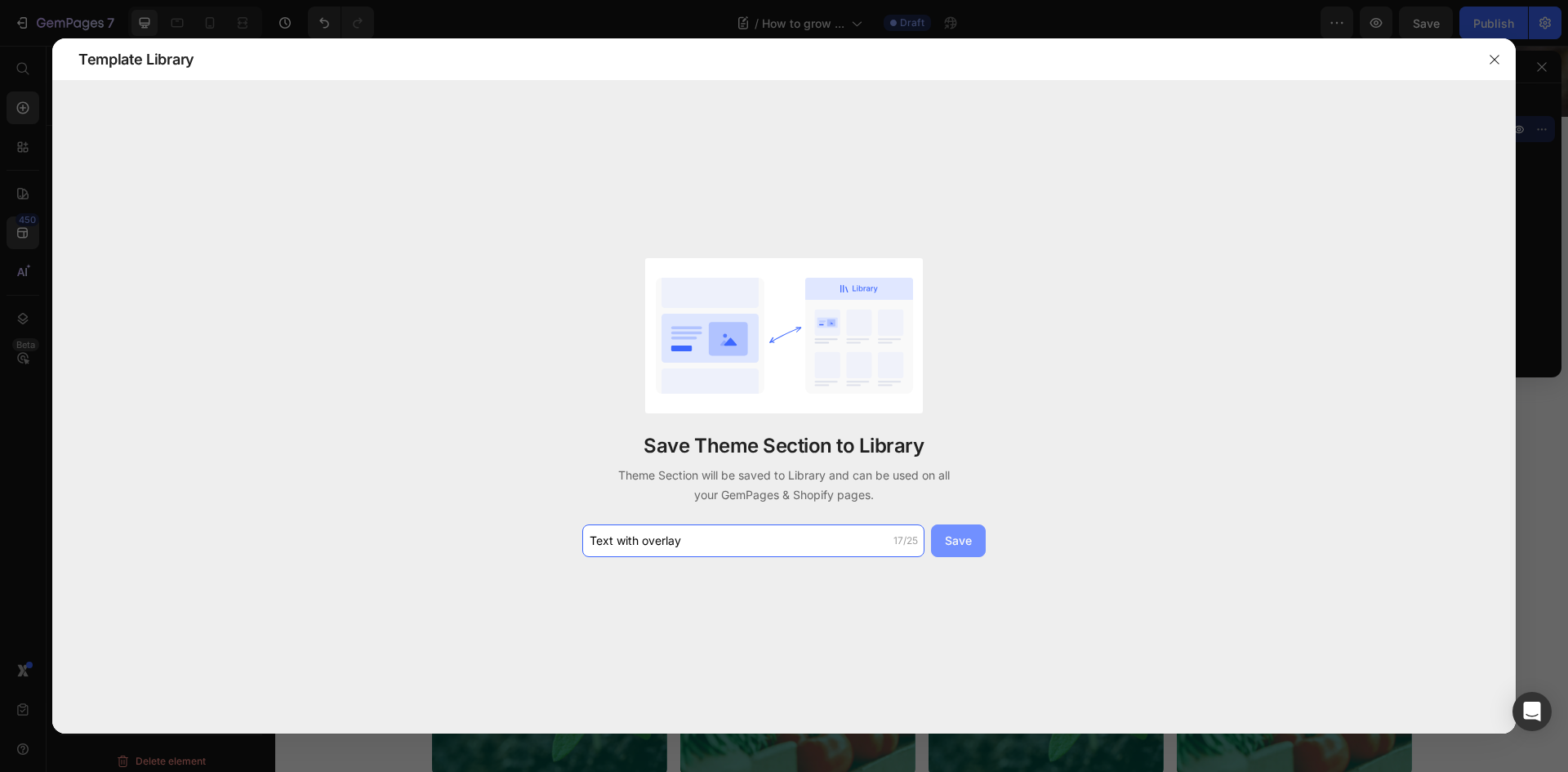 type on "Text with overlay" 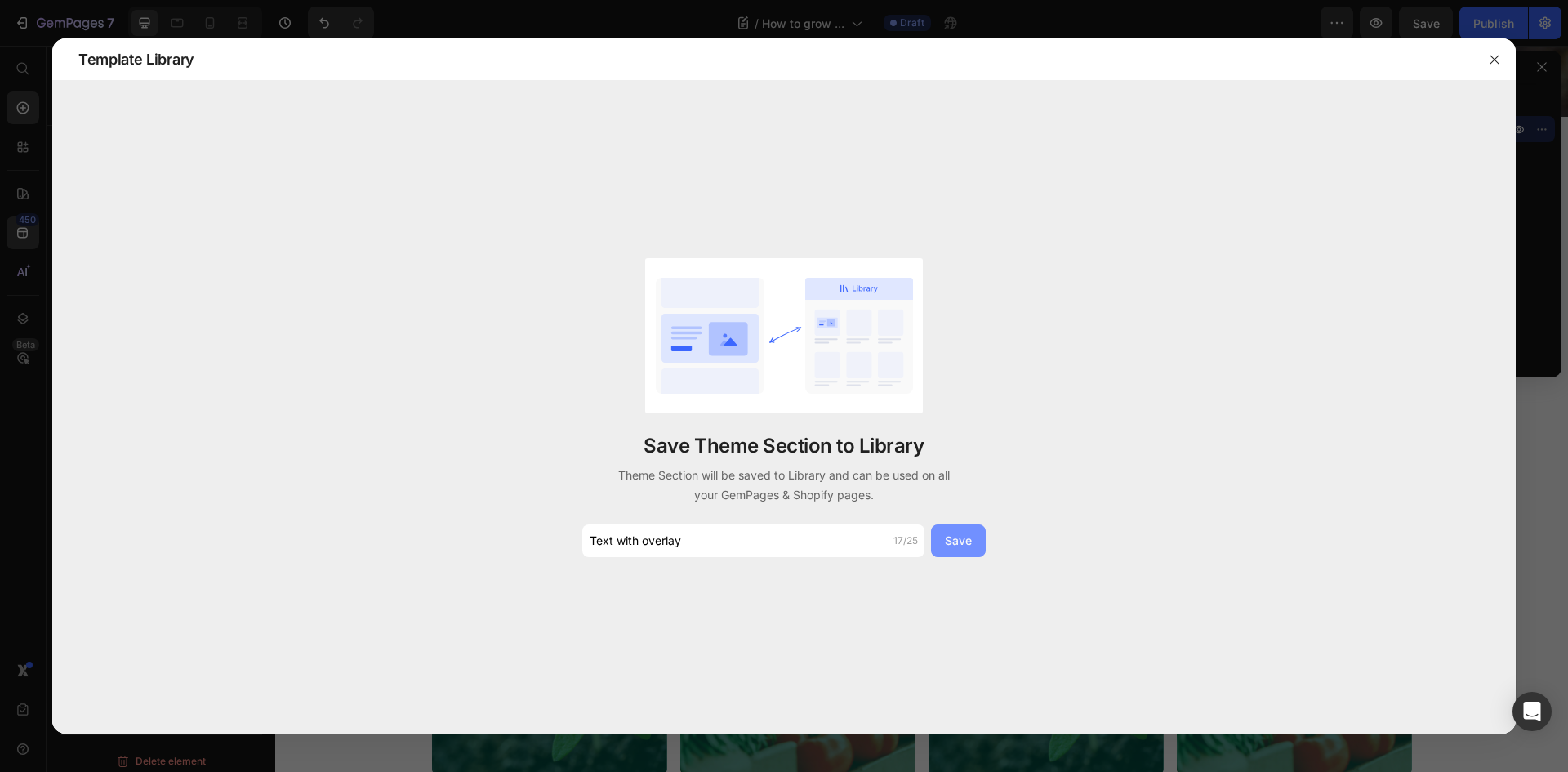 click on "Save" at bounding box center (958, 540) 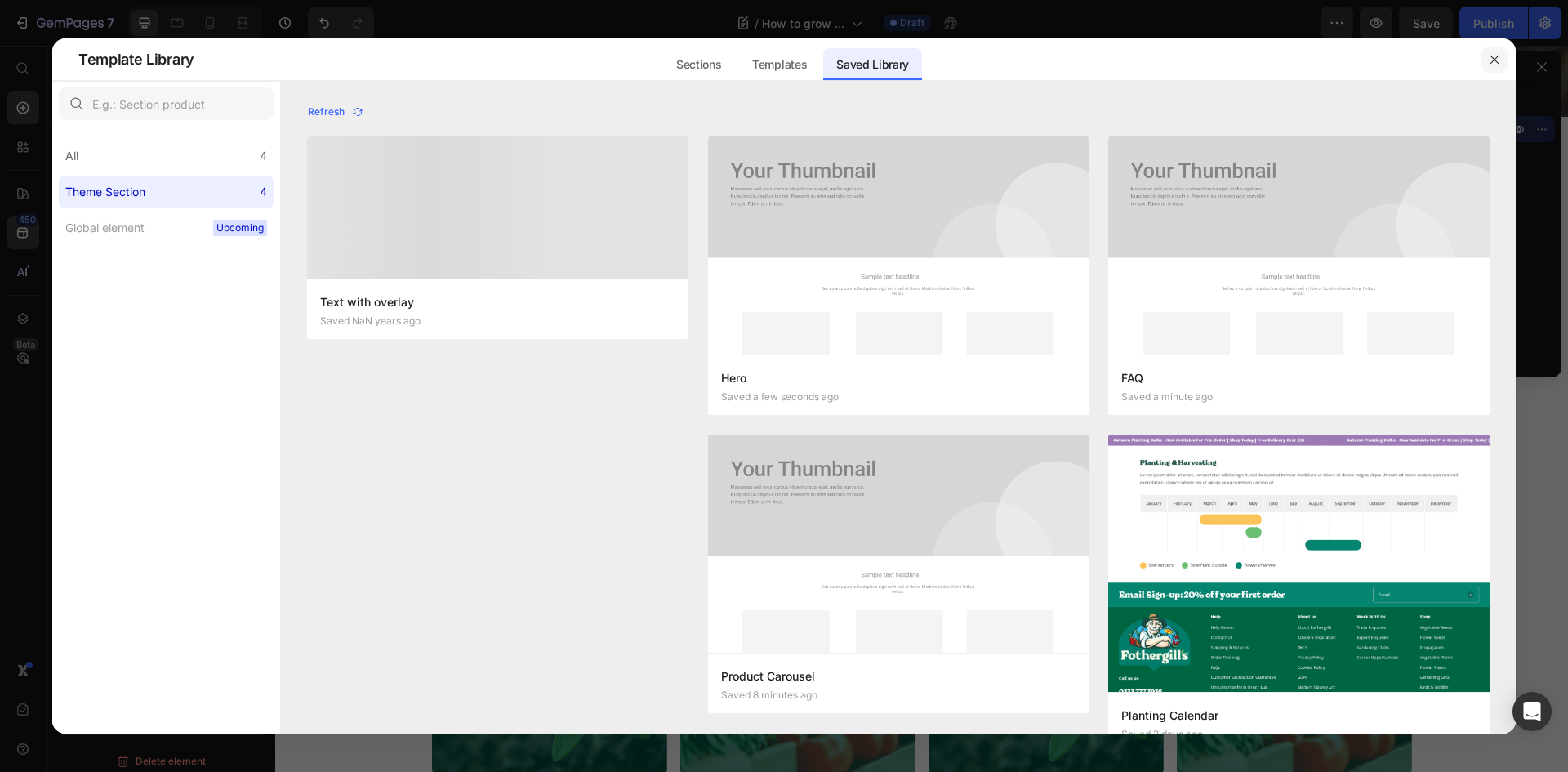 click 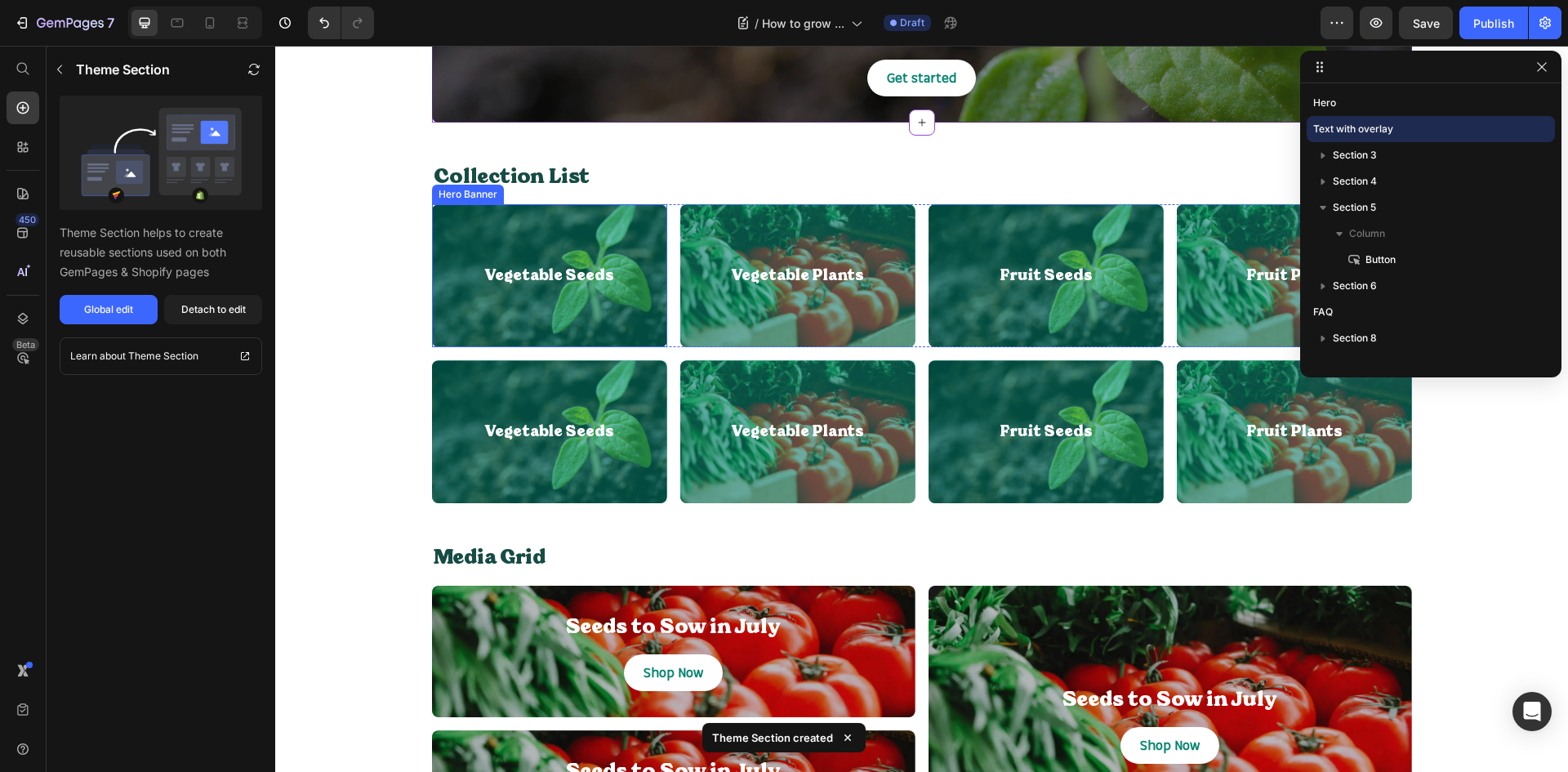 scroll, scrollTop: 654, scrollLeft: 0, axis: vertical 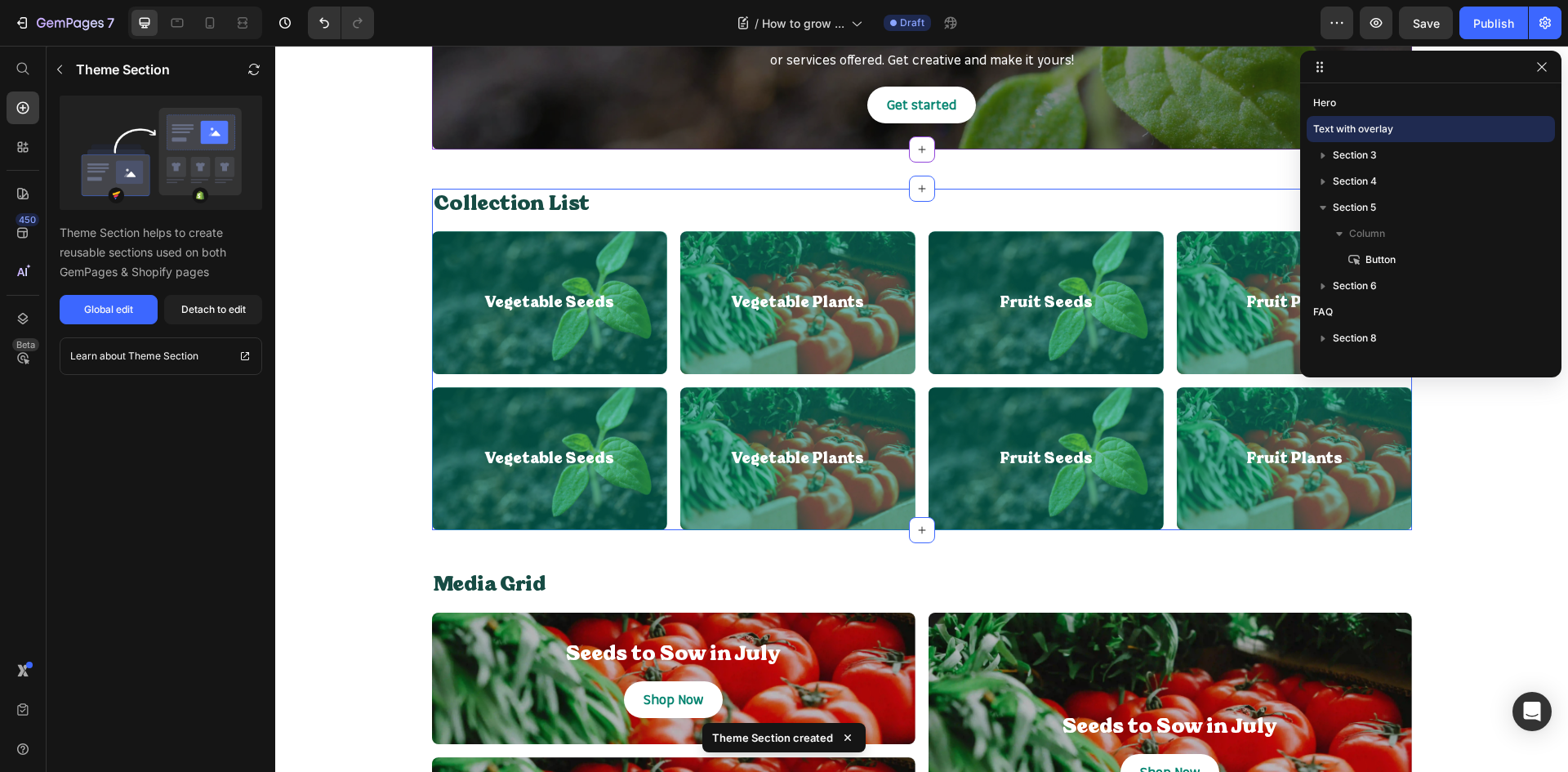 click on "Collection List Heading Vegetable Seeds Heading Hero Banner Vegetable Plants Heading Hero Banner Fruit Seeds Heading Hero Banner Fruit Plants Heading Hero Banner Row Vegetable Seeds Heading Hero Banner Vegetable Plants Heading Hero Banner Fruit Seeds Heading Hero Banner Fruit Plants Heading Hero Banner Row" at bounding box center (922, 359) 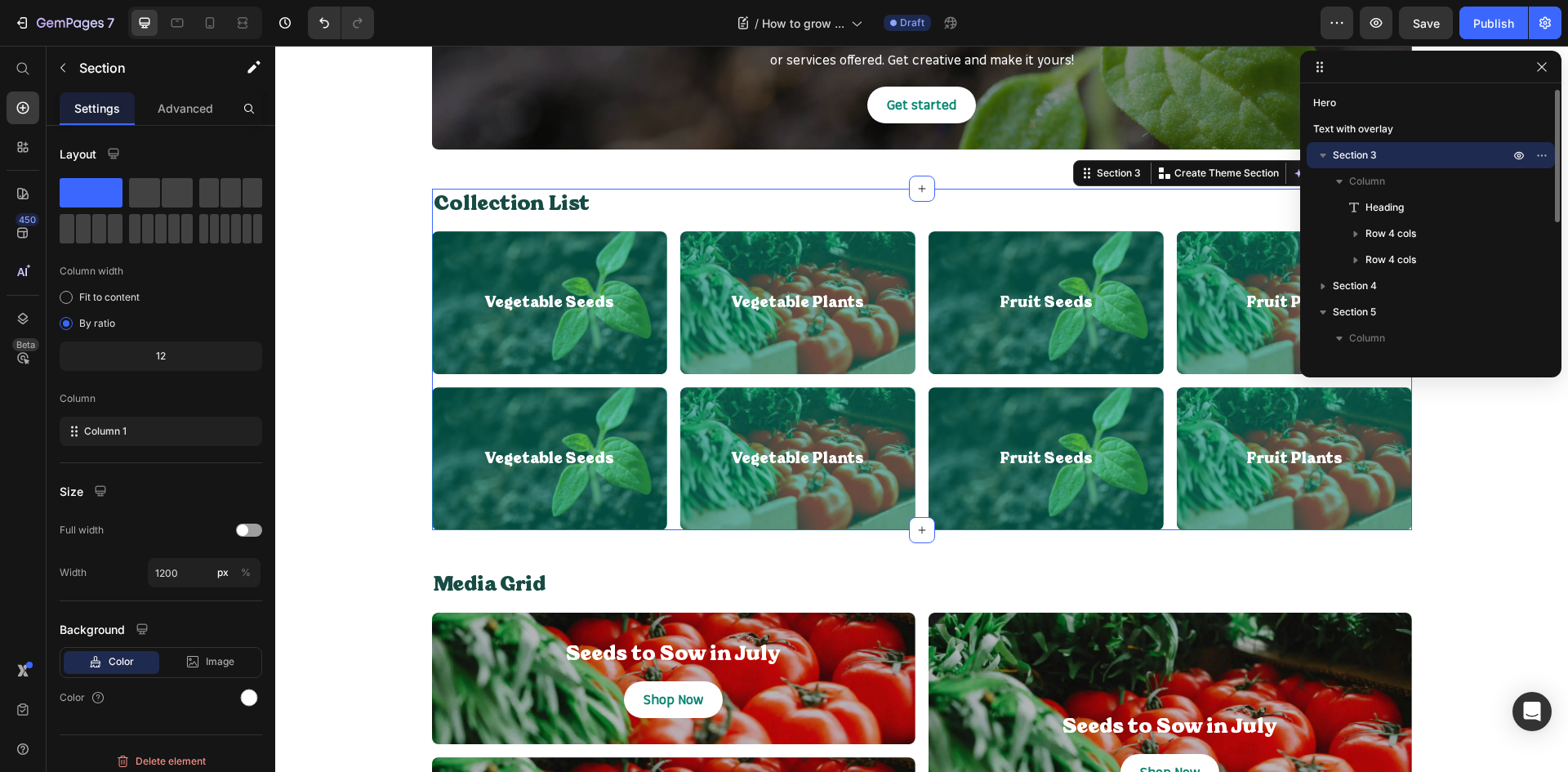 click on "Section 3" at bounding box center (1355, 155) 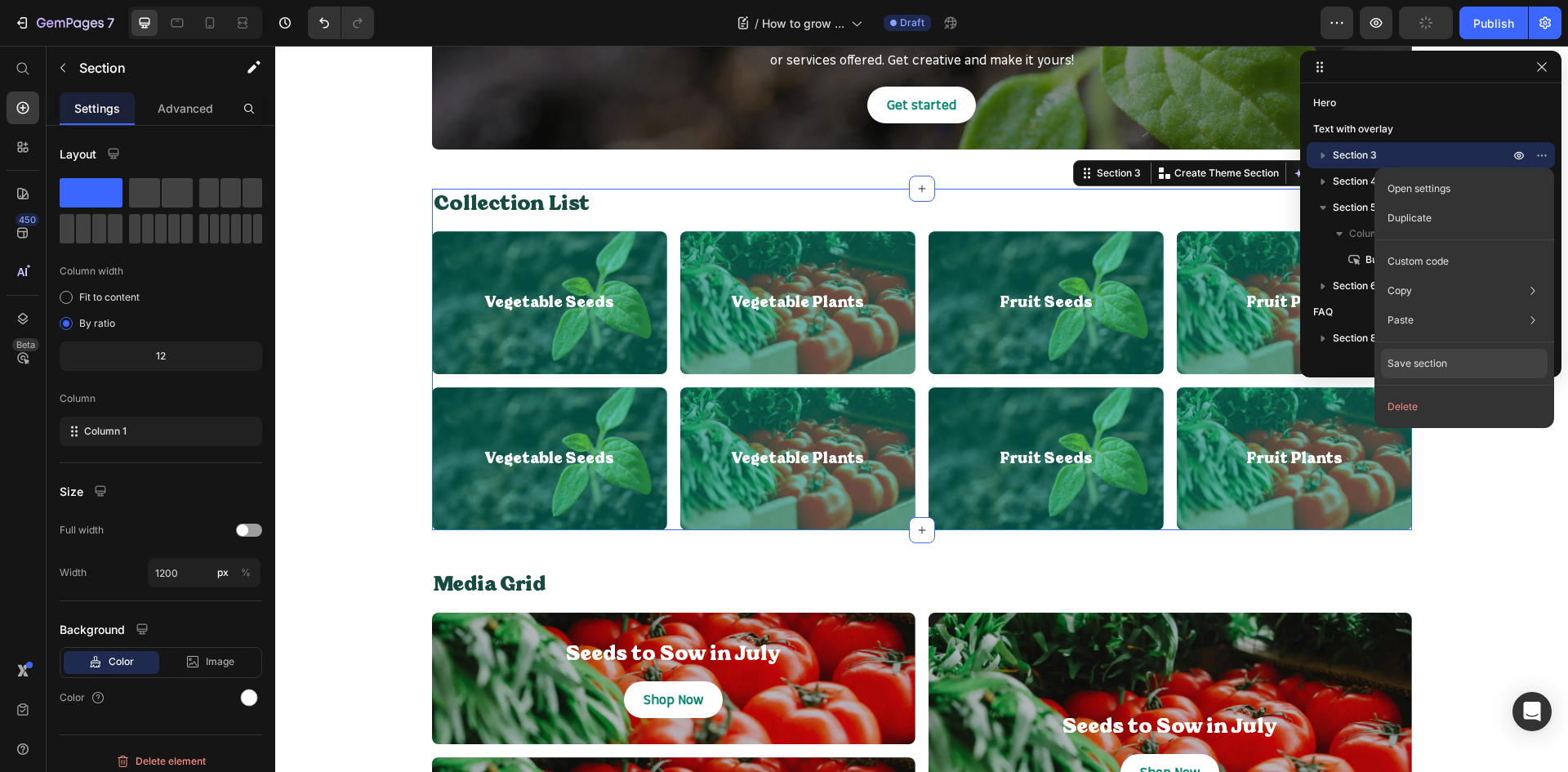 click on "Save section" at bounding box center [1417, 364] 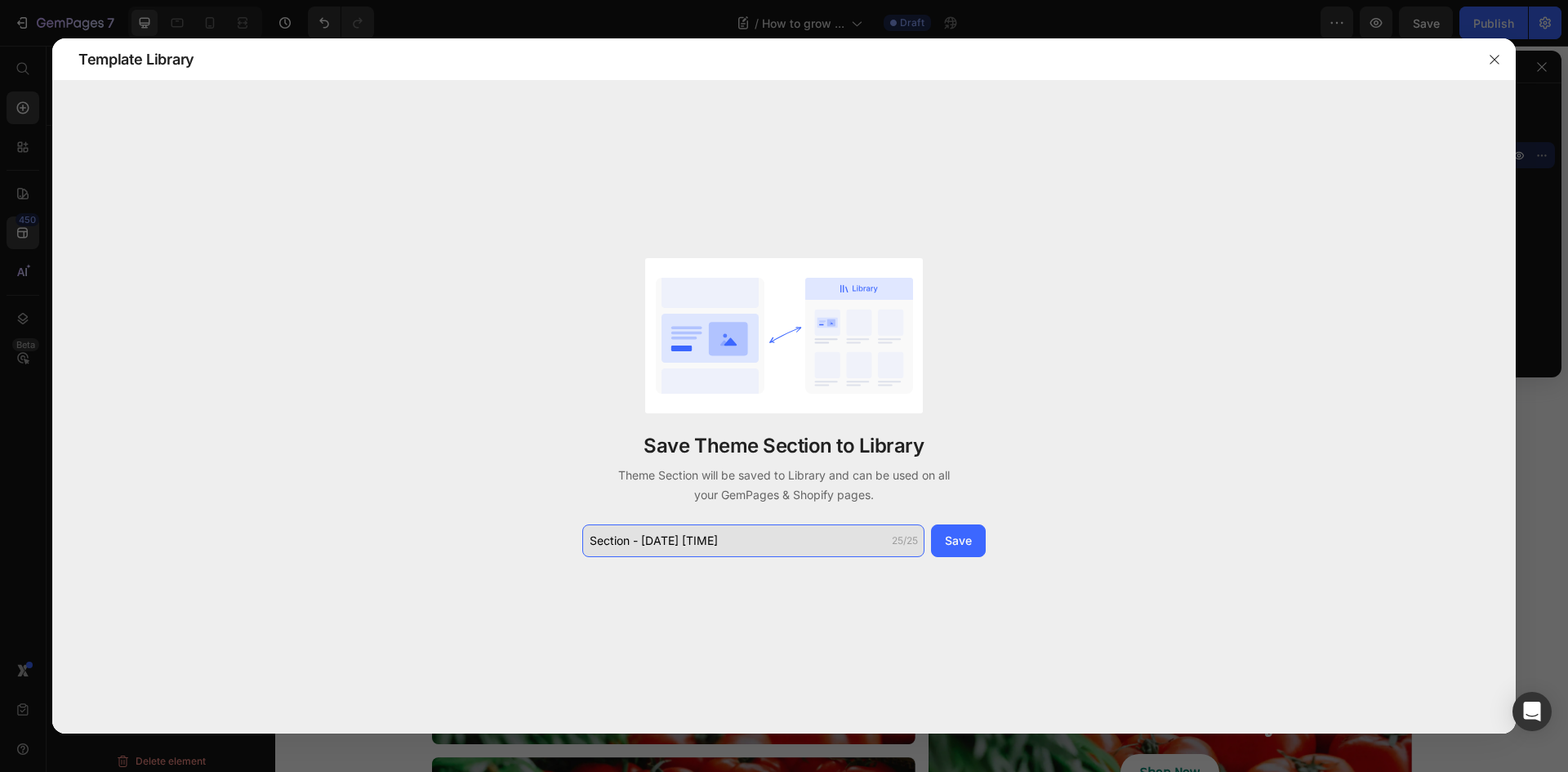click on "Section - Jul 14 10:58:57" 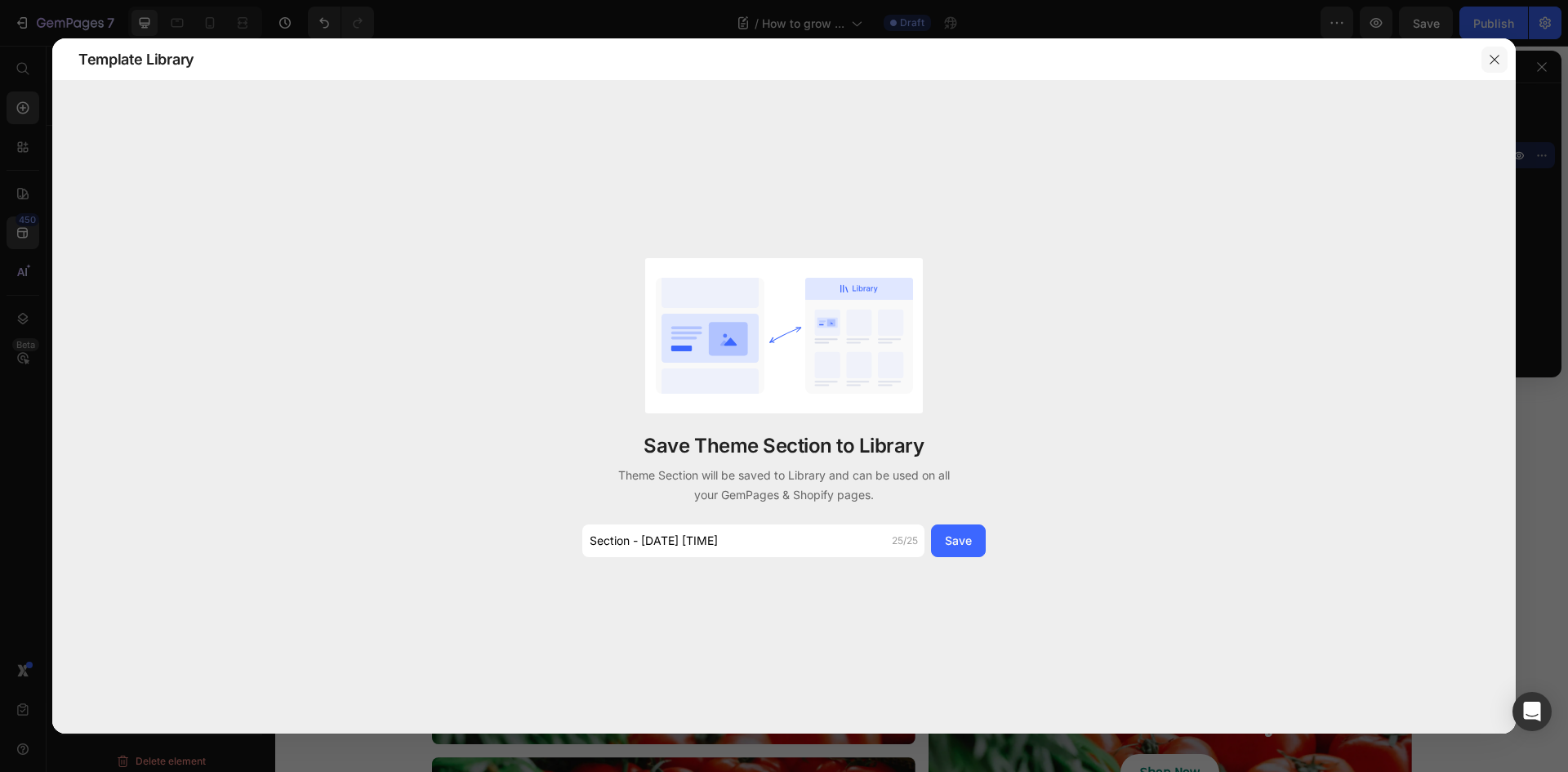 click 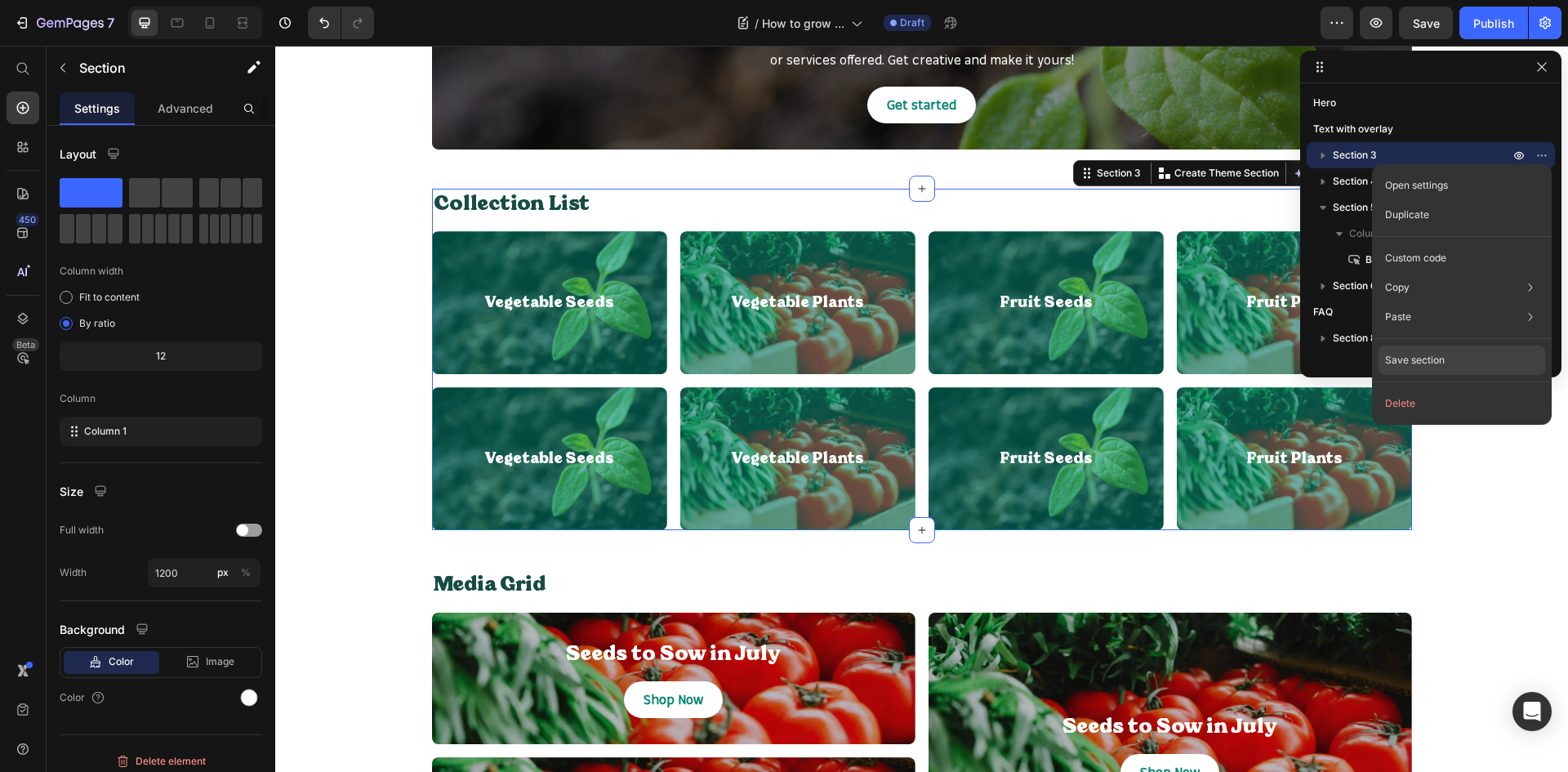 click on "Save section" 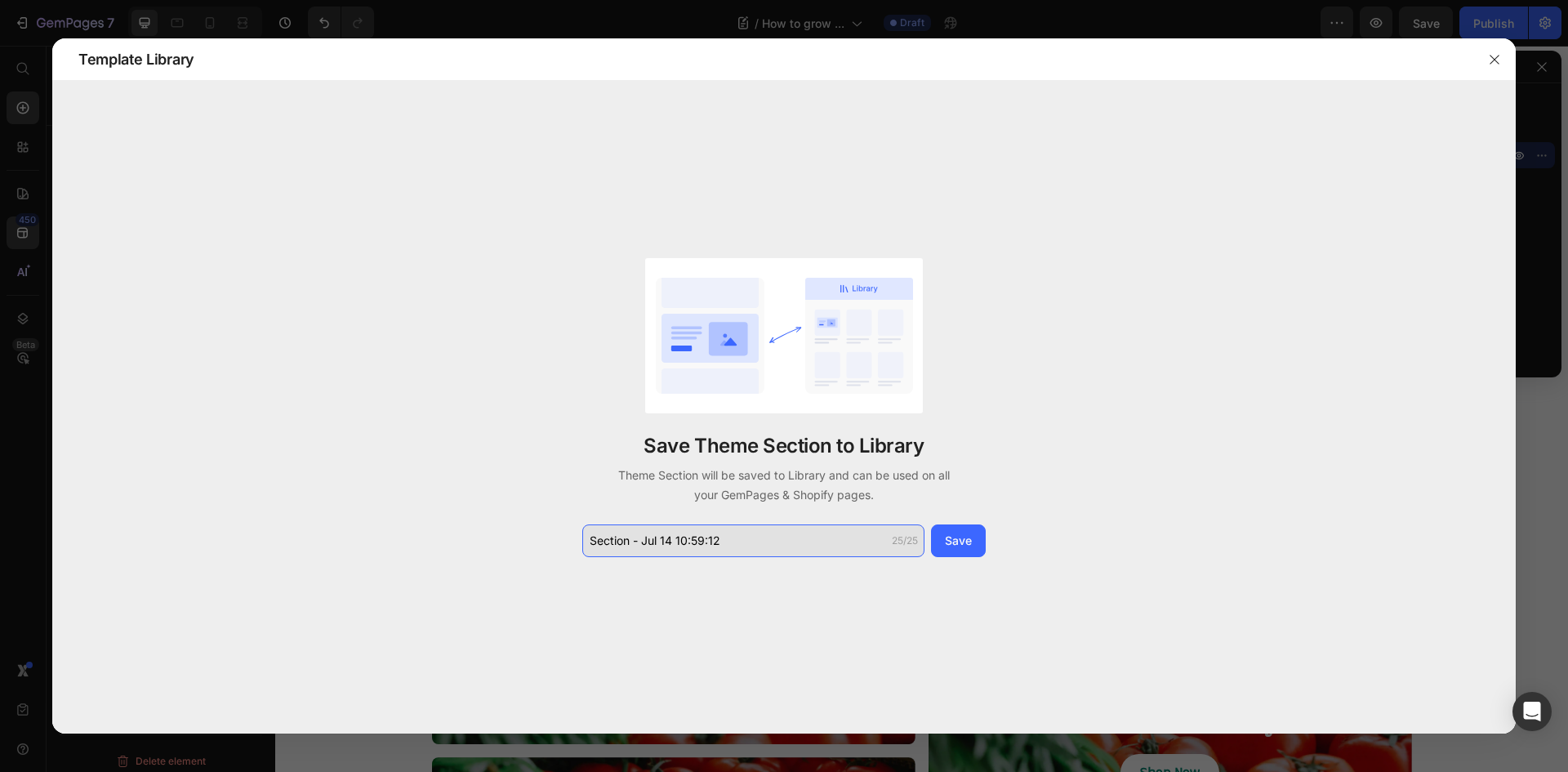 click on "Section - Jul 14 10:59:12" 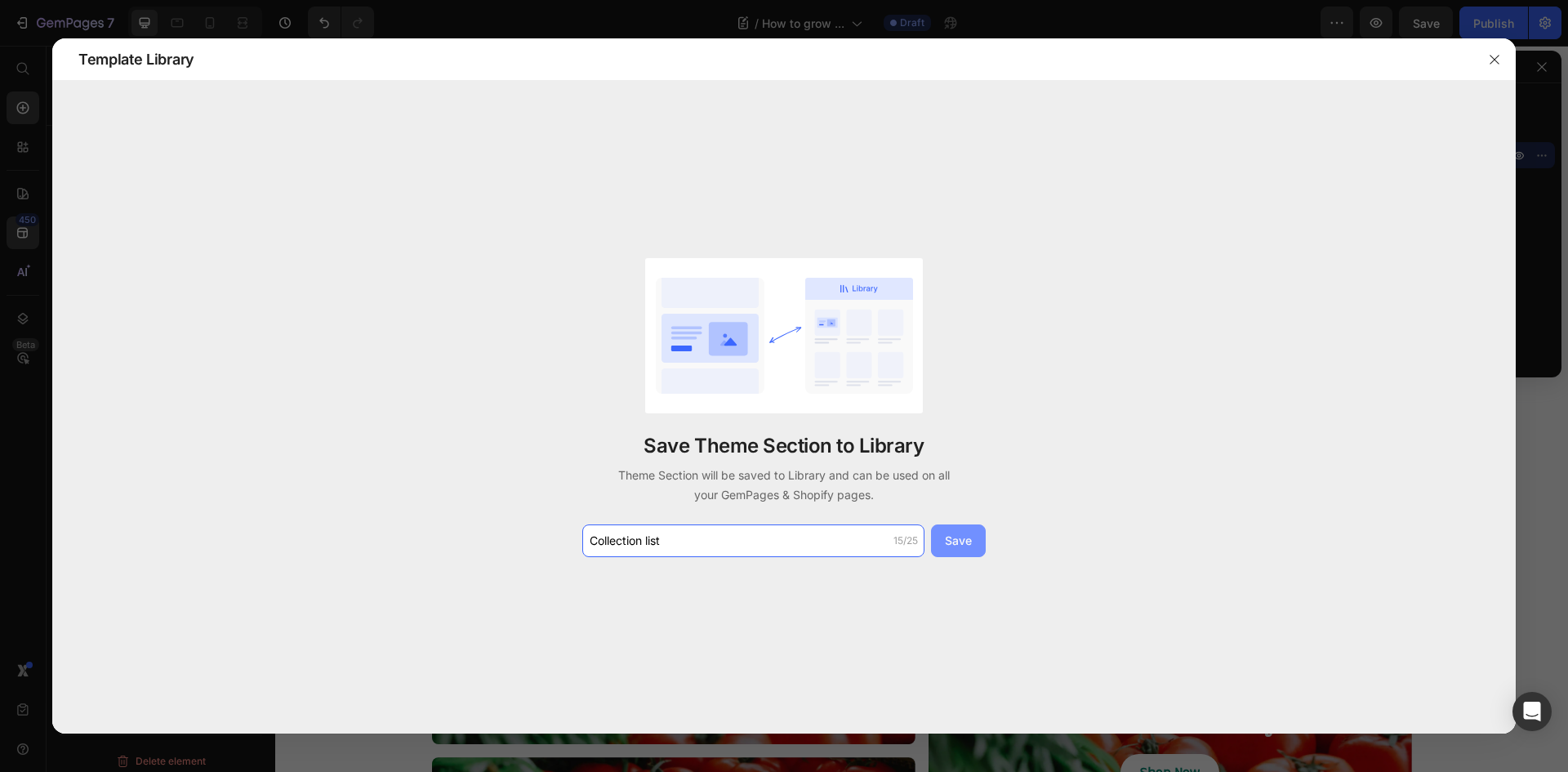 type on "Collection list" 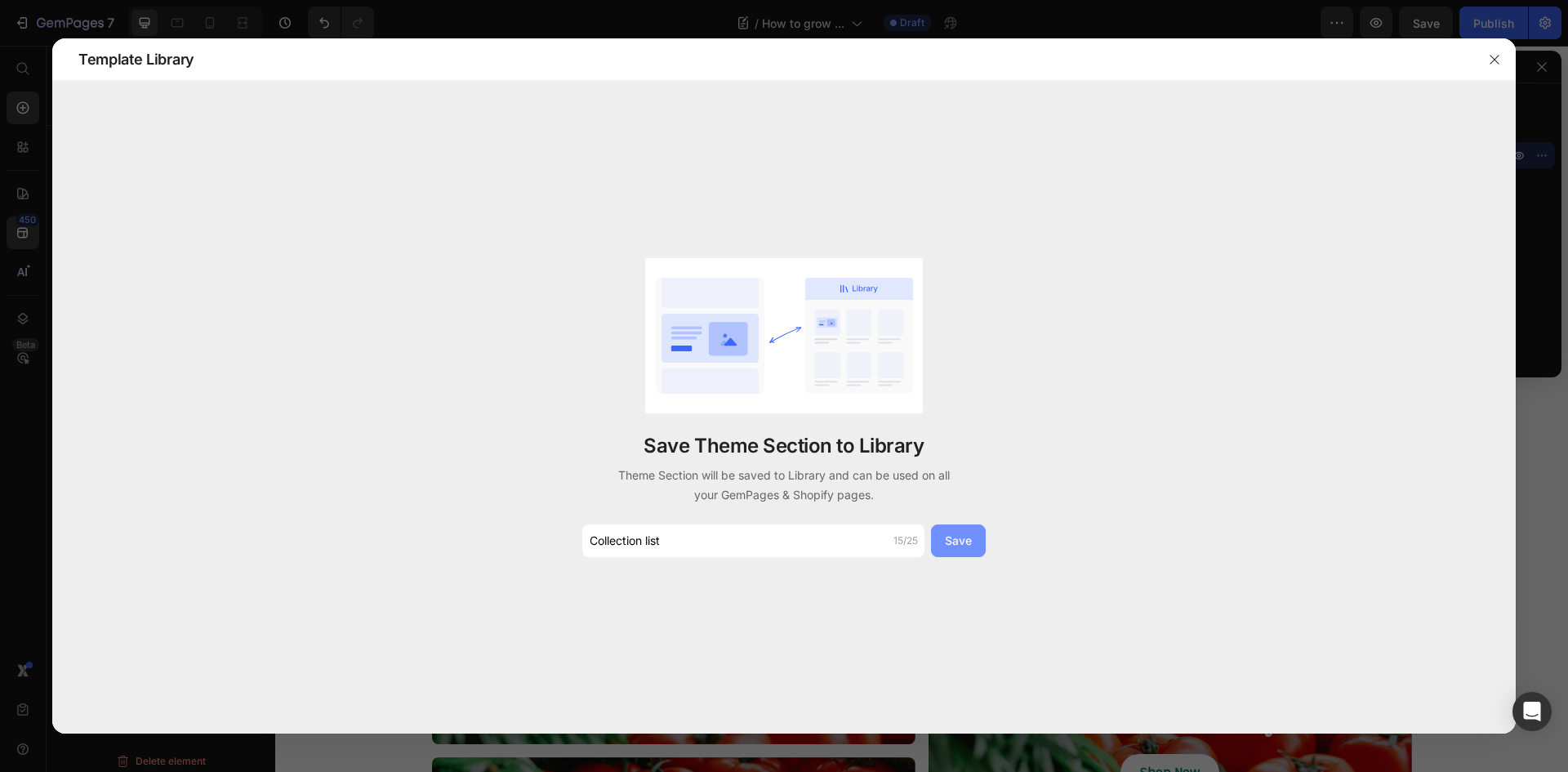 click on "Save" at bounding box center (958, 540) 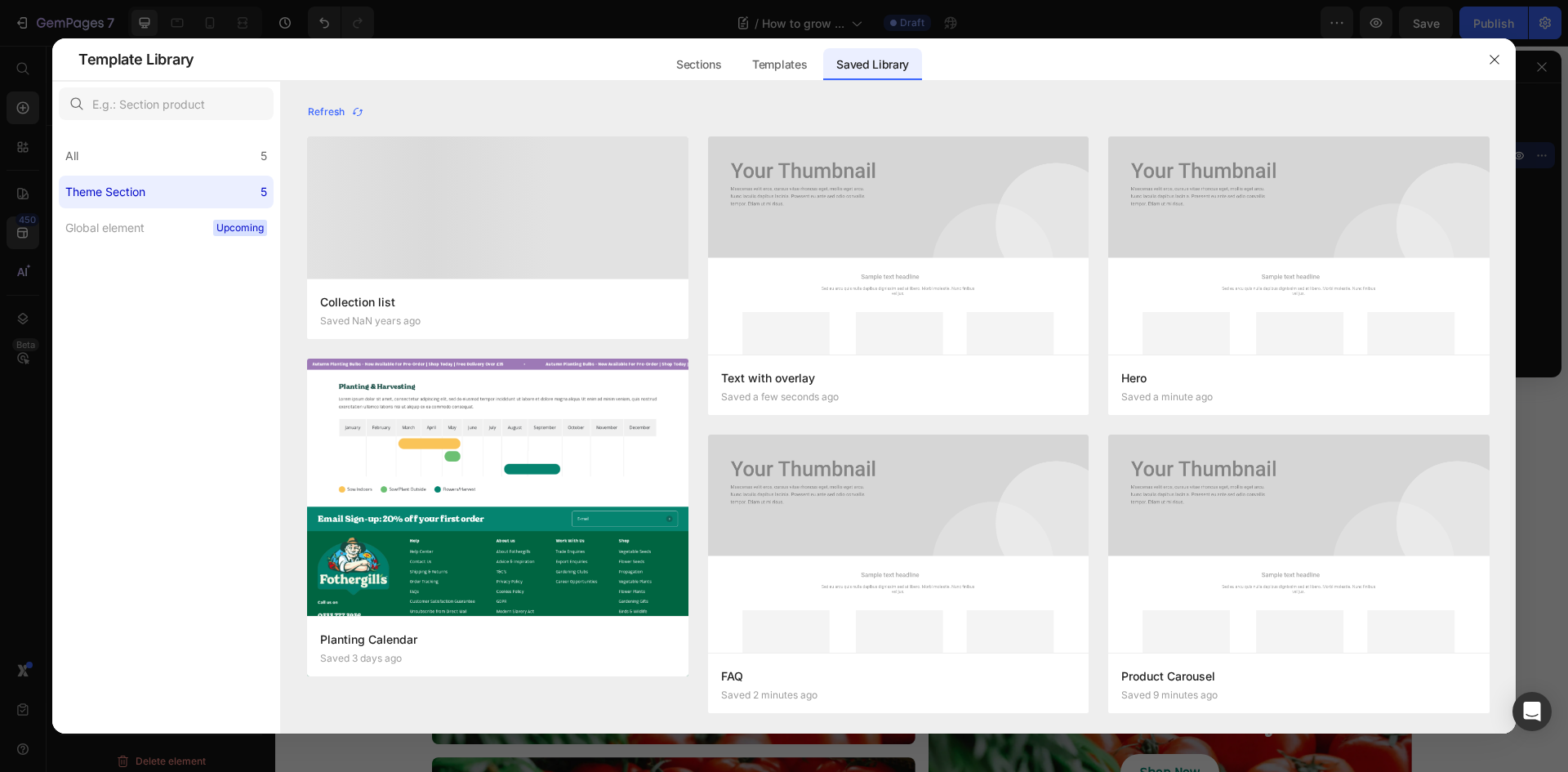 click 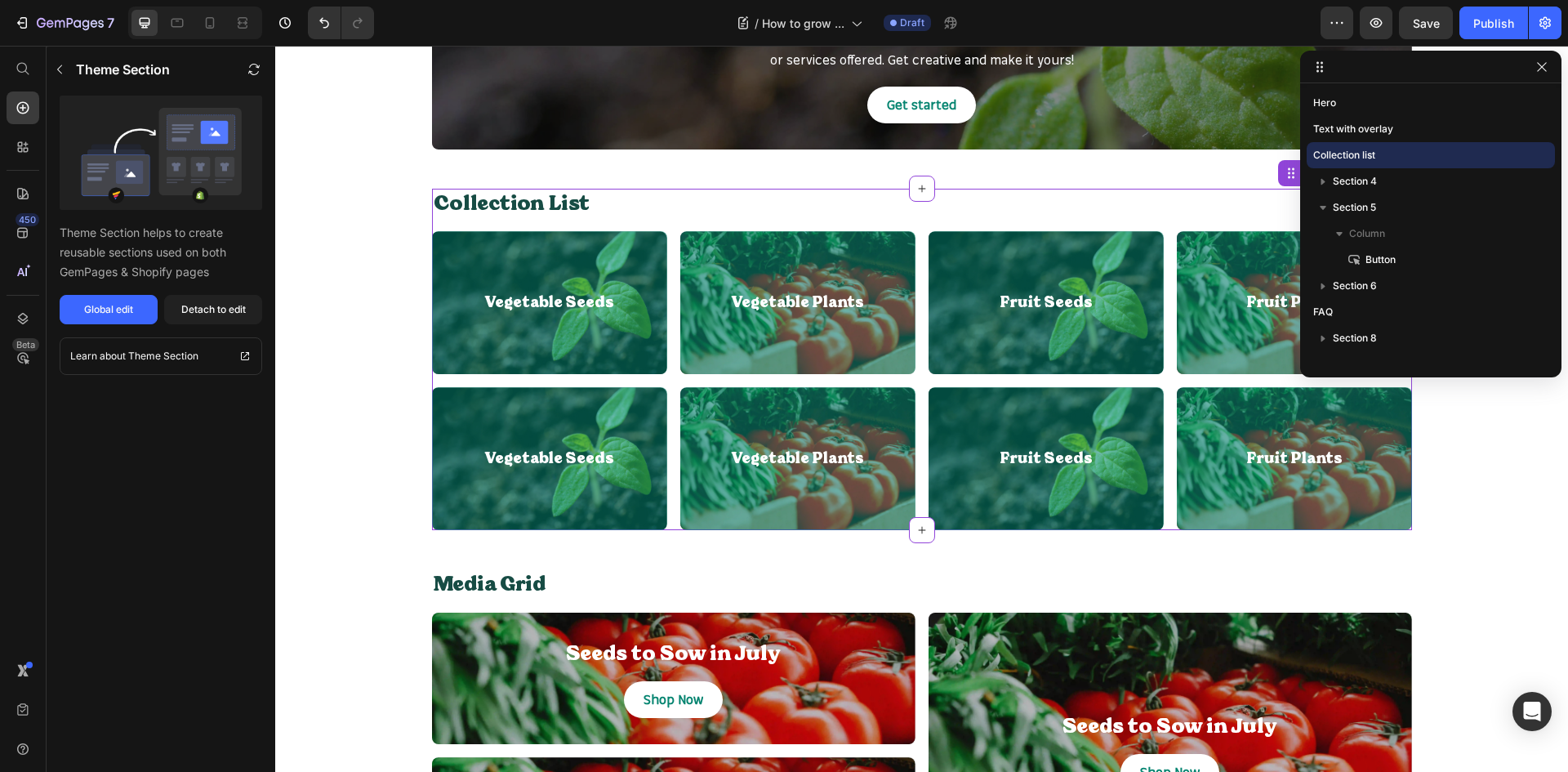 click on "Mr Fothergills Text Block The Colours of Chelsea Heading 2025 Heading Lorem ipsum dolor sit amet, consectetur adipiscing elit, sed do eiusmod tempor incididunt ut labore et dolore magna aliqua Text Block Button Button
Drop element here Row Hero Banner Hero Text with Overlay Heading Click here to edit heading Heading This is your text block. Click to edit and make it your own. Share your product's story                   or services offered. Get creative and make it yours! Text Block Get started Button Hero Banner Text with overlay Collection List Heading Vegetable Seeds Heading Hero Banner Vegetable Plants Heading Hero Banner Fruit Seeds Heading Hero Banner Fruit Plants Heading Hero Banner Row Vegetable Seeds Heading Hero Banner Vegetable Plants Heading Hero Banner Fruit Seeds Heading Hero Banner Fruit Plants Heading Hero Banner Row Collection list   Media Grid Heading Seeds to Sow in July Heading Shop Now Button Hero Banner Seeds to Sow in July Heading Shop Now Button Hero Banner Row Button" at bounding box center [921, 2691] 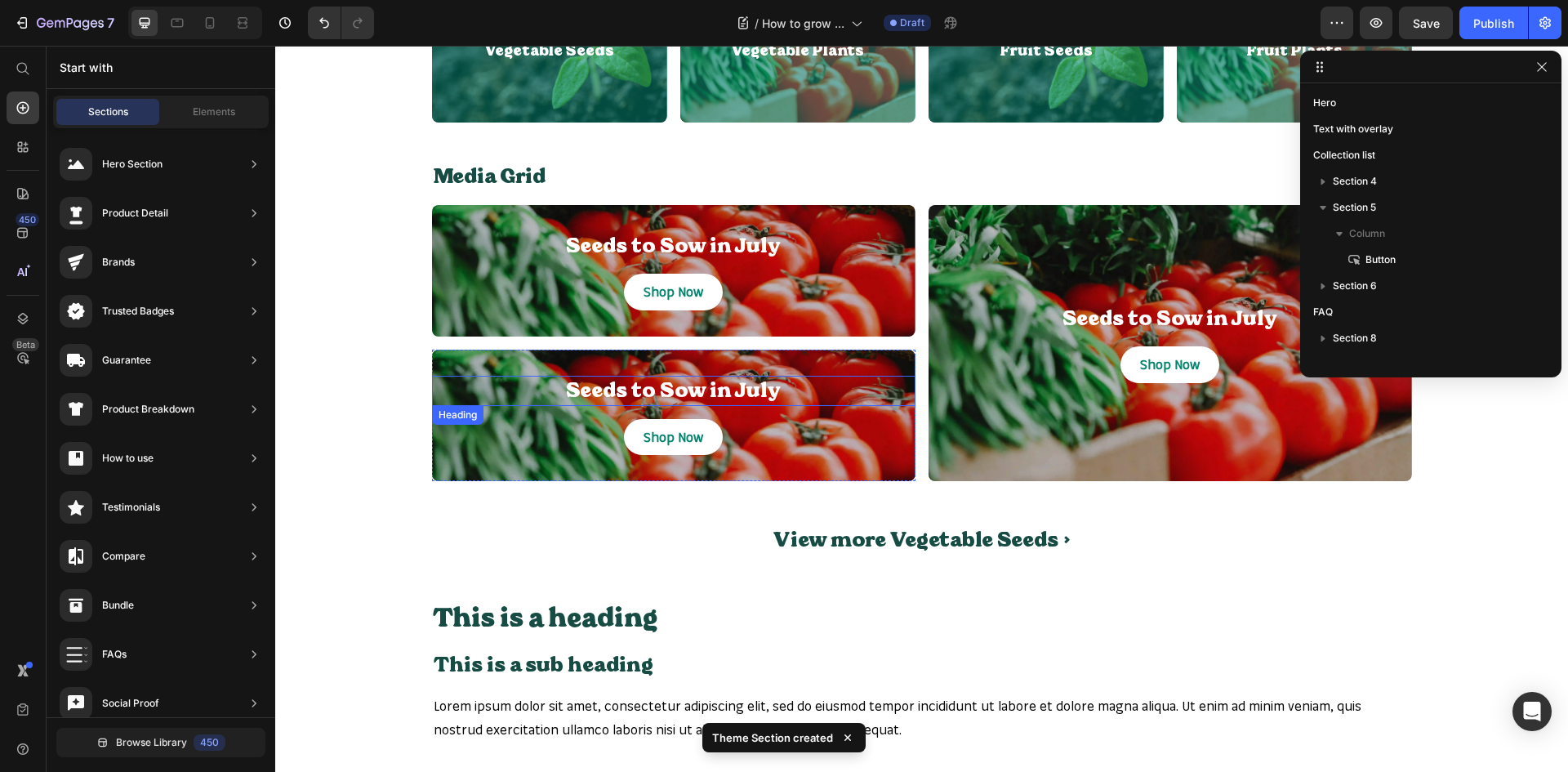 scroll, scrollTop: 1062, scrollLeft: 0, axis: vertical 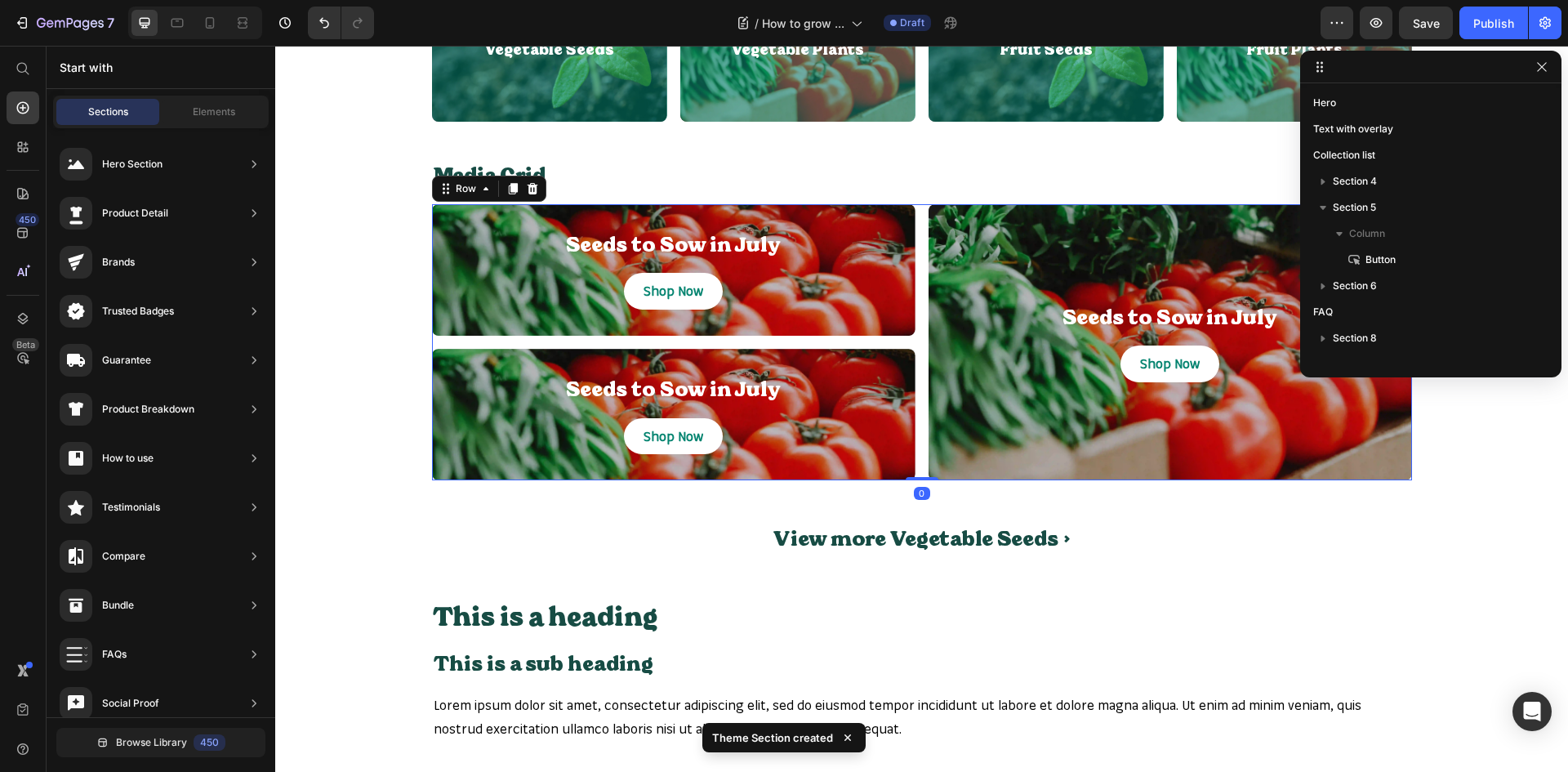 click on "Seeds to Sow in July Heading Shop Now Button Hero Banner Seeds to Sow in July Heading Shop Now Button Hero Banner Row Seeds to Sow in July Heading Shop Now Button Hero Banner Row Row   0" at bounding box center [922, 342] 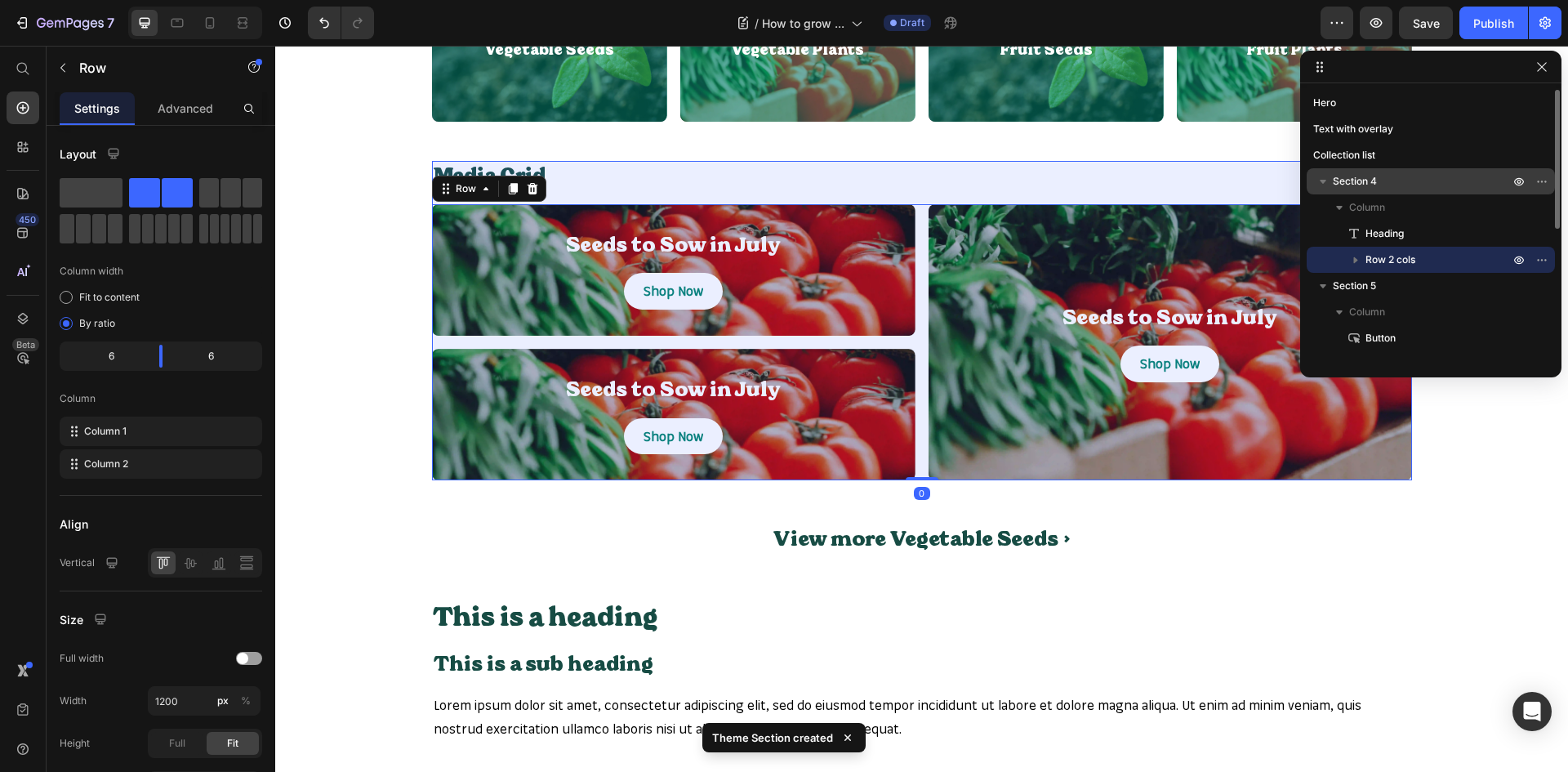 click on "Section 4" at bounding box center (1423, 181) 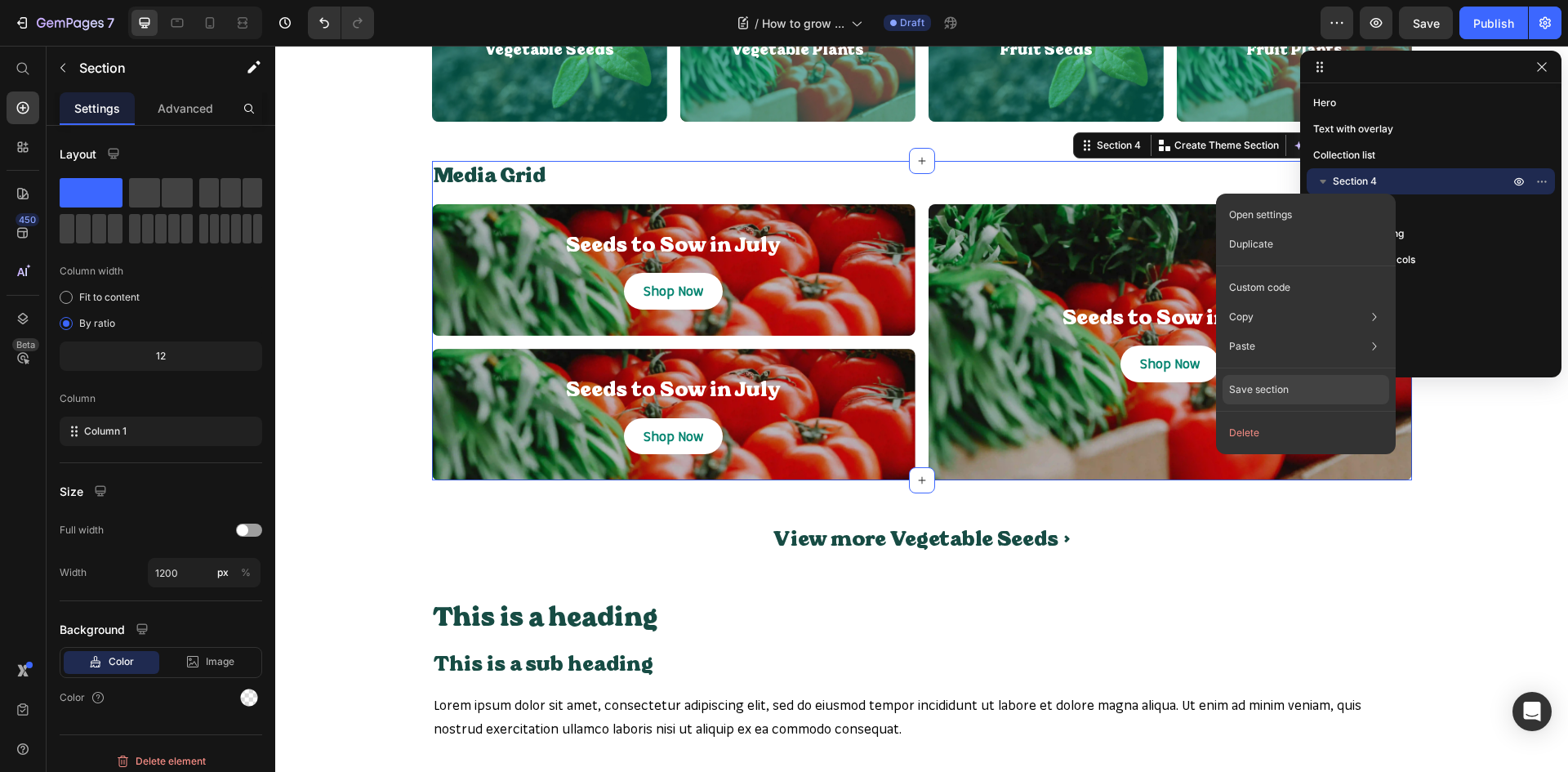 click on "Save section" 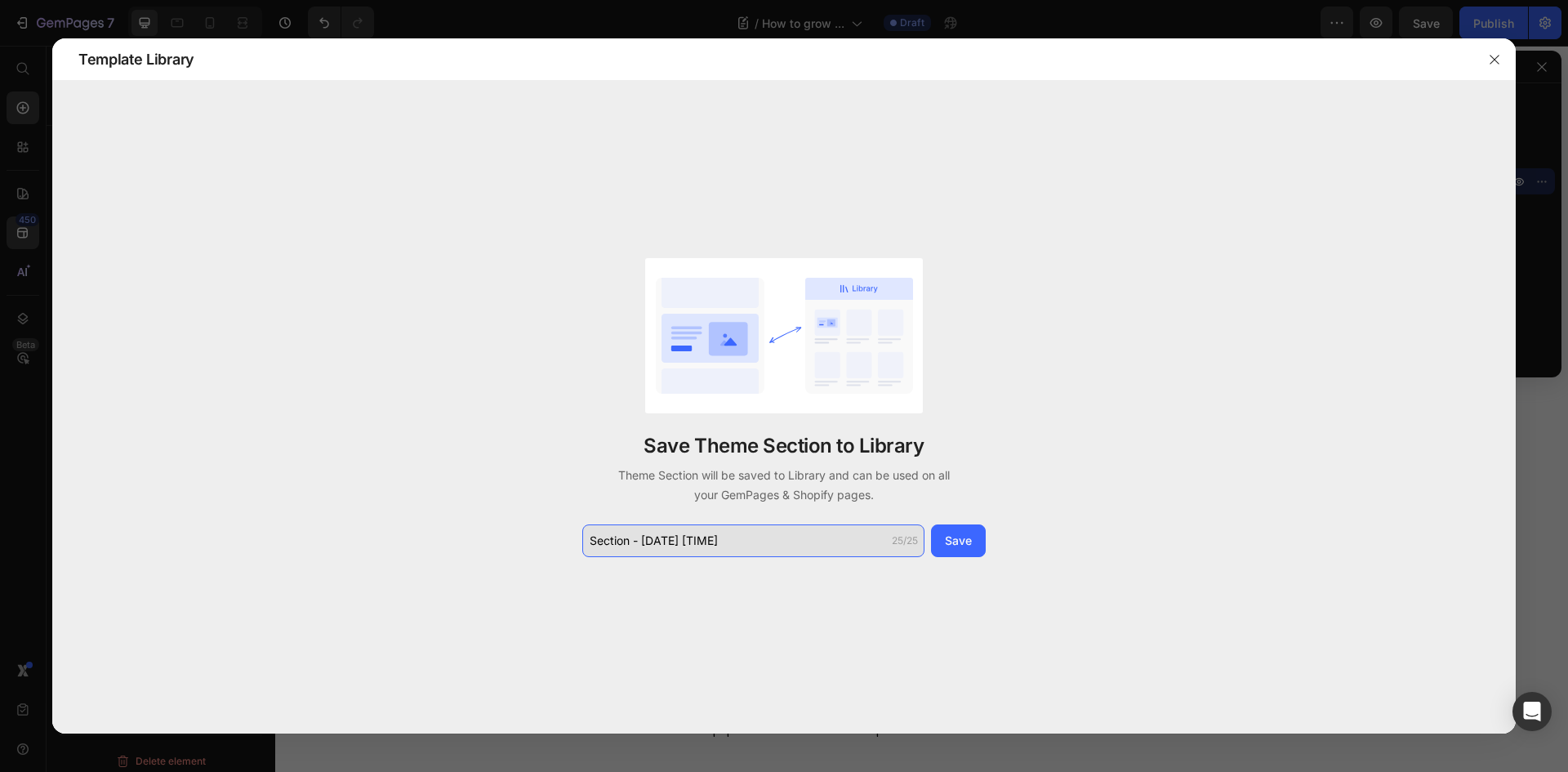 click on "Section - Jul 14 10:59:31" 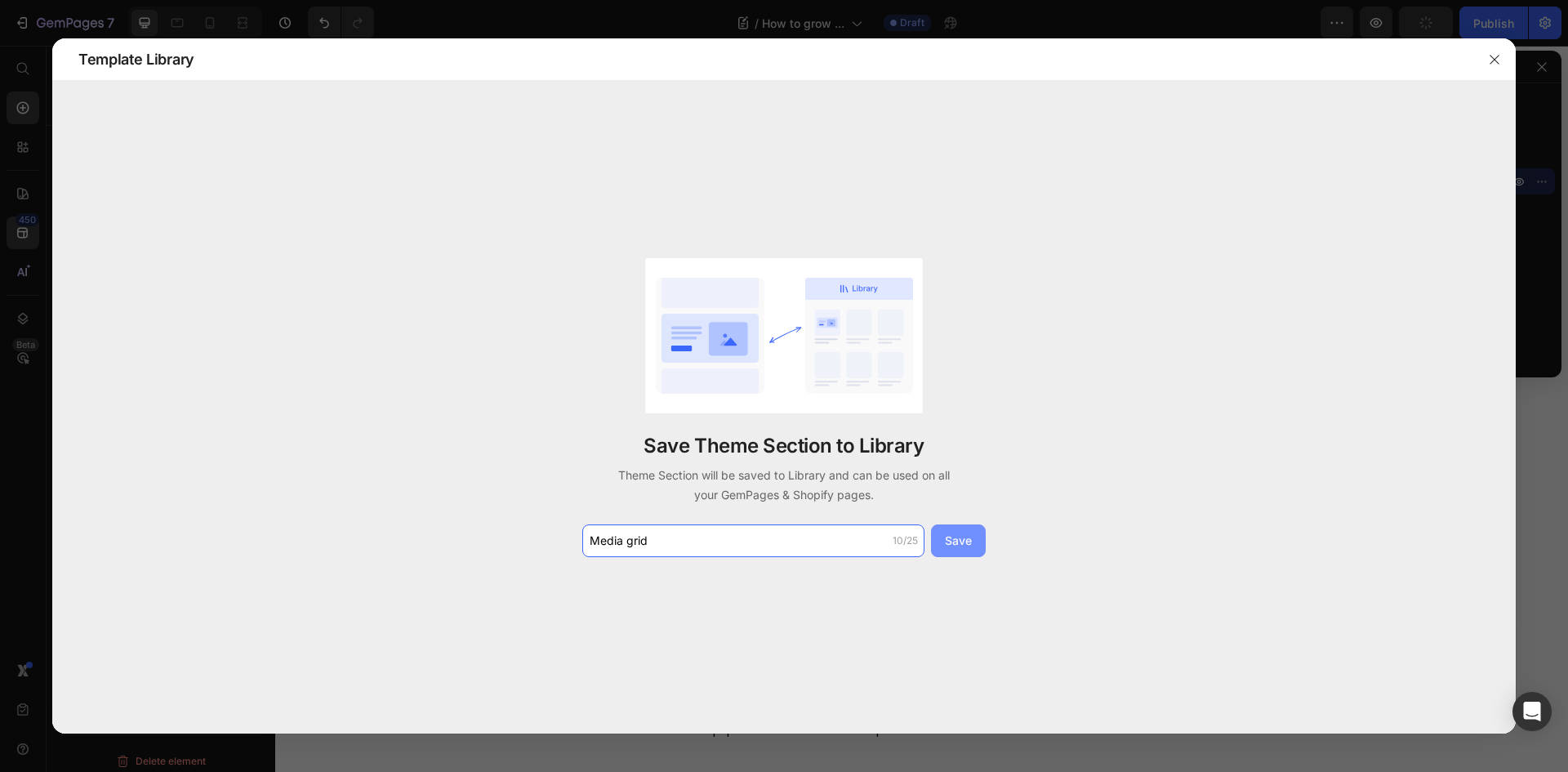 type on "Media grid" 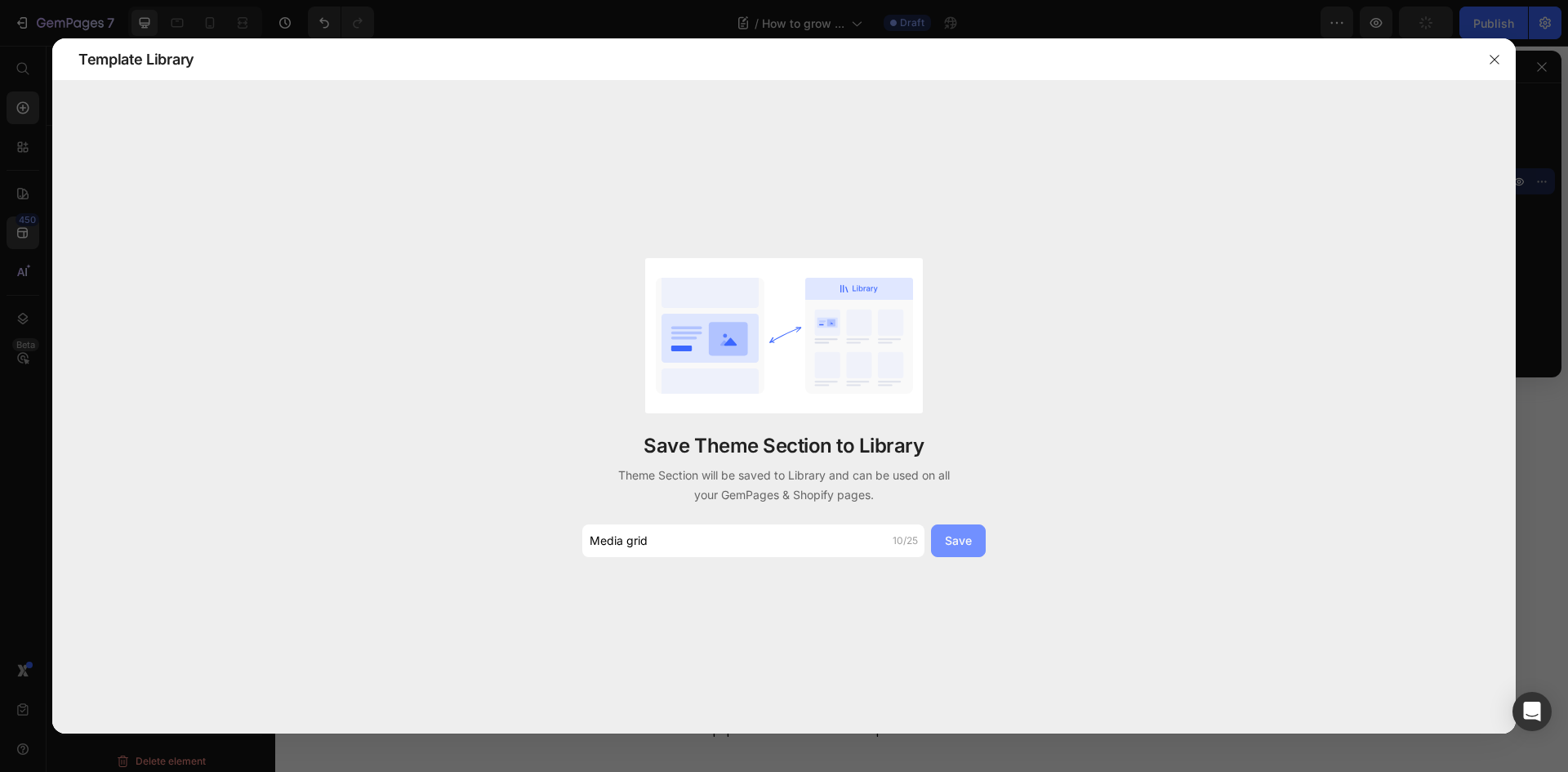 click on "Save" at bounding box center (958, 540) 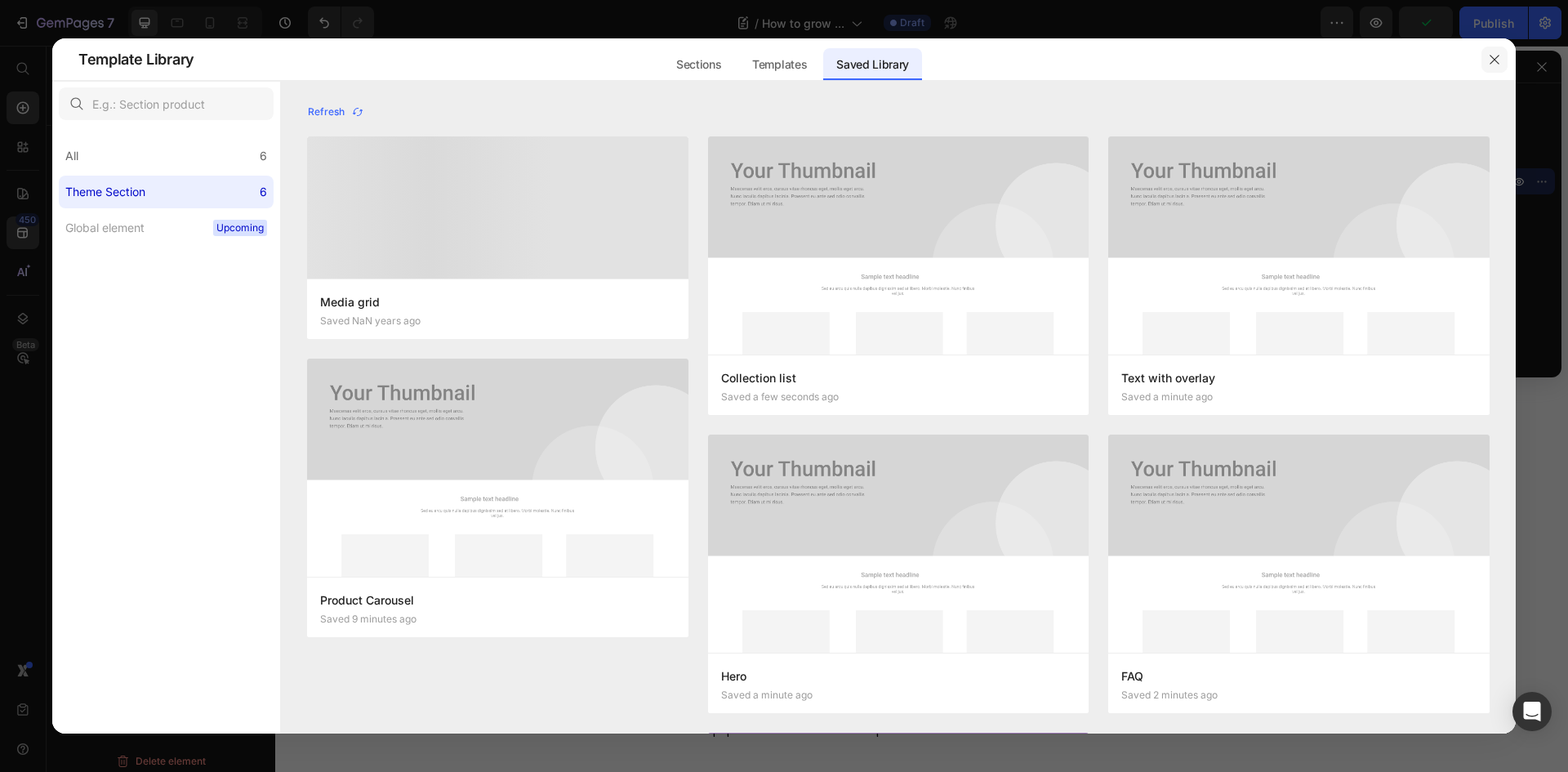 click 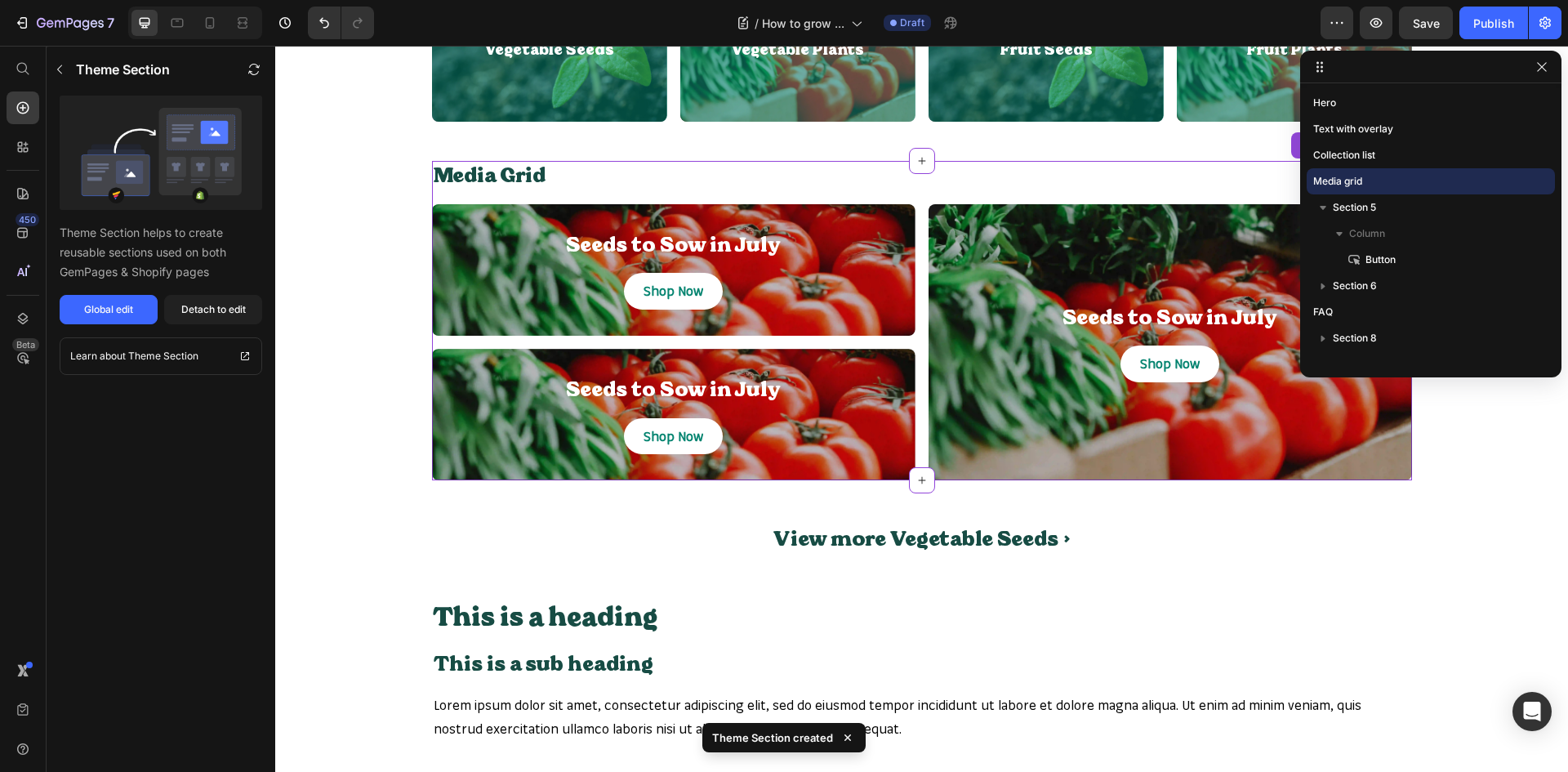 click on "Text with Overlay Heading Click here to edit heading Heading This is your text block. Click to edit and make it your own. Share your product's story                   or services offered. Get creative and make it yours! Text Block Get started Button Hero Banner Text with overlay Collection List Heading Vegetable Seeds Heading Hero Banner Vegetable Plants Heading Hero Banner Fruit Seeds Heading Hero Banner Fruit Plants Heading Hero Banner Row Vegetable Seeds Heading Hero Banner Vegetable Plants Heading Hero Banner Fruit Seeds Heading Hero Banner Fruit Plants Heading Hero Banner Row Collection list Media Grid Heading Seeds to Sow in July Heading Shop Now Button Hero Banner Seeds to Sow in July Heading Shop Now Button Hero Banner Row Seeds to Sow in July Heading Shop Now Button Hero Banner Row Row Media grid   View more Vegetable Seeds > Button Section 5 This is a heading Heading This is a sub heading Heading Text Block Section 6 FAQs Heading Row (P) Images & Gallery
Icon
Row" at bounding box center [921, 2283] 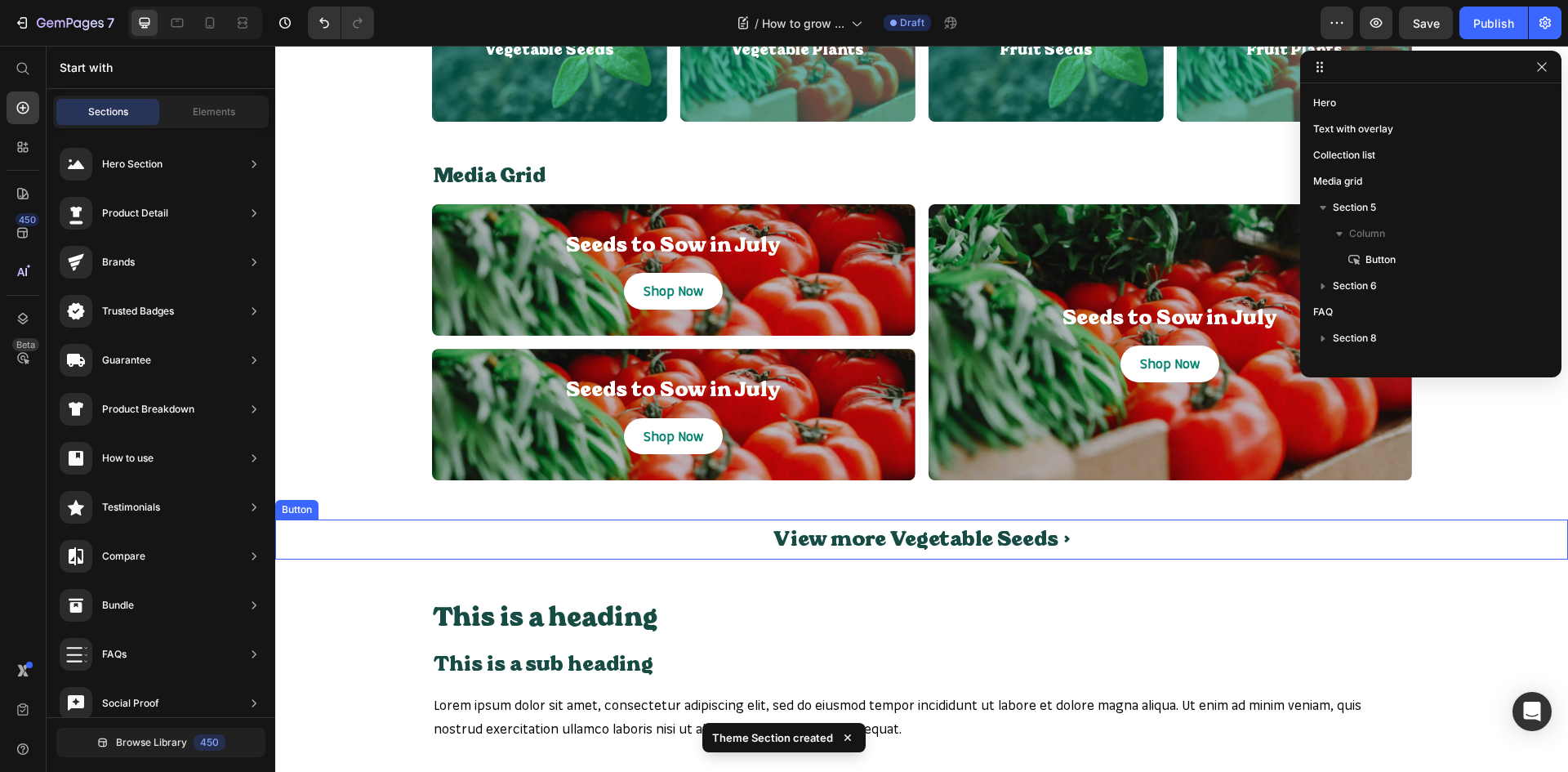 click on "View more Vegetable Seeds > Button" at bounding box center [921, 539] 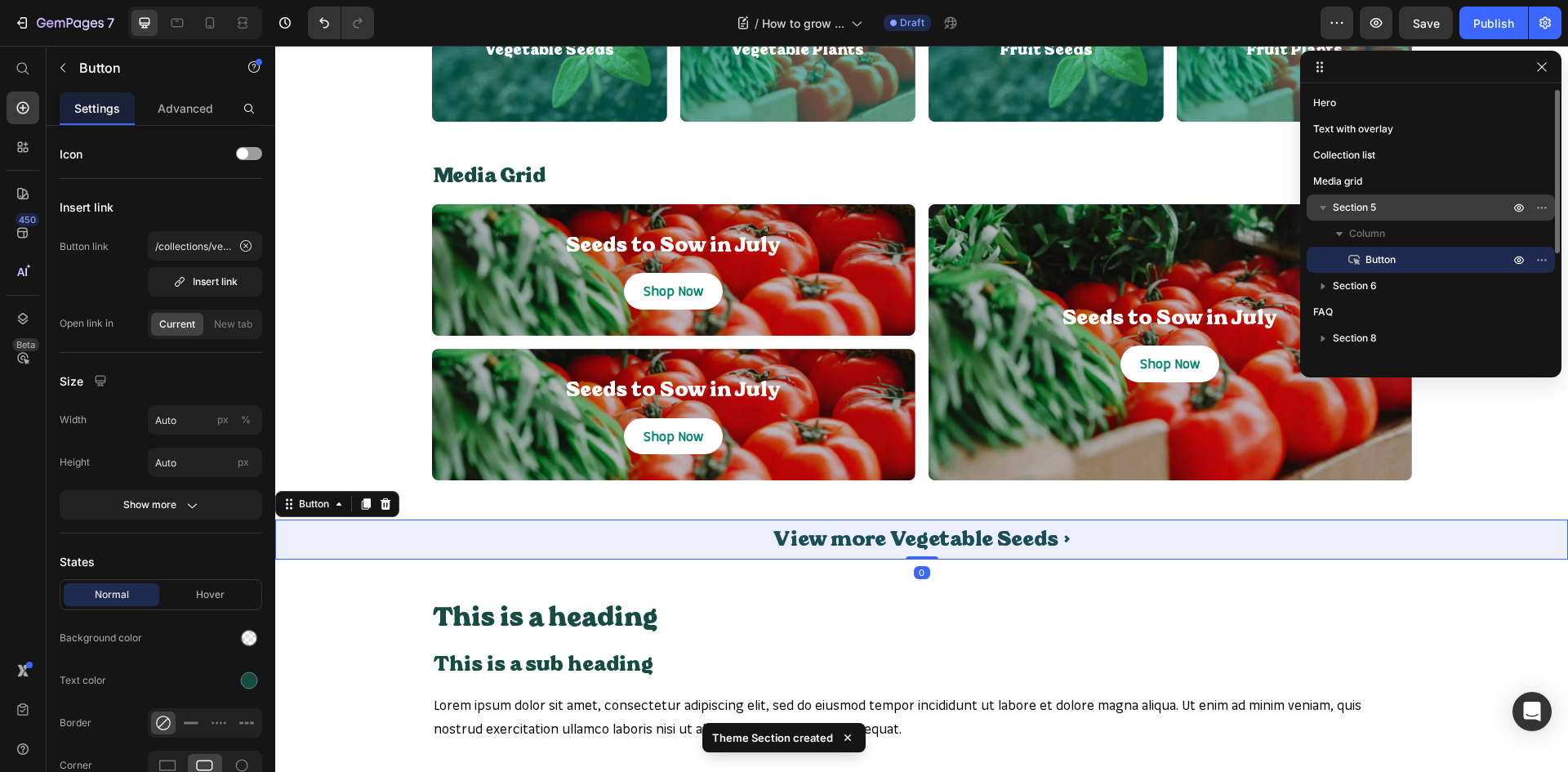 click on "Section 5" at bounding box center [1423, 208] 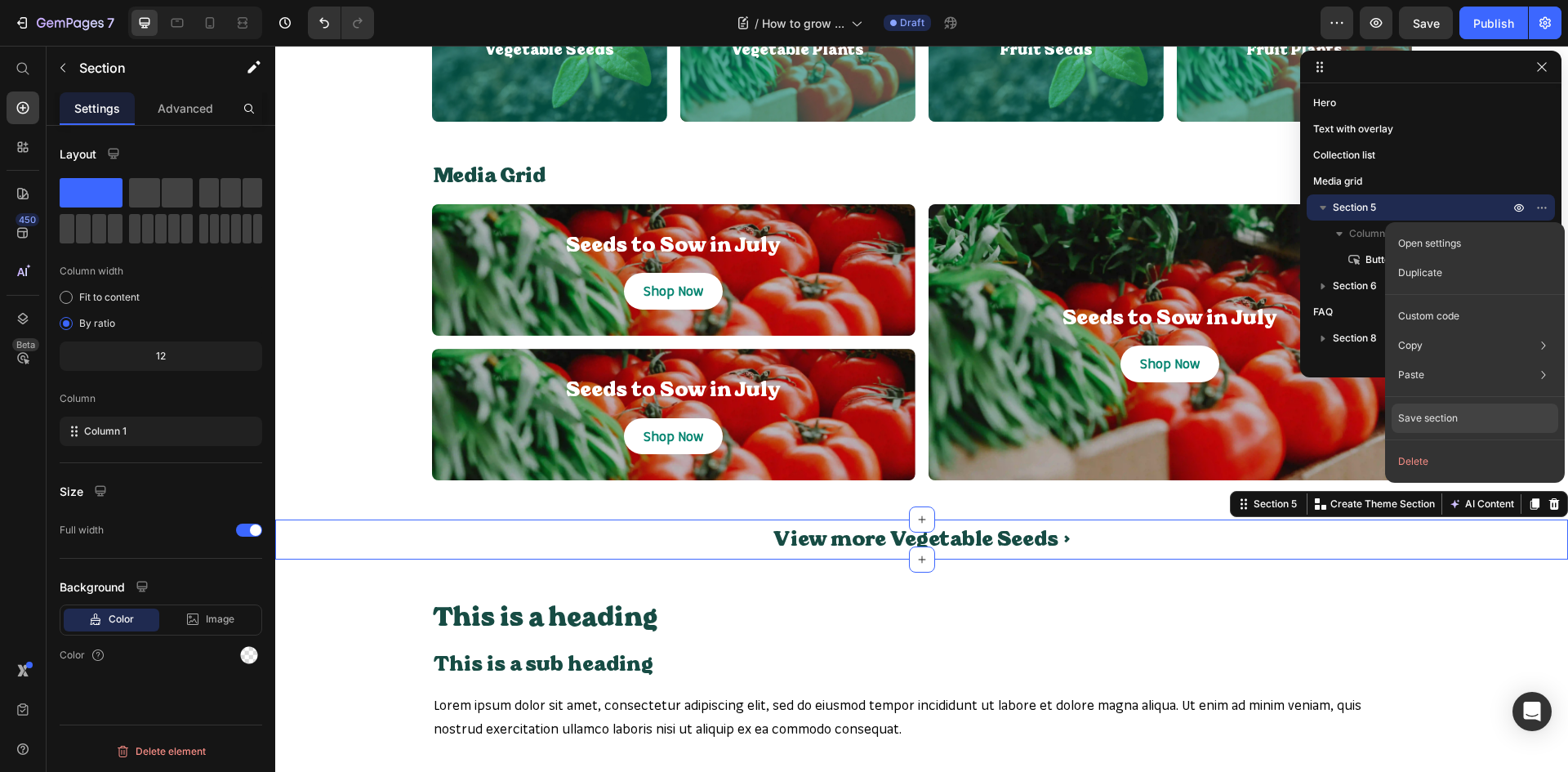 click on "Save section" at bounding box center (1428, 418) 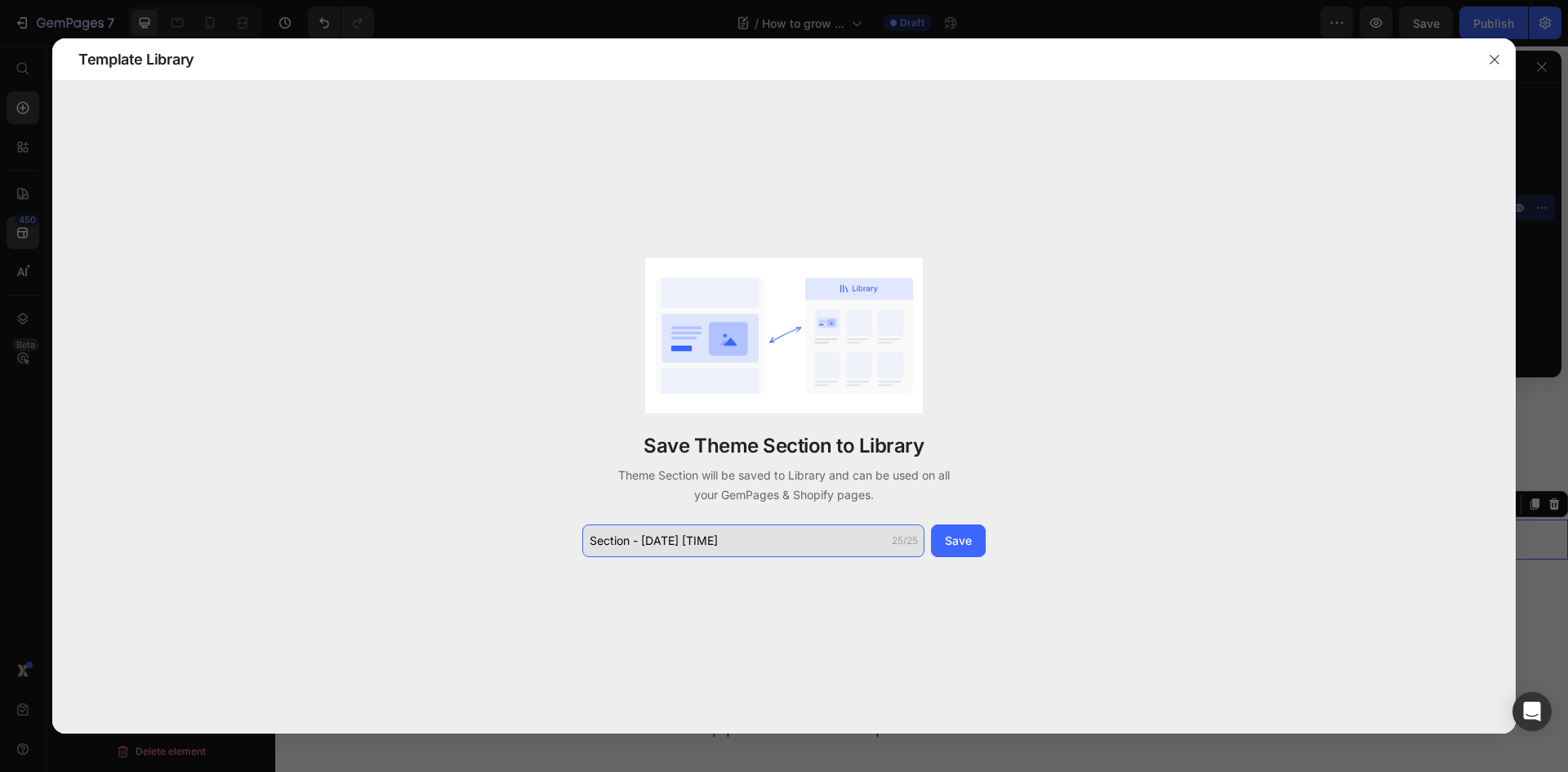 click on "Section - Jul 14 10:59:45" 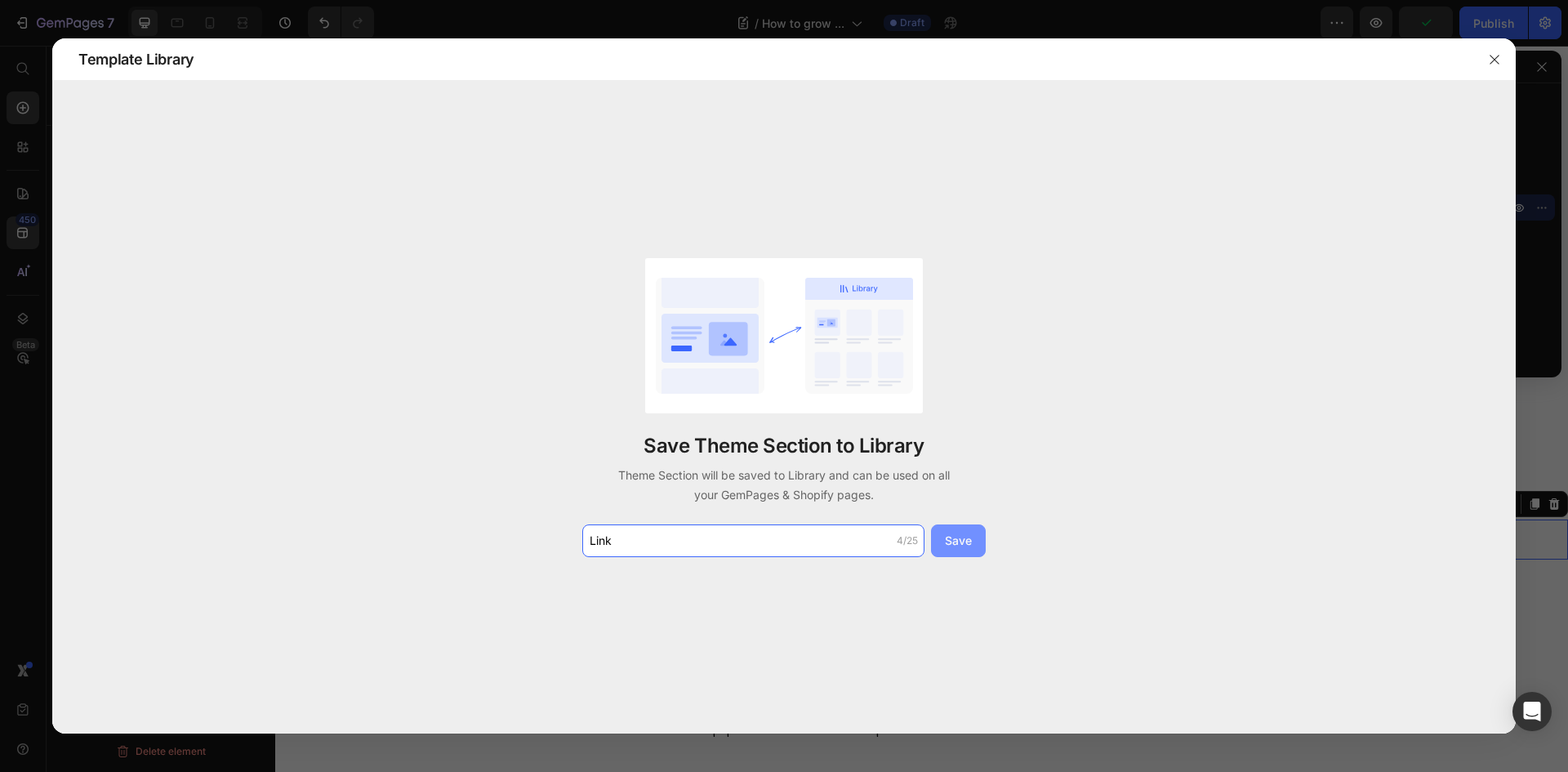 type on "Link" 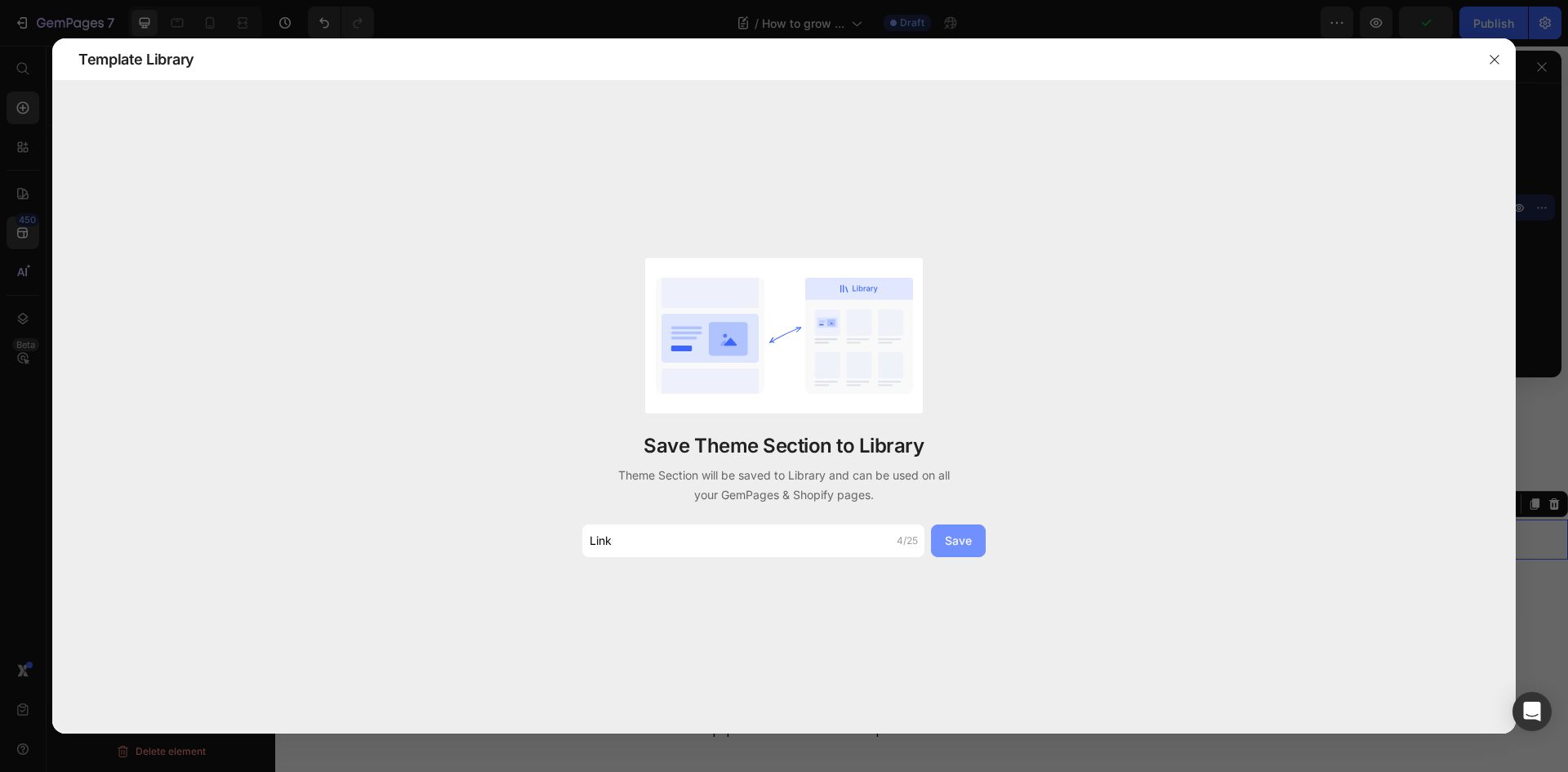 click on "Save" at bounding box center [958, 540] 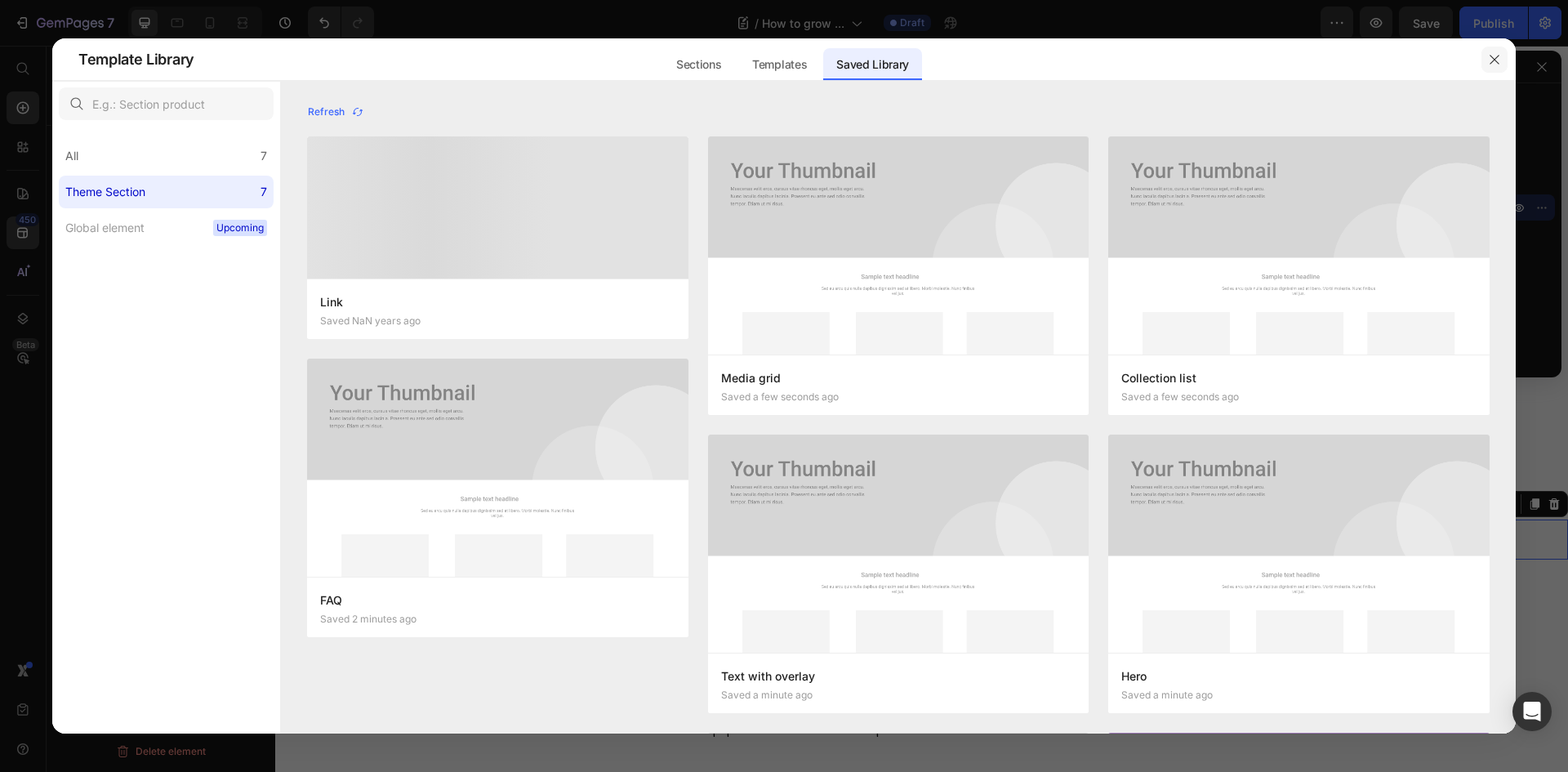 click 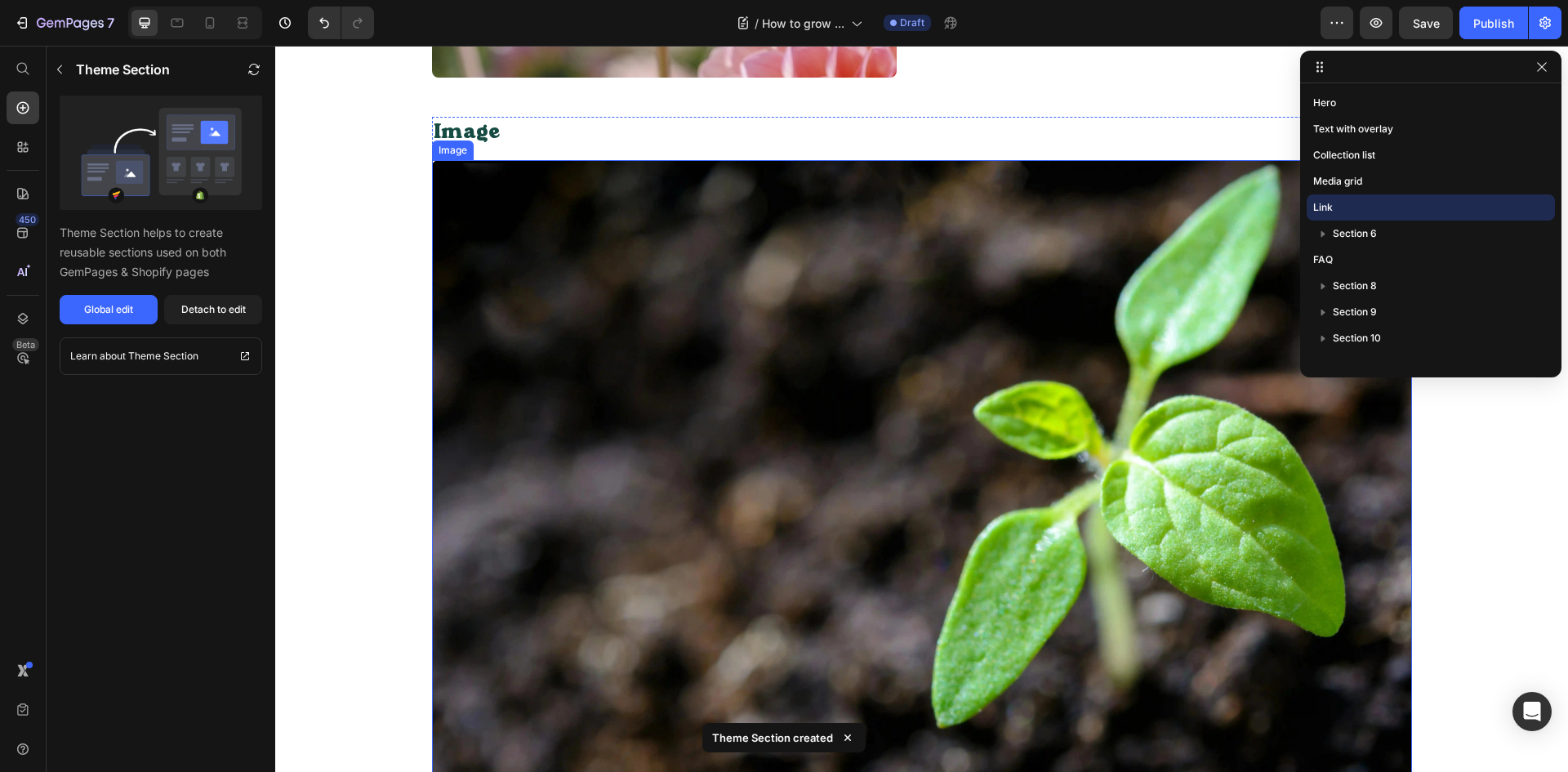 scroll, scrollTop: 2042, scrollLeft: 0, axis: vertical 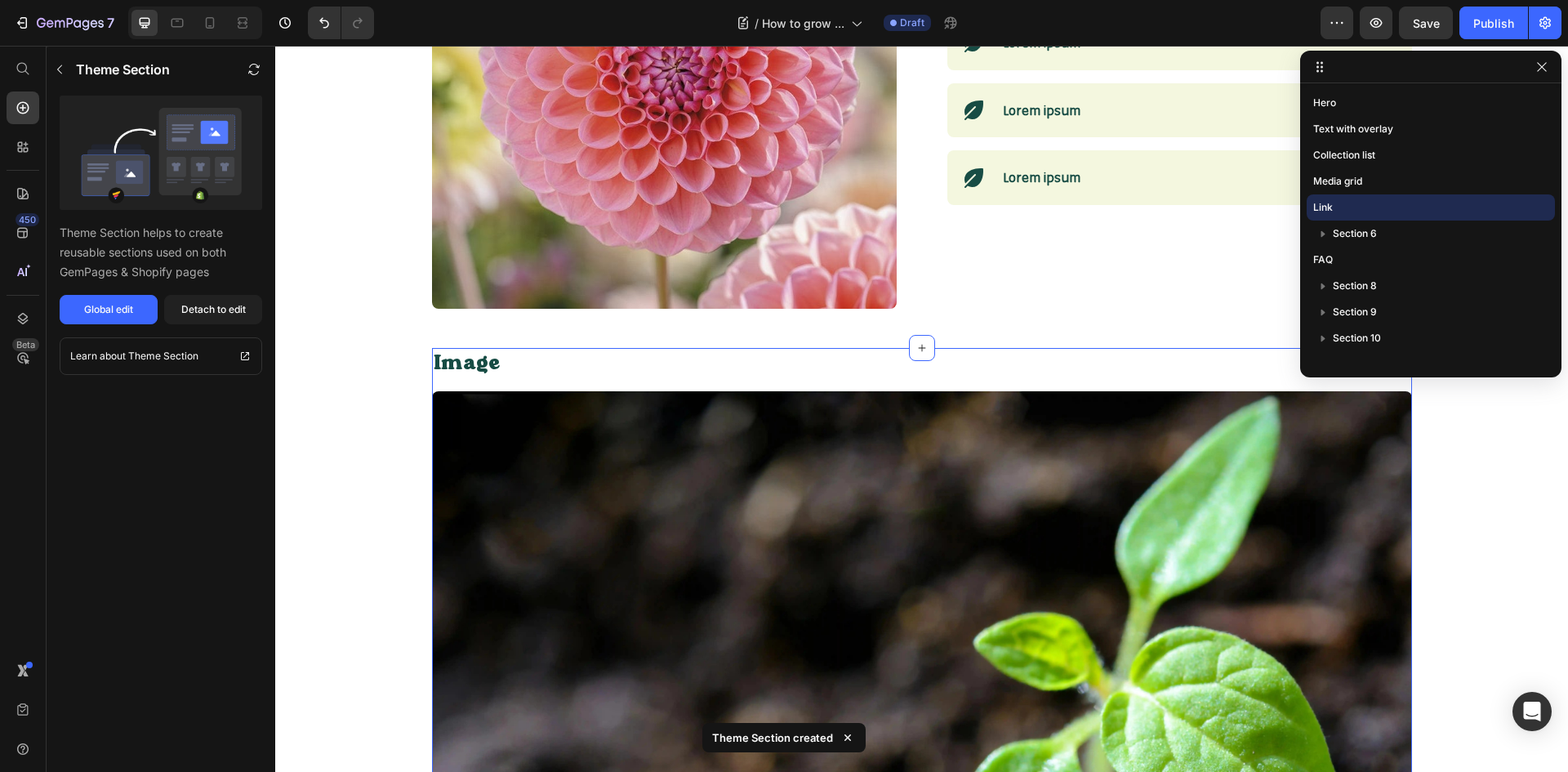 click on "Image Heading Image" at bounding box center (922, 696) 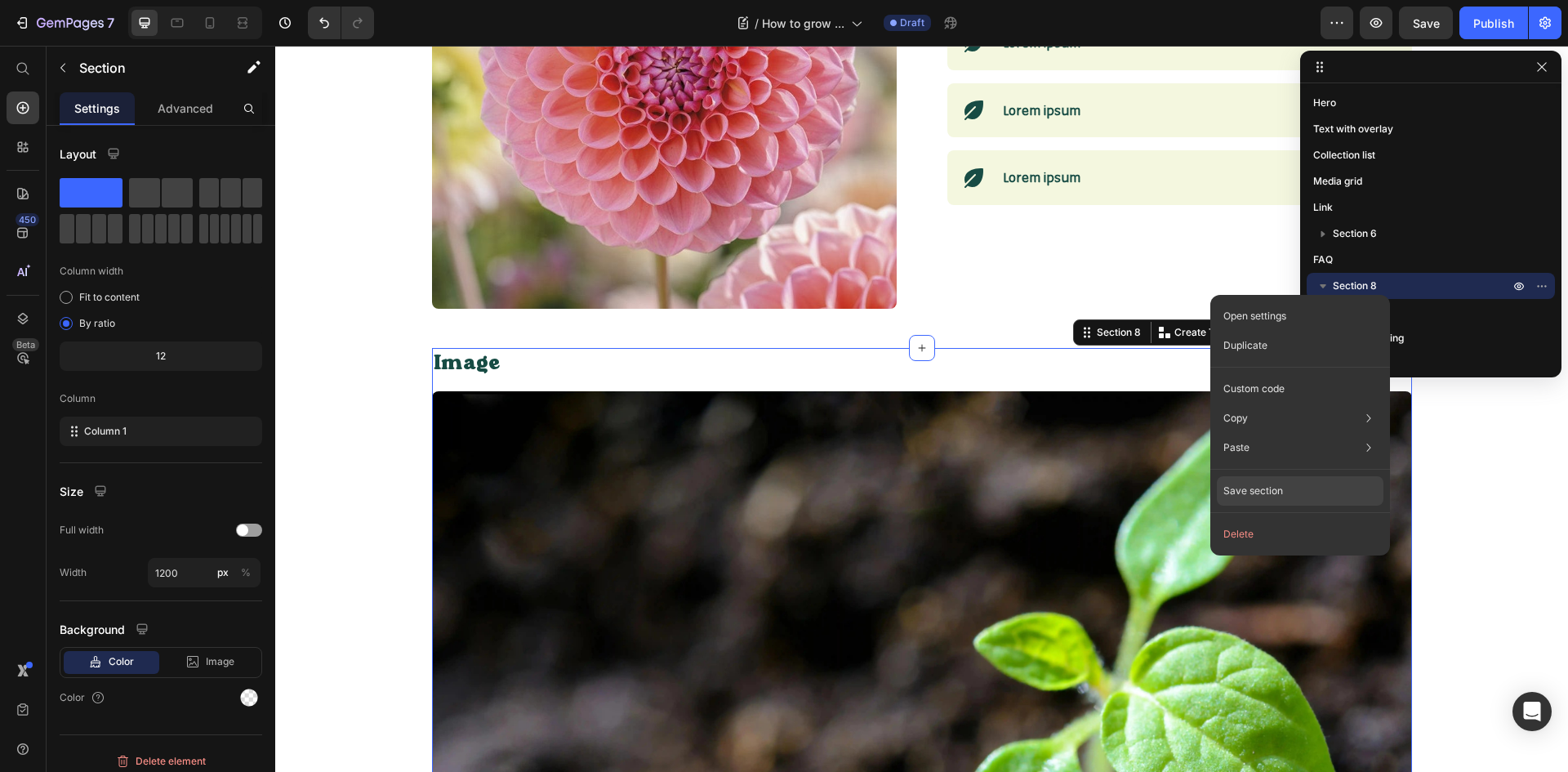 click on "Save section" at bounding box center [1253, 491] 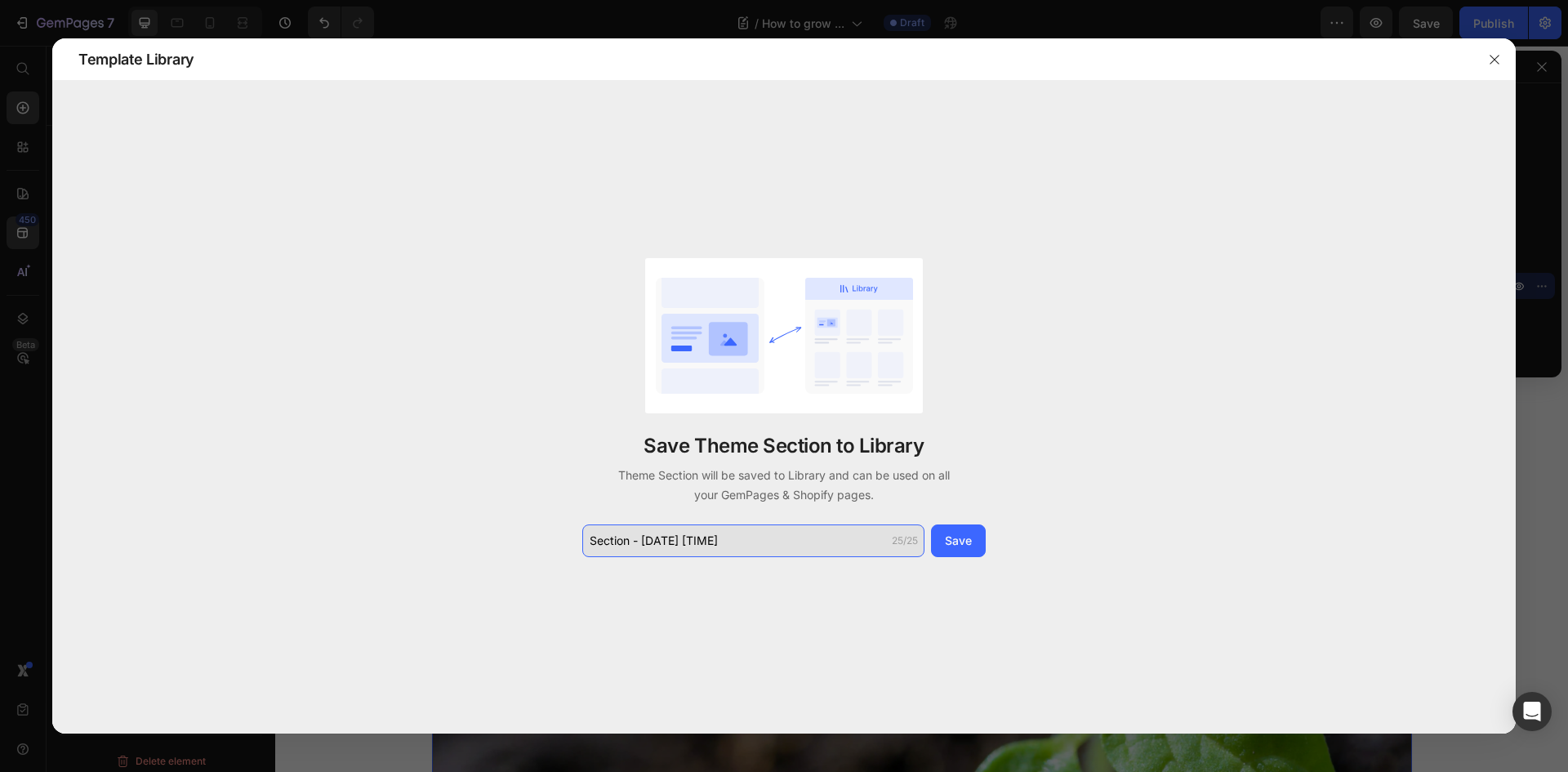 click on "Section - Jul 14 10:59:58" 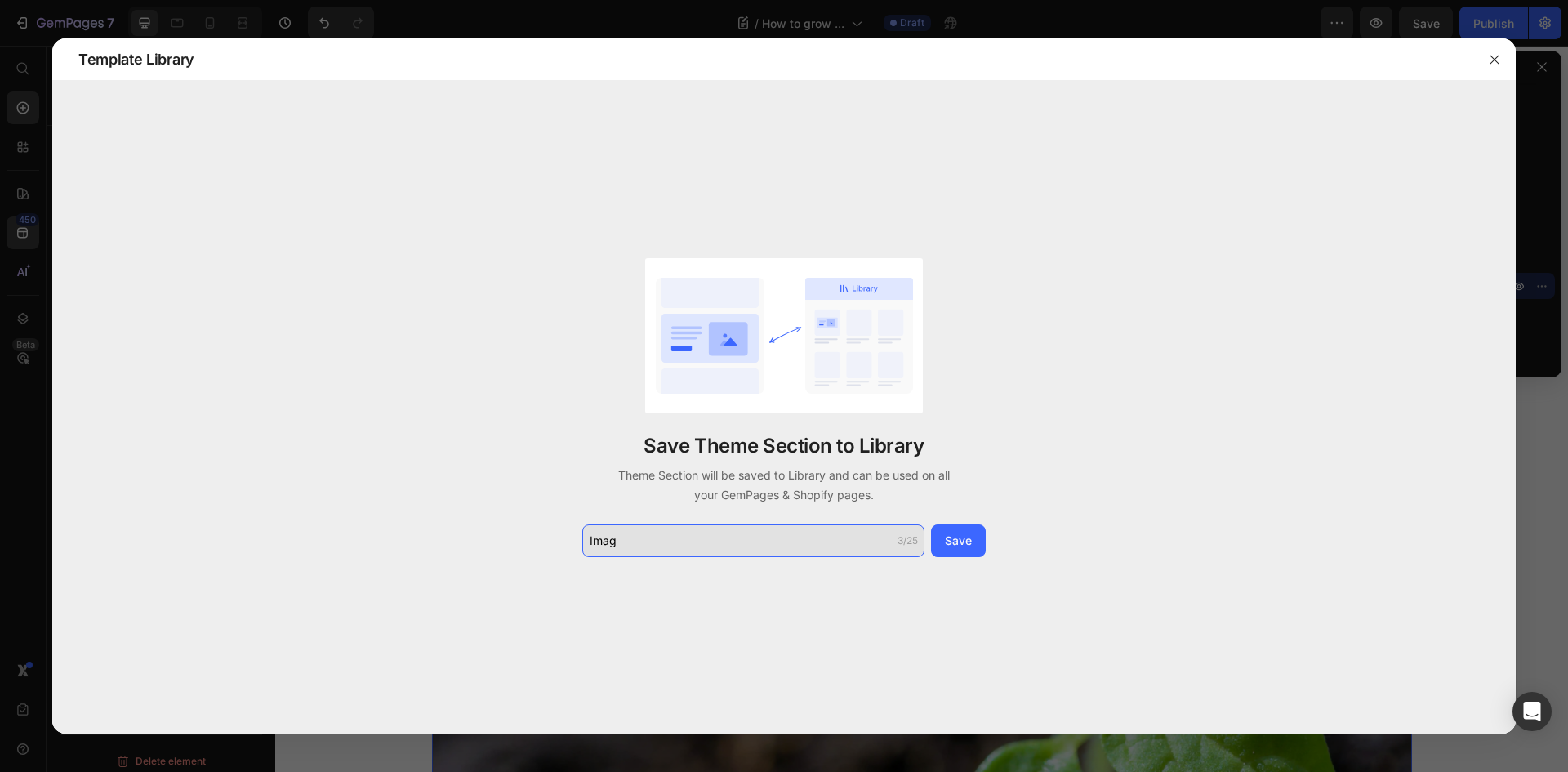 type on "Image" 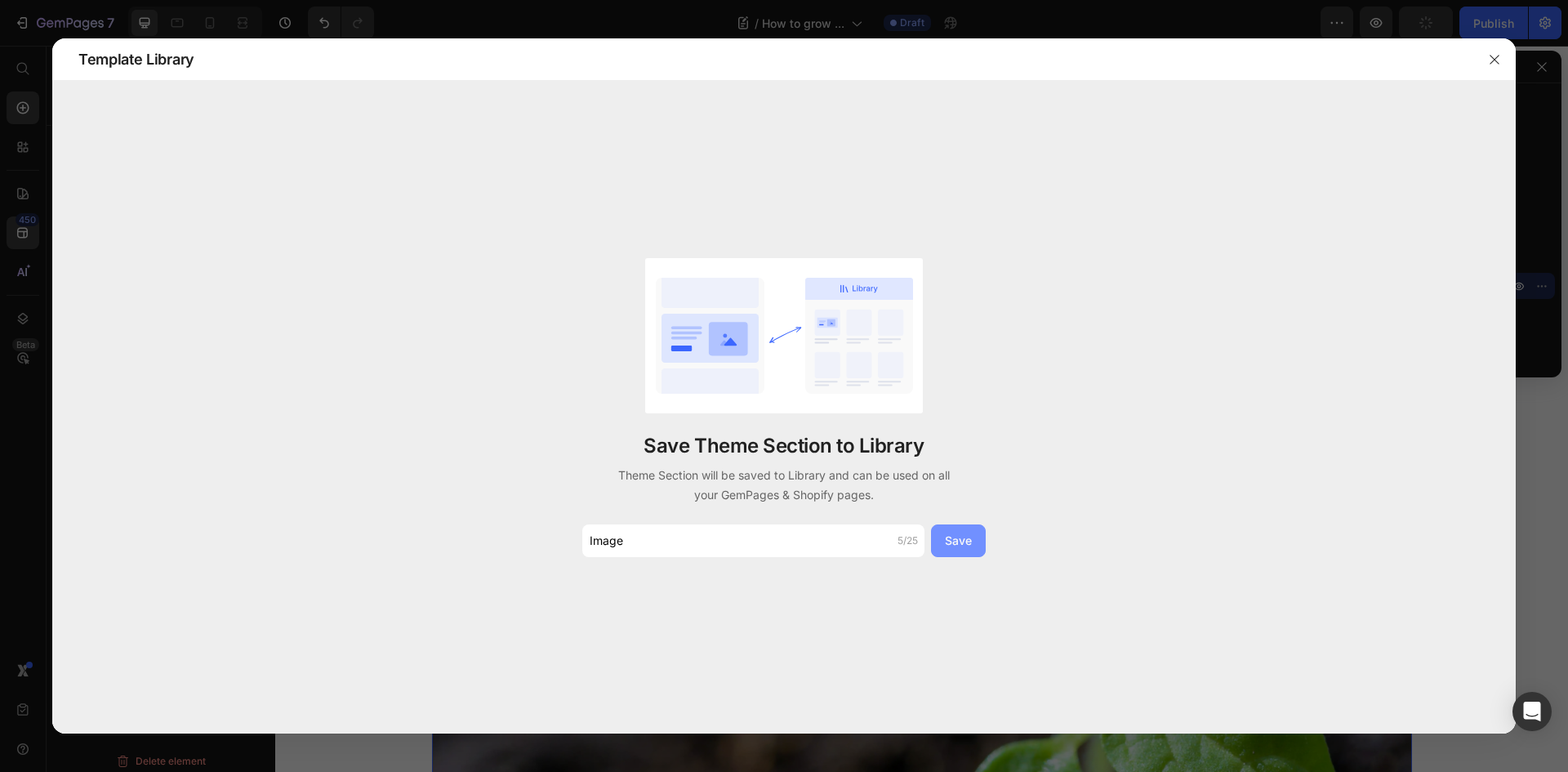 click on "Save" at bounding box center [958, 540] 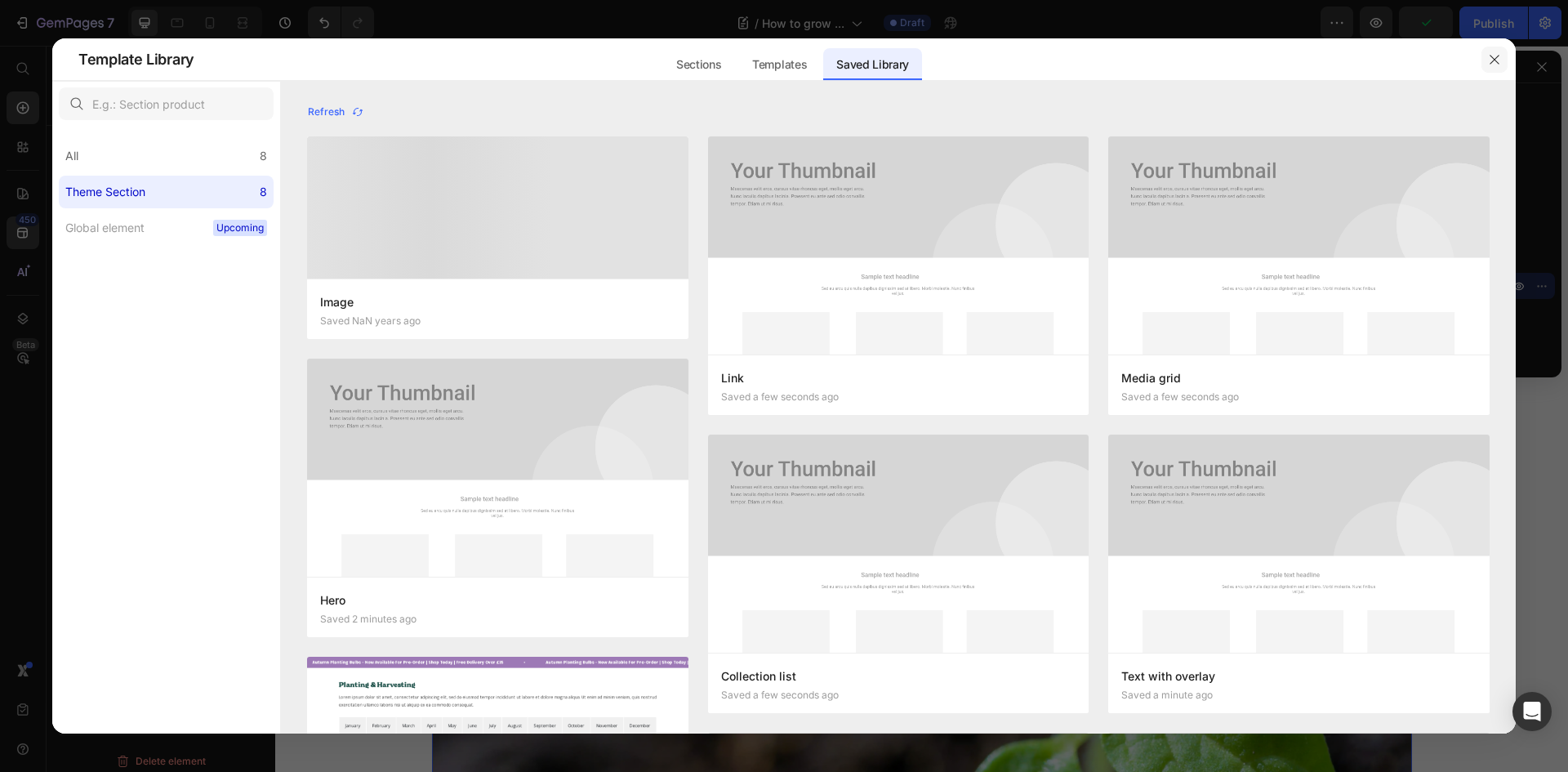 click 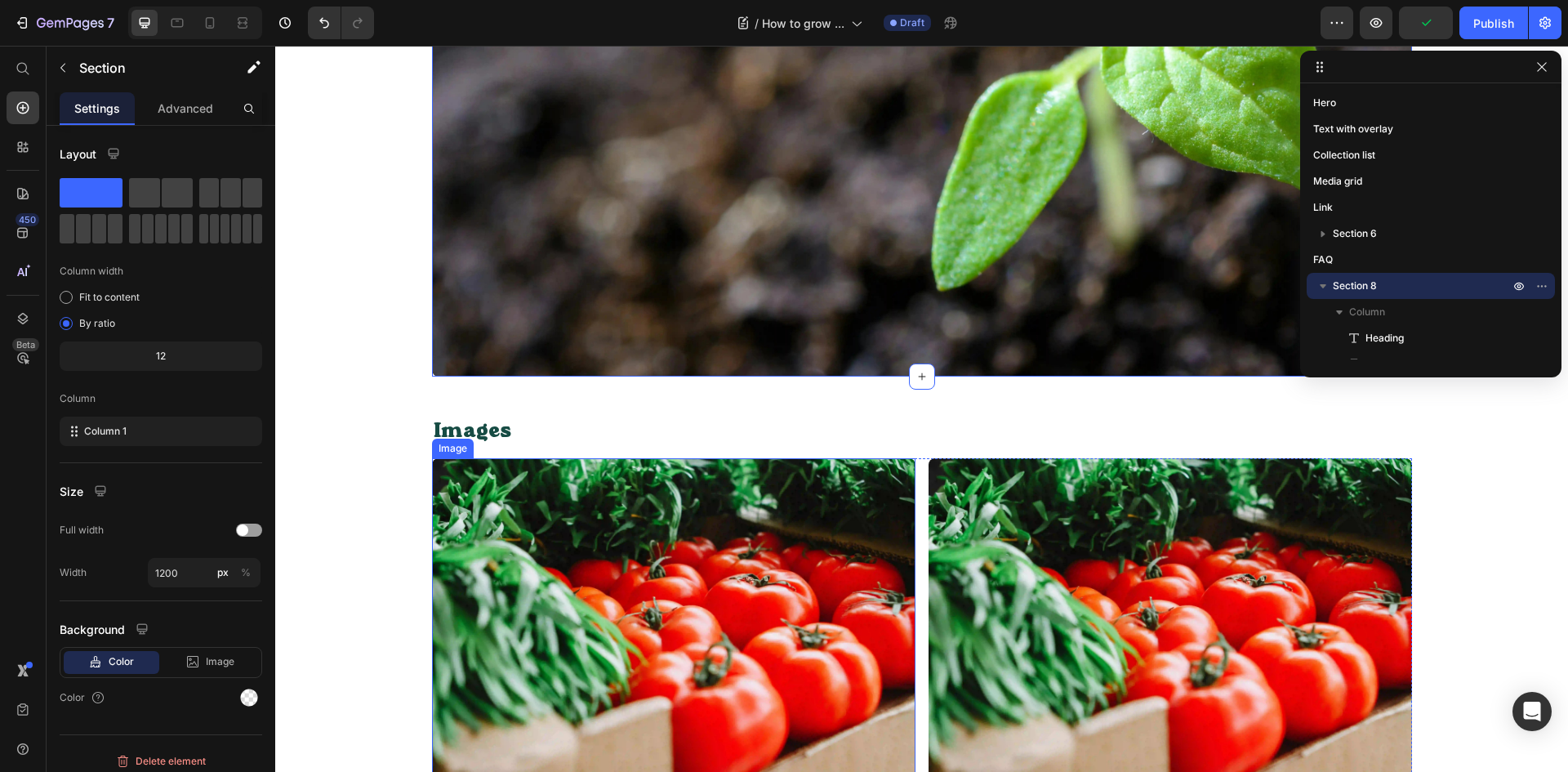 scroll, scrollTop: 2859, scrollLeft: 0, axis: vertical 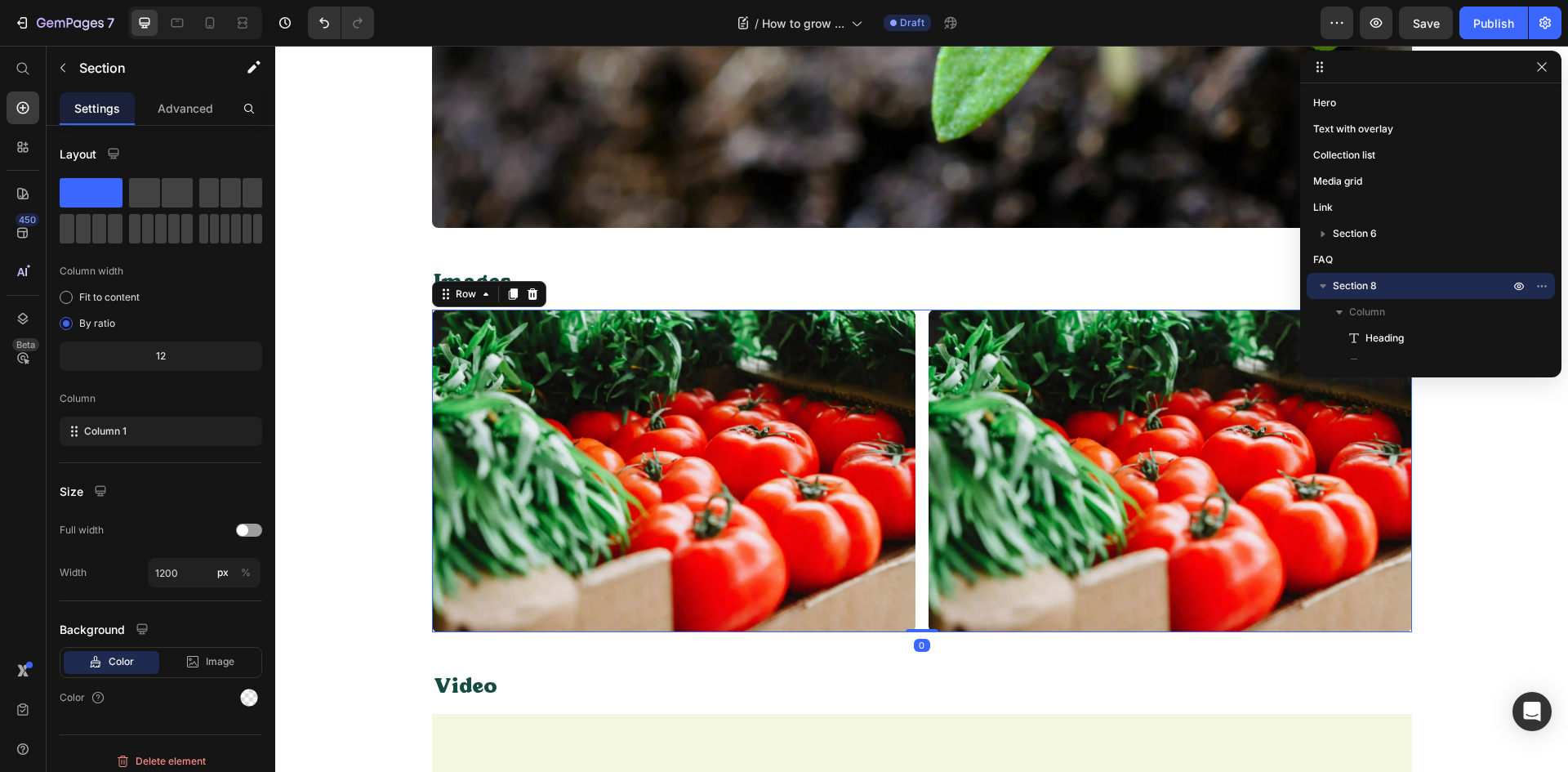 click on "Image Image Row   0" at bounding box center [922, 471] 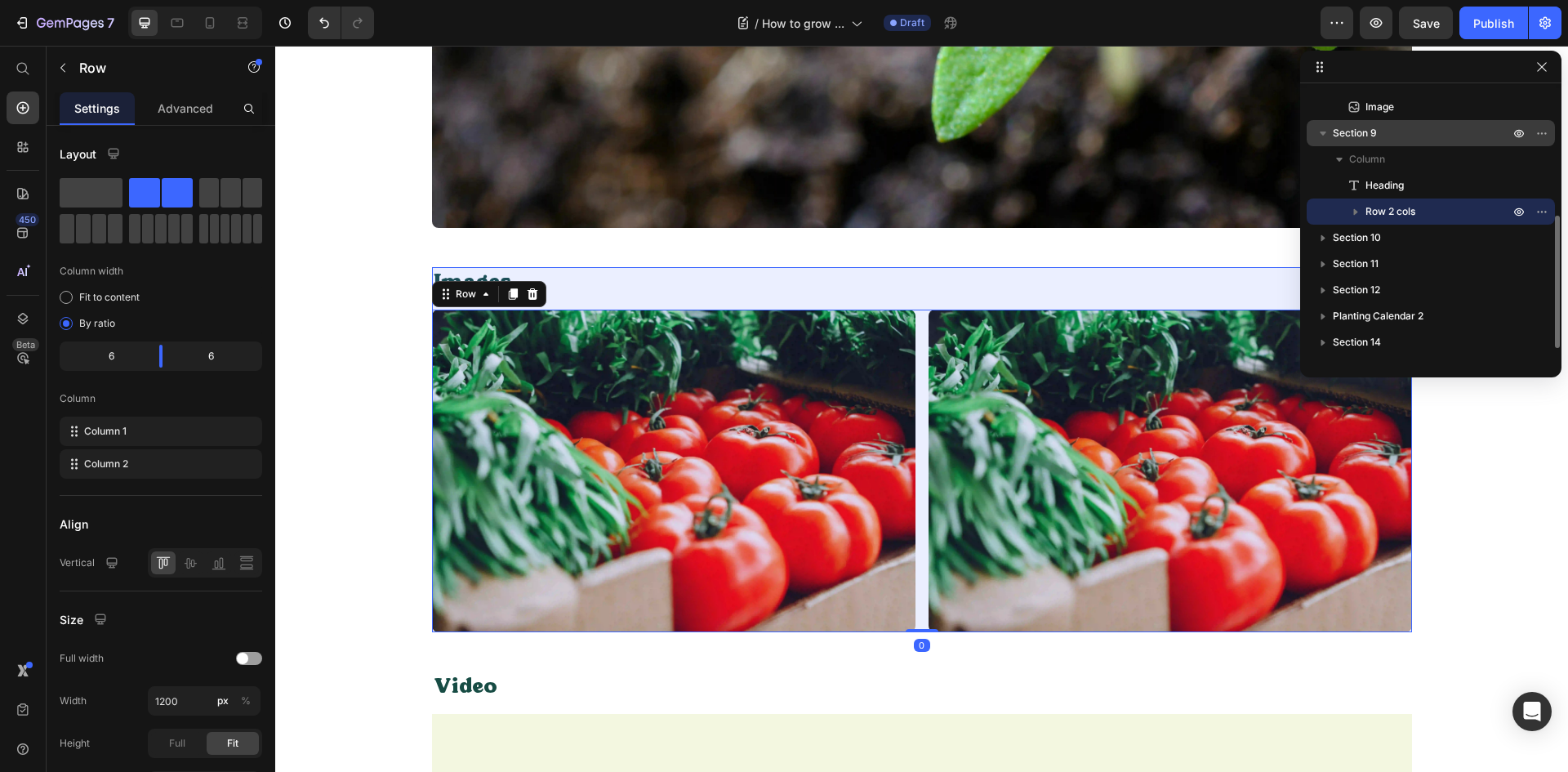 click on "Section 9" at bounding box center [1423, 133] 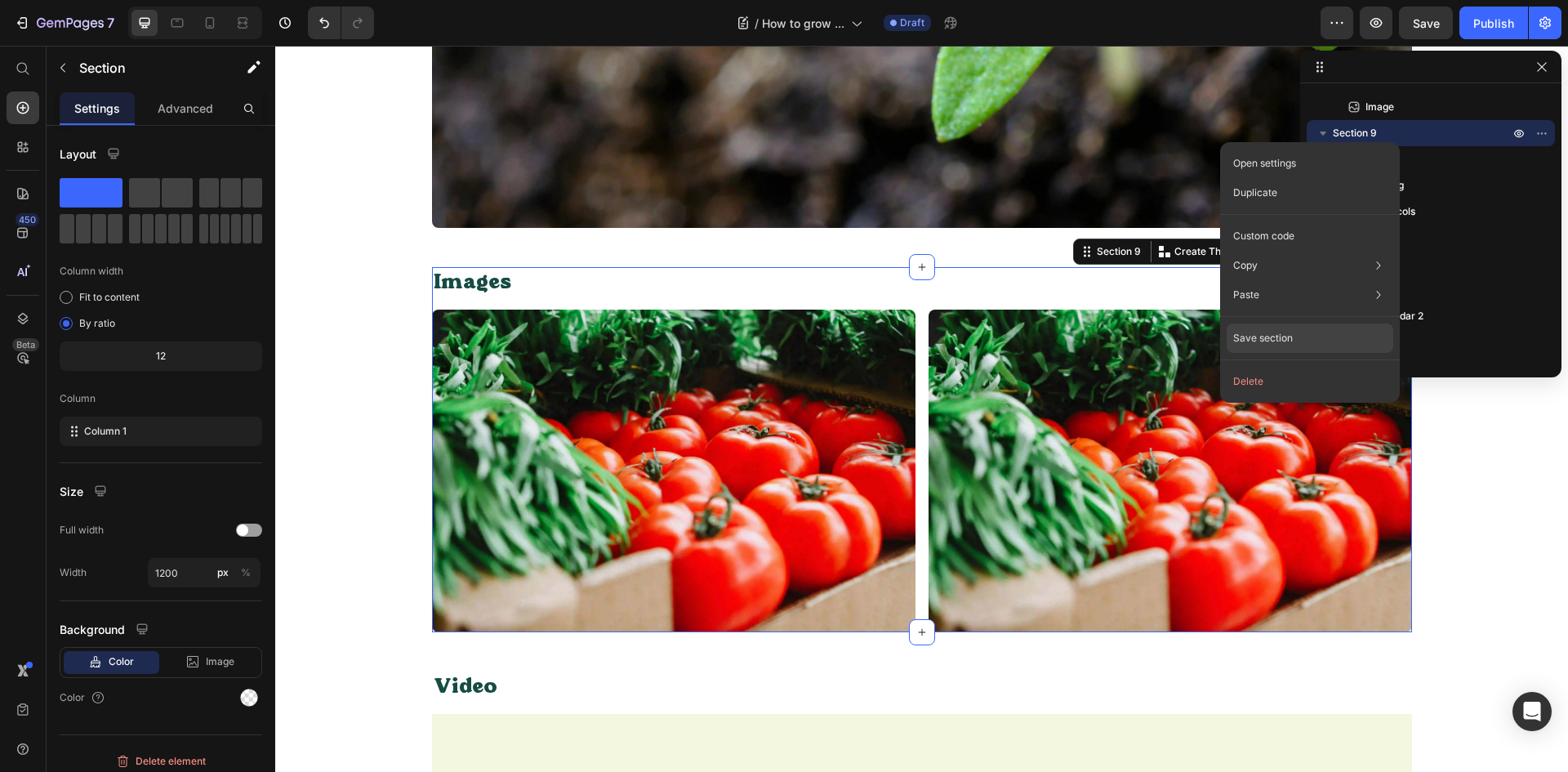 click on "Save section" at bounding box center (1263, 338) 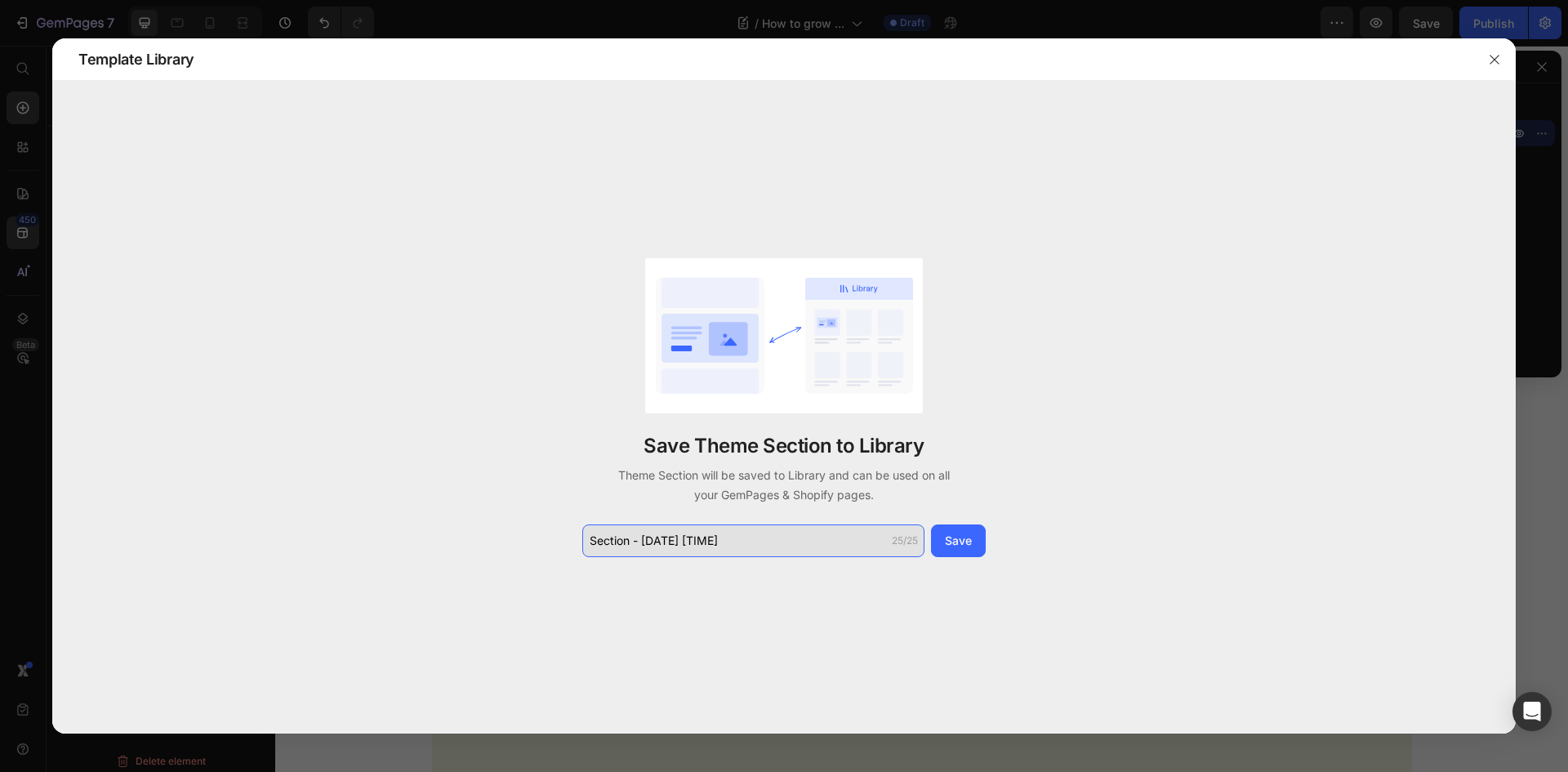 click on "Section - Jul 14 11:00:09" 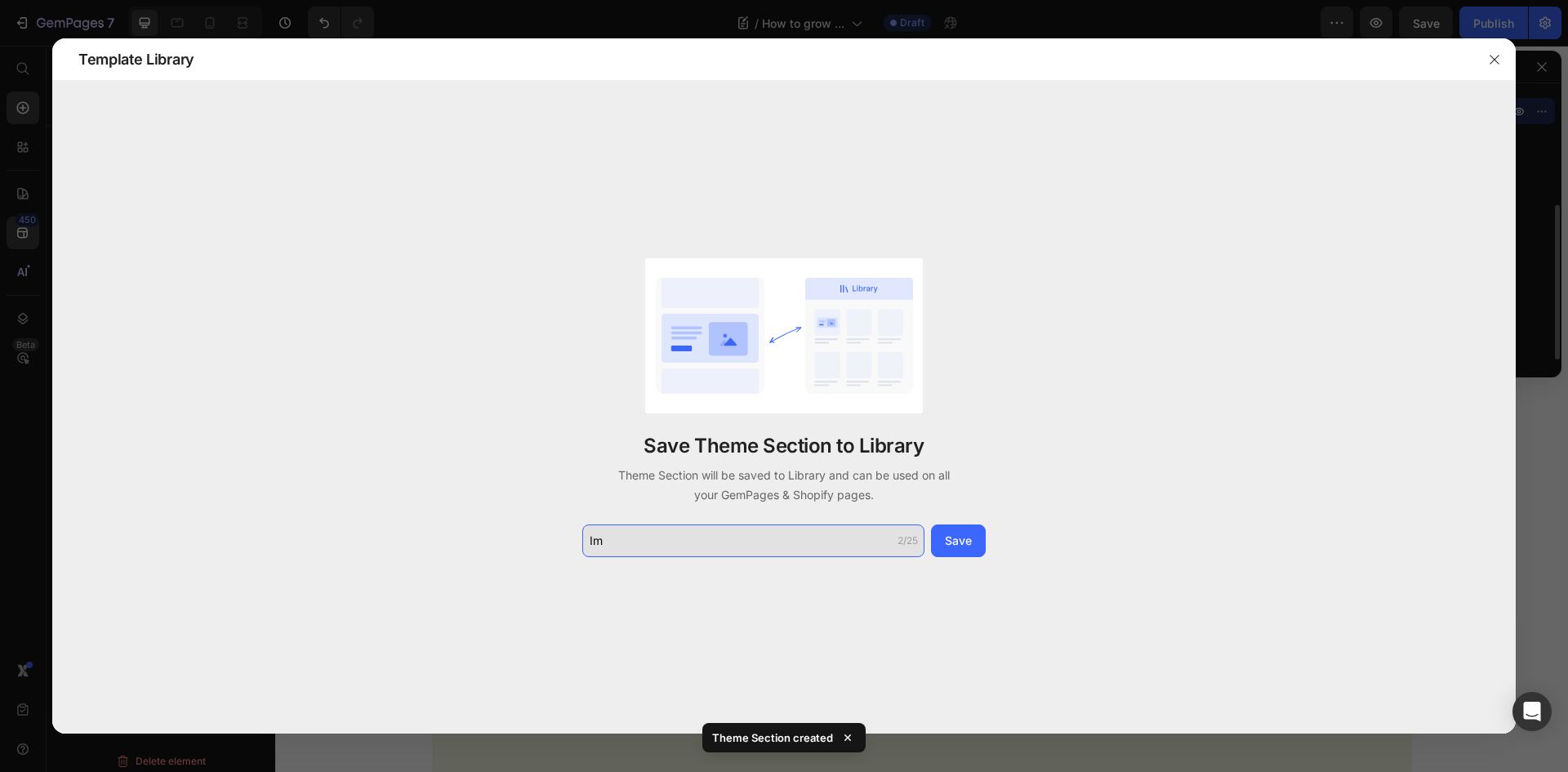scroll, scrollTop: 201, scrollLeft: 0, axis: vertical 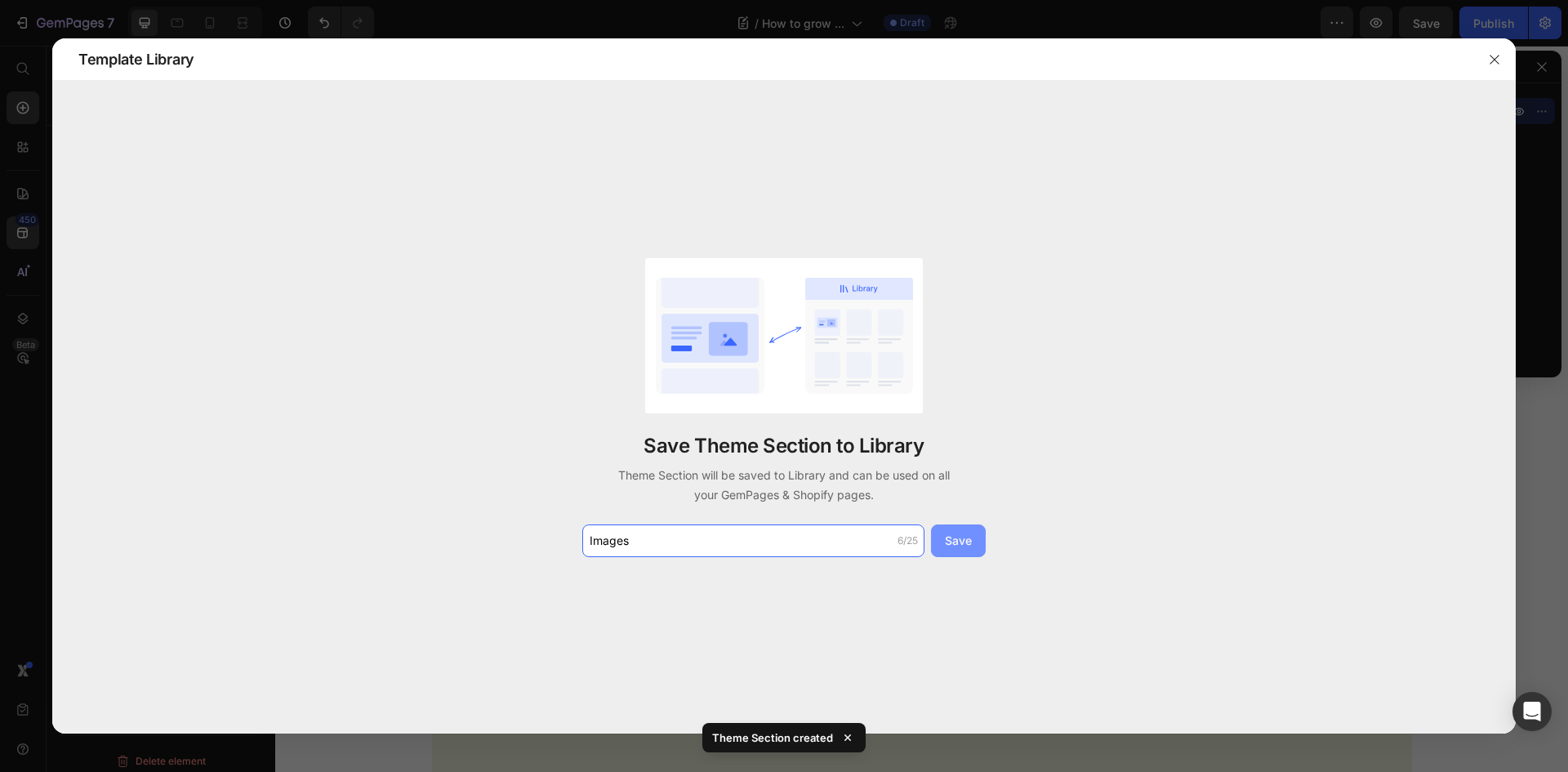 type on "Images" 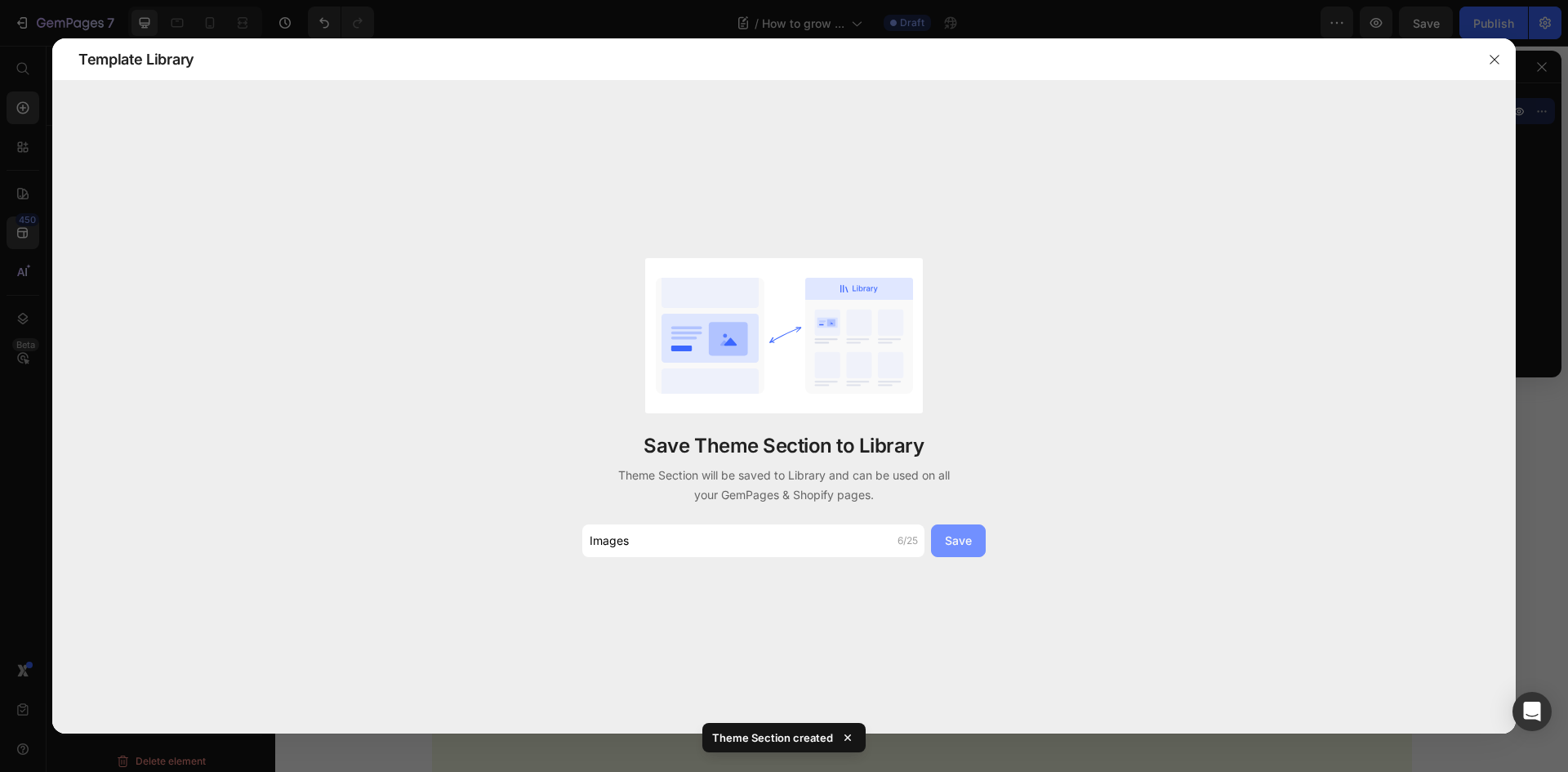 click on "Save" at bounding box center [958, 540] 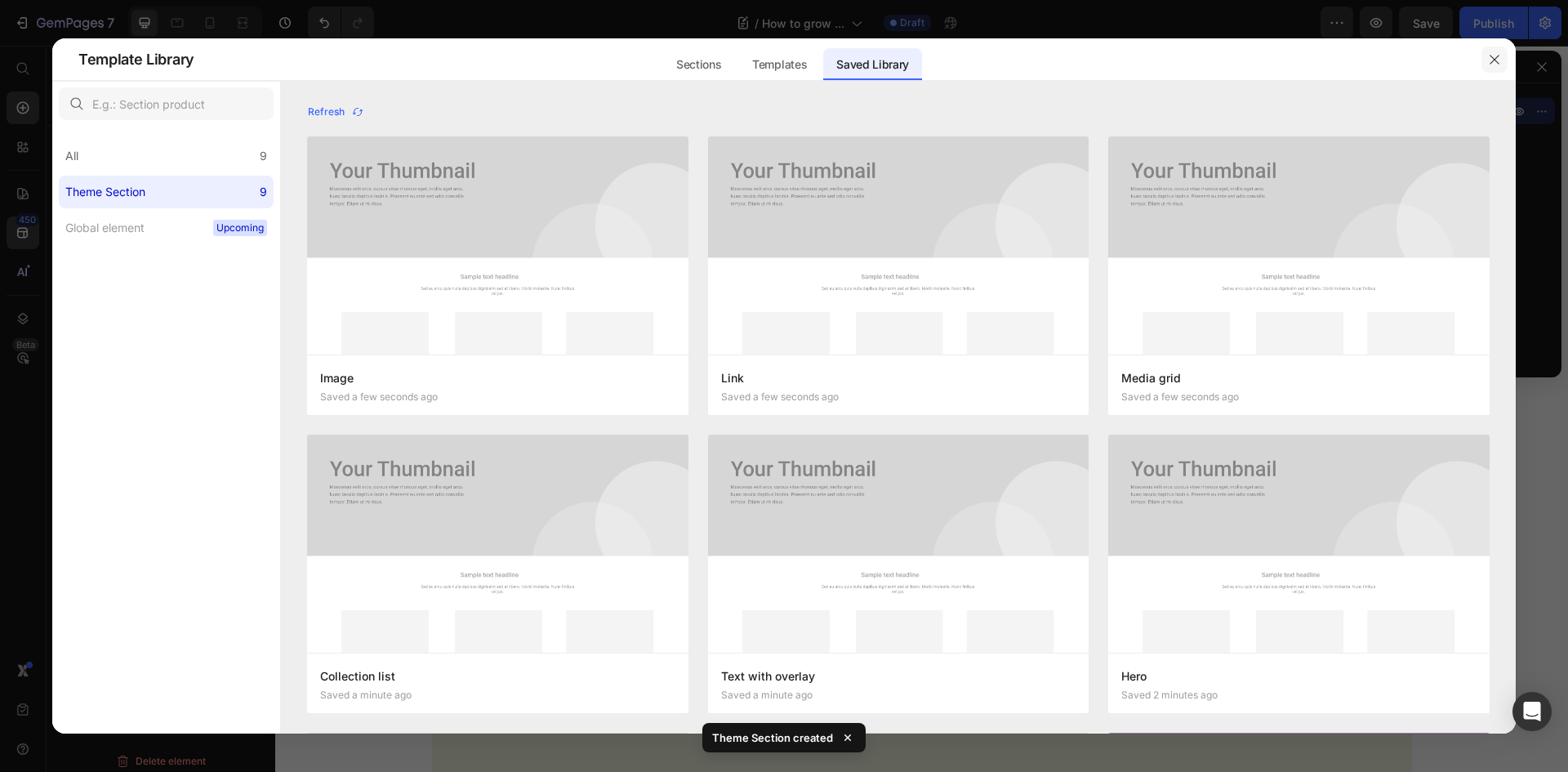 click 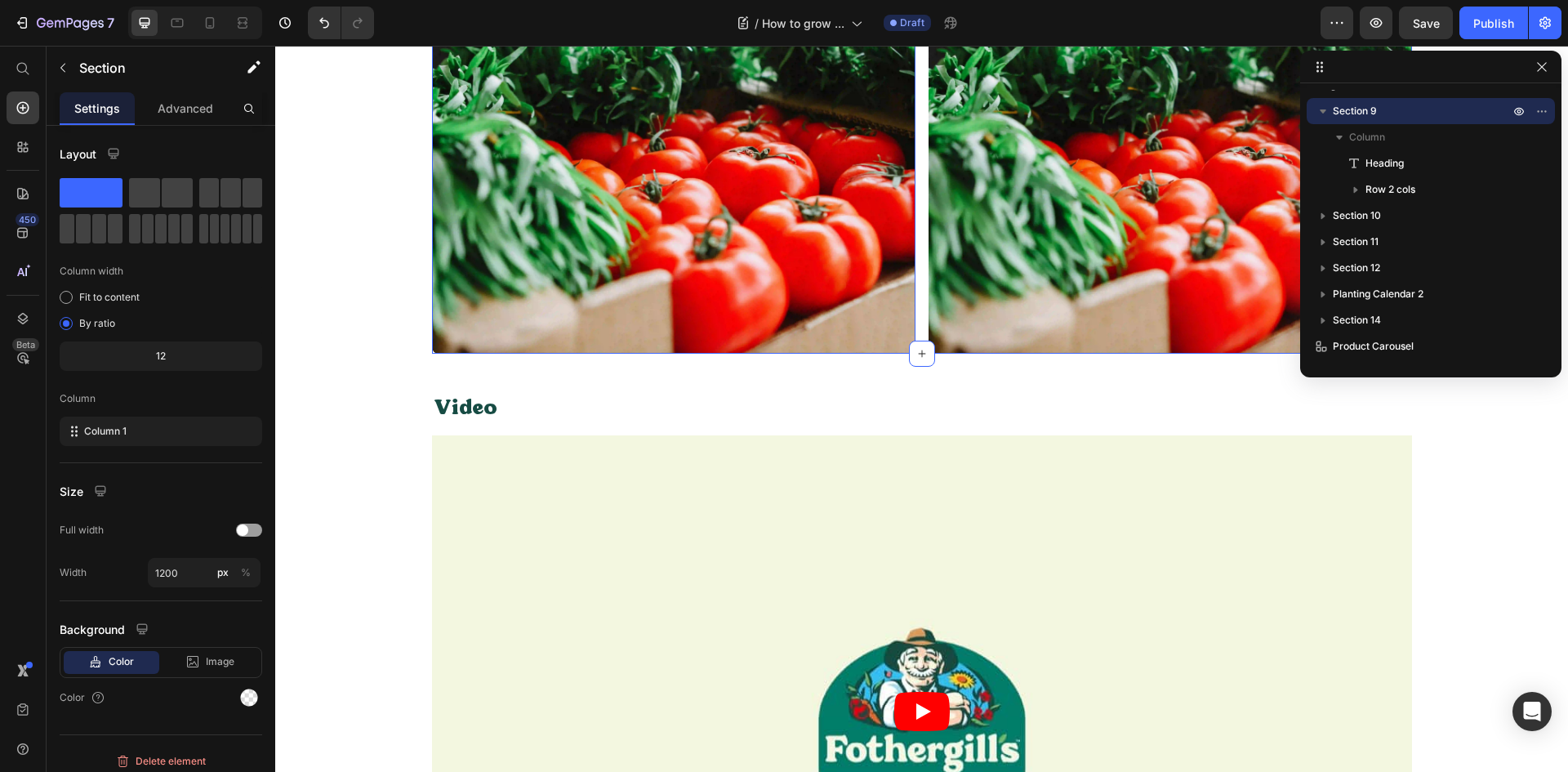 scroll, scrollTop: 3431, scrollLeft: 0, axis: vertical 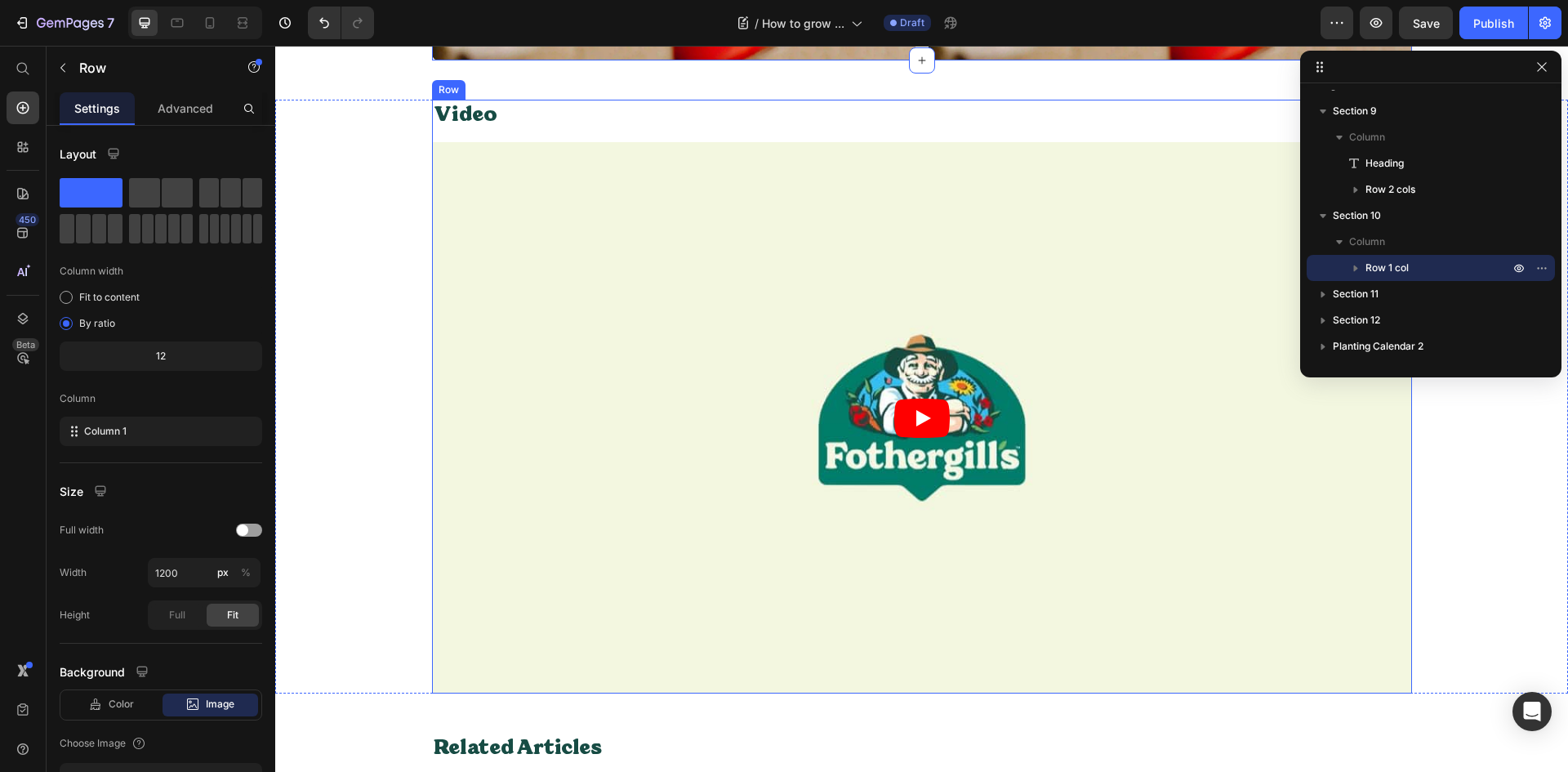 click on "Video Heading Video" at bounding box center [922, 397] 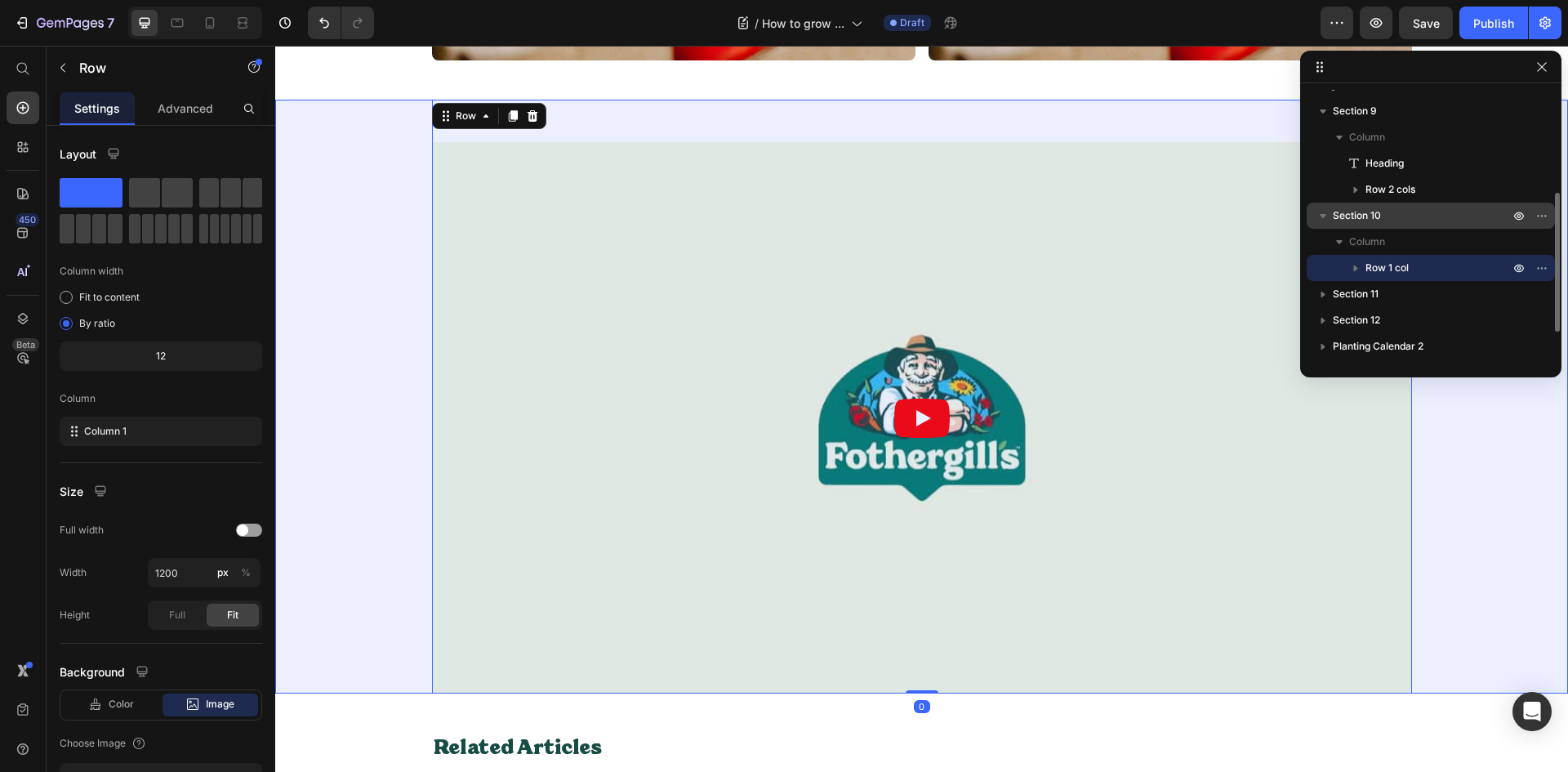 click on "Section 10" at bounding box center [1423, 216] 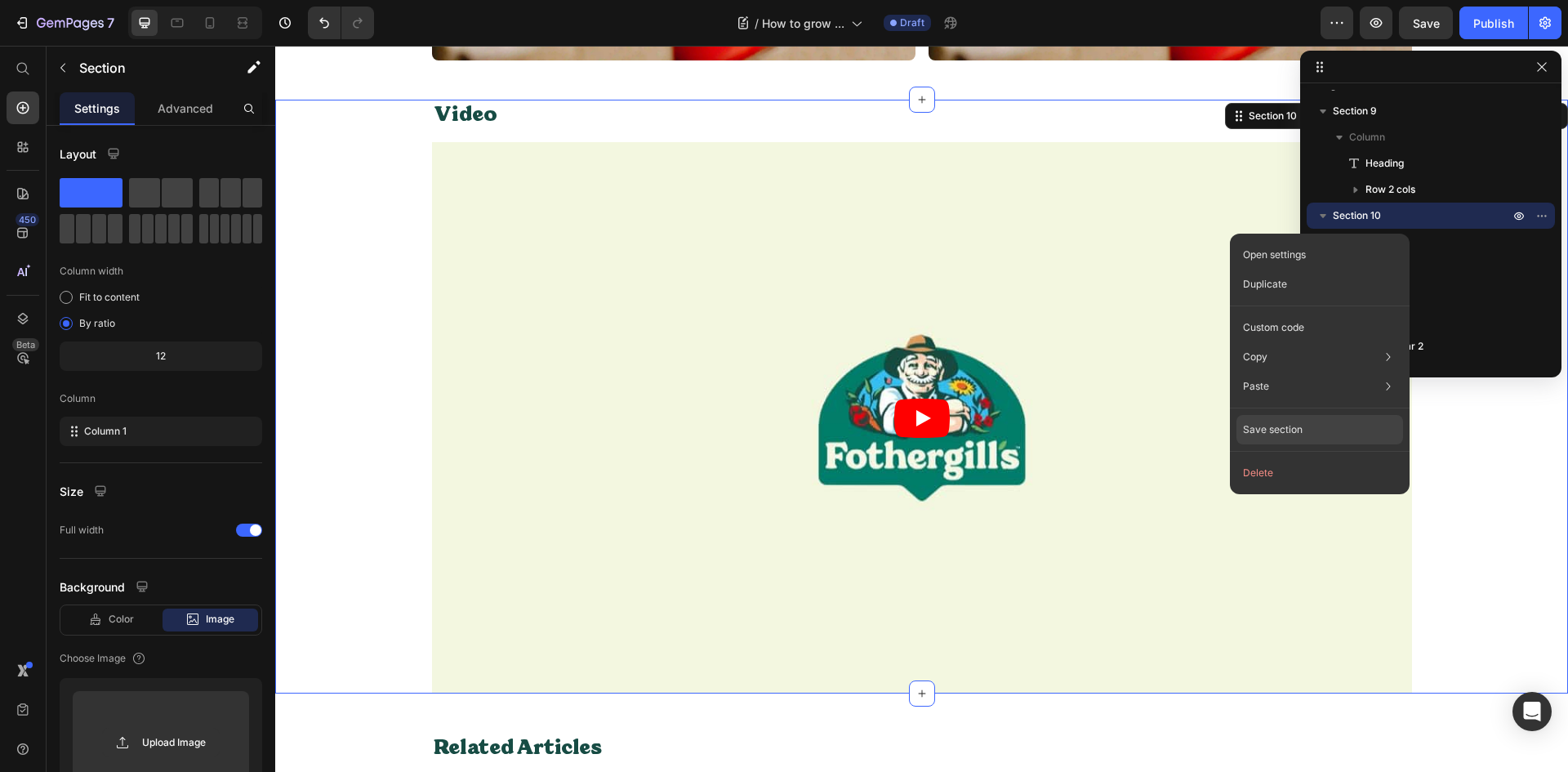click on "Save section" at bounding box center [1272, 430] 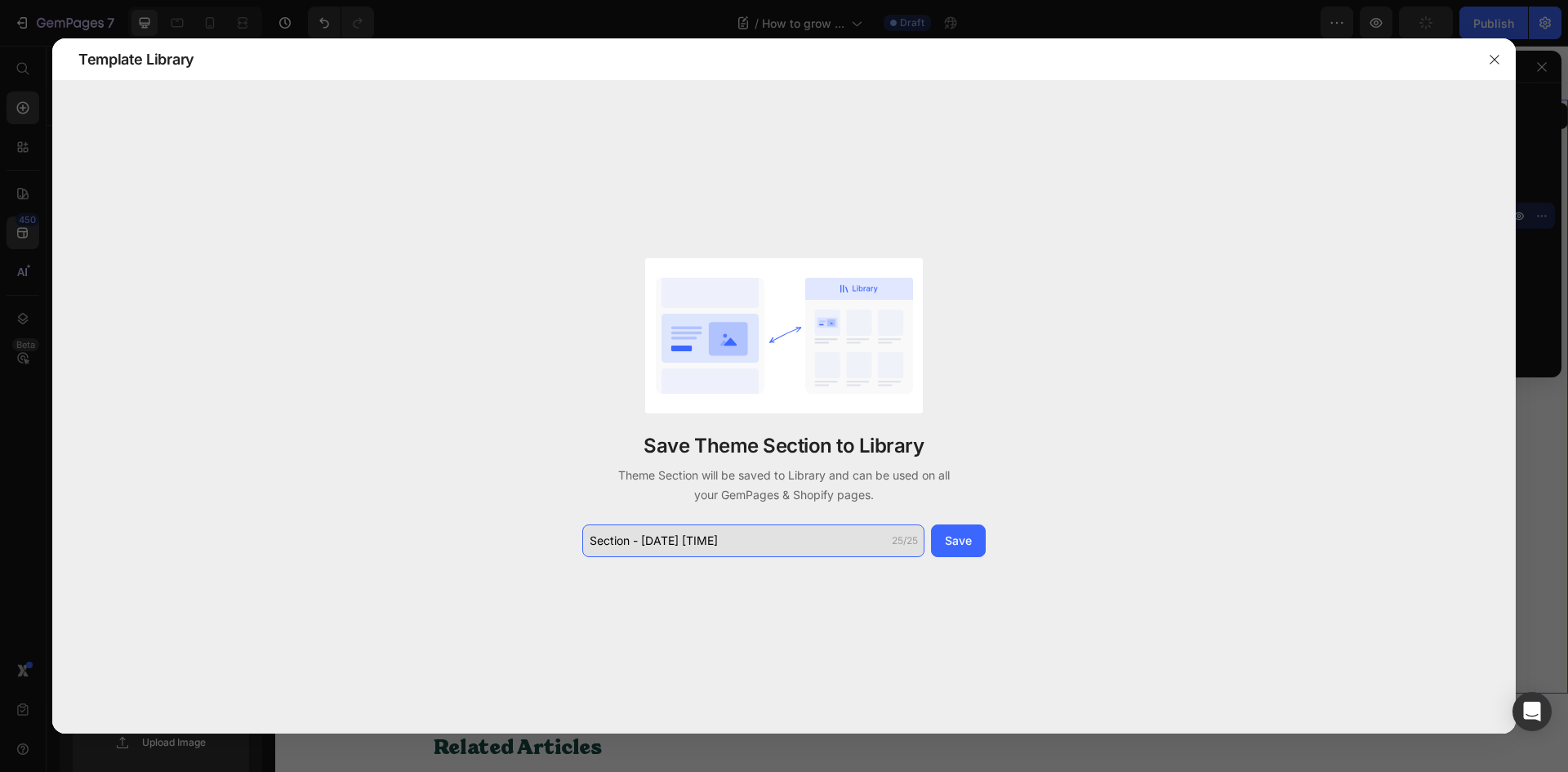 click on "Section - Jul 14 11:00:22" 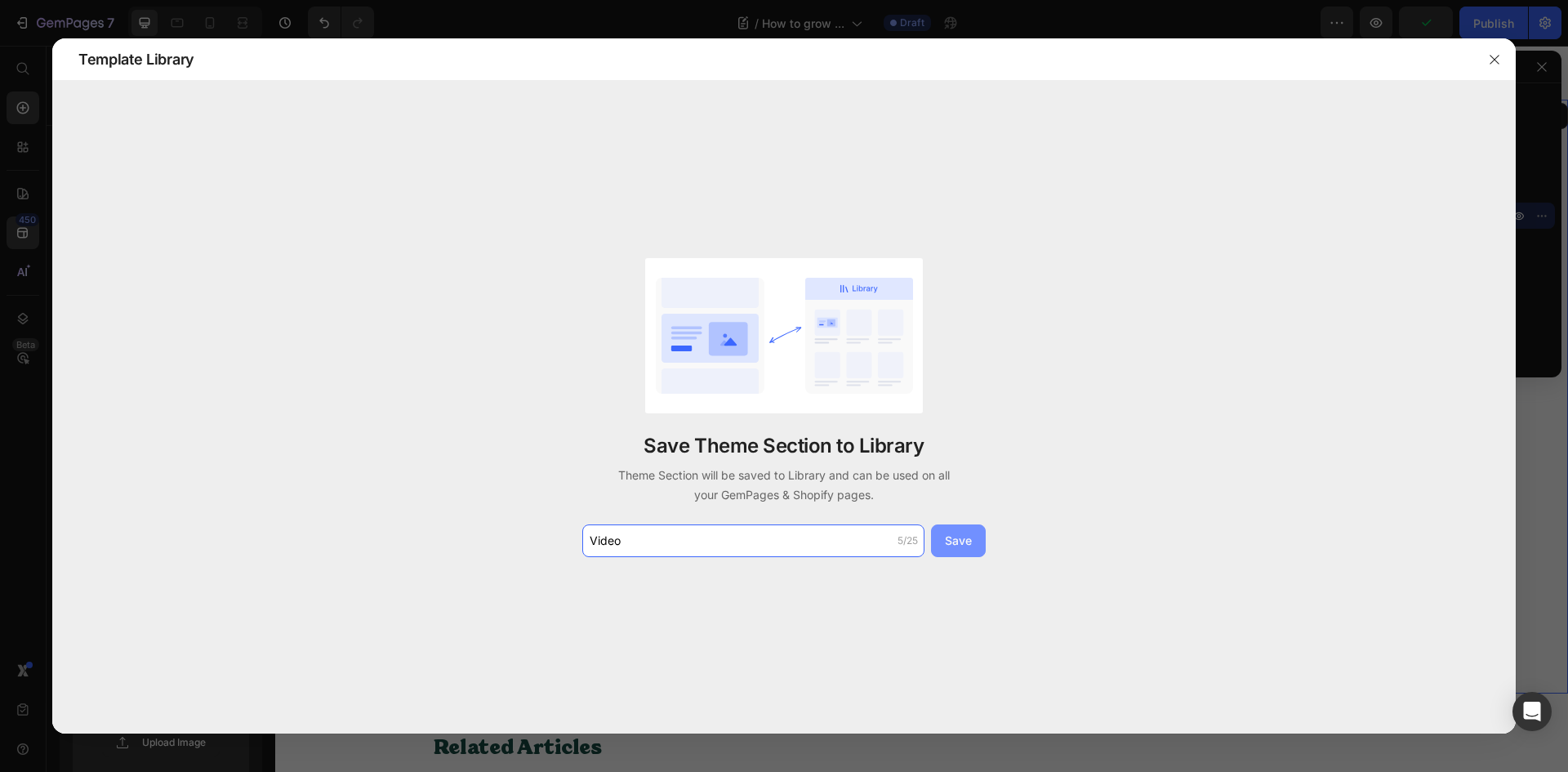 type on "Video" 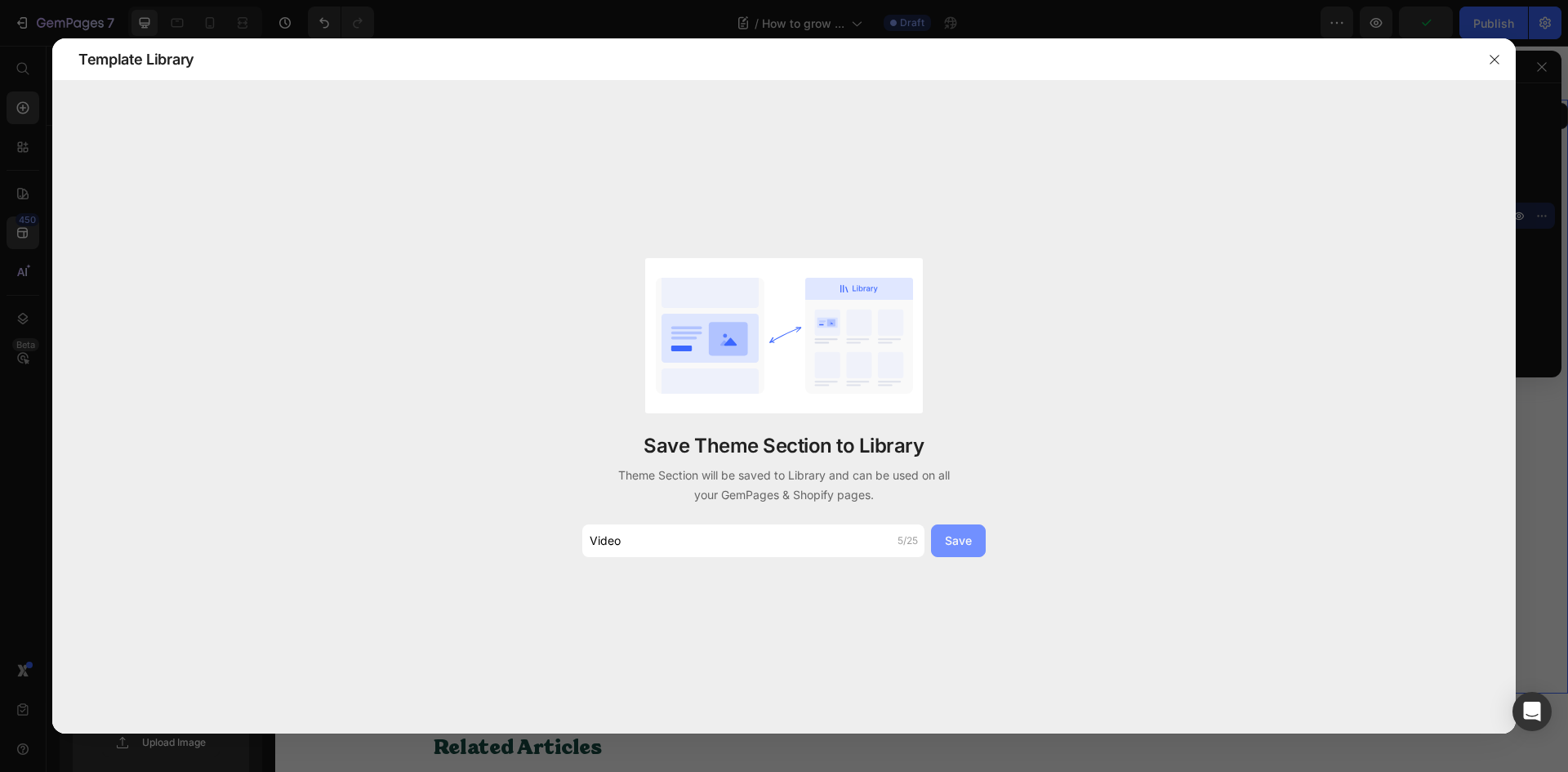 click on "Save" at bounding box center (958, 540) 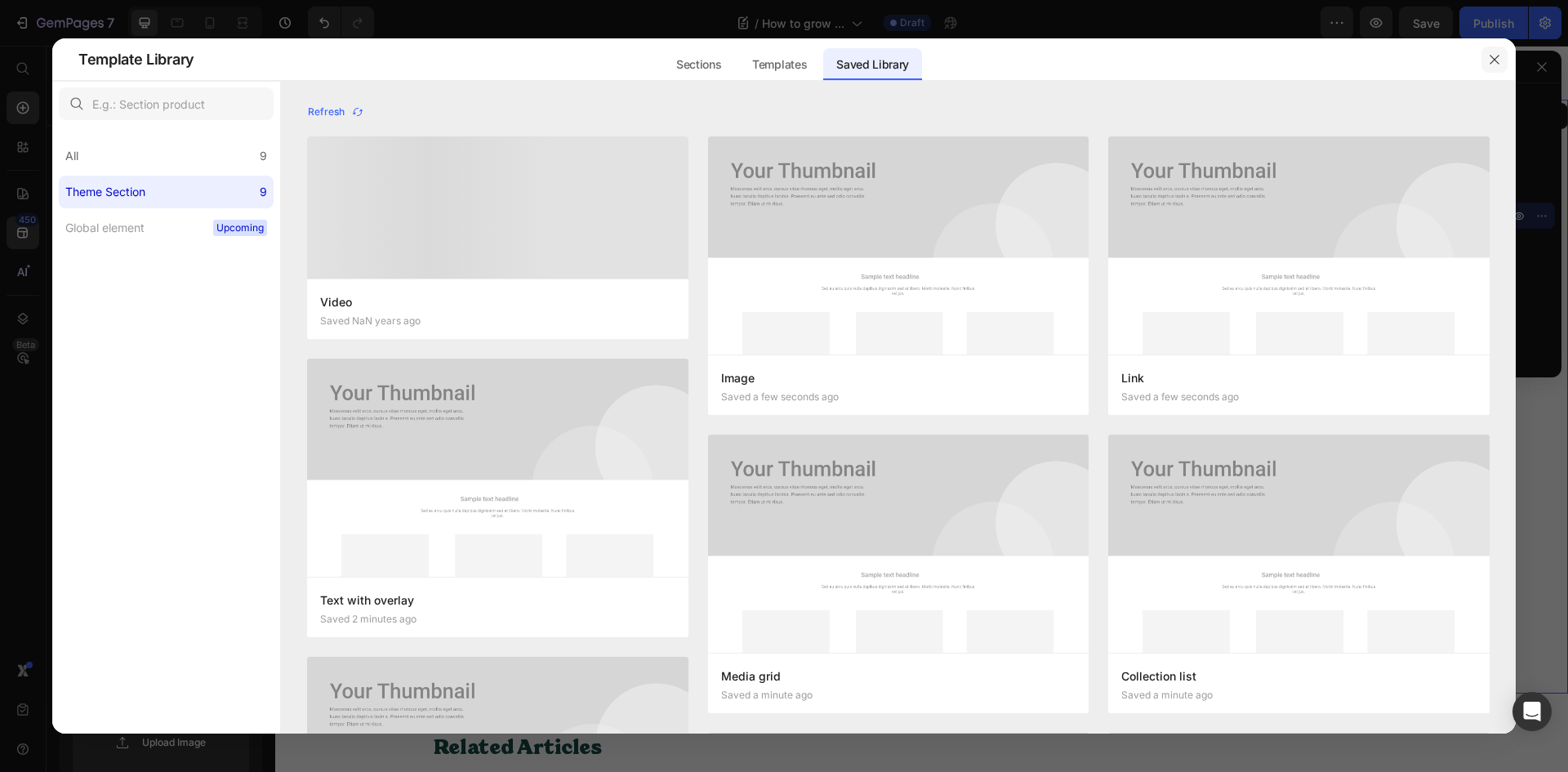 click 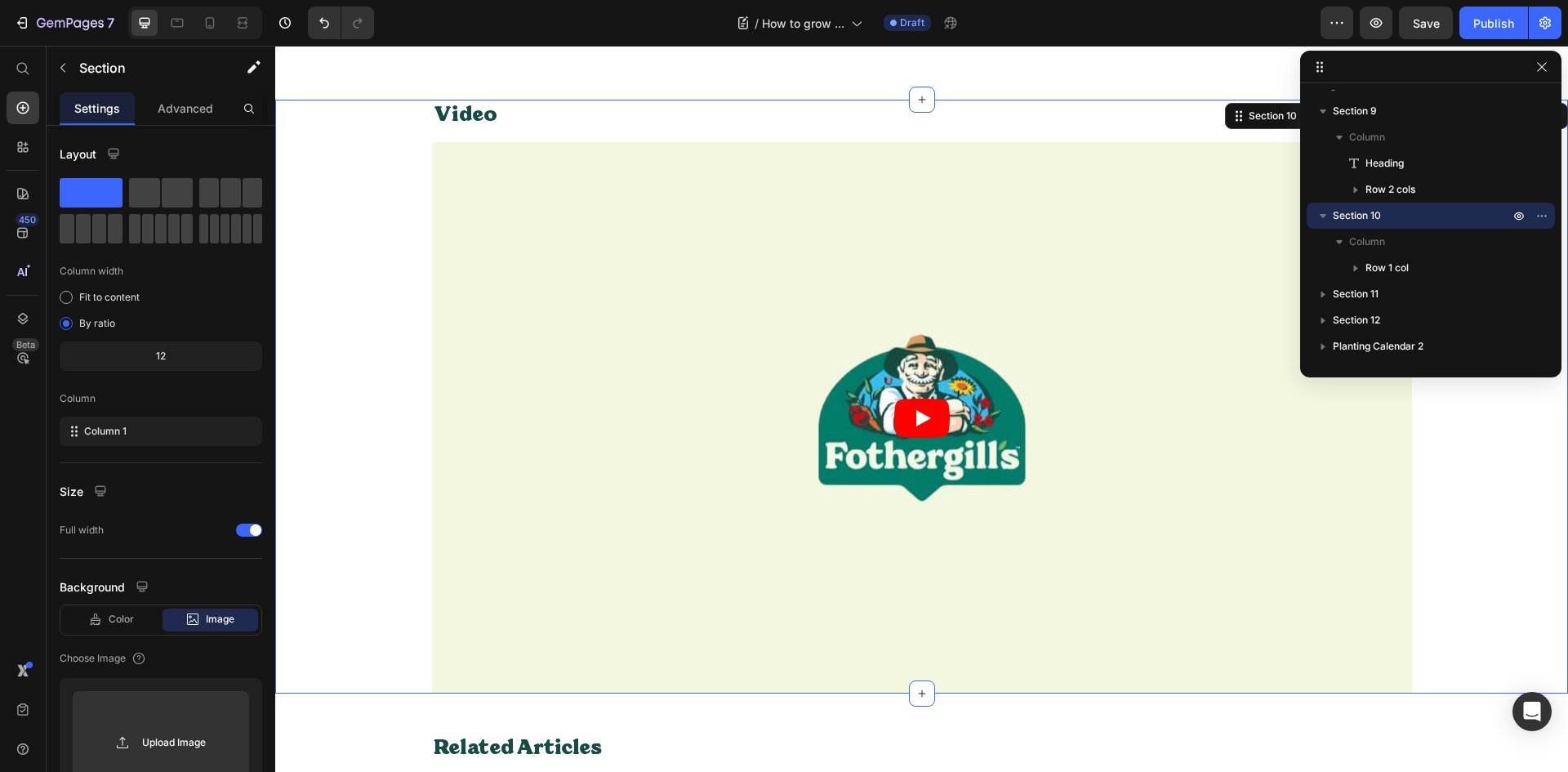 scroll, scrollTop: 4003, scrollLeft: 0, axis: vertical 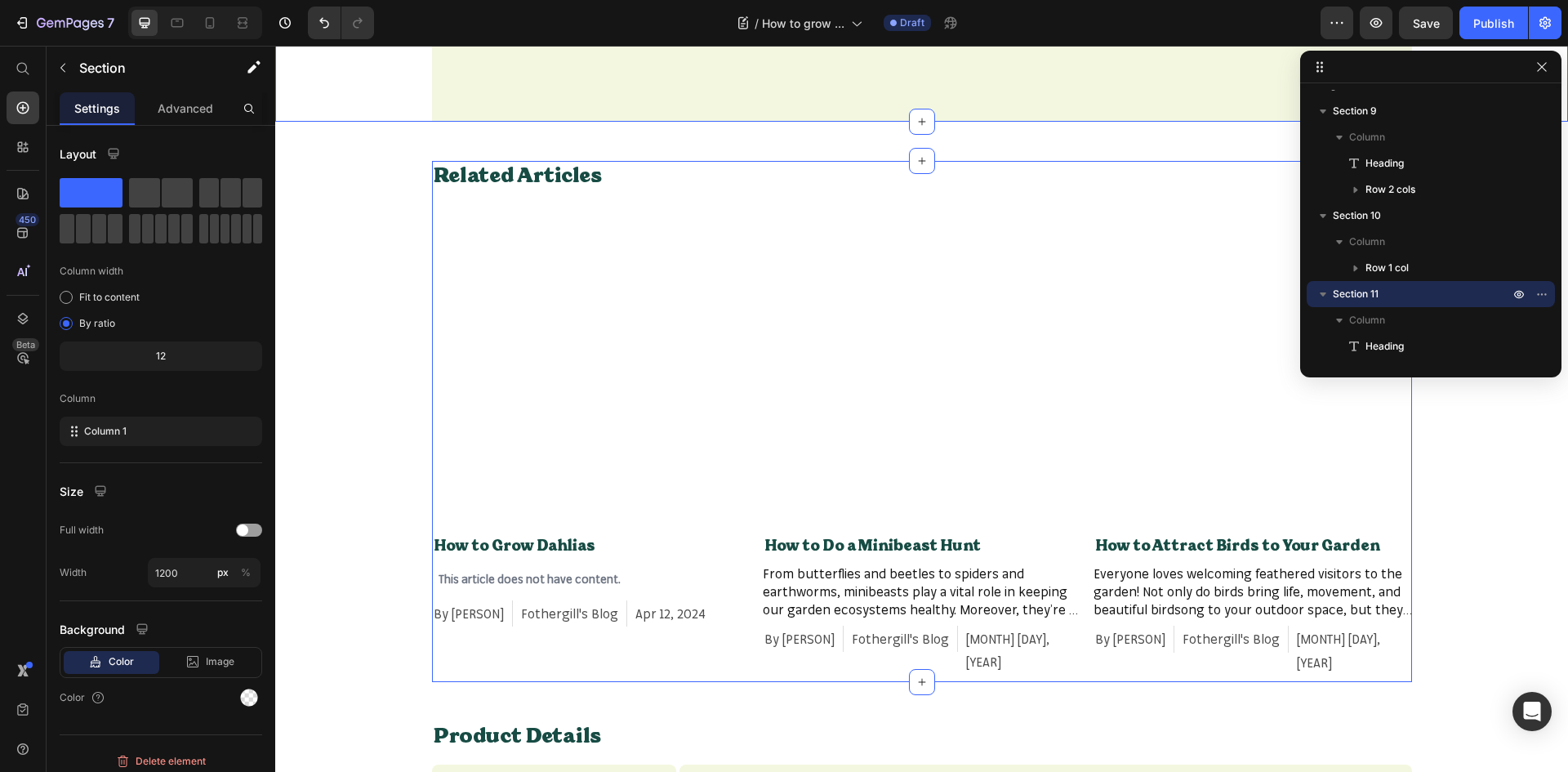 click on "Related Articles Heading Article Image How to Grow Dahlias Article Title This article does not have content. Article Content By Graham Rice Article Author Fothergill's Blog Article Category Apr 12, 2024 Article Date Row Article Image How to Do a Minibeast Hunt Article Title From butterflies and beetles to spiders and earthworms, minibeasts play a vital role in keeping our garden ecosystems healthy. Moreover, they’re a delight to watch and study, especially for young nature enthusiasts. A minibeast hunt is a great way to encourage the whole family to get outdoors, connect with nature and experience the UK’s tiniest creatures up close.
In this guide from Fothergill’s, we’ll explore how to do a minibeast hunt at home. We’ll also share the best plants and  garden accessories  for creating a bug-friendly outdoor space!
What Are Minibeasts?
birds and wildlife .
How to Find Minibeasts
What You’ll Need
A small spoon, paint brush or stick (like a  wooden plant label" at bounding box center (922, 422) 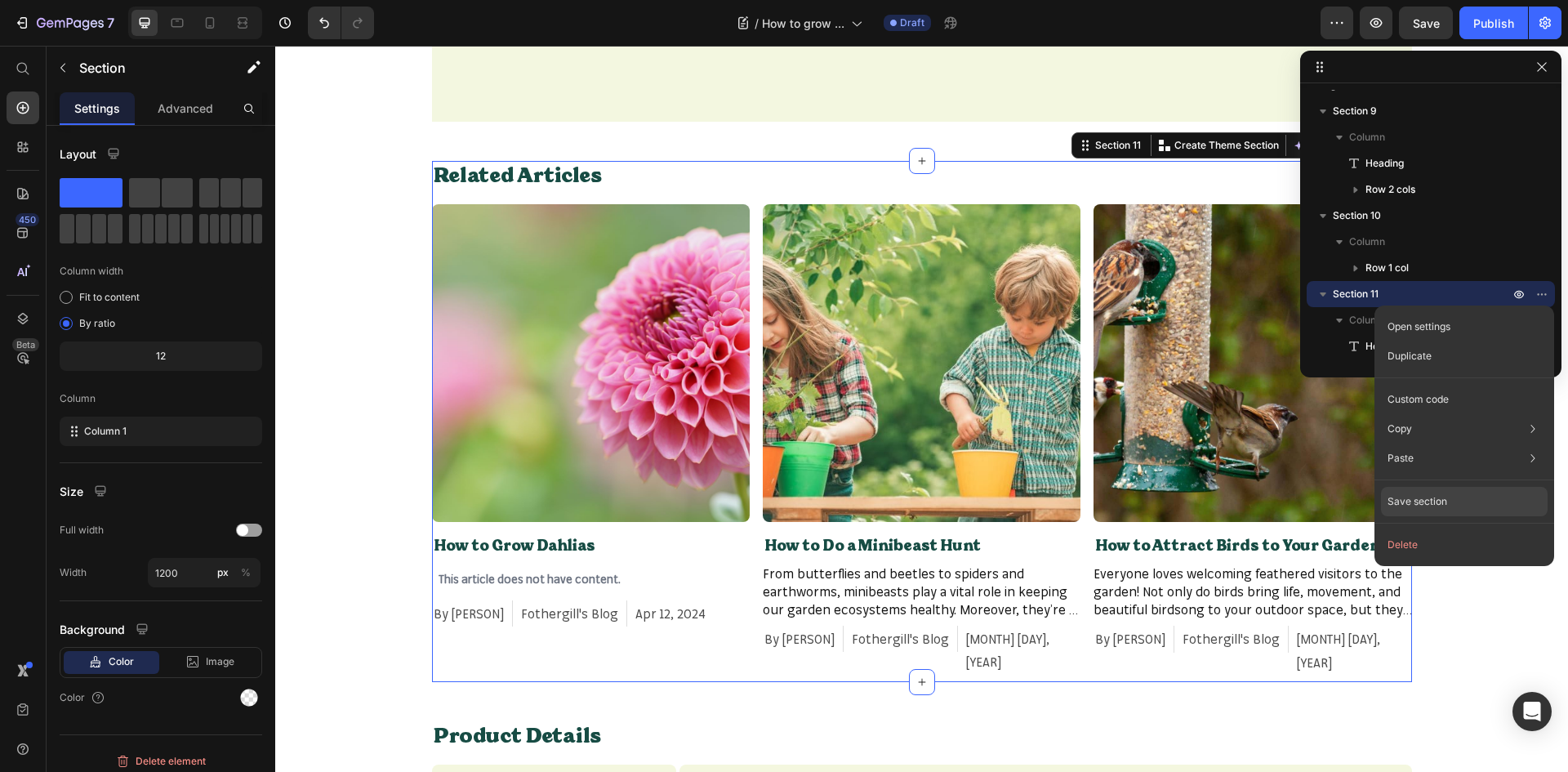 click on "Save section" at bounding box center (1417, 502) 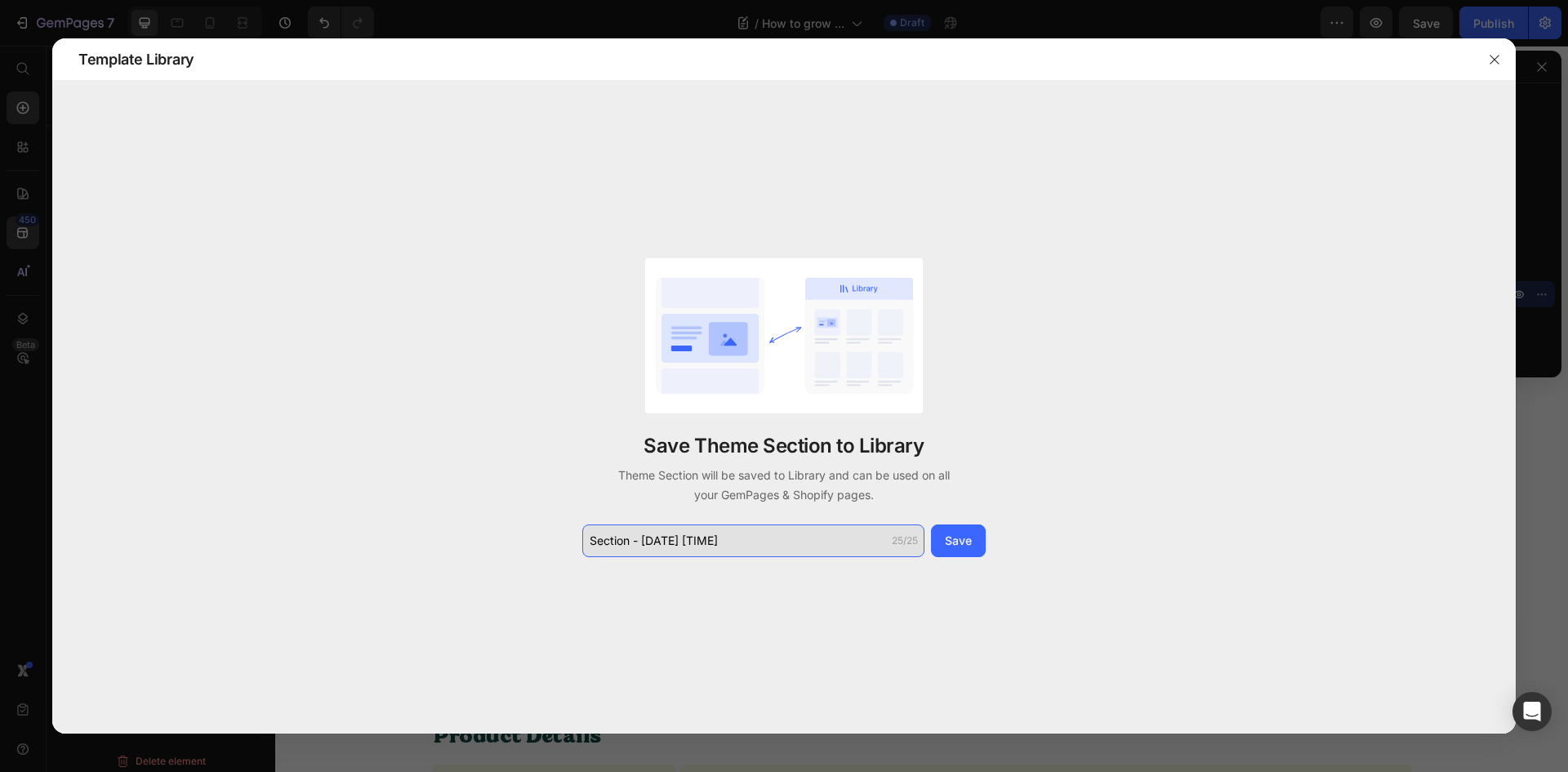 click on "Section - Jul 14 11:00:32" 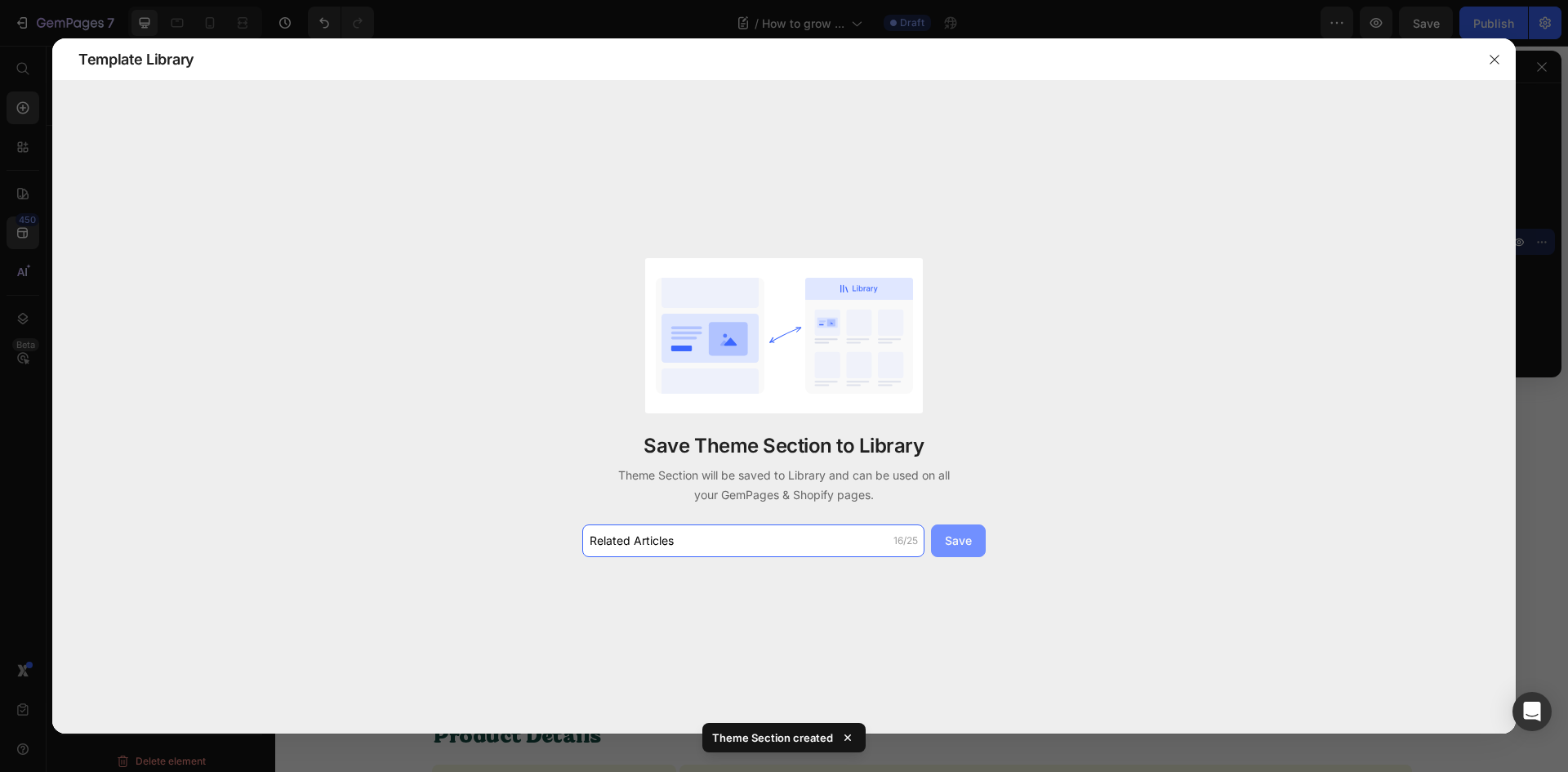 type on "Related Articles" 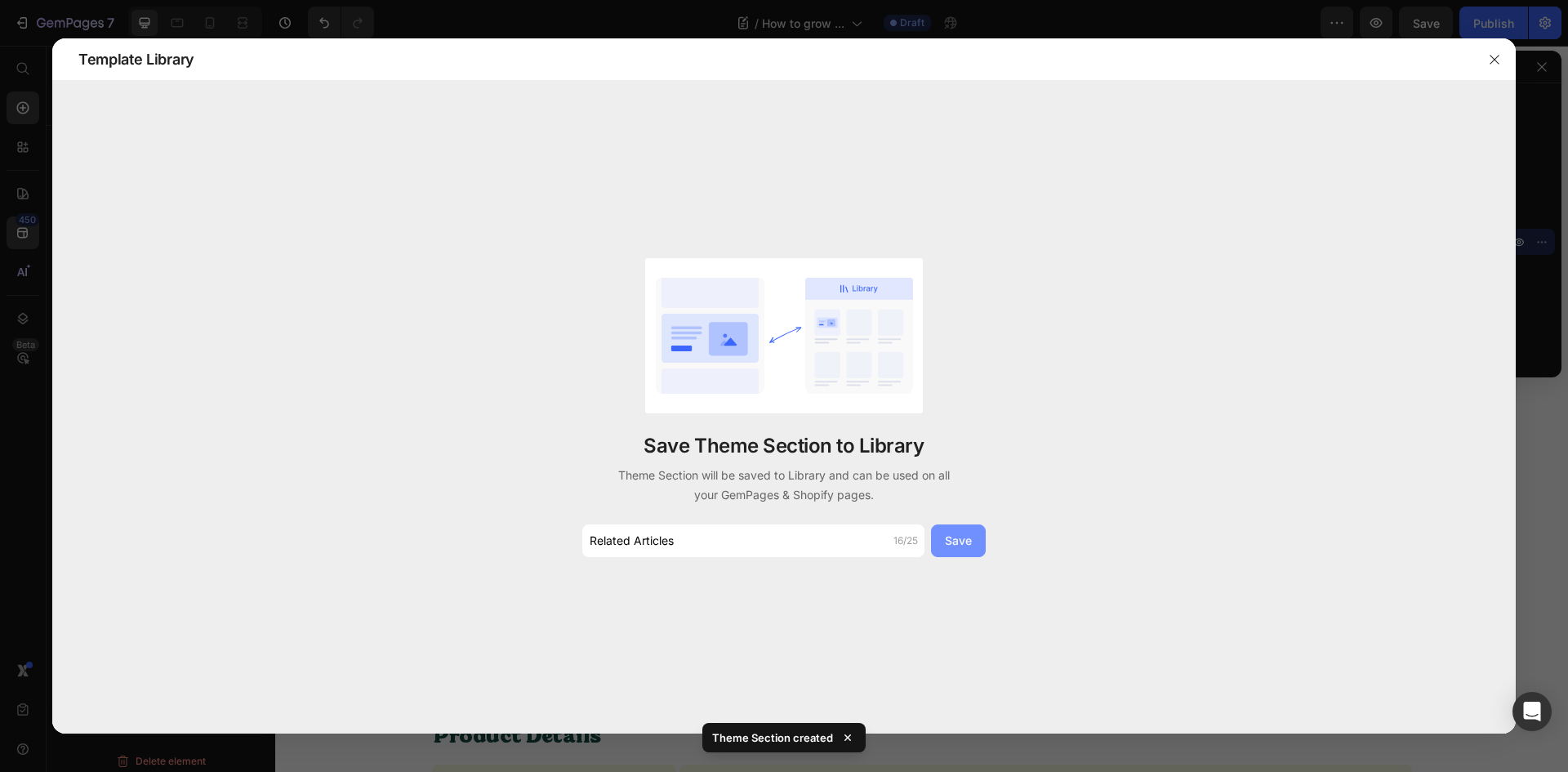 click on "Save" at bounding box center [958, 540] 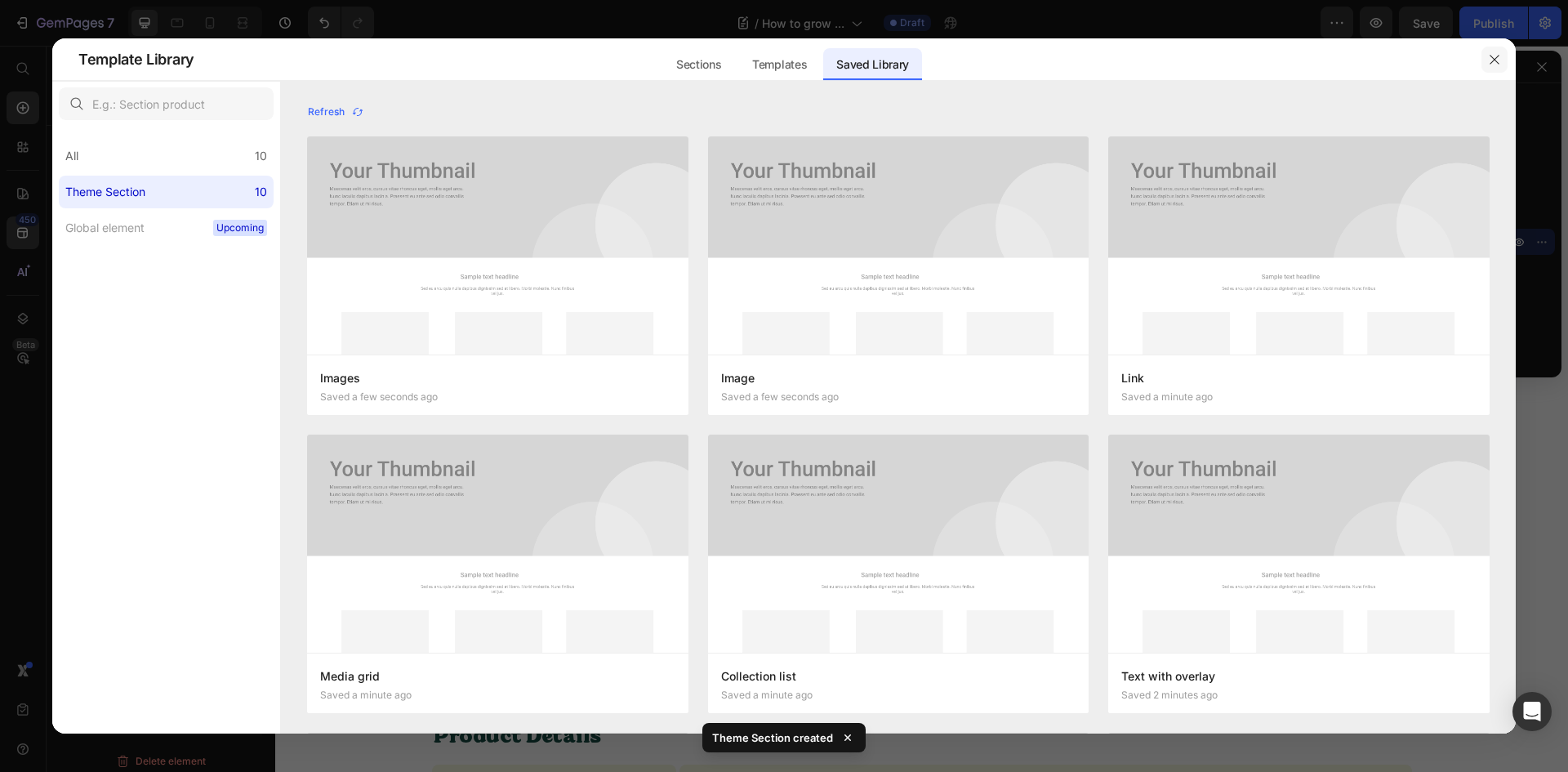 click 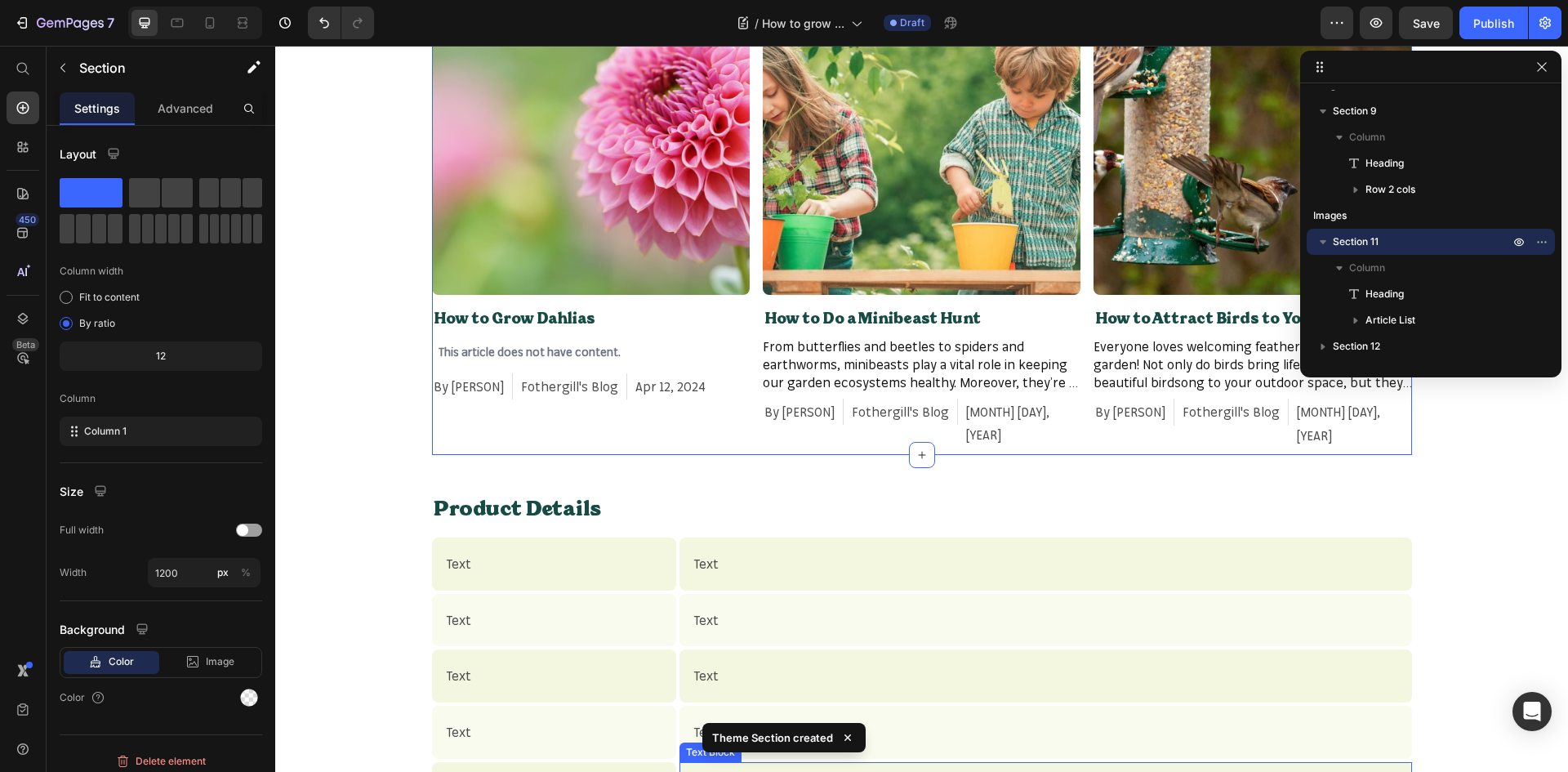 scroll, scrollTop: 4575, scrollLeft: 0, axis: vertical 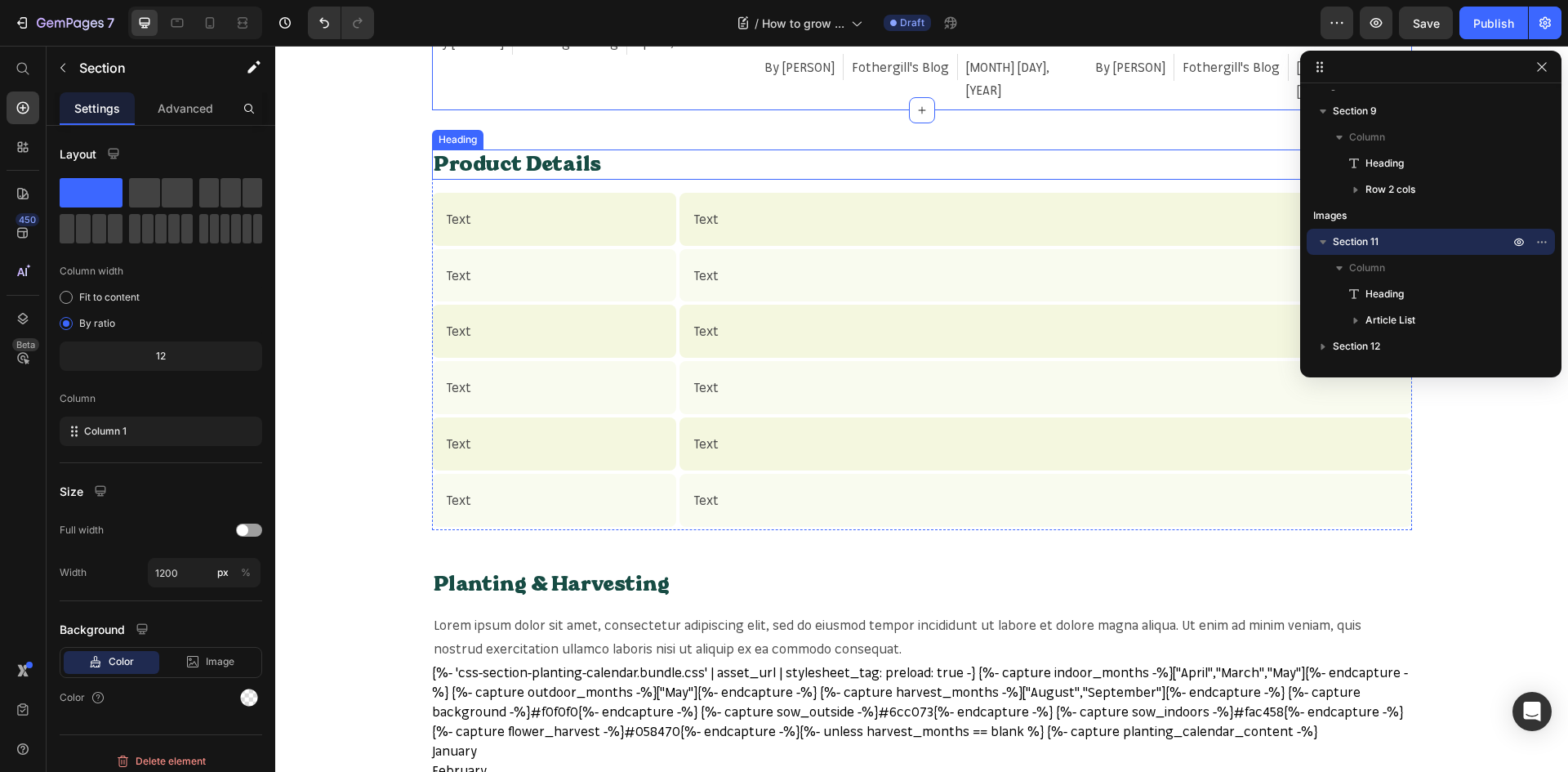 click on "Product Details" at bounding box center (922, 164) 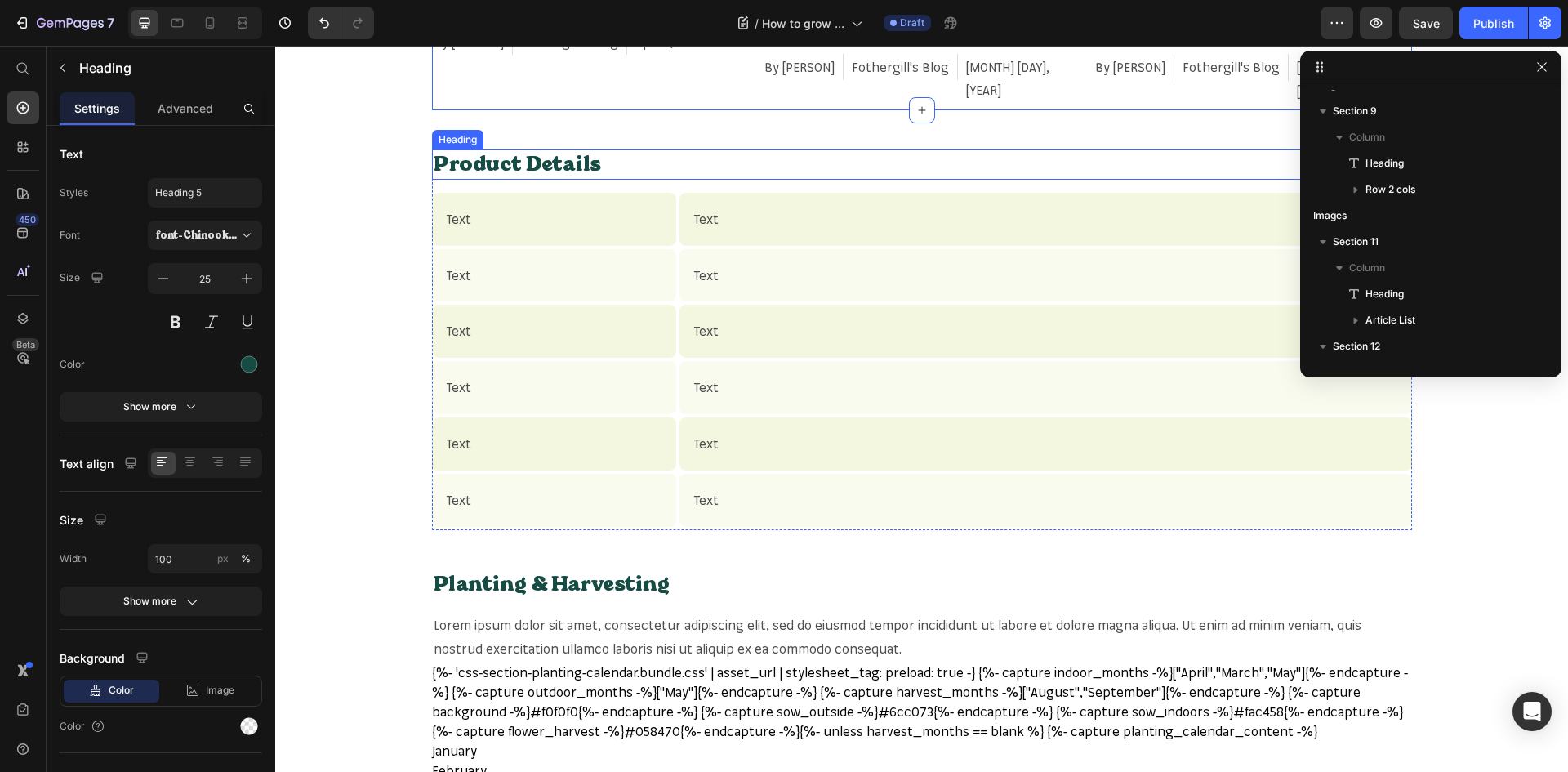 scroll, scrollTop: 388, scrollLeft: 0, axis: vertical 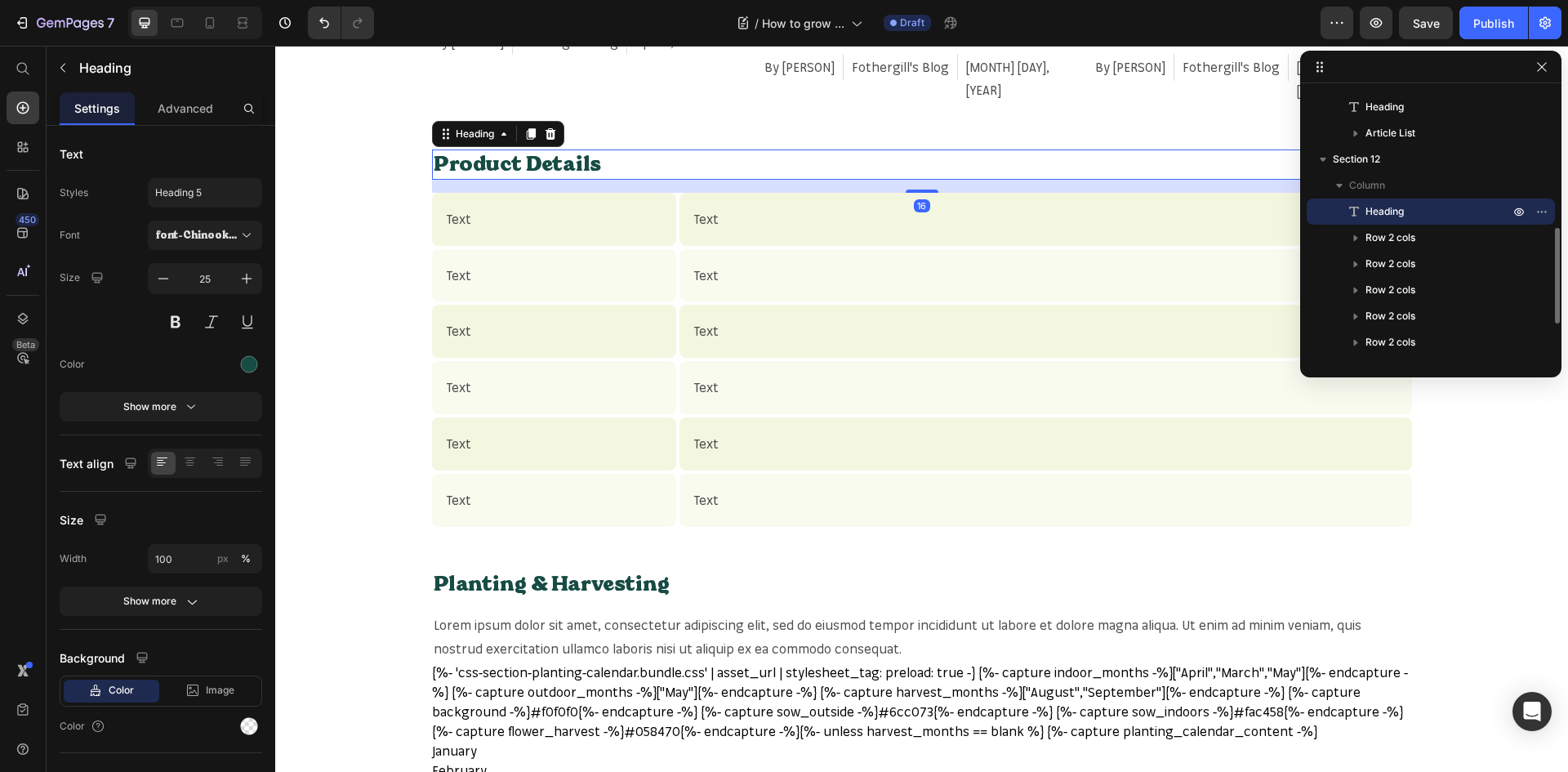 click on "16" at bounding box center (922, 186) 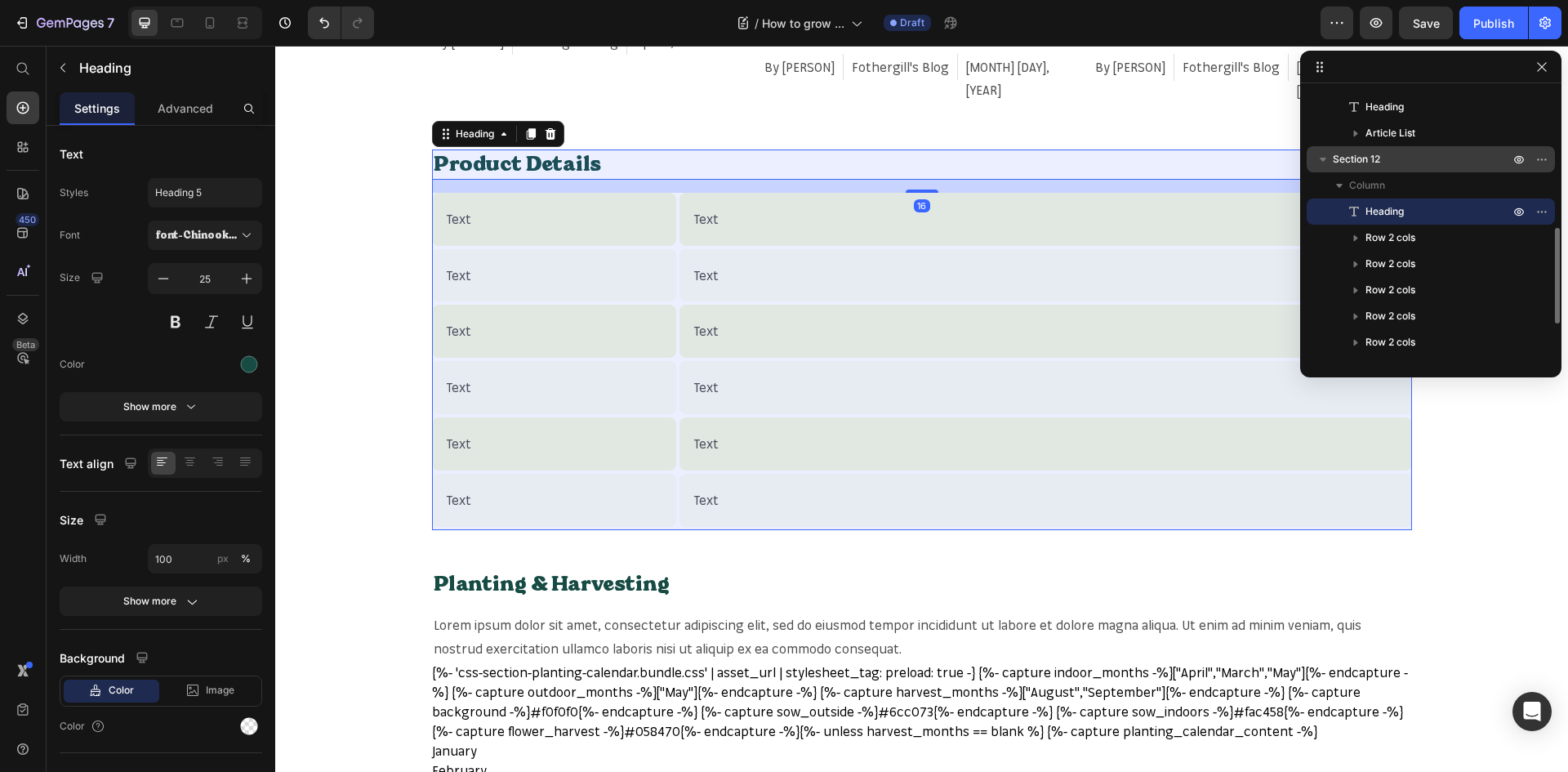 click on "Section 12" at bounding box center [1431, 159] 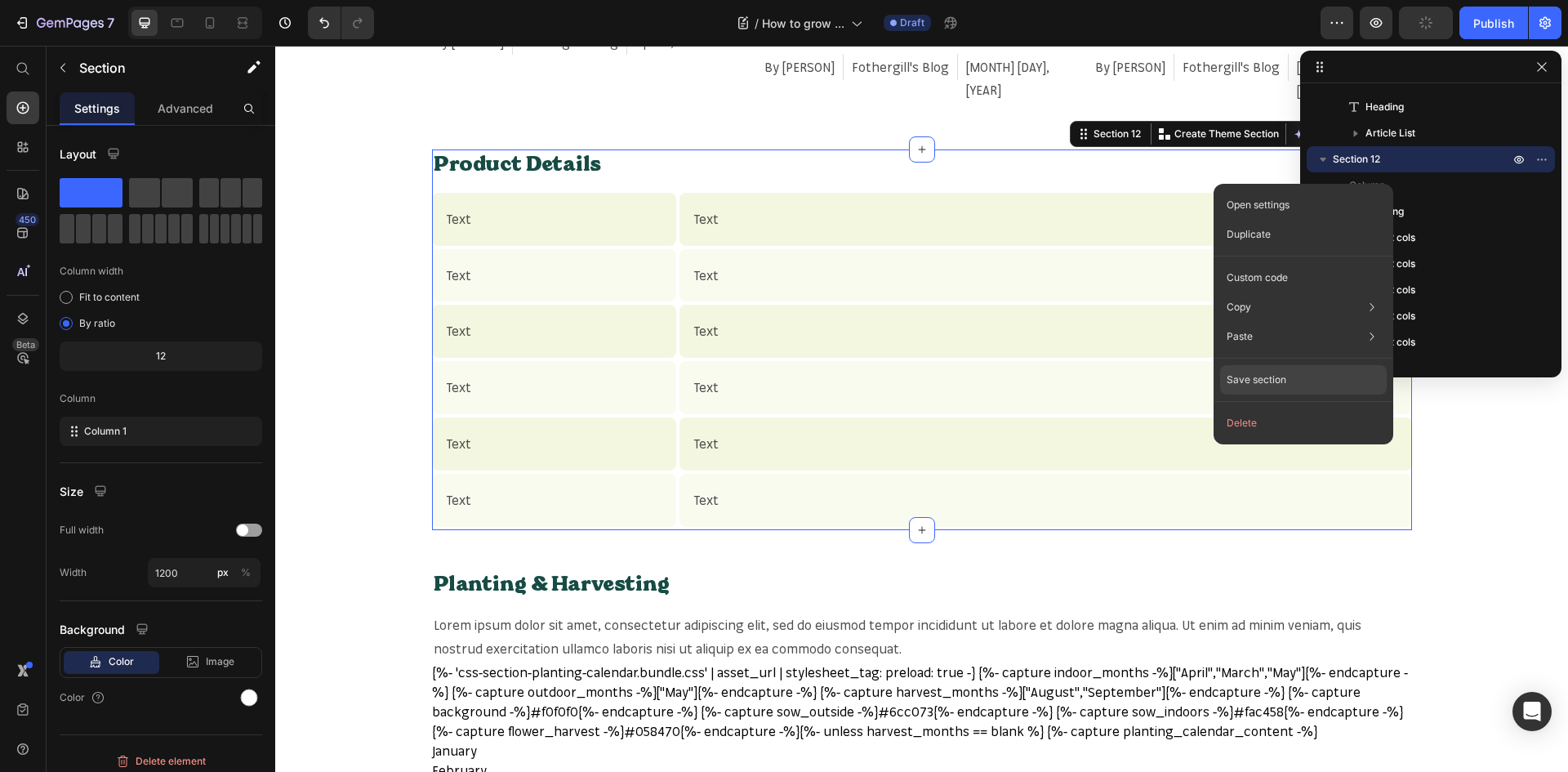 click on "Save section" 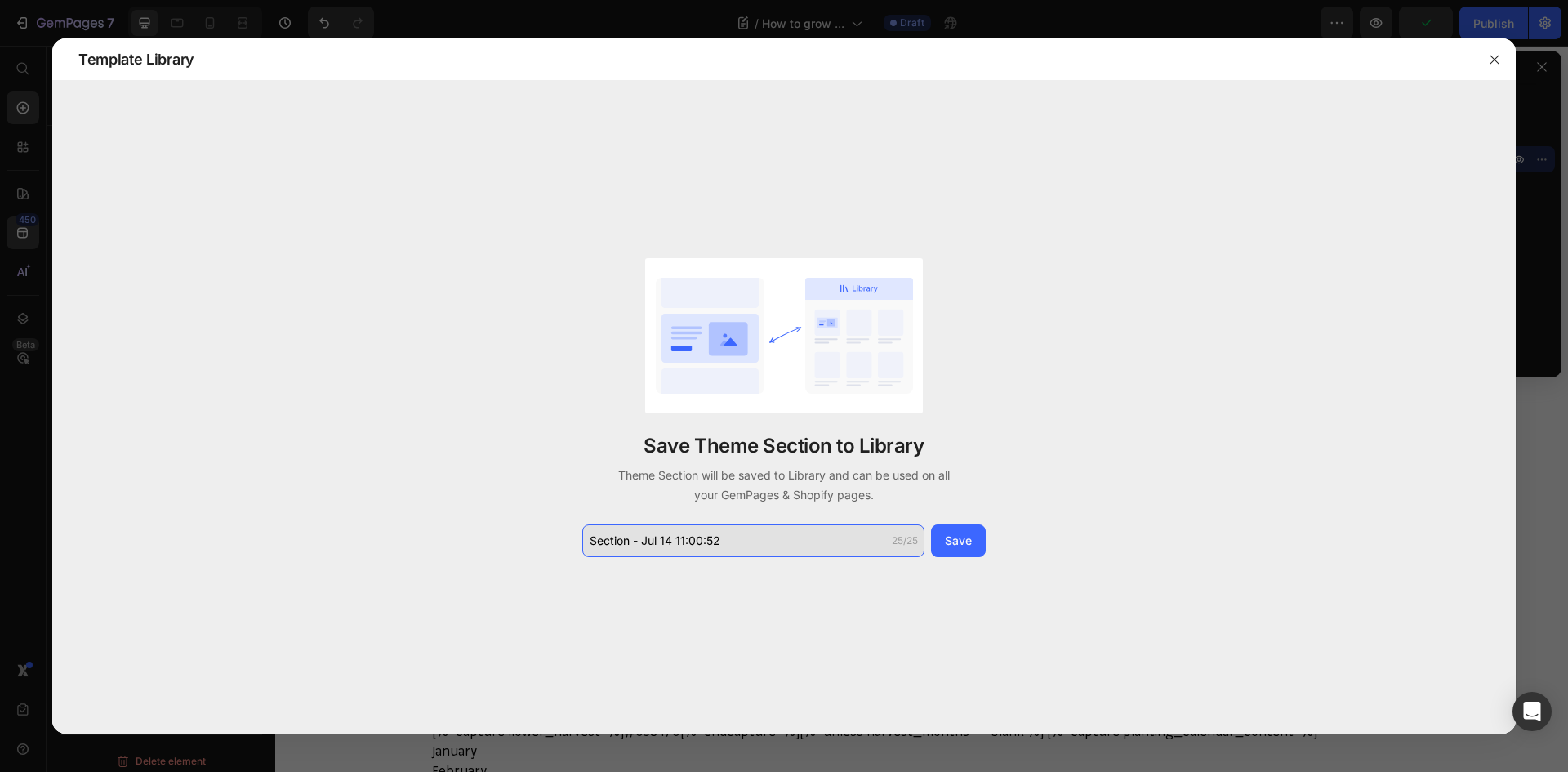 click on "Section - Jul 14 11:00:52" 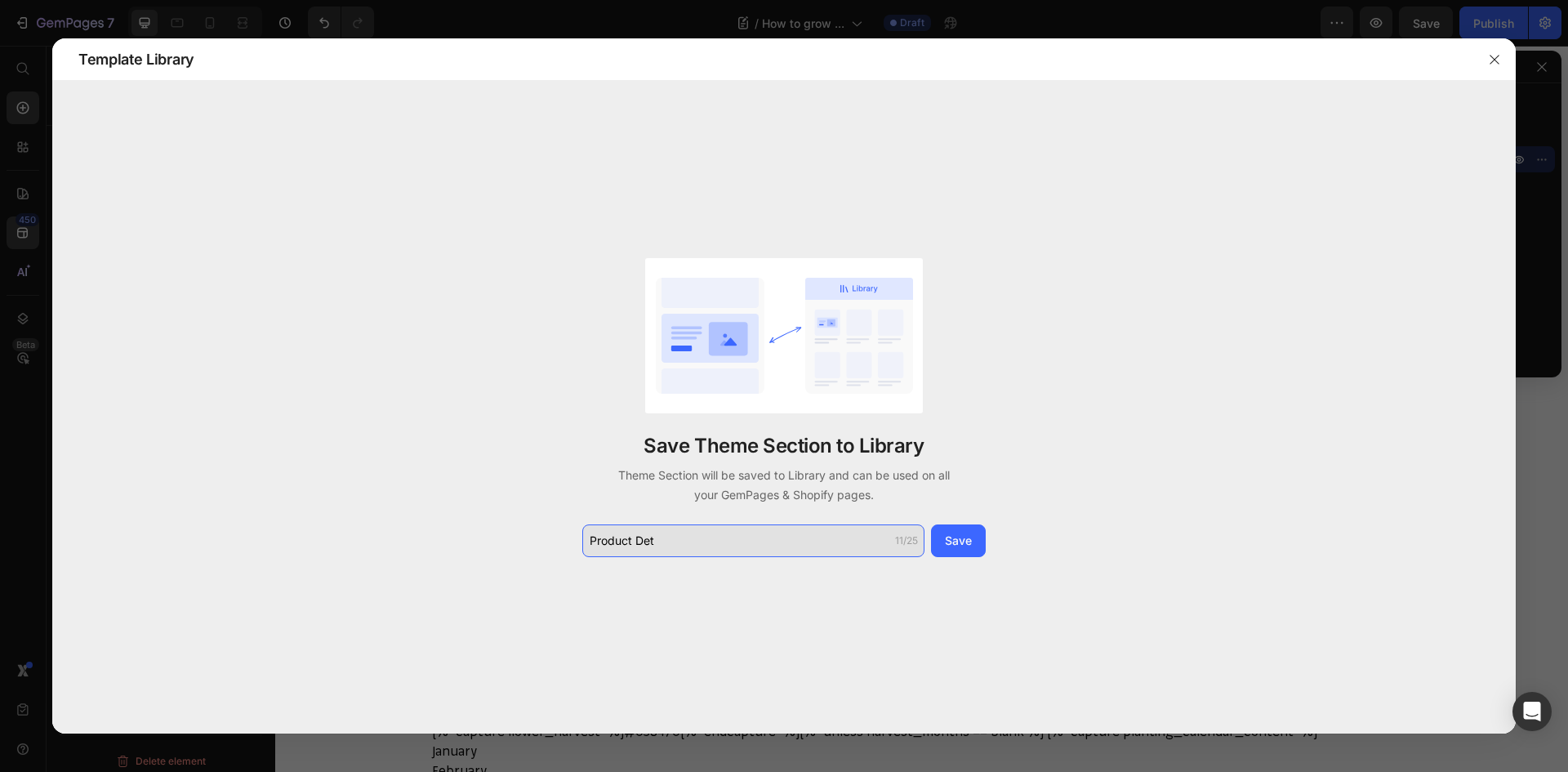 scroll, scrollTop: 279, scrollLeft: 0, axis: vertical 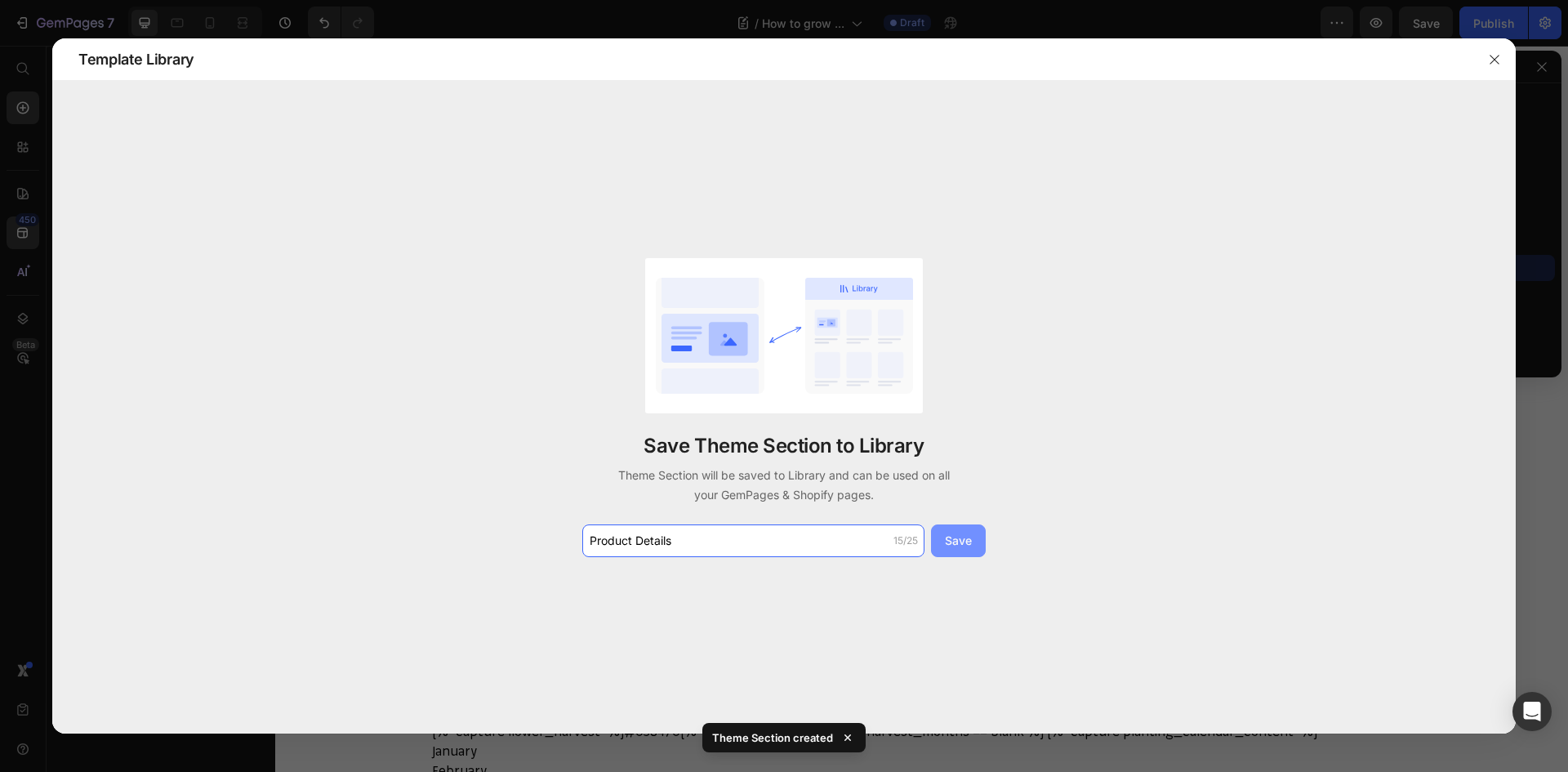type on "Product Details" 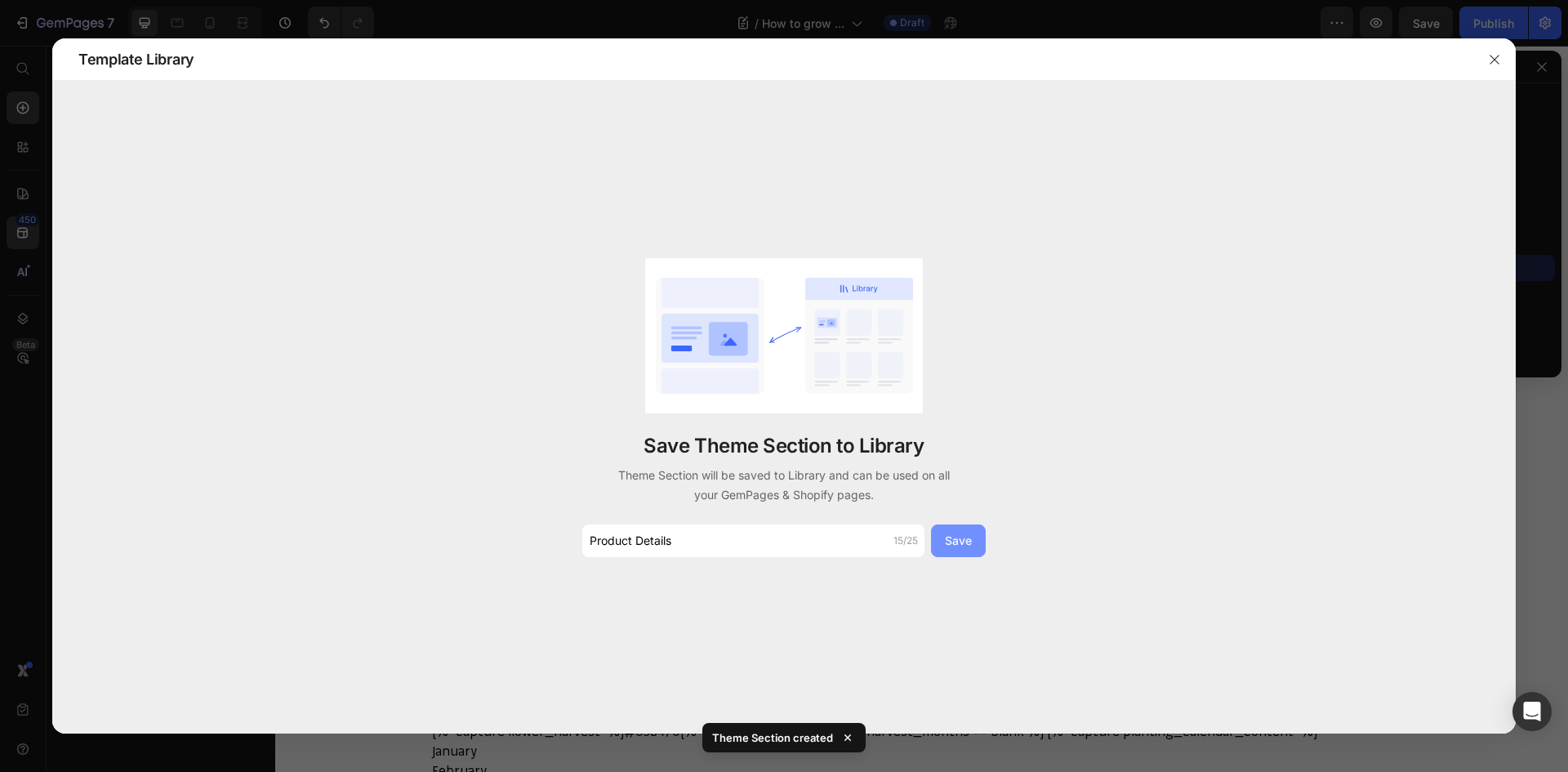 click on "Save" at bounding box center (958, 540) 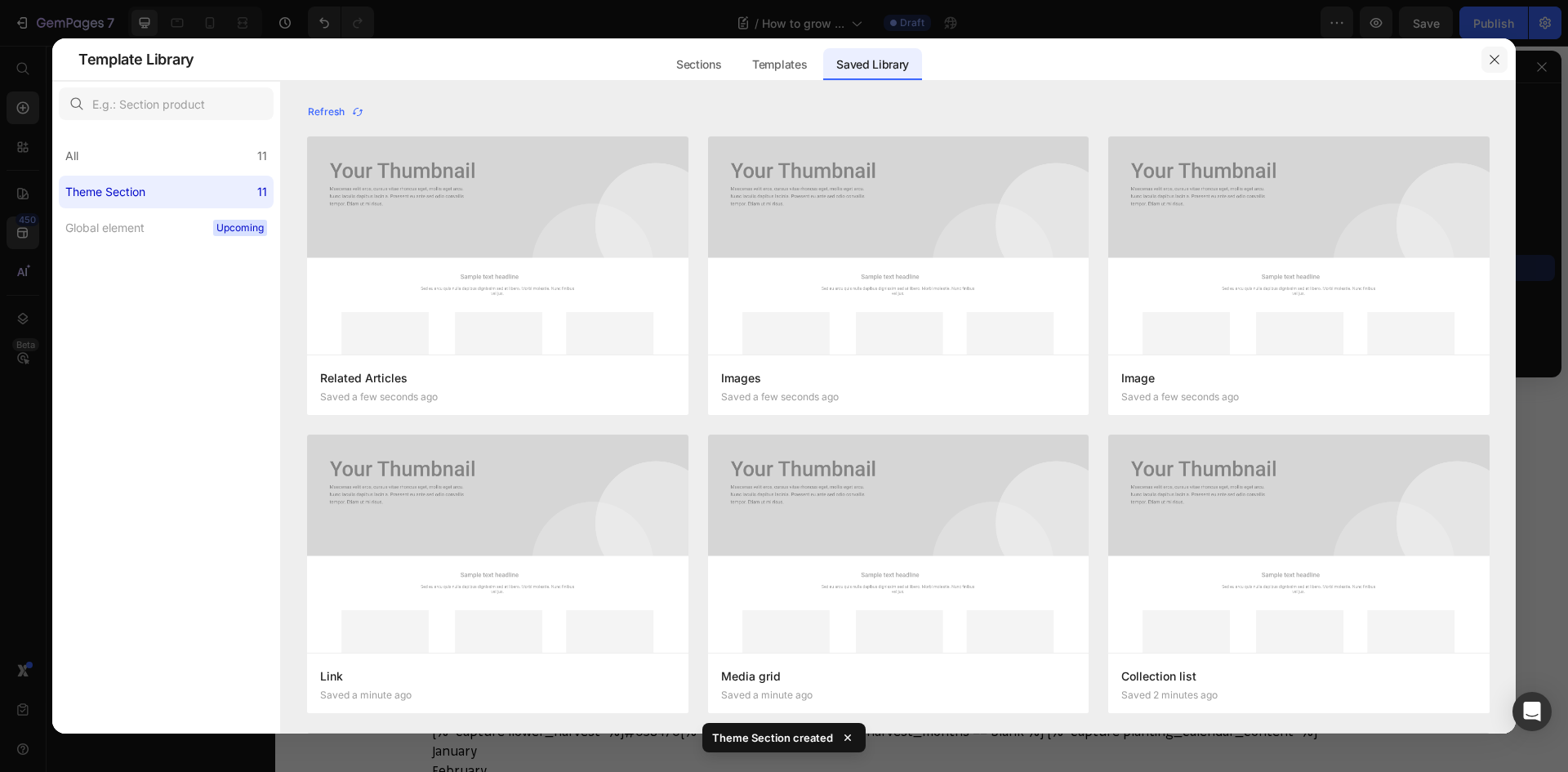 click 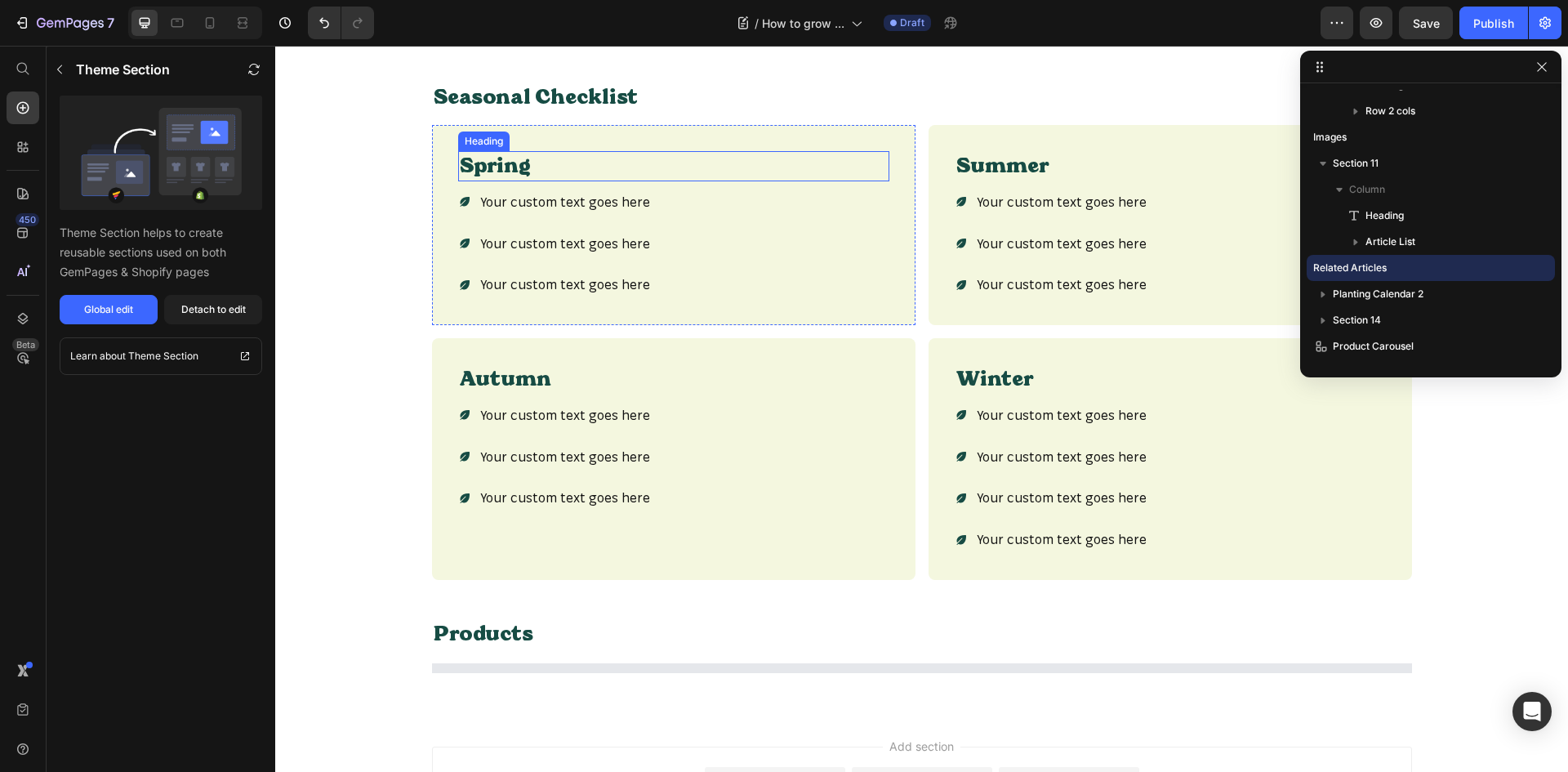 scroll, scrollTop: 5392, scrollLeft: 0, axis: vertical 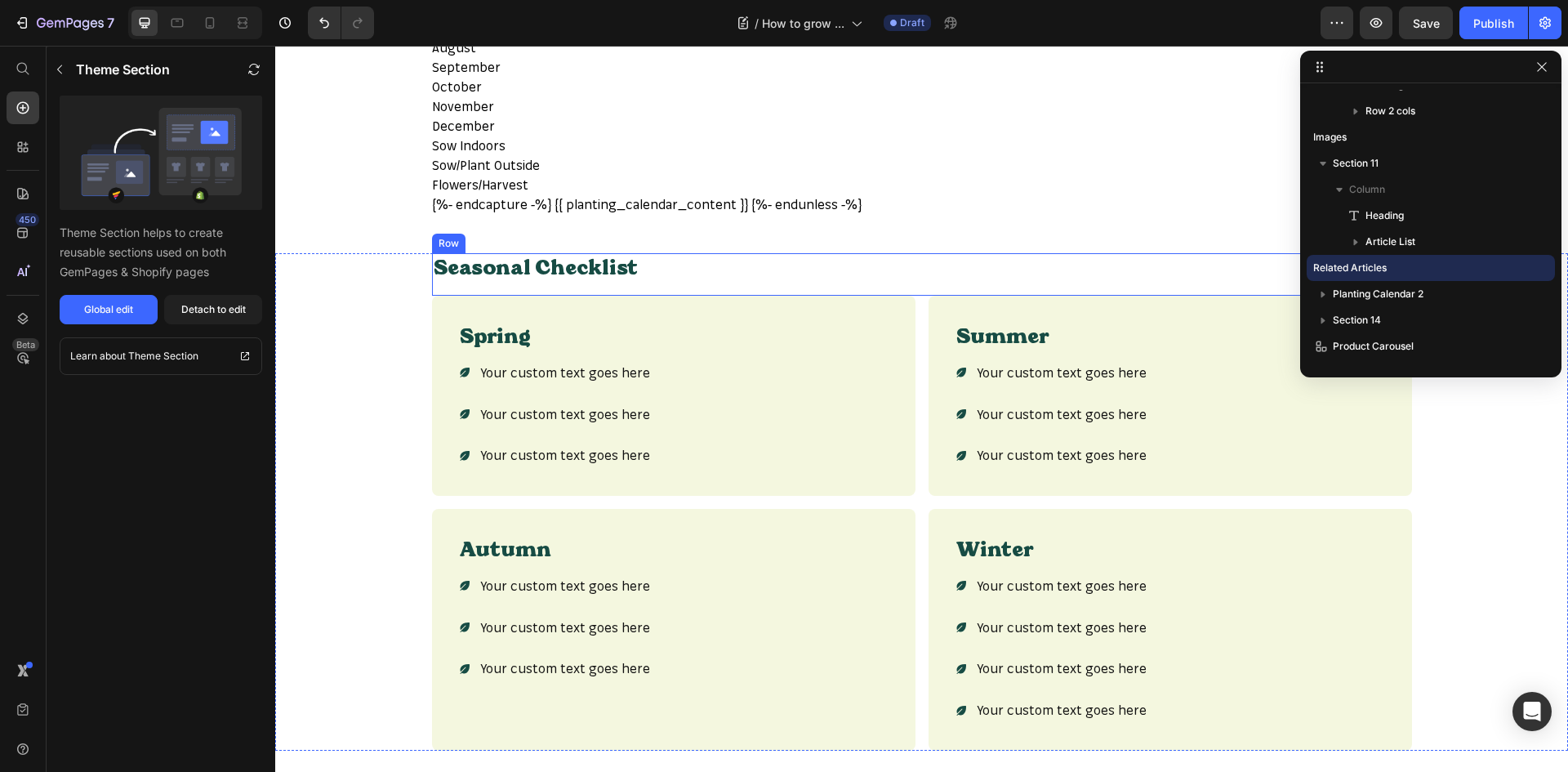 click on "Seasonal Checklist Heading" at bounding box center (922, 274) 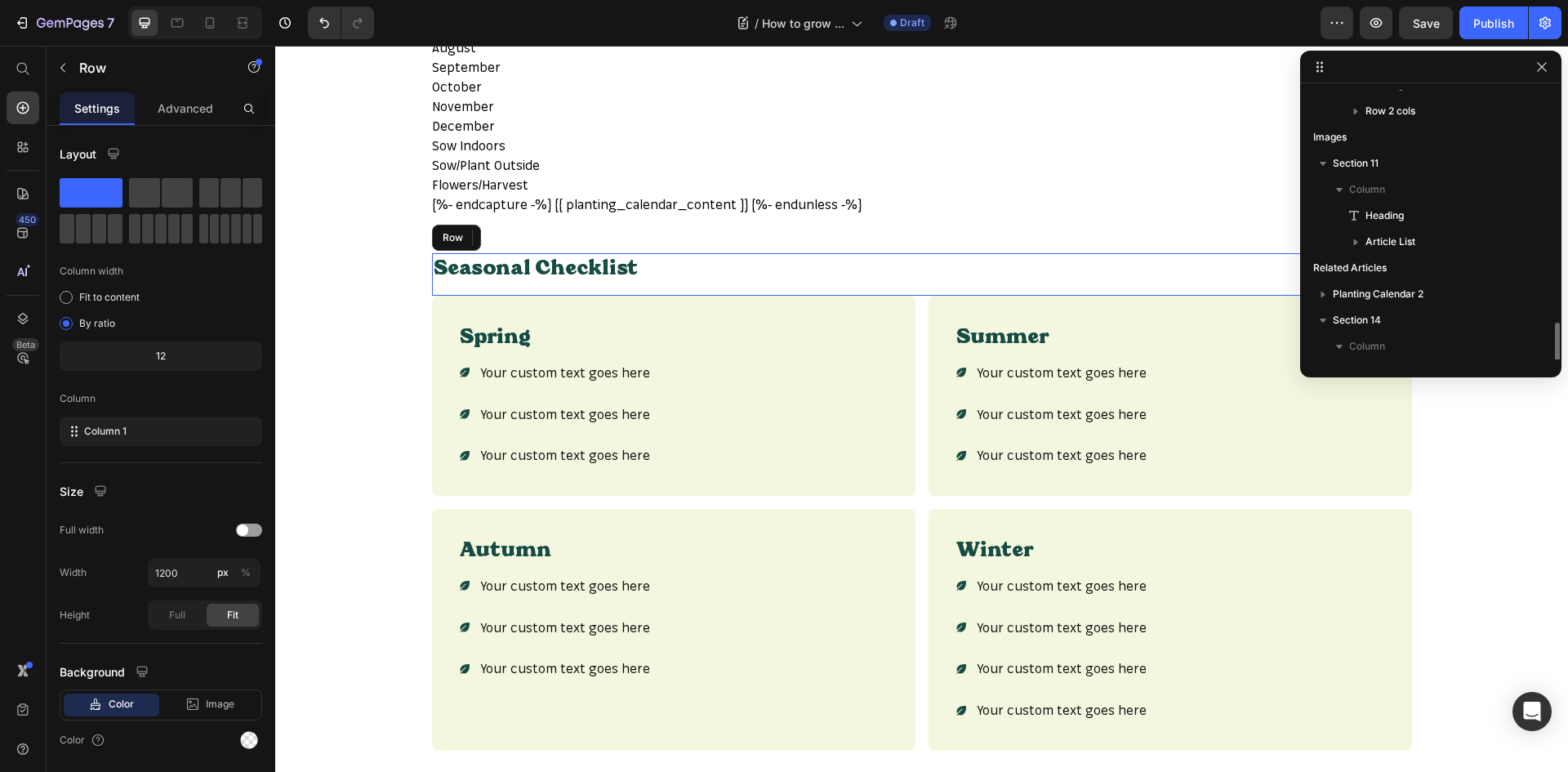 scroll, scrollTop: 358, scrollLeft: 0, axis: vertical 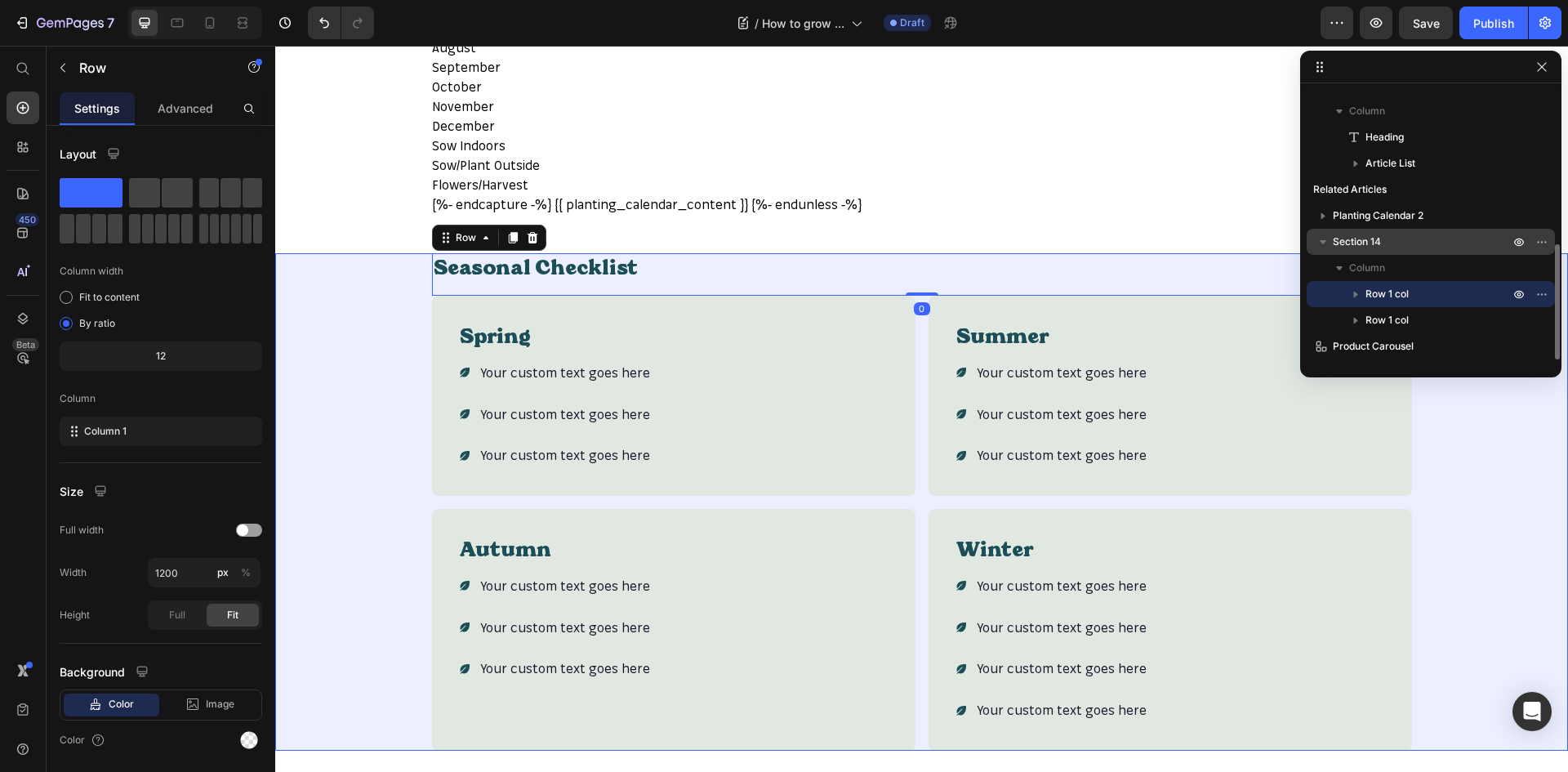 click on "Section 14" at bounding box center [1423, 242] 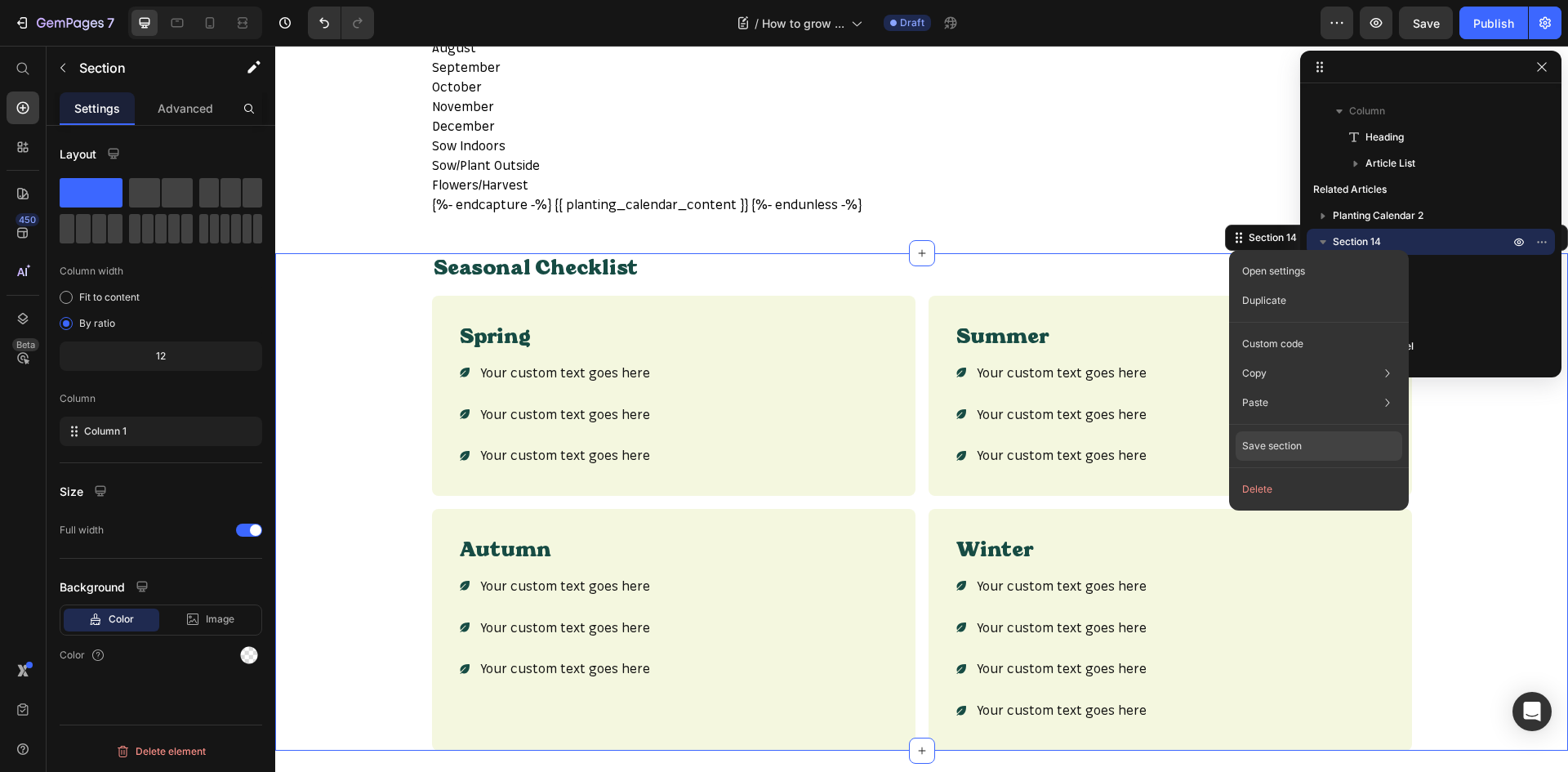 click on "Save section" at bounding box center (1272, 446) 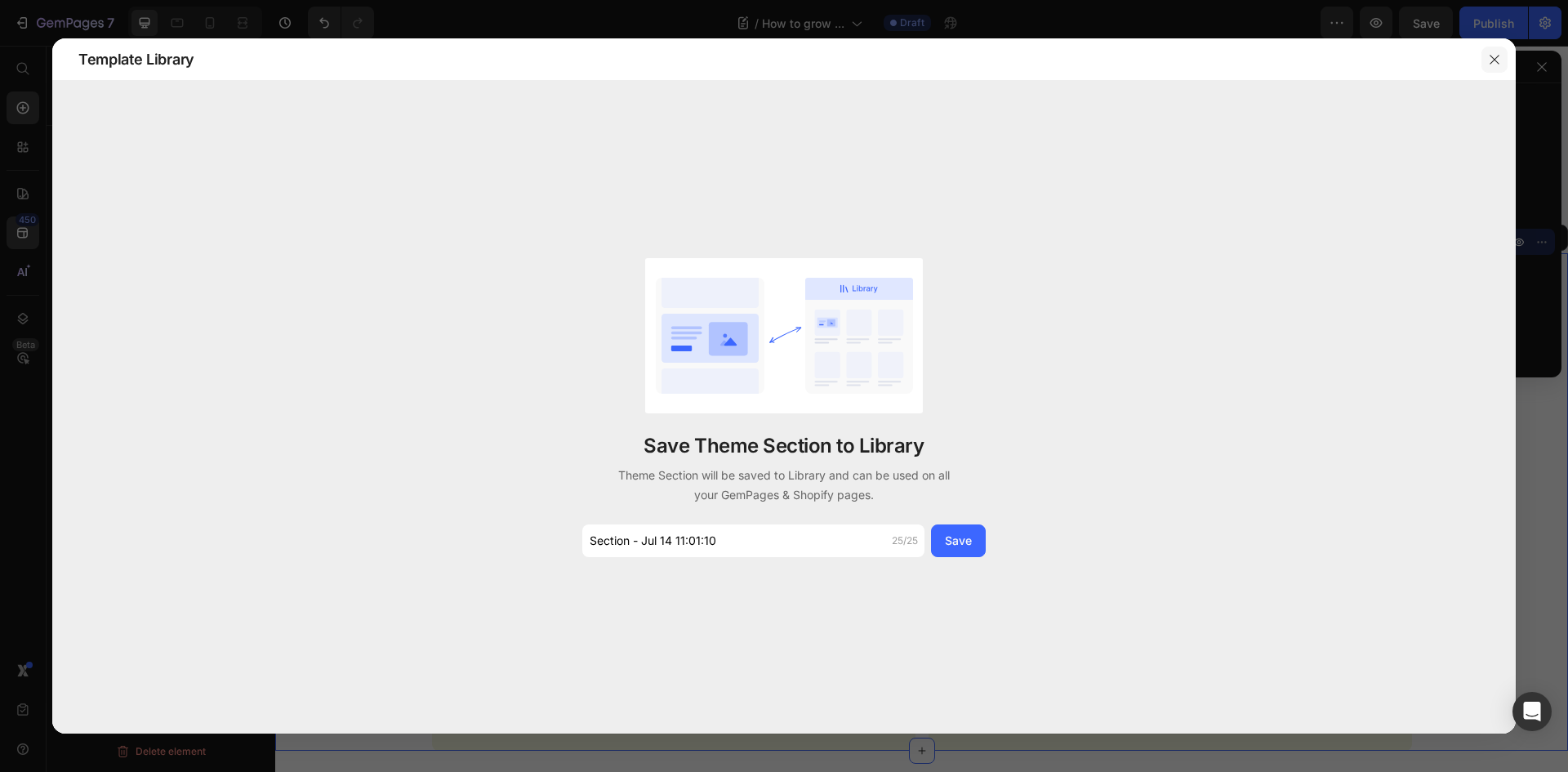 click at bounding box center (1494, 60) 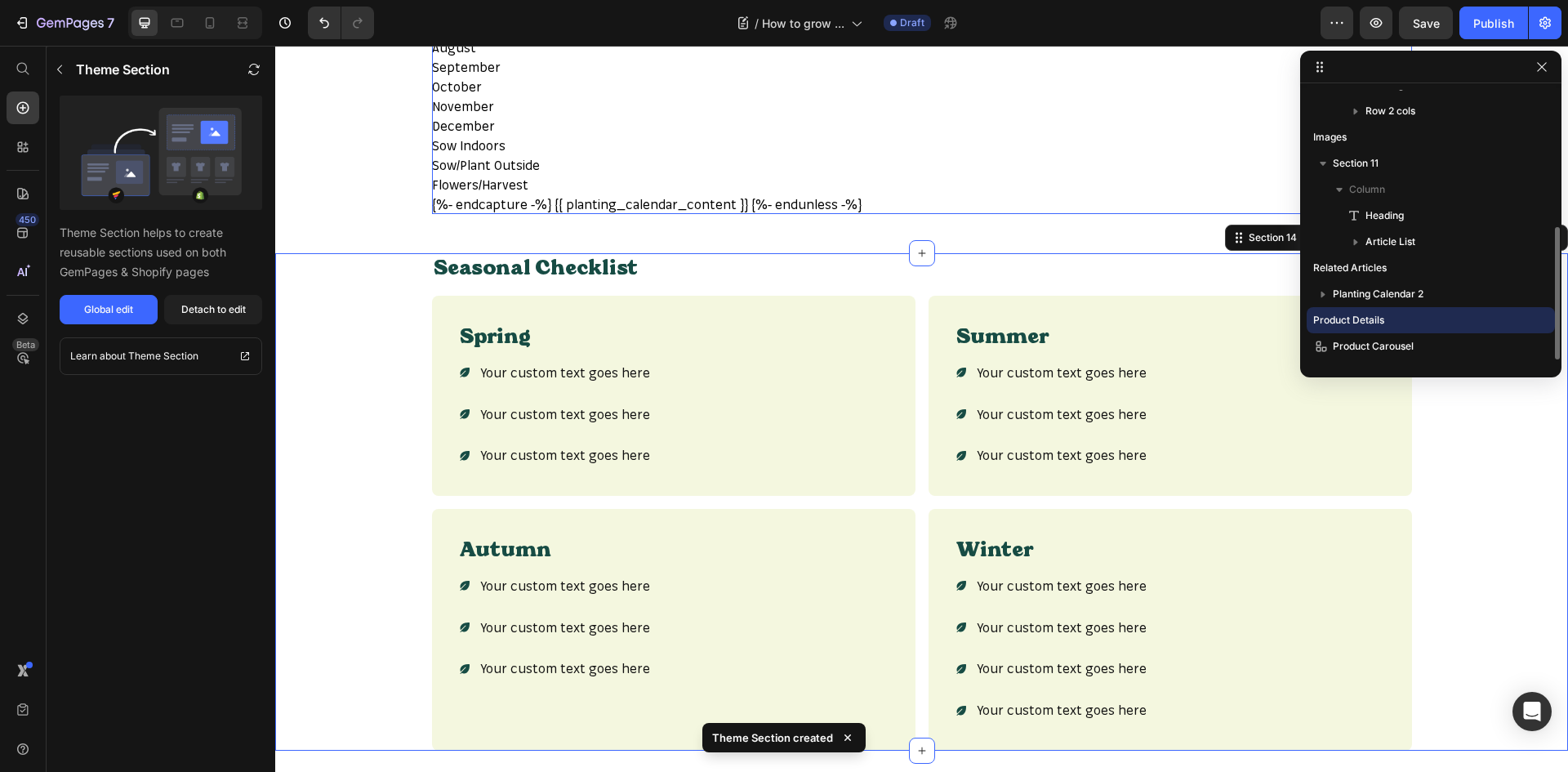 scroll, scrollTop: 279, scrollLeft: 0, axis: vertical 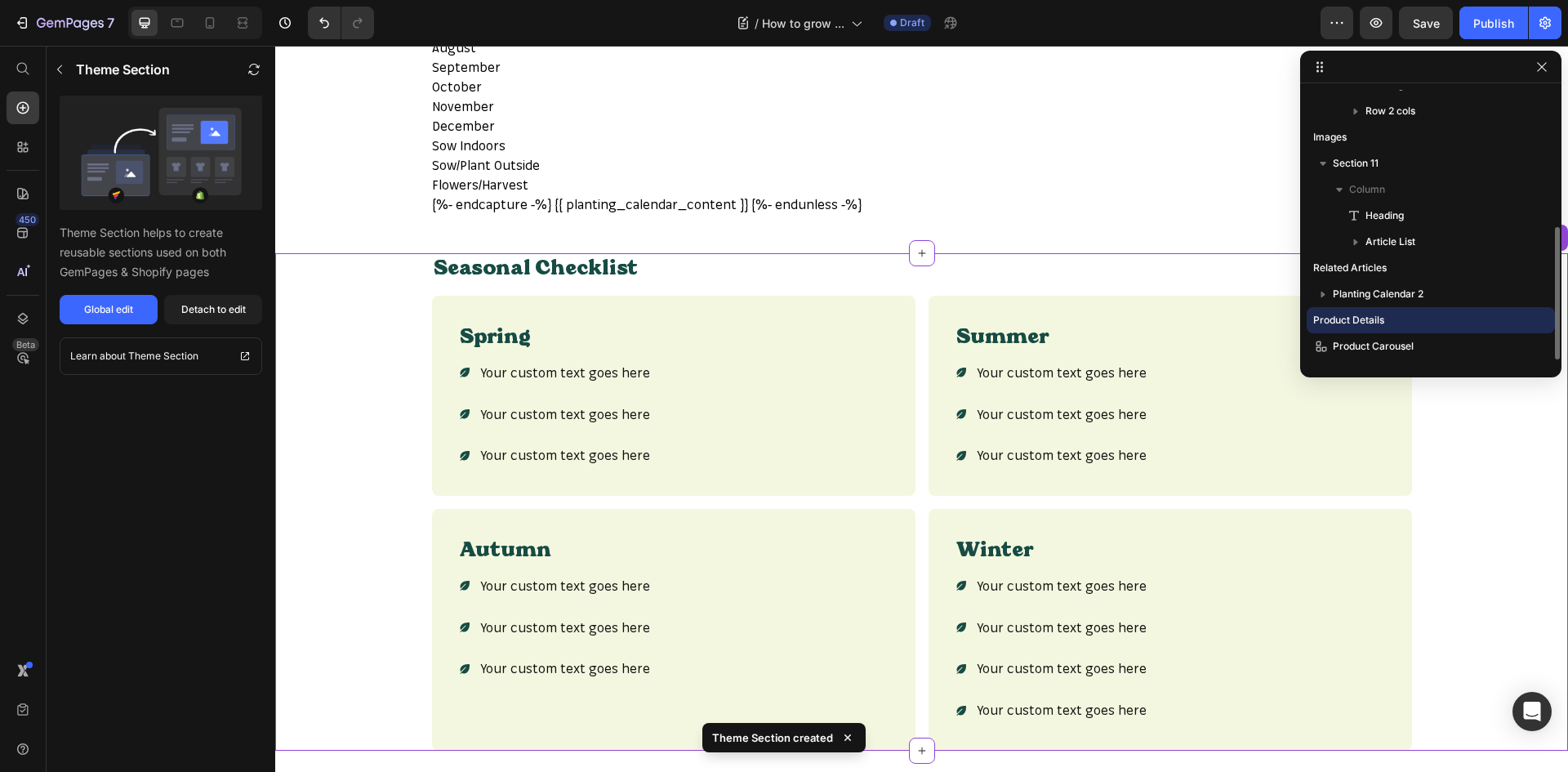 click on "Seasonal Checklist Heading" at bounding box center (922, 274) 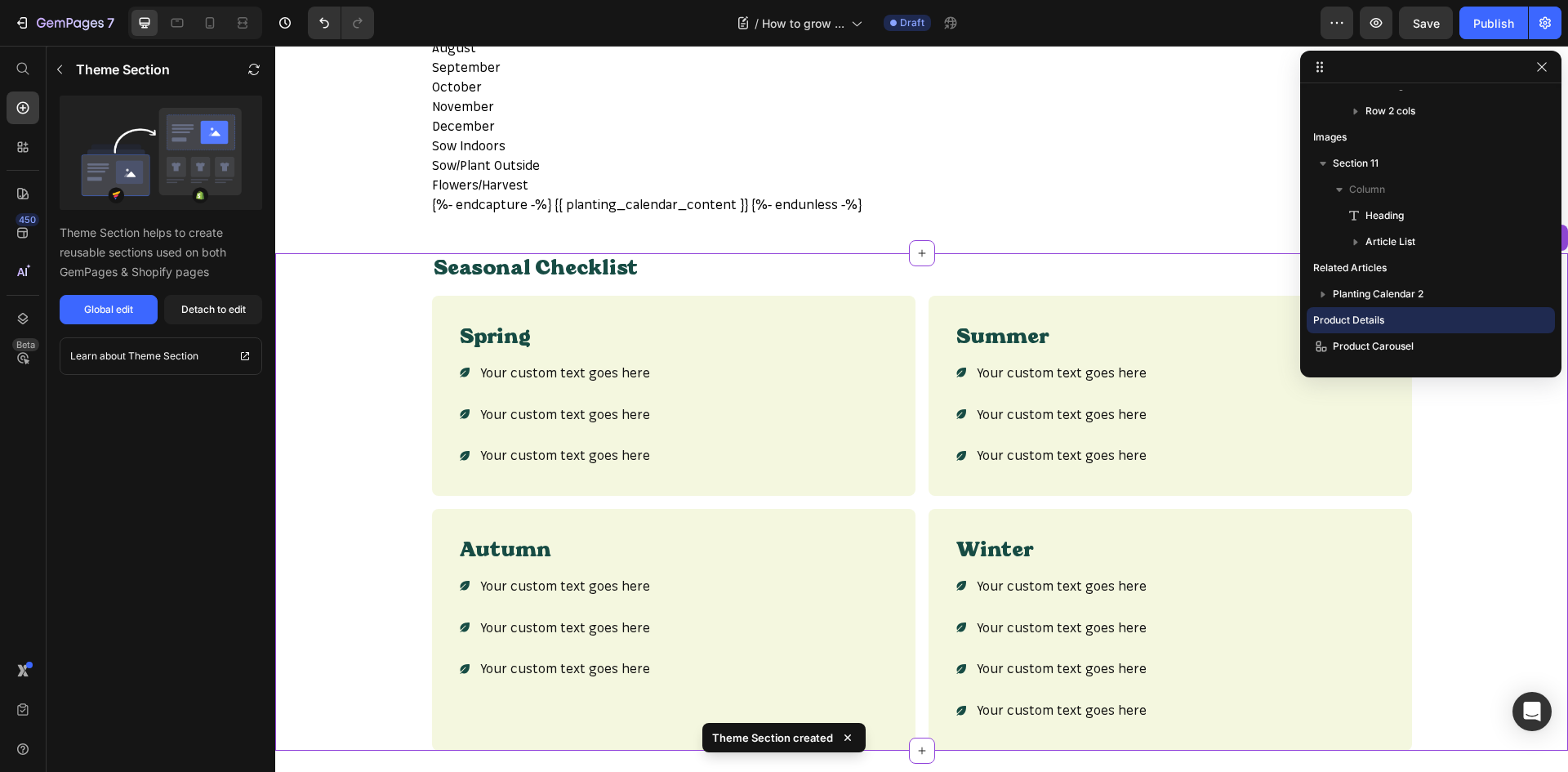click on "Seasonal Checklist Heading" at bounding box center (922, 274) 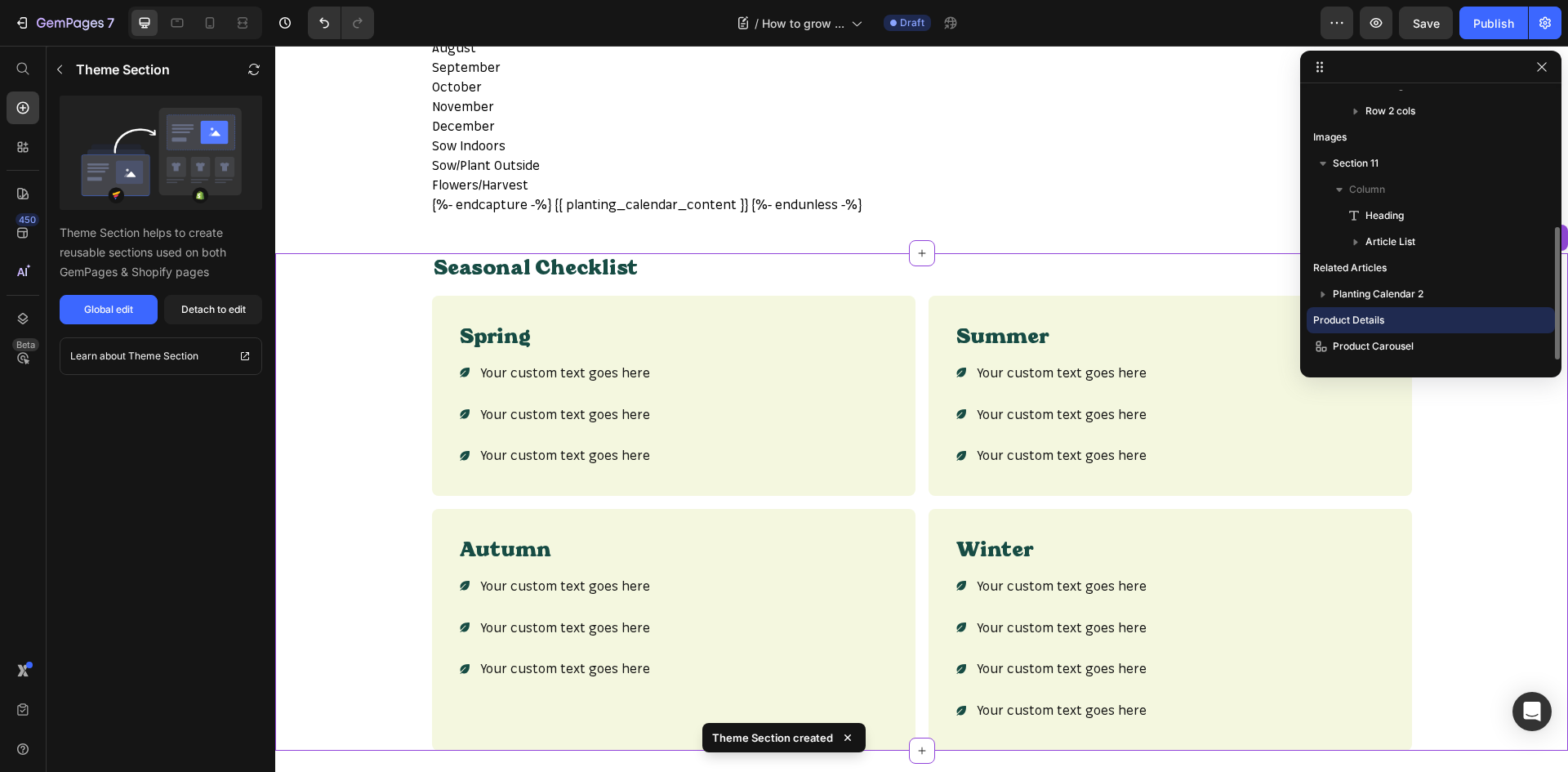 click on "Product Details" at bounding box center (1403, 320) 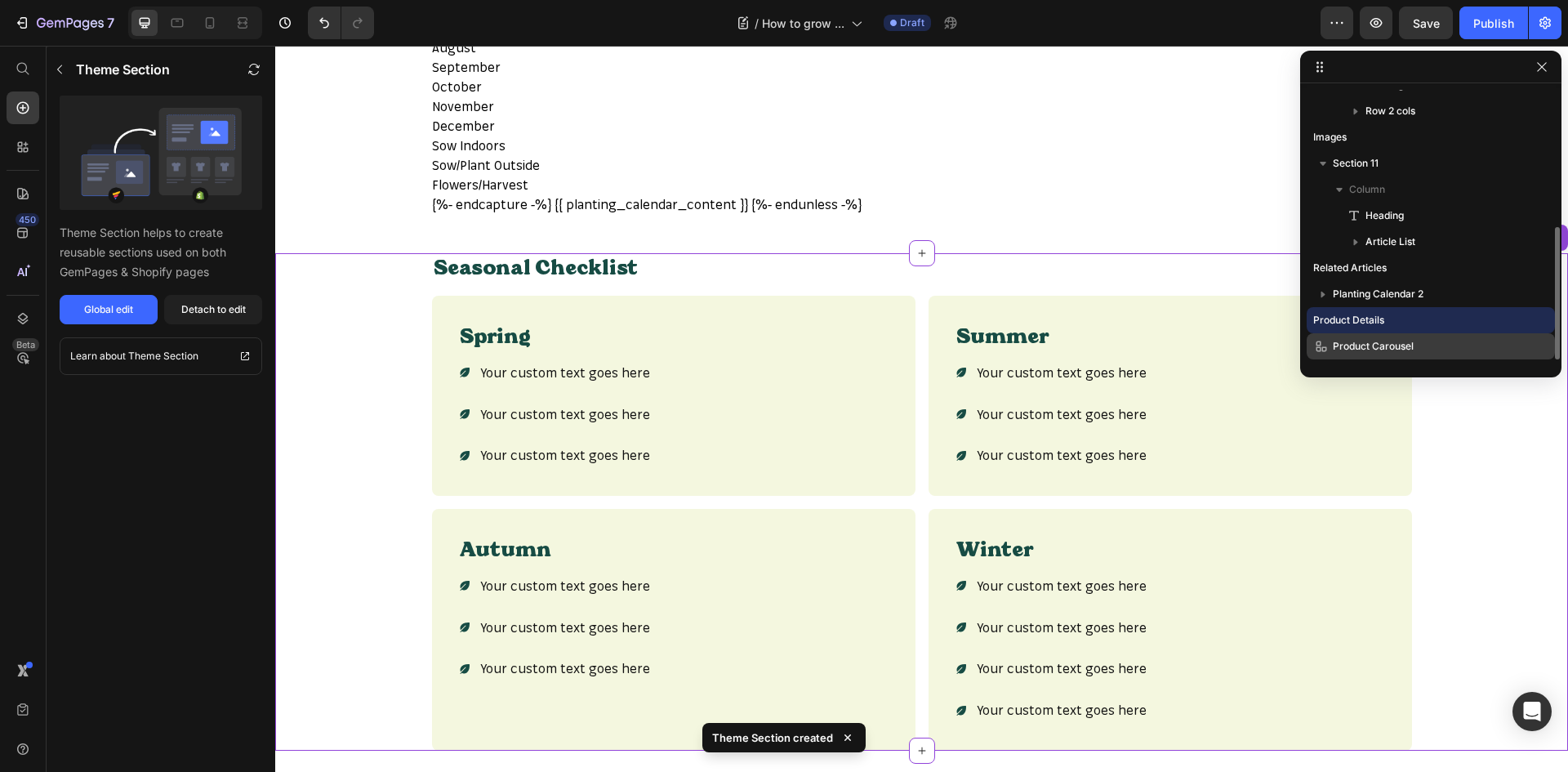 click on "Product Carousel" at bounding box center [1373, 346] 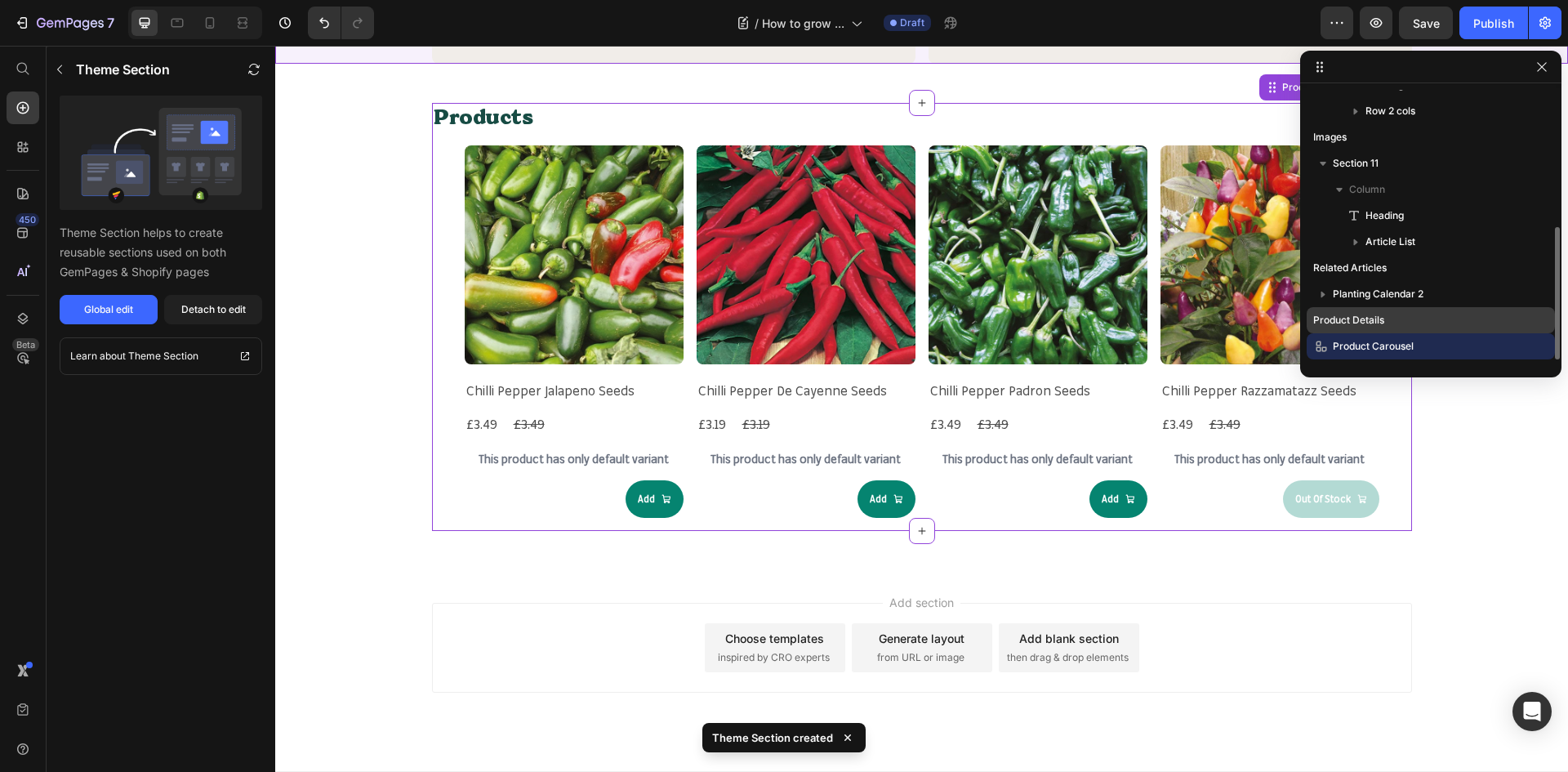 click on "Product Details" at bounding box center (1403, 320) 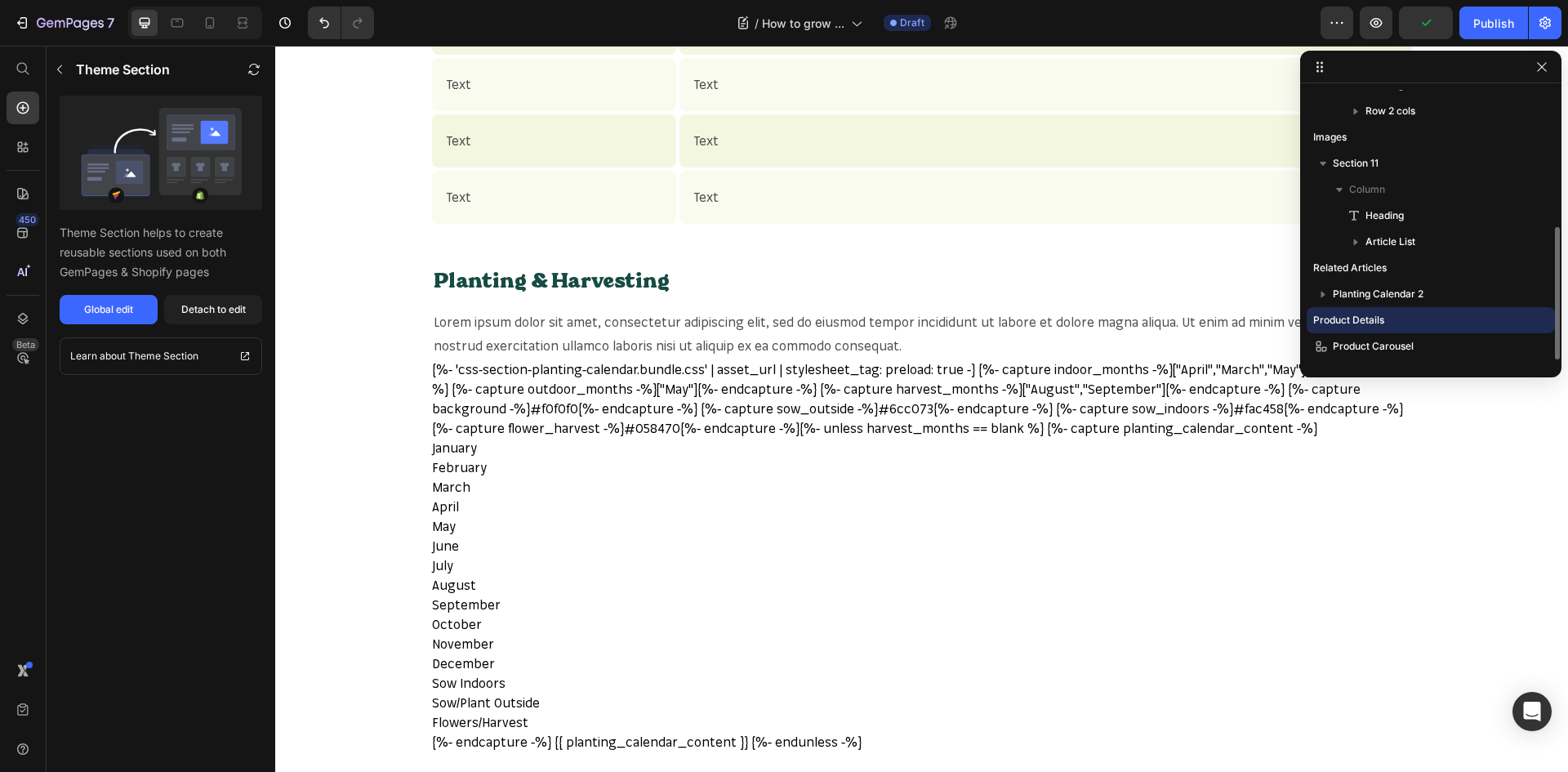 scroll, scrollTop: 5099, scrollLeft: 0, axis: vertical 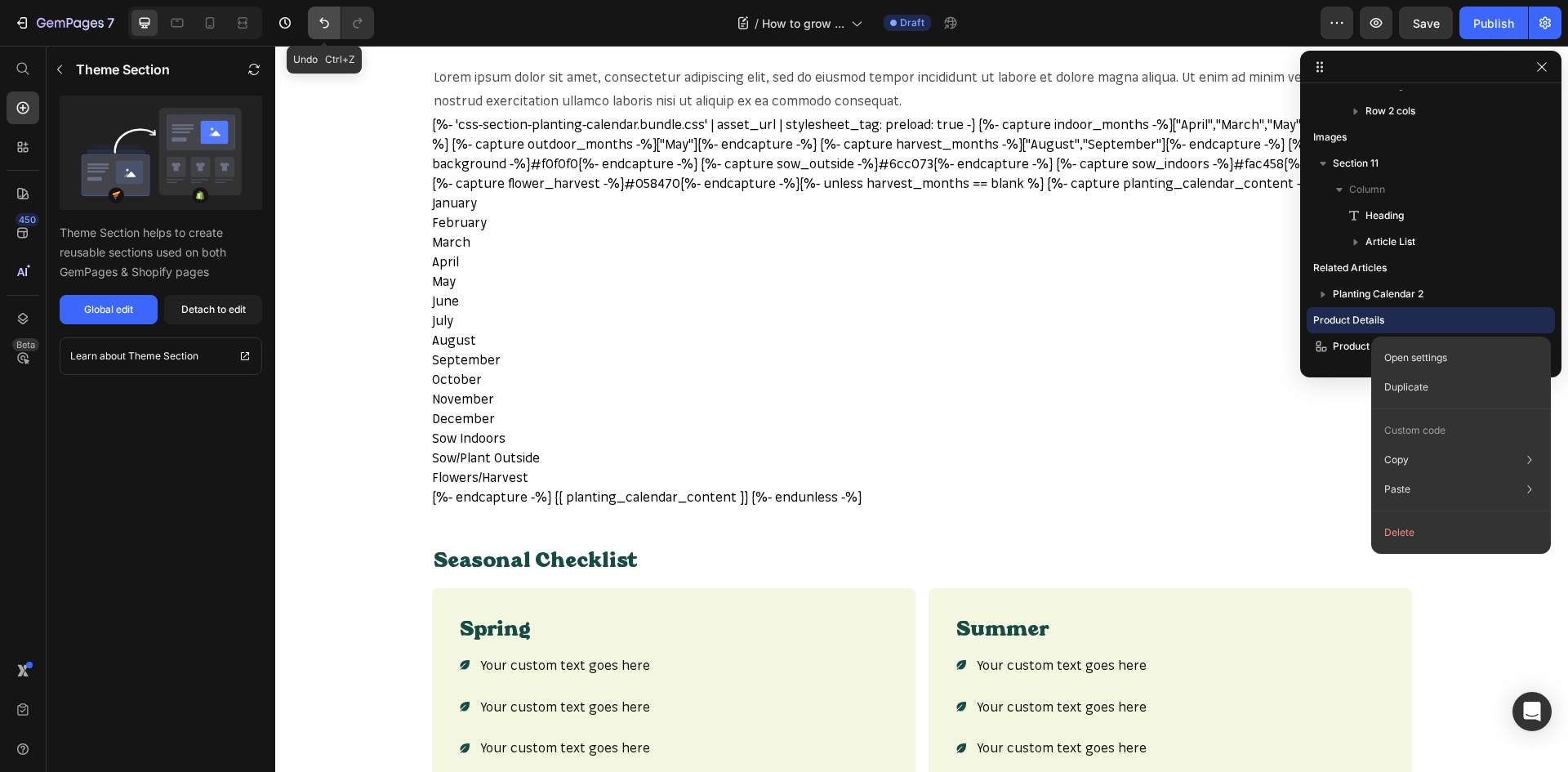 click 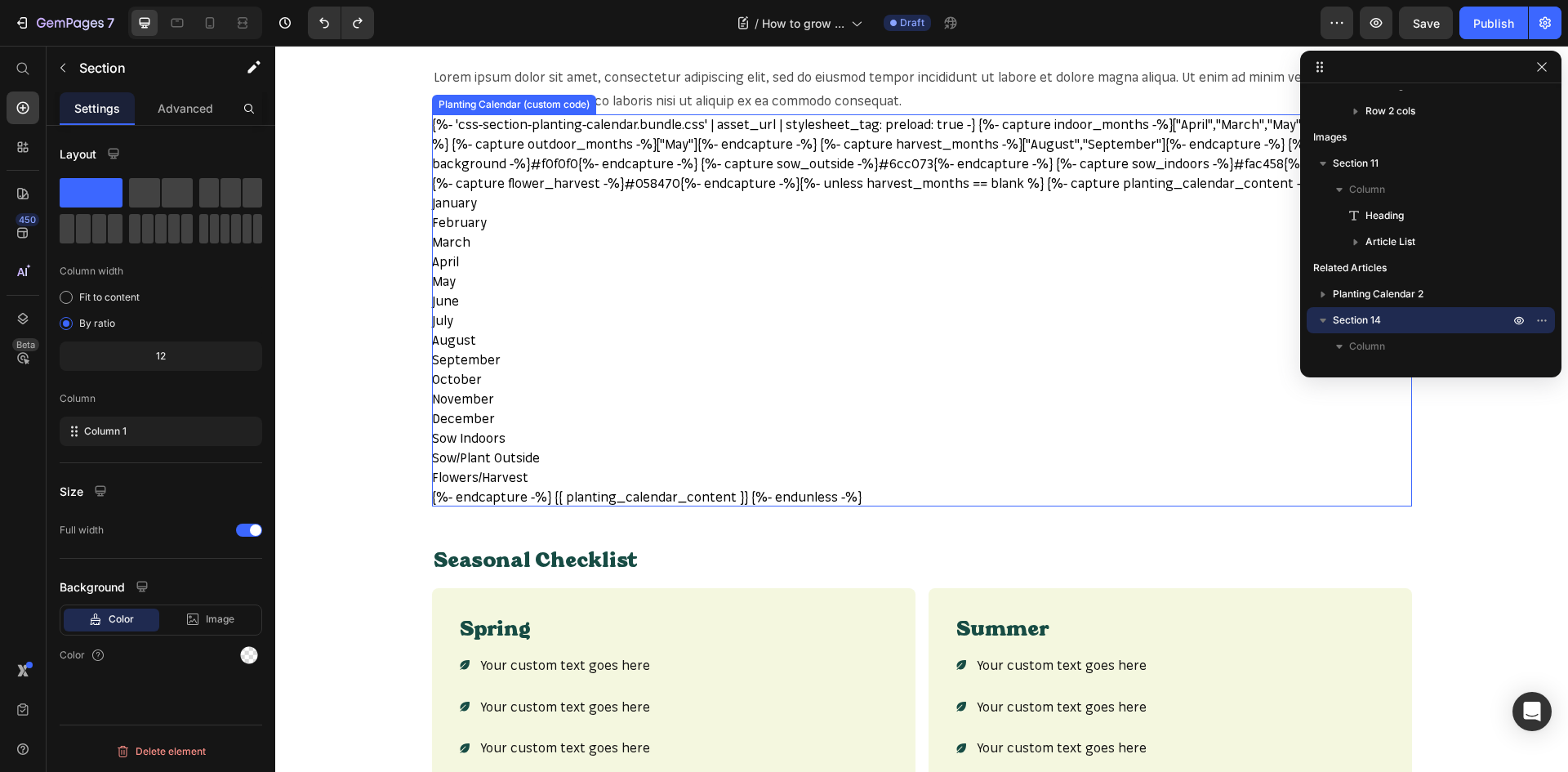scroll, scrollTop: 5344, scrollLeft: 0, axis: vertical 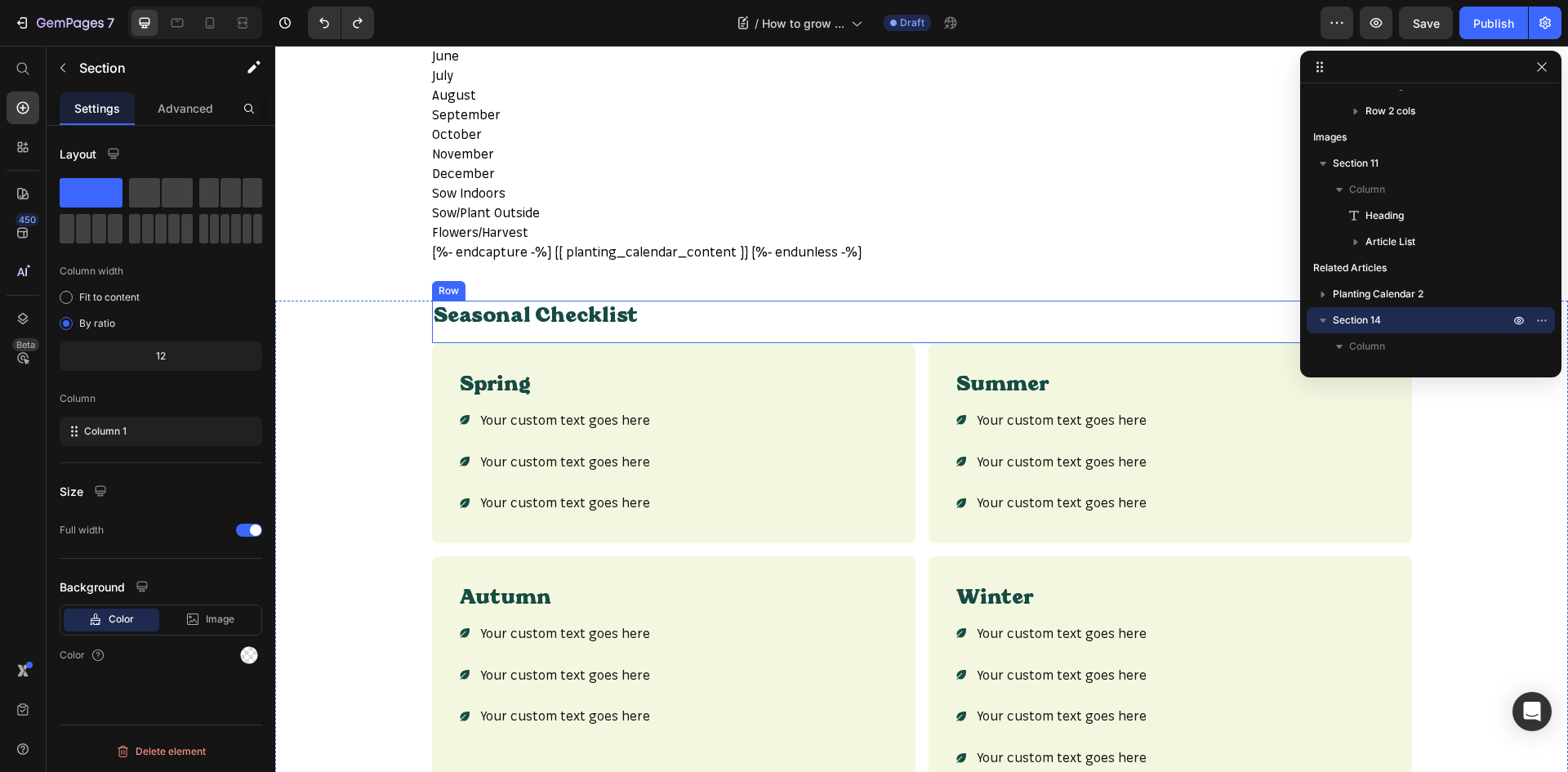 click on "Seasonal Checklist Heading Row" at bounding box center (922, 322) 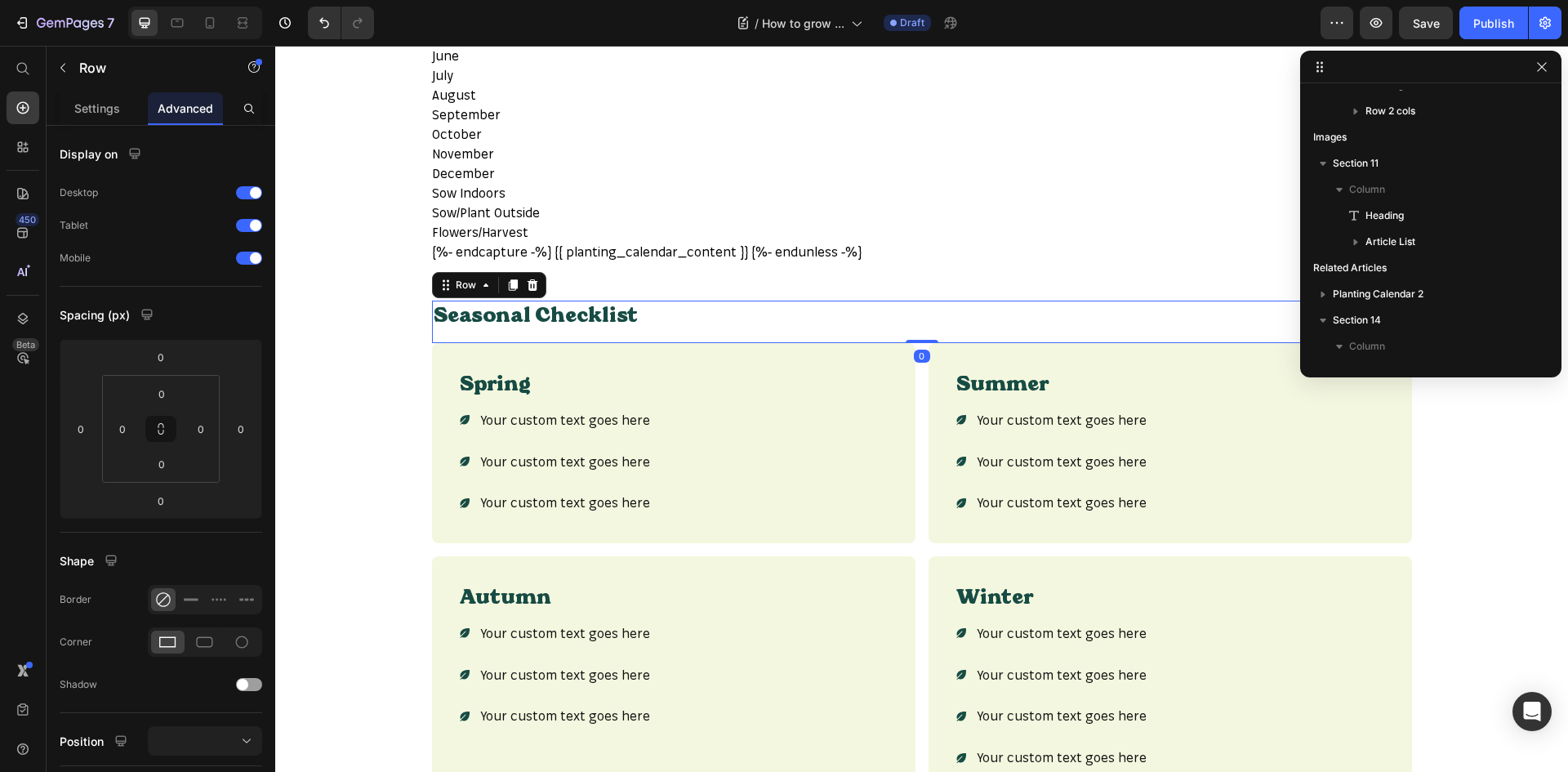 scroll, scrollTop: 440, scrollLeft: 0, axis: vertical 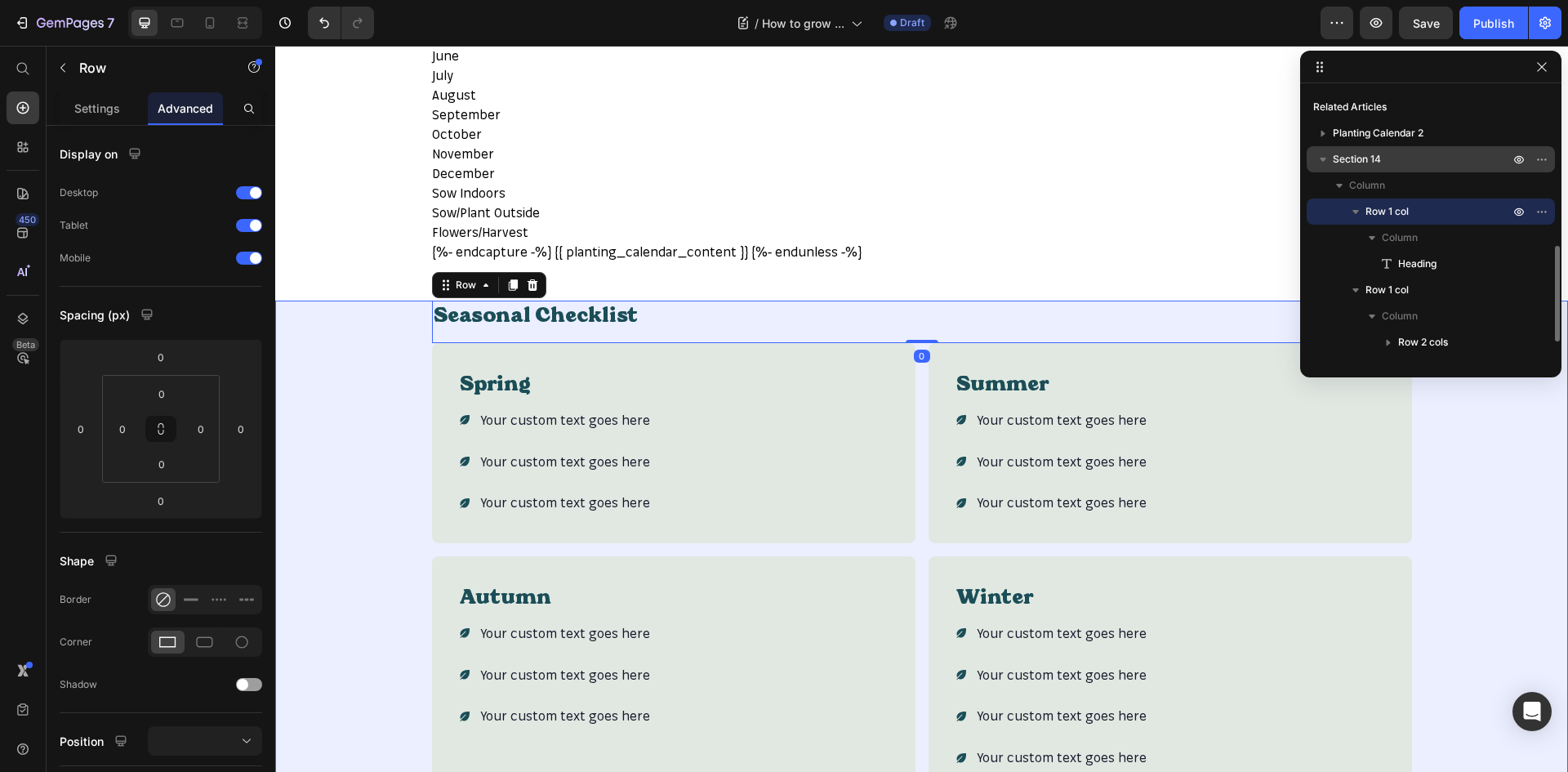 click on "Section 14" at bounding box center (1423, 159) 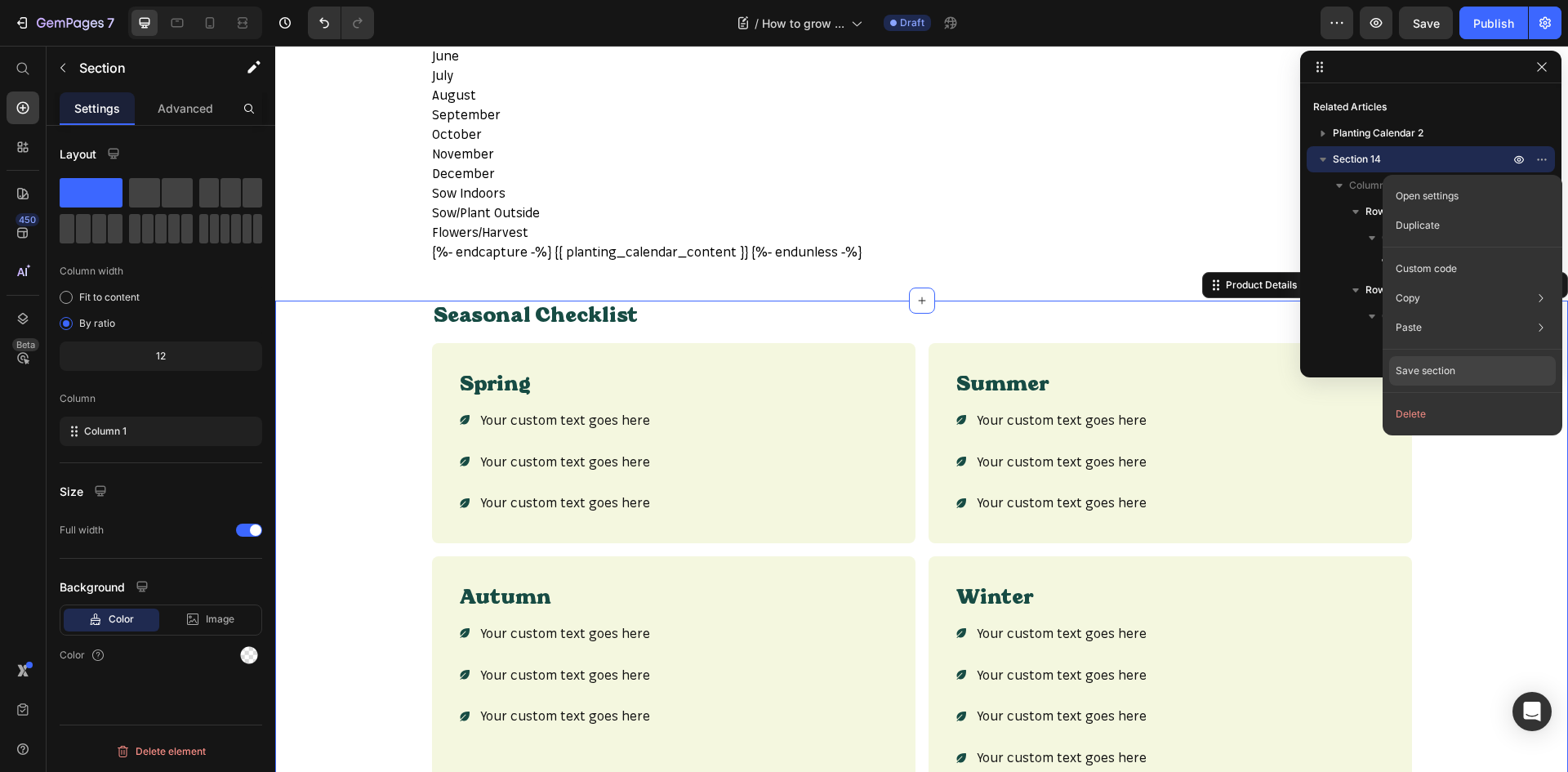 click on "Save section" at bounding box center [1425, 371] 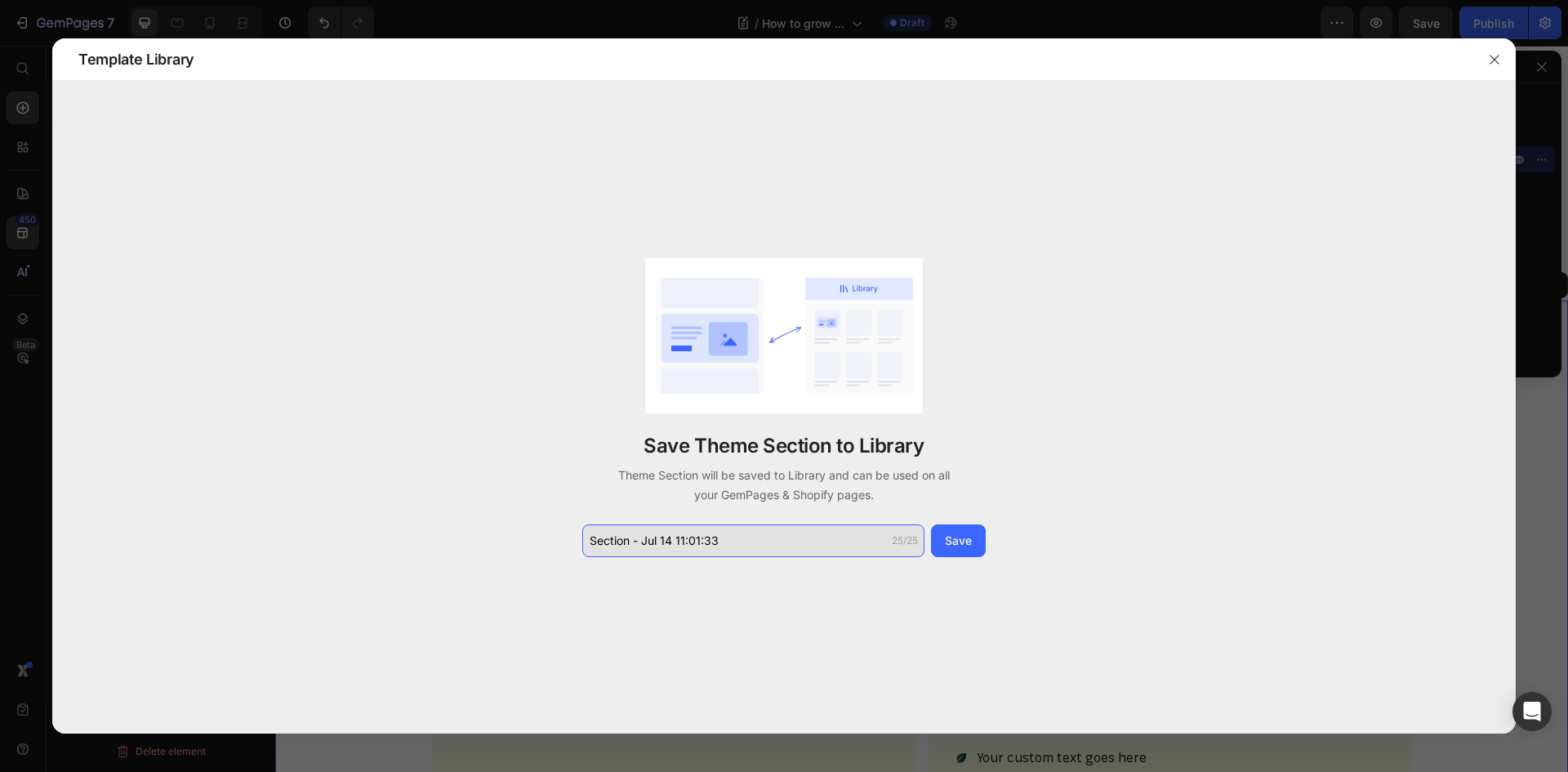 click on "Section - Jul 14 11:01:33" 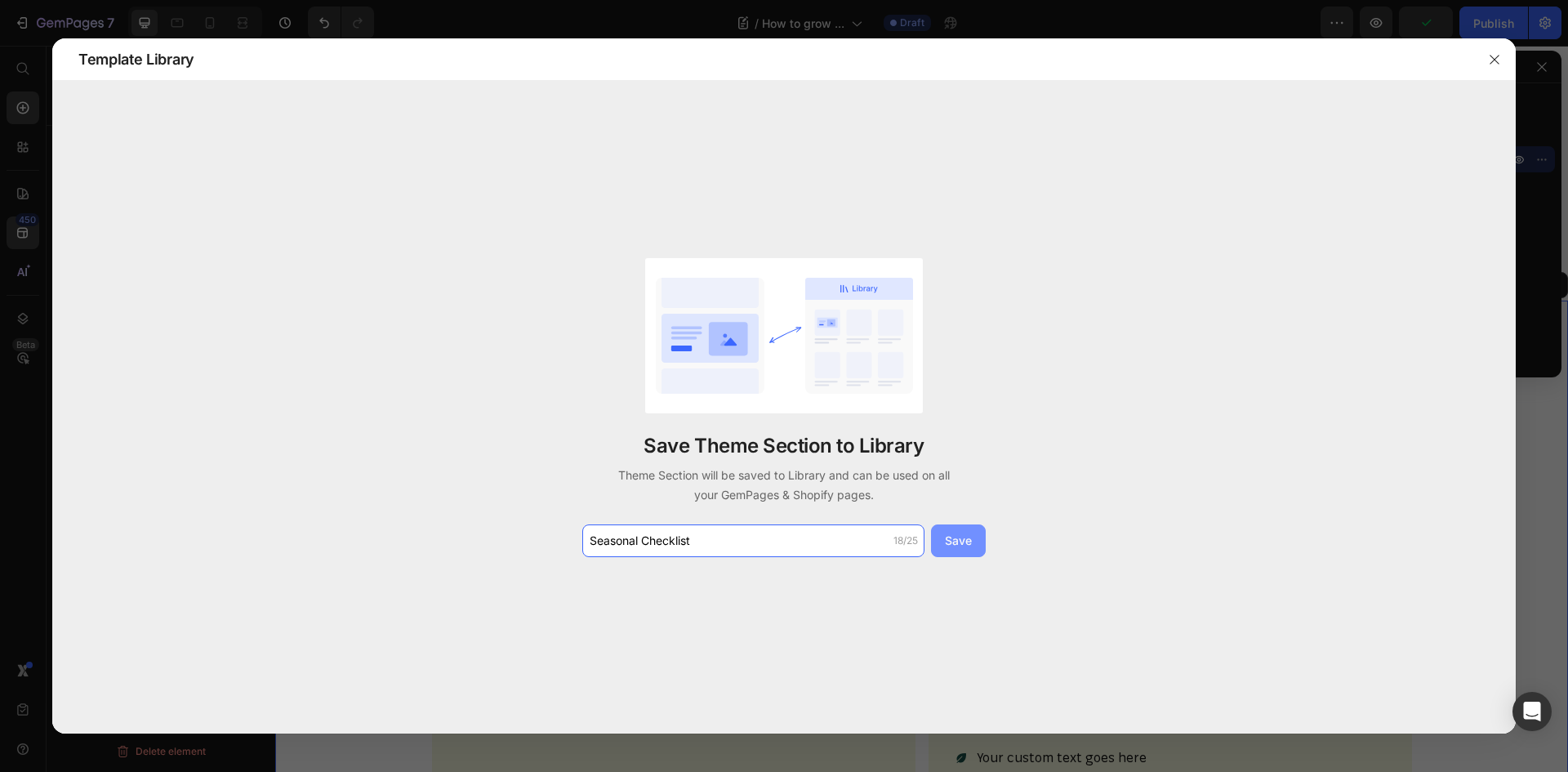 type on "Seasonal Checklist" 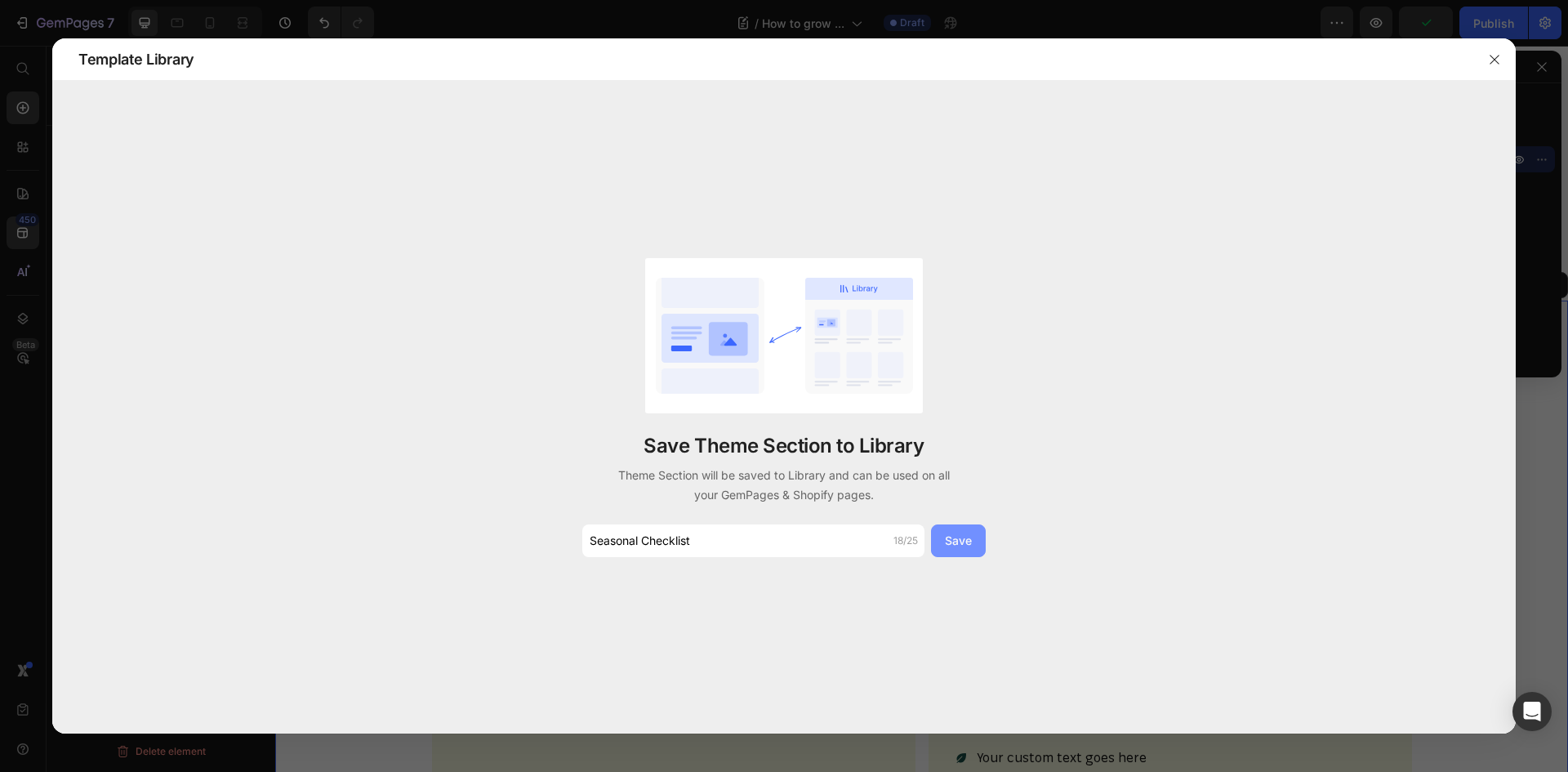 click on "Save" at bounding box center (958, 540) 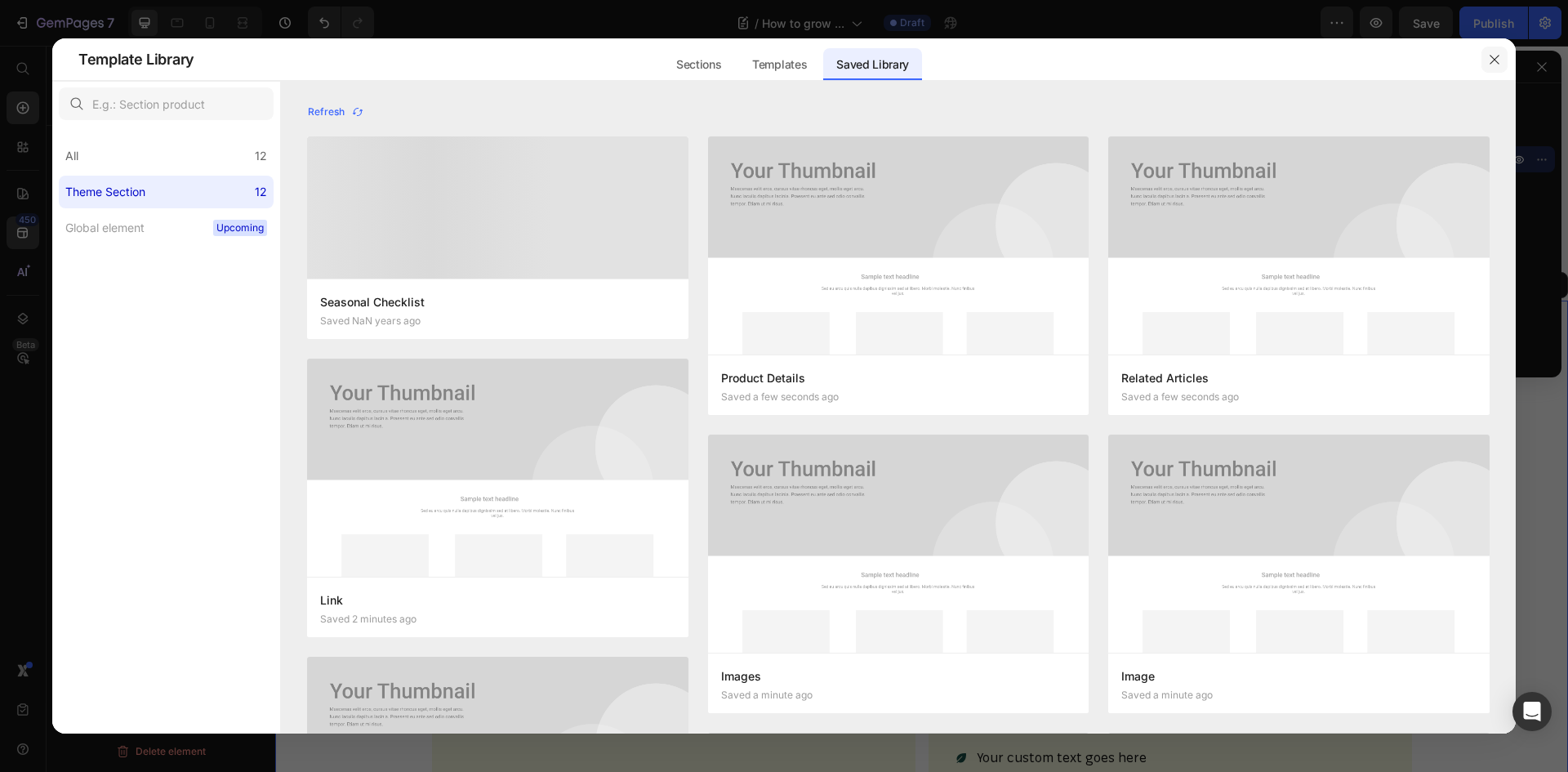 click 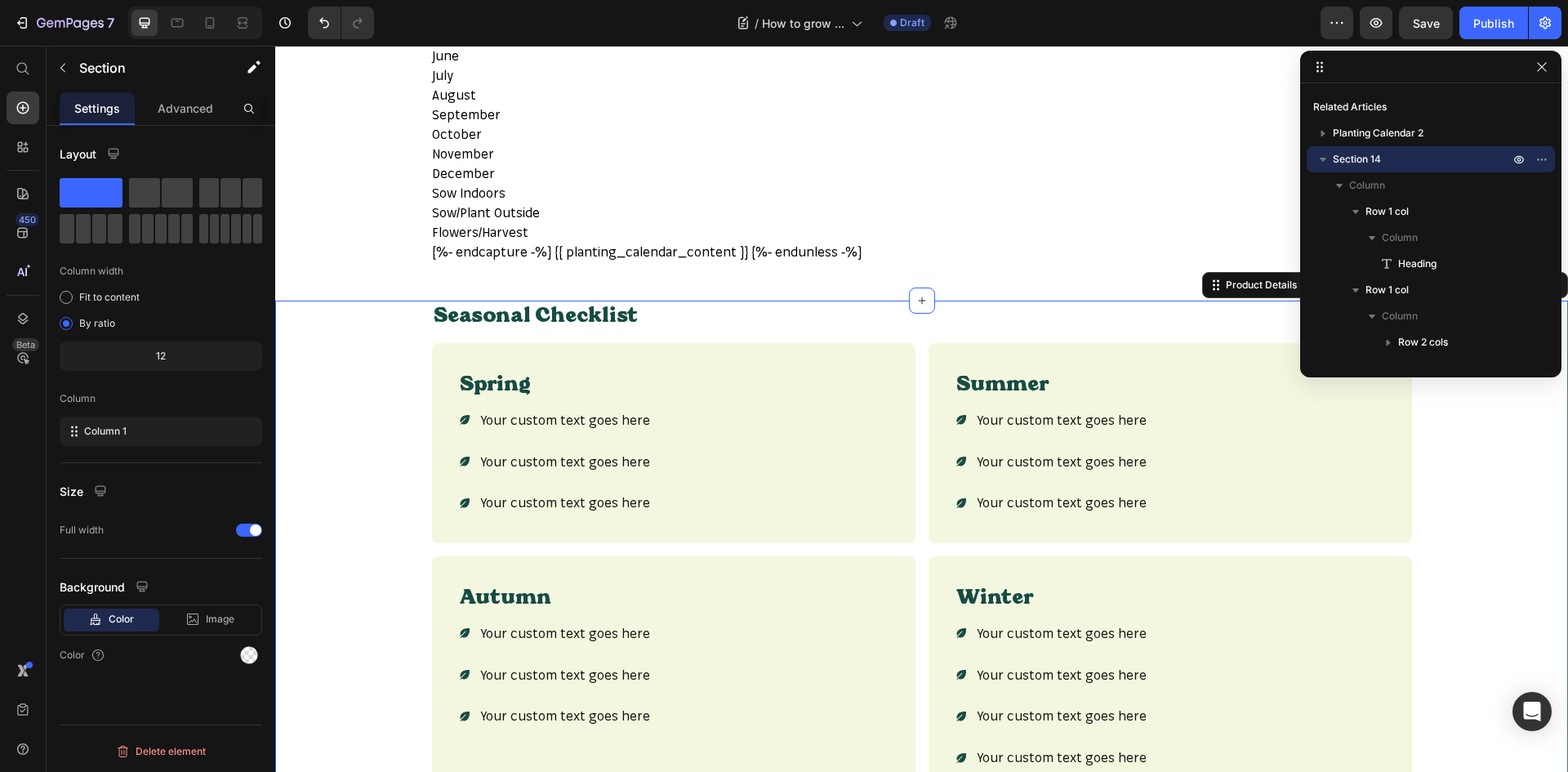 click on "Seasonal Checklist Heading Row Spring Heading
Your custom text goes here
Your custom text goes here
Your custom text goes here Item List Row Summer Heading
Your custom text goes here
Your custom text goes here
Your custom text goes here Item List Row Row Autumn Heading
Your custom text goes here
Your custom text goes here
Your custom text goes here Item List Row Winter Heading
Your custom text goes here
Your custom text goes here
Your custom text goes here
Your custom text goes here Item List Row Row Row" at bounding box center [921, 549] 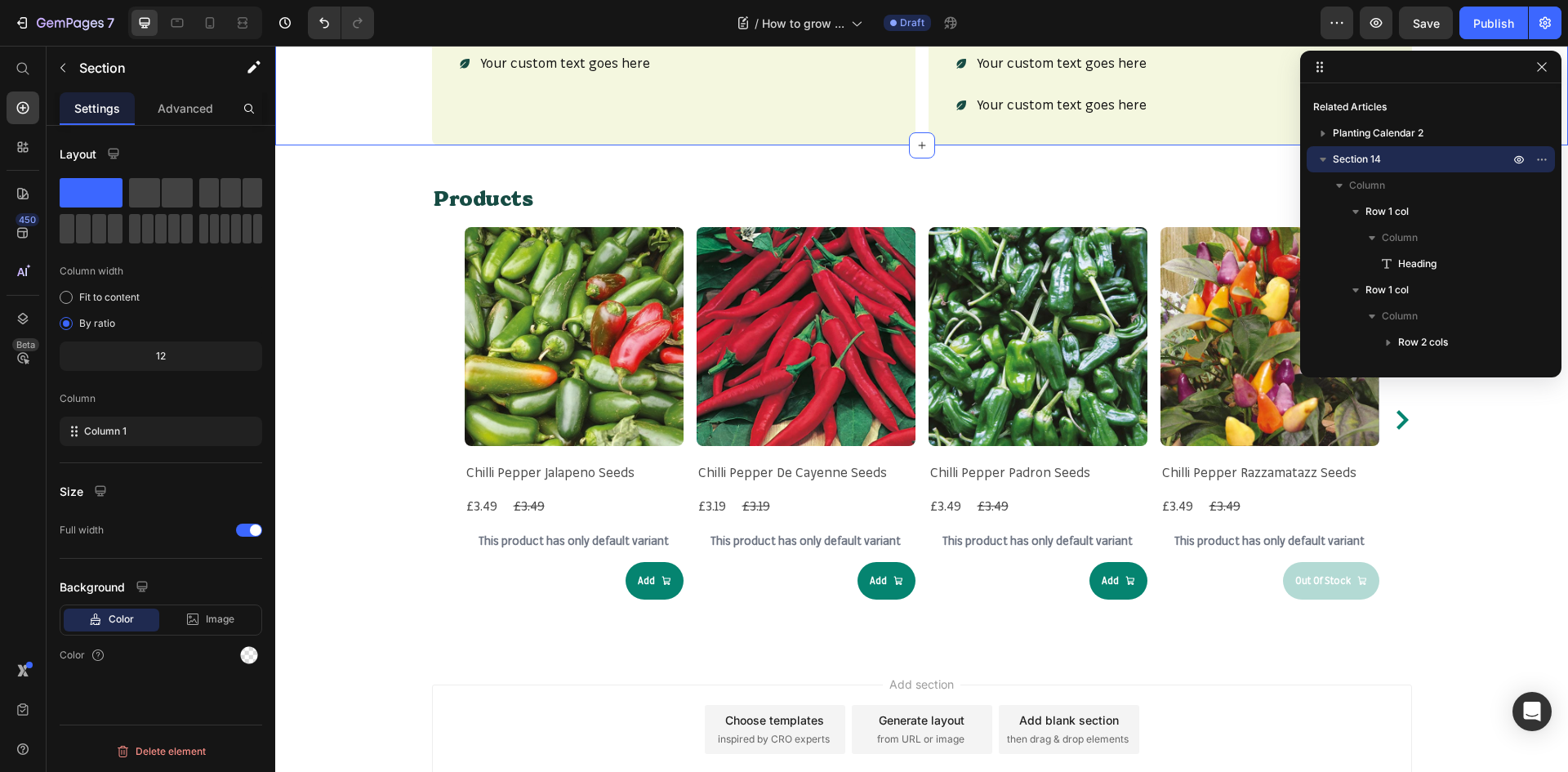 scroll, scrollTop: 5998, scrollLeft: 0, axis: vertical 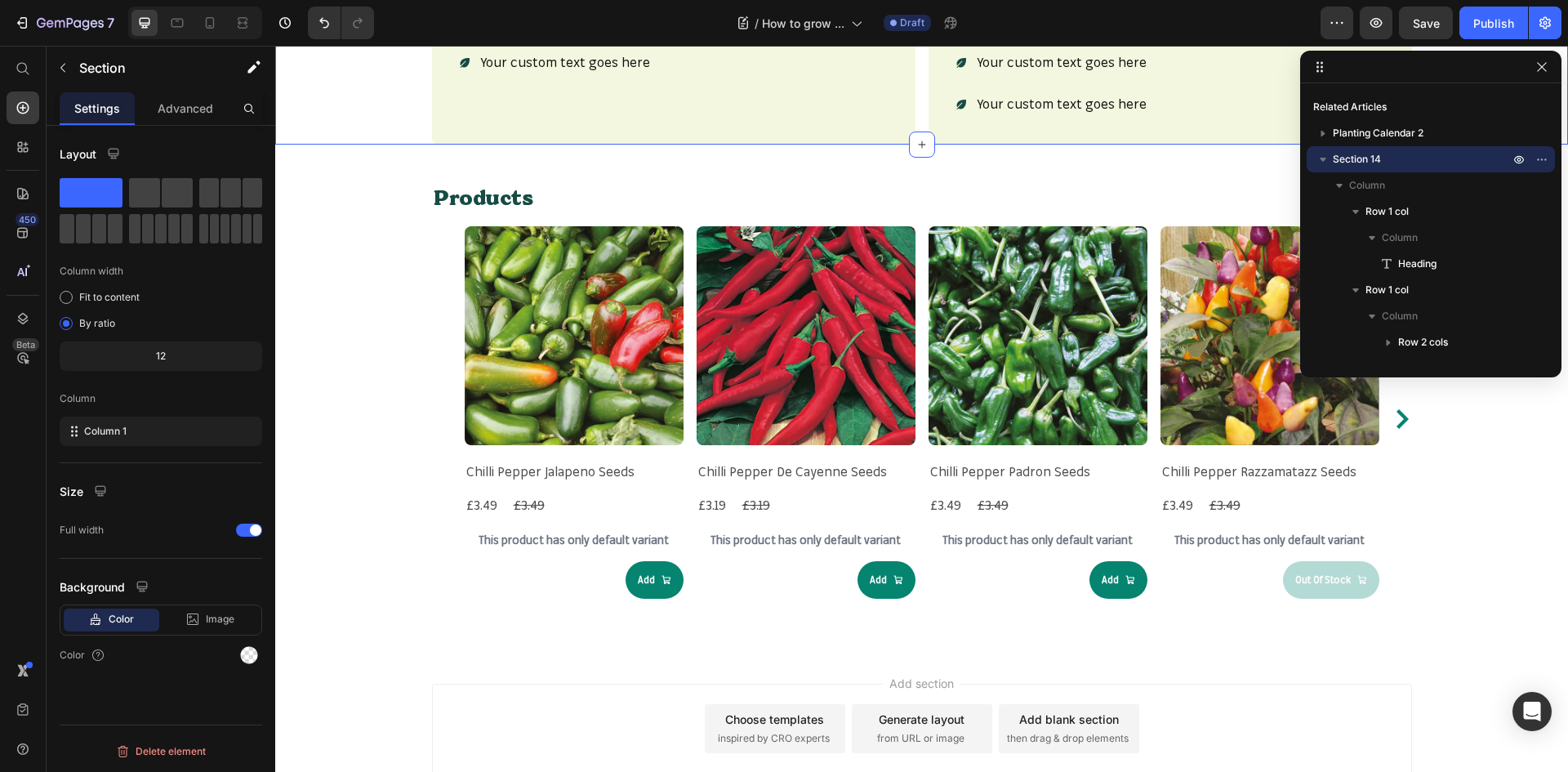 click on "Seasonal Checklist Heading Row Spring Heading
Your custom text goes here
Your custom text goes here
Your custom text goes here Item List Row Summer Heading
Your custom text goes here
Your custom text goes here
Your custom text goes here Item List Row Row Autumn Heading
Your custom text goes here
Your custom text goes here
Your custom text goes here Item List Row Winter Heading
Your custom text goes here
Your custom text goes here
Your custom text goes here
Your custom text goes here Item List Row Row Row Product Details   Create Theme Section AI Content Write with GemAI What would you like to describe here? Tone and Voice Persuasive Product Pansy Cool Wave Frost Garden Ready Bedding Plants Show more Generate Products Heading Row Product Images Chilli Pepper Jalapeno Seeds Product Title £3.49 £3.49 Row" at bounding box center [921, -2653] 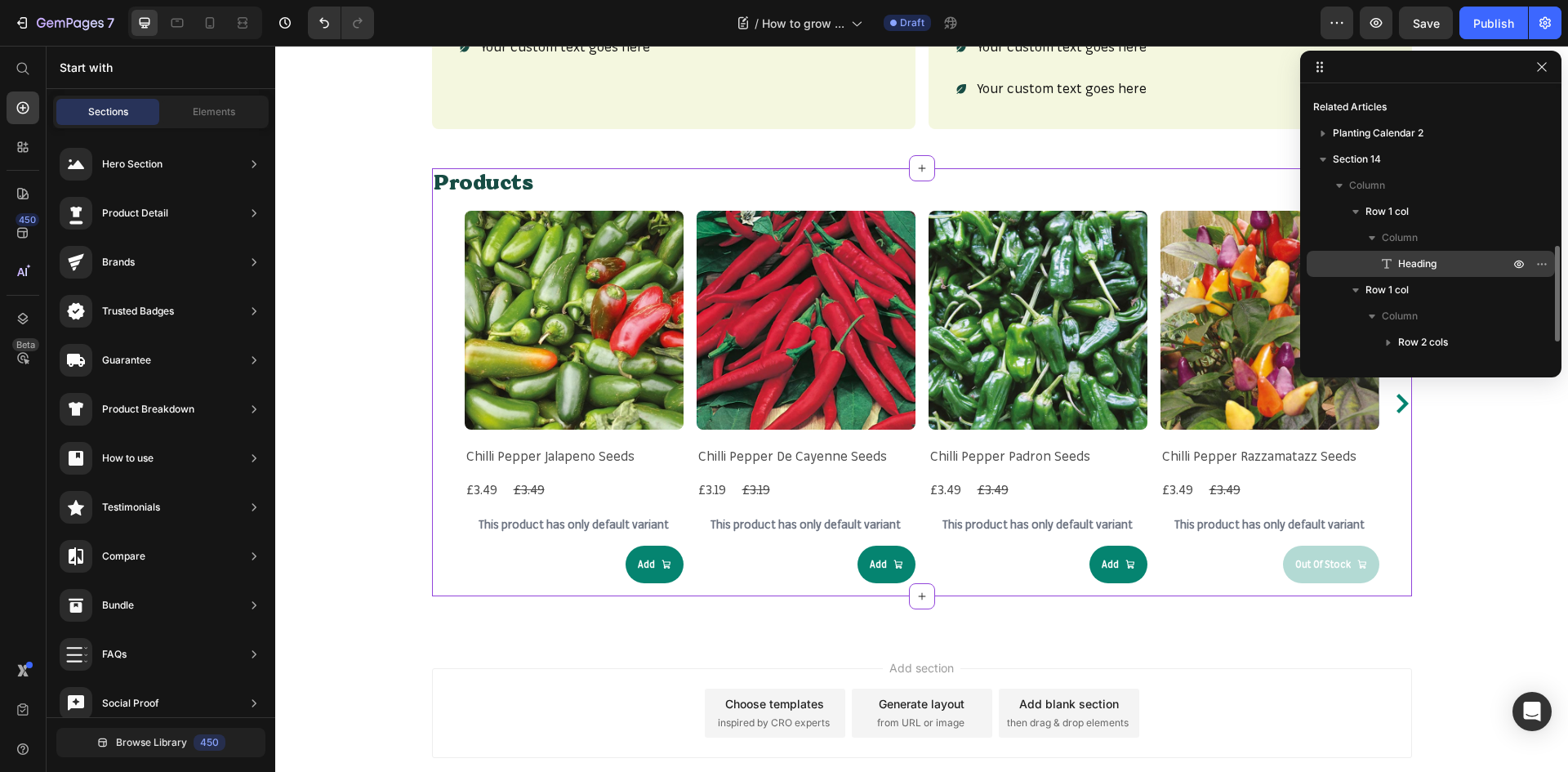 scroll, scrollTop: 5949, scrollLeft: 0, axis: vertical 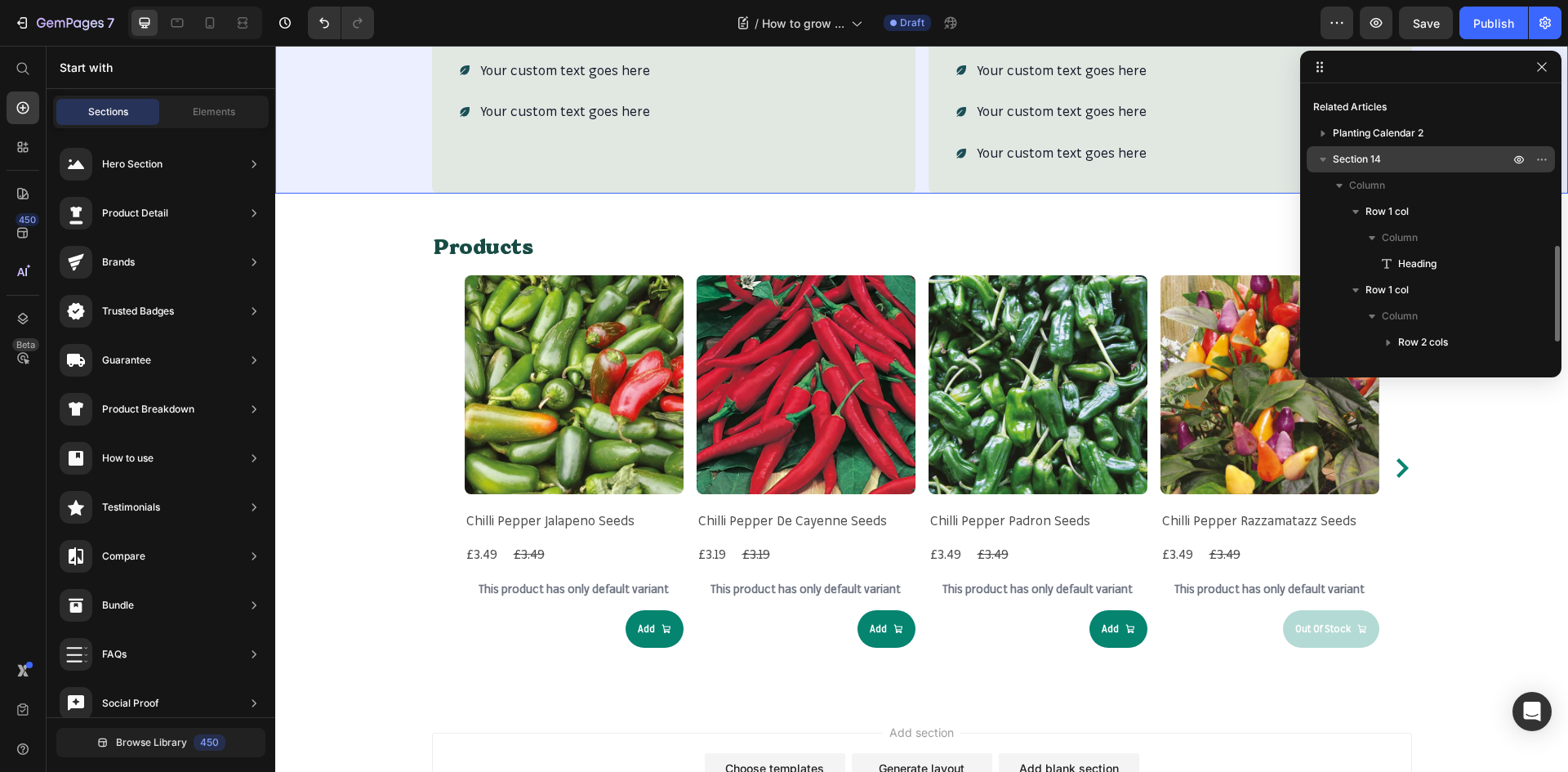 click 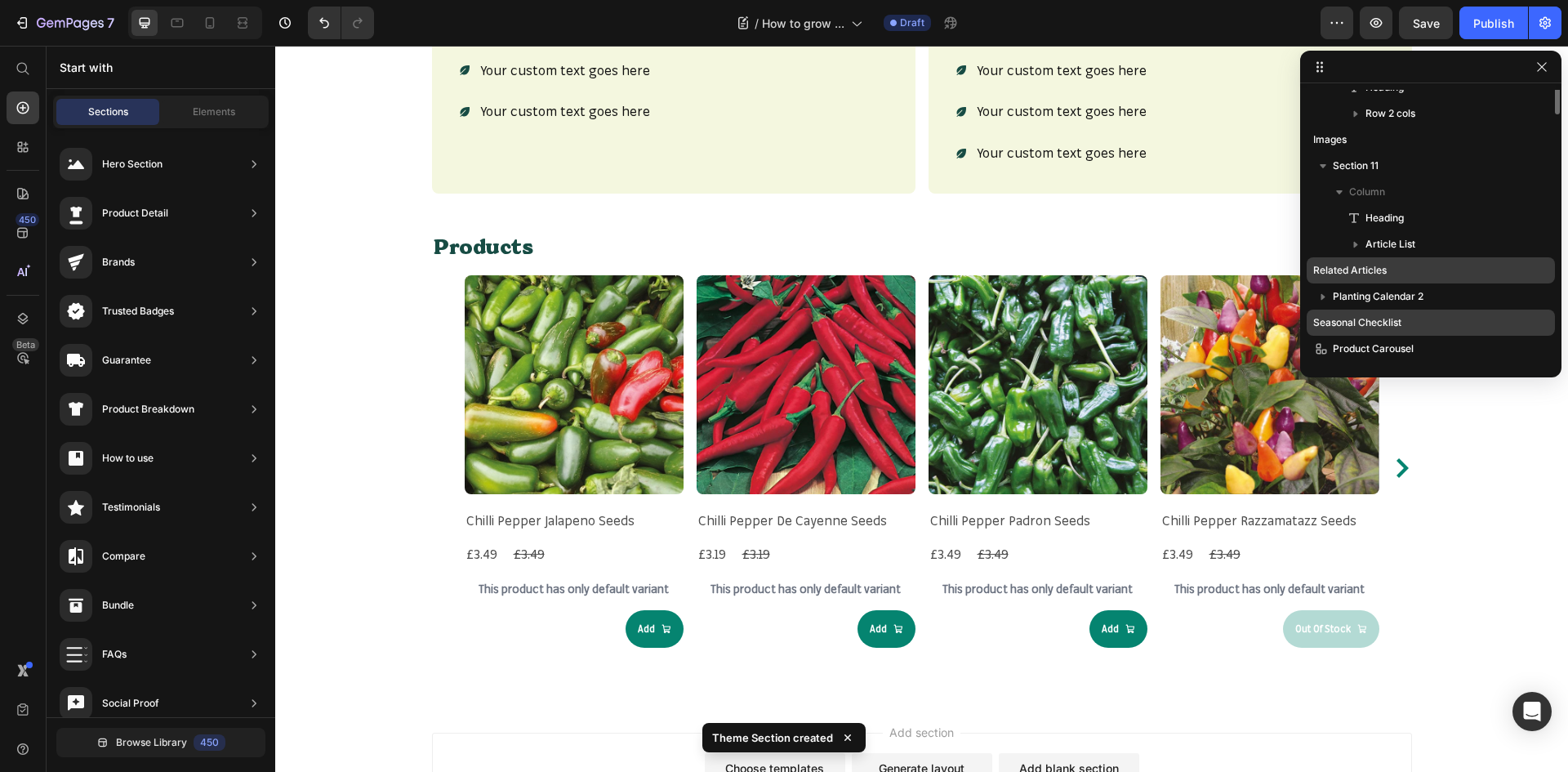 scroll, scrollTop: 114, scrollLeft: 0, axis: vertical 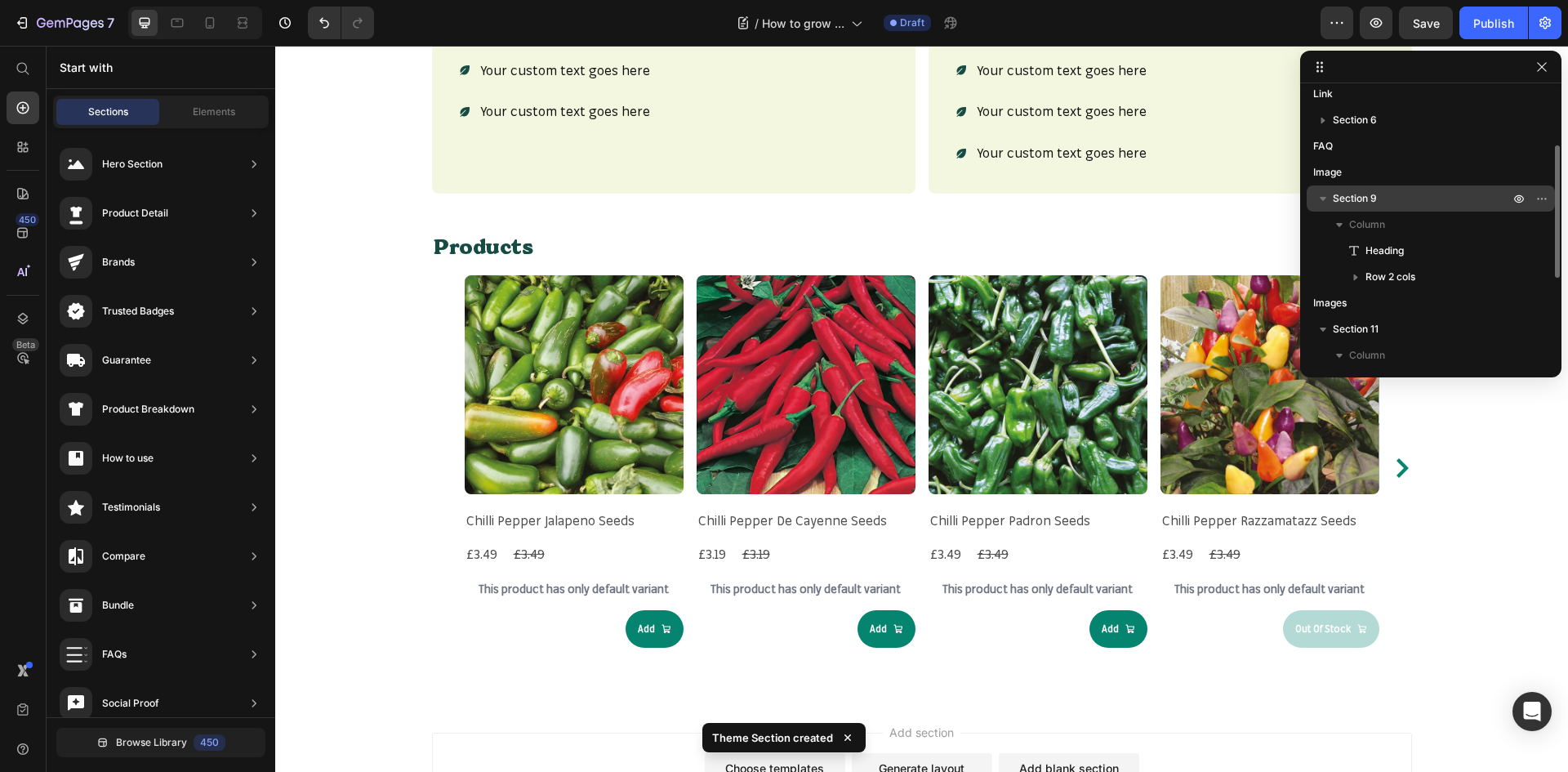 click 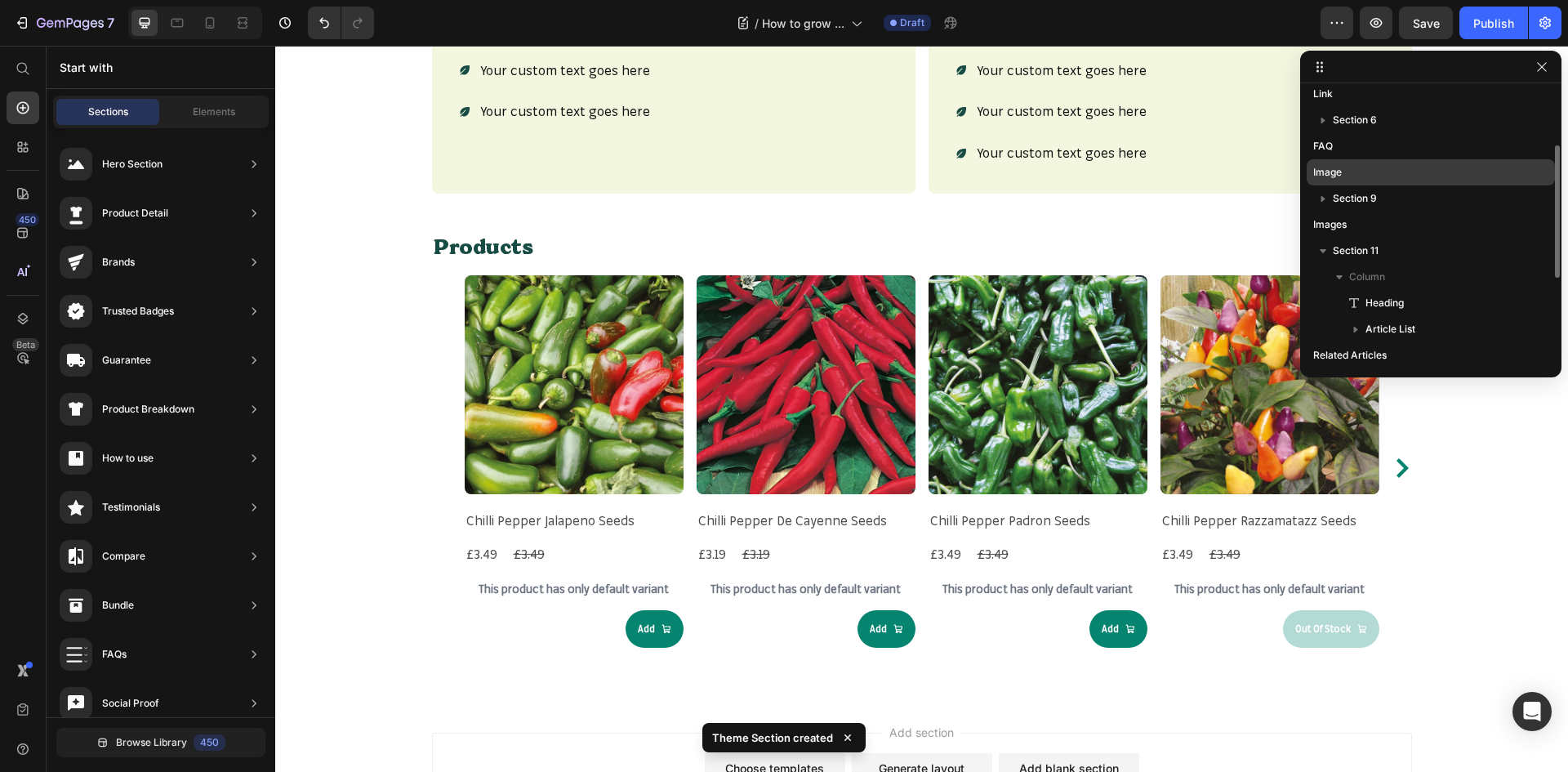 click on "Image" at bounding box center [1403, 172] 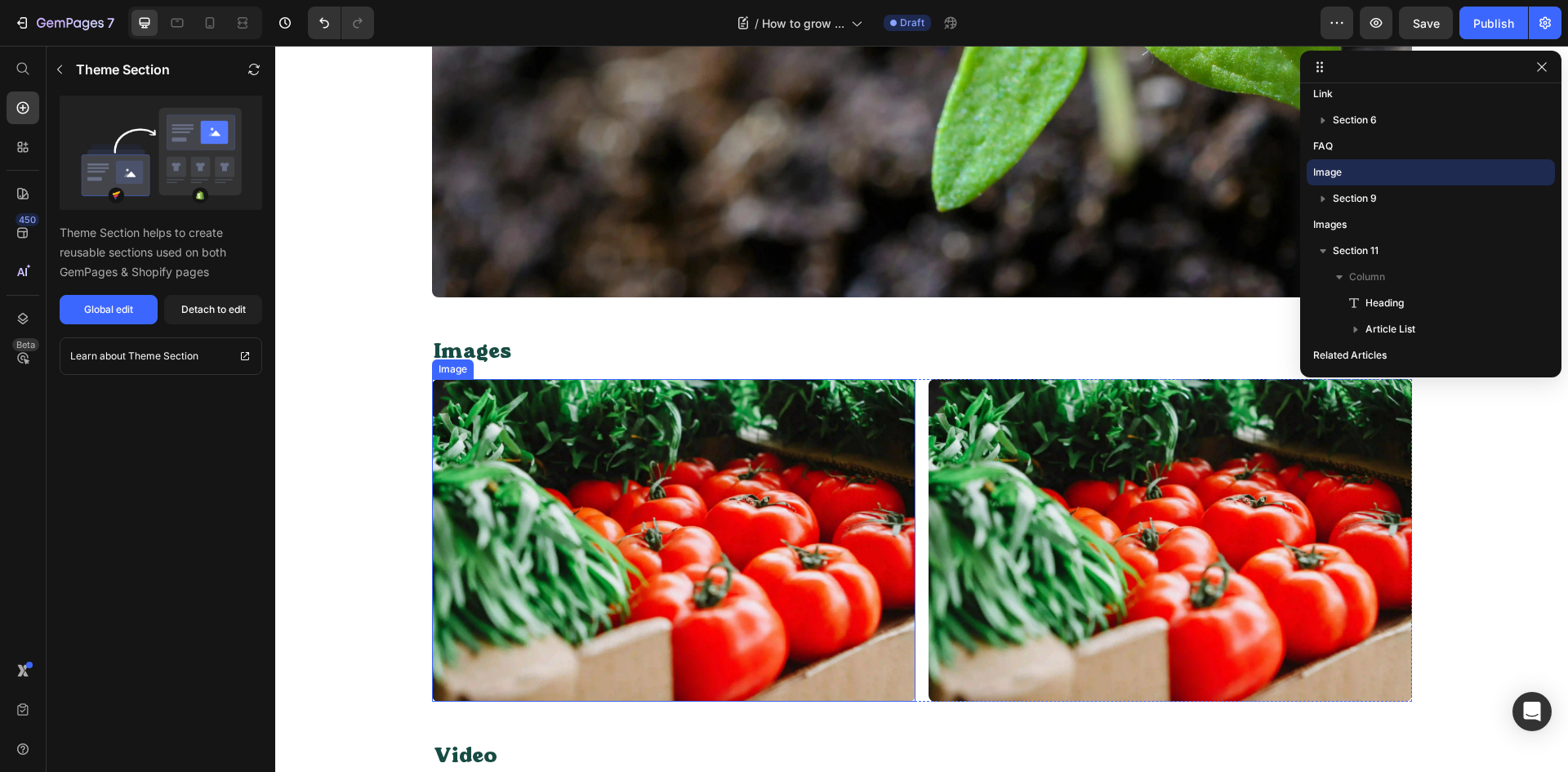 scroll, scrollTop: 3268, scrollLeft: 0, axis: vertical 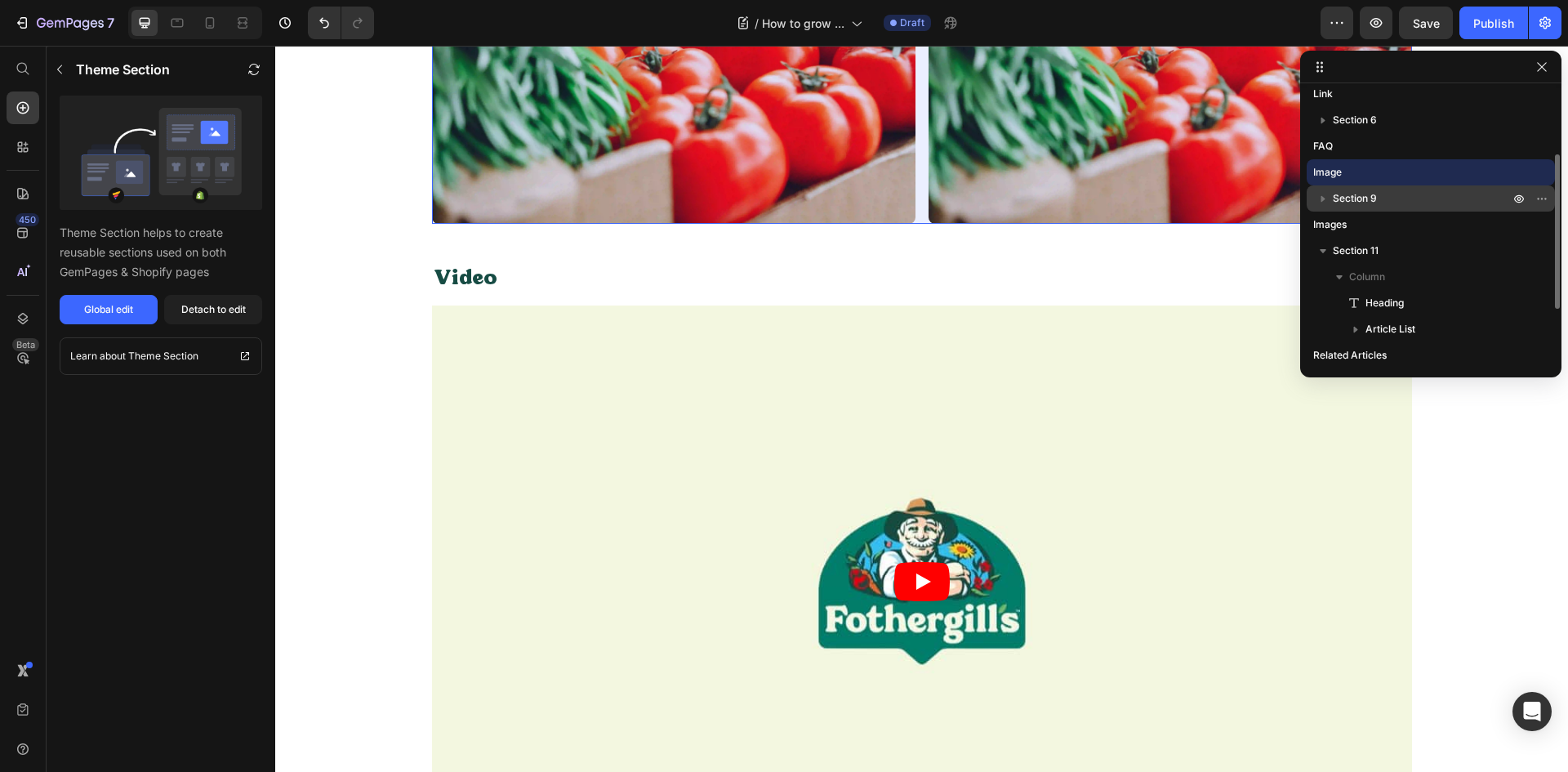 click on "Section 9" at bounding box center (1355, 199) 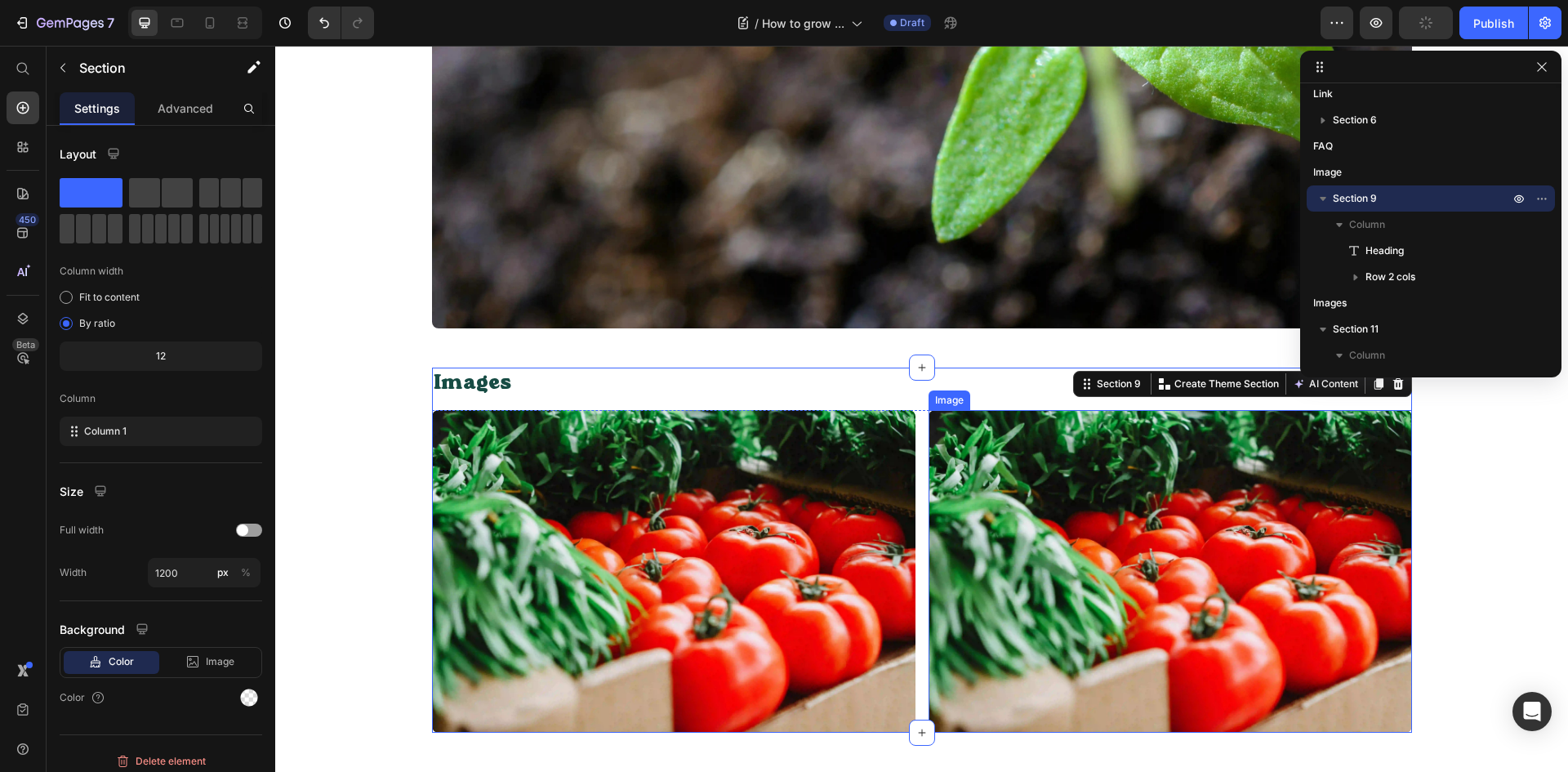 scroll, scrollTop: 2697, scrollLeft: 0, axis: vertical 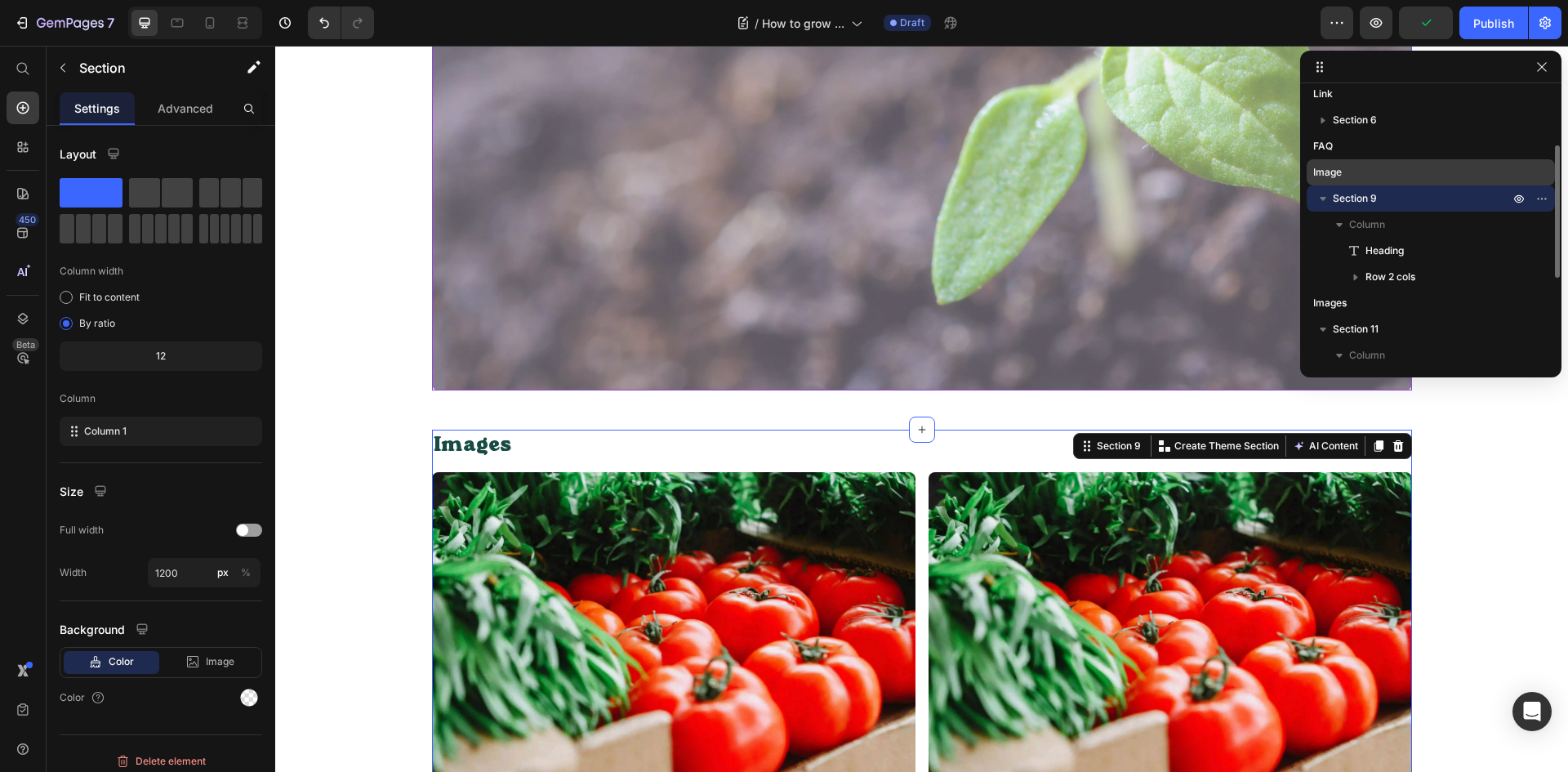 click on "Image" at bounding box center (1403, 172) 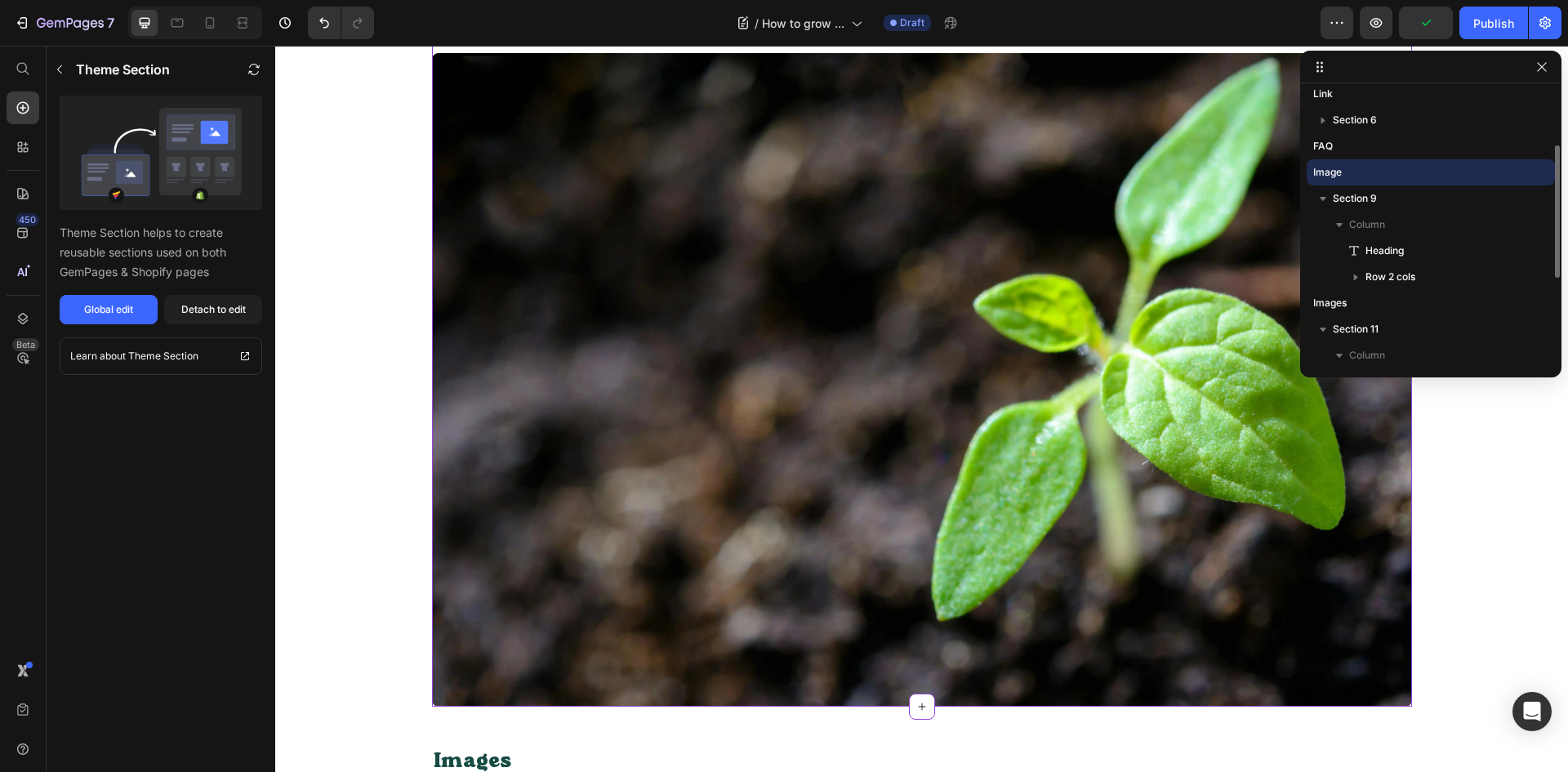 scroll, scrollTop: 2287, scrollLeft: 0, axis: vertical 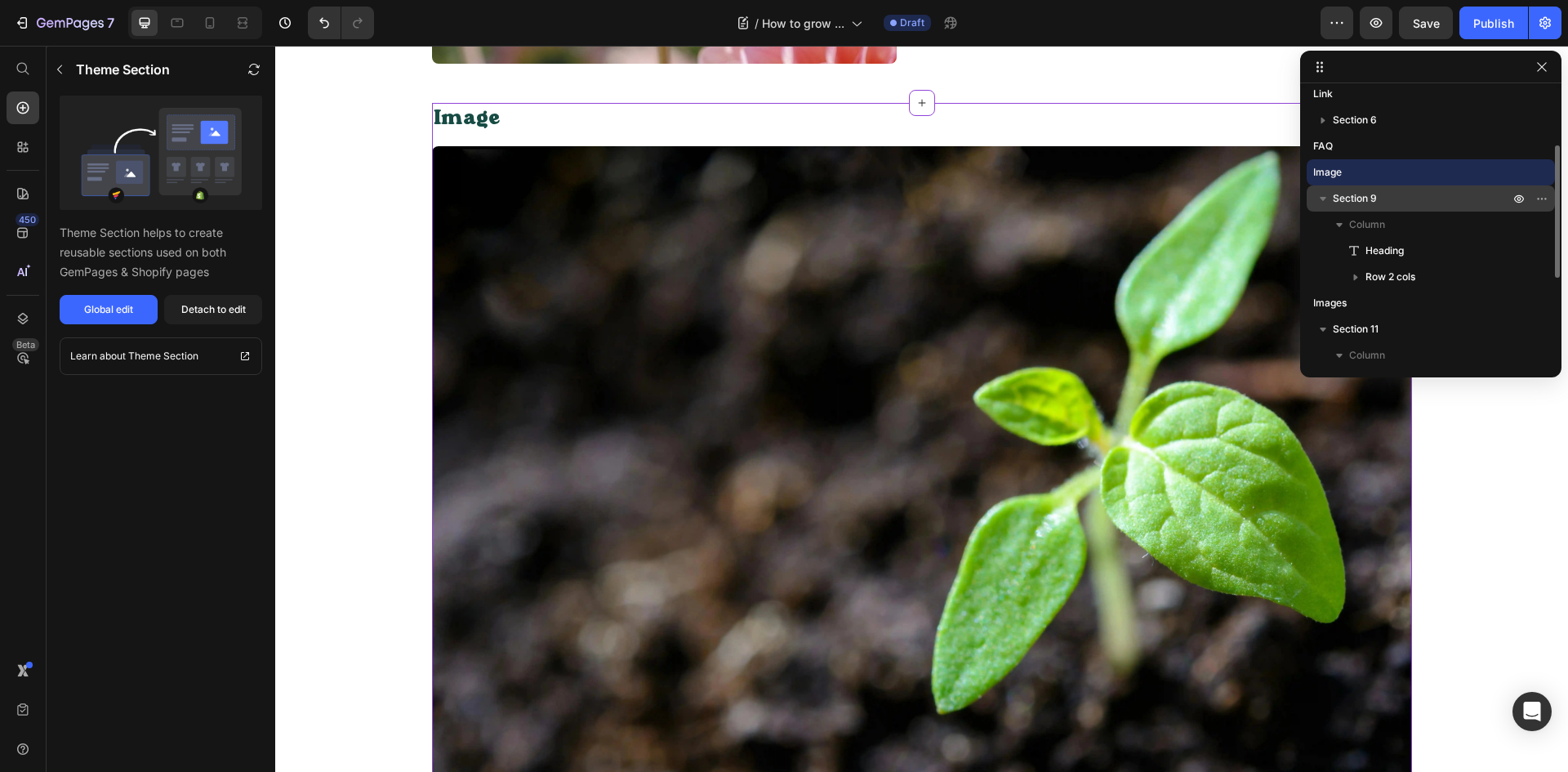 click on "Section 9" at bounding box center (1423, 199) 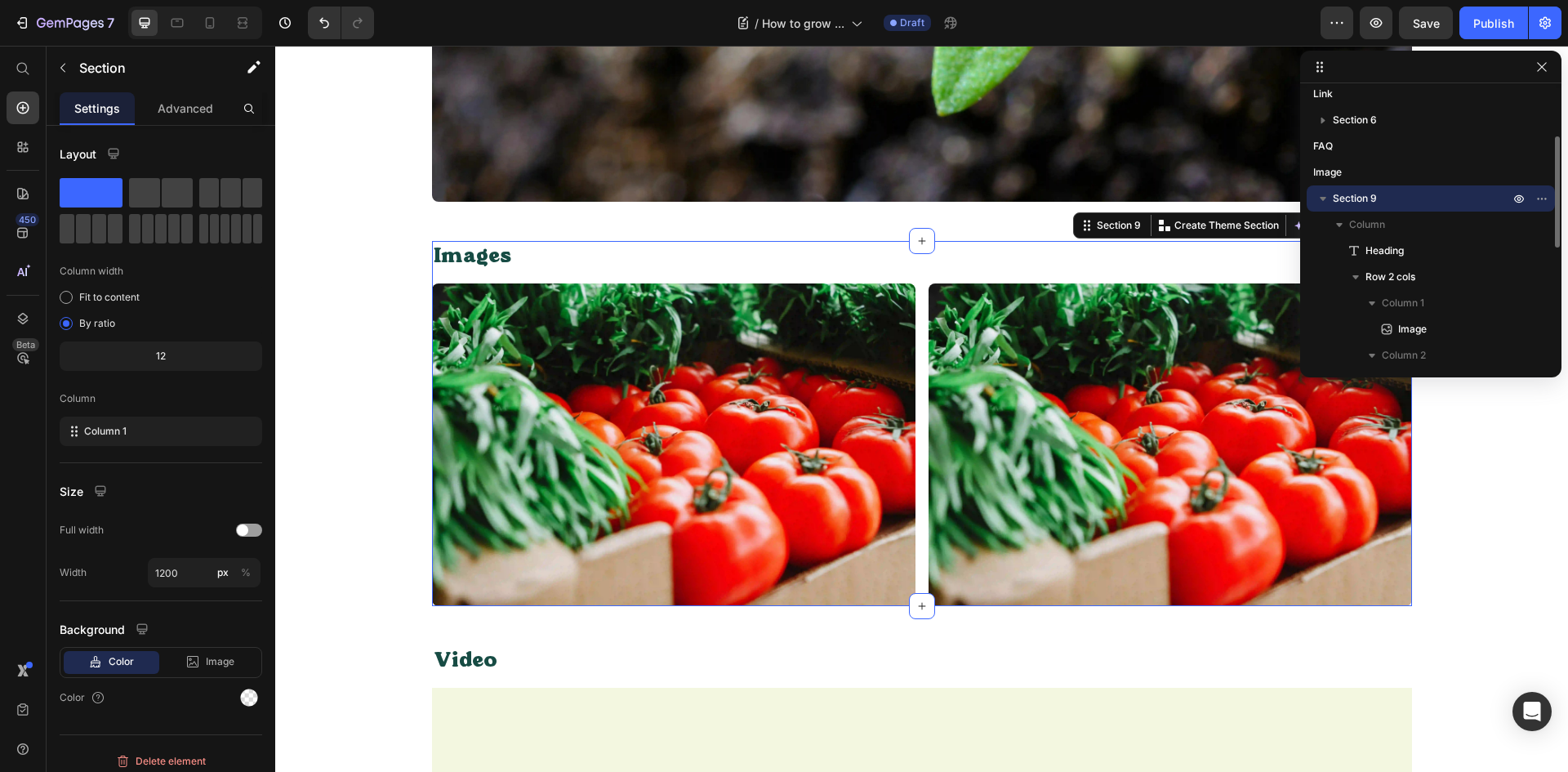 scroll, scrollTop: 3023, scrollLeft: 0, axis: vertical 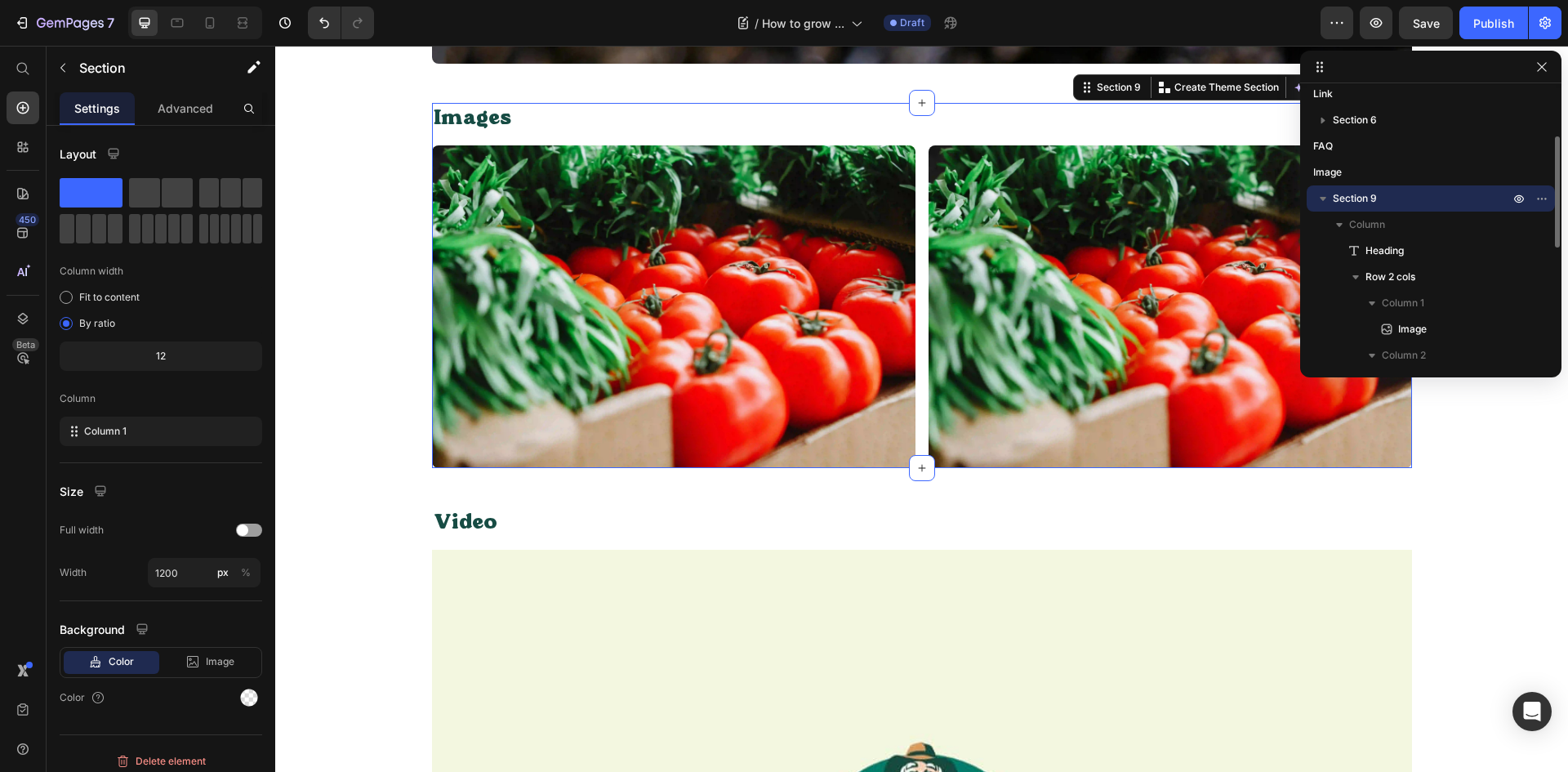 click 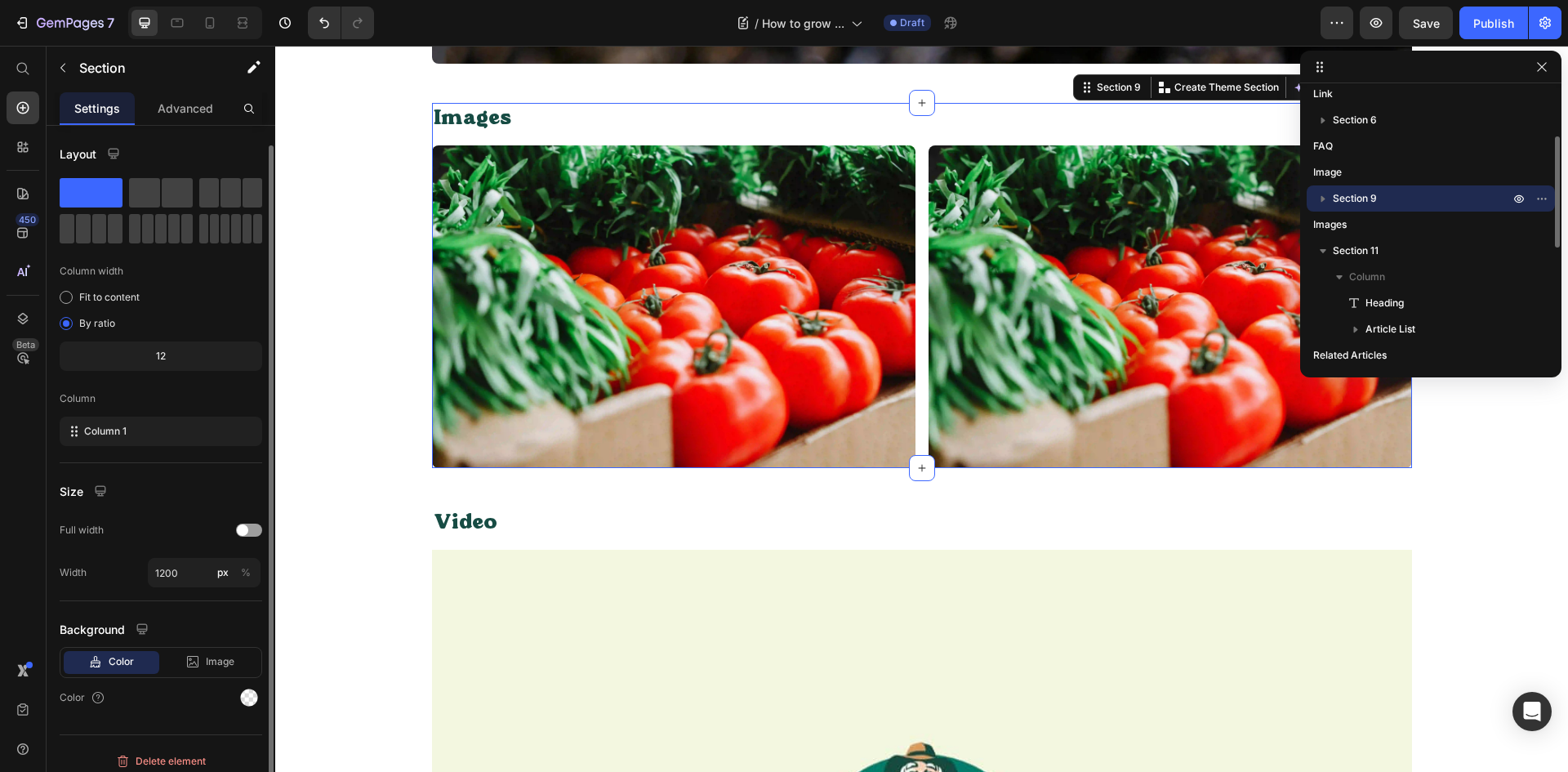 scroll, scrollTop: 10, scrollLeft: 0, axis: vertical 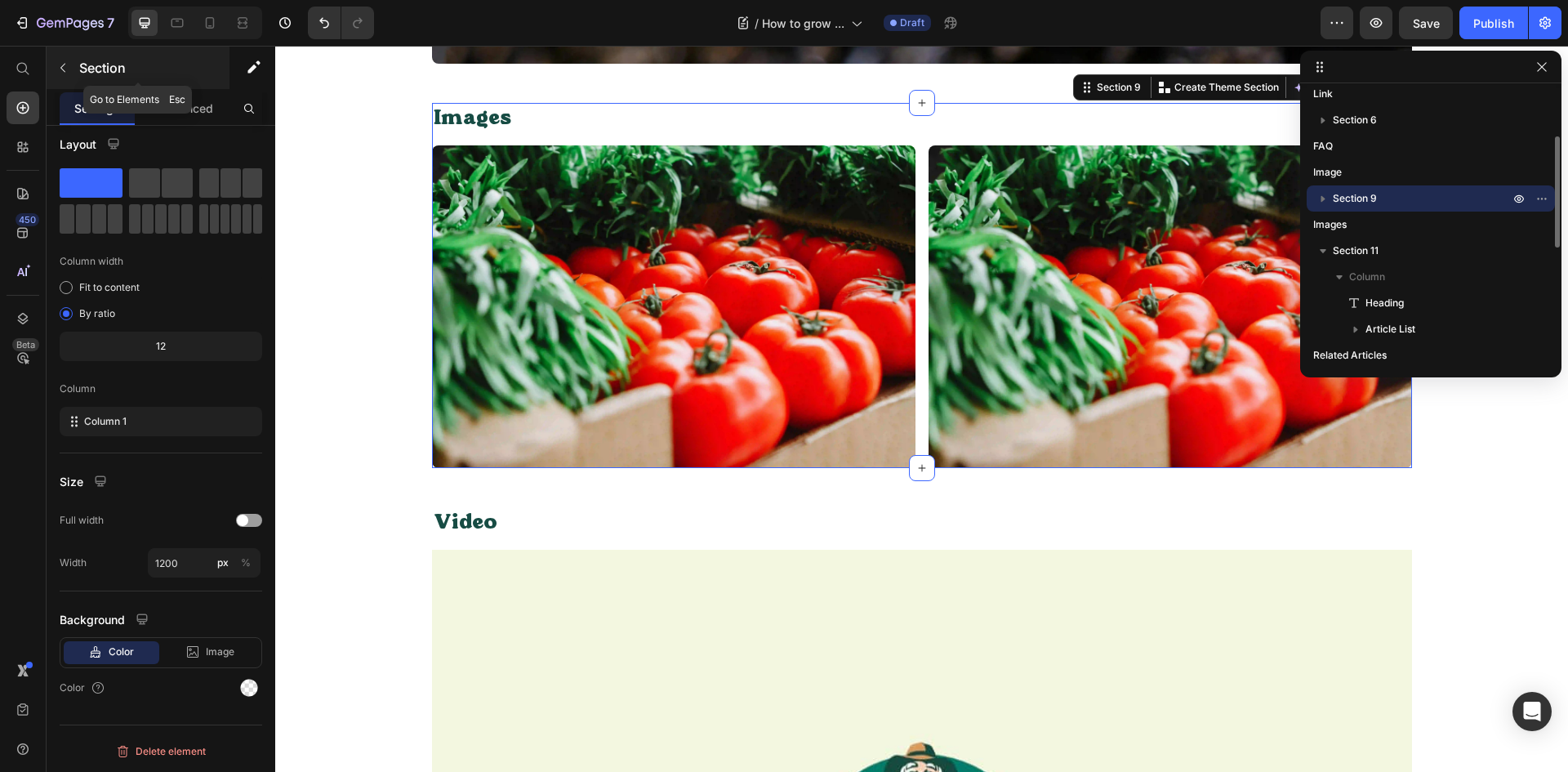 click on "Section" at bounding box center [153, 68] 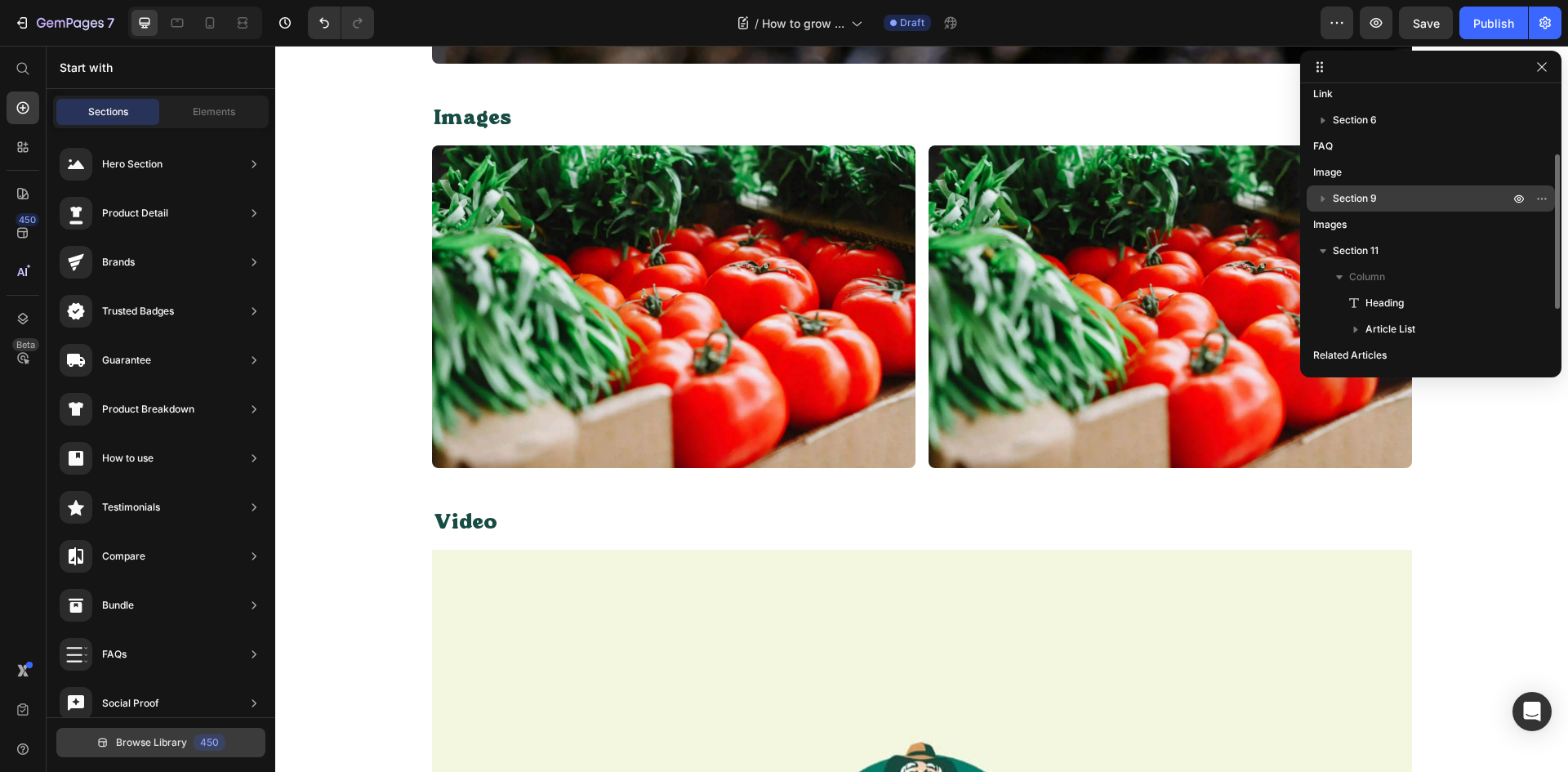 click on "Browse Library" at bounding box center [151, 743] 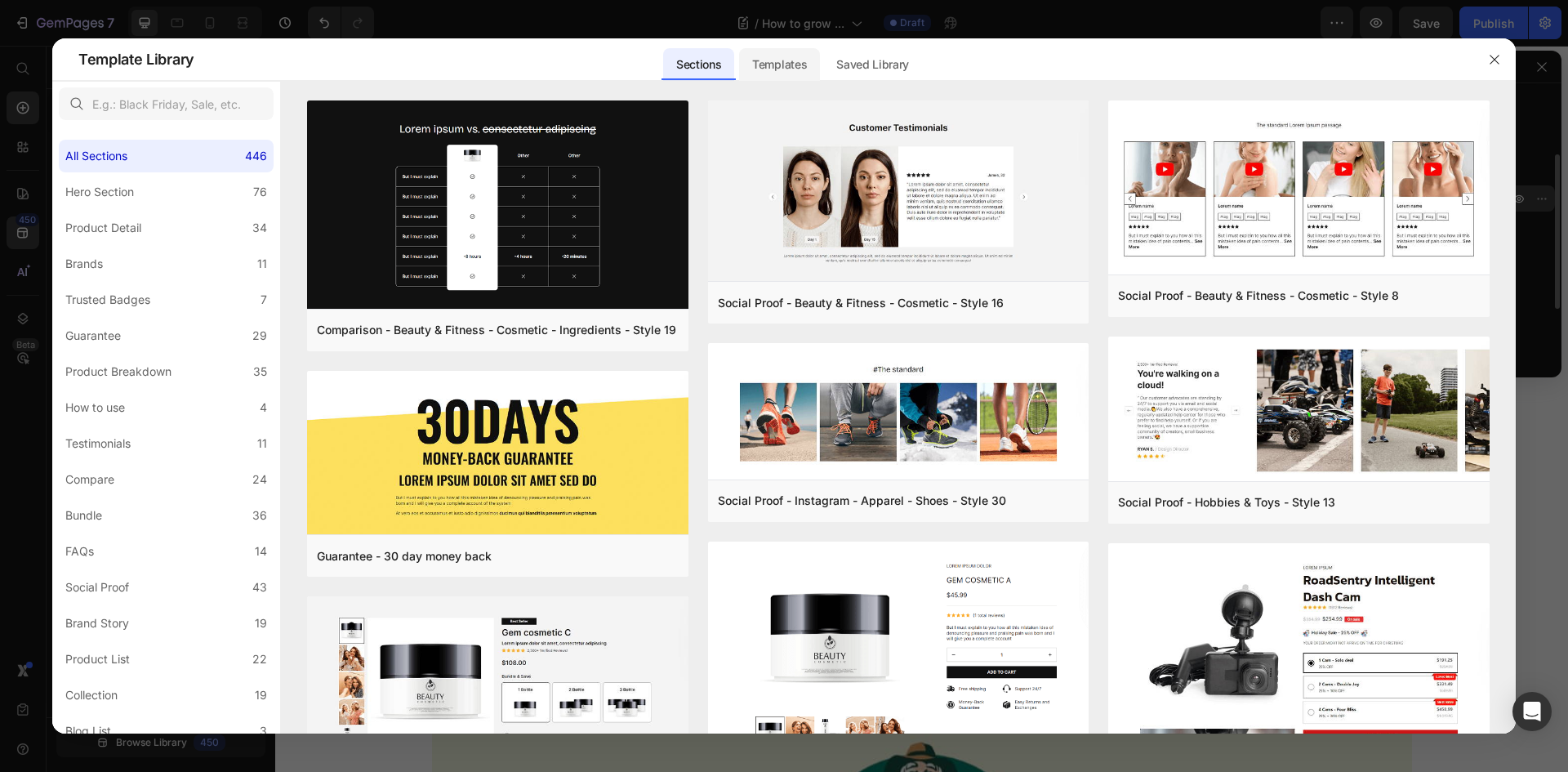 click on "Templates" 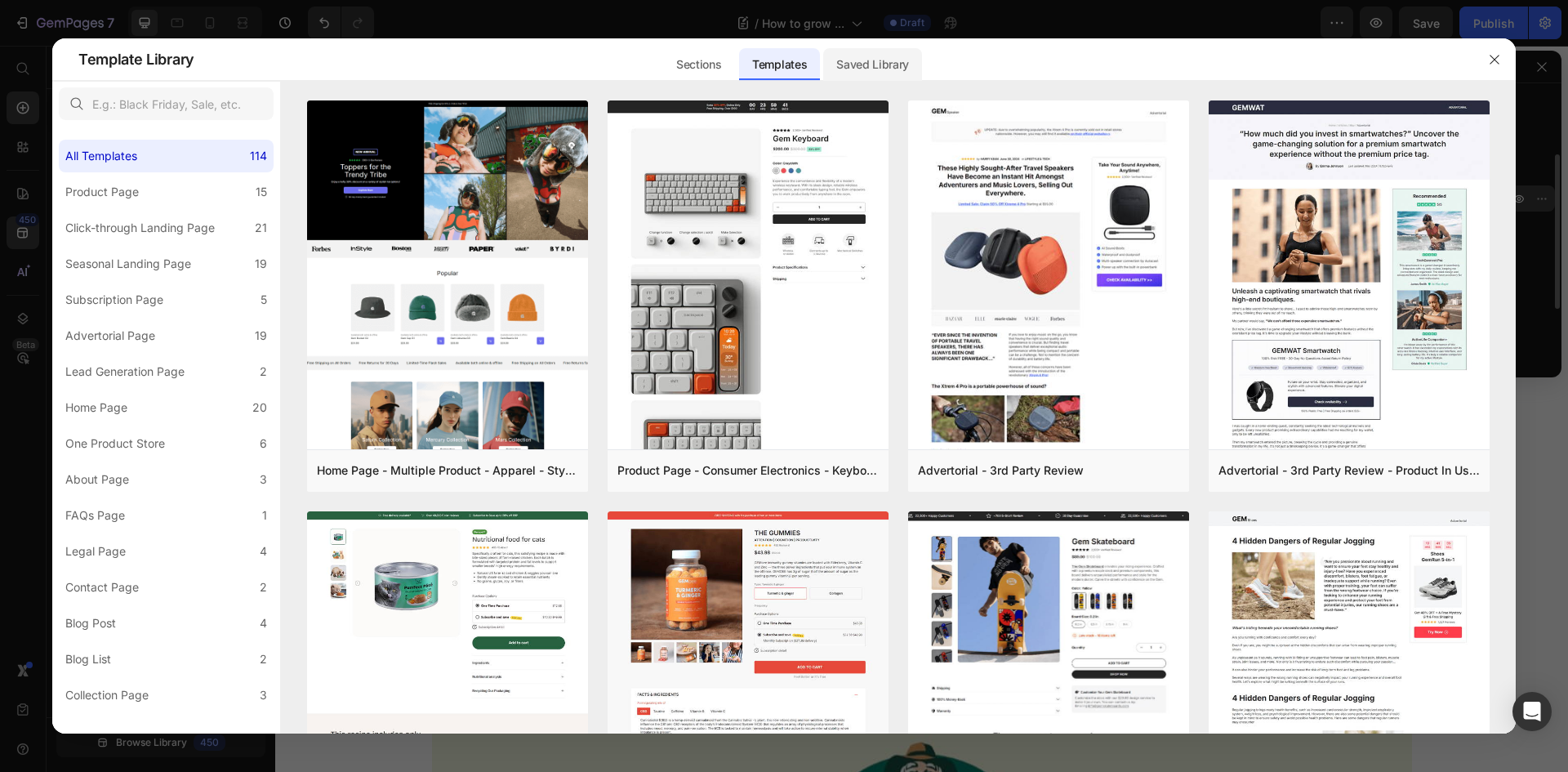 click on "Saved Library" 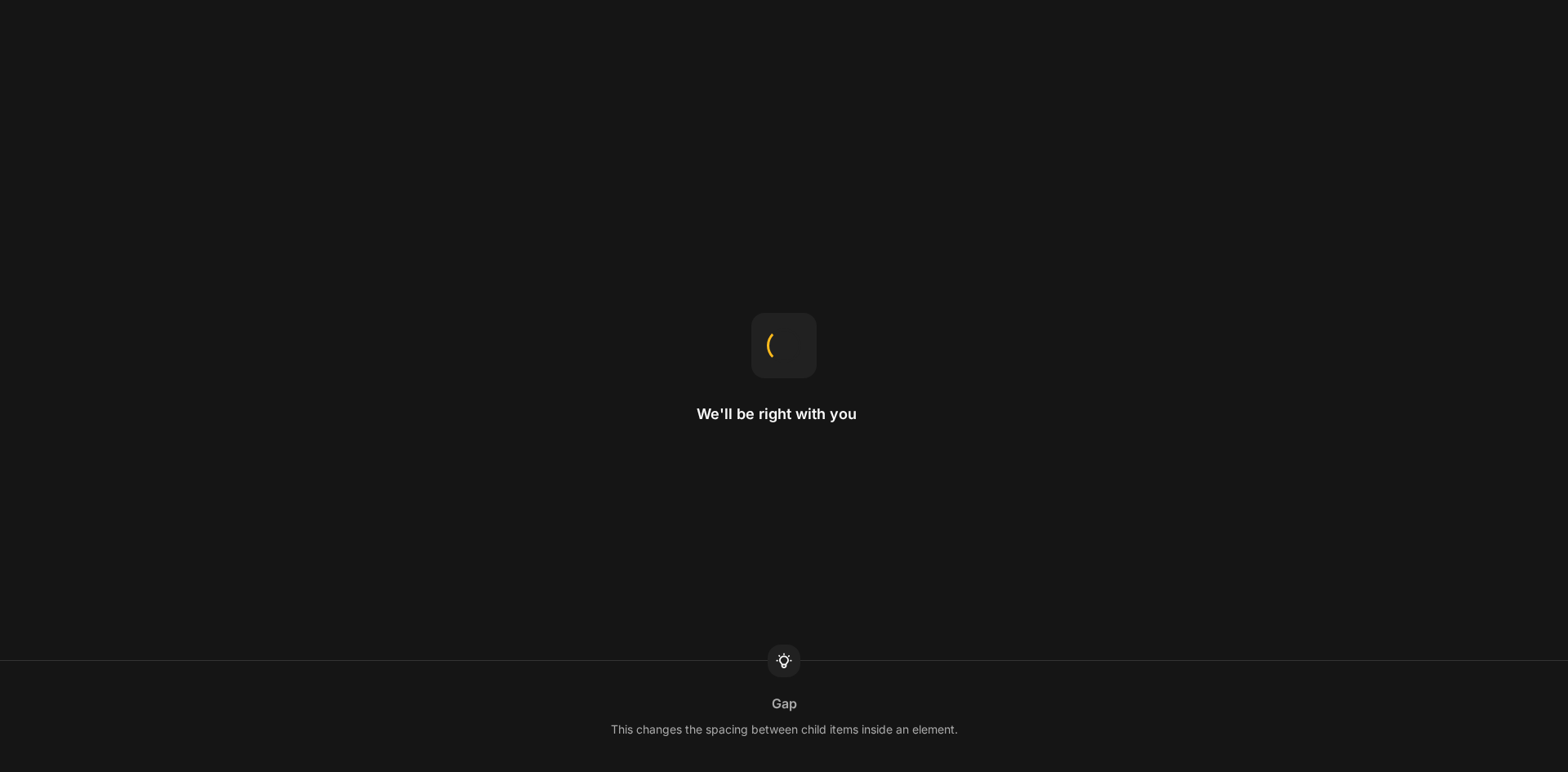 scroll, scrollTop: 0, scrollLeft: 0, axis: both 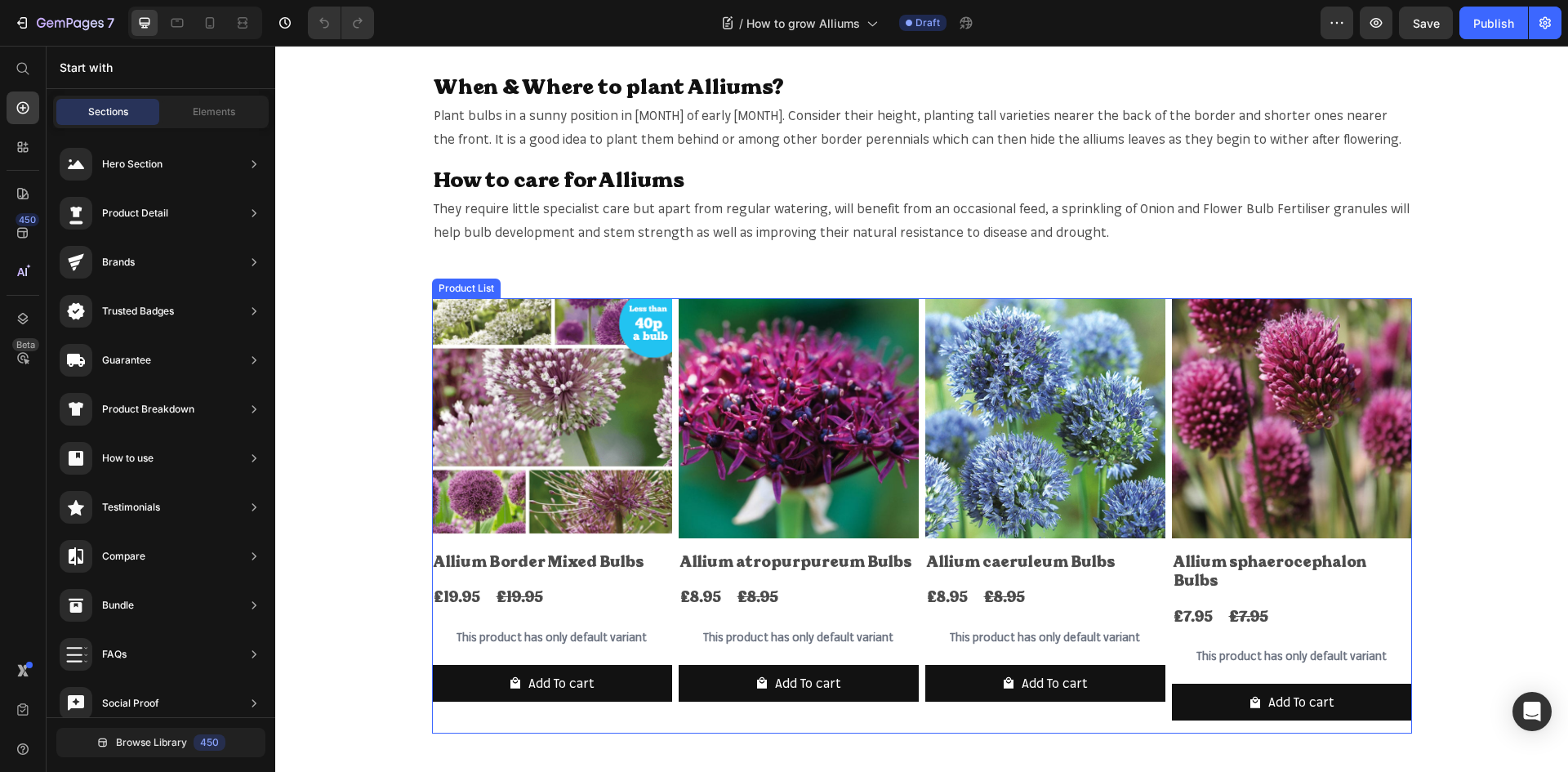 click on "Product Images Allium Border Mixed Bulbs Product Title £19.95 Product Price £19.95 Product Price Row This product has only default variant Product Variants & Swatches Add To cart Product Cart Button Row Product Images Allium atropurpureum Bulbs Product Title £8.95 Product Price £8.95 Product Price Row This product has only default variant Product Variants & Swatches Add To cart Product Cart Button Row Product Images Allium caeruleum Bulbs Product Title £8.95 Product Price £8.95 Product Price Row This product has only default variant Product Variants & Swatches Add To cart Product Cart Button Row Product Images Allium sphaerocephalon Bulbs Product Title £7.95 Product Price £7.95 Product Price Row This product has only default variant Product Variants & Swatches Add To cart Product Cart Button Row" at bounding box center [922, 515] 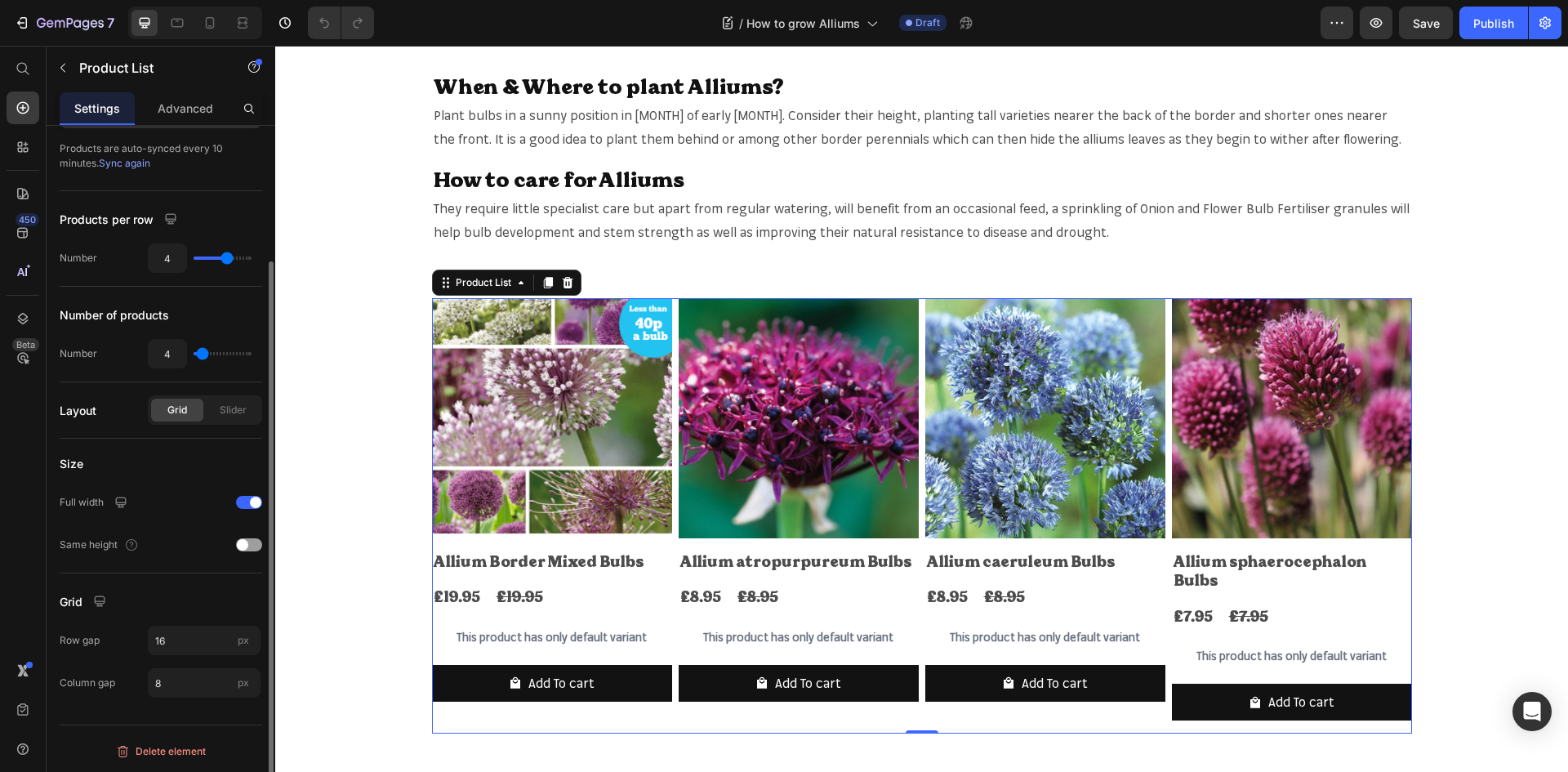 scroll, scrollTop: 0, scrollLeft: 0, axis: both 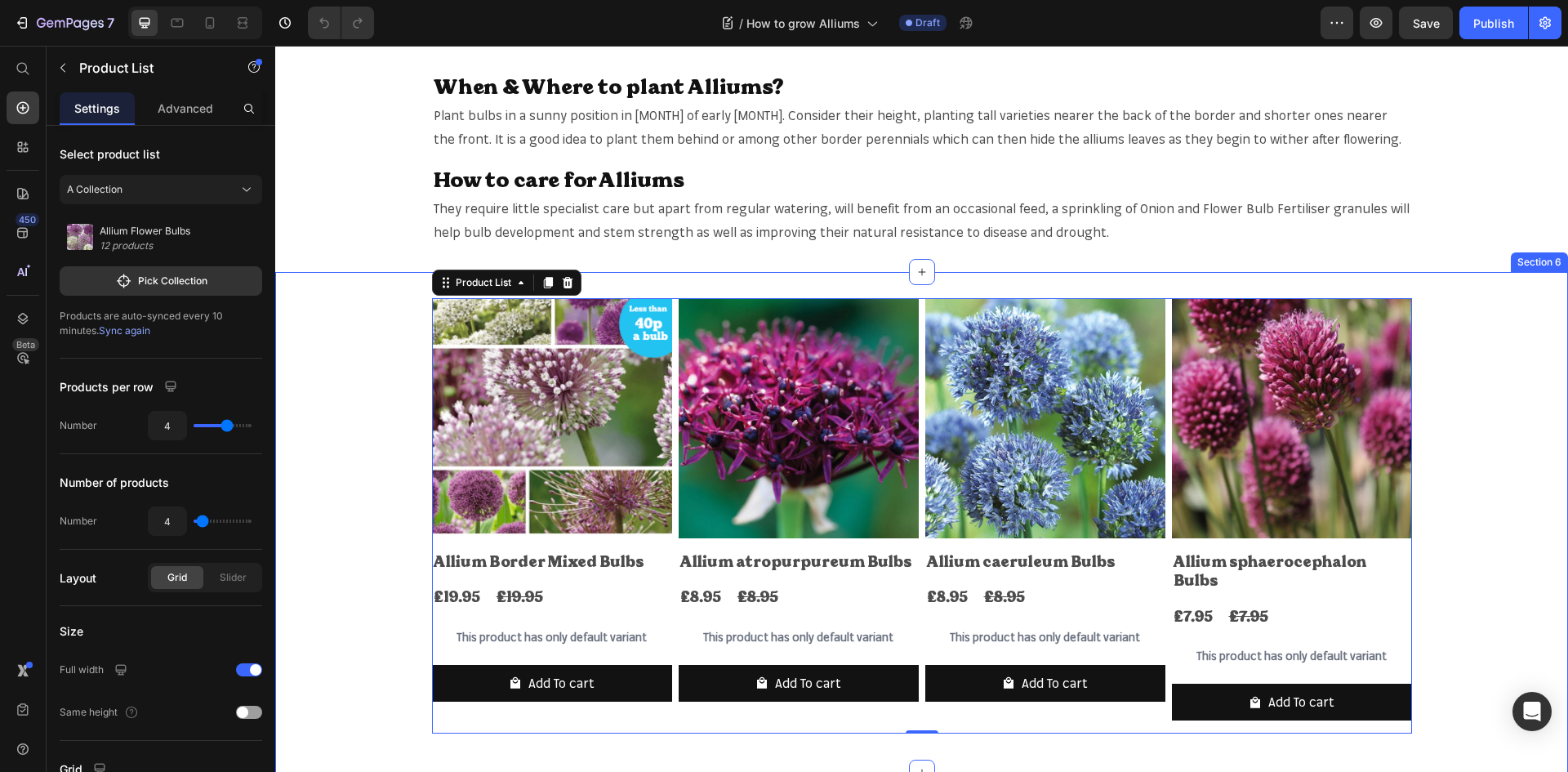 click on "Product Images Allium Border Mixed Bulbs Product Title £[PRICE] Product Price £[PRICE] Product Price Row This product has only default variant Product Variants & Swatches Add To cart Product Cart Button Row Product Images Allium atropurpureum Bulbs Product Title £[PRICE] Product Price £[PRICE] Product Price Row This product has only default variant Product Variants & Swatches Add To cart Product Cart Button Row Product Images Allium caeruleum Bulbs Product Title £[PRICE] Product Price £[PRICE] Product Price Row This product has only default variant Product Variants & Swatches Add To cart Product Cart Button Row Product Images Allium sphaerocephalon Bulbs Product Title £[PRICE] Product Price £[PRICE] Product Price Row This product has only default variant Product Variants & Swatches Add To cart Product Cart Button Row Product List   0 Row" at bounding box center (921, 522) 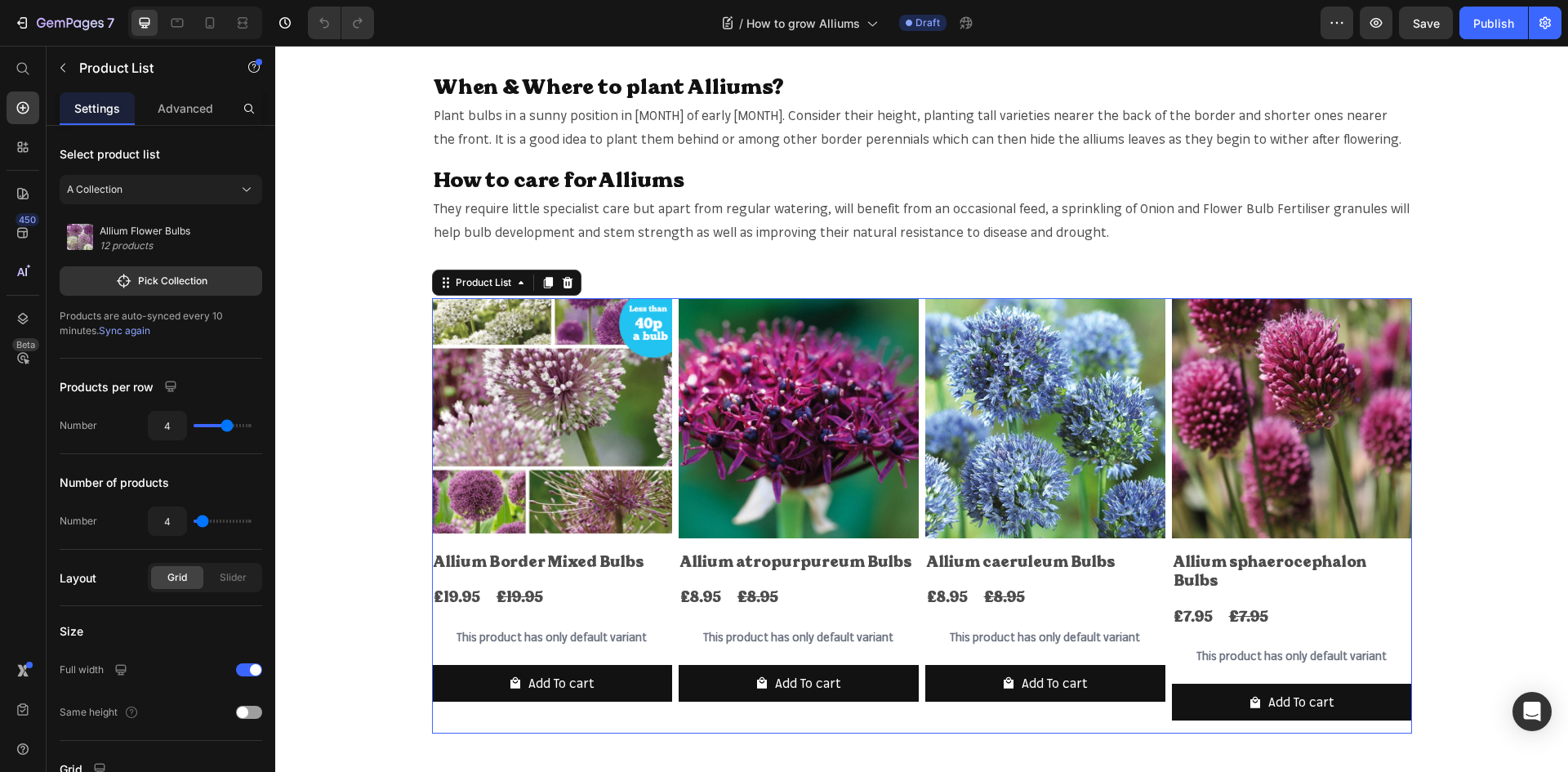 click on "Product Images Allium Border Mixed Bulbs Product Title £19.95 Product Price £19.95 Product Price Row This product has only default variant Product Variants & Swatches Add To cart Product Cart Button Row Product Images Allium atropurpureum Bulbs Product Title £8.95 Product Price £8.95 Product Price Row This product has only default variant Product Variants & Swatches Add To cart Product Cart Button Row Product Images Allium caeruleum Bulbs Product Title £8.95 Product Price £8.95 Product Price Row This product has only default variant Product Variants & Swatches Add To cart Product Cart Button Row Product Images Allium sphaerocephalon Bulbs Product Title £7.95 Product Price £7.95 Product Price Row This product has only default variant Product Variants & Swatches Add To cart Product Cart Button Row" at bounding box center (922, 515) 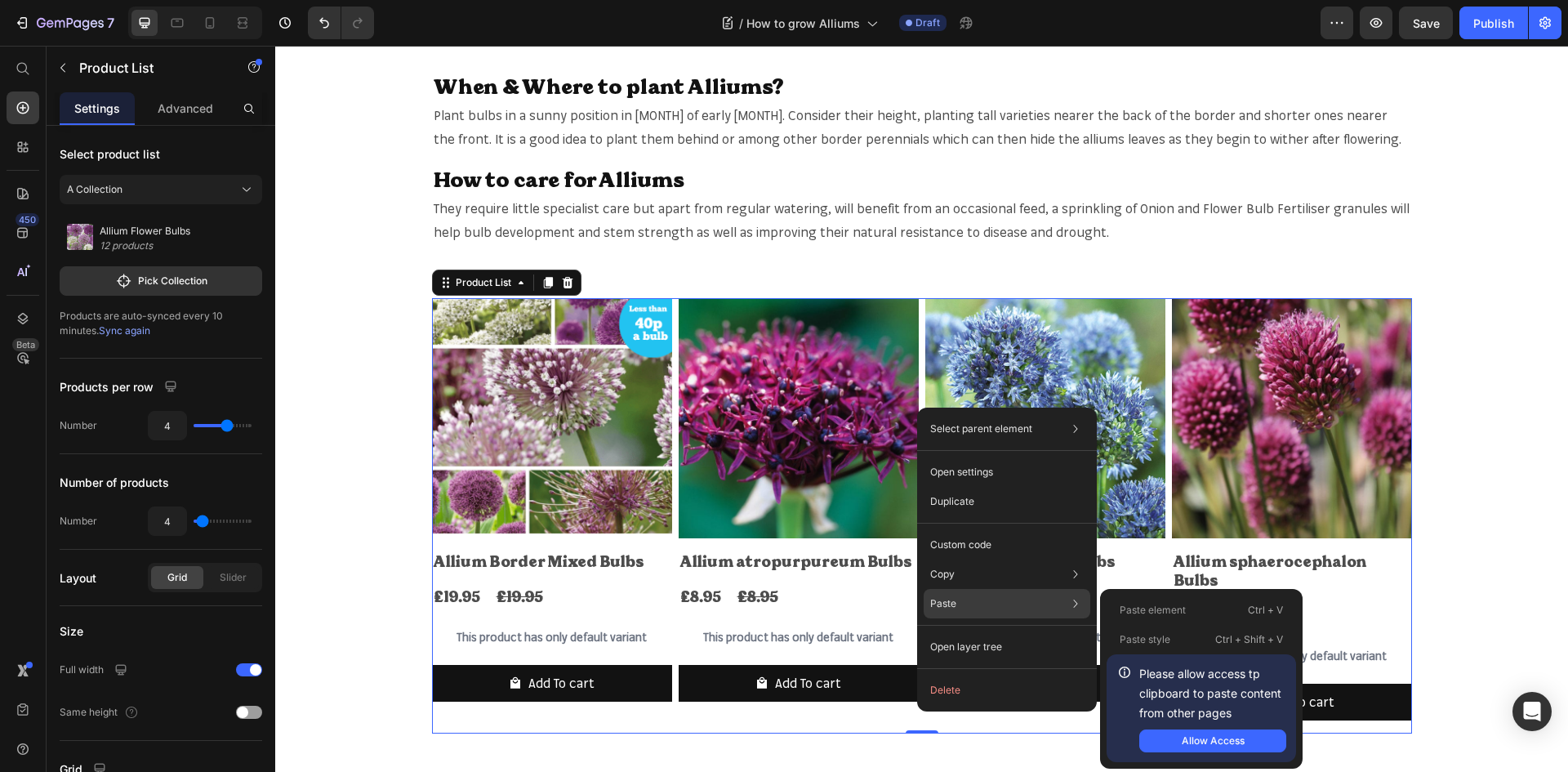 click on "Paste element" at bounding box center [1152, 610] 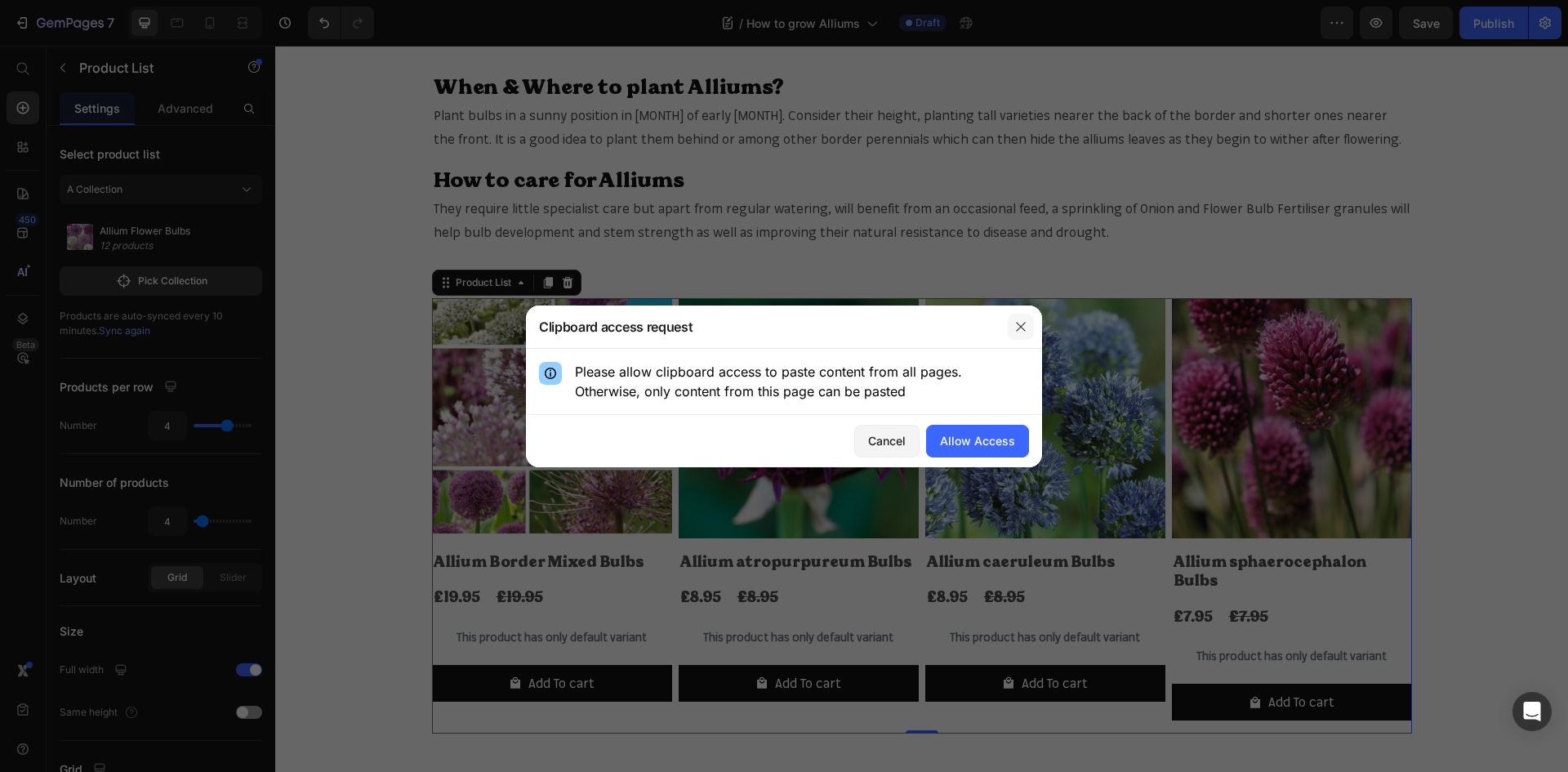 click 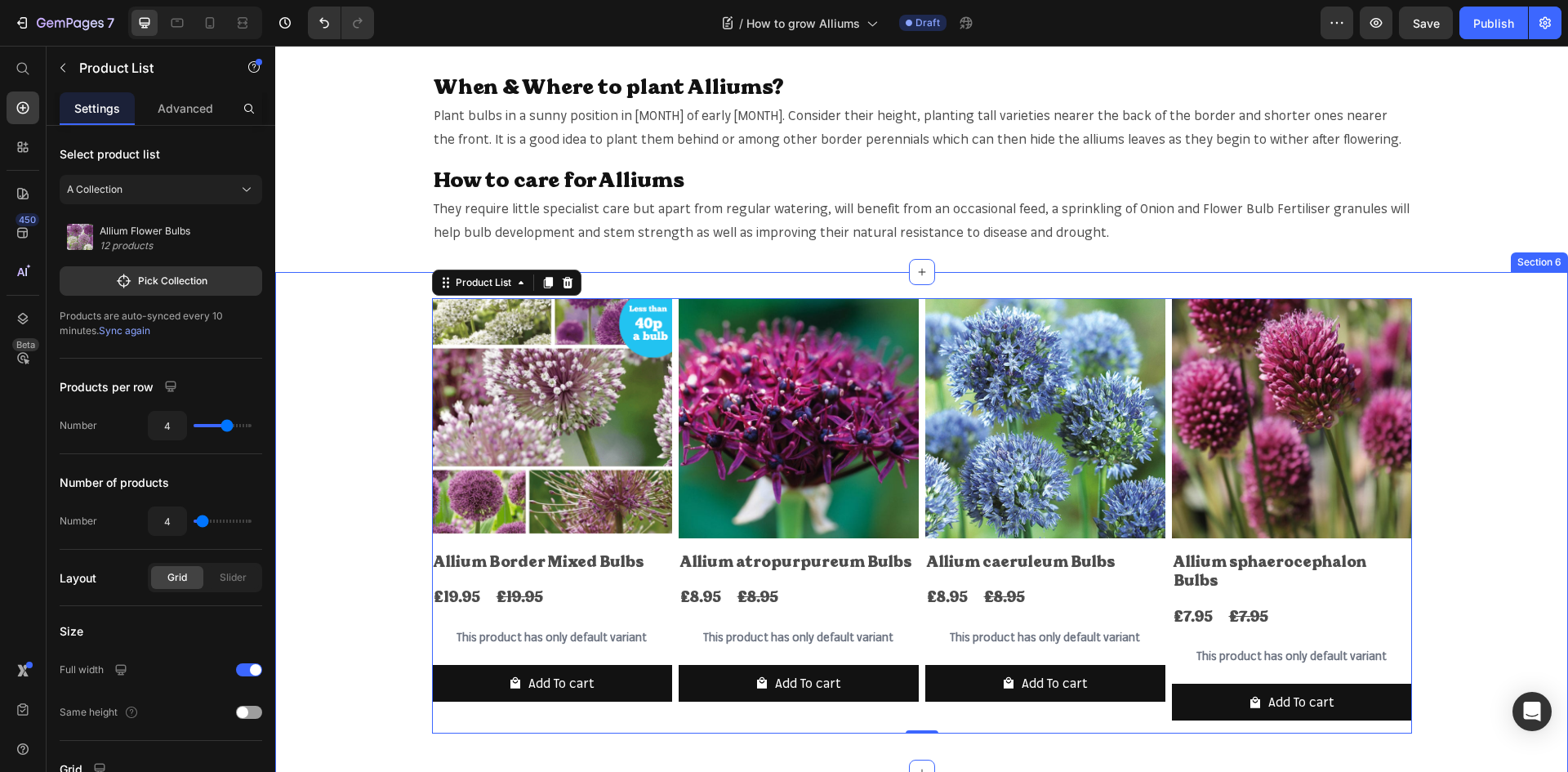 click on "Product Images Allium Border Mixed Bulbs Product Title £19.95 Product Price £19.95 Product Price Row This product has only default variant Product Variants & Swatches Add To cart Product Cart Button Row Product Images Allium atropurpureum Bulbs Product Title £8.95 Product Price £8.95 Product Price Row This product has only default variant Product Variants & Swatches Add To cart Product Cart Button Row Product Images Allium caeruleum Bulbs Product Title £8.95 Product Price £8.95 Product Price Row This product has only default variant Product Variants & Swatches Add To cart Product Cart Button Row Product Images Allium sphaerocephalon Bulbs Product Title £7.95 Product Price £7.95 Product Price Row This product has only default variant Product Variants & Swatches Add To cart Product Cart Button Row Product List   0 Row" at bounding box center (921, 522) 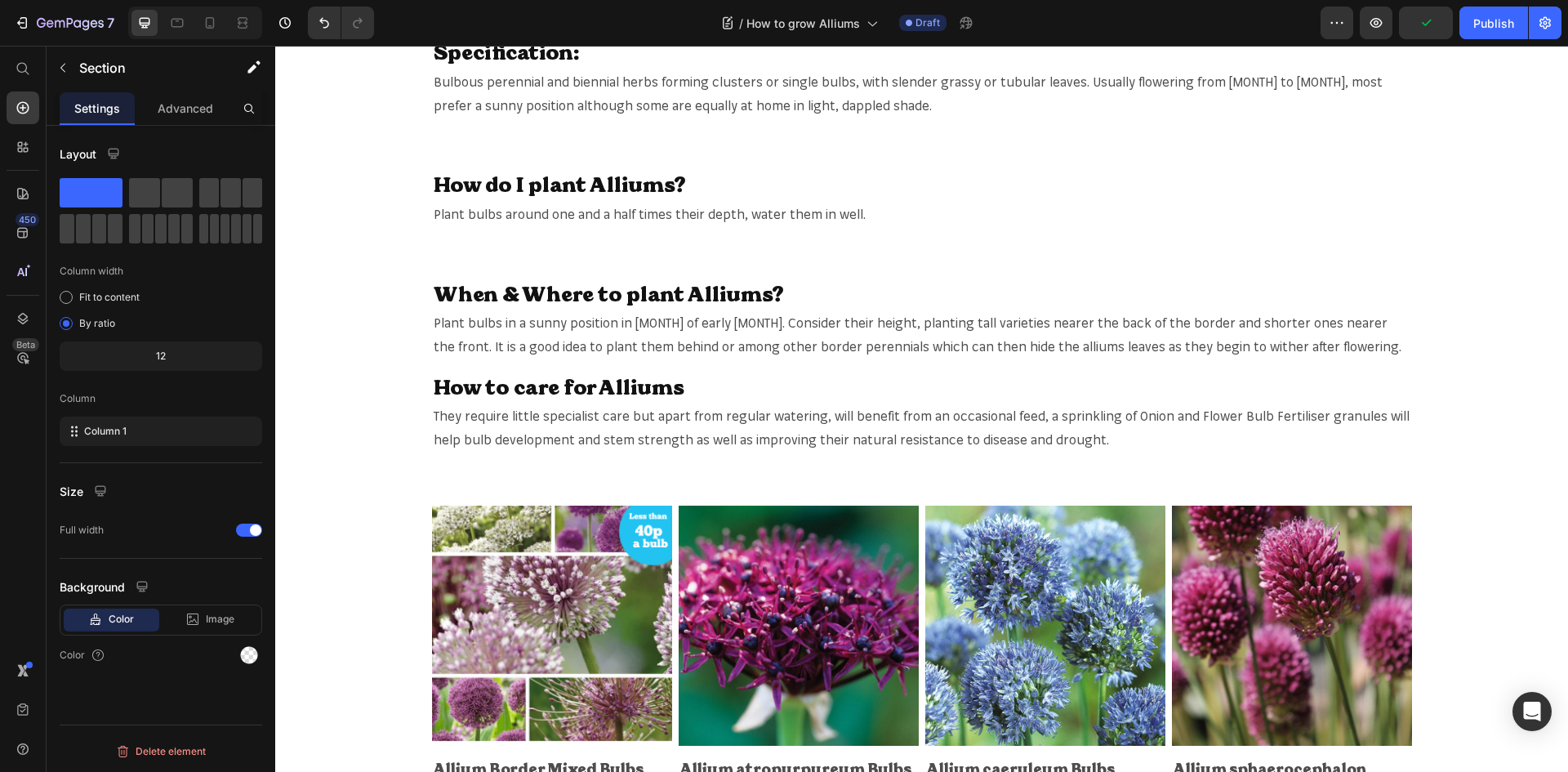 scroll, scrollTop: 941, scrollLeft: 0, axis: vertical 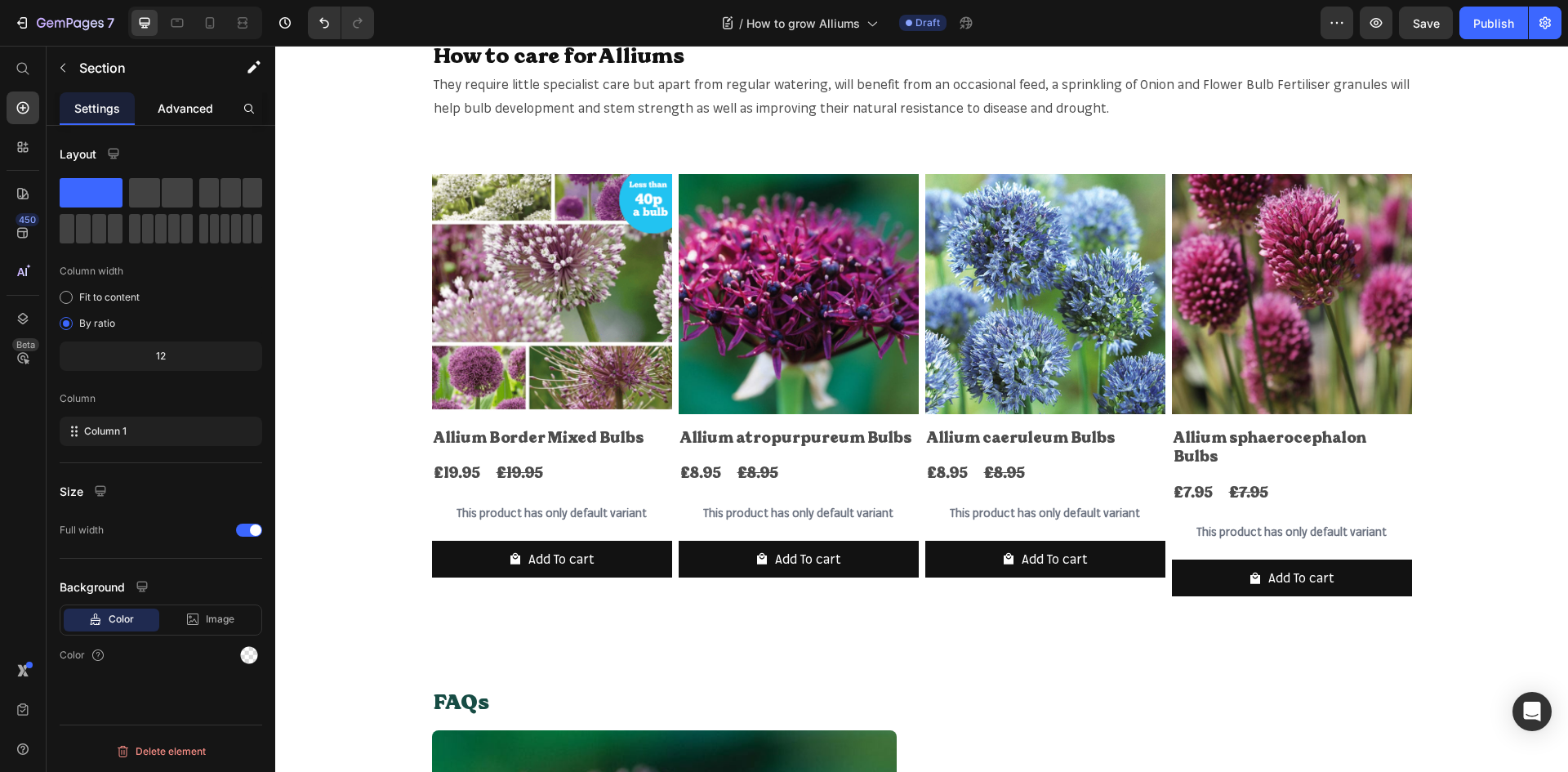 click on "Advanced" at bounding box center (185, 108) 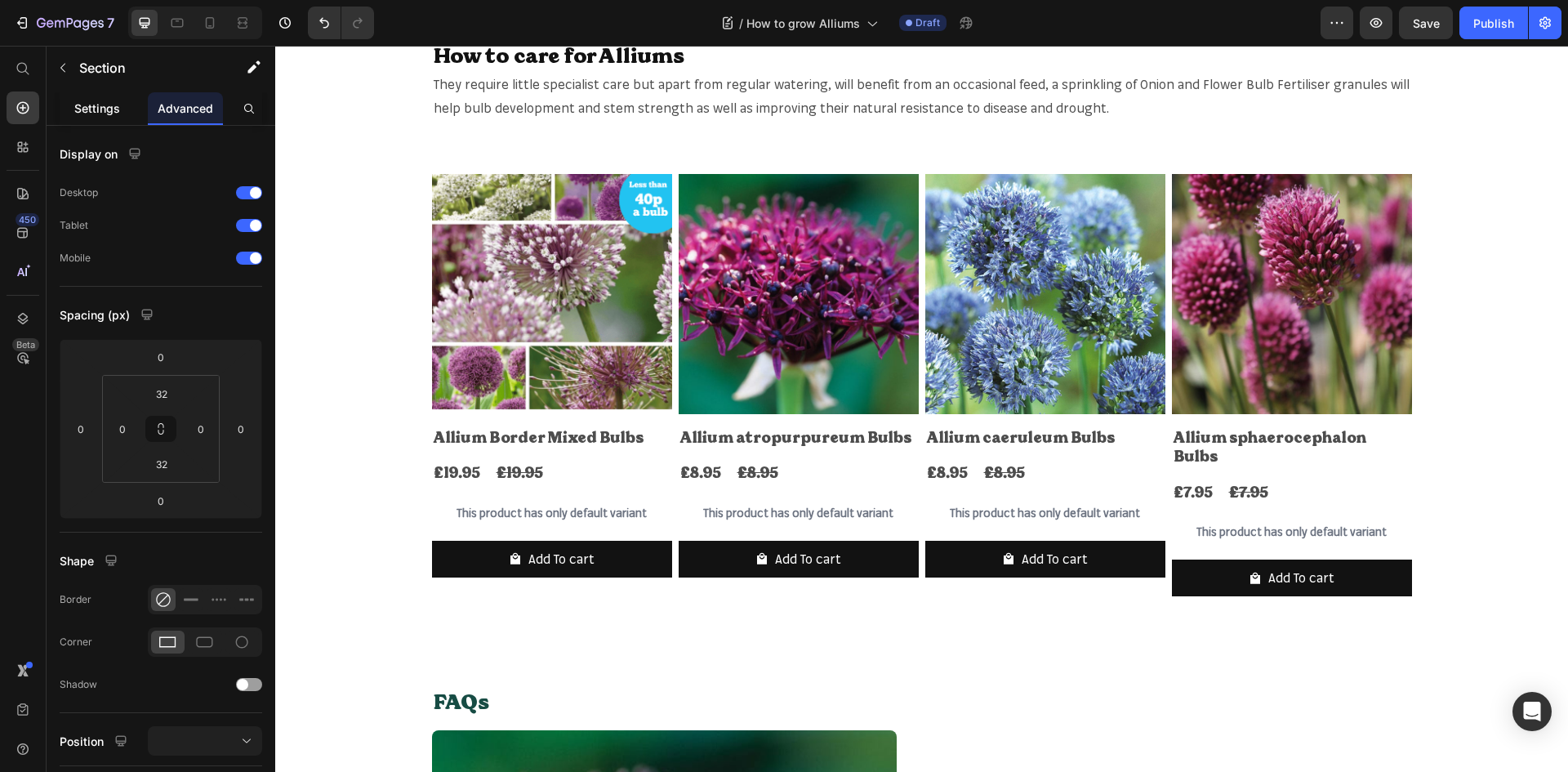 click on "Settings" at bounding box center (97, 108) 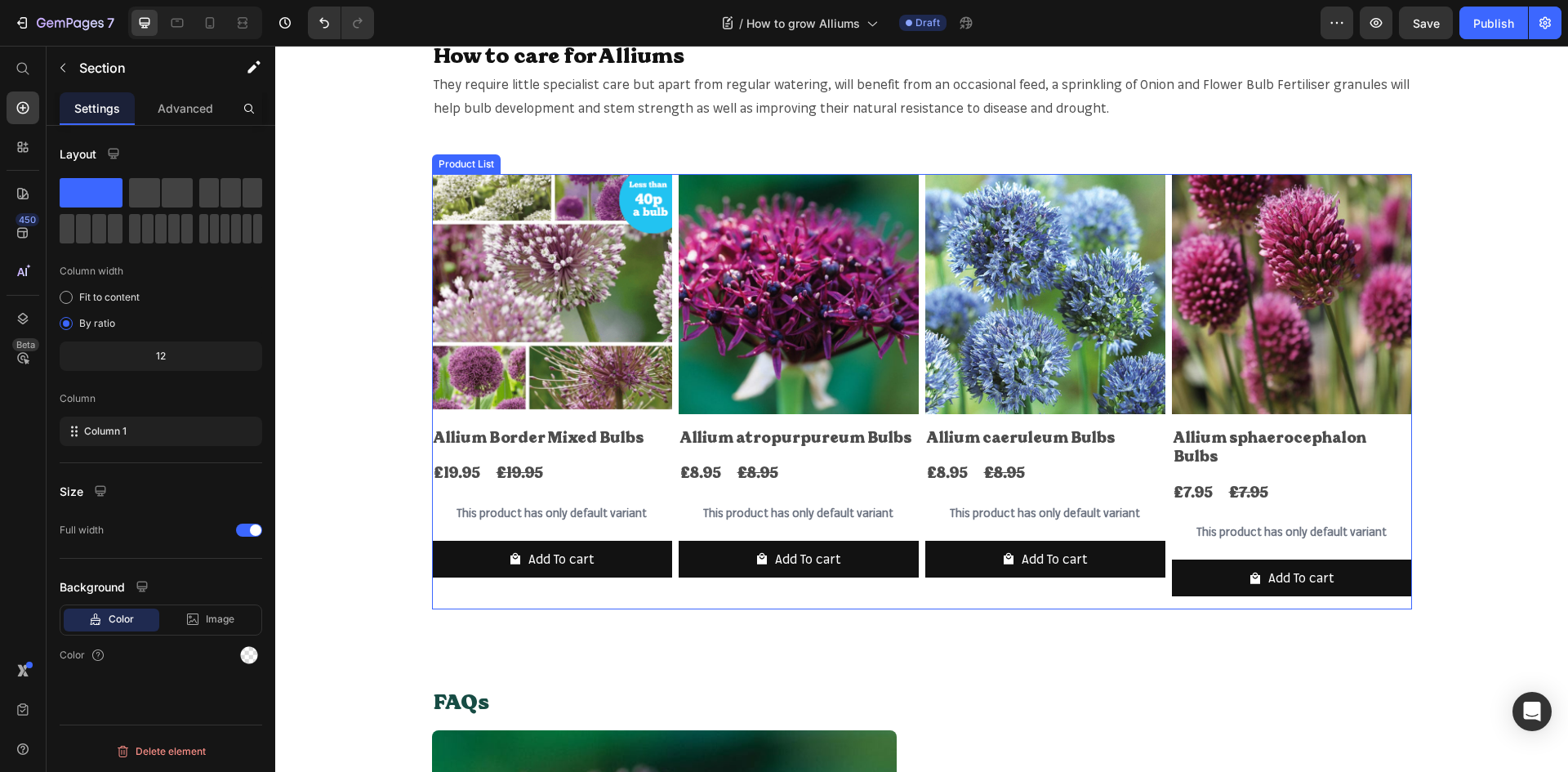 click on "Product Images Allium Border Mixed Bulbs Product Title £19.95 Product Price £19.95 Product Price Row This product has only default variant Product Variants & Swatches Add To cart Product Cart Button Row Product Images Allium atropurpureum Bulbs Product Title £8.95 Product Price £8.95 Product Price Row This product has only default variant Product Variants & Swatches Add To cart Product Cart Button Row Product Images Allium caeruleum Bulbs Product Title £8.95 Product Price £8.95 Product Price Row This product has only default variant Product Variants & Swatches Add To cart Product Cart Button Row Product Images Allium sphaerocephalon Bulbs Product Title £7.95 Product Price £7.95 Product Price Row This product has only default variant Product Variants & Swatches Add To cart Product Cart Button Row" at bounding box center (922, 391) 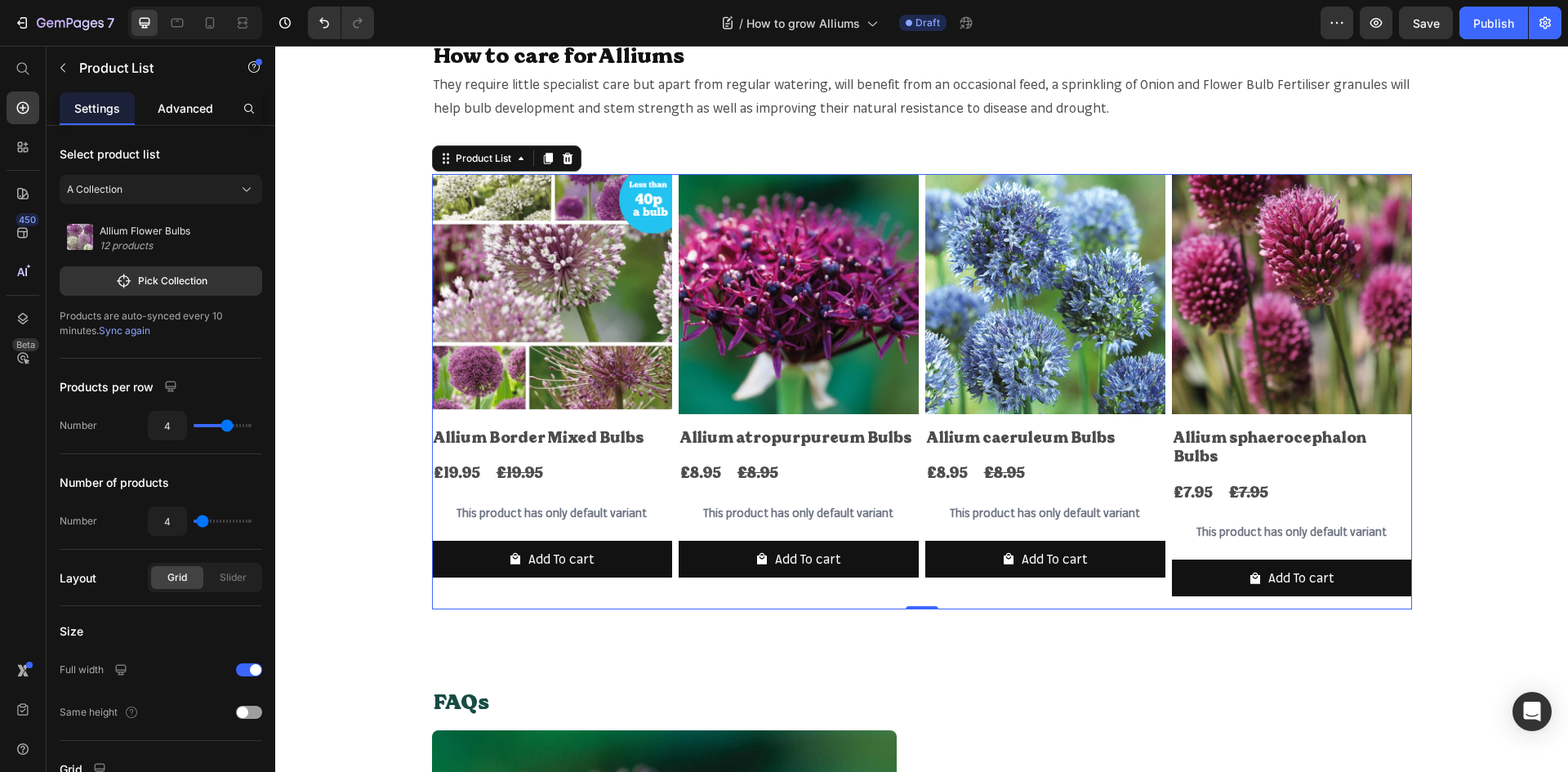 click on "Advanced" at bounding box center [185, 108] 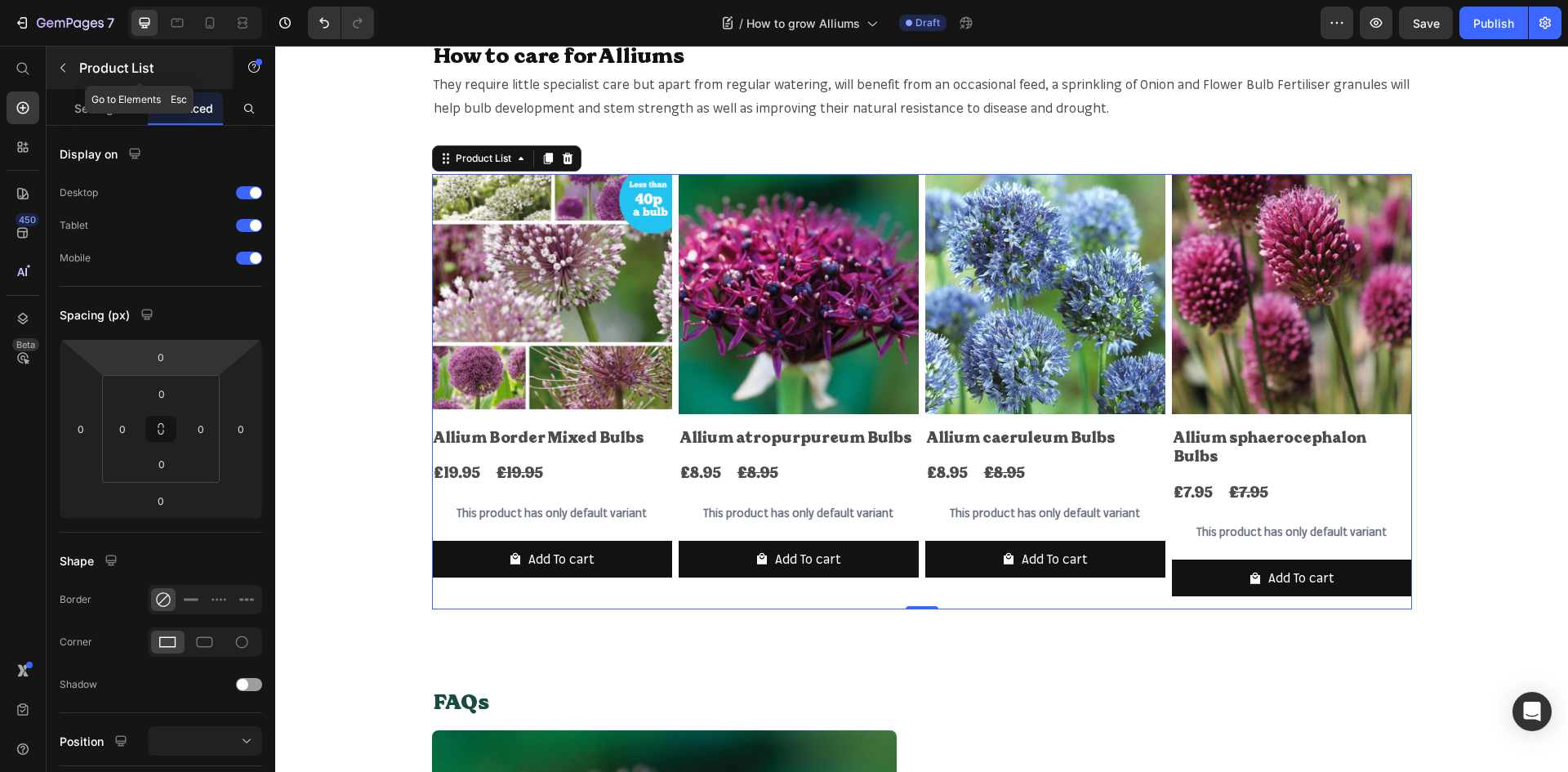 click 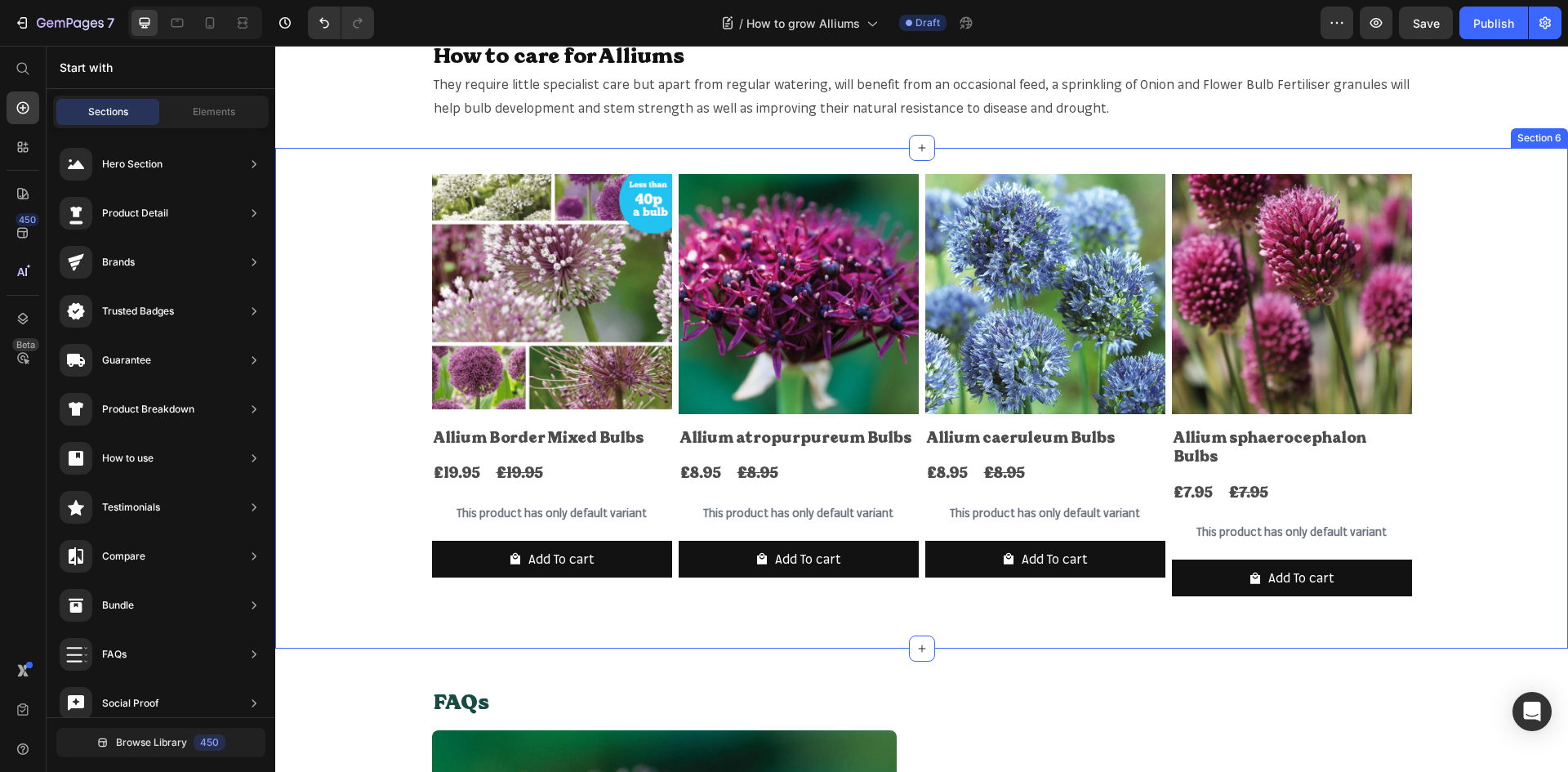 click on "Product Images Allium Border Mixed Bulbs Product Title £19.95 Product Price £19.95 Product Price Row This product has only default variant Product Variants & Swatches Add To cart Product Cart Button Row Product Images Allium atropurpureum Bulbs Product Title £8.95 Product Price £8.95 Product Price Row This product has only default variant Product Variants & Swatches Add To cart Product Cart Button Row Product Images Allium caeruleum Bulbs Product Title £8.95 Product Price £8.95 Product Price Row This product has only default variant Product Variants & Swatches Add To cart Product Cart Button Row Product Images Allium sphaerocephalon Bulbs Product Title £7.95 Product Price £7.95 Product Price Row This product has only default variant Product Variants & Swatches Add To cart Product Cart Button Row Product List Row Section 6" at bounding box center (921, 398) 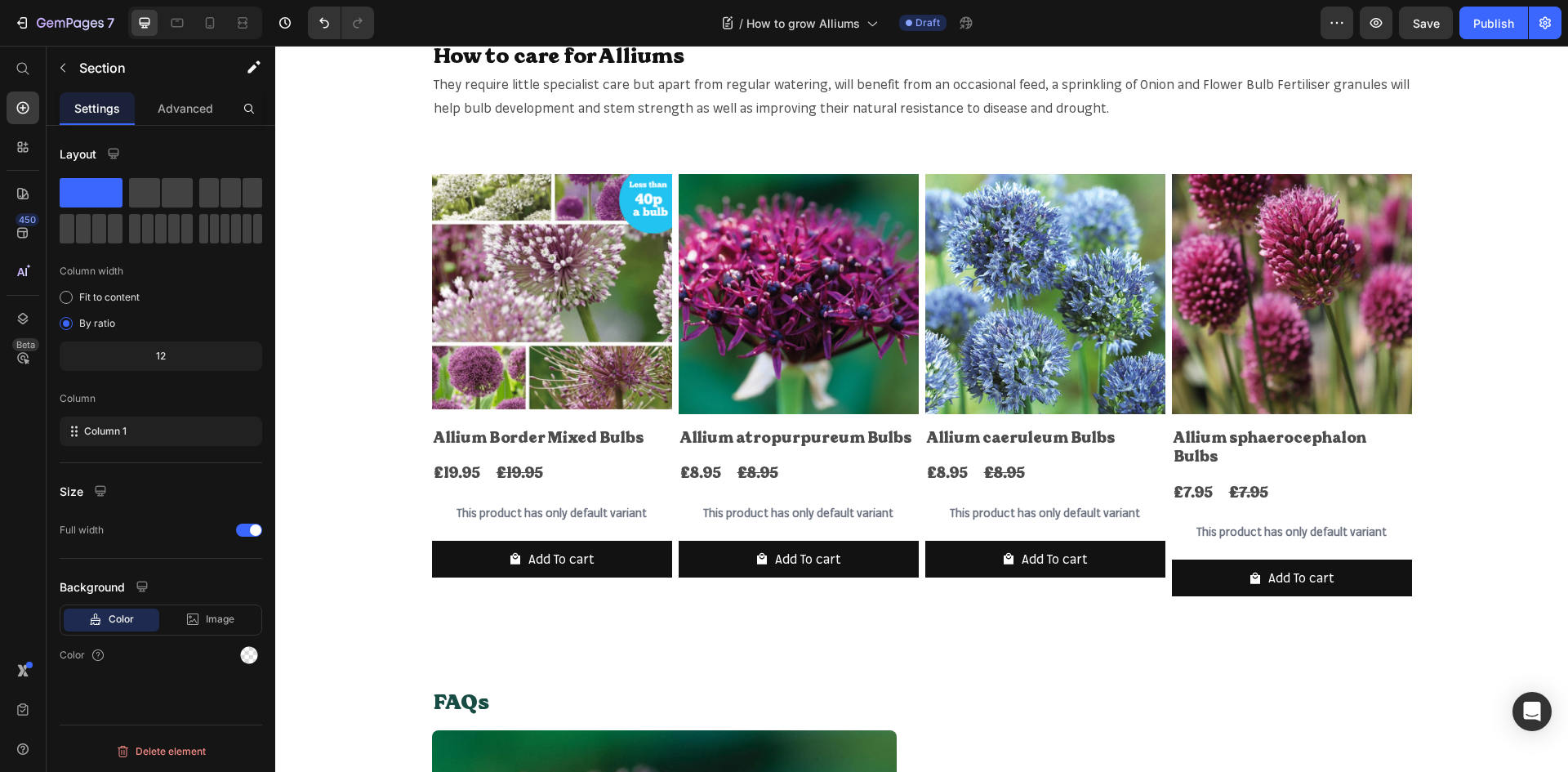 click on "Introduction to Alliums: Heading Allium is the Latin name for the group of plants better known as onions. There are actually over 700 different species of Allium, many of which are fabulously ornamental, but all can be identified by the characteristic onion smell of their bulbs and leaves. They often make great cut flowers, and many varieties can also be dried for lasting displays. The dried seed heads of many Alliums will also persist in the garden, proving continuous decorative interest into autumn and winter. They are generally low maintenance and easy to grow from seed although for some of the larger bulbing varieties they might take a long time to mature and flower. Happily, many of the most attractive ornamental types can be bought as bulbs, which only need to be planted and they’re ready to provide spectacular display for years to come. Even the edible types like chives, leeks, onions and garlic will produce beautiful flowering displays if allowed to grow on and flower. Text Block Row Section 2" at bounding box center [921, 909] 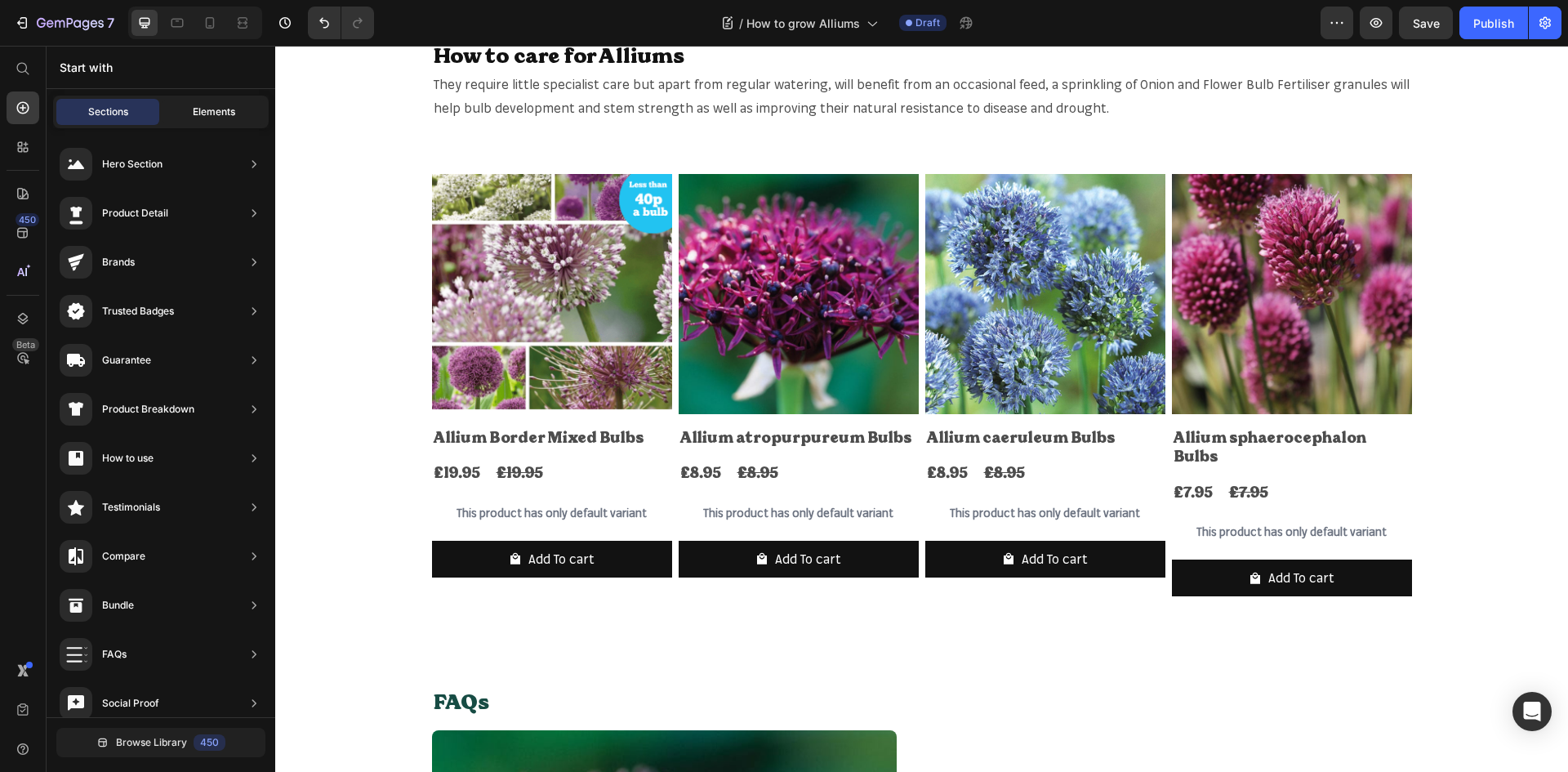 click on "Elements" at bounding box center (214, 112) 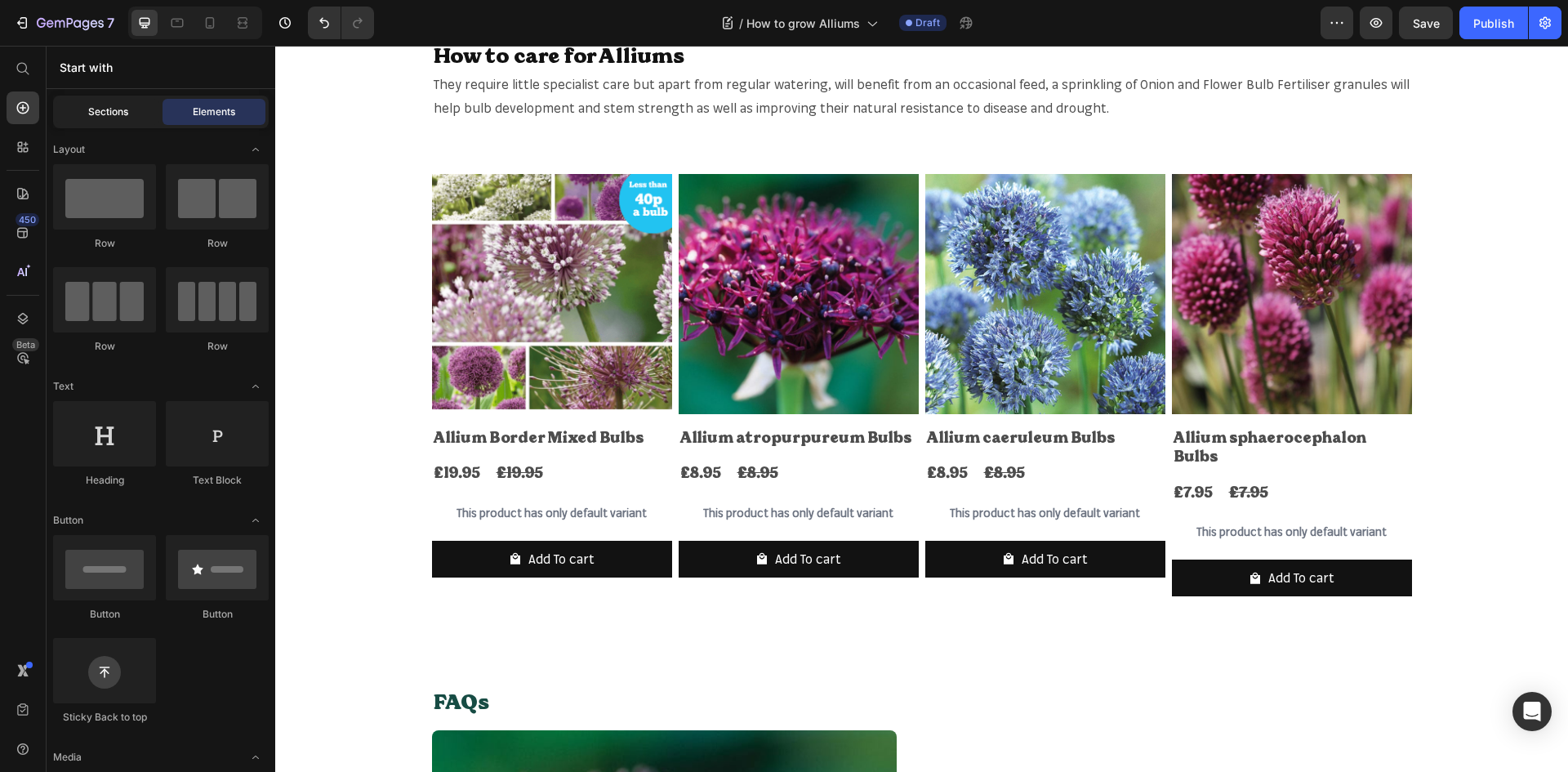 click on "Sections" 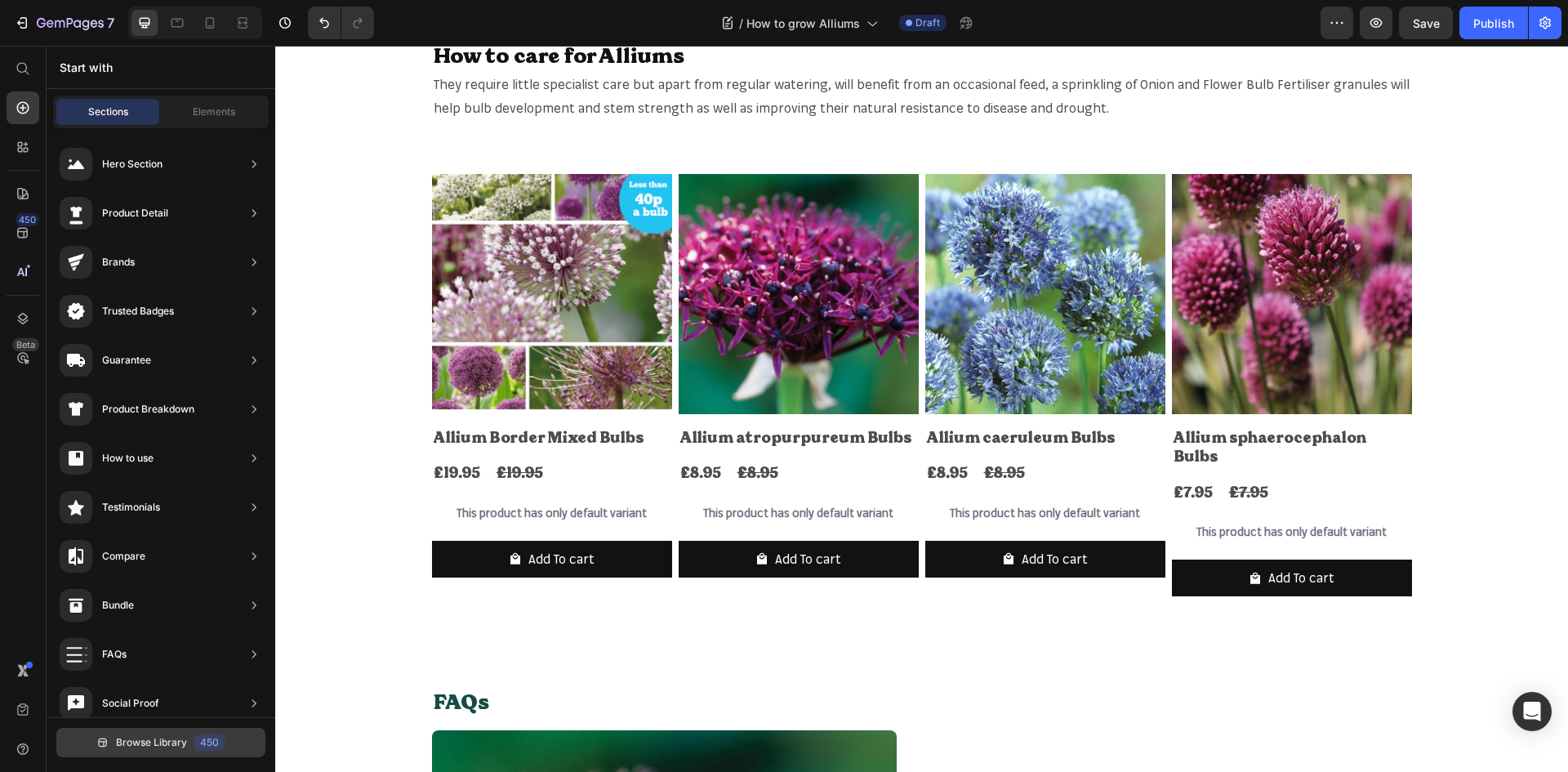 click on "Browse Library 450" at bounding box center (161, 743) 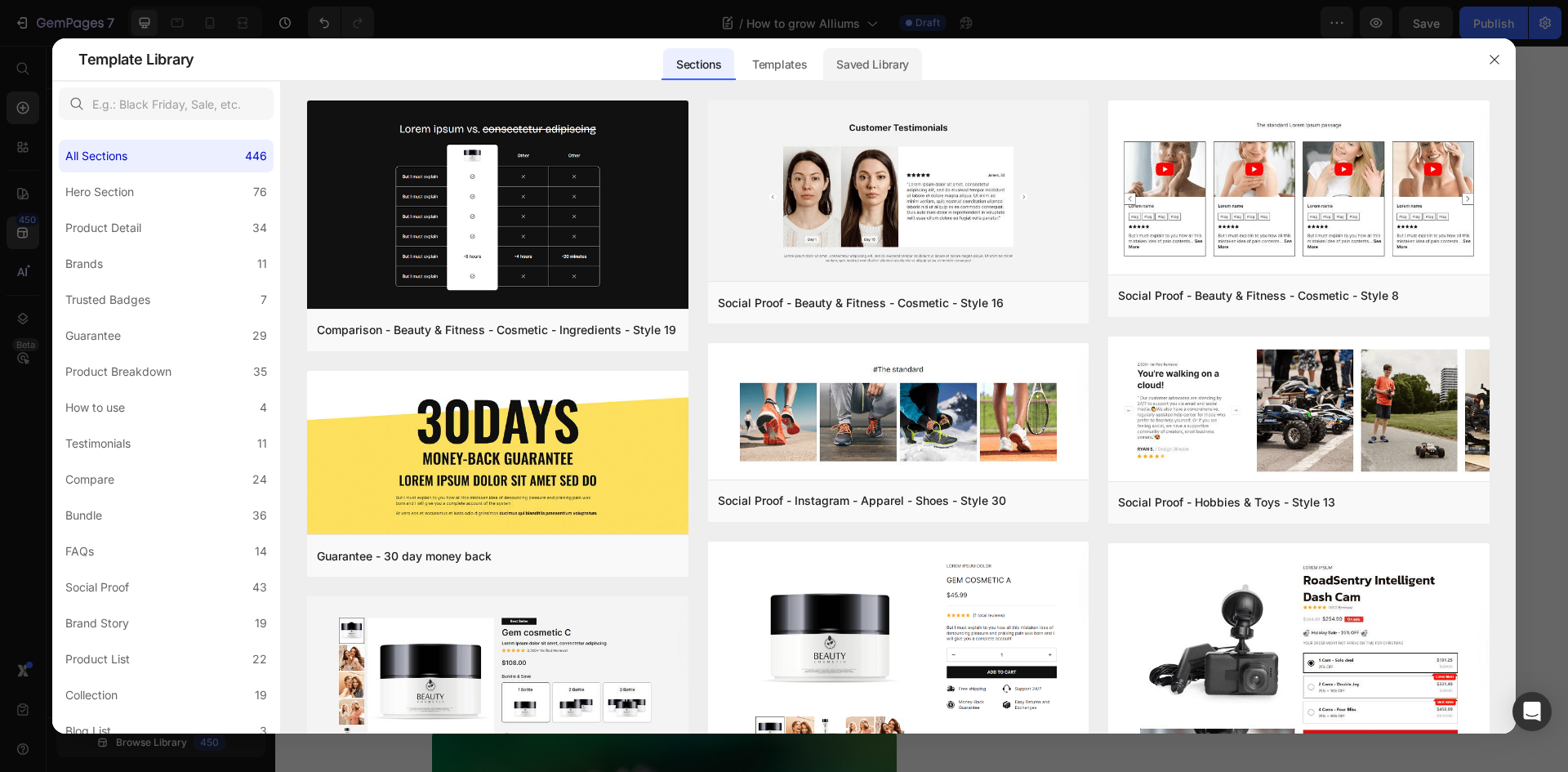 click on "Saved Library" 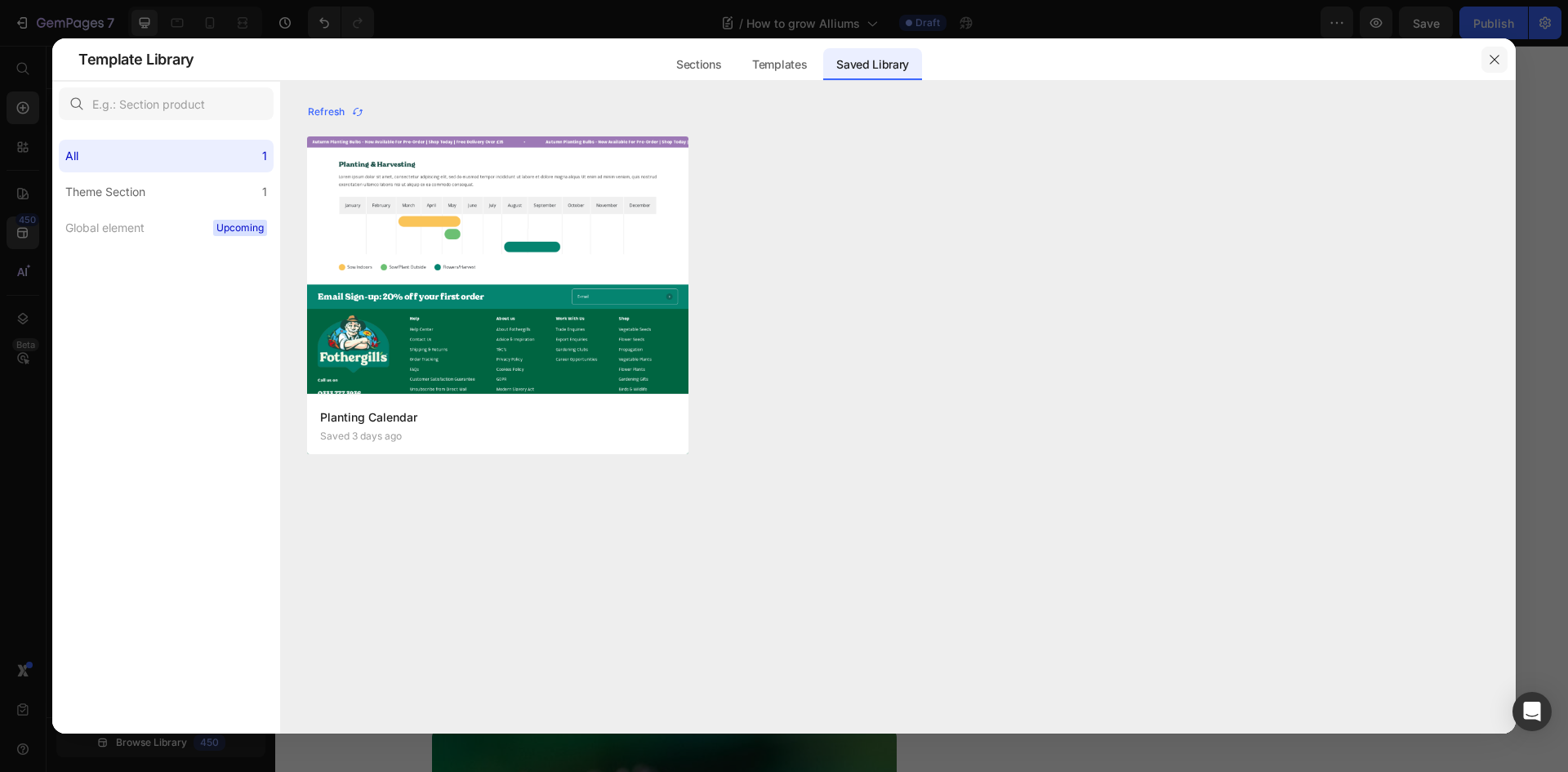 click at bounding box center (1494, 60) 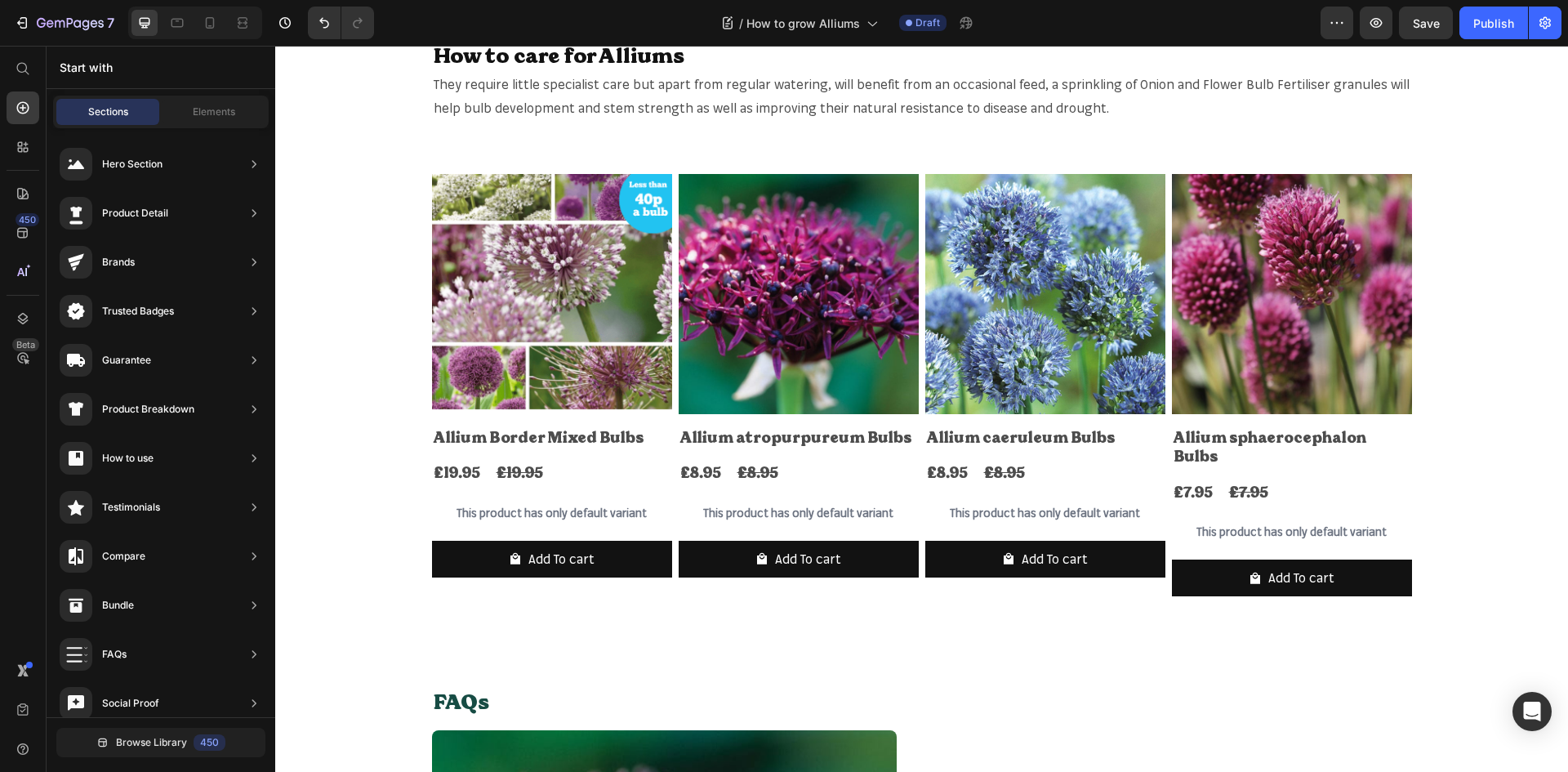 click on "/  How to grow Alliums Draft" 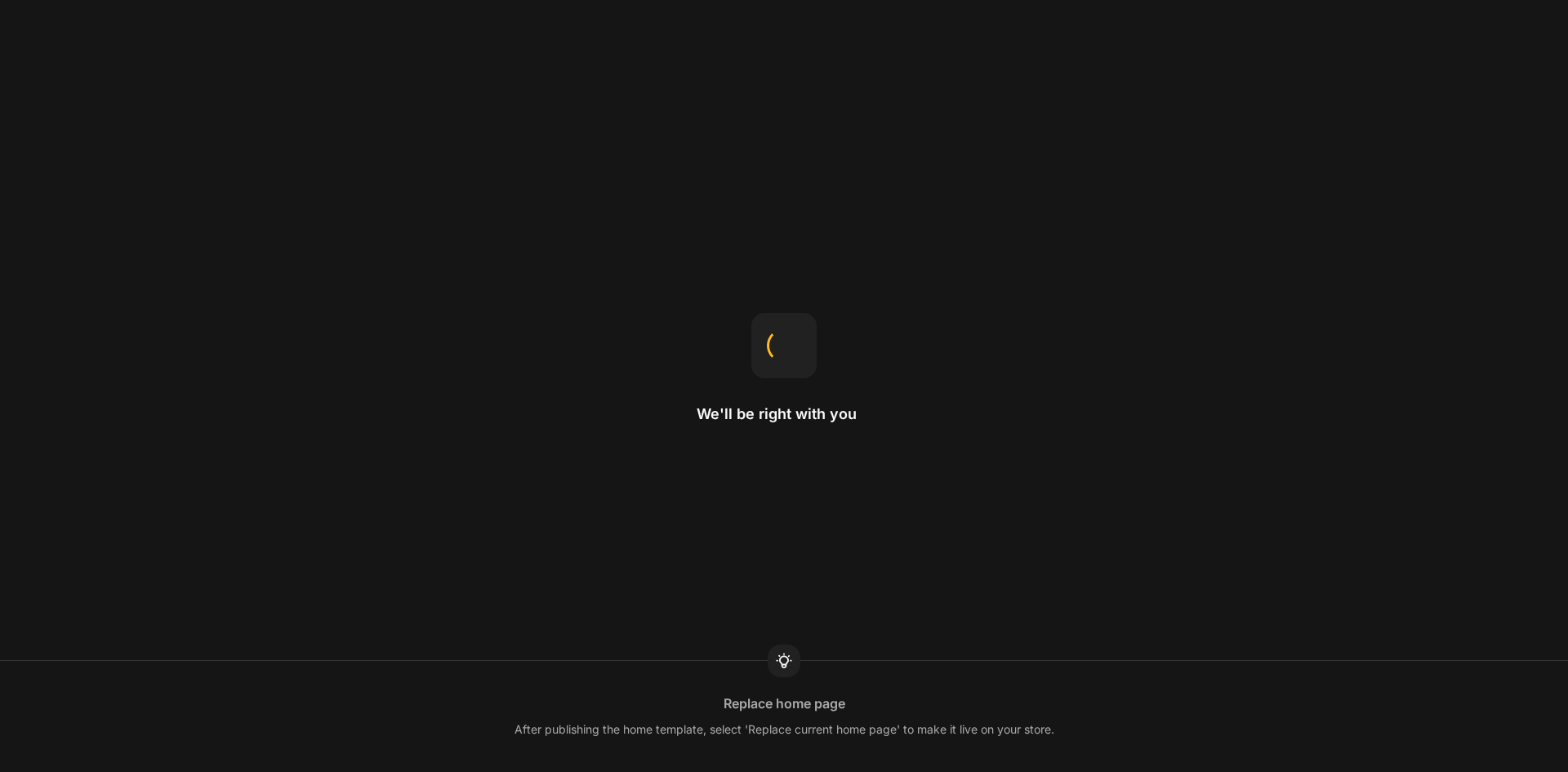 scroll, scrollTop: 0, scrollLeft: 0, axis: both 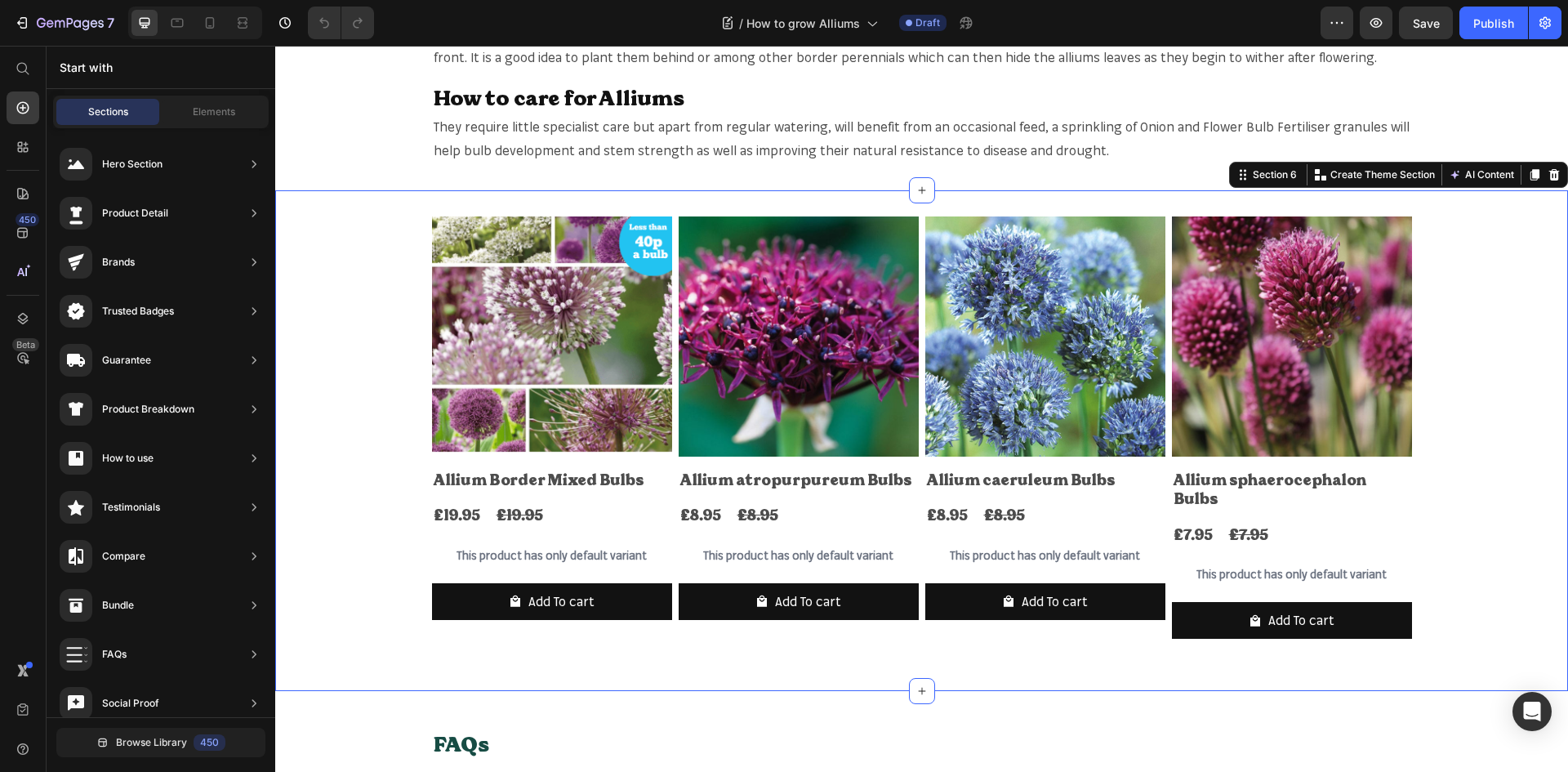 click on "Product Images Allium Border Mixed Bulbs Product Title £19.95 Product Price £19.95 Product Price Row This product has only default variant Product Variants & Swatches Add To cart Product Cart Button Row Product Images Allium atropurpureum Bulbs Product Title £8.95 Product Price £8.95 Product Price Row This product has only default variant Product Variants & Swatches Add To cart Product Cart Button Row Product Images Allium caeruleum Bulbs Product Title £8.95 Product Price £8.95 Product Price Row This product has only default variant Product Variants & Swatches Add To cart Product Cart Button Row Product Images Allium sphaerocephalon Bulbs Product Title £7.95 Product Price £7.95 Product Price Row This product has only default variant Product Variants & Swatches Add To cart Product Cart Button Row Product List Row Section 6 Create Theme Section AI Content Write with GemAI What would you like to describe here? Tone and Voice Persuasive Product Getting products... Show more Generate" at bounding box center (921, 440) 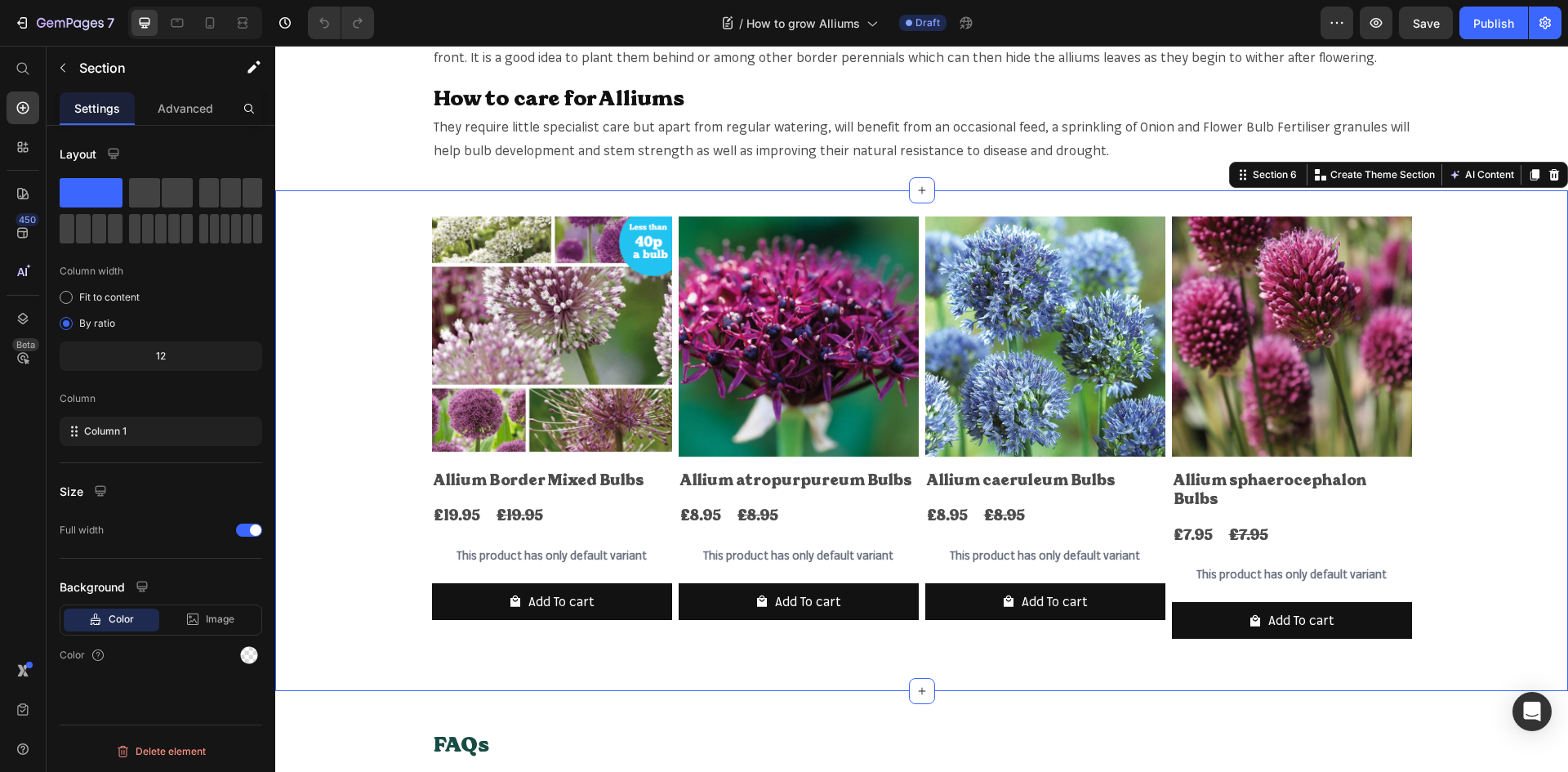 click on "Introduction to Alliums: Heading Allium is the Latin name for the group of plants better known as onions. There are actually over 700 different species of Allium, many of which are fabulously ornamental, but all can be identified by the characteristic onion smell of their bulbs and leaves. They often make great cut flowers, and many varieties can also be dried for lasting displays. The dried seed heads of many Alliums will also persist in the garden, proving continuous decorative interest into autumn and winter. They are generally low maintenance and easy to grow from seed although for some of the larger bulbing varieties they might take a long time to mature and flower. Happily, many of the most attractive ornamental types can be bought as bulbs, which only need to be planted and they’re ready to provide spectacular display for years to come. Even the edible types like chives, leeks, onions and garlic will produce beautiful flowering displays if allowed to grow on and flower. Text Block Row Section 2" at bounding box center (921, 766) 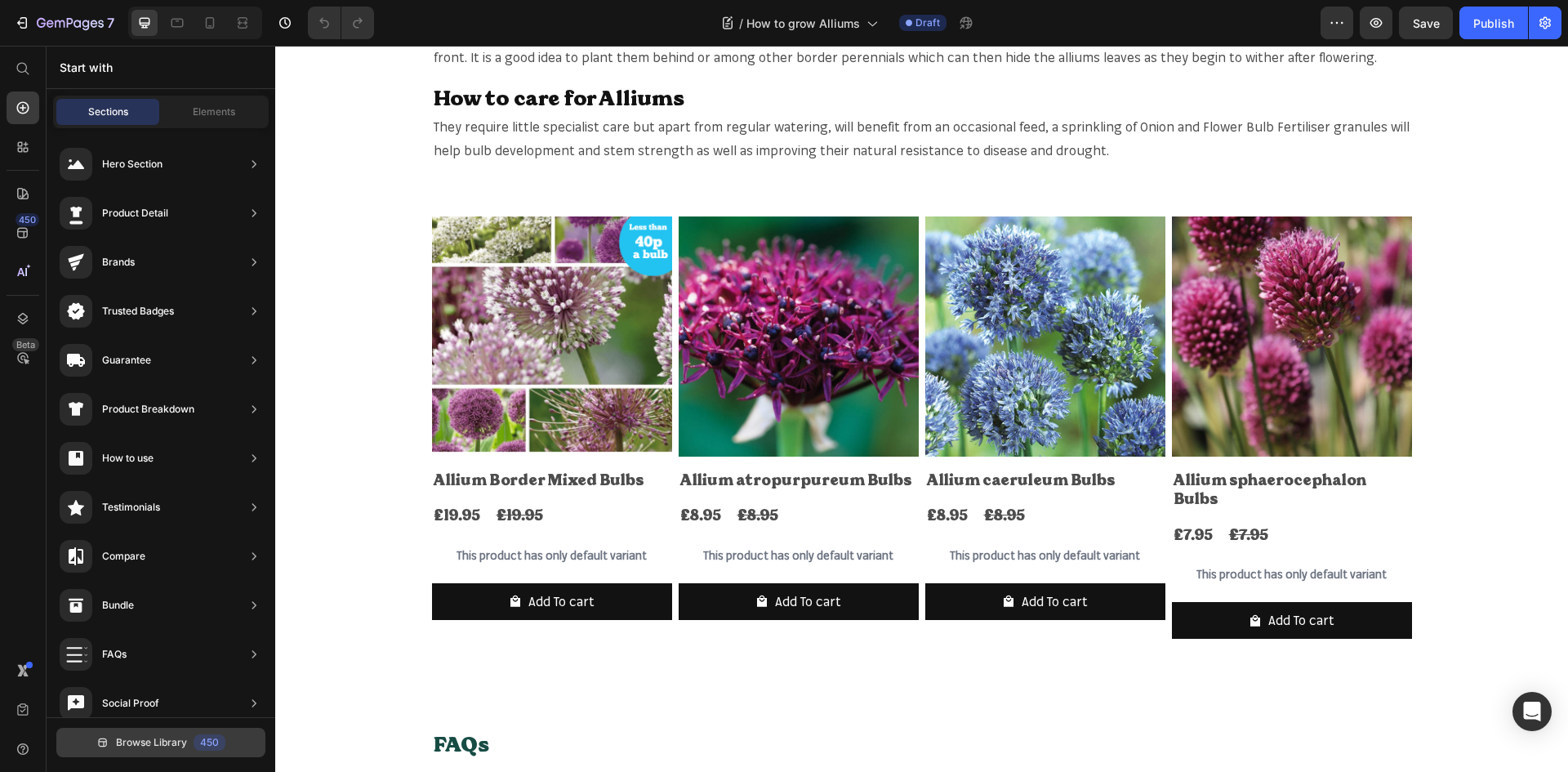 click on "Browse Library 450" at bounding box center [161, 743] 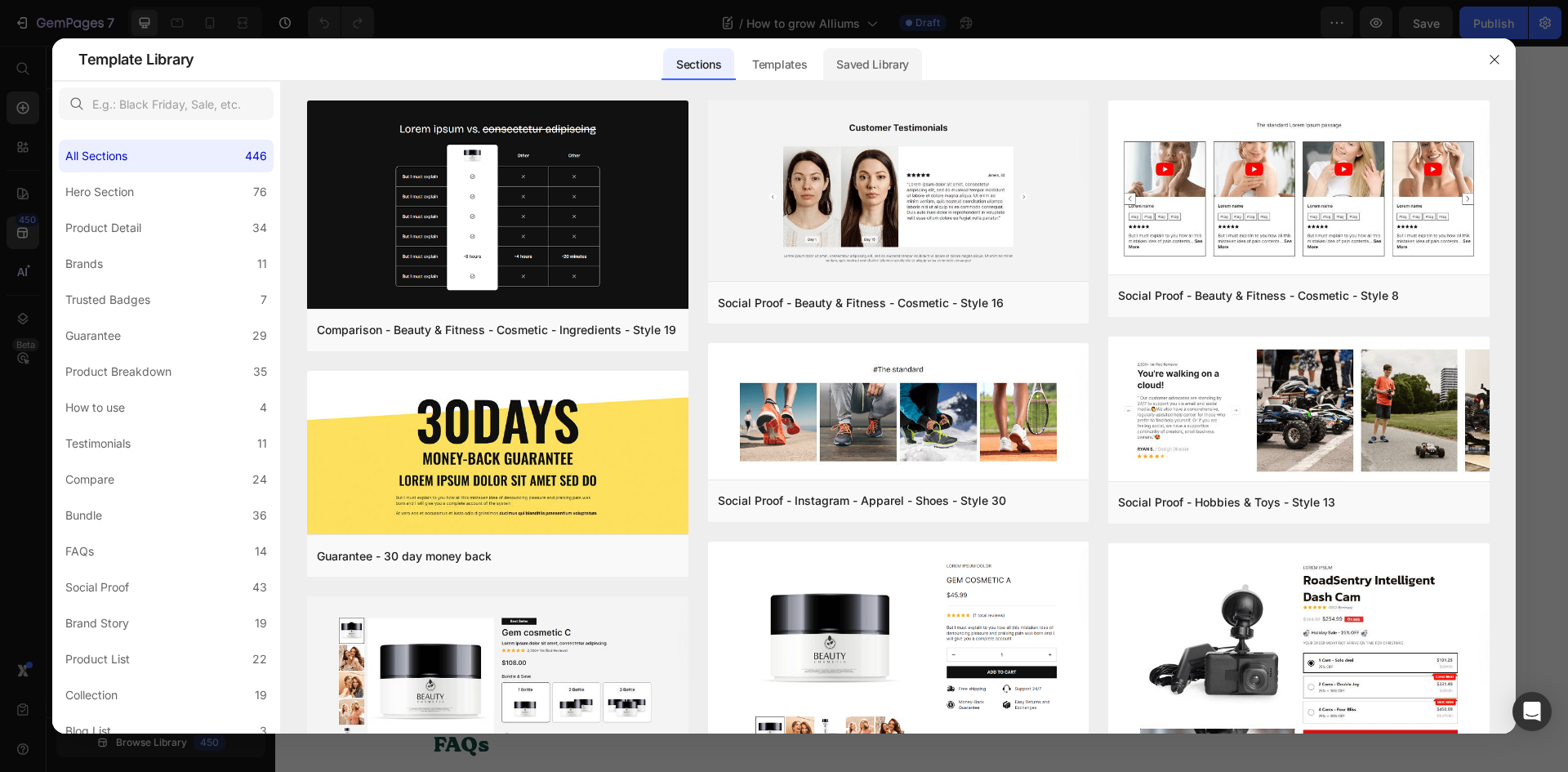click on "Saved Library" 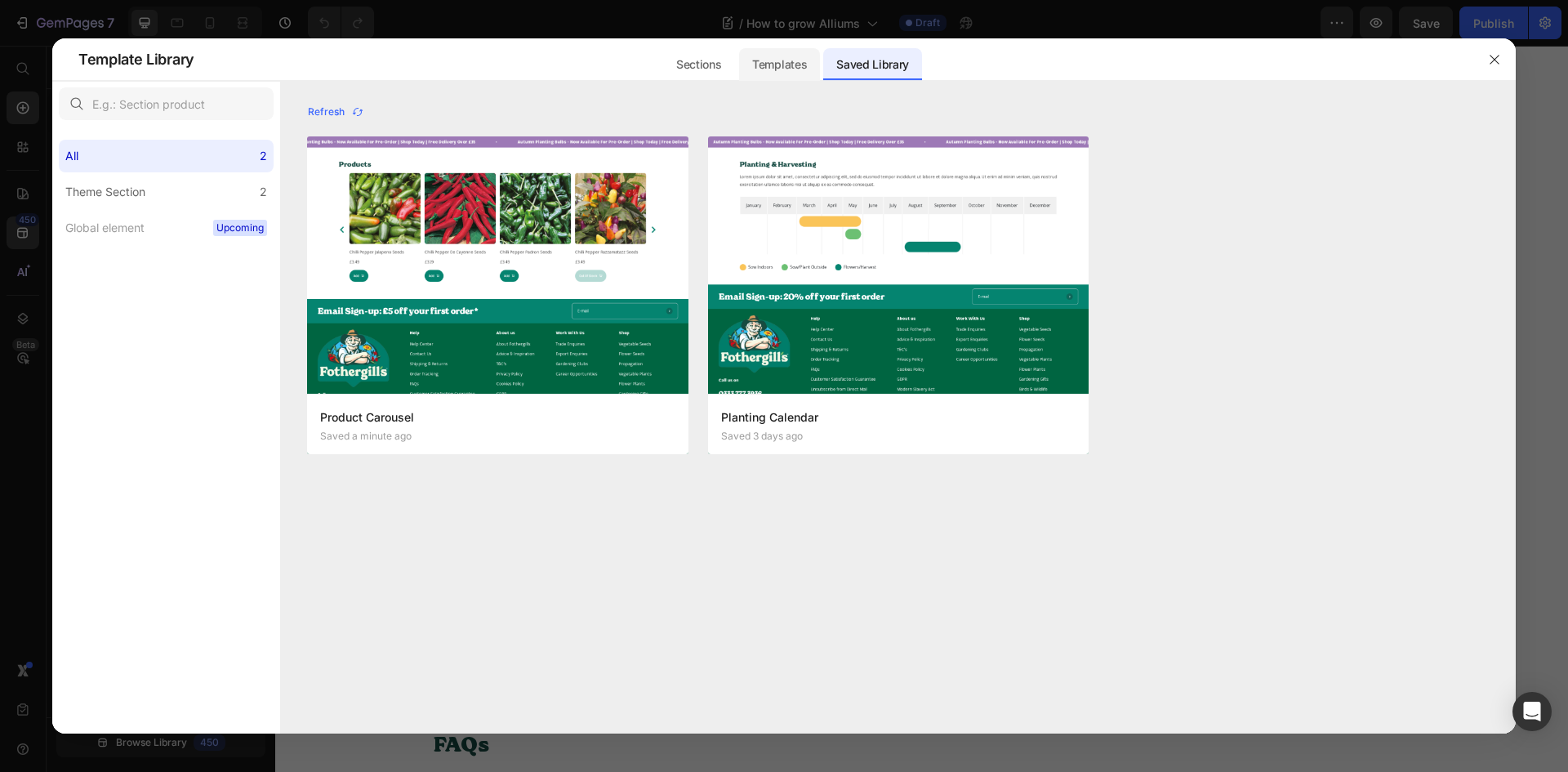 click on "Templates" 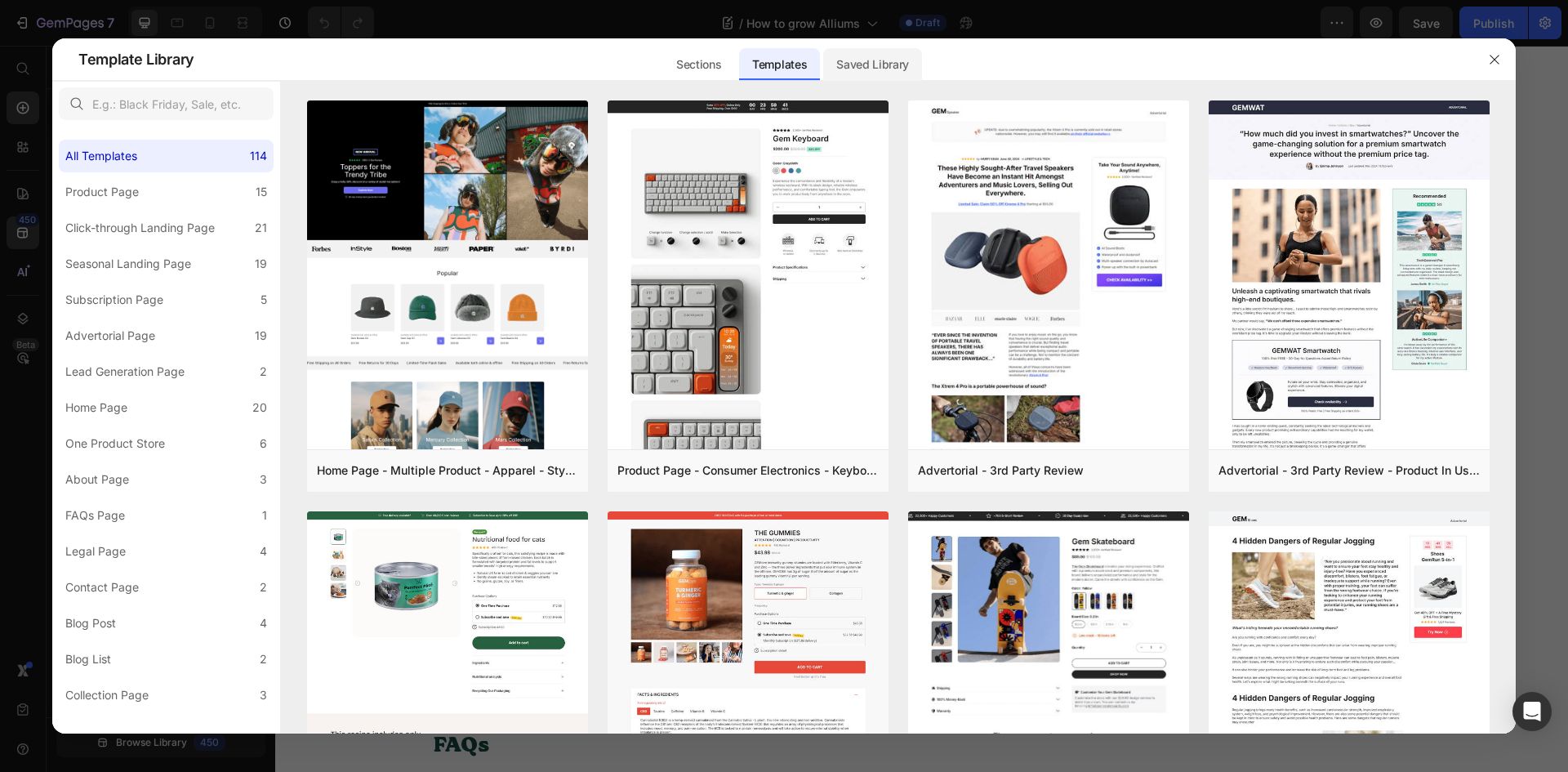 click on "Saved Library" 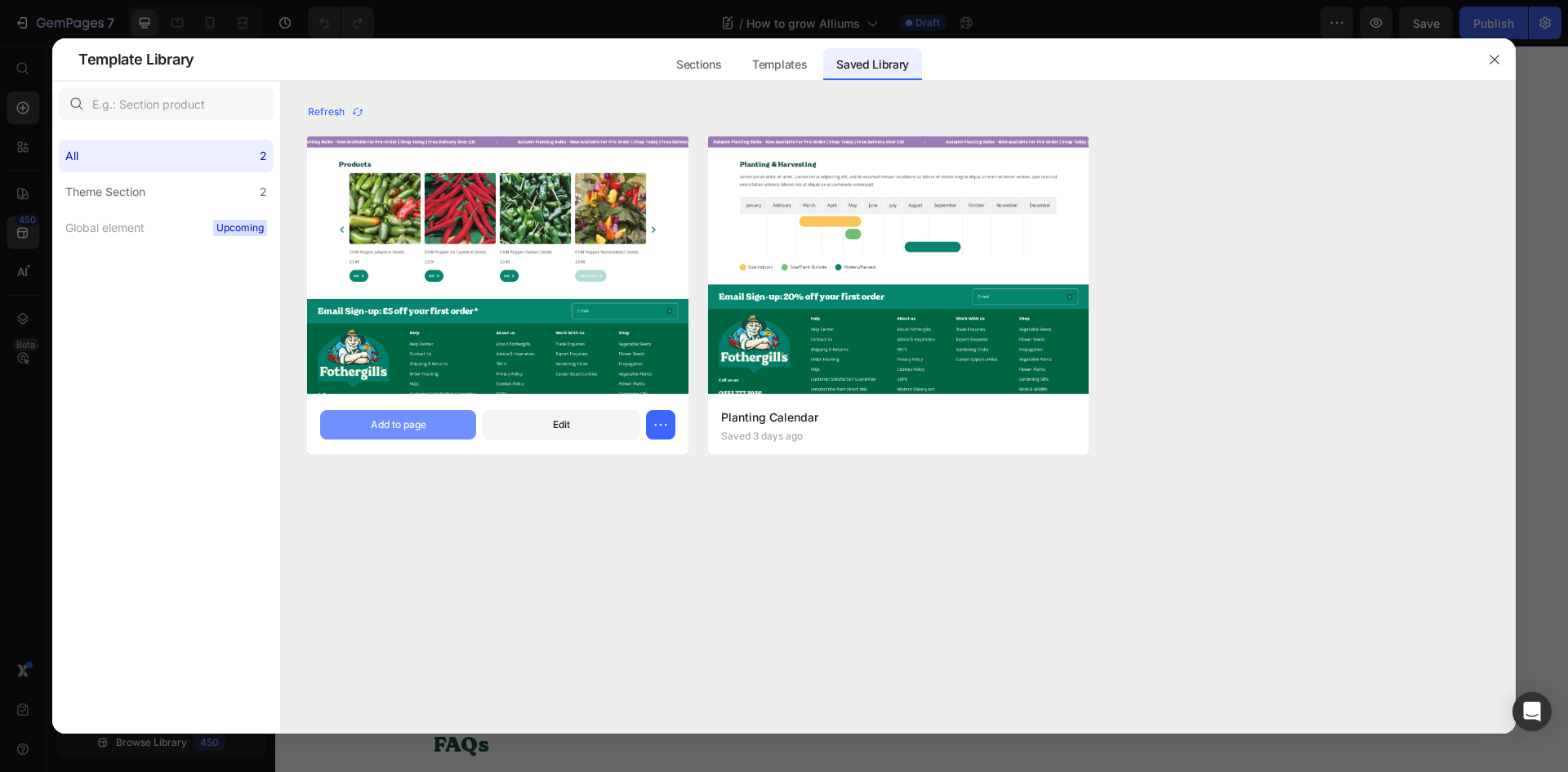click on "Add to page" at bounding box center [399, 425] 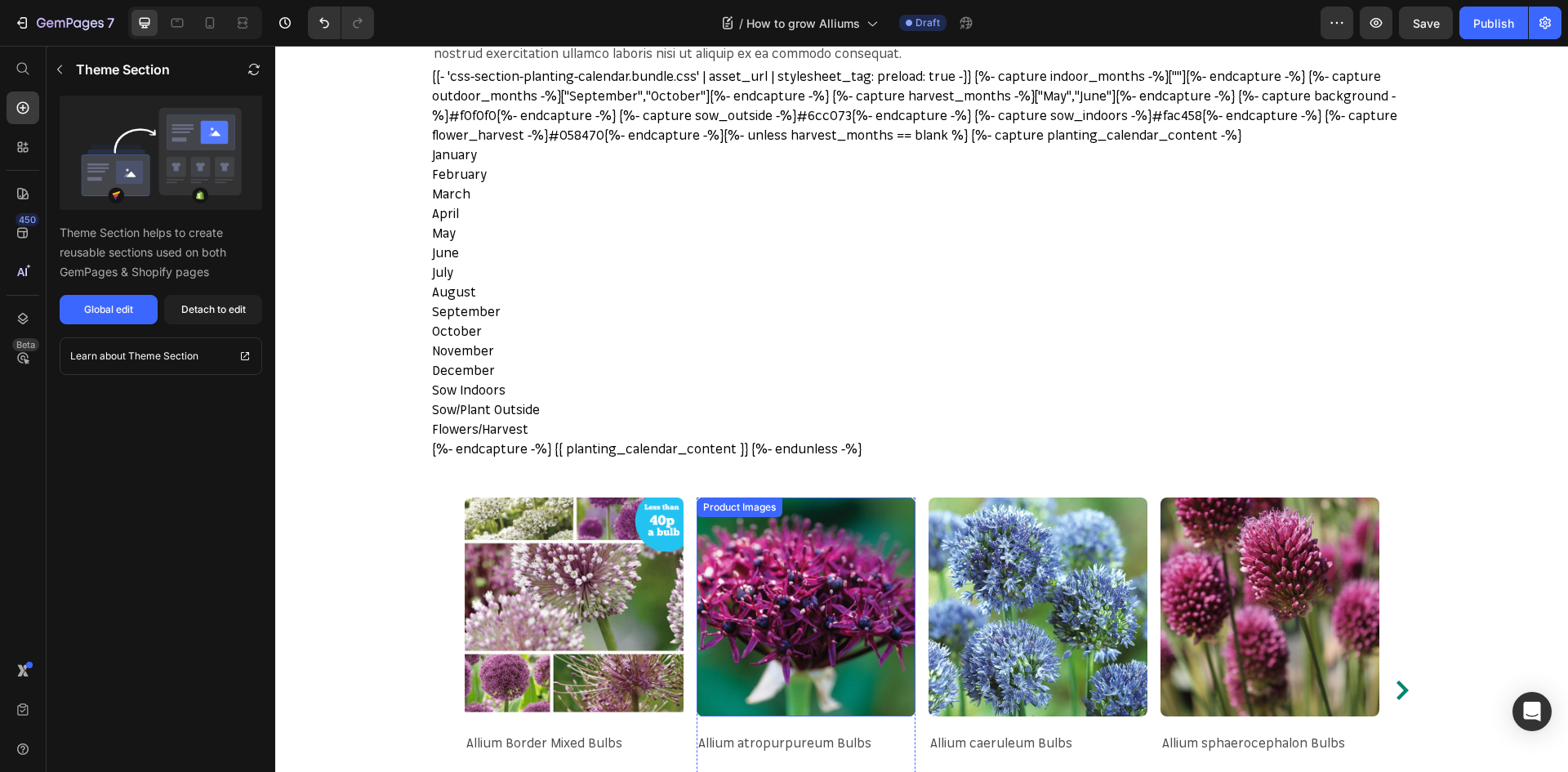 scroll, scrollTop: 2829, scrollLeft: 0, axis: vertical 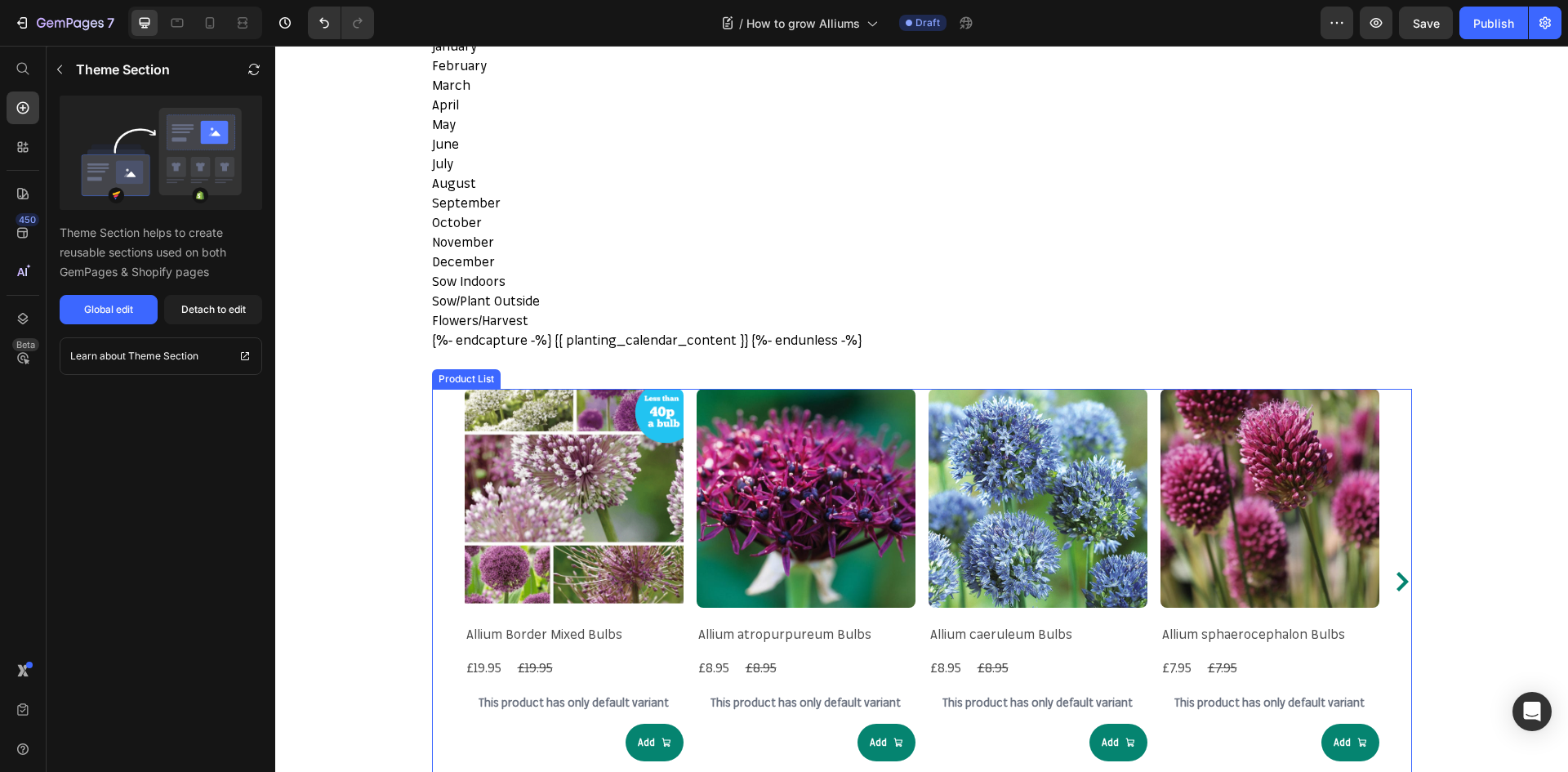 click on "Product Images Allium Border Mixed Bulbs Product Title £19.95 Product Price £19.95 Product Price Row This product has only default variant Product Variants & Swatches Add Product Cart Button Row Product Images Allium atropurpureum Bulbs Product Title £8.95 Product Price £8.95 Product Price Row This product has only default variant Product Variants & Swatches Add Product Cart Button Row Product Images Allium caeruleum Bulbs Product Title £8.95 Product Price £8.95 Product Price Row This product has only default variant Product Variants & Swatches Add Product Cart Button Row Product Images Allium sphaerocephalon Bulbs Product Title £7.95 Product Price £7.95 Product Price Row This product has only default variant Product Variants & Swatches Add Product Cart Button Row Product Images Allium Purple Sensation Bulbs Product Title £9.95 Product Price £9.95 Product Price Row This product has only default variant Product Variants & Swatches Add" at bounding box center (922, 581) 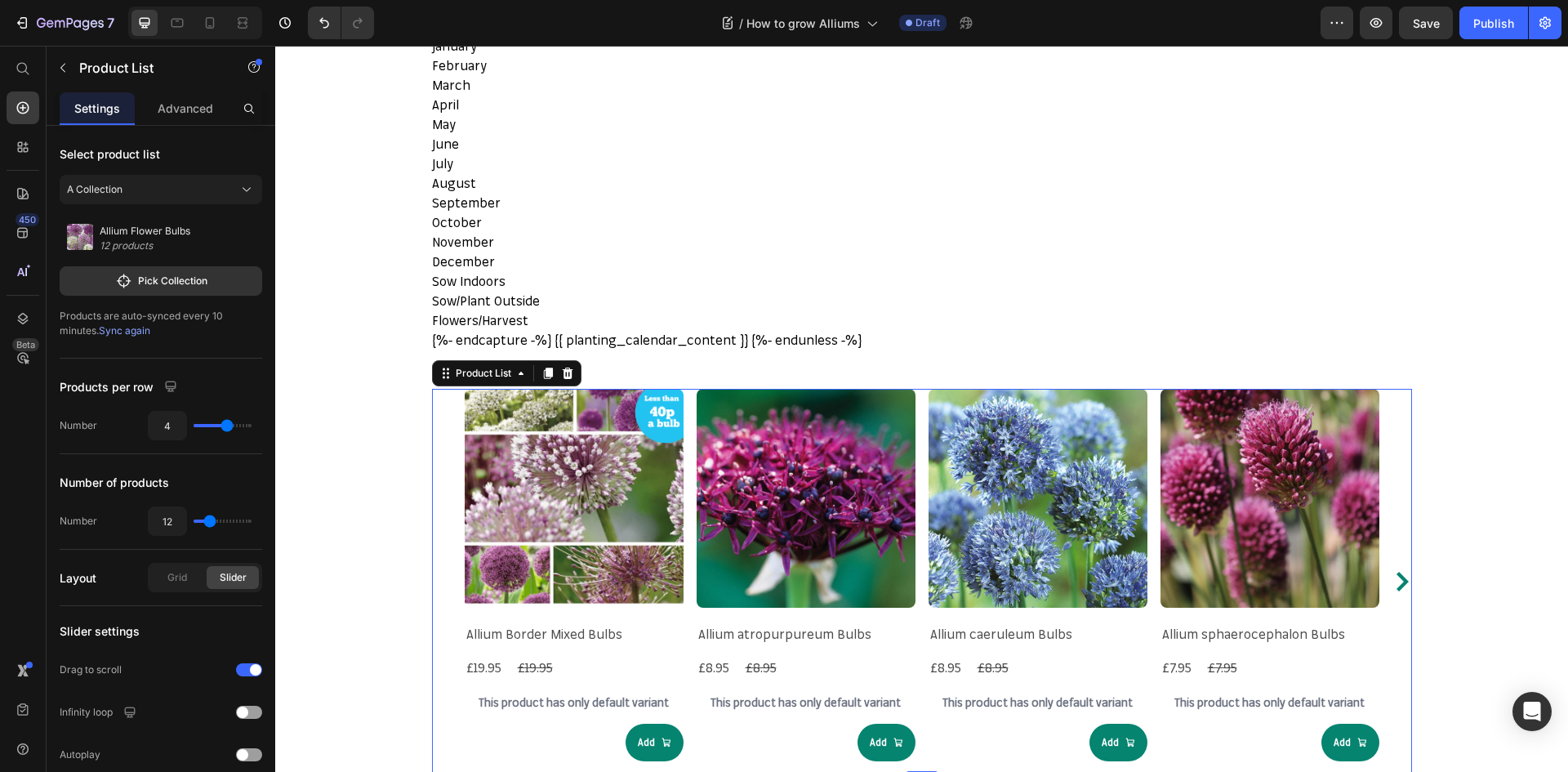 click on "Related Articles Heading Article Image How to Grow Dahlias Article Title This article does not have content. Article Content By Graham Rice Article Author Fothergill's Blog Article Category Apr 12, 2024 Article Date Row Article Image How to Do a Minibeast Hunt Article Title From butterflies and beetles to spiders and earthworms, minibeasts play a vital role in keeping our garden ecosystems healthy. Moreover, they’re a delight to watch and study, especially for young nature enthusiasts. A minibeast hunt is a great way to encourage the whole family to get outdoors, connect with nature and experience the UK’s tiniest creatures up close. In this guide from Fothergill’s, we’ll explore how to do a minibeast hunt at home. We’ll also share the best plants and garden accessories for creating a bug-friendly outdoor space! What Are Minibeasts? birds and wildlife . How to Find Minibeasts What You’ll Need A small spoon, paint brush or stick (like a wooden plant label" at bounding box center [921, -755] 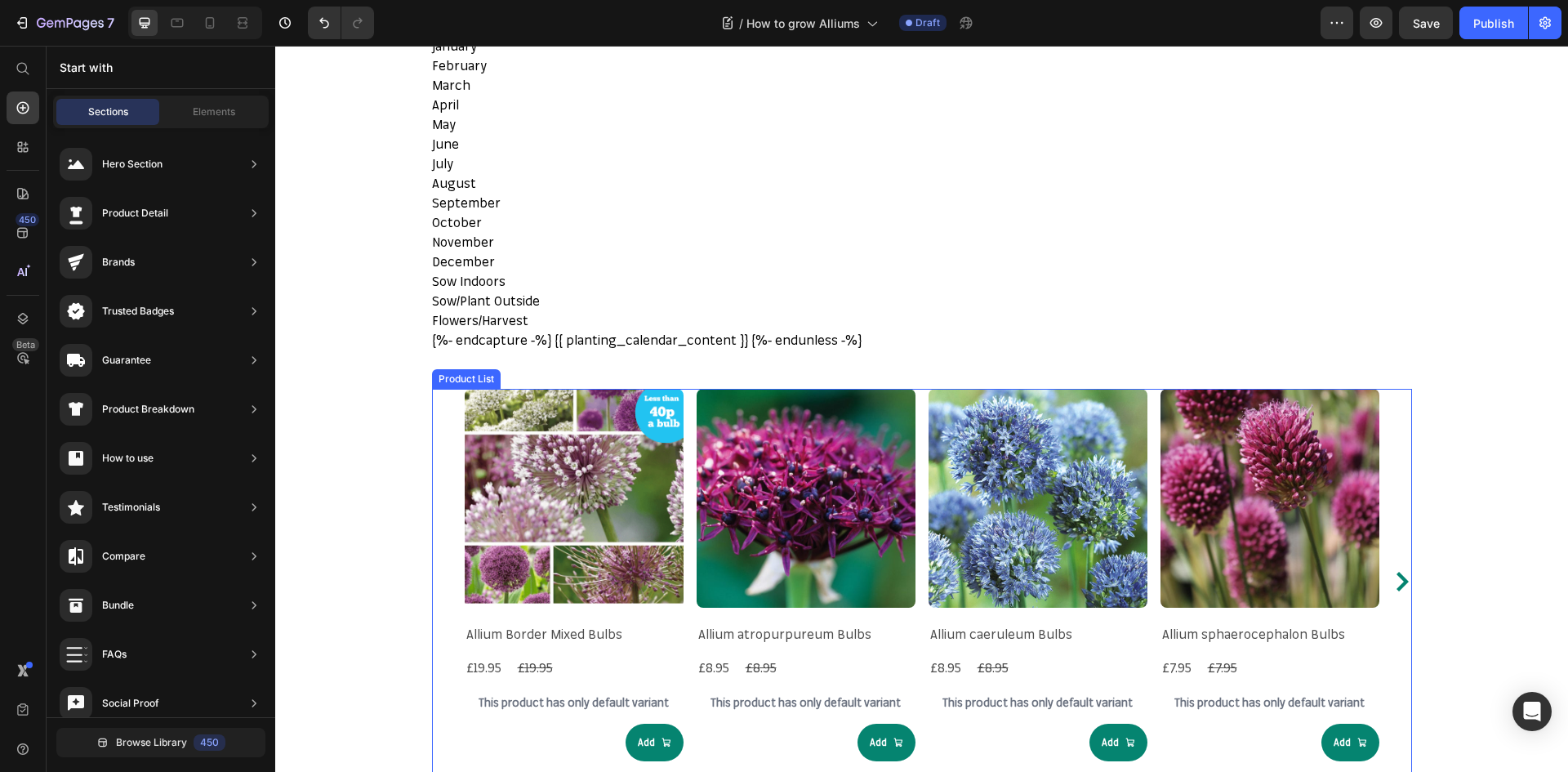 click on "Product Images Allium Border Mixed Bulbs Product Title £19.95 Product Price £19.95 Product Price Row This product has only default variant Product Variants & Swatches Add Product Cart Button Row Product Images Allium atropurpureum Bulbs Product Title £8.95 Product Price £8.95 Product Price Row This product has only default variant Product Variants & Swatches Add Product Cart Button Row Product Images Allium caeruleum Bulbs Product Title £8.95 Product Price £8.95 Product Price Row This product has only default variant Product Variants & Swatches Add Product Cart Button Row Product Images Allium sphaerocephalon Bulbs Product Title £7.95 Product Price £7.95 Product Price Row This product has only default variant Product Variants & Swatches Add Product Cart Button Row Product Images Allium Purple Sensation Bulbs Product Title £9.95 Product Price £9.95 Product Price Row This product has only default variant Product Variants & Swatches Add" at bounding box center [922, 581] 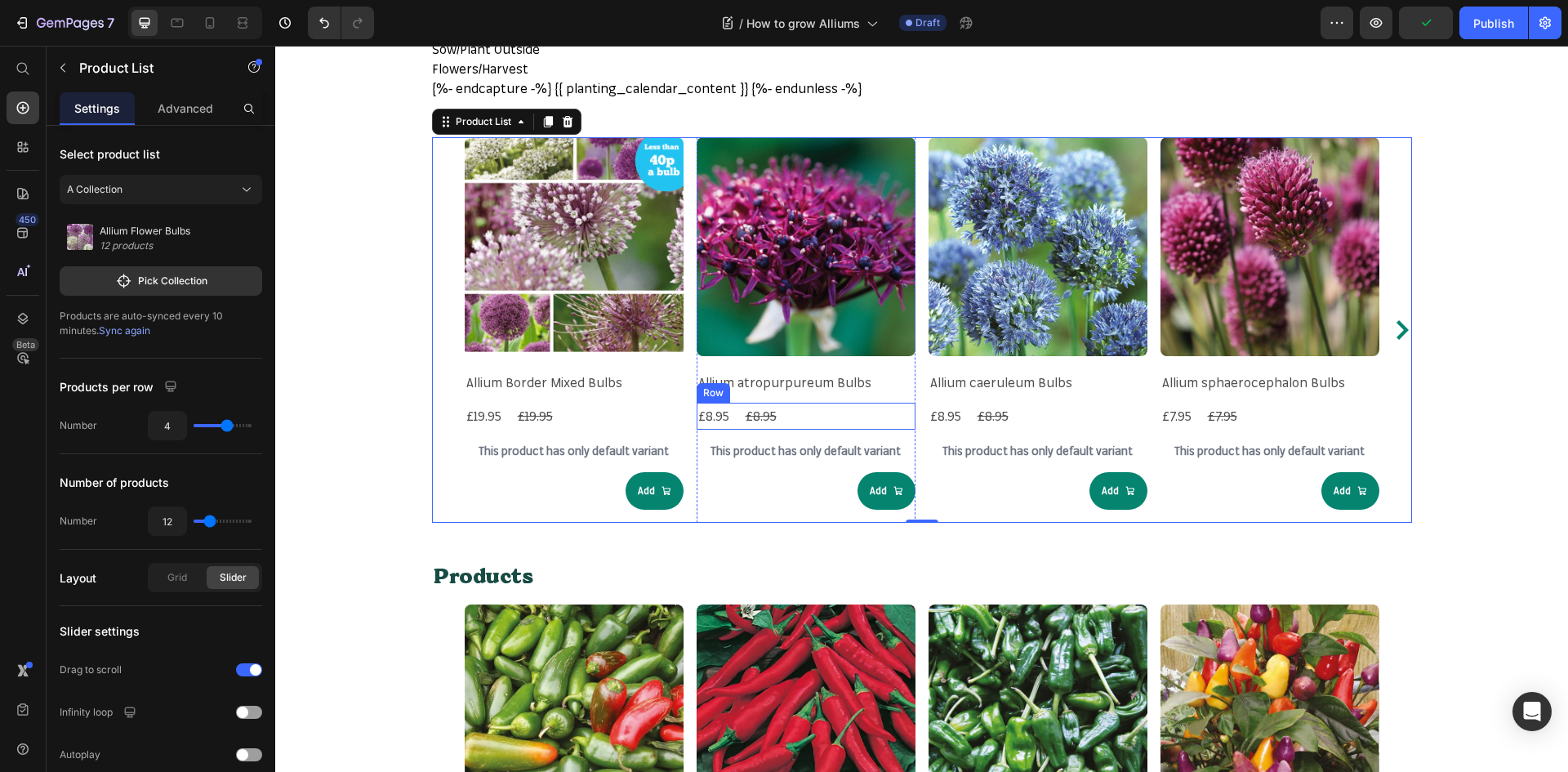 scroll, scrollTop: 3074, scrollLeft: 0, axis: vertical 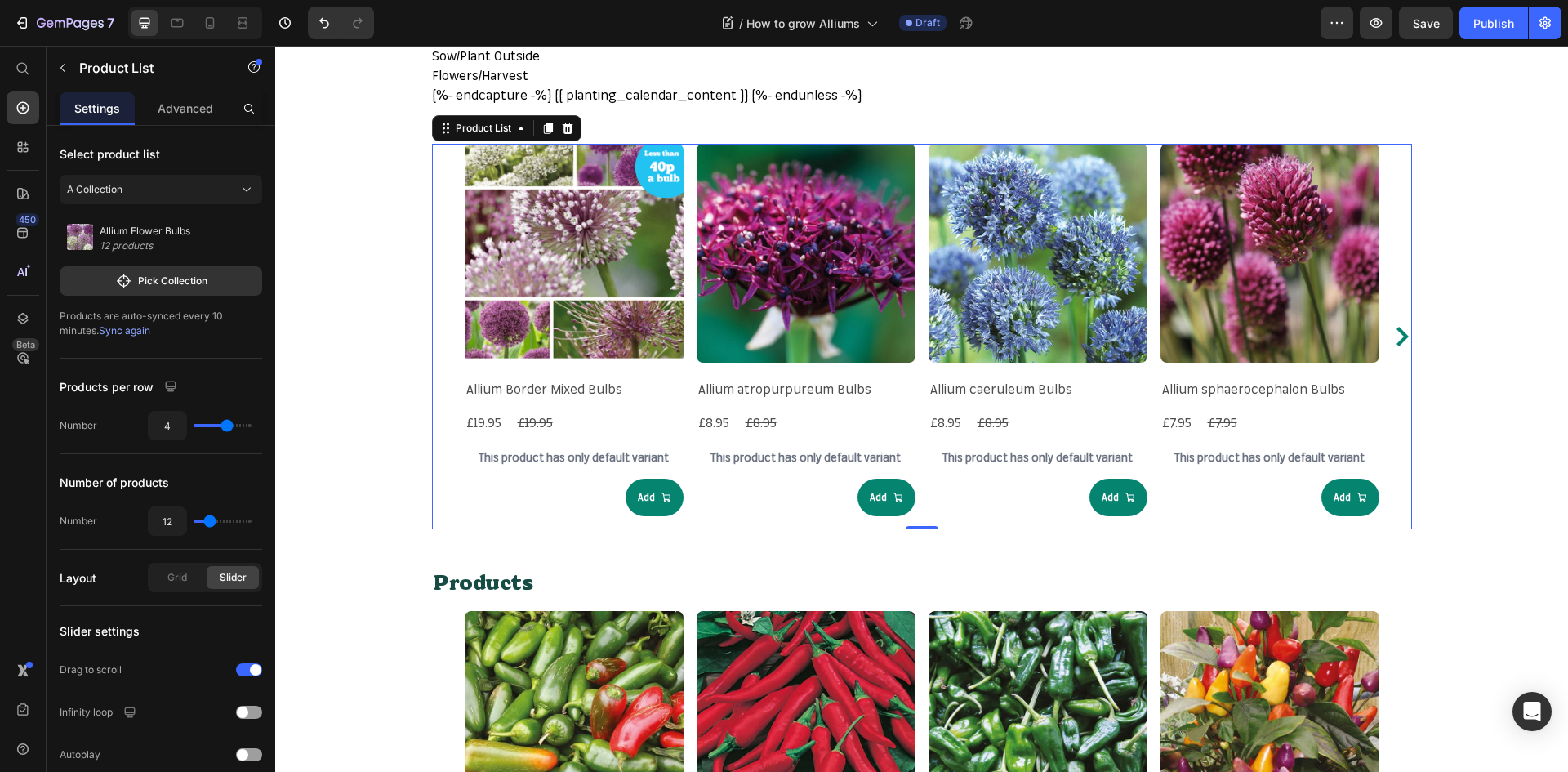 click on "Product Images Allium Border Mixed Bulbs Product Title £19.95 Product Price £19.95 Product Price Row This product has only default variant Product Variants & Swatches Add Product Cart Button Row Product Images Allium atropurpureum Bulbs Product Title £8.95 Product Price £8.95 Product Price Row This product has only default variant Product Variants & Swatches Add Product Cart Button Row Product Images Allium caeruleum Bulbs Product Title £8.95 Product Price £8.95 Product Price Row This product has only default variant Product Variants & Swatches Add Product Cart Button Row Product Images Allium sphaerocephalon Bulbs Product Title £7.95 Product Price £7.95 Product Price Row This product has only default variant Product Variants & Swatches Add Product Cart Button Row Product Images Allium Purple Sensation Bulbs Product Title £9.95 Product Price £9.95 Product Price Row This product has only default variant Product Variants & Swatches Add" at bounding box center (922, 336) 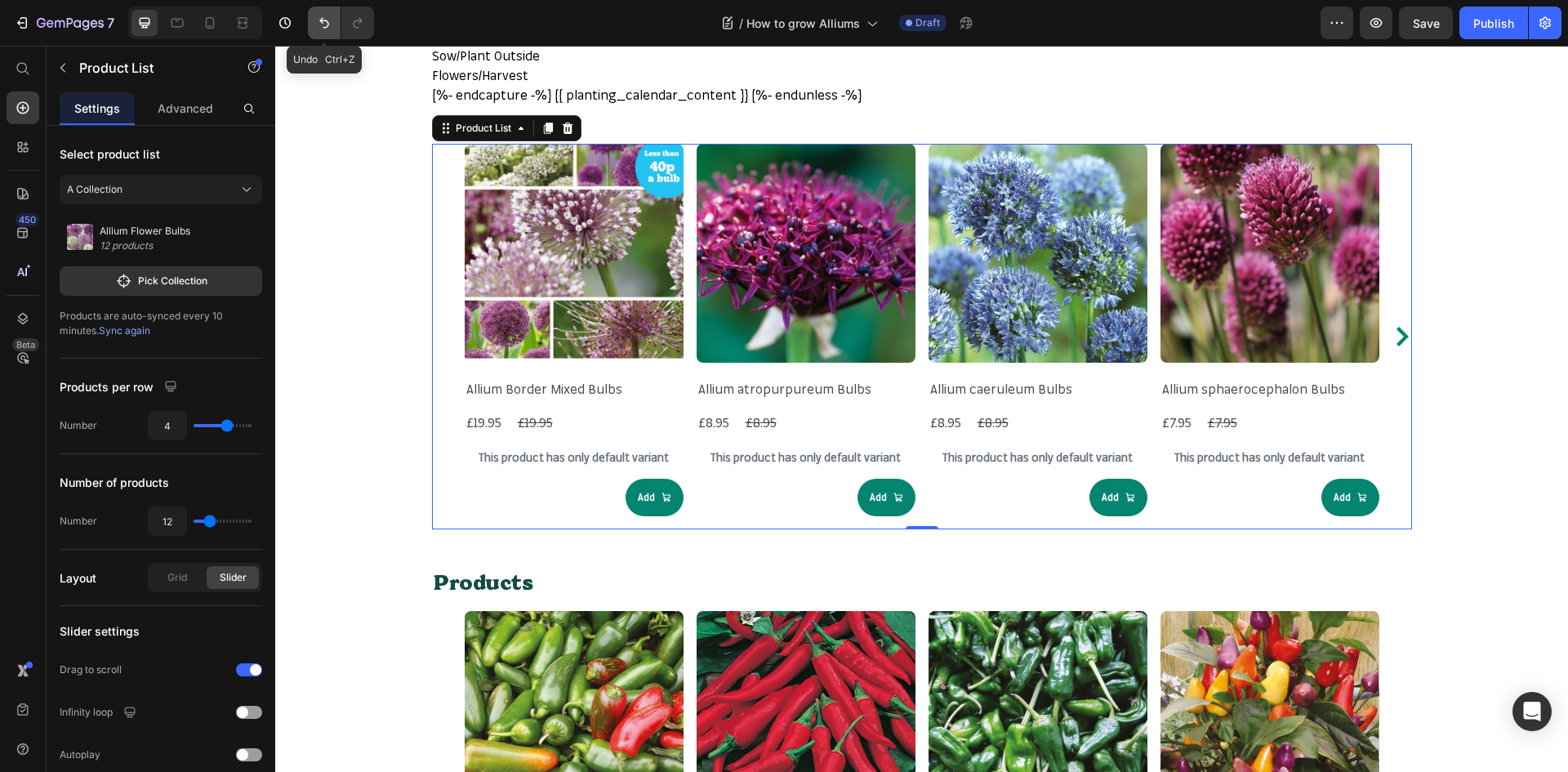 click 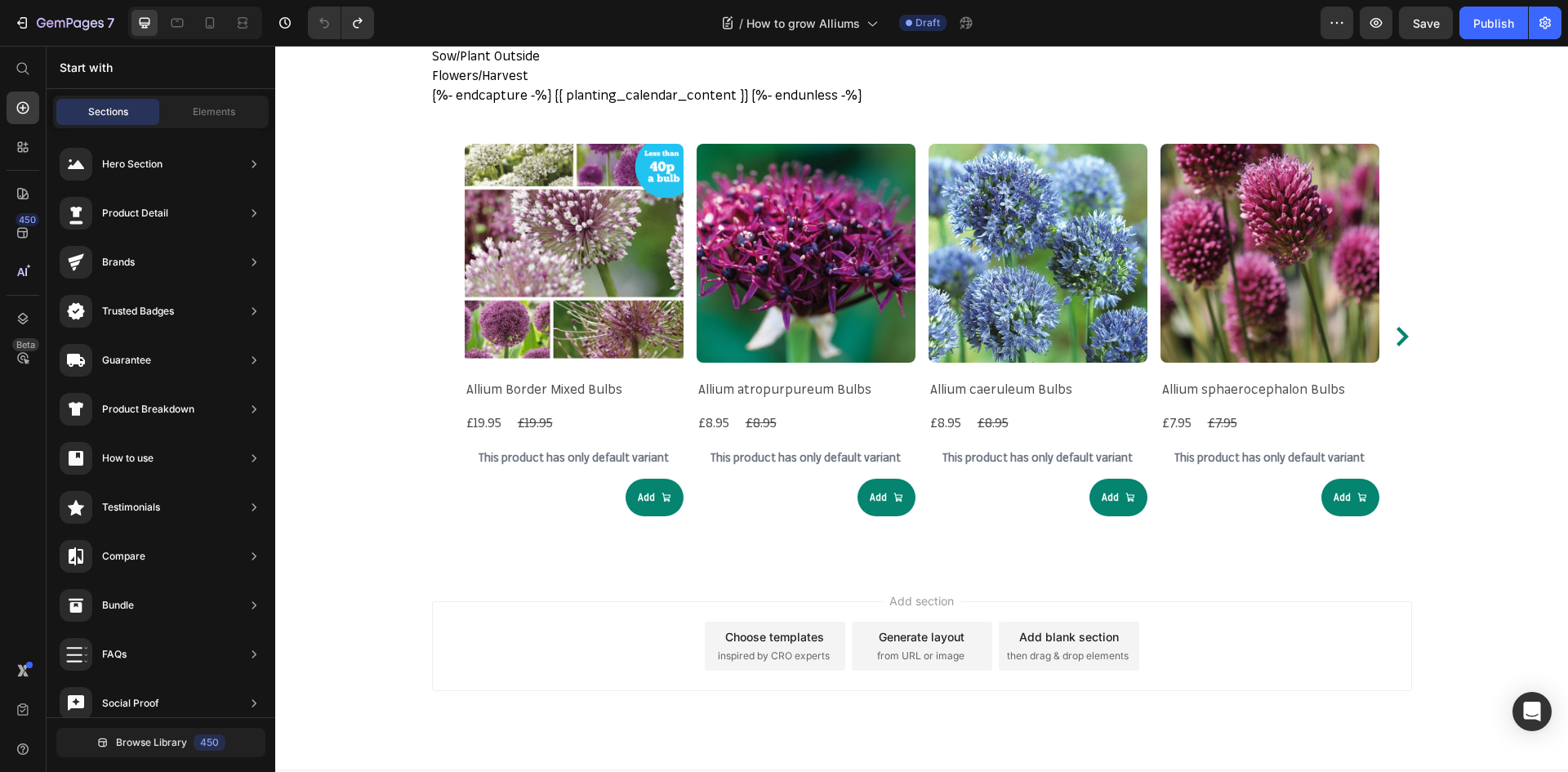 click on "Planting & Harvesting Heading Lorem ipsum dolor sit amet, consectetur adipiscing elit, sed do eiusmod tempor incididunt ut labore et dolore magna aliqua. Ut enim ad minim veniam, quis nostrud exercitation ullamco laboris nisi ut aliquip ex ea commodo consequat. Text Block Row {{- 'css-section-planting-calendar.bundle.css' | asset_url | stylesheet_tag: preload: true -}}
{%- capture indoor_months -%}[""]{%- endcapture -%}
{%- capture outdoor_months -%}["September","October"]{%- endcapture -%}
{%- capture harvest_months -%}["May","June"]{%- endcapture -%}
{%- capture background -%}#f0f0f0{%- endcapture -%}
{%- capture sow_outside -%}#6cc073{%- endcapture -%}
{%- capture sow_indoors -%}#fac458{%- endcapture -%}
{%- capture flower_harvest -%}#058470{%- endcapture -%}
{%- unless harvest_months == blank %}
{%- capture planting_calendar_content -%}
January" at bounding box center [921, -1233] 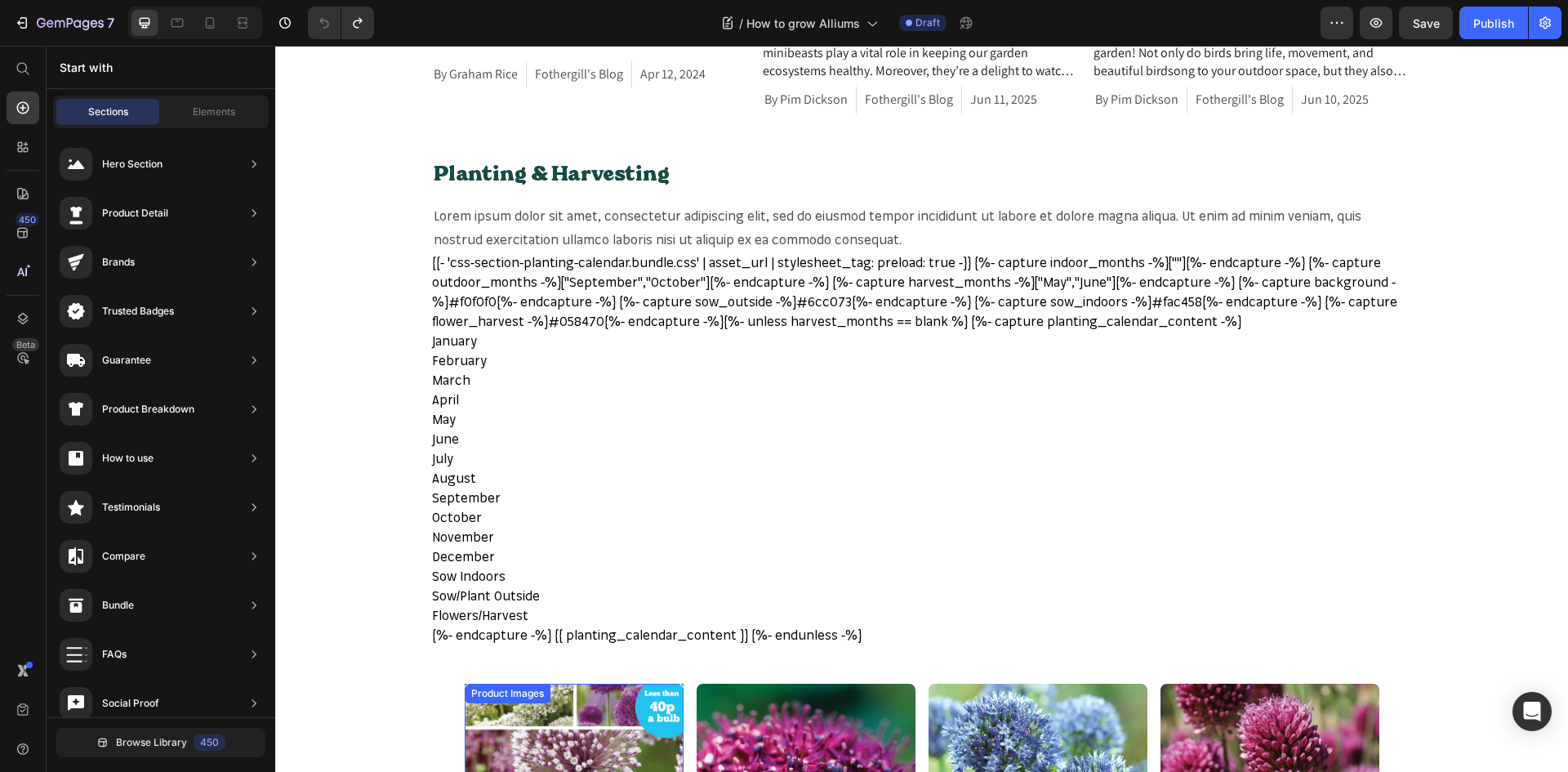 scroll, scrollTop: 3106, scrollLeft: 0, axis: vertical 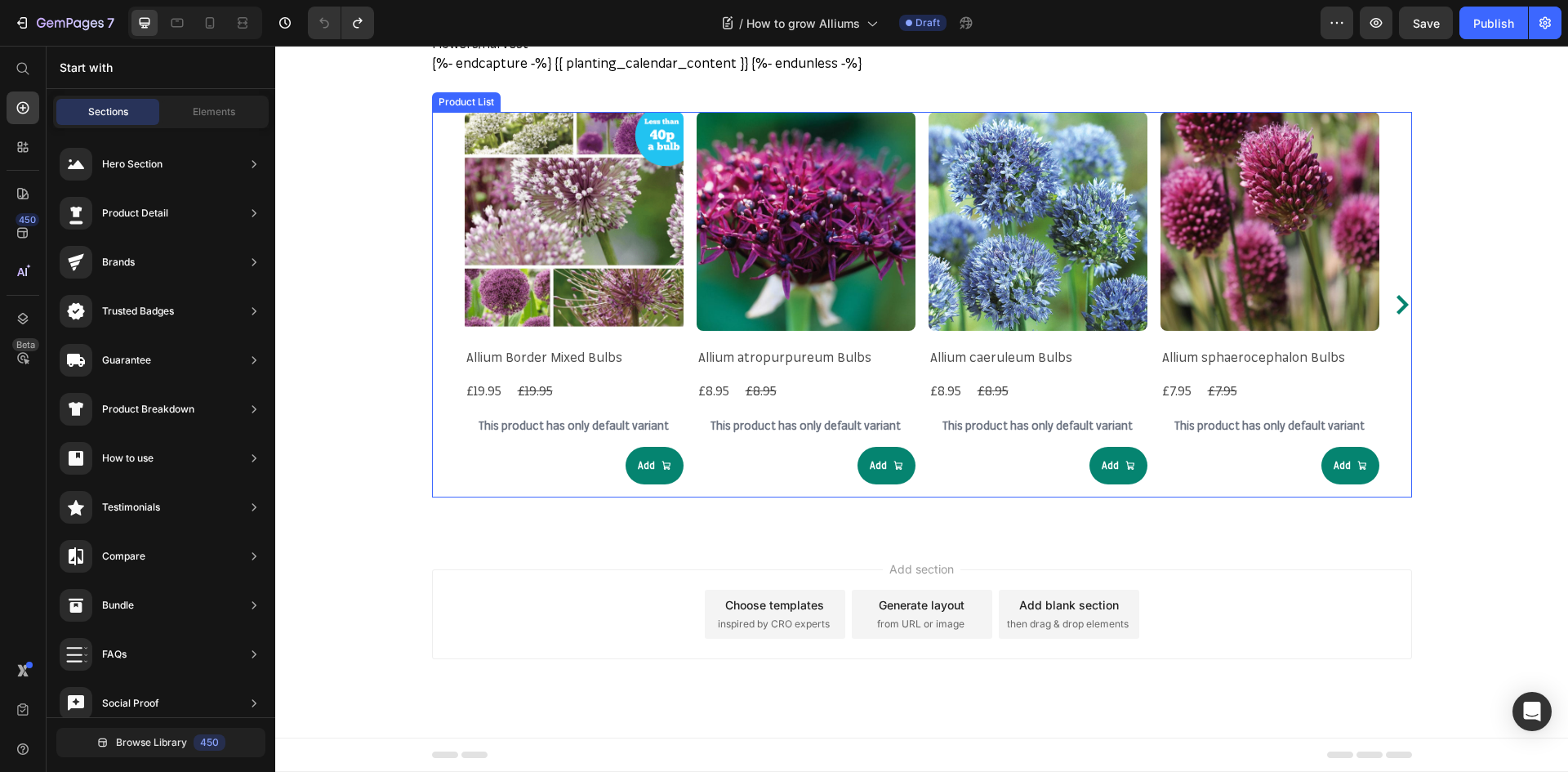 click on "Product Images Allium Border Mixed Bulbs Product Title £19.95 Product Price £19.95 Product Price Row This product has only default variant Product Variants & Swatches Add Product Cart Button Row Product Images Allium atropurpureum Bulbs Product Title £8.95 Product Price £8.95 Product Price Row This product has only default variant Product Variants & Swatches Add Product Cart Button Row Product Images Allium caeruleum Bulbs Product Title £8.95 Product Price £8.95 Product Price Row This product has only default variant Product Variants & Swatches Add Product Cart Button Row Product Images Allium sphaerocephalon Bulbs Product Title £7.95 Product Price £7.95 Product Price Row This product has only default variant Product Variants & Swatches Add Product Cart Button Row Product Images Allium Purple Sensation Bulbs Product Title £9.95 Product Price £9.95 Product Price Row This product has only default variant Product Variants & Swatches Add" at bounding box center (922, 304) 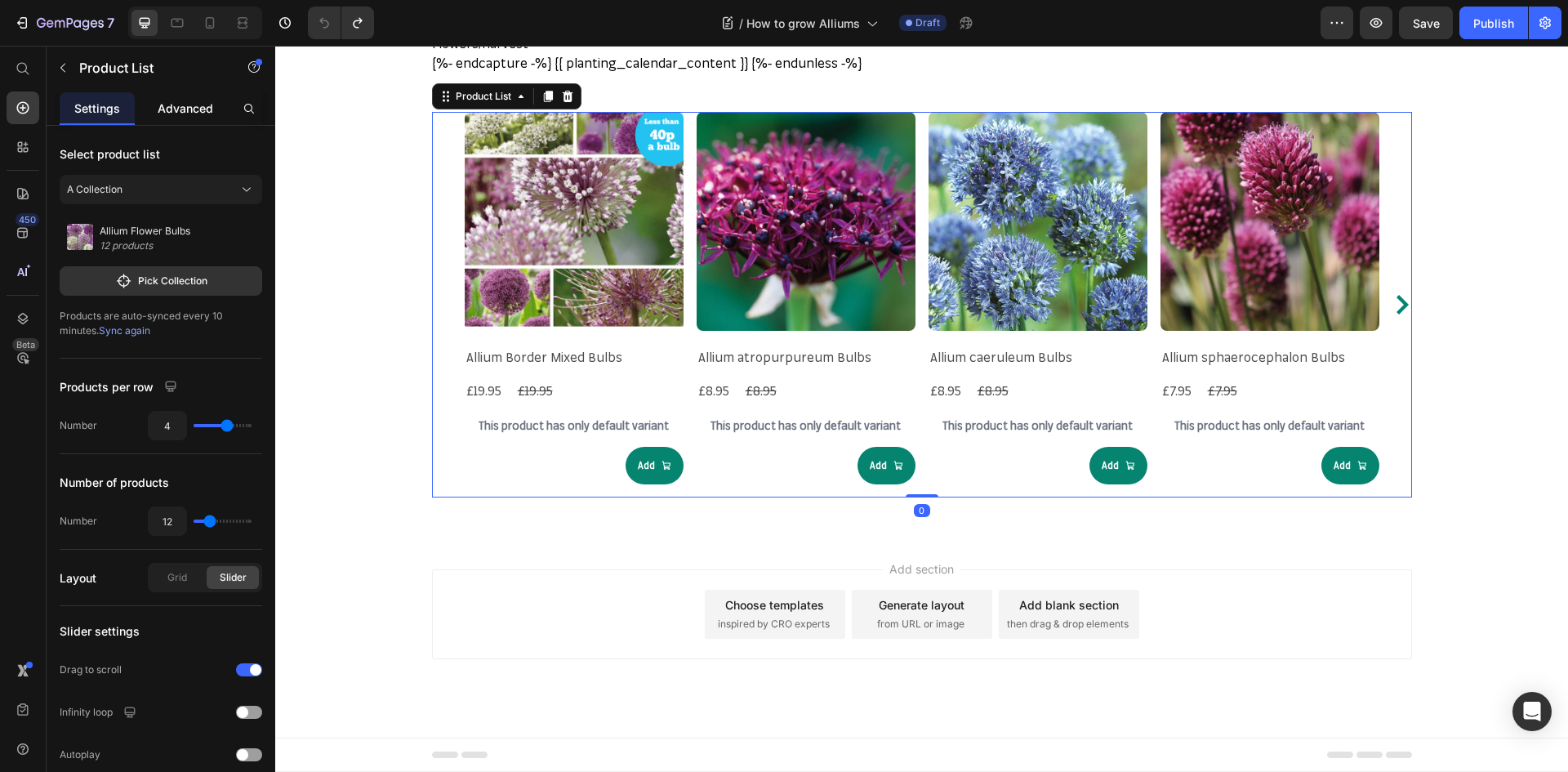 click on "Advanced" at bounding box center [185, 108] 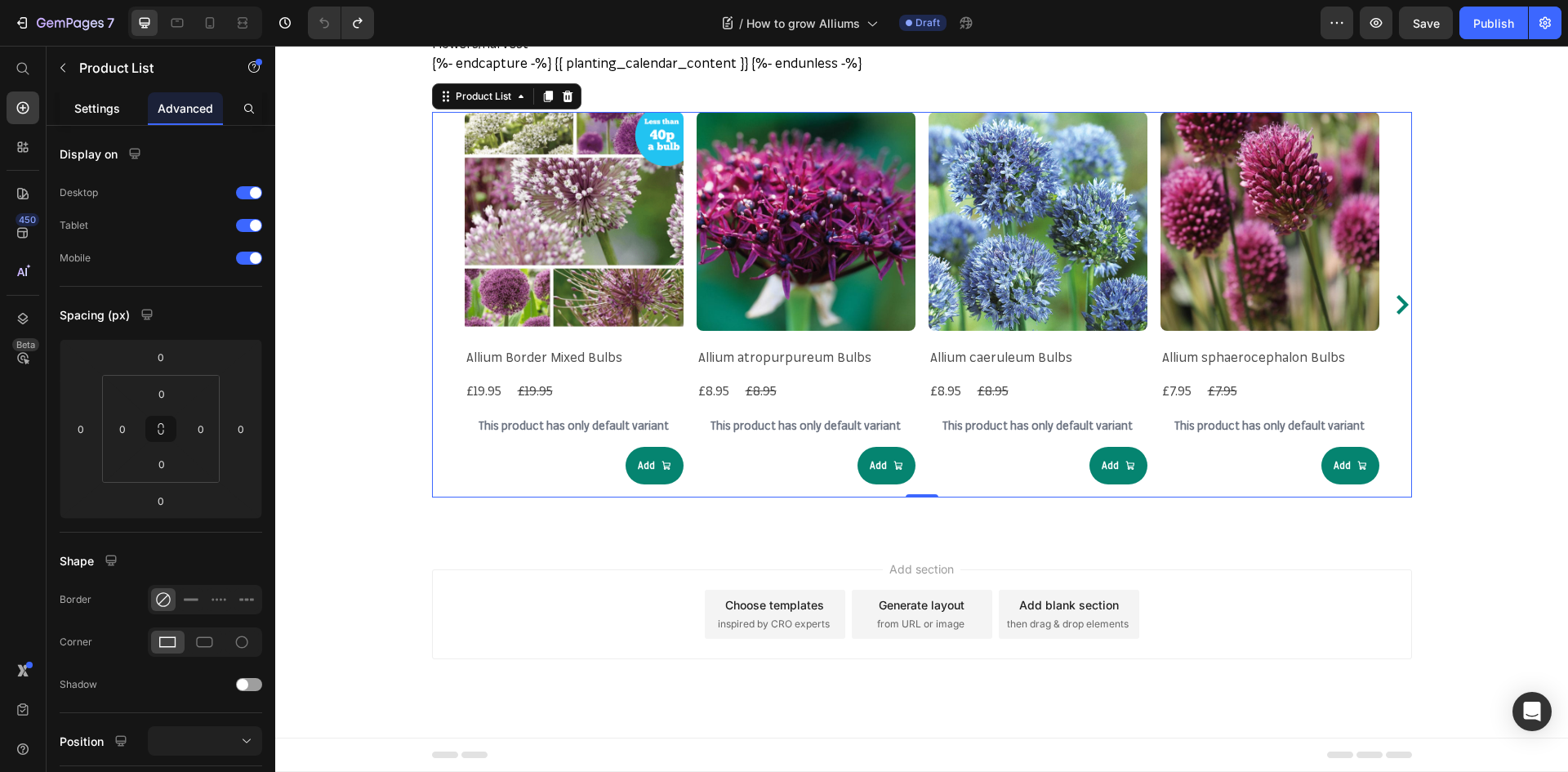 click on "Settings" 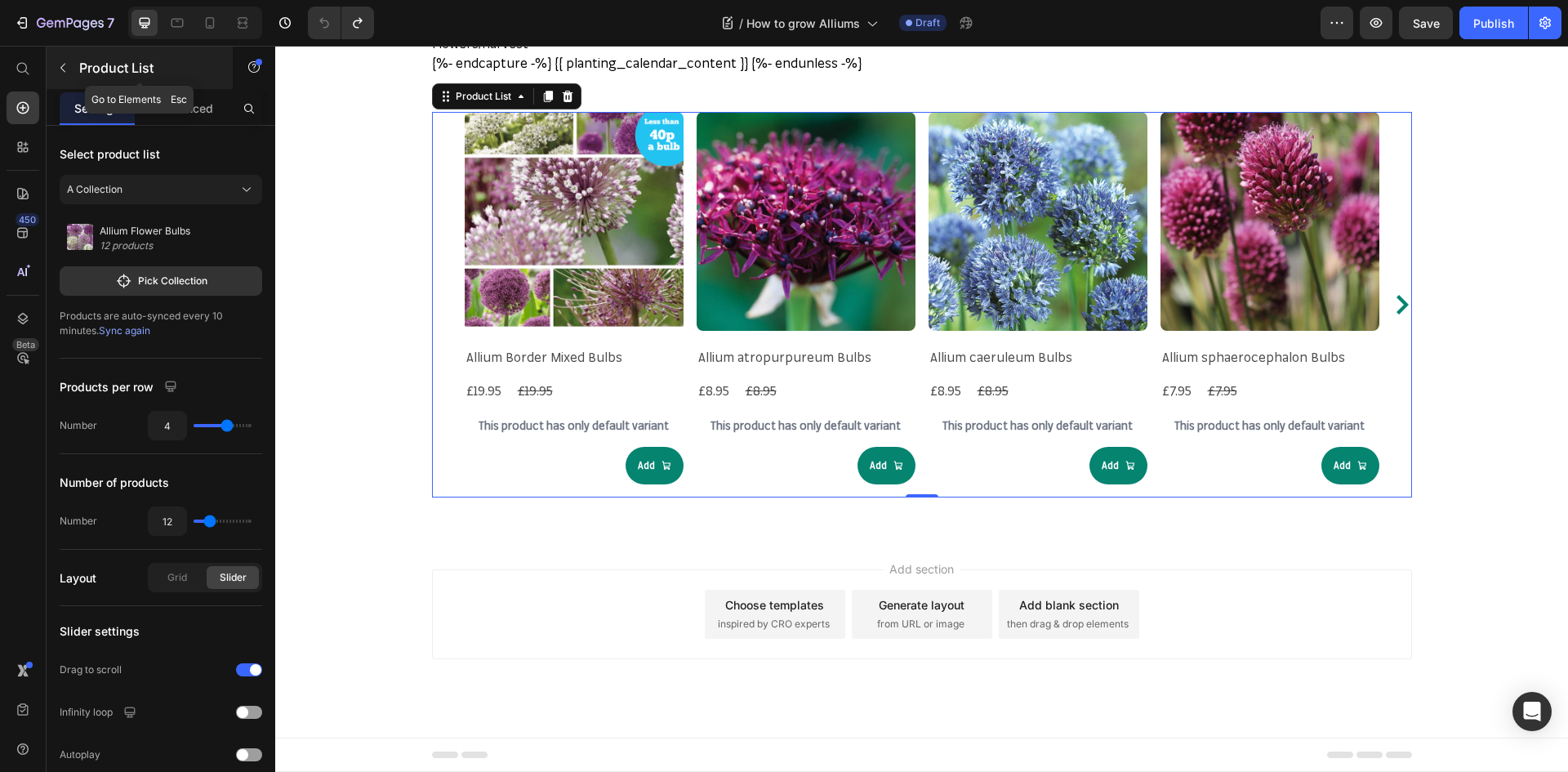 click on "Product List" at bounding box center [149, 68] 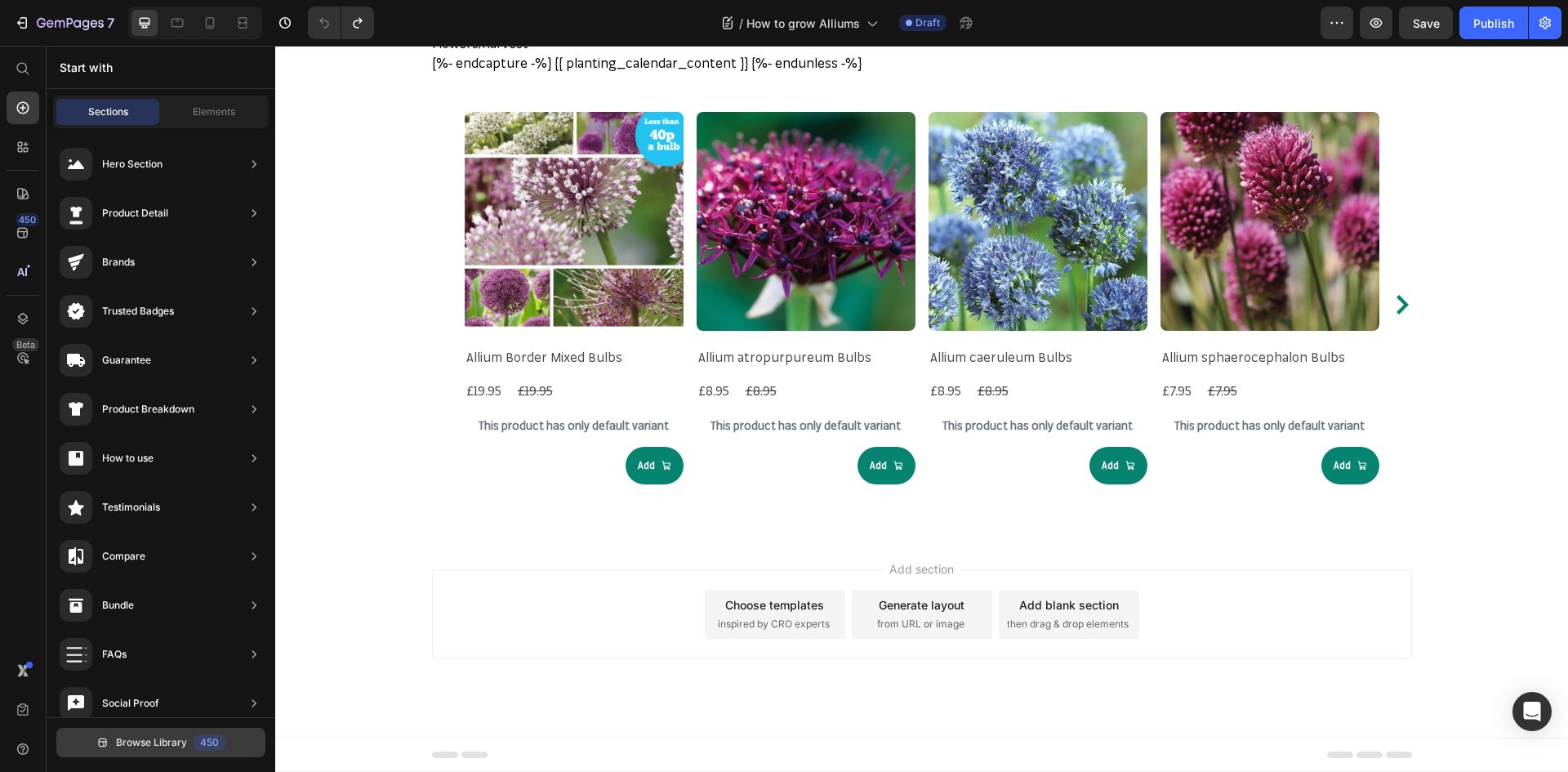 click on "Browse Library" at bounding box center (151, 743) 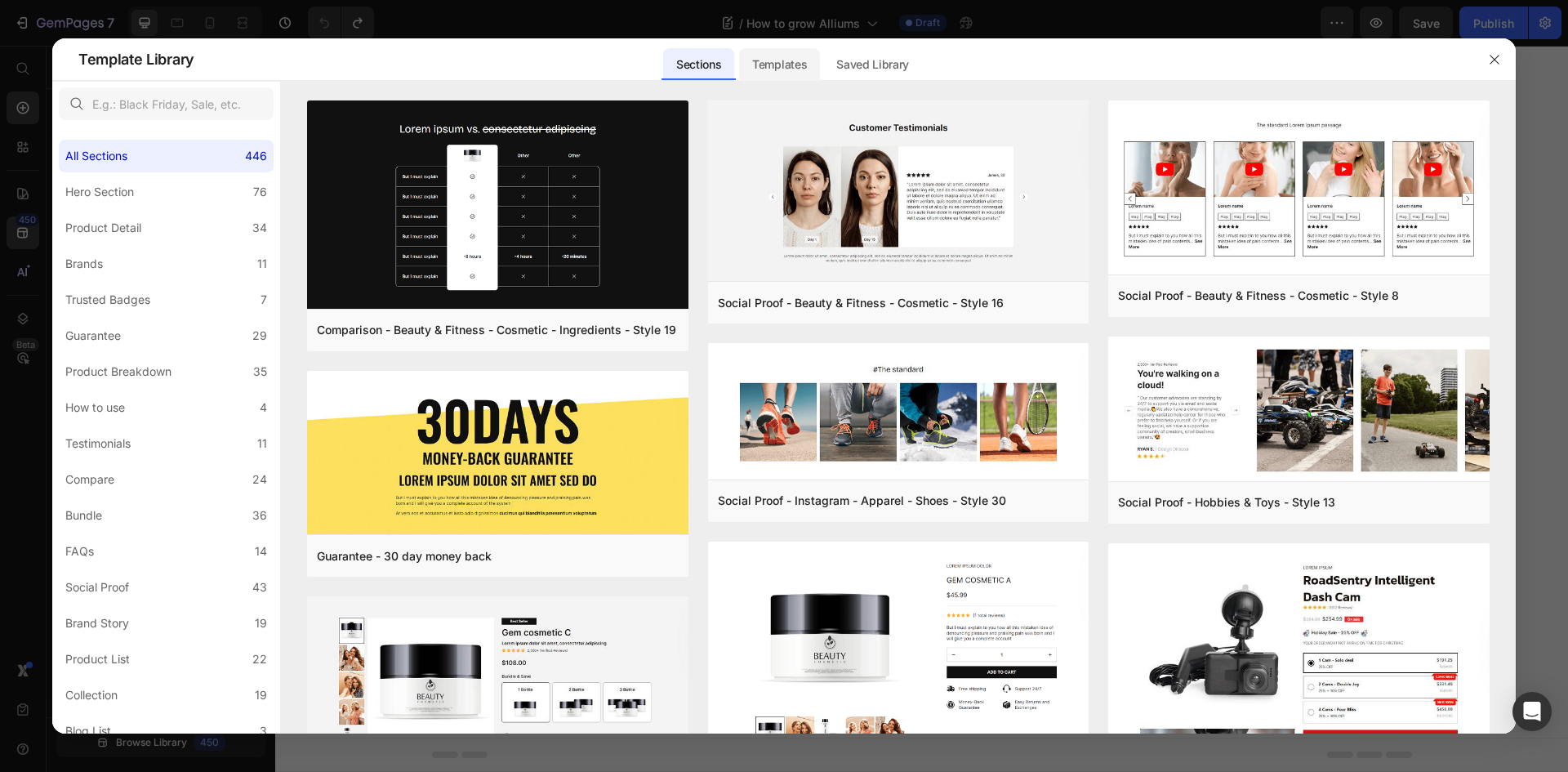 click on "Templates" 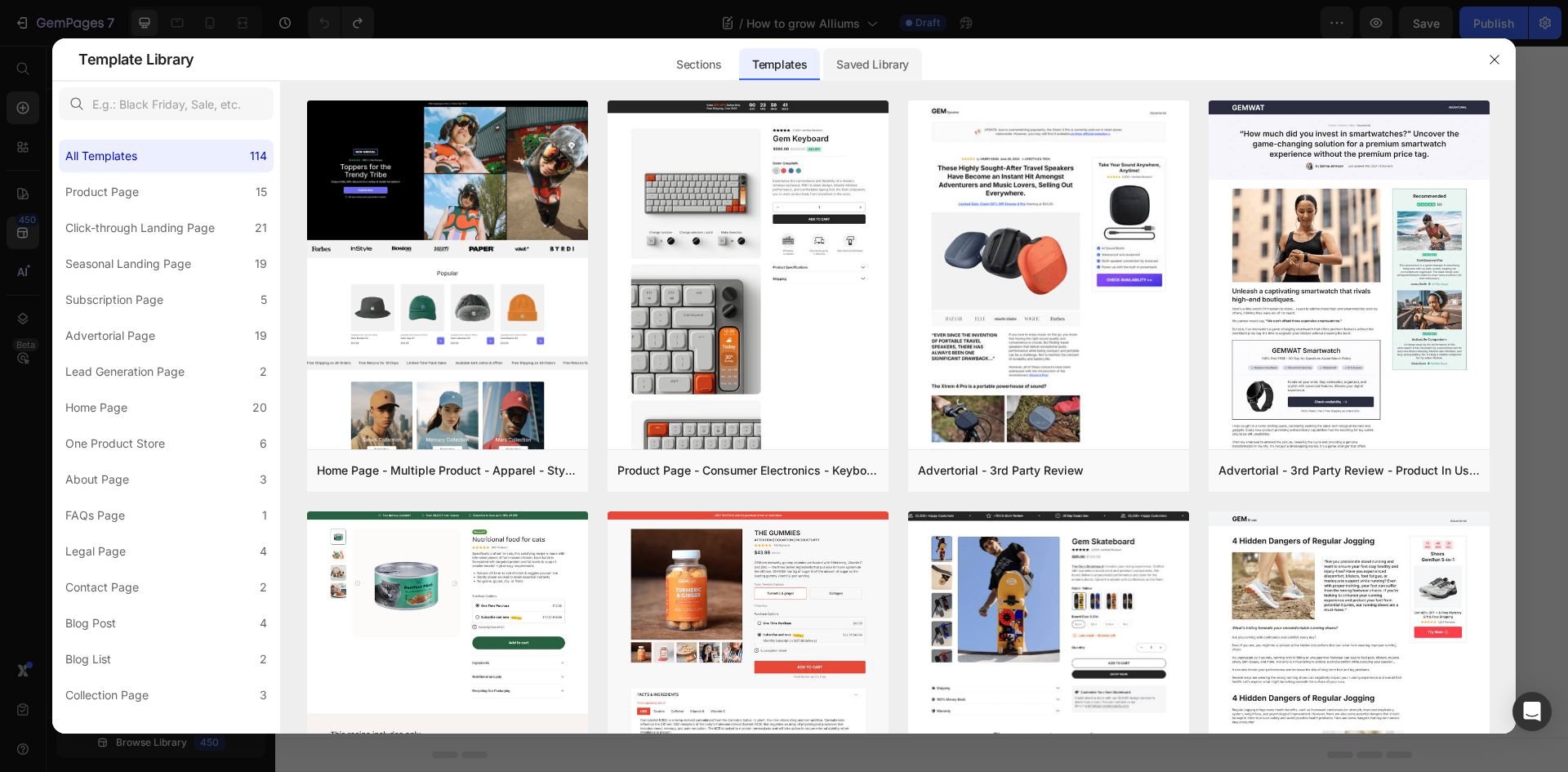 click on "Saved Library" 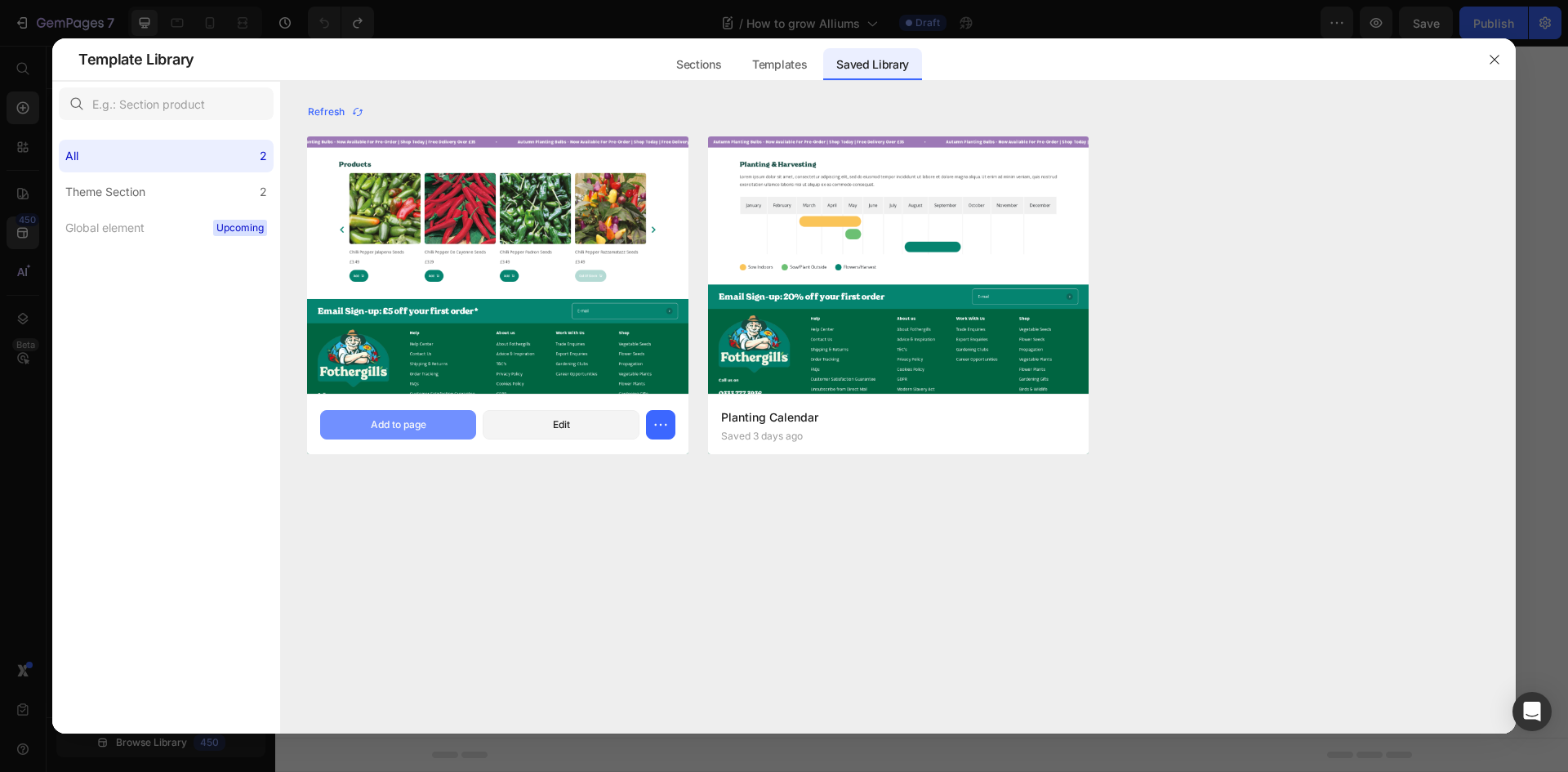 click on "Add to page" at bounding box center [399, 425] 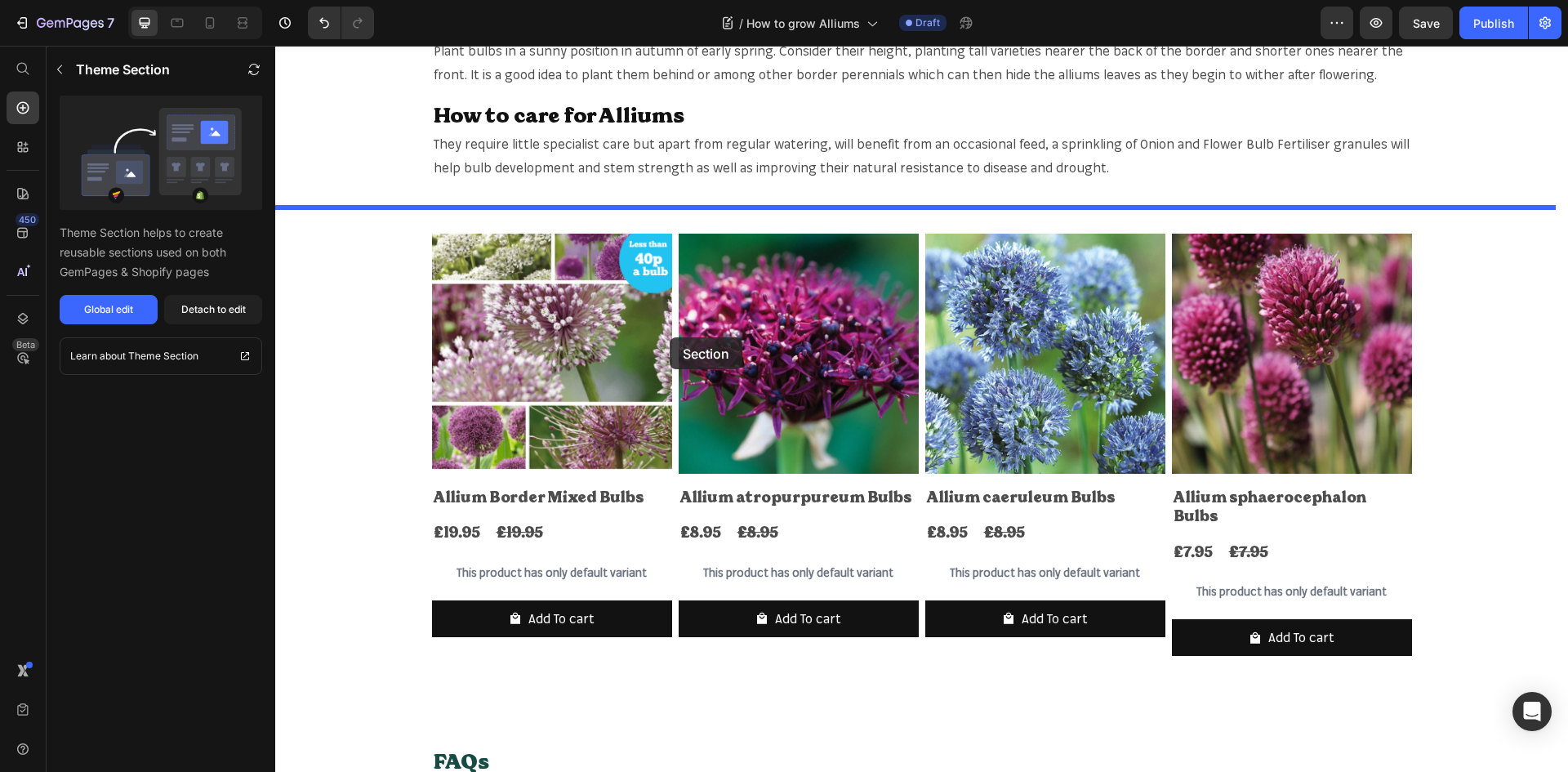 scroll, scrollTop: 1045, scrollLeft: 0, axis: vertical 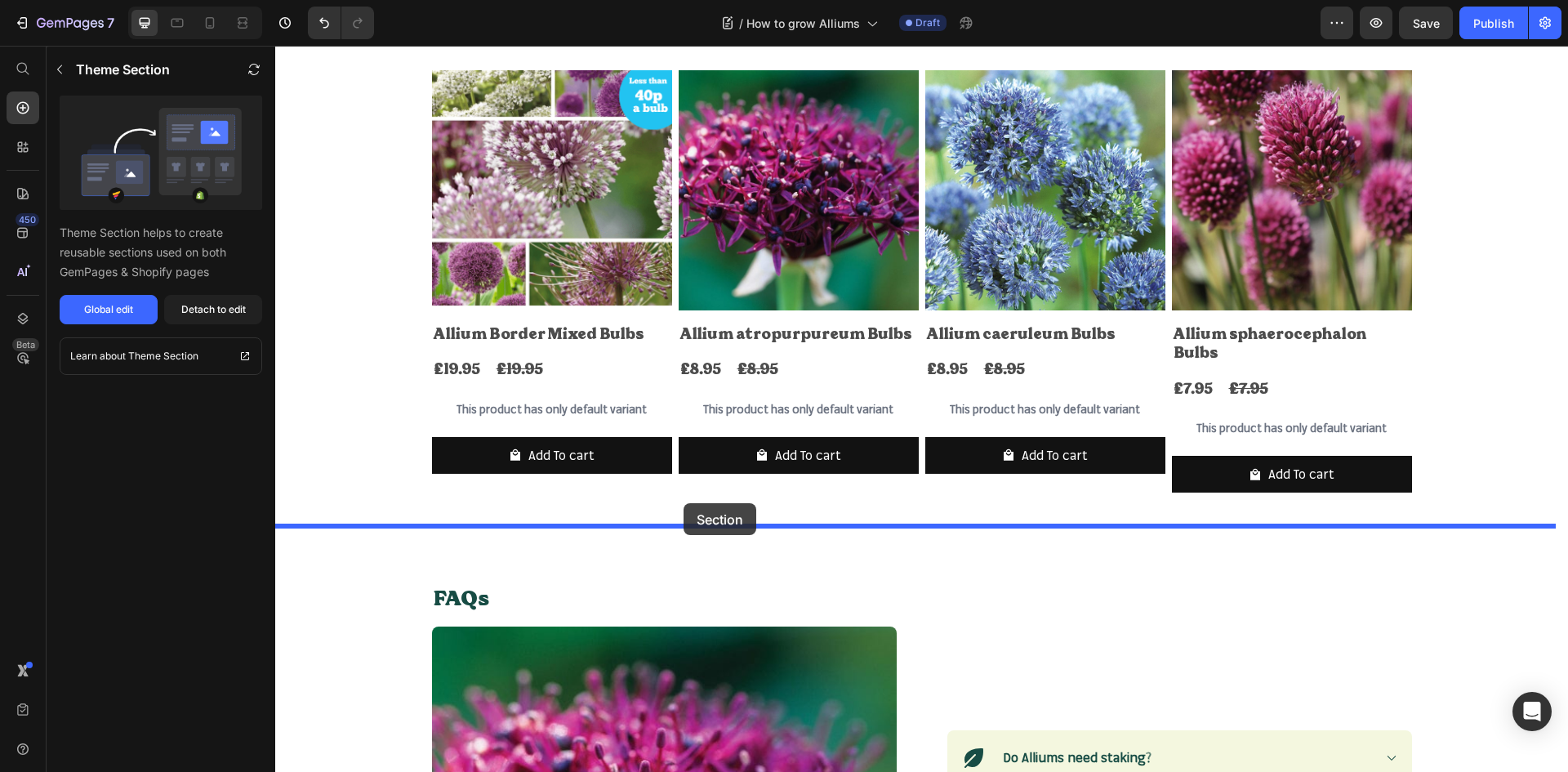 drag, startPoint x: 813, startPoint y: 414, endPoint x: 684, endPoint y: 503, distance: 156.72269 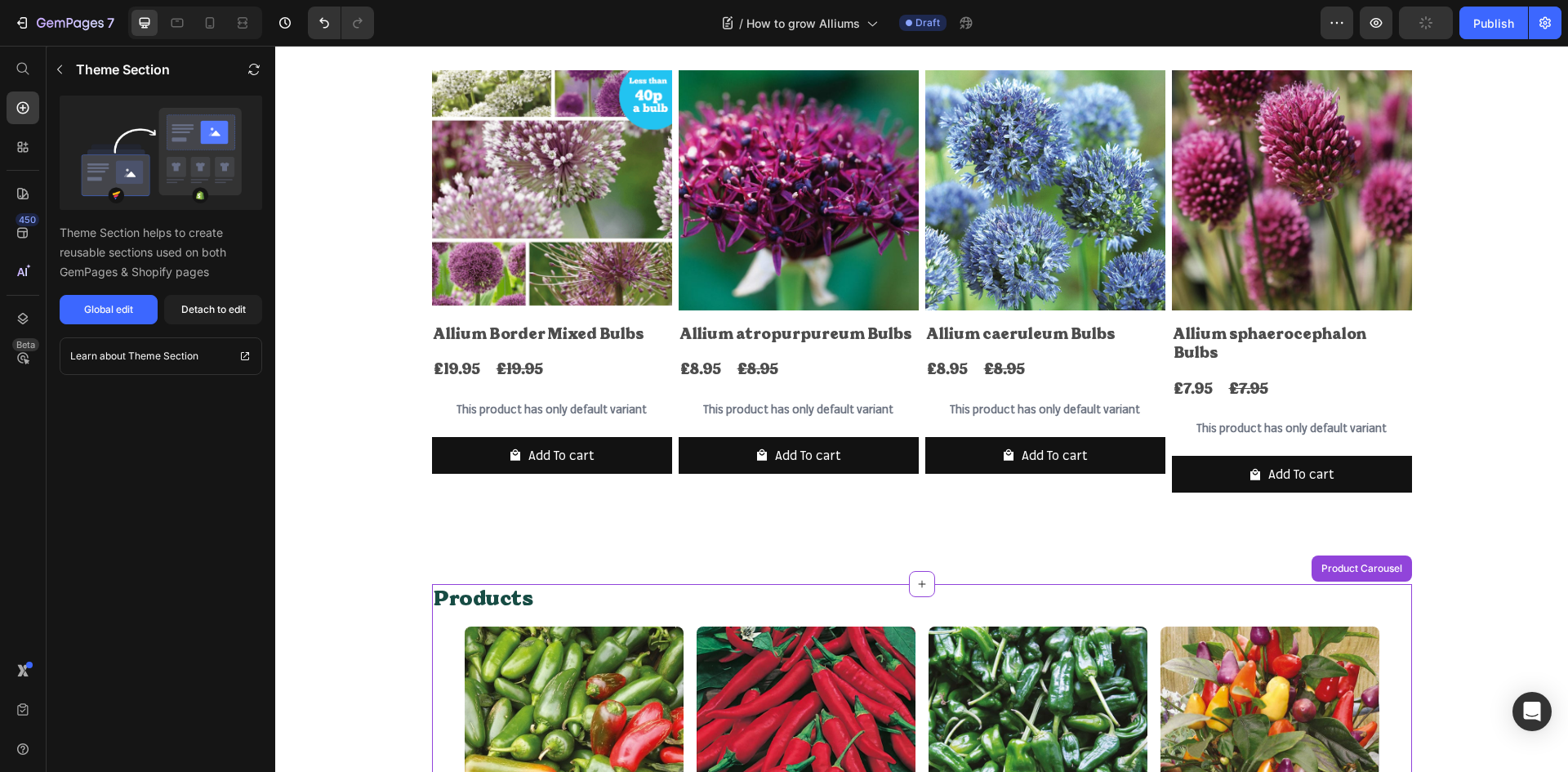 click on "Specification:  Heading Bulbous perennial and biennial herbs forming clusters or single bulbs, with slender grassy or tubular leaves. Usually flowering from spring to summer, most prefer a sunny position although some are equally at home in light, dappled shade. Text Block Row Section 3 How do I plant Alliums?  Heading Plant bulbs around one and a half times their depth, water them in well. Text Block Row Section 4 When & Where to plant Alliums? Heading Plant bulbs in a sunny position in autumn of early spring. Consider their height, planting tall varieties nearer the back of the border and shorter ones nearer the front. It is a good idea to plant them behind or among other border perennials which can then hide the alliums leaves as they begin to wither after flowering. Text Block Row How to care for Alliums  Heading Text Block Row Section 5 Product Images Allium Border Mixed Bulbs Product Title £19.95 Product Price £19.95 Product Price Row This product has only default variant Add To cart Row £8.95 Row" at bounding box center (921, 1039) 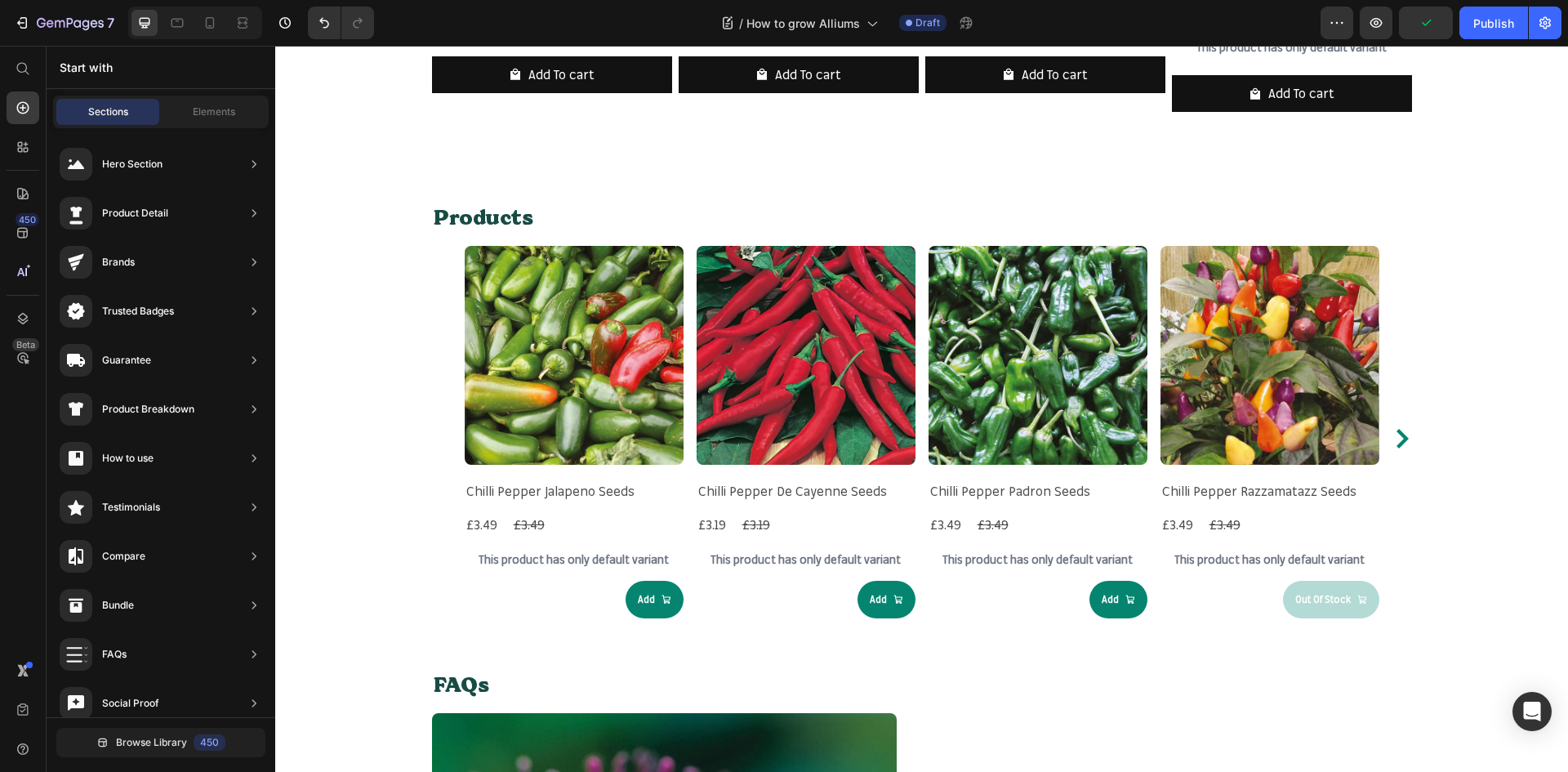 scroll, scrollTop: 1453, scrollLeft: 0, axis: vertical 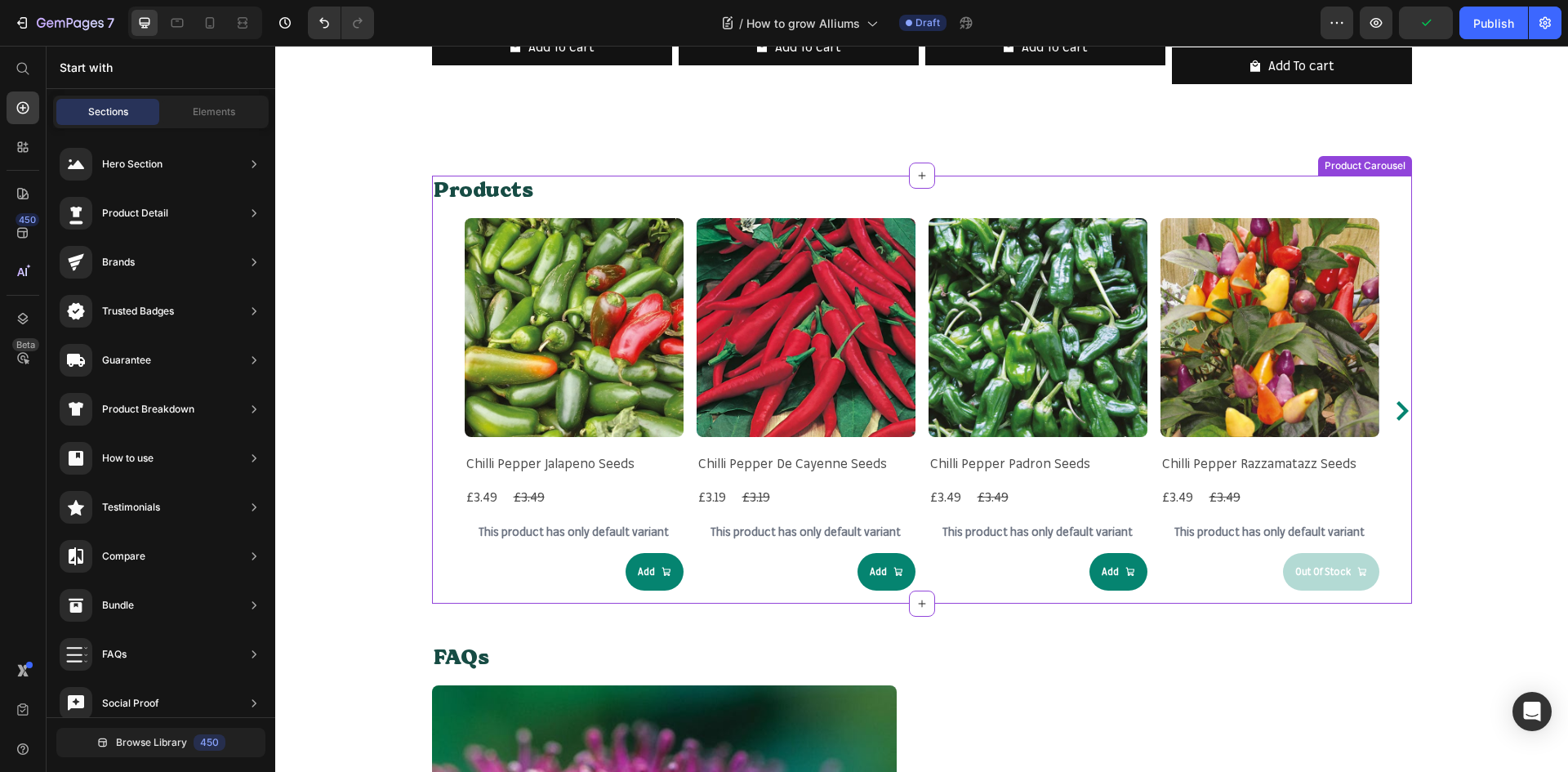 click on "Products" at bounding box center [922, 190] 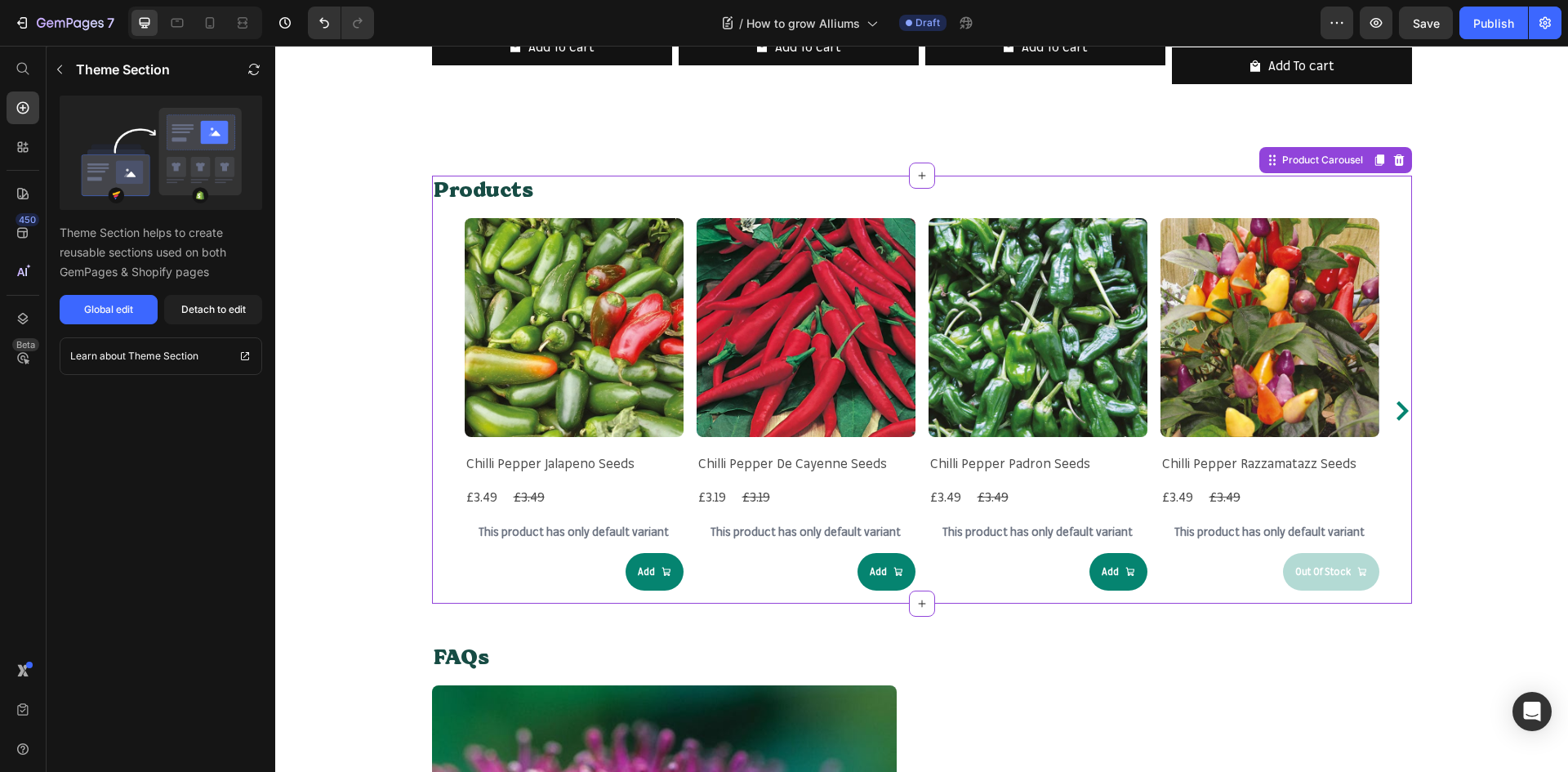 drag, startPoint x: 647, startPoint y: 171, endPoint x: 632, endPoint y: 175, distance: 15.524175 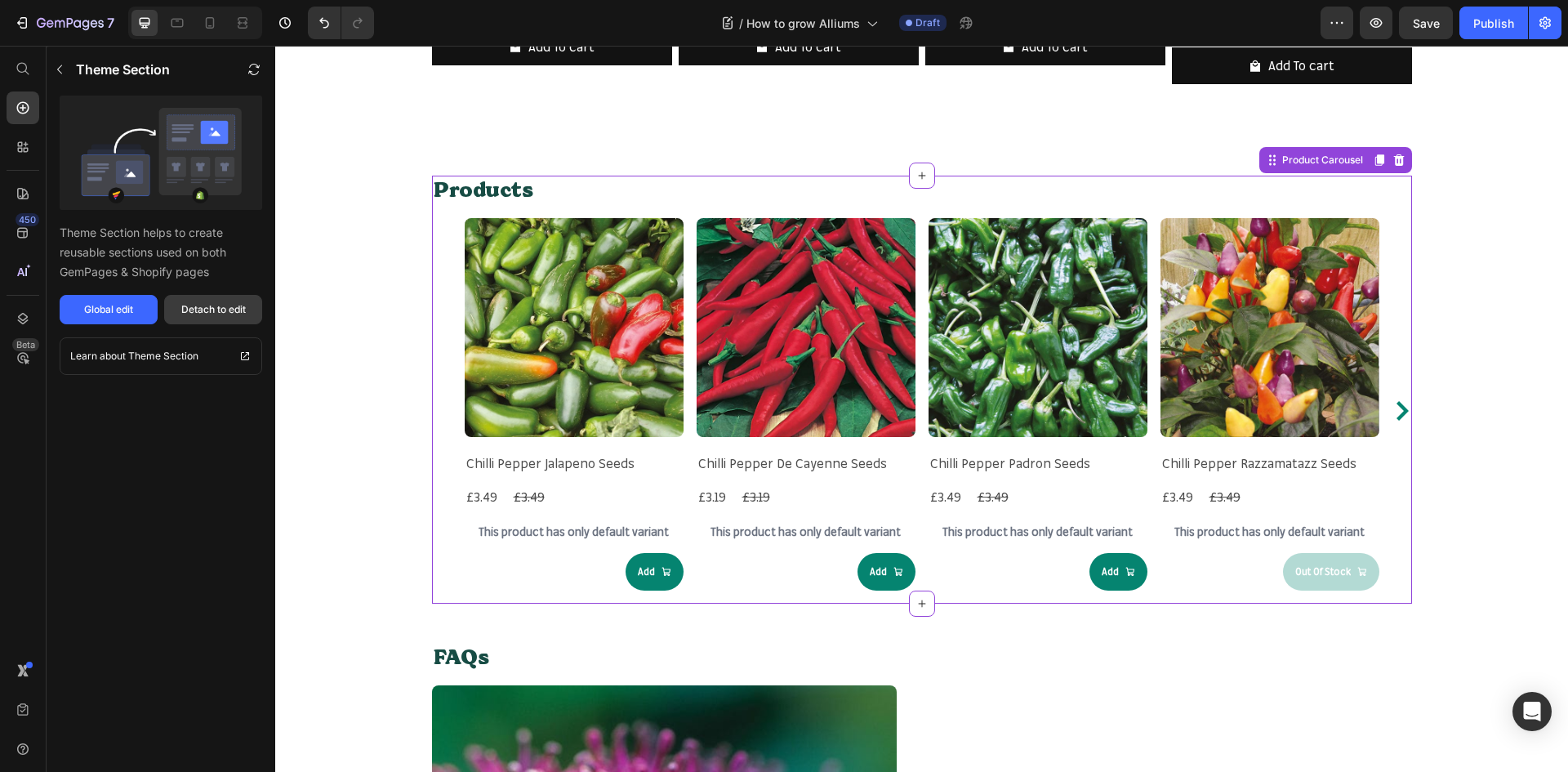 click on "Detach to edit" at bounding box center [213, 310] 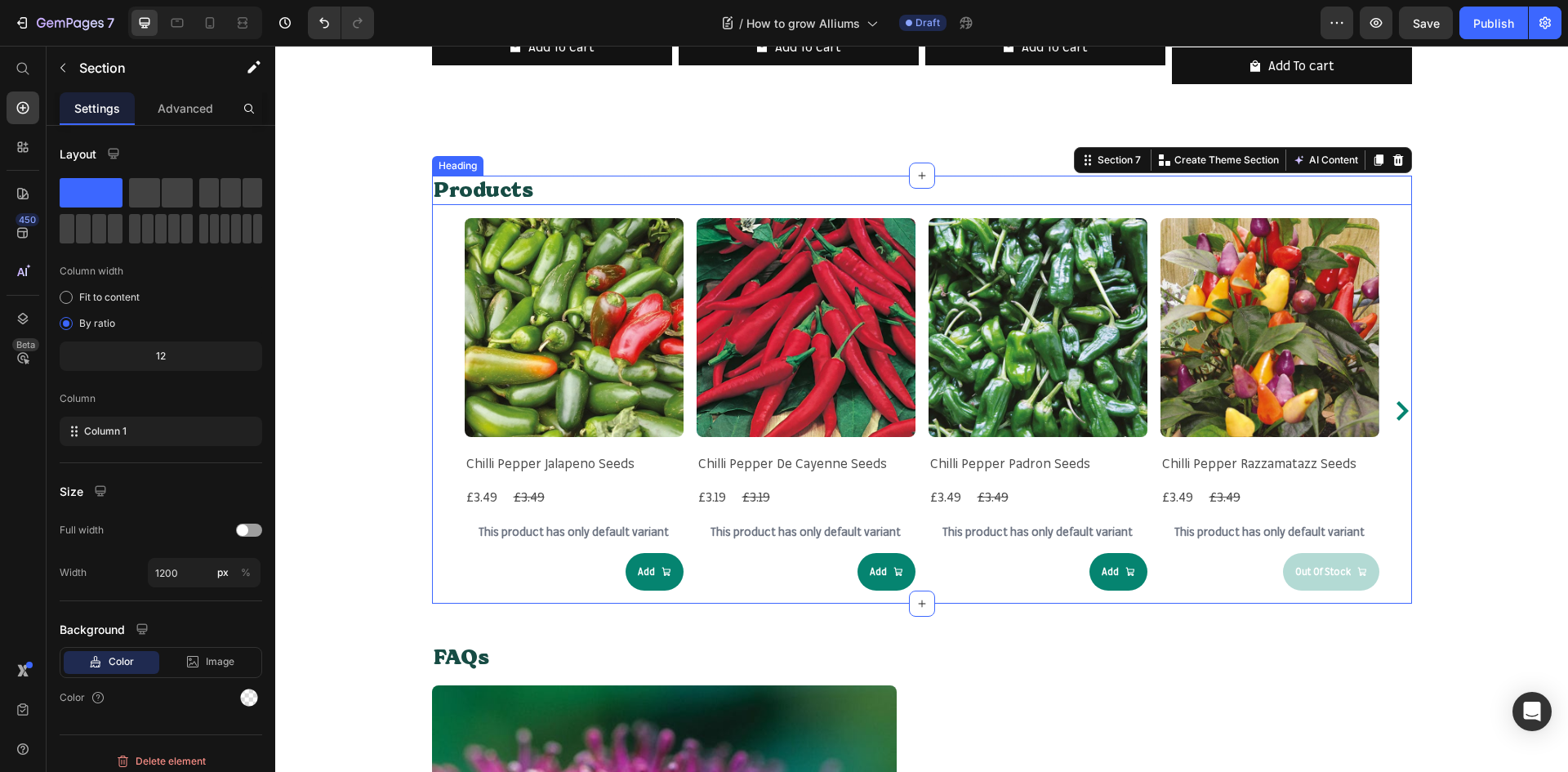 click on "Products" at bounding box center [922, 190] 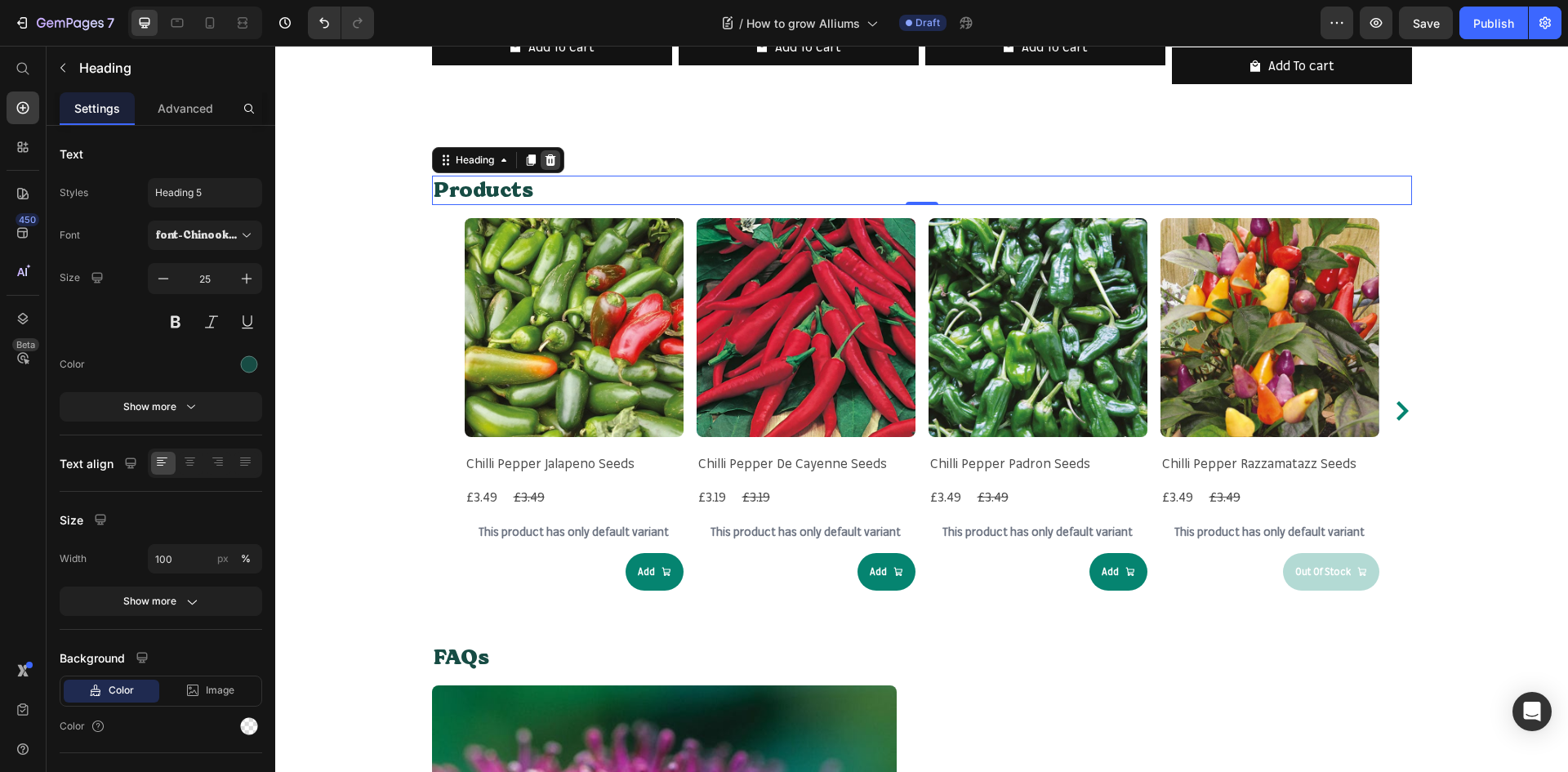 click 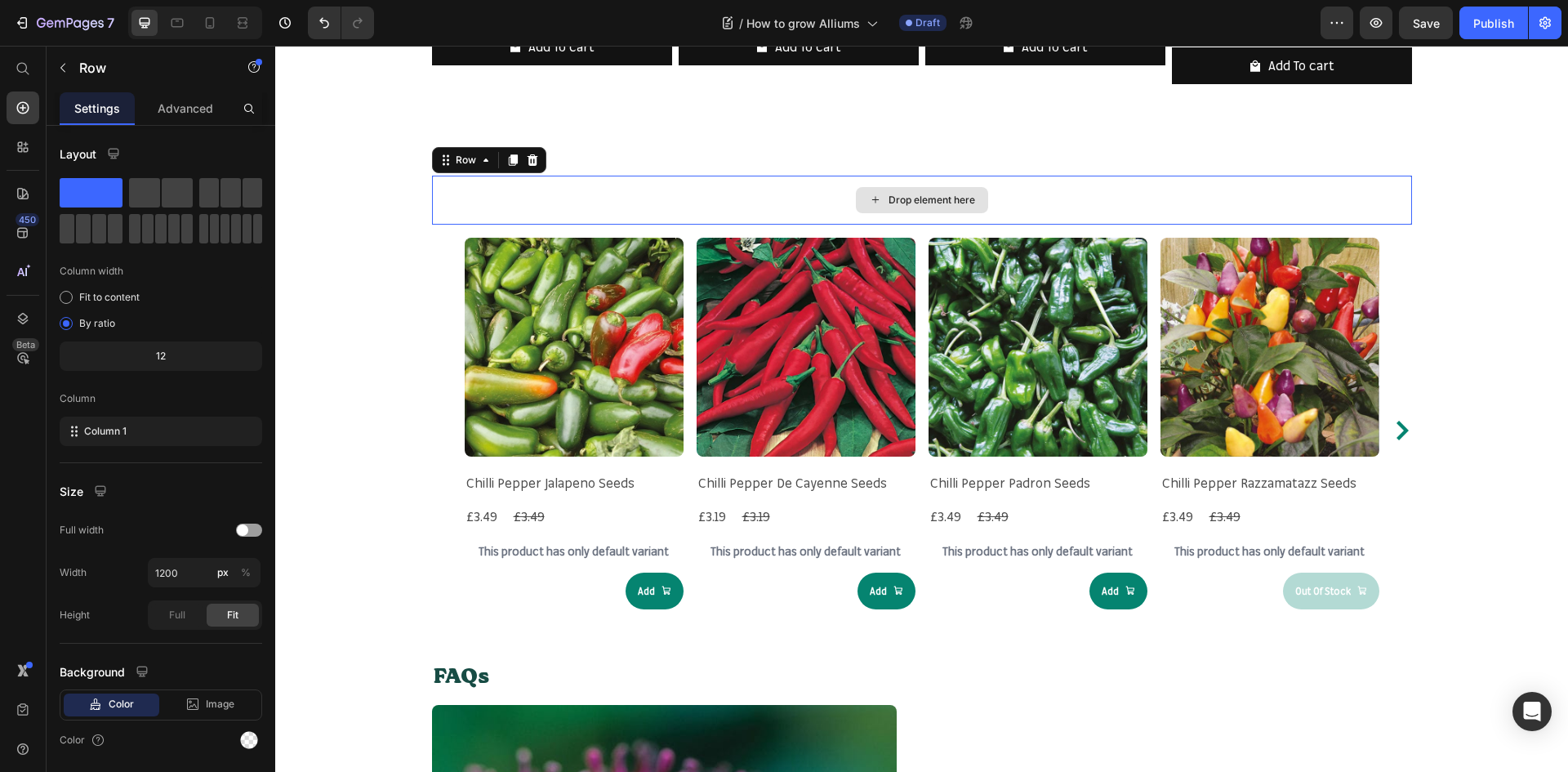 click on "Drop element here" at bounding box center [922, 200] 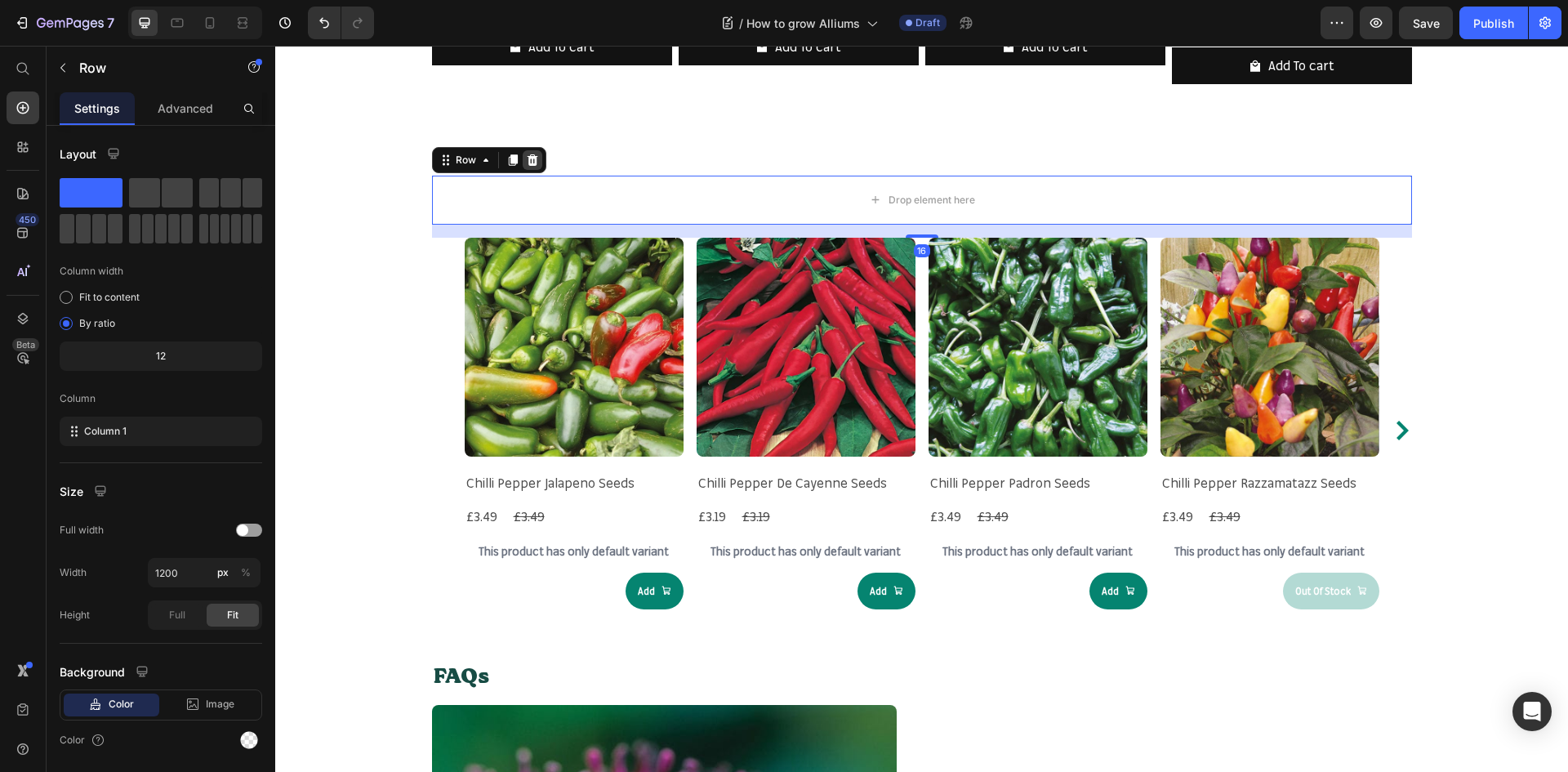 click 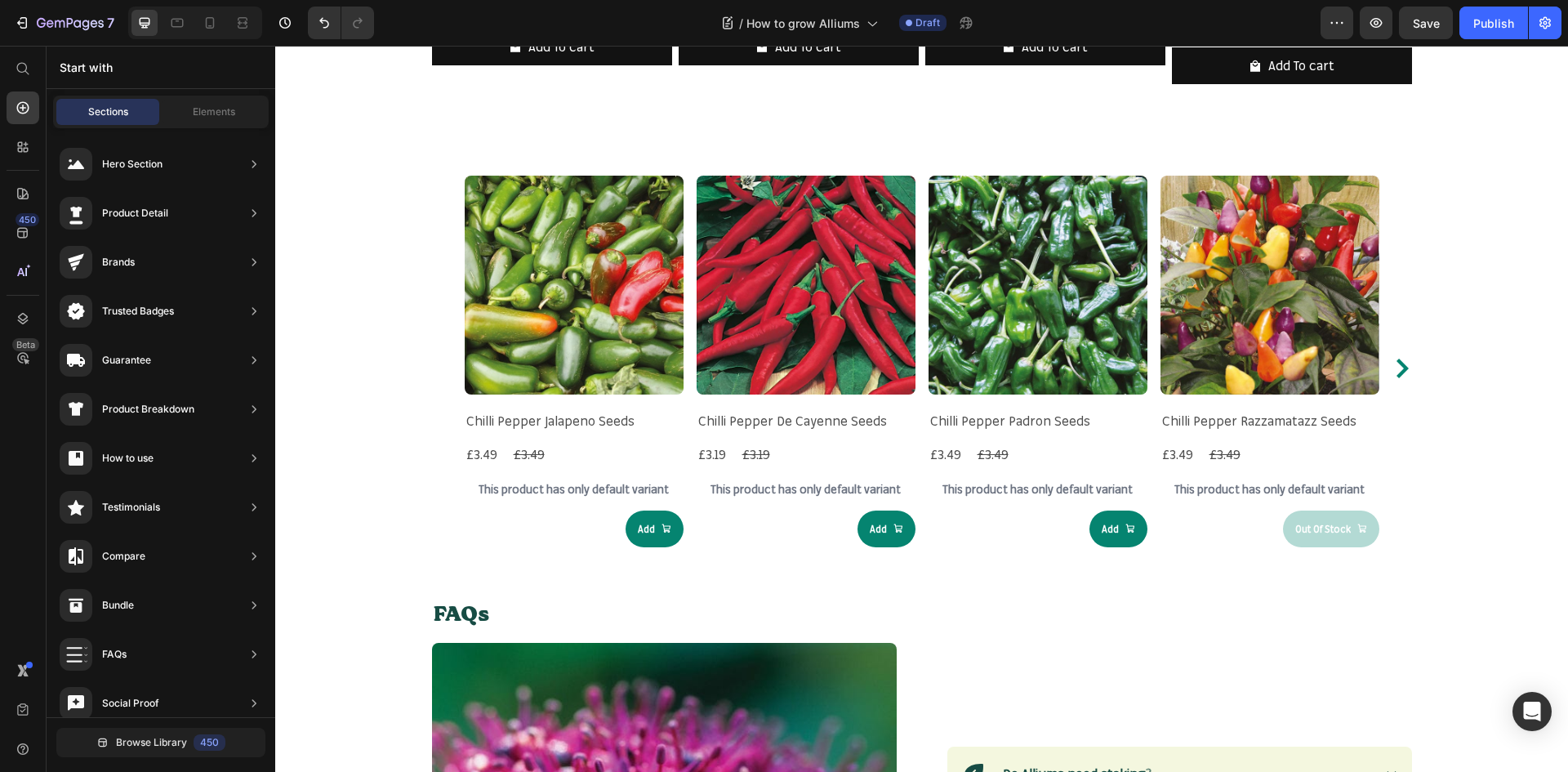 click on "Product Images Allium Border Mixed Bulbs Product Title £19.95 Product Price £19.95 Product Price Row This product has only default variant Product Variants & Swatches Add To cart Product Cart Button Row Product Images Allium atropurpureum Bulbs Product Title £8.95 Product Price £8.95 Product Price Row This product has only default variant Product Variants & Swatches Add To cart Product Cart Button Row Product Images Allium caeruleum Bulbs Product Title £8.95 Product Price £8.95 Product Price Row This product has only default variant Product Variants & Swatches Add To cart Product Cart Button Row Product Images Allium sphaerocephalon Bulbs Product Title £7.95 Product Price £7.95 Product Price Row This product has only default variant Product Variants & Swatches Add To cart Product Cart Button Row Product List Row Section 6 Product Images Chilli Pepper Jalapeno Seeds Product Title £3.49 Product Price £3.49 Product Price Row This product has only default variant Product Variants & Swatches Add Row Row" at bounding box center [921, 609] 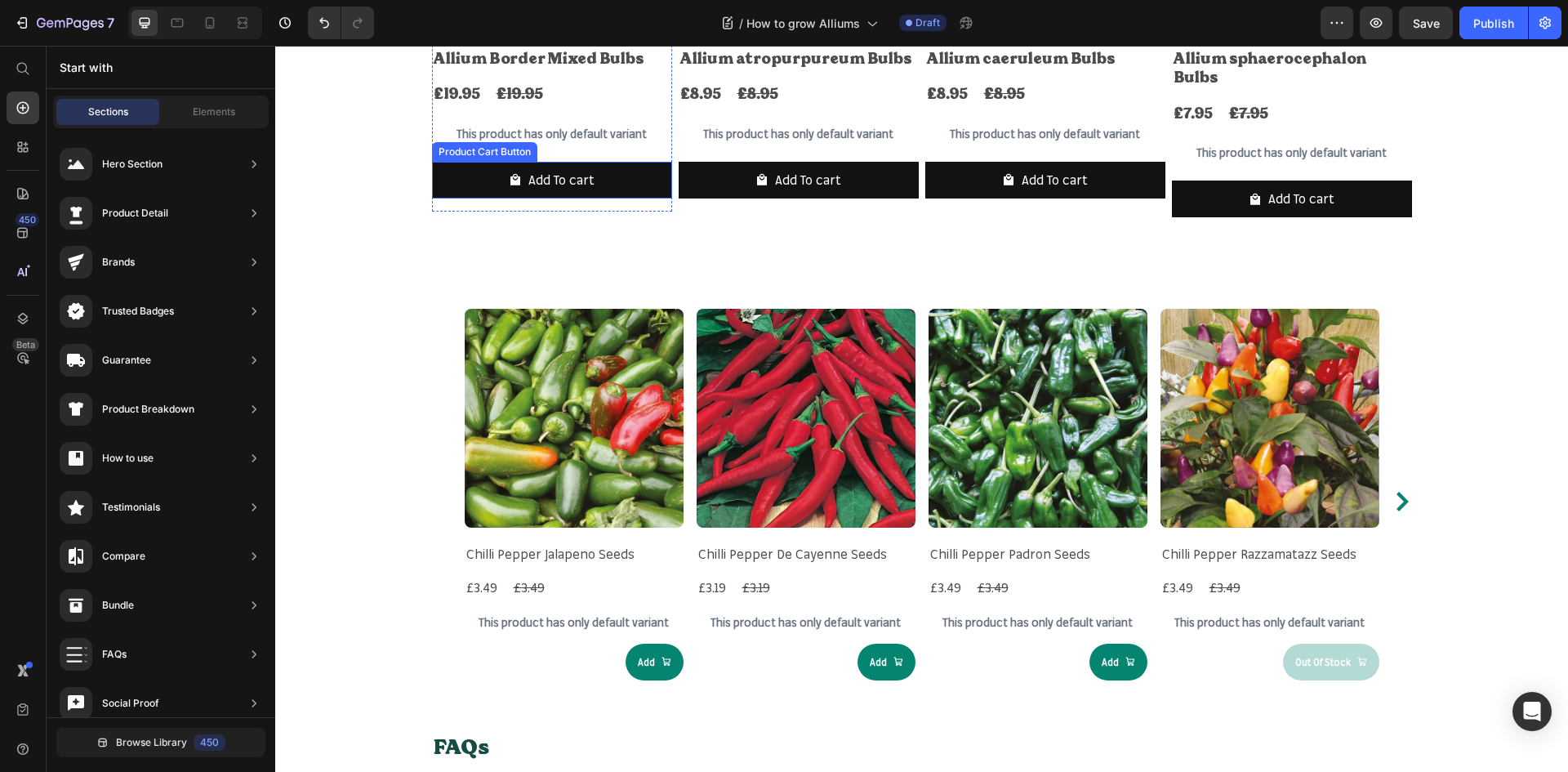 scroll, scrollTop: 1208, scrollLeft: 0, axis: vertical 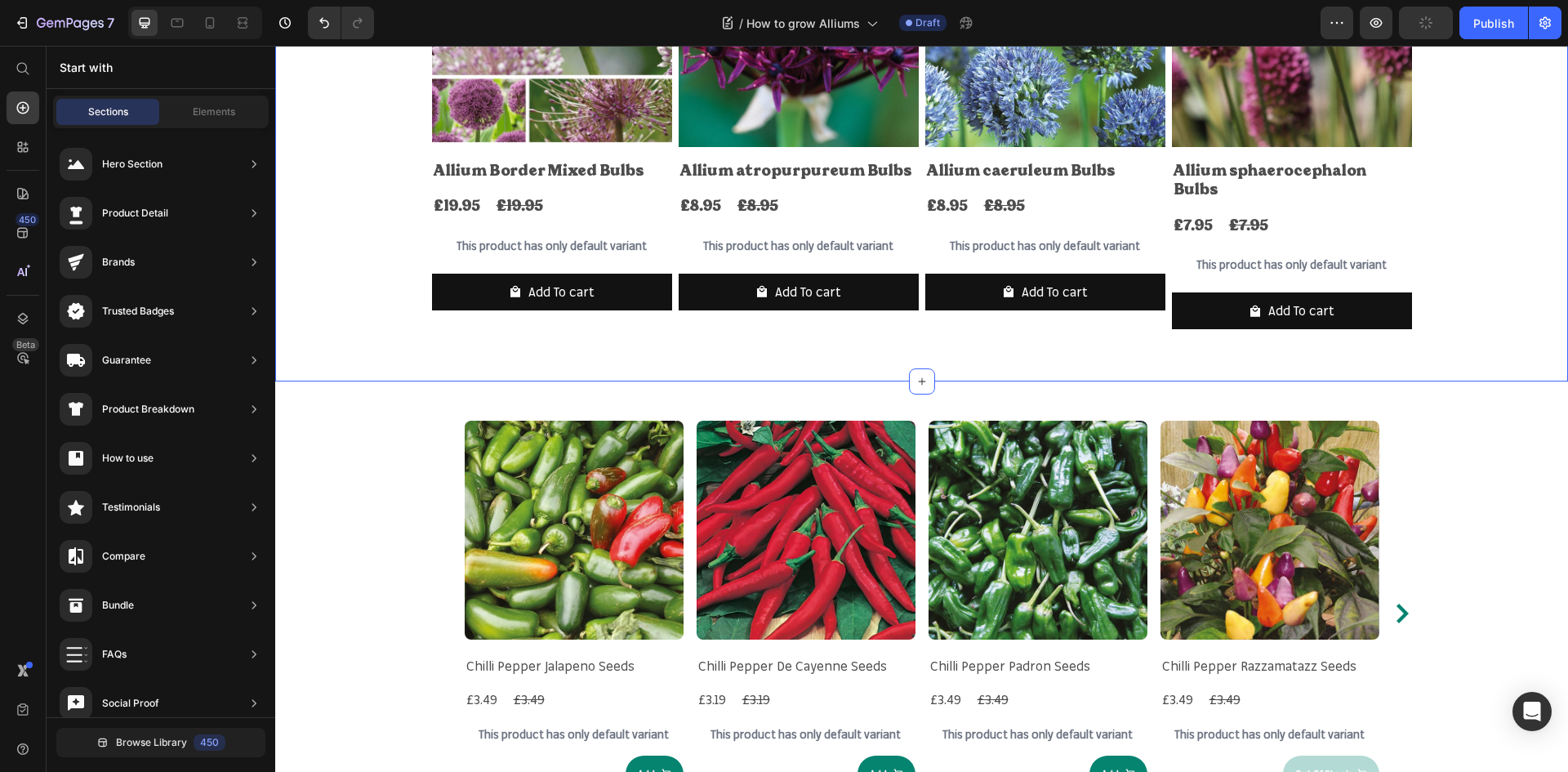 click on "Product Images Allium Border Mixed Bulbs Product Title £19.95 Product Price £19.95 Product Price Row This product has only default variant Product Variants & Swatches Add To cart Product Cart Button Row Product Images Allium atropurpureum Bulbs Product Title £8.95 Product Price £8.95 Product Price Row This product has only default variant Product Variants & Swatches Add To cart Product Cart Button Row Product Images Allium caeruleum Bulbs Product Title £8.95 Product Price £8.95 Product Price Row This product has only default variant Product Variants & Swatches Add To cart Product Cart Button Row Product Images Allium sphaerocephalon Bulbs Product Title £7.95 Product Price £7.95 Product Price Row This product has only default variant Product Variants & Swatches Add To cart Product Cart Button Row Product List Row Section 6" at bounding box center [921, 131] 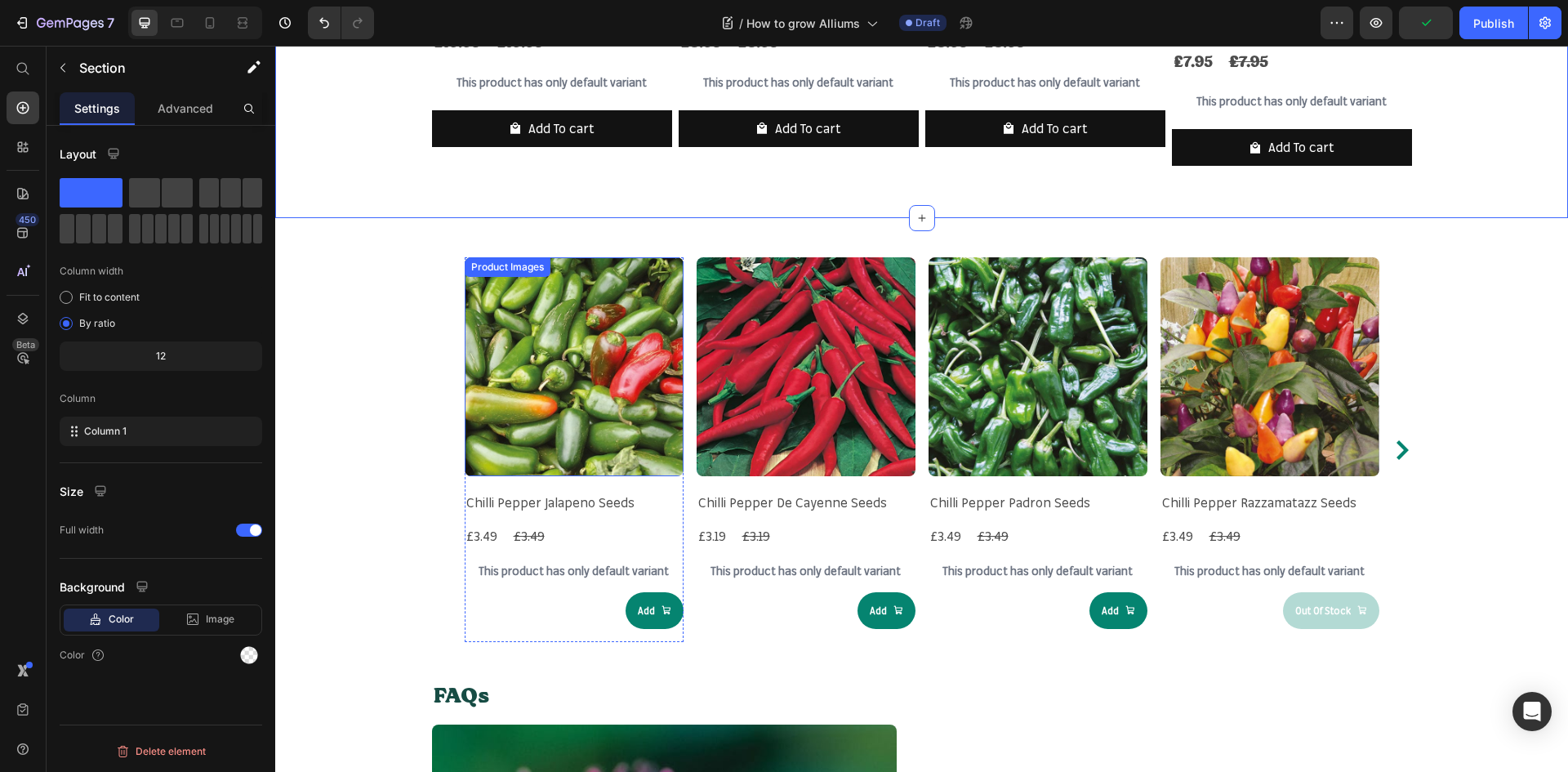 scroll, scrollTop: 1127, scrollLeft: 0, axis: vertical 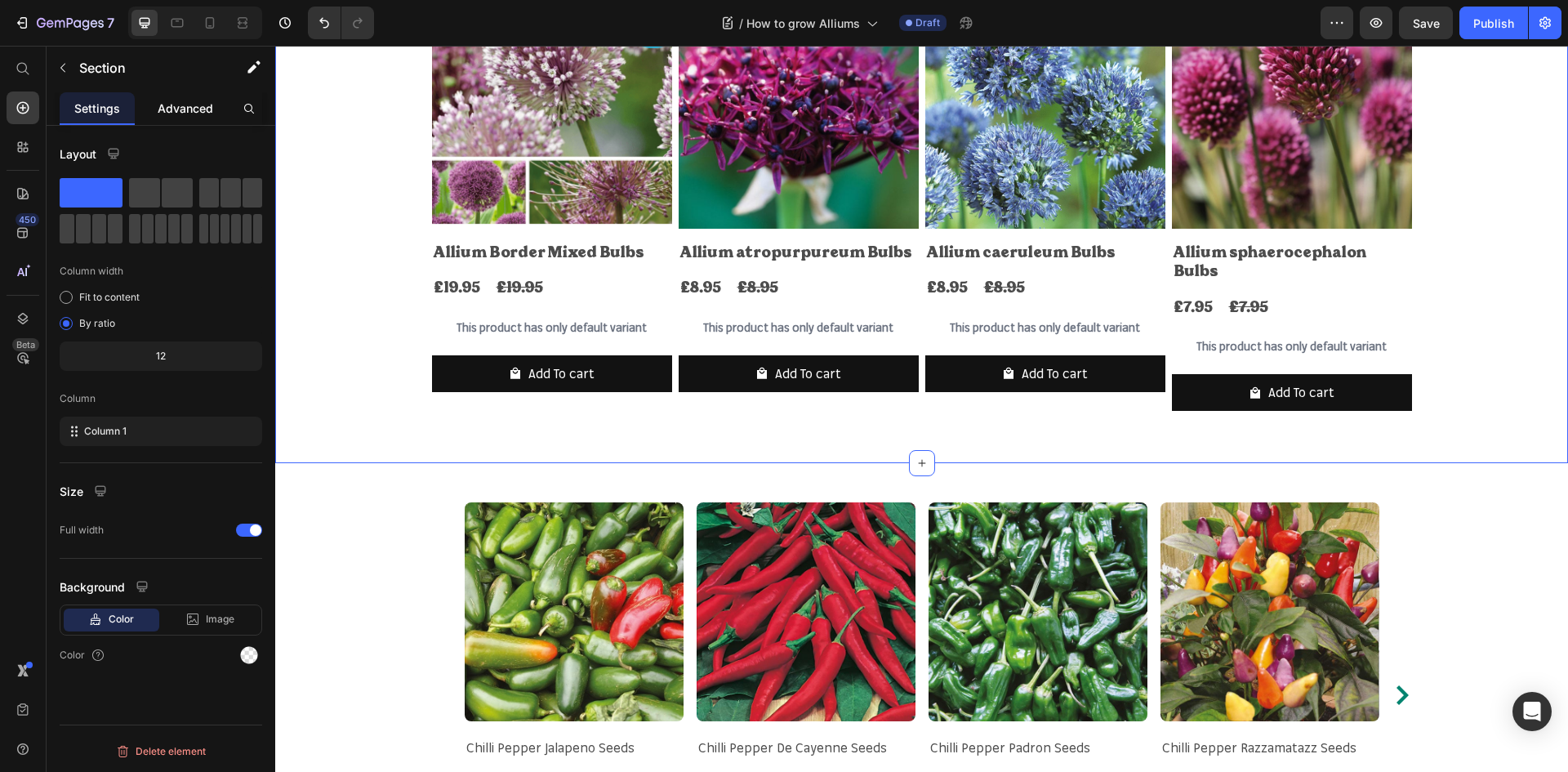 click on "Advanced" at bounding box center [185, 108] 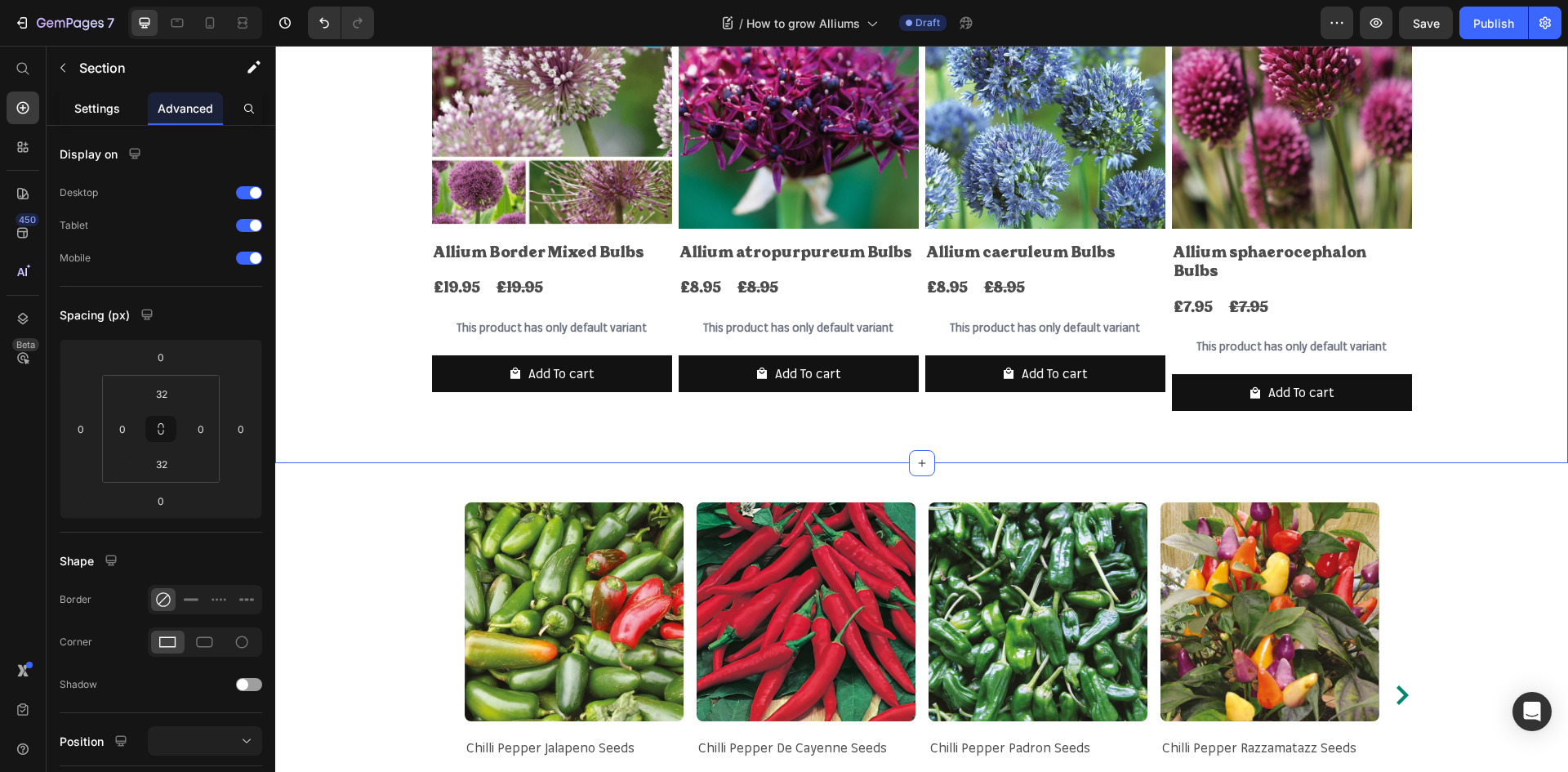 click on "Settings" at bounding box center (97, 108) 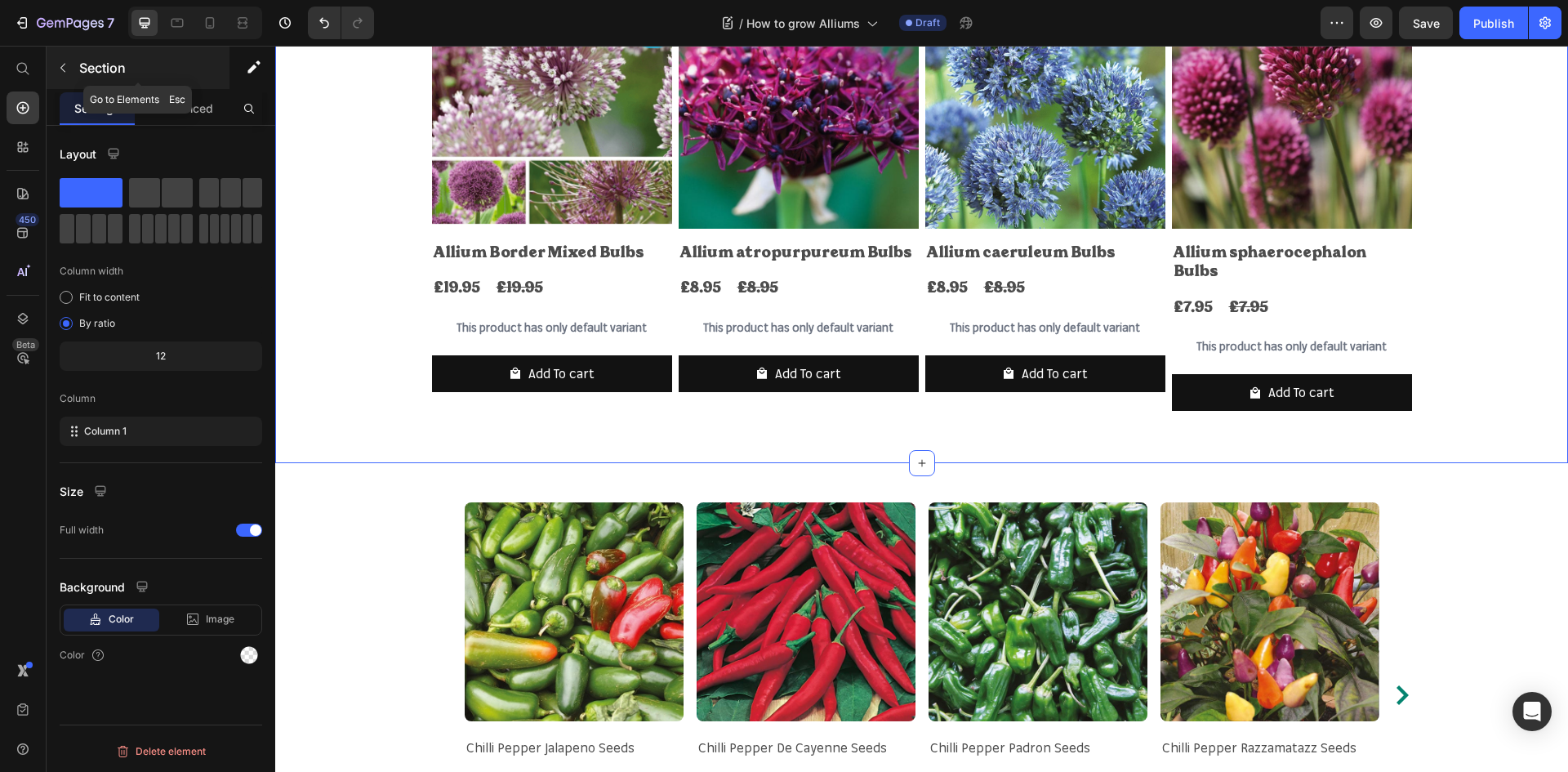 click 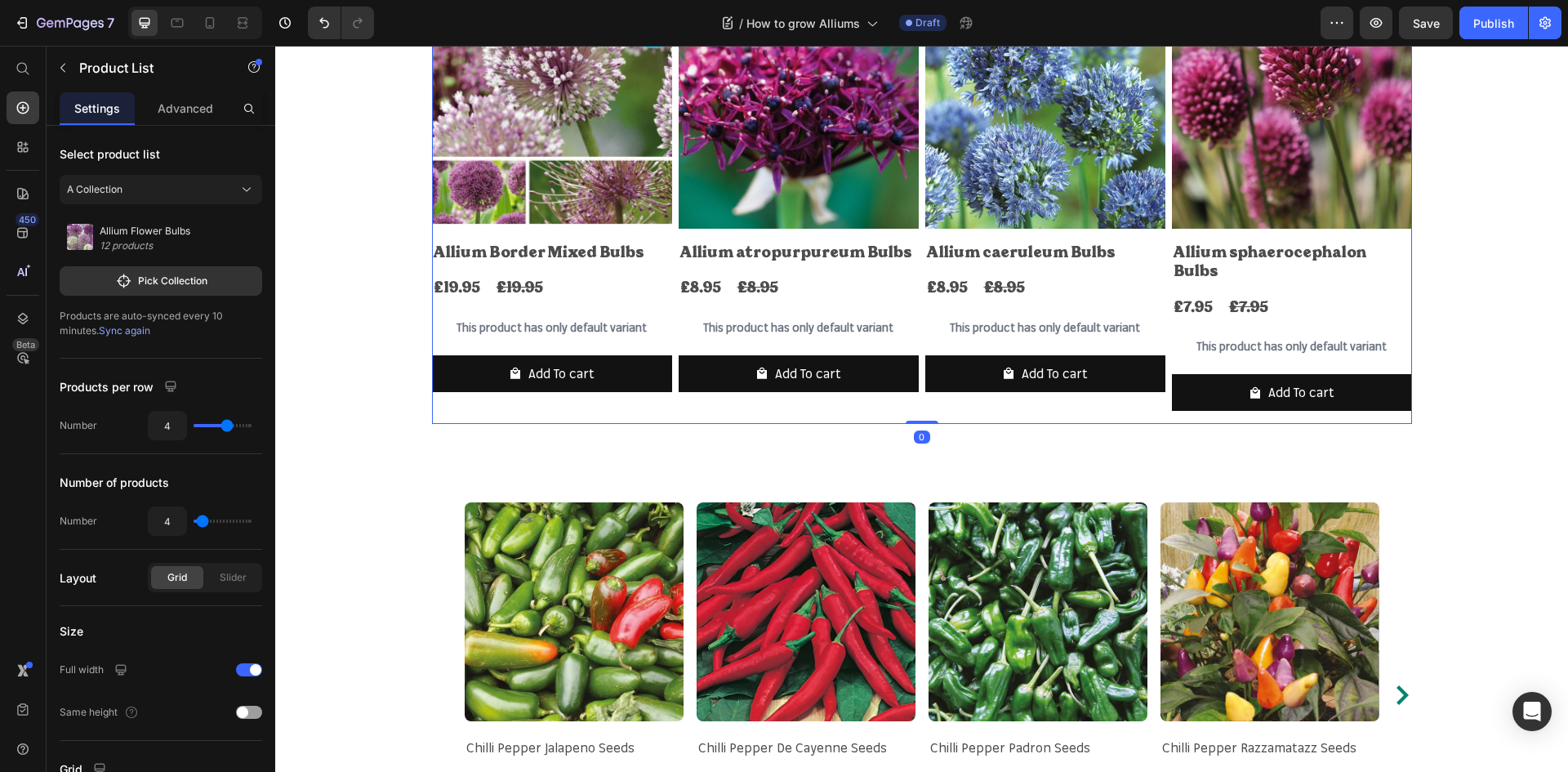 click on "Product Images Allium Border Mixed Bulbs Product Title £19.95 Product Price £19.95 Product Price Row This product has only default variant Product Variants & Swatches Add To cart Product Cart Button Row Product Images Allium atropurpureum Bulbs Product Title £8.95 Product Price £8.95 Product Price Row This product has only default variant Product Variants & Swatches Add To cart Product Cart Button Row Product Images Allium caeruleum Bulbs Product Title £8.95 Product Price £8.95 Product Price Row This product has only default variant Product Variants & Swatches Add To cart Product Cart Button Row Product Images Allium sphaerocephalon Bulbs Product Title £7.95 Product Price £7.95 Product Price Row This product has only default variant Product Variants & Swatches Add To cart Product Cart Button Row" at bounding box center (922, 206) 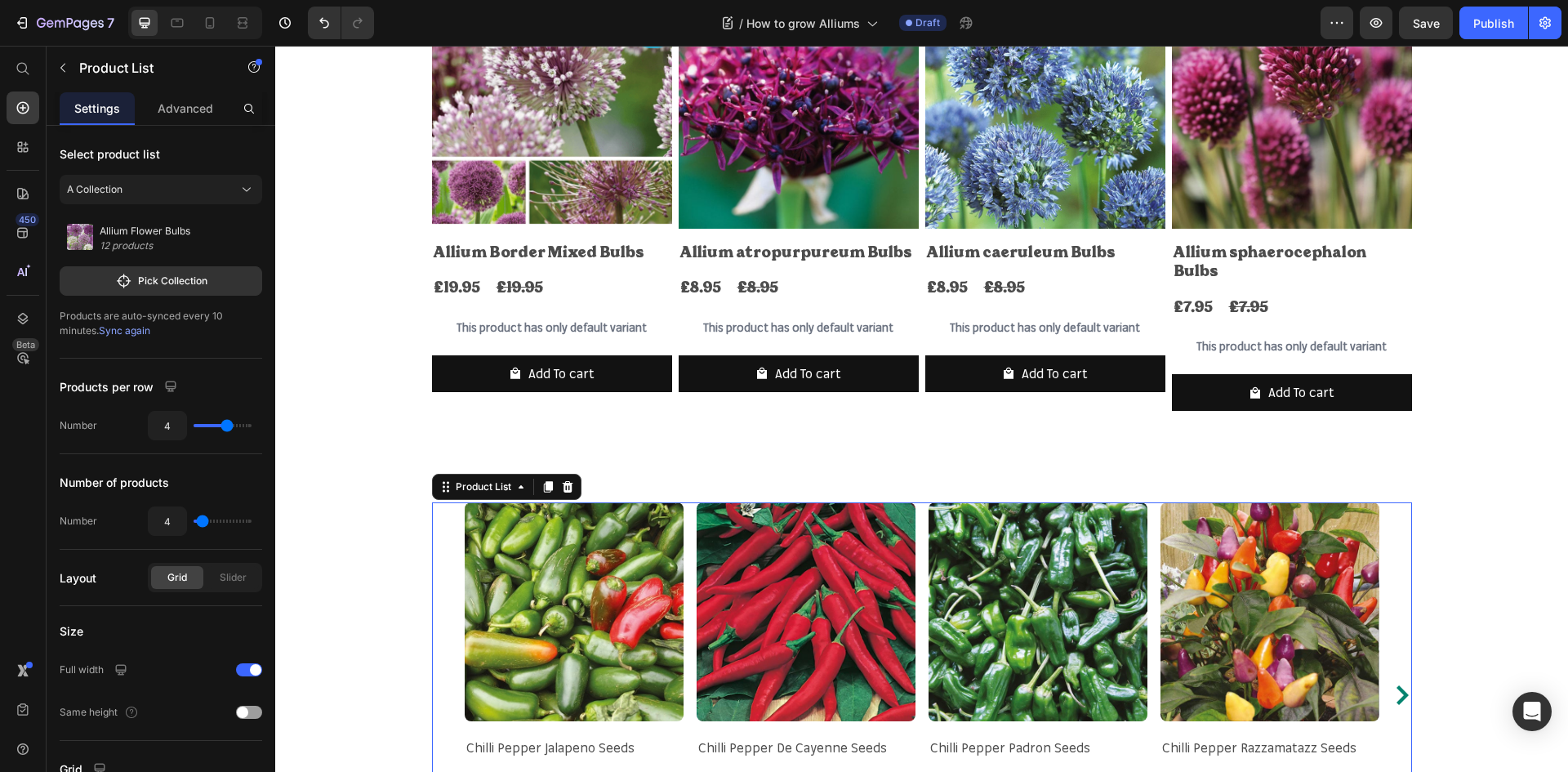 click on "Product Images Chilli Pepper Jalapeno Seeds Product Title £3.49 Product Price £3.49 Product Price Row This product has only default variant Product Variants & Swatches
Add Product Cart Button Row Product Images Chilli Pepper De Cayenne Seeds Product Title £3.19 Product Price £3.19 Product Price Row This product has only default variant Product Variants & Swatches
Add Product Cart Button Row Product Images Chilli Pepper Padron Seeds Product Title £3.49 Product Price £3.49 Product Price Row This product has only default variant Product Variants & Swatches
Add Product Cart Button Row Product Images Chilli Pepper Razzamatazz Seeds Product Title £3.49 Product Price £3.49 Product Price Row This product has only default variant Product Variants & Swatches
Out Of Stock Product Cart Button Row Product Images Pepper (Chilli) Rokita Seeds Product Title £2.89 Product Price £2.89 Product Price Row This product has only default variant Out Of Stock" at bounding box center (922, 694) 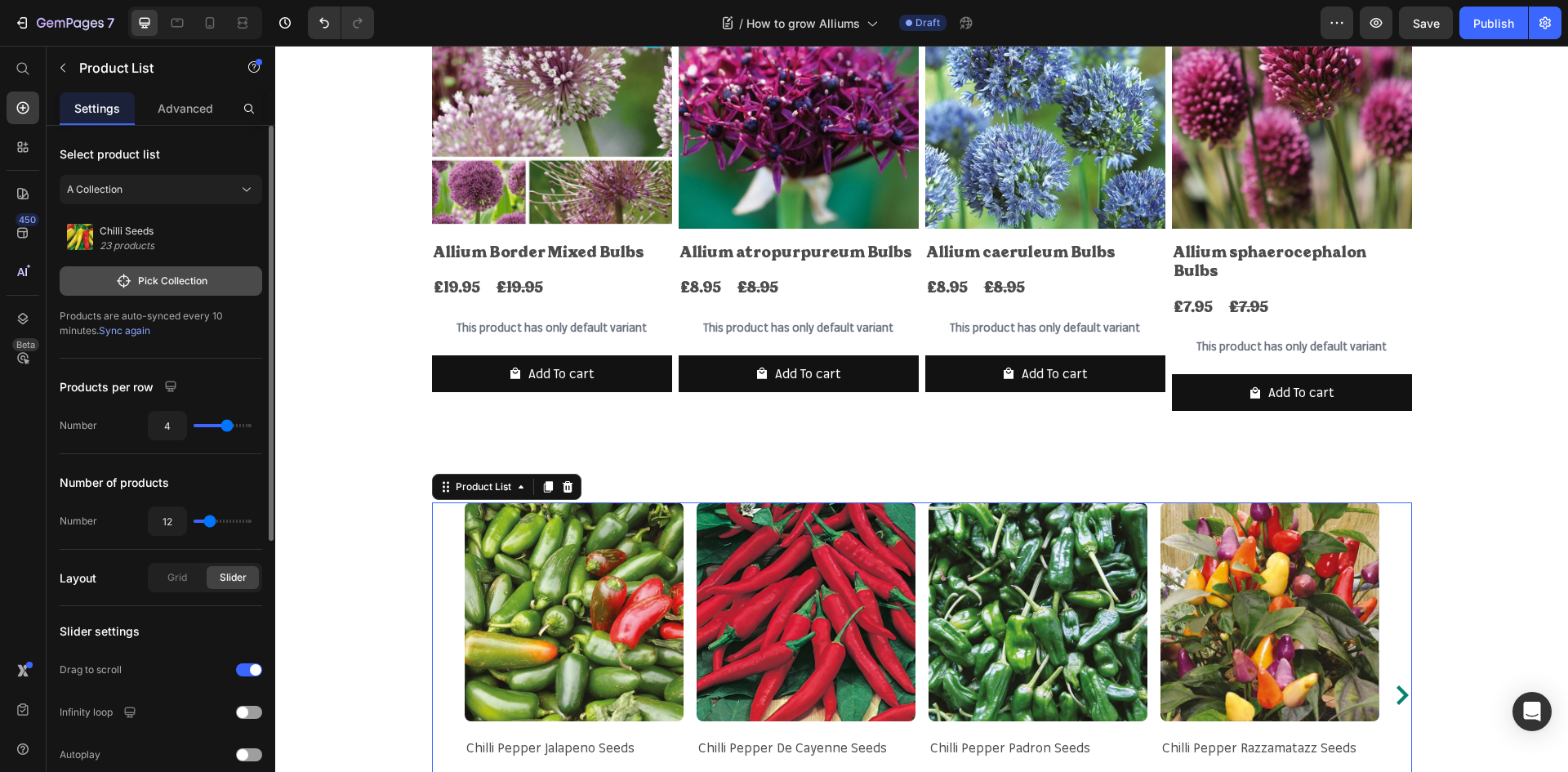 click on "Pick Collection" at bounding box center [161, 281] 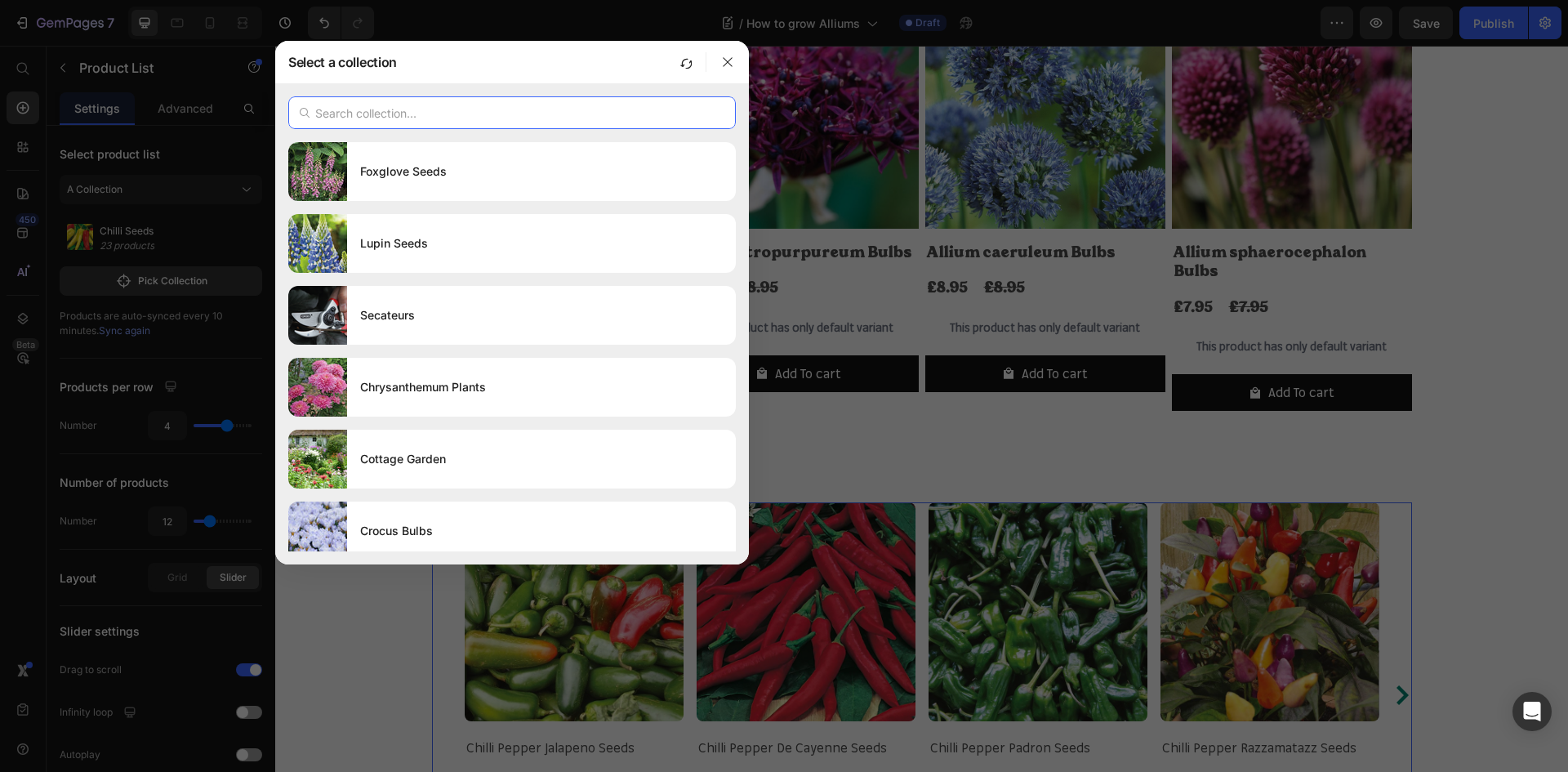 click at bounding box center (512, 113) 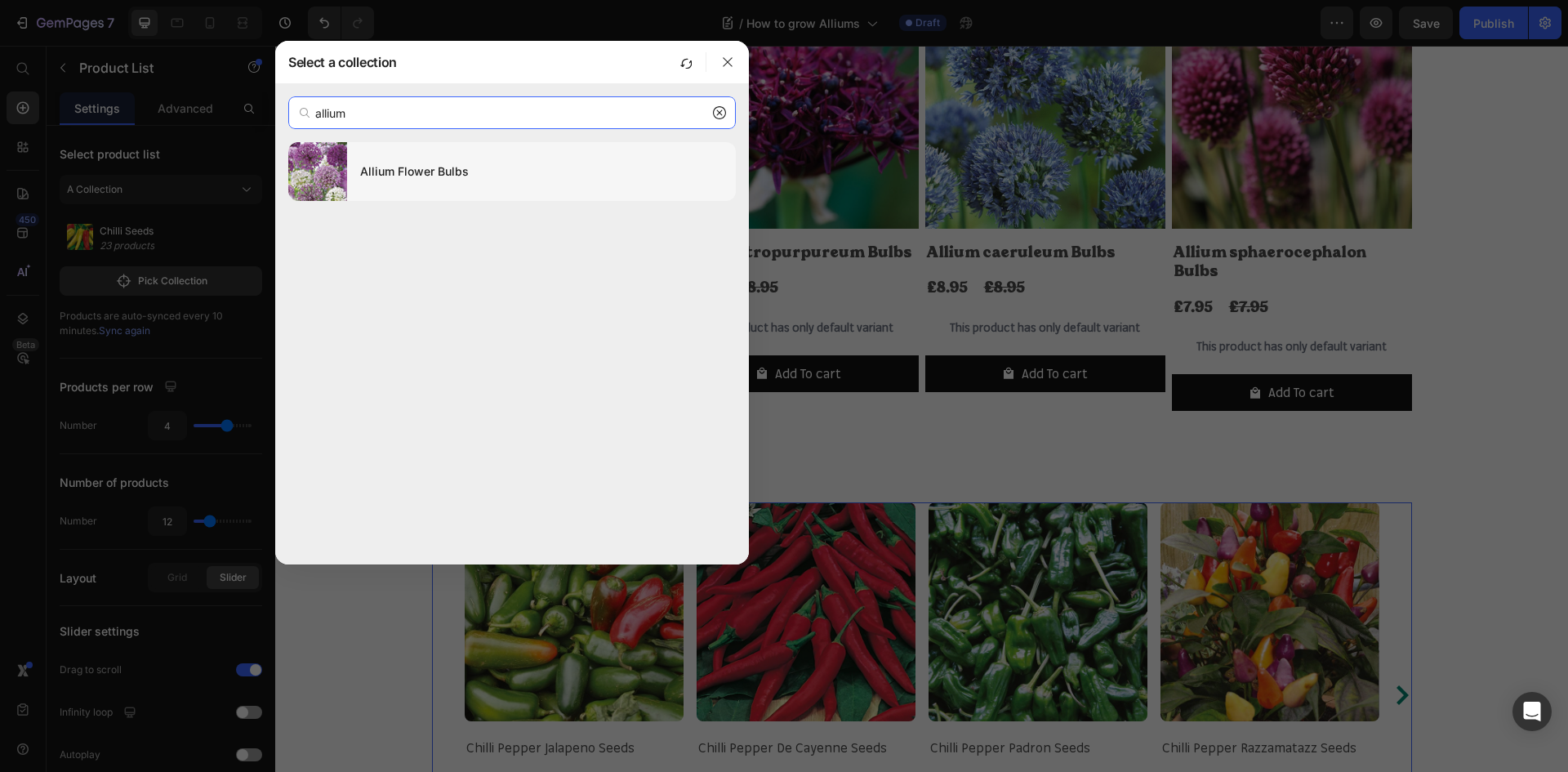 type on "allium" 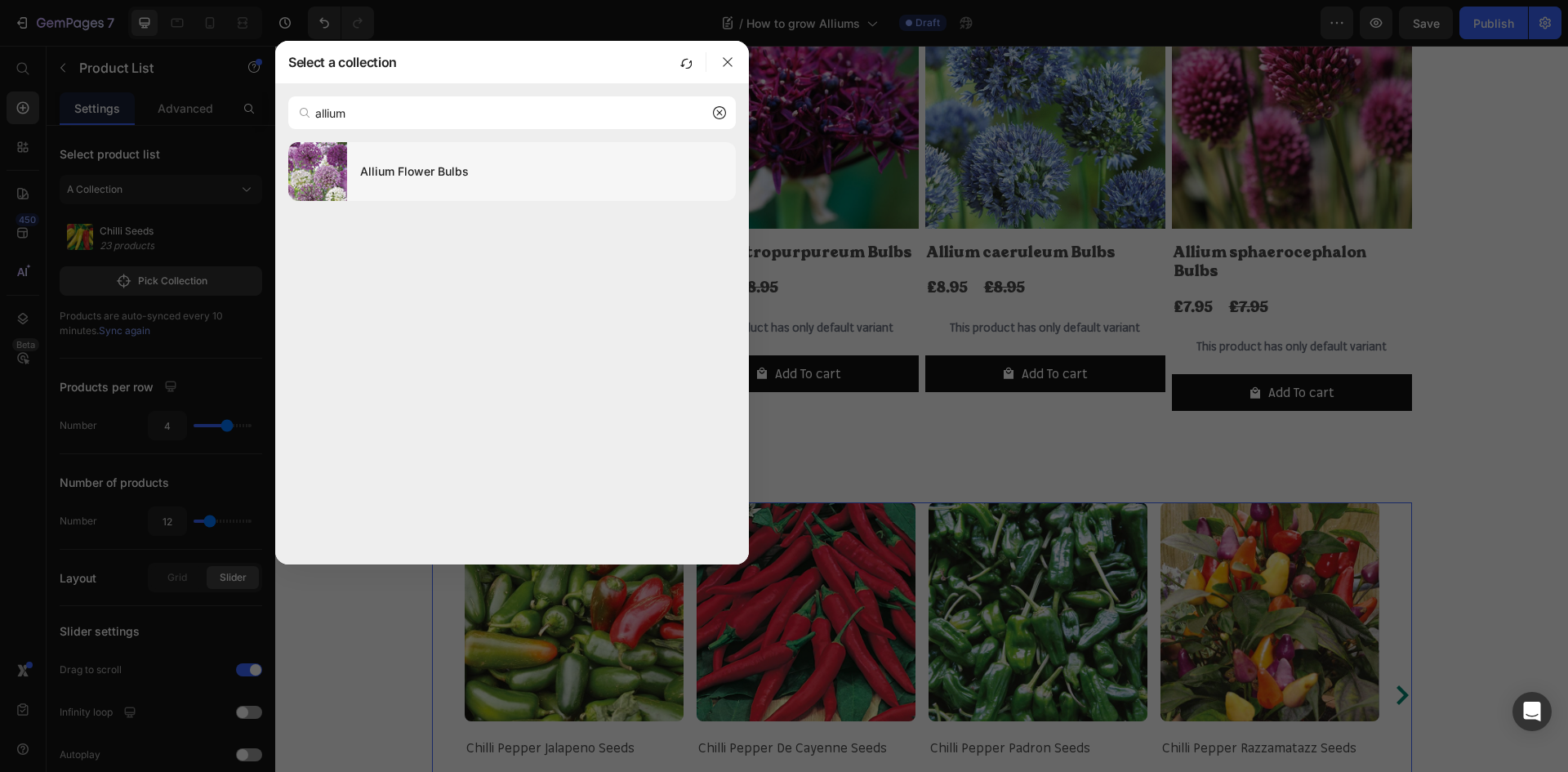 click on "Allium Flower Bulbs" at bounding box center (541, 172) 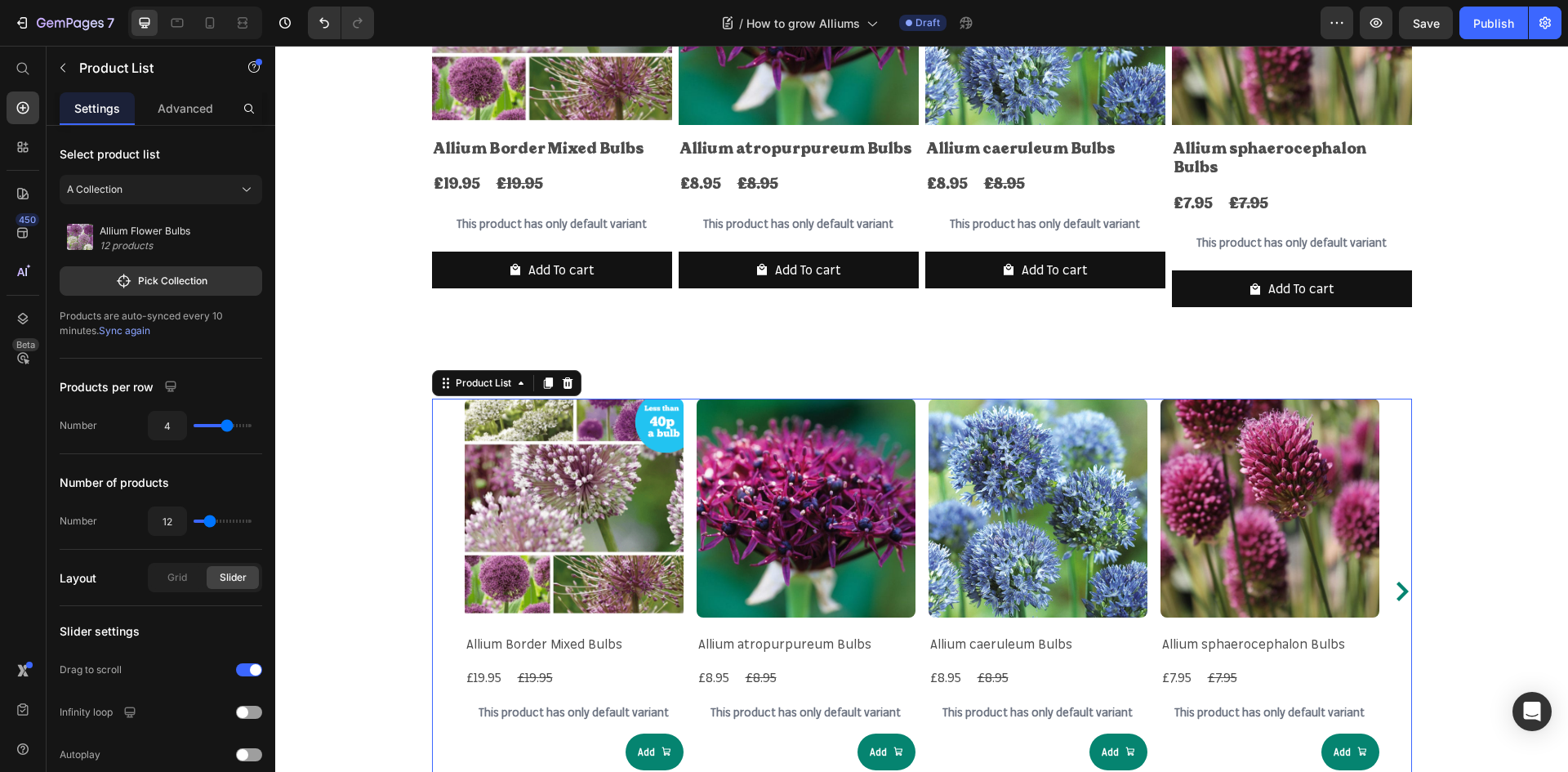 scroll, scrollTop: 1453, scrollLeft: 0, axis: vertical 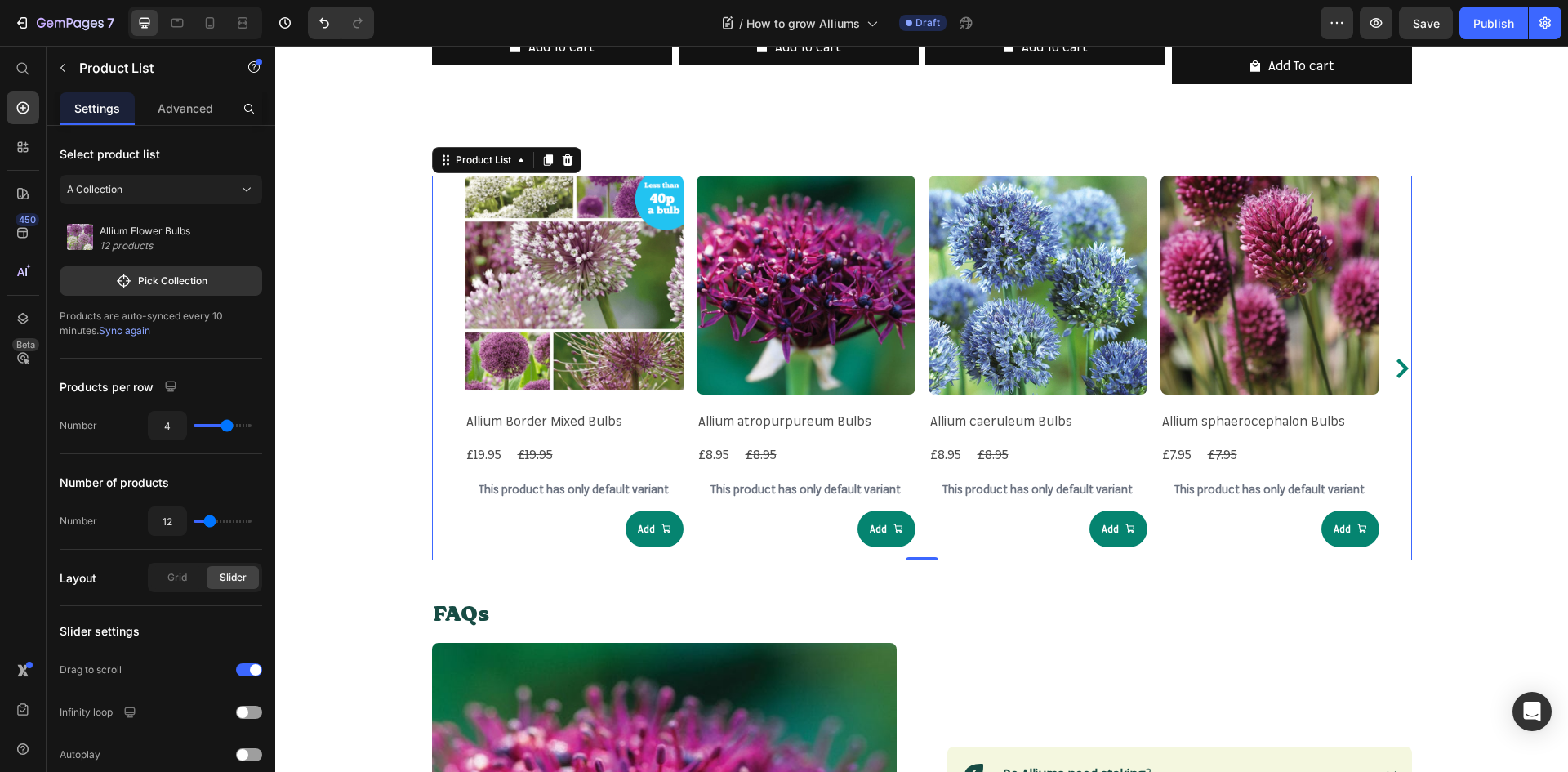 click on "Product Images Allium Border Mixed Bulbs Product Title £19.95 Product Price £19.95 Product Price Row This product has only default variant Product Variants & Swatches Add To cart Product Cart Button Row Product Images Allium atropurpureum Bulbs Product Title £8.95 Product Price £8.95 Product Price Row This product has only default variant Product Variants & Swatches Add To cart Product Cart Button Row Product Images Allium caeruleum Bulbs Product Title £8.95 Product Price £8.95 Product Price Row This product has only default variant Product Variants & Swatches Add To cart Product Cart Button Row Product Images Allium sphaerocephalon Bulbs Product Title £7.95 Product Price £7.95 Product Price Row This product has only default variant Product Variants & Swatches Add To cart Product Cart Button Row Product List Row Section 6 Product Images Allium Border Mixed Bulbs Product Title £19.95 Product Price £19.95 Product Price Row This product has only default variant Product Variants & Swatches Add Row Row" at bounding box center (921, 609) 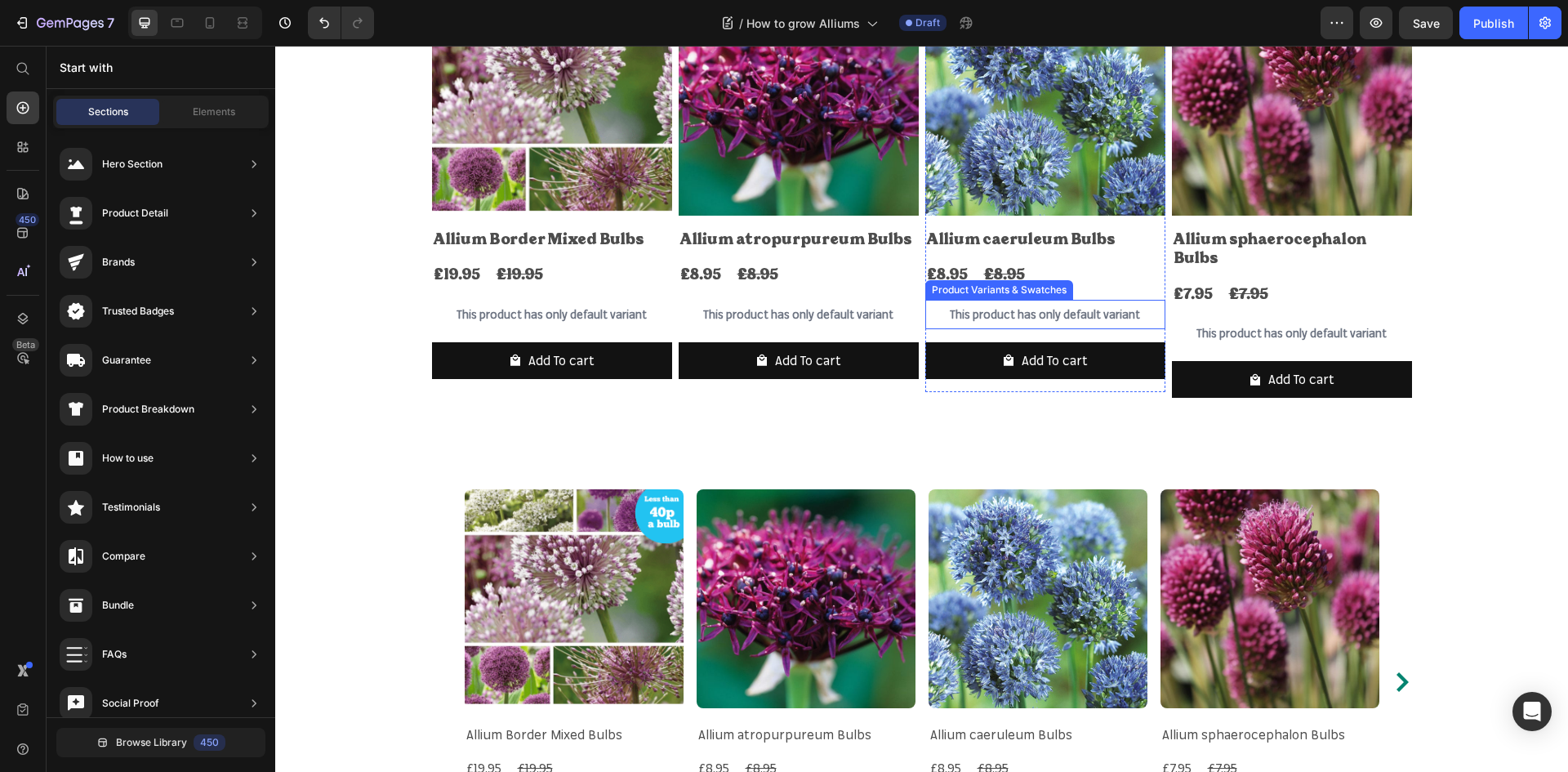 scroll, scrollTop: 1045, scrollLeft: 0, axis: vertical 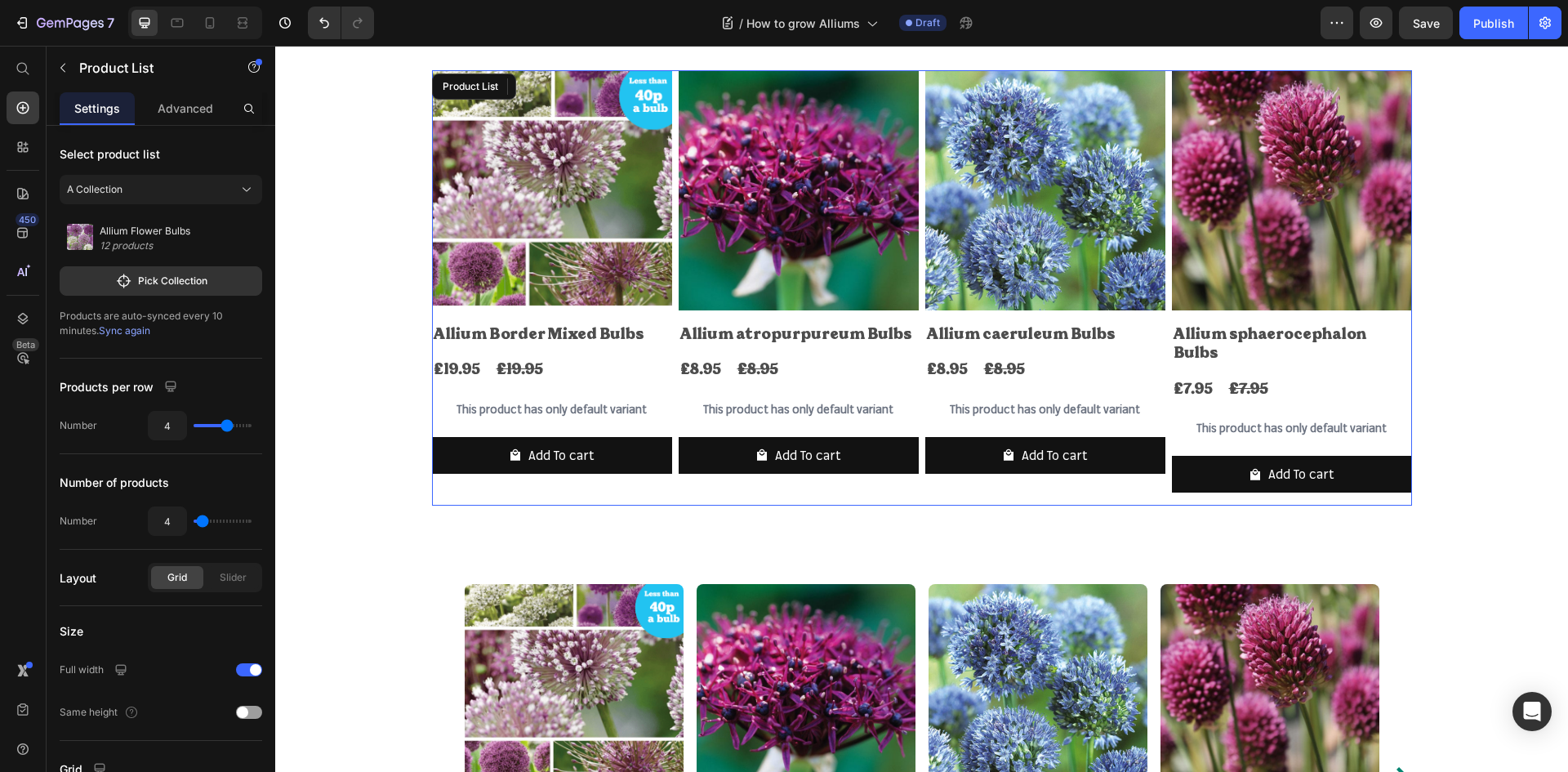 click on "Product Images Allium Border Mixed Bulbs Product Title £19.95 Product Price £19.95 Product Price Row This product has only default variant Product Variants & Swatches Add To cart Product Cart Button Row Product Images Allium atropurpureum Bulbs Product Title £8.95 Product Price £8.95 Product Price Row This product has only default variant Product Variants & Swatches Add To cart Product Cart Button Row Product Images Allium caeruleum Bulbs Product Title £8.95 Product Price £8.95 Product Price Row This product has only default variant Product Variants & Swatches Add To cart Product Cart Button Row Product Images Allium sphaerocephalon Bulbs Product Title £7.95 Product Price £7.95 Product Price Row This product has only default variant Product Variants & Swatches Add To cart Product Cart Button Row" at bounding box center [922, 288] 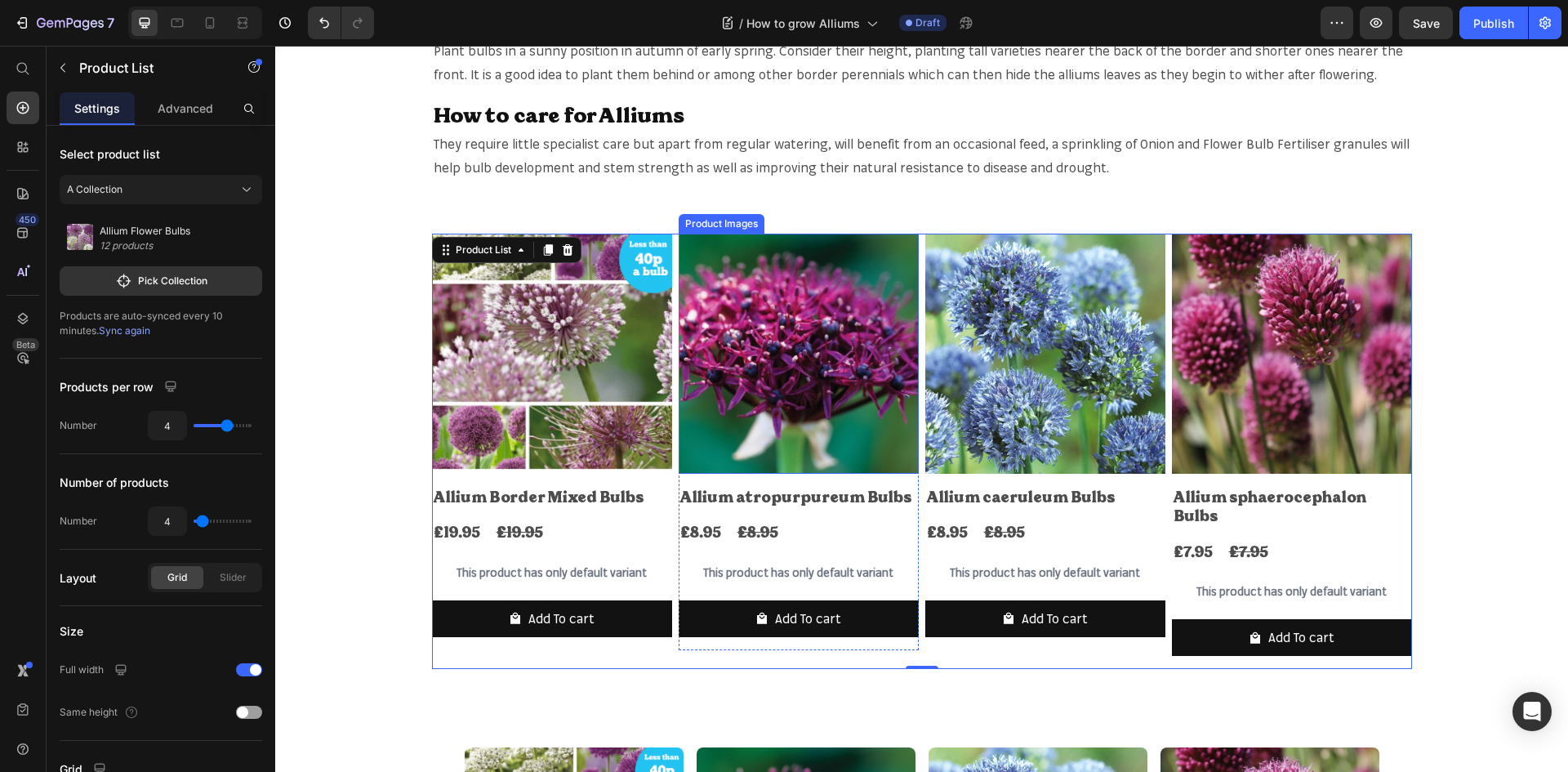 scroll, scrollTop: 1045, scrollLeft: 0, axis: vertical 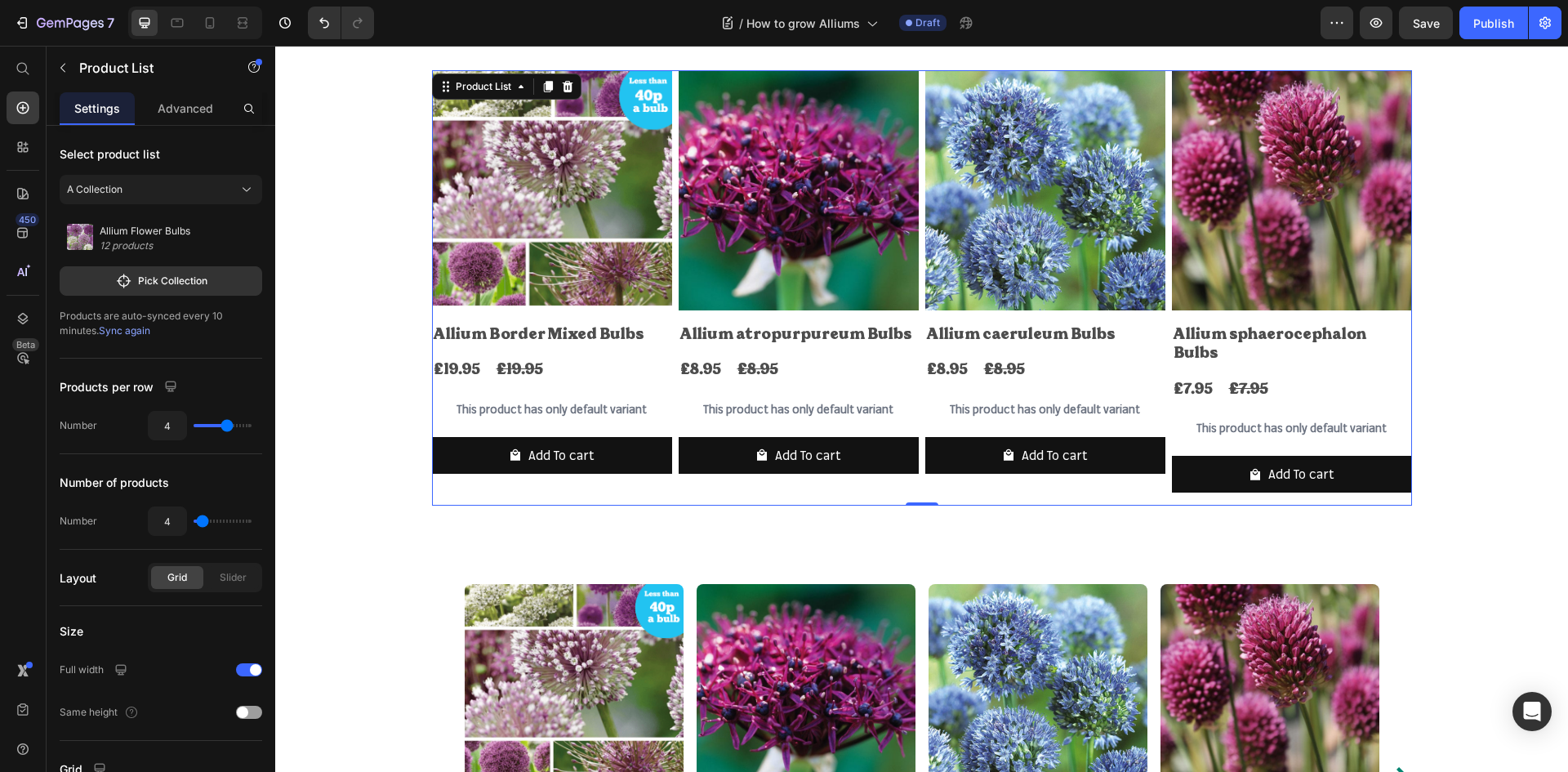 click on "Product Images Allium Border Mixed Bulbs Product Title £19.95 Product Price £19.95 Product Price Row This product has only default variant Product Variants & Swatches Add To cart Product Cart Button Row Product Images Allium atropurpureum Bulbs Product Title £8.95 Product Price £8.95 Product Price Row This product has only default variant Product Variants & Swatches Add To cart Product Cart Button Row Product Images Allium caeruleum Bulbs Product Title £8.95 Product Price £8.95 Product Price Row This product has only default variant Product Variants & Swatches Add To cart Product Cart Button Row Product Images Allium sphaerocephalon Bulbs Product Title £7.95 Product Price £7.95 Product Price Row This product has only default variant Product Variants & Swatches Add To cart Product Cart Button Row" at bounding box center (922, 288) 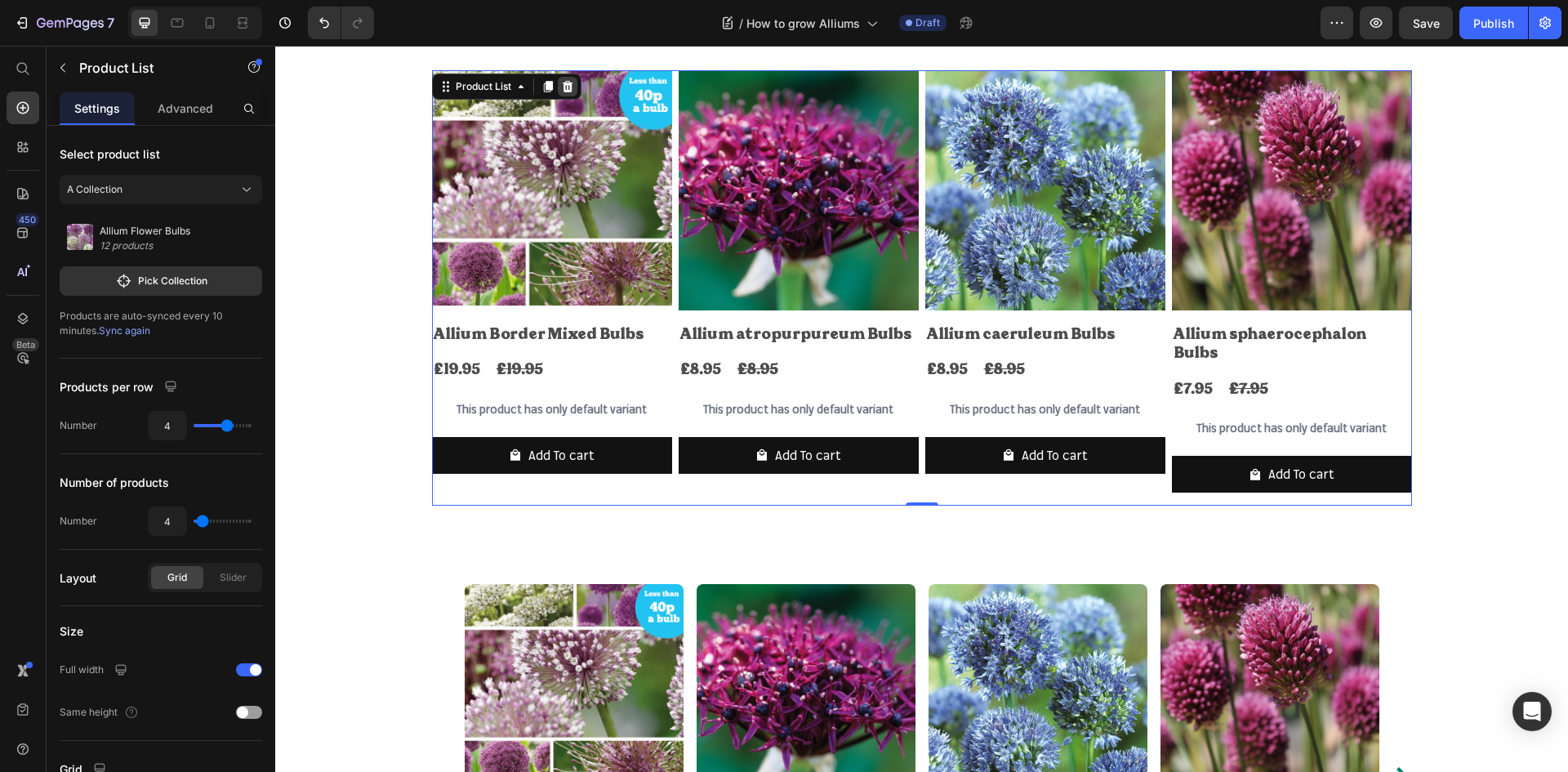 click 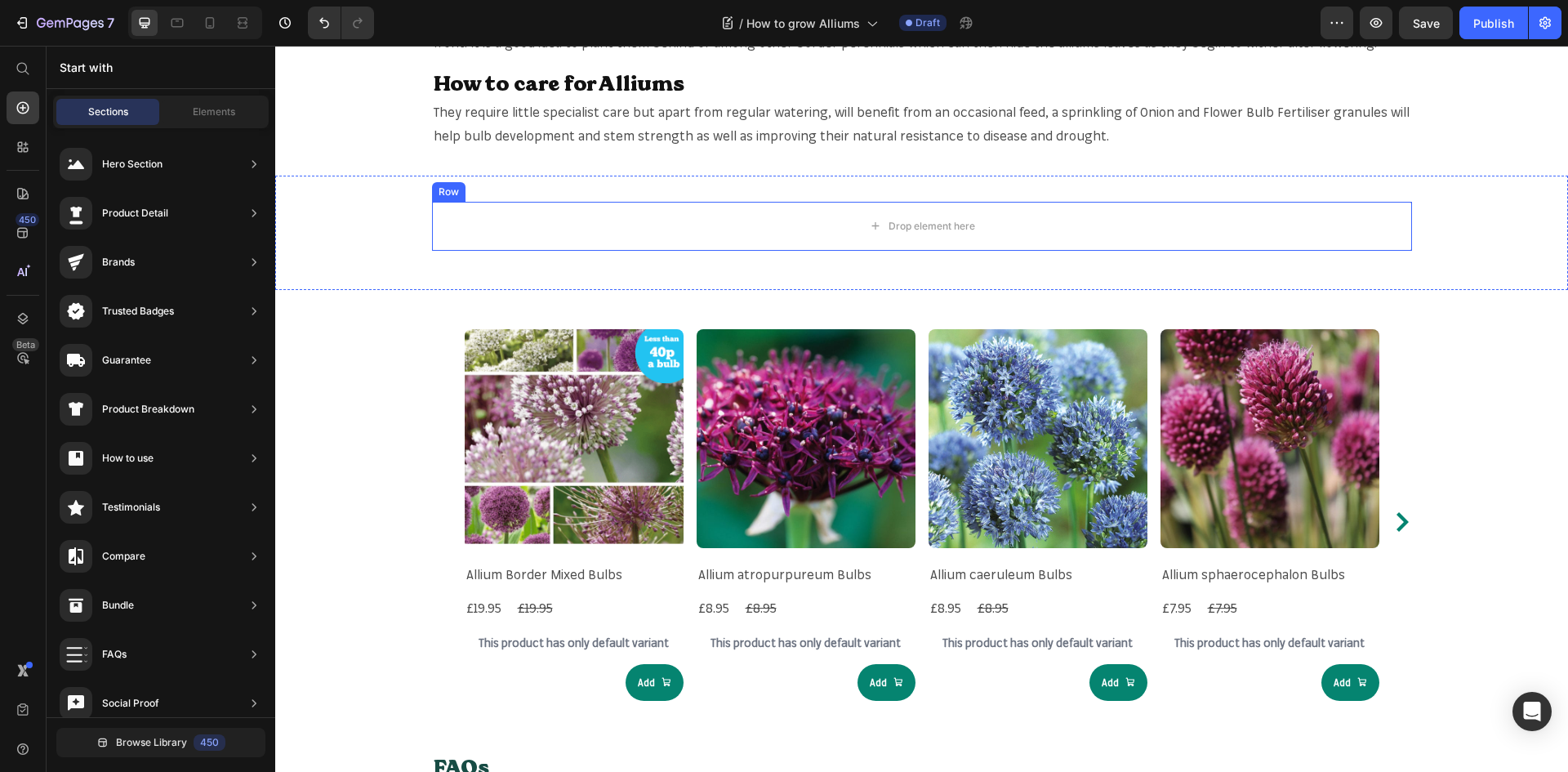 scroll, scrollTop: 881, scrollLeft: 0, axis: vertical 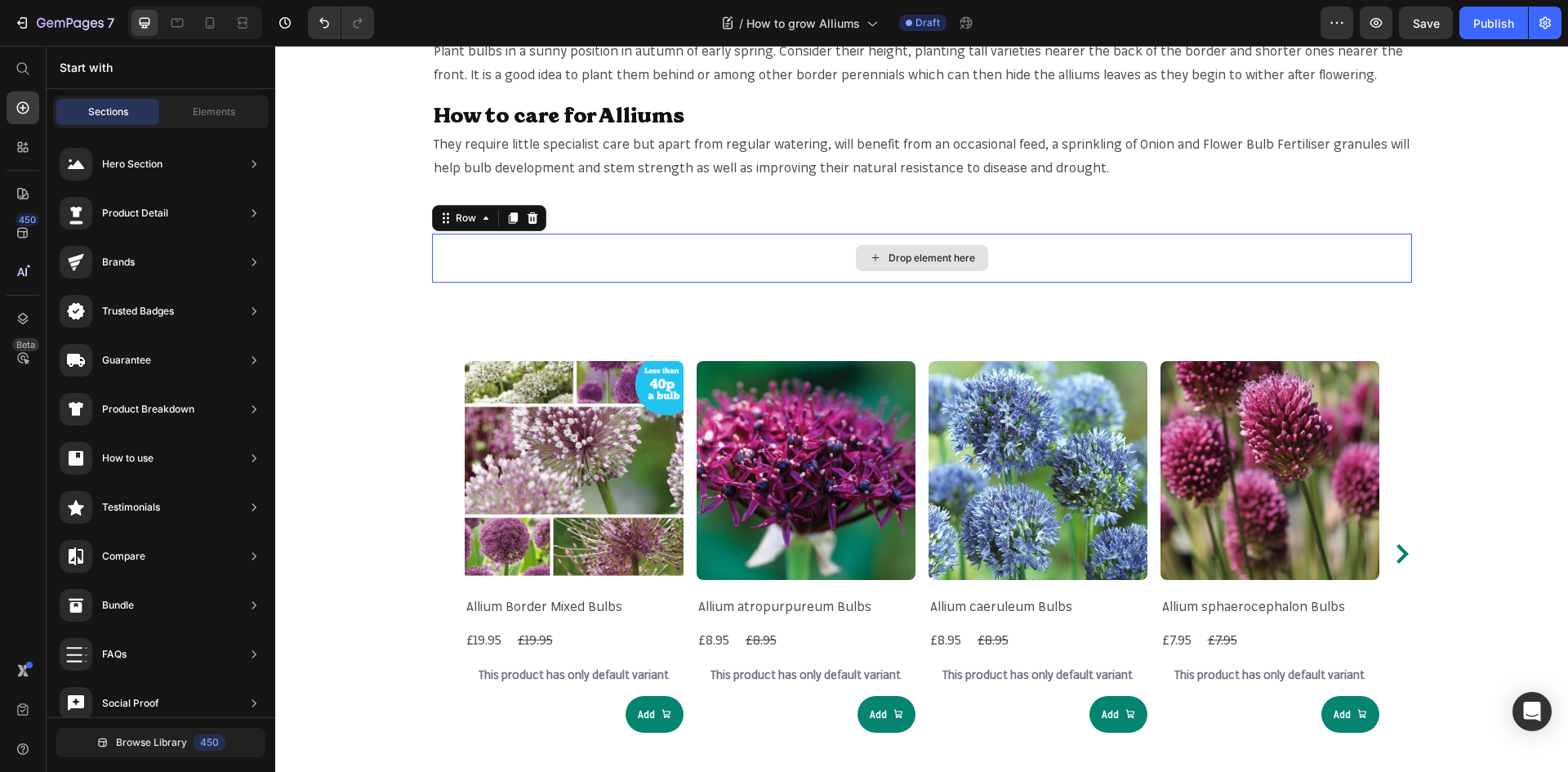 click on "Drop element here" at bounding box center (922, 258) 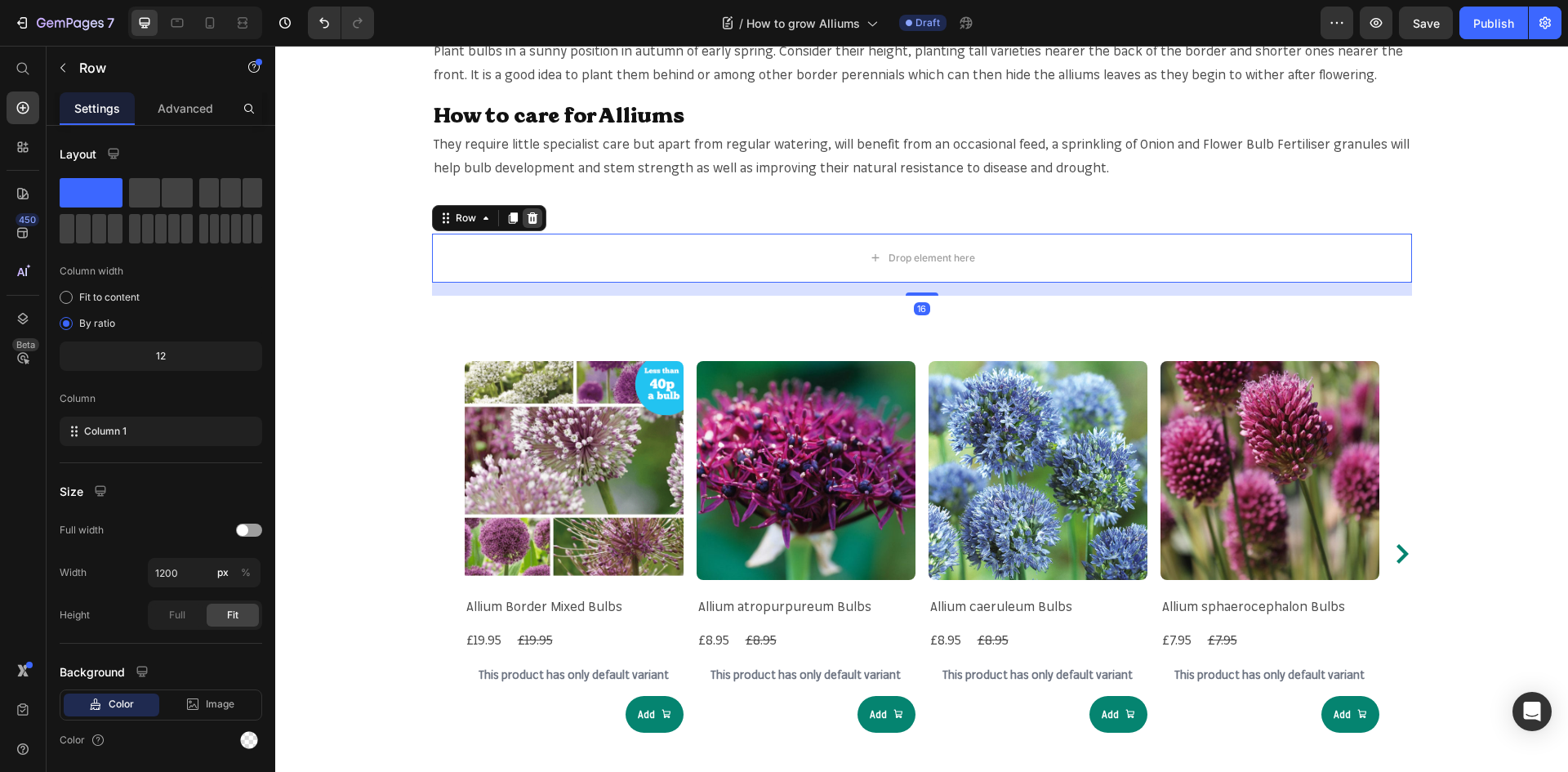 click 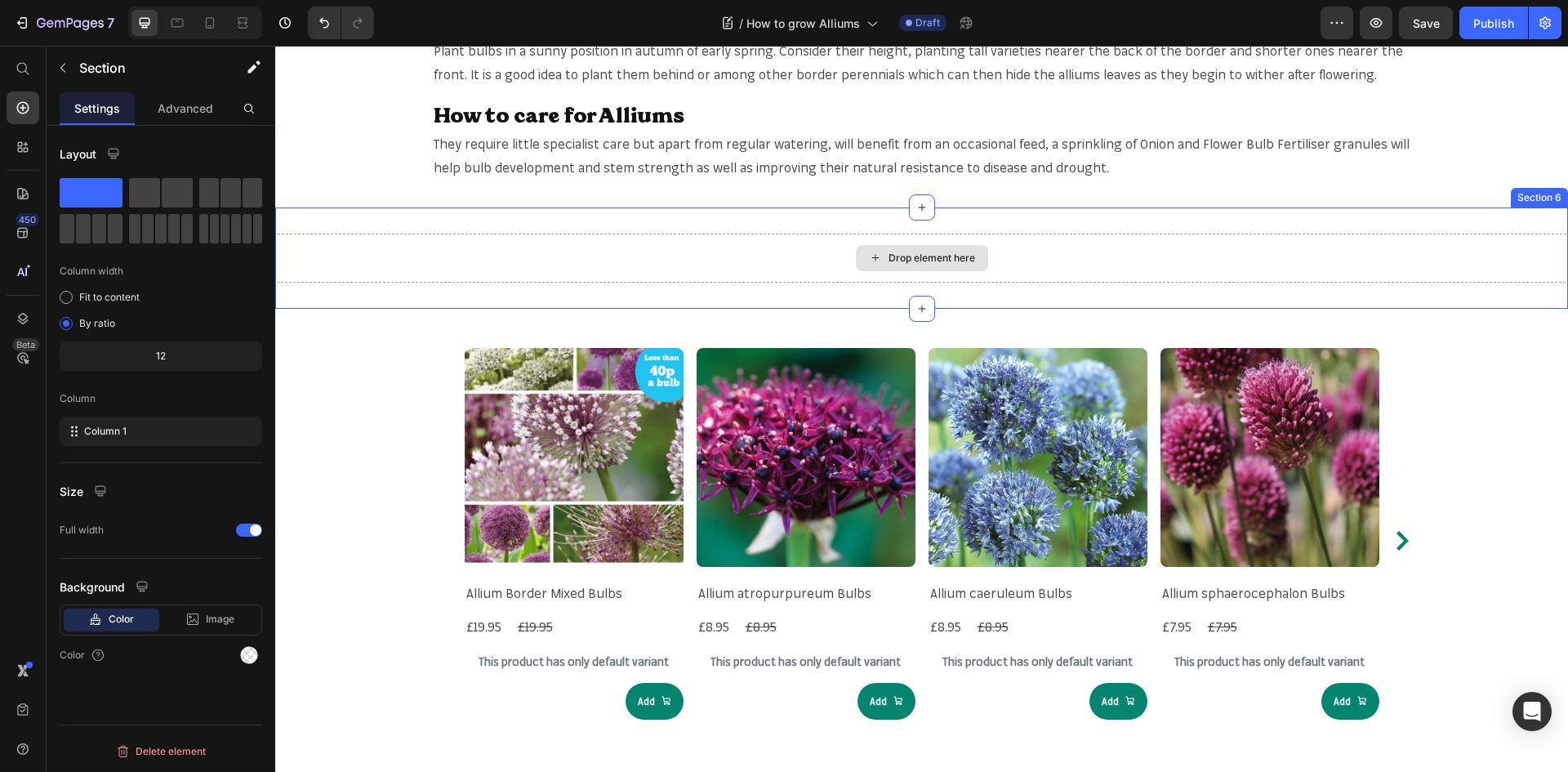 click on "Drop element here" at bounding box center (921, 258) 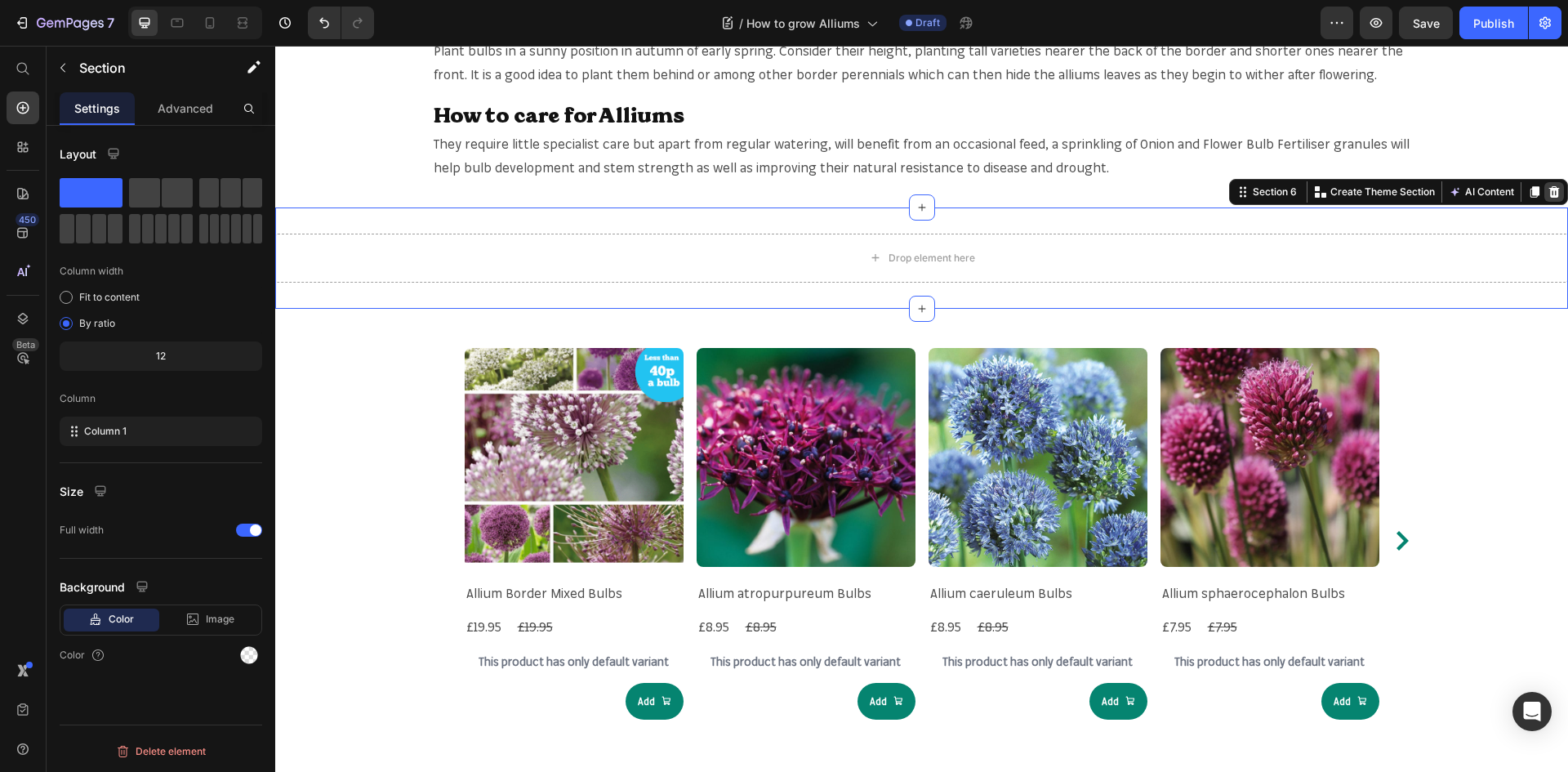 click 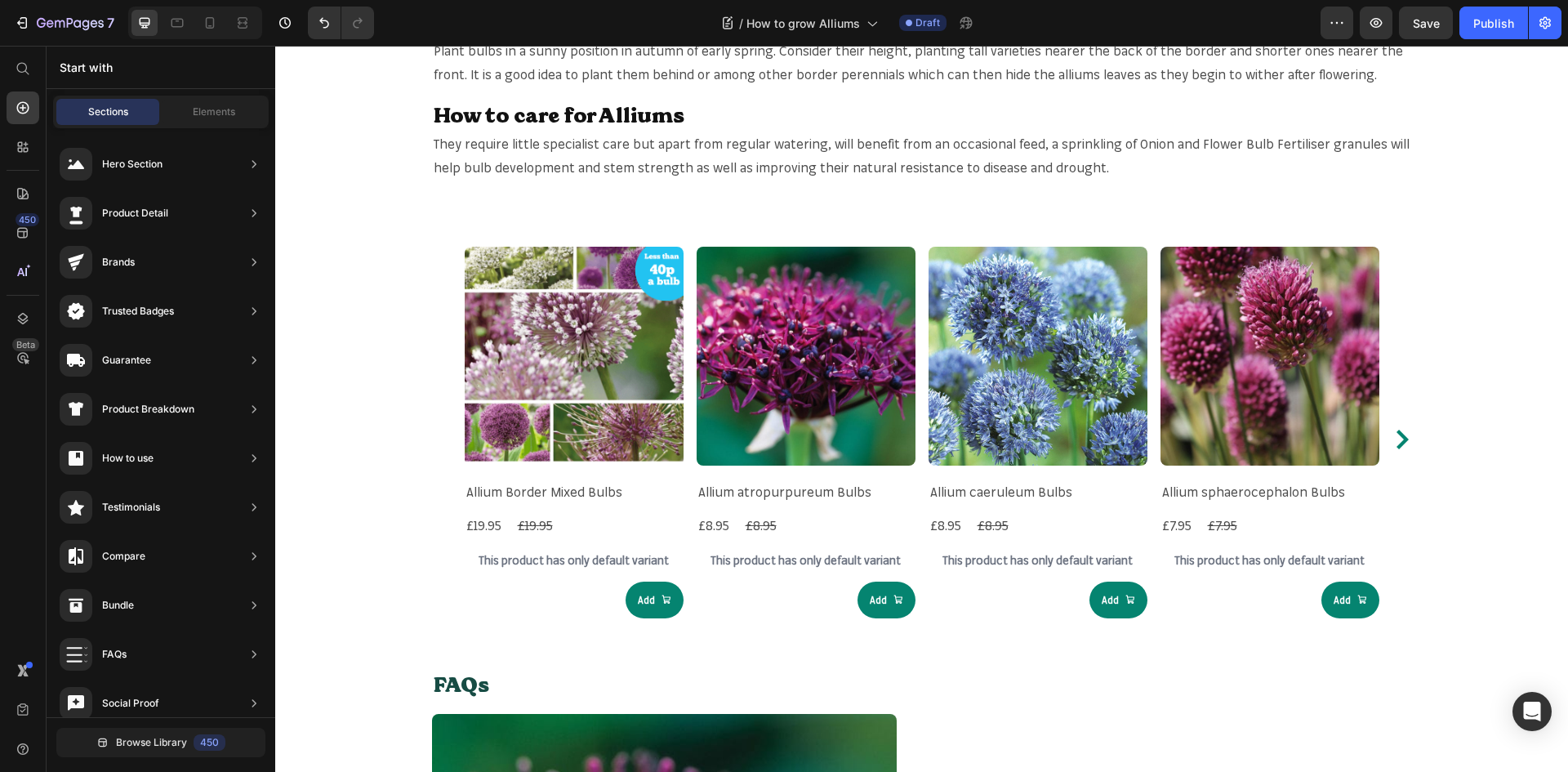 click on "Introduction to Alliums: Heading Allium  is the Latin name for the group of plants better known as onions. There are actually over 700 different species of Allium, many of which are fabulously ornamental, but all can be identified by the characteristic onion smell of their bulbs and leaves. They often make great cut flowers, and many varieties can also be dried for lasting displays. The dried seed heads of many Alliums will also persist in the garden, proving continuous decorative interest into autumn and winter. They are generally low maintenance and easy to grow from seed although for some of the larger bulbing varieties they might take a long time to mature and flower. Happily, many of the most attractive ornamental types can be bought as bulbs, which only need to be planted and they’re ready to provide spectacular display for years to come. Even the edible types like chives, leeks, onions and garlic will produce beautiful flowering displays if allowed to grow on and flower.  Text Block Row Section 2" at bounding box center (921, 930) 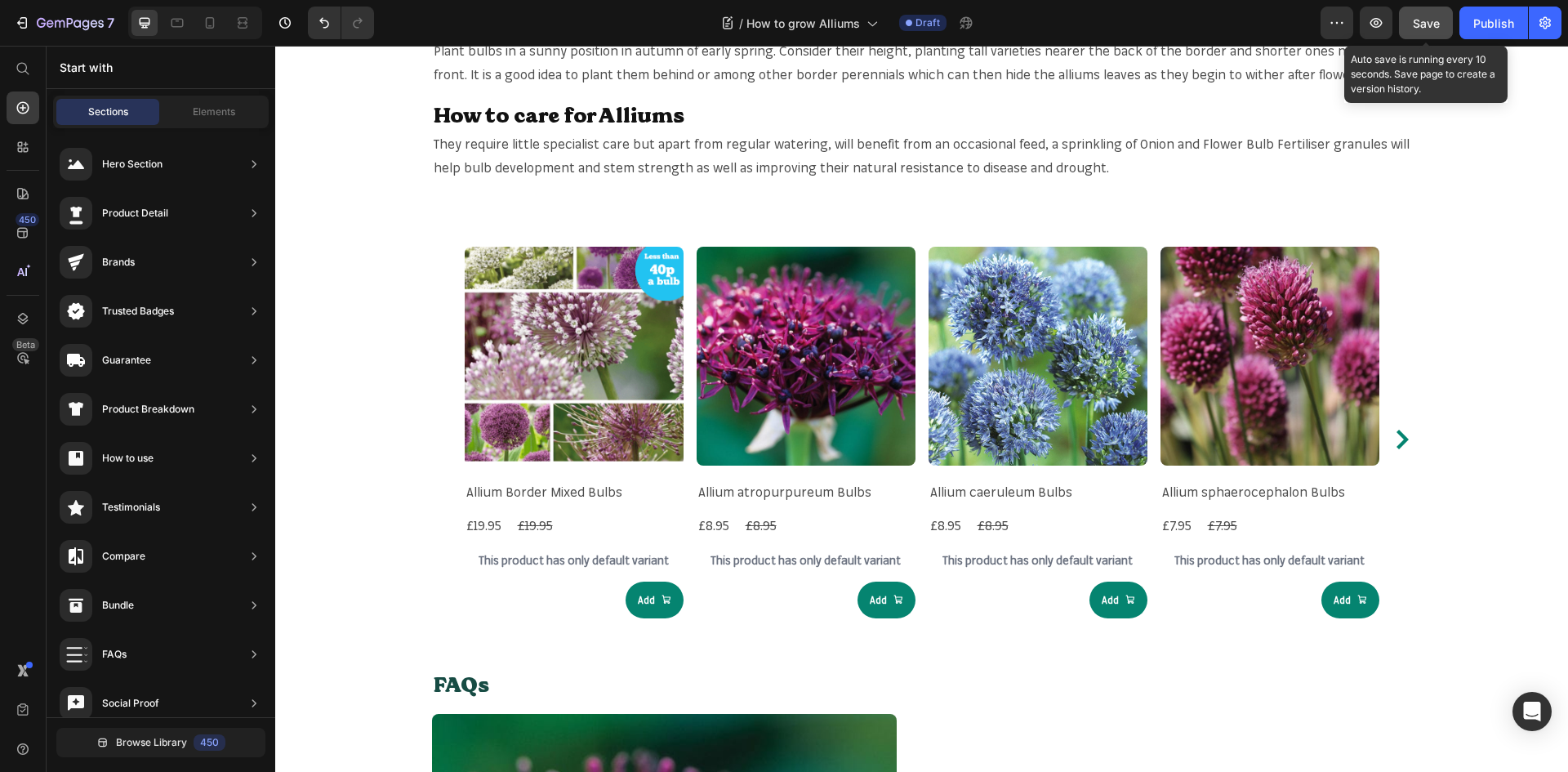 click on "Save" at bounding box center [1426, 23] 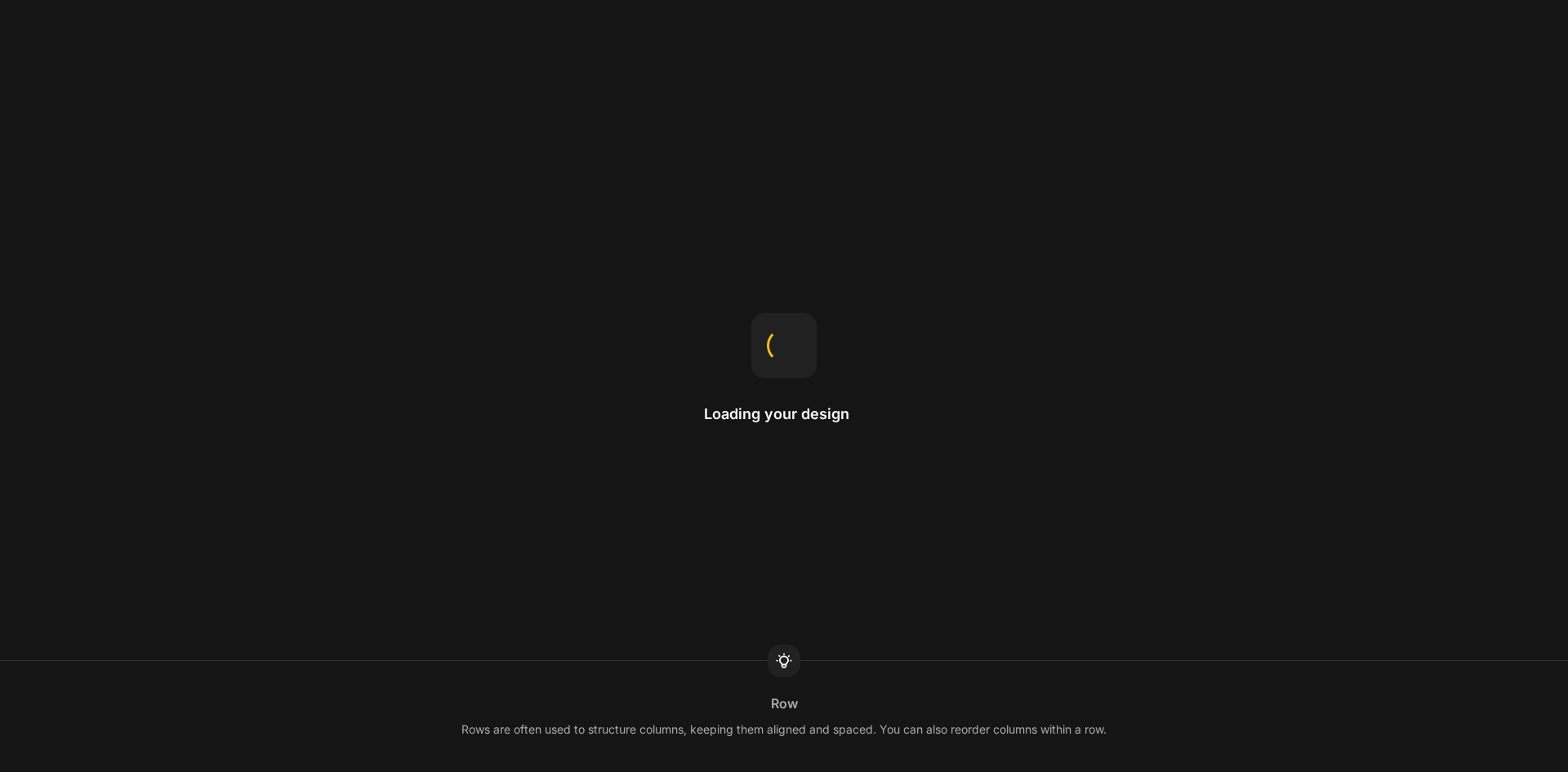 scroll, scrollTop: 0, scrollLeft: 0, axis: both 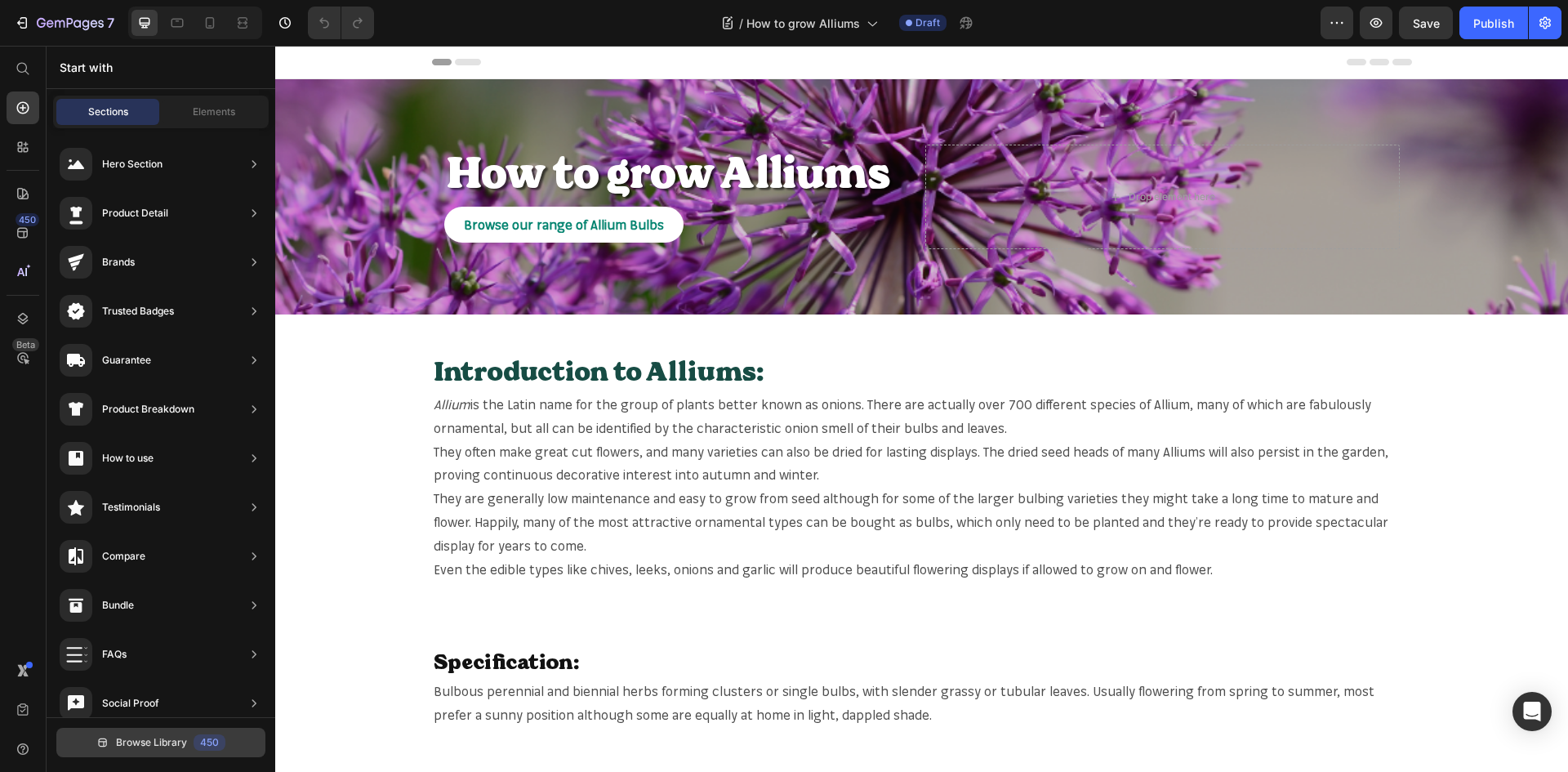 click 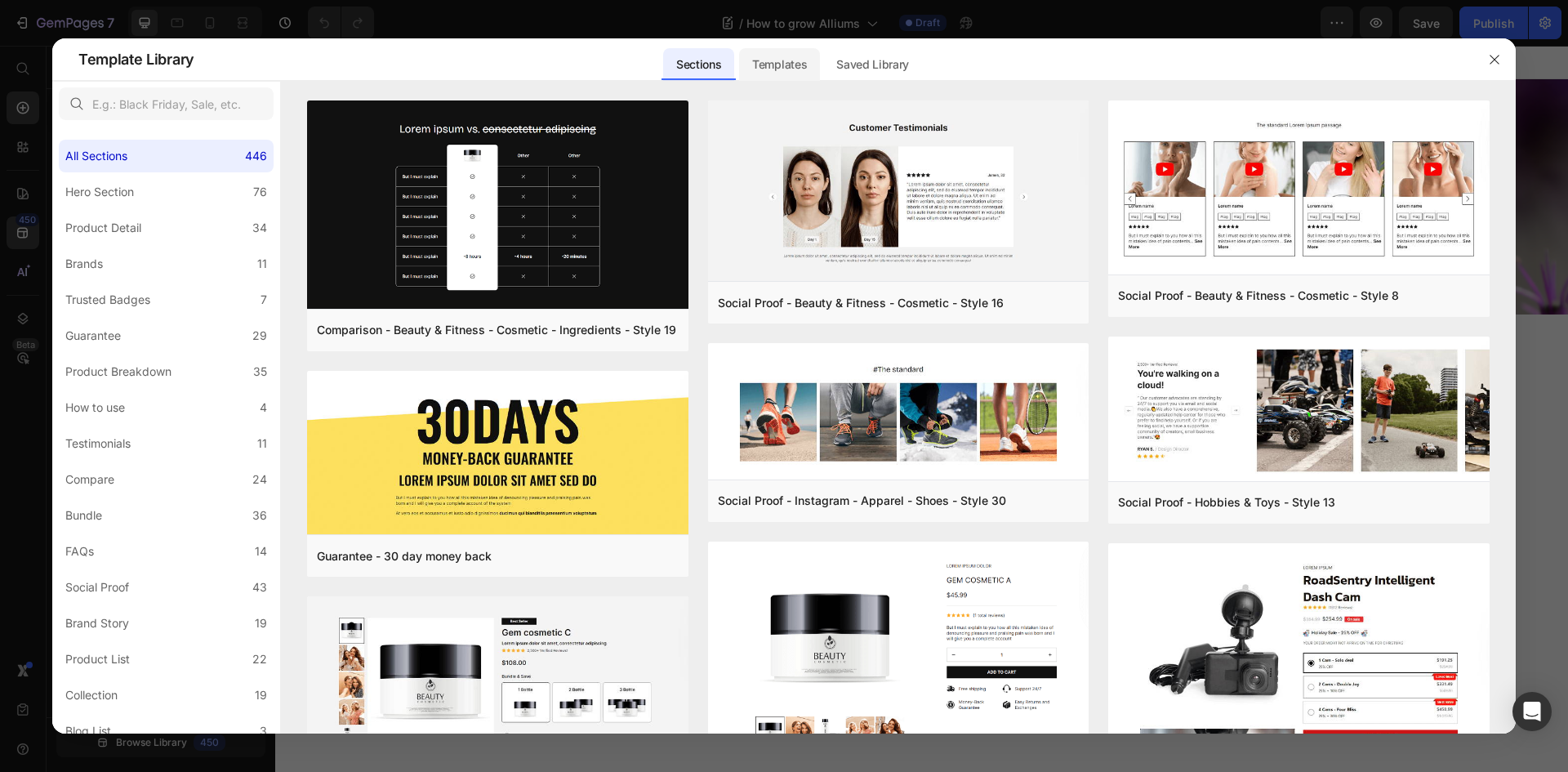 click on "Templates" 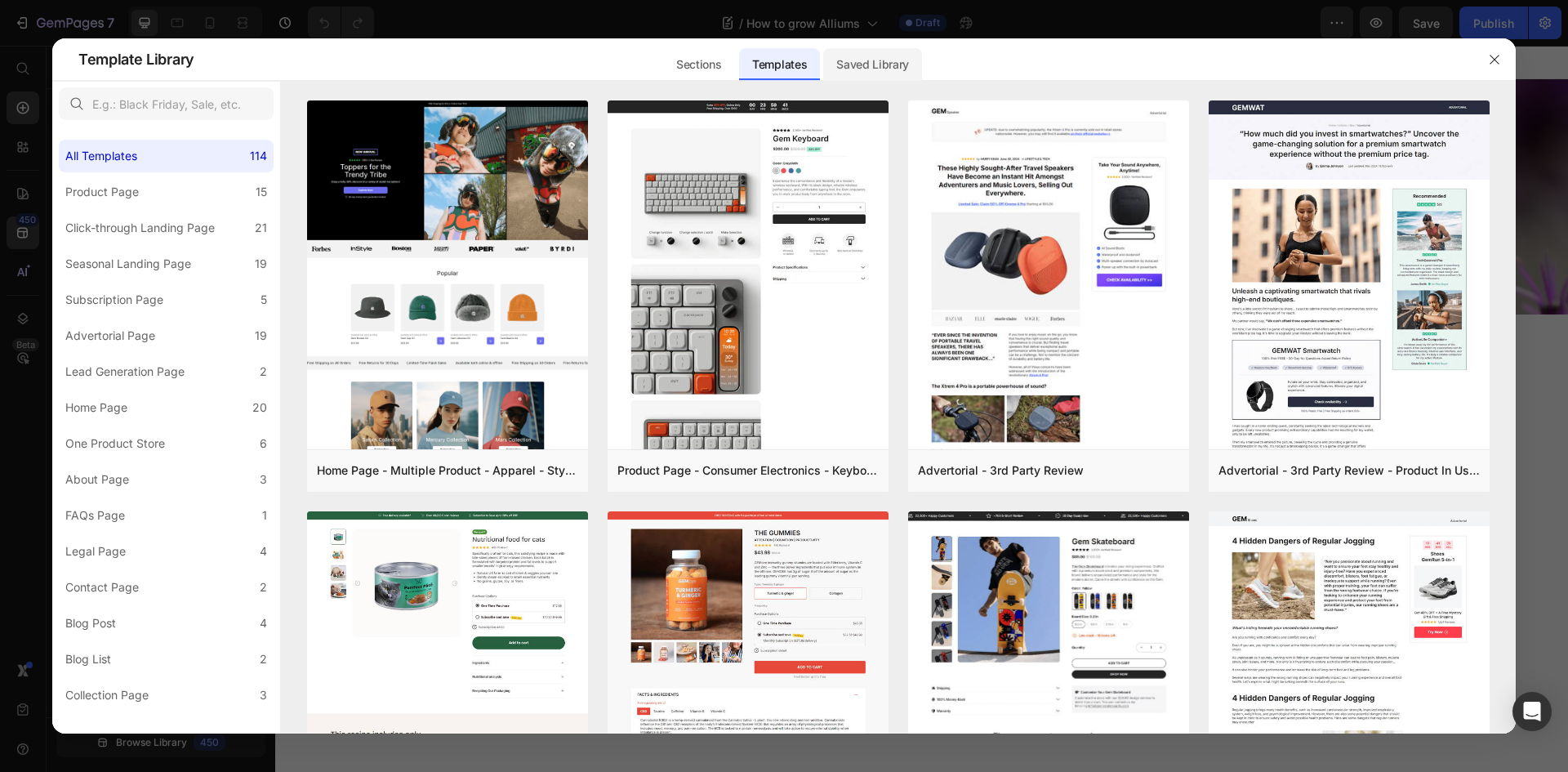 click on "Saved Library" 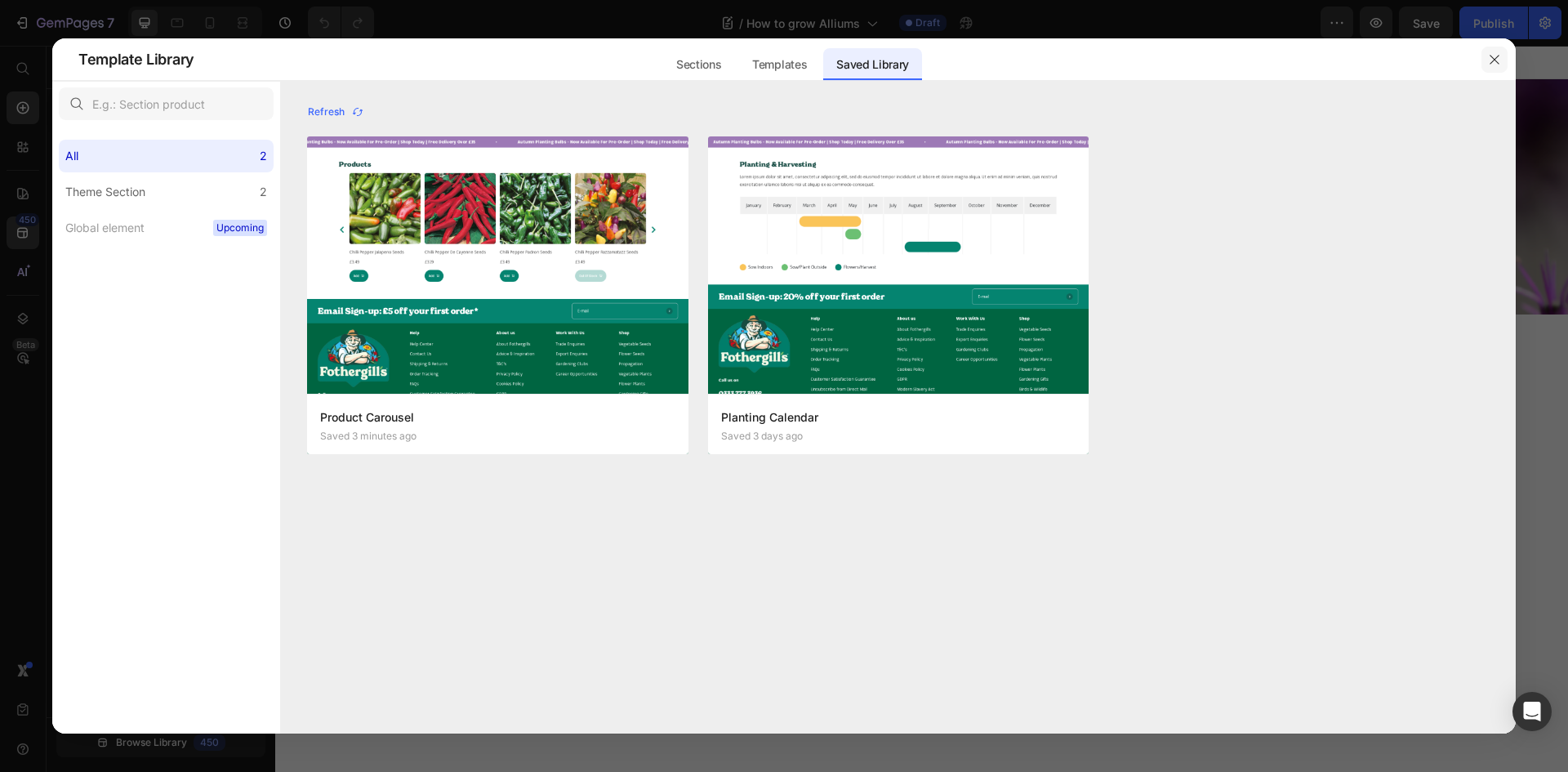 click 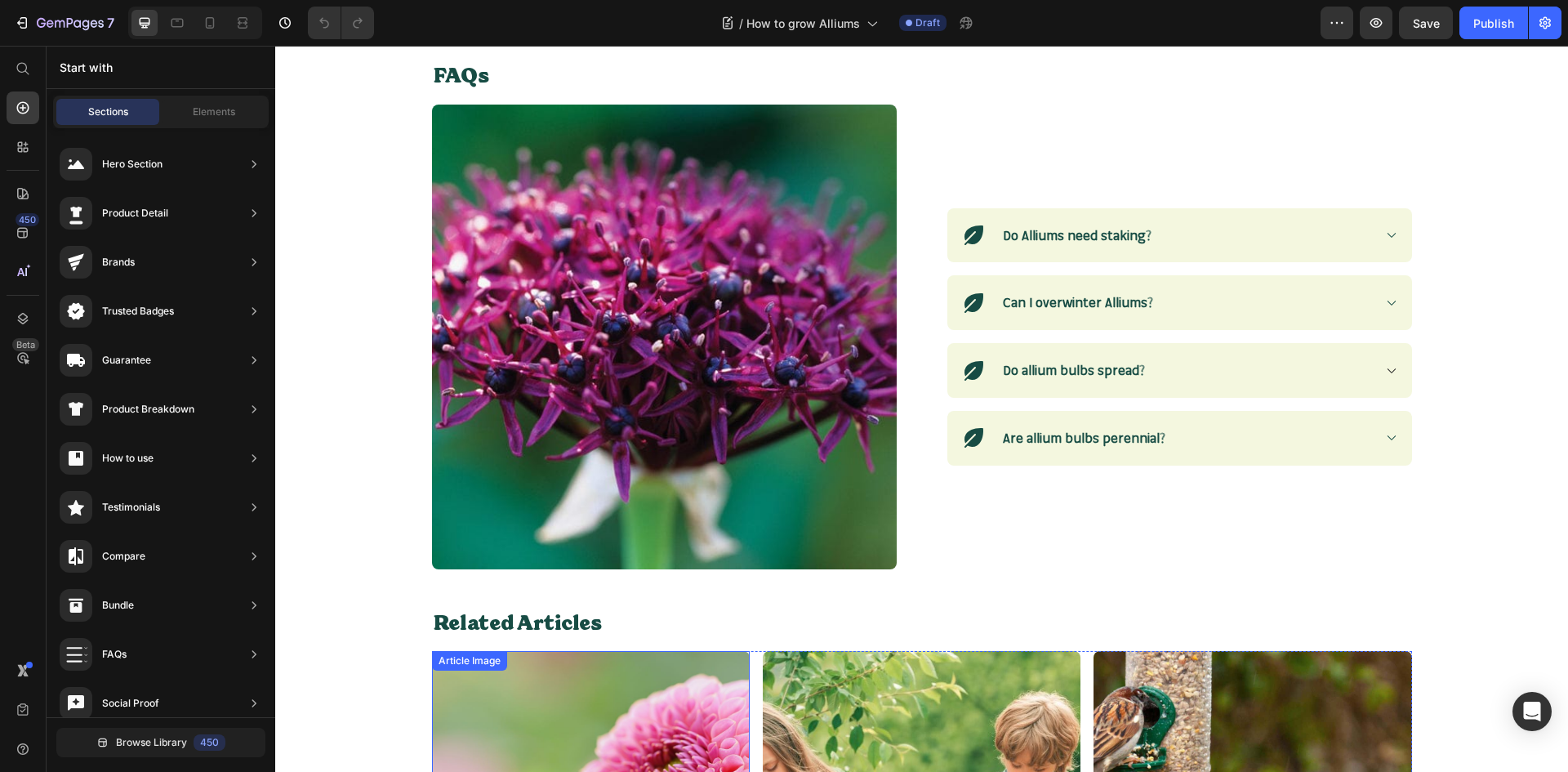 scroll, scrollTop: 924, scrollLeft: 0, axis: vertical 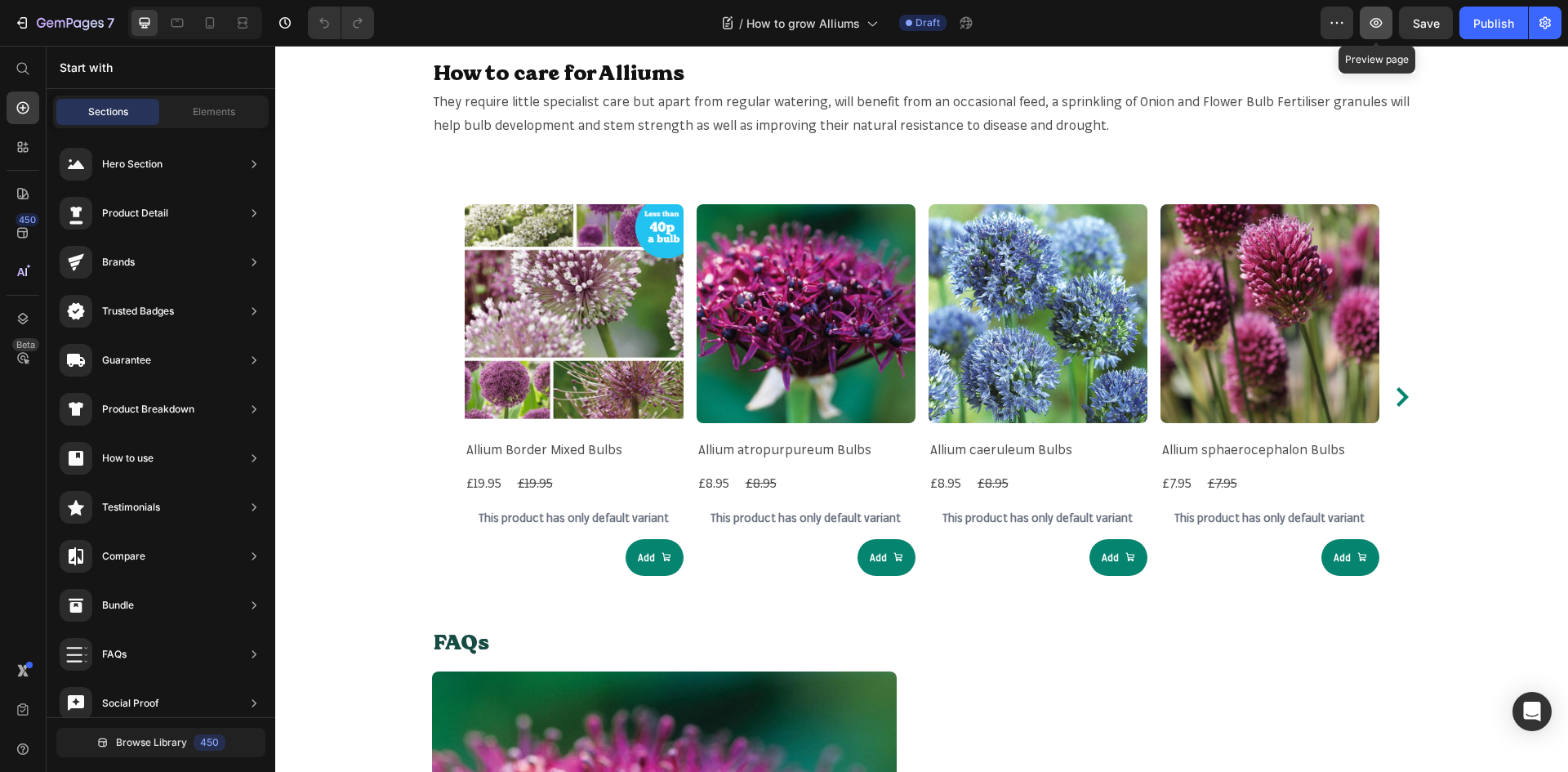 click 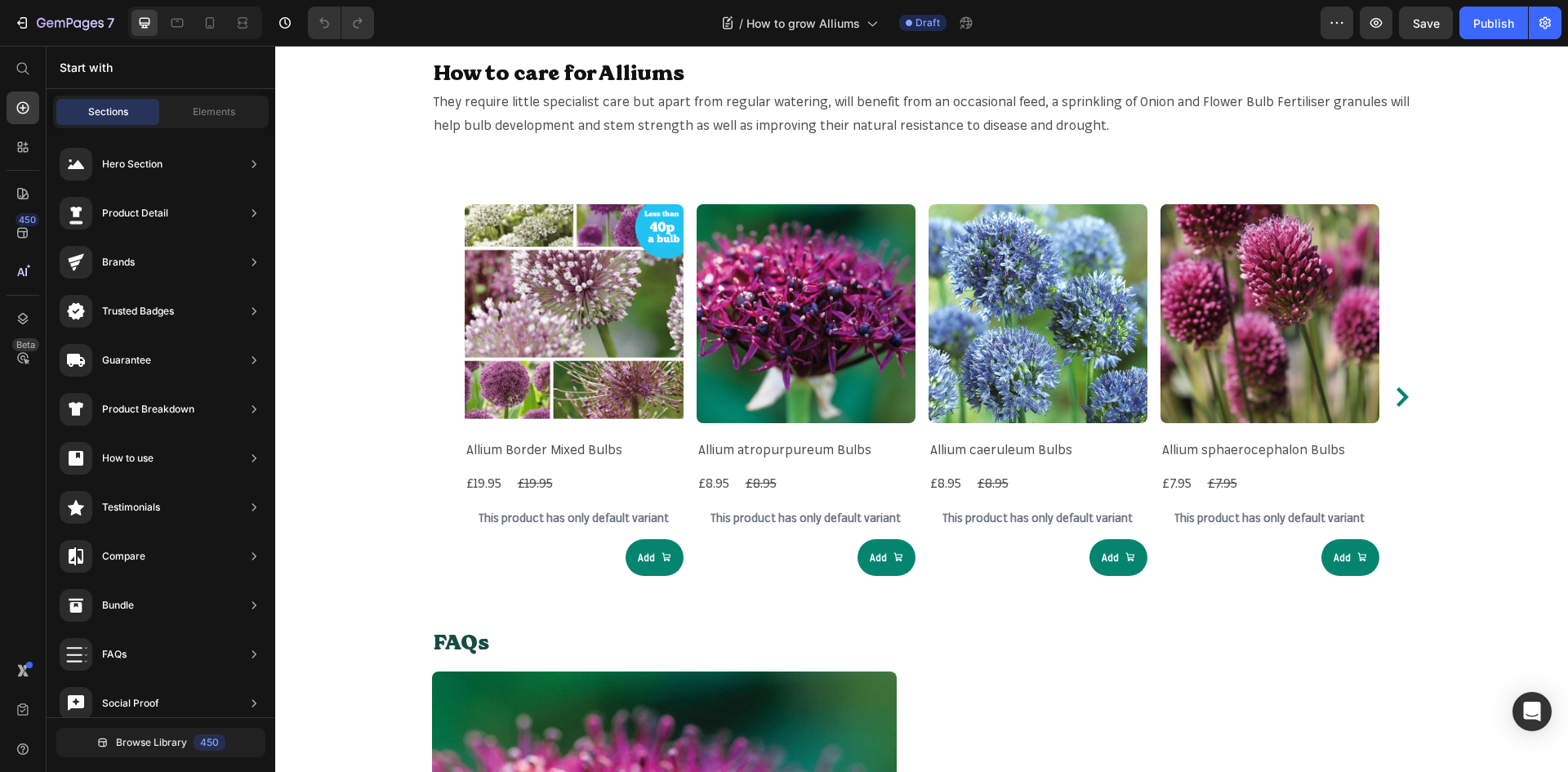 click on "Browse Library 450" at bounding box center [161, 742] 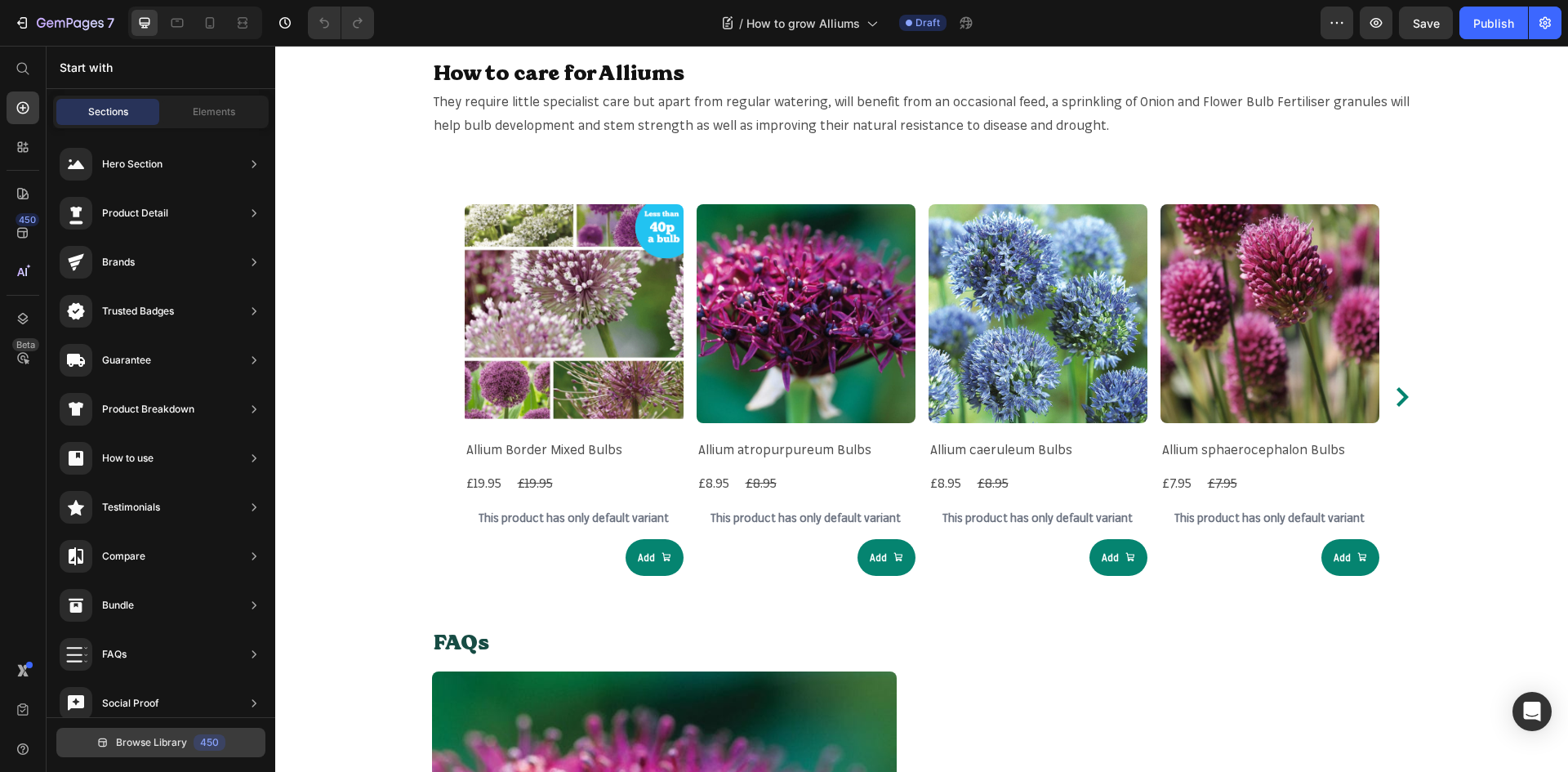 click on "Browse Library" at bounding box center (151, 743) 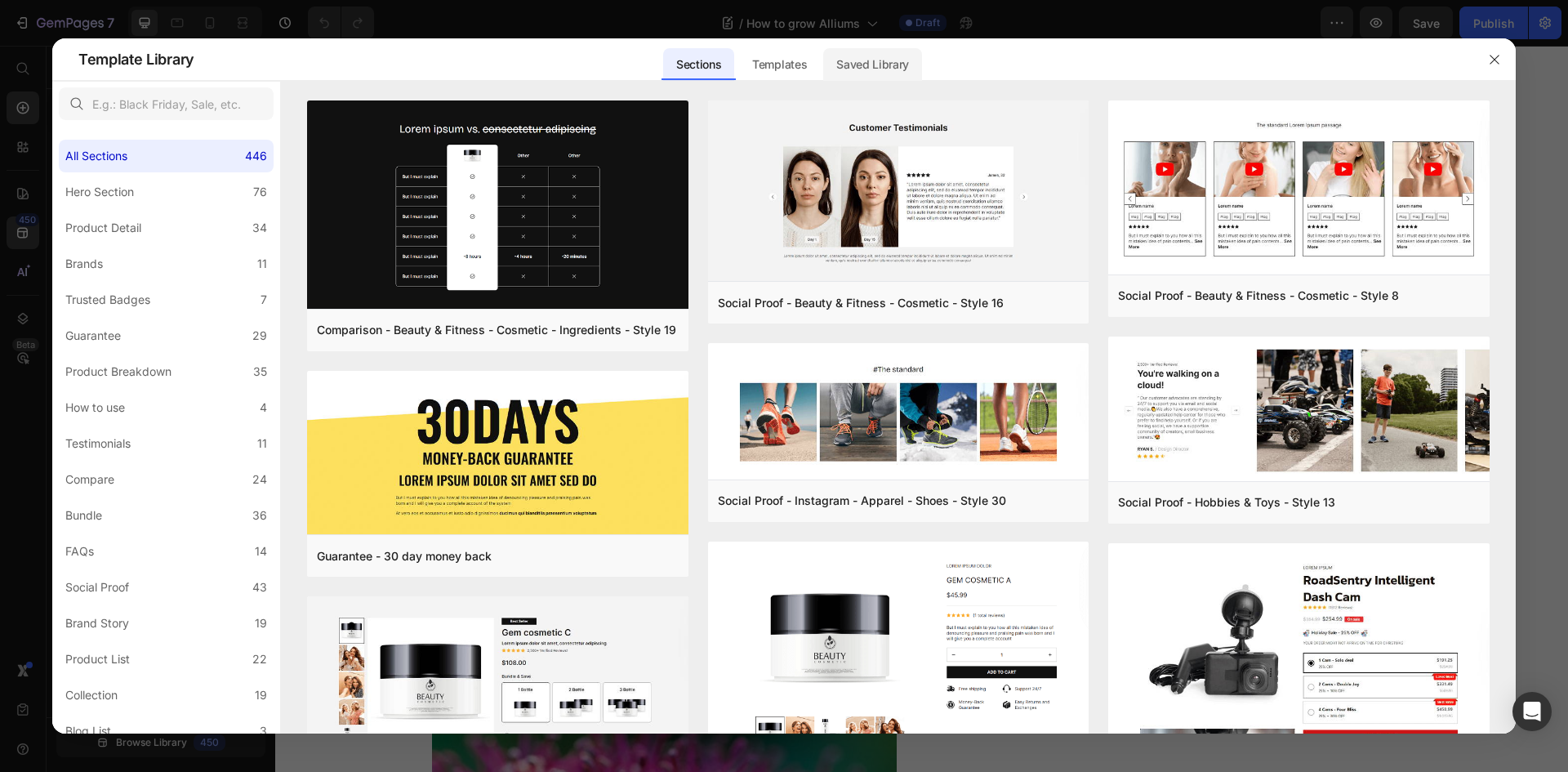 click on "Saved Library" 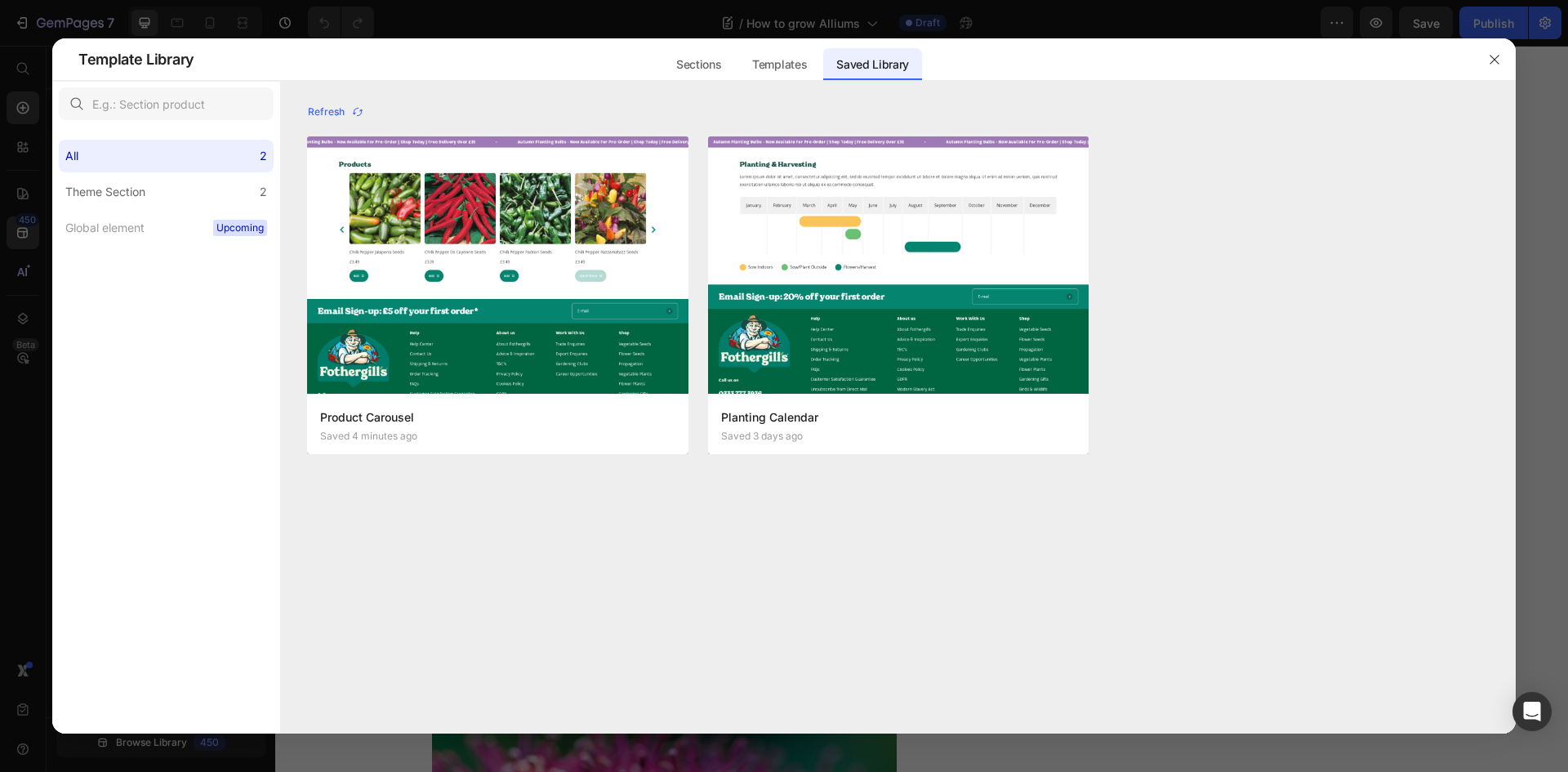 click on "Refresh Product Carousel Saved 4 minutes ago Add to page Edit Planting Calendar Saved 3 days ago Add to page Edit Product Carousel Saved 4 minutes ago Add to page Edit Planting Calendar Saved 3 days ago Add to page Edit" at bounding box center [898, 417] 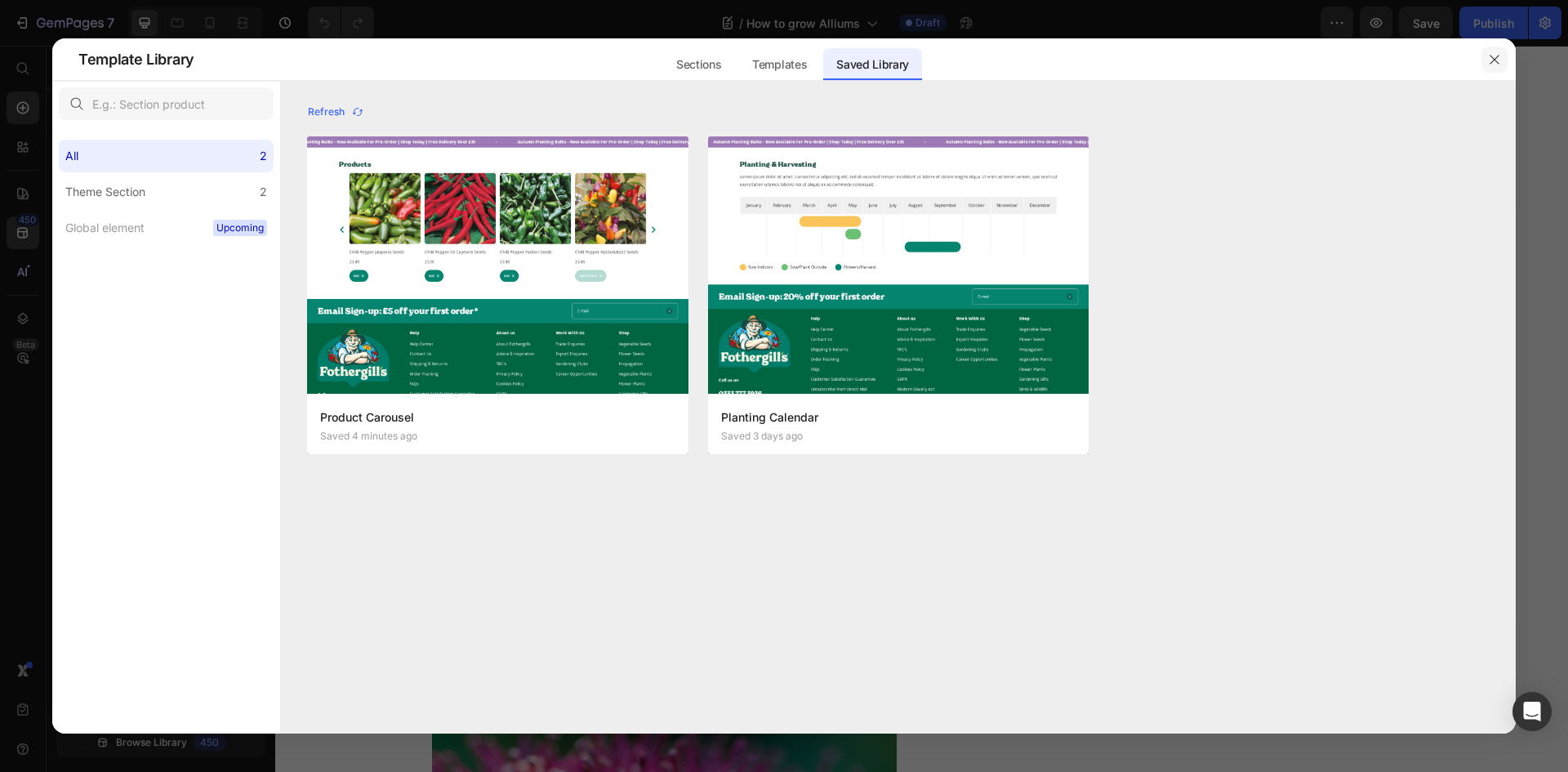 drag, startPoint x: 1492, startPoint y: 61, endPoint x: 1223, endPoint y: 17, distance: 272.57476 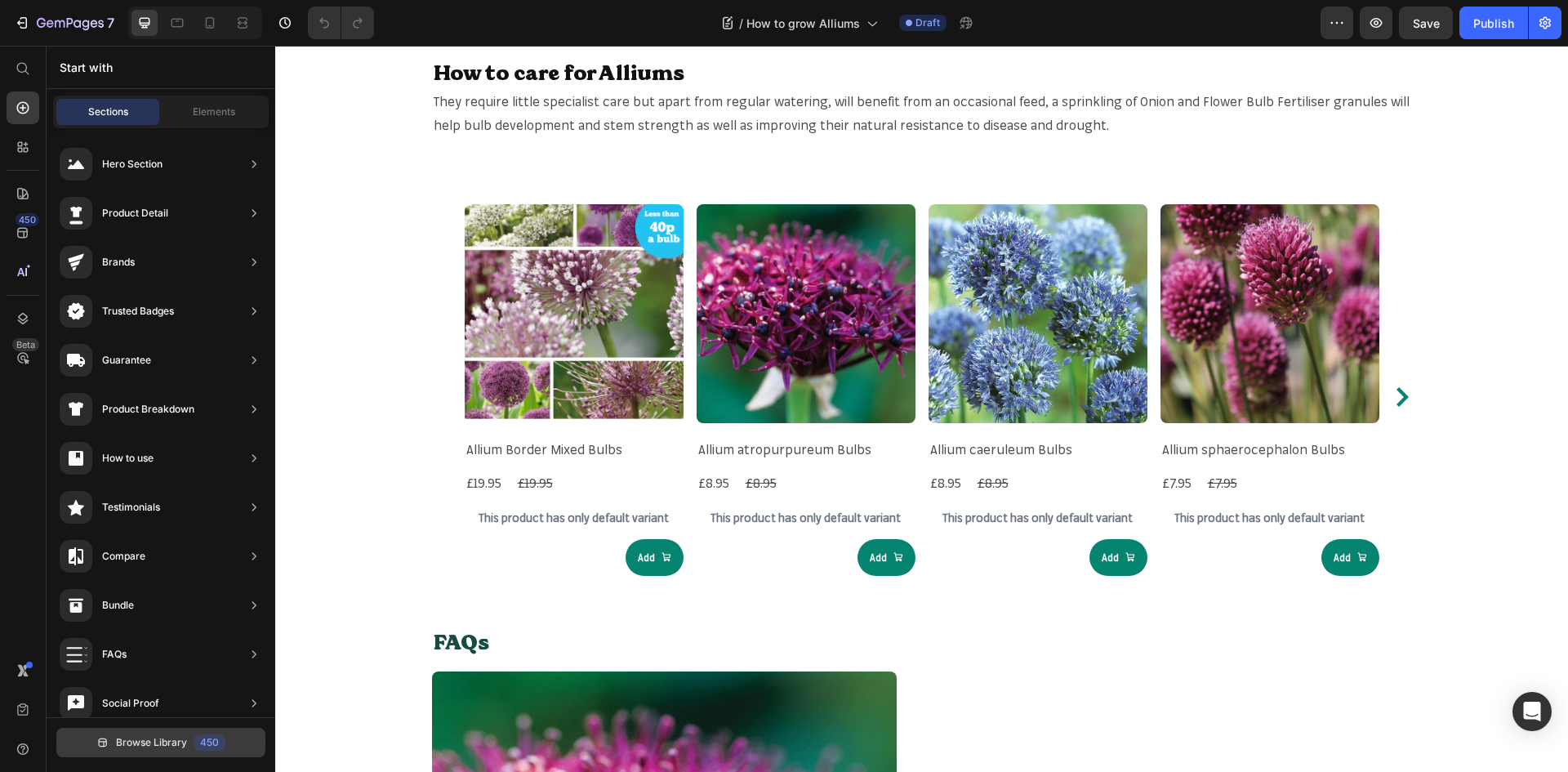 click on "Browse Library" at bounding box center (151, 743) 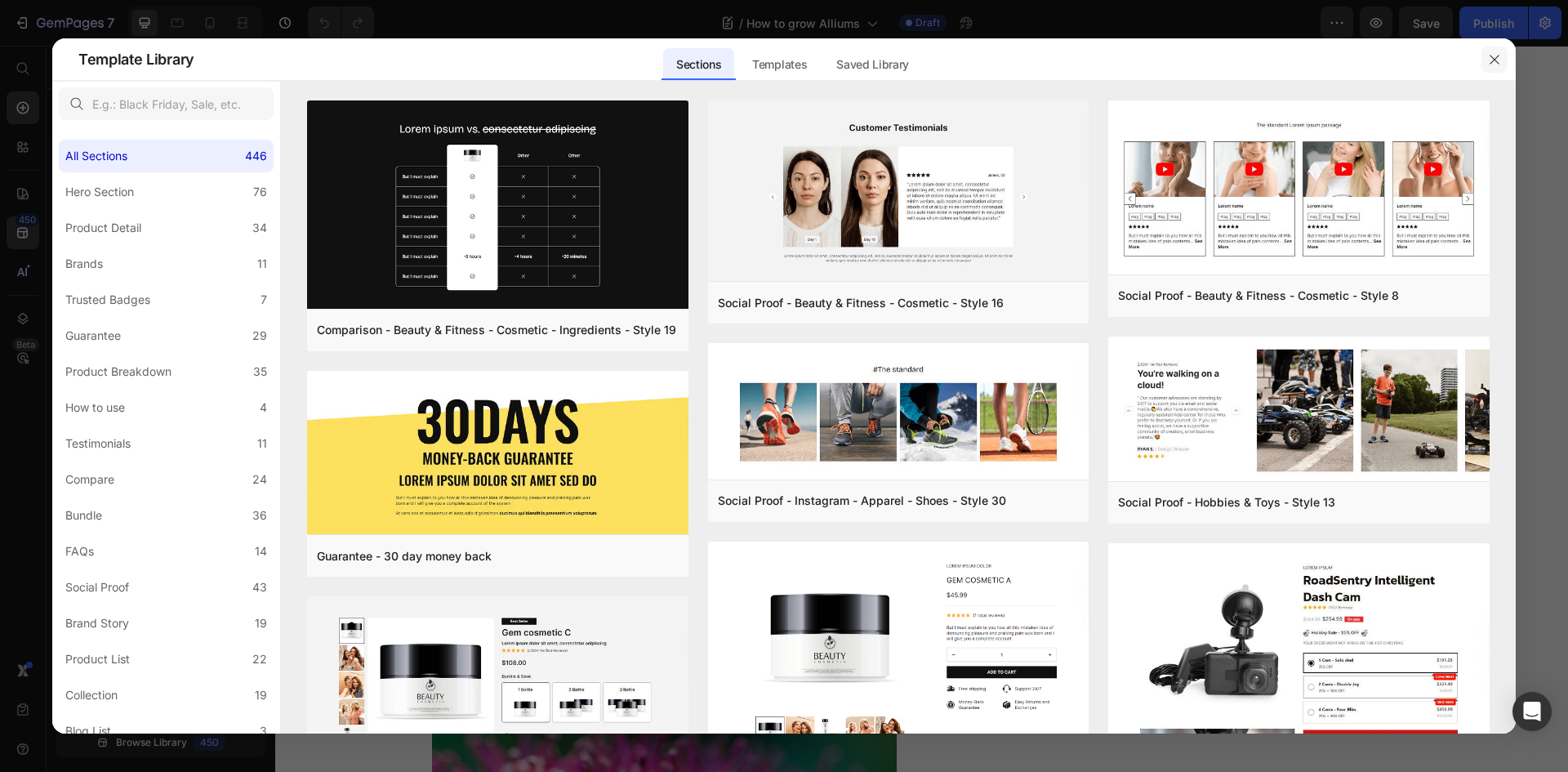 click 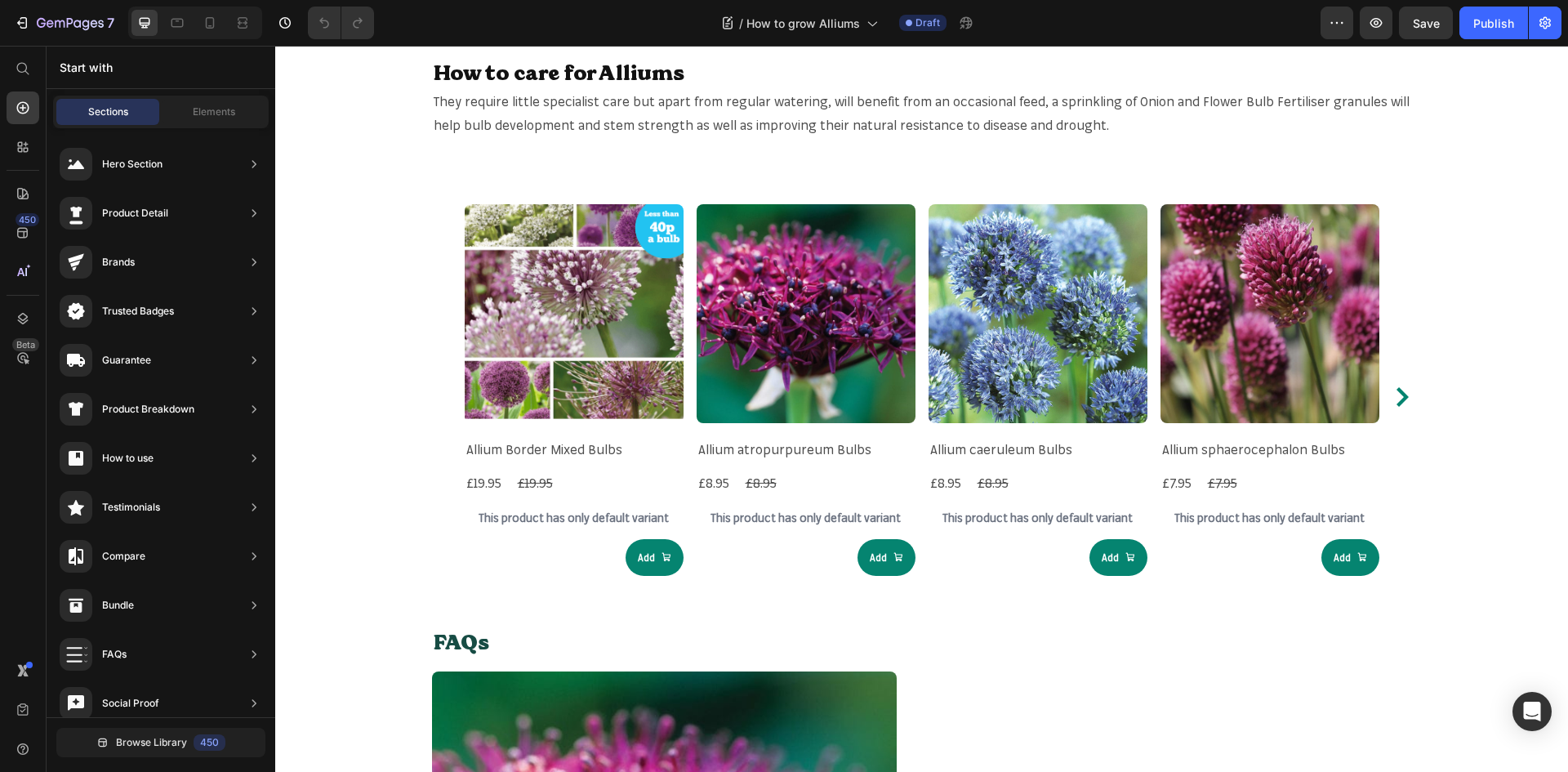 click on "Introduction to Alliums: Heading Allium  is the Latin name for the group of plants better known as onions. There are actually over 700 different species of Allium, many of which are fabulously ornamental, but all can be identified by the characteristic onion smell of their bulbs and leaves. They often make great cut flowers, and many varieties can also be dried for lasting displays. The dried seed heads of many Alliums will also persist in the garden, proving continuous decorative interest into autumn and winter. They are generally low maintenance and easy to grow from seed although for some of the larger bulbing varieties they might take a long time to mature and flower. Happily, many of the most attractive ornamental types can be bought as bulbs, which only need to be planted and they’re ready to provide spectacular display for years to come. Even the edible types like chives, leeks, onions and garlic will produce beautiful flowering displays if allowed to grow on and flower.  Text Block Row Section 2" at bounding box center [921, 888] 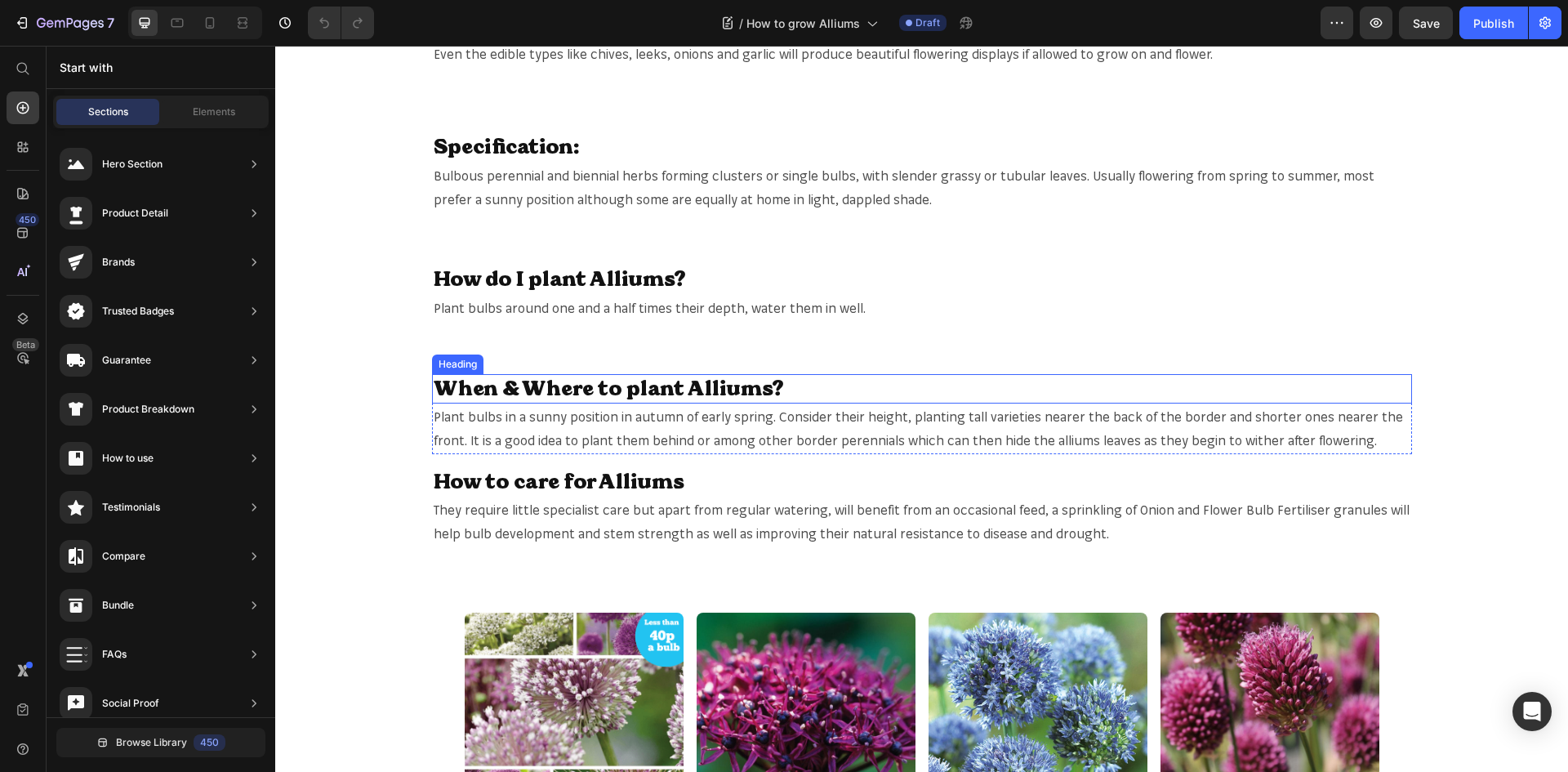 click on "When & Where to plant Alliums?" at bounding box center (922, 389) 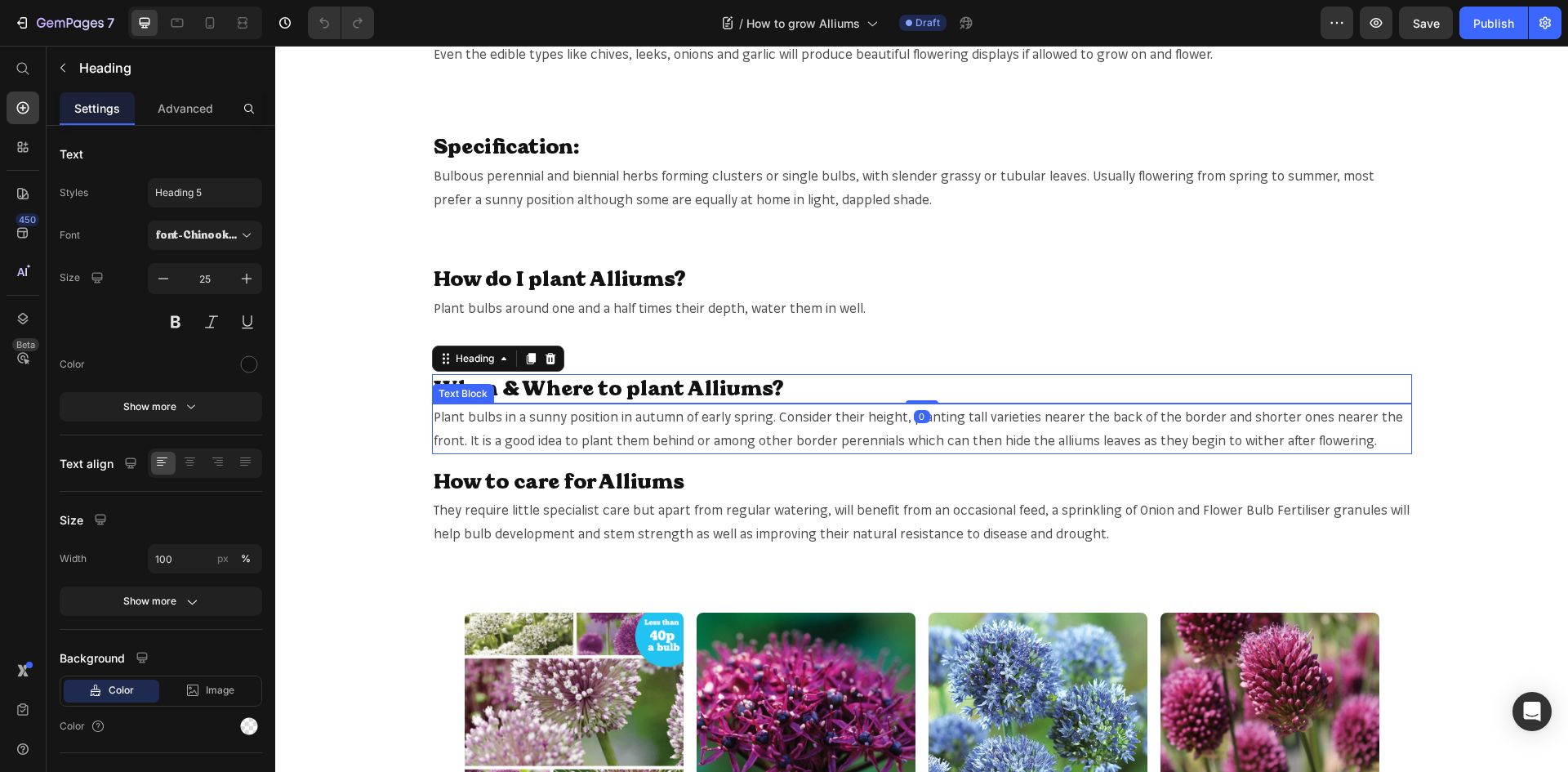 click on "Plant bulbs in a sunny position in autumn of early spring. Consider their height, planting tall varieties nearer the back of the border and shorter ones nearer the front. It is a good idea to plant them behind or among other border perennials which can then hide the alliums leaves as they begin to wither after flowering." at bounding box center (922, 429) 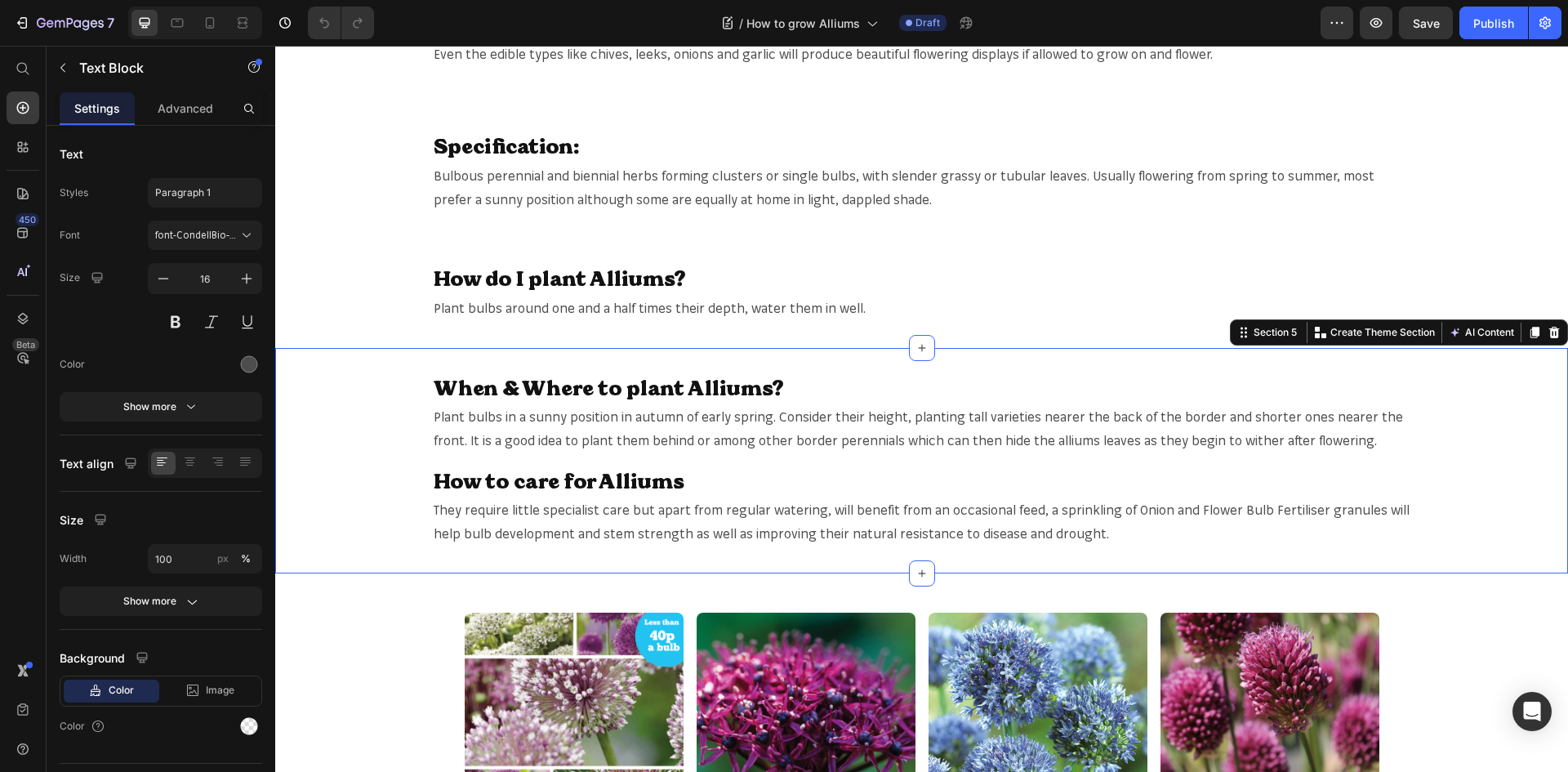 click on "When & Where to plant Alliums? Heading Plant bulbs in a sunny position in autumn of early spring. Consider their height, planting tall varieties nearer the back of the border and shorter ones nearer the front. It is a good idea to plant them behind or among other border perennials which can then hide the alliums leaves as they begin to wither after flowering. Text Block Row How to care for Alliums  Heading They require little specialist care but apart from regular watering, will benefit from an occasional feed, a sprinkling of Onion and Flower Bulb Fertiliser granules will help bulb development and stem strength as well as improving their natural resistance to disease and drought. Text Block Row Section 5   Create Theme Section AI Content Write with GemAI What would you like to describe here? Tone and Voice Persuasive Product Getting products... Show more Generate" at bounding box center (921, 461) 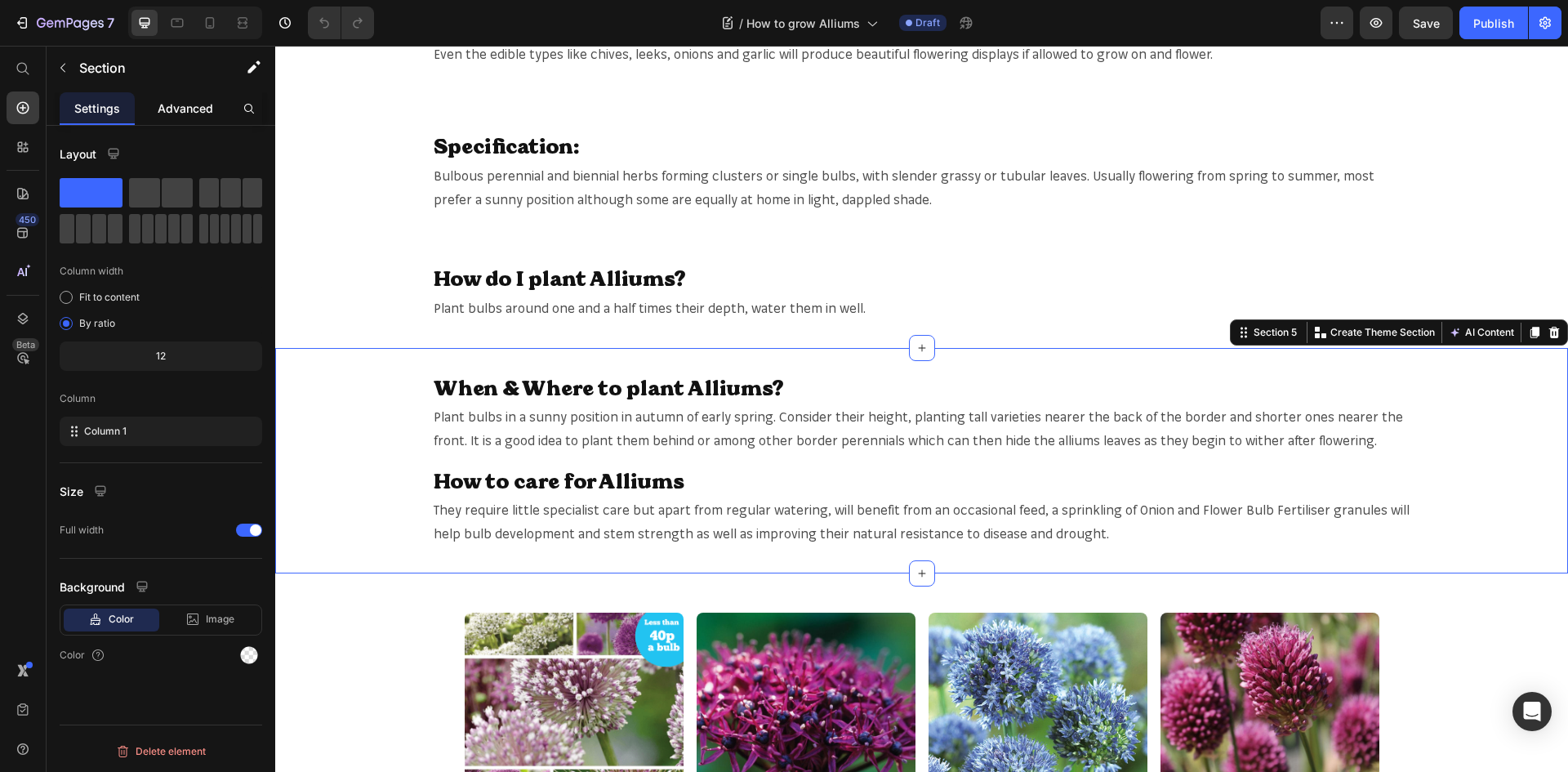 click on "Advanced" at bounding box center (185, 108) 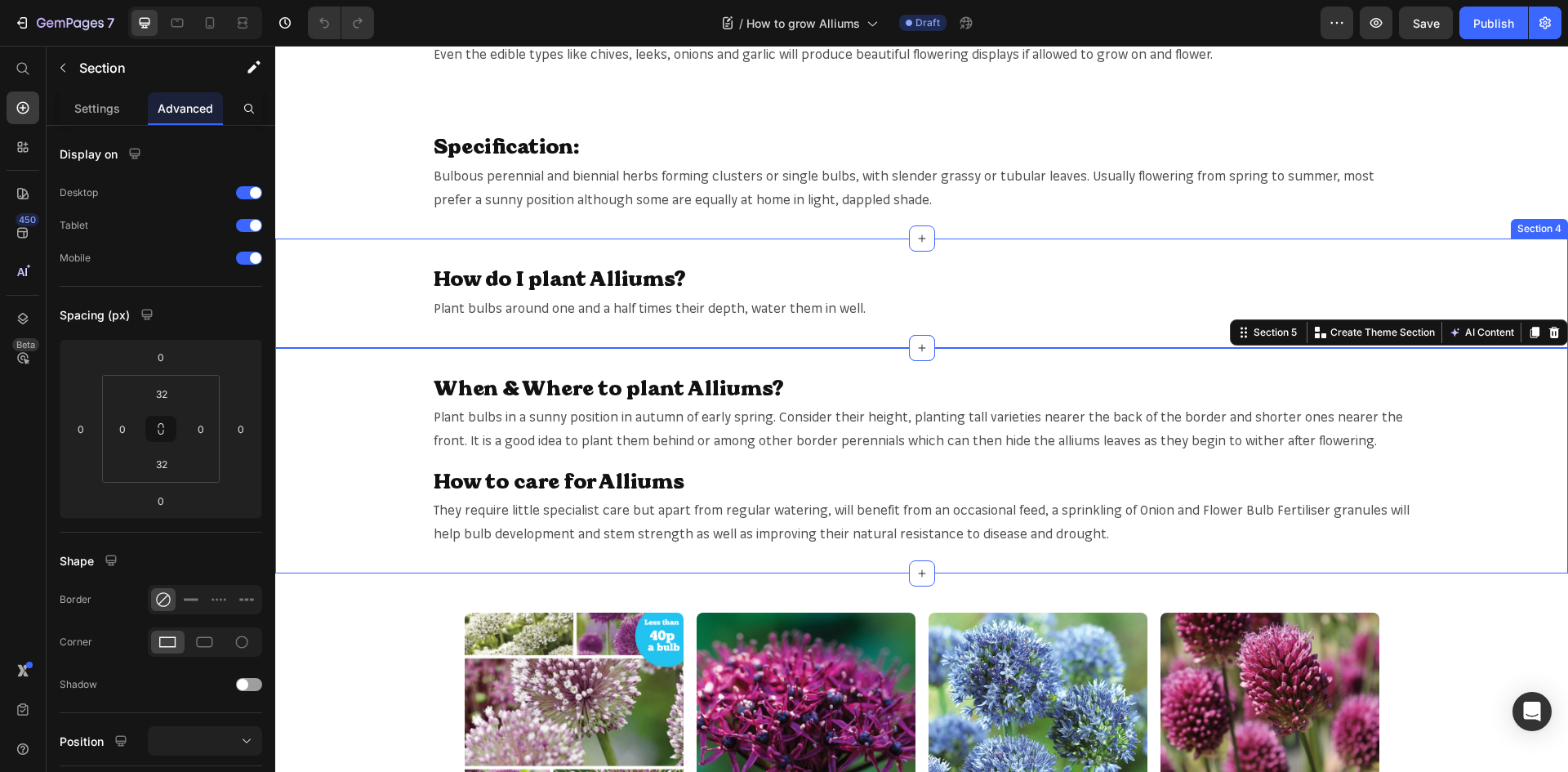 click on "How do I plant Alliums?  Heading Plant bulbs around one and a half times their depth, water them in well. Text Block Row Section 4" at bounding box center [921, 292] 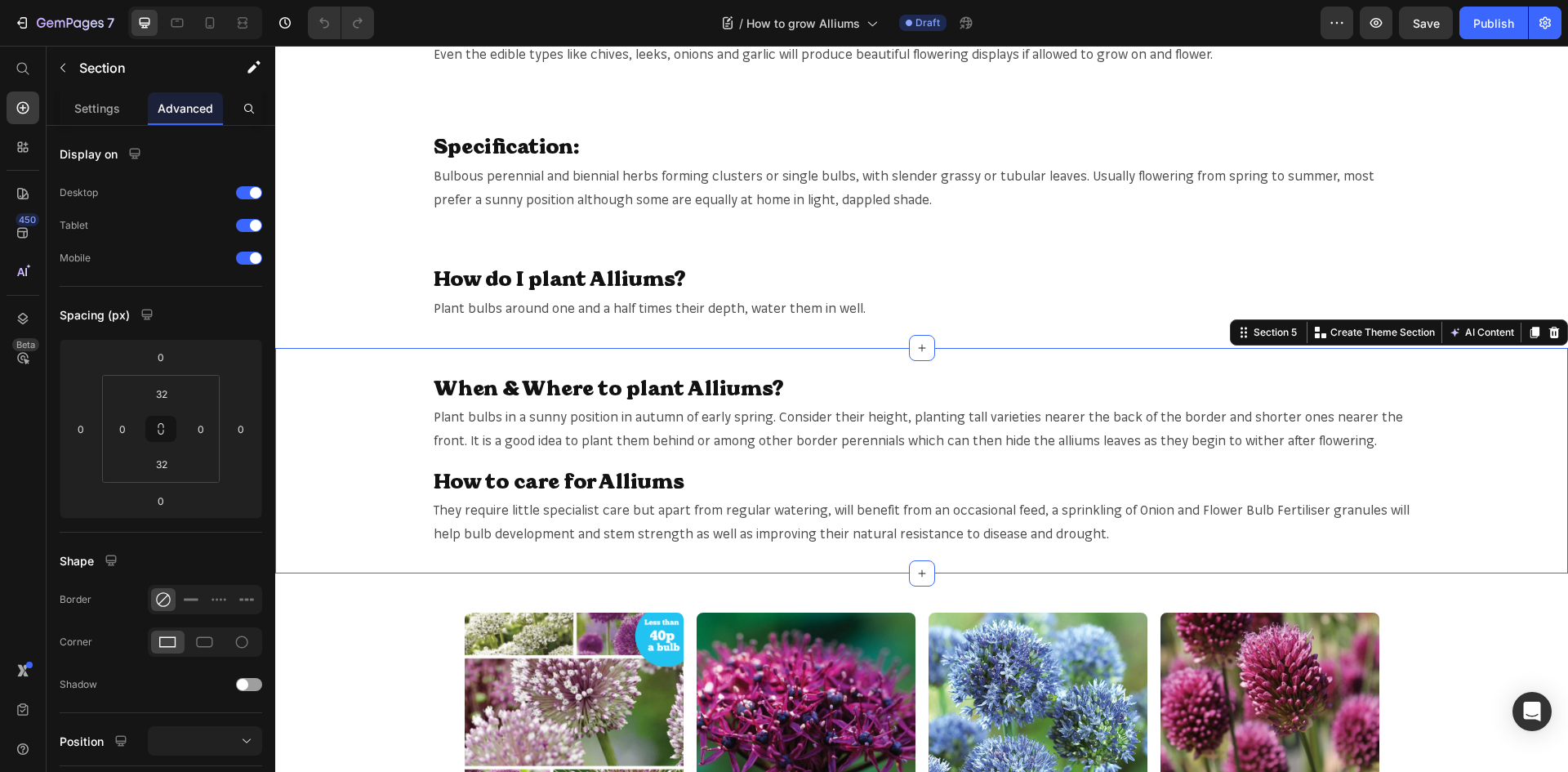click on "When & Where to plant Alliums? Heading Plant bulbs in a sunny position in autumn of early spring. Consider their height, planting tall varieties nearer the back of the border and shorter ones nearer the front. It is a good idea to plant them behind or among other border perennials which can then hide the alliums leaves as they begin to wither after flowering. Text Block Row How to care for Alliums  Heading They require little specialist care but apart from regular watering, will benefit from an occasional feed, a sprinkling of Onion and Flower Bulb Fertiliser granules will help bulb development and stem strength as well as improving their natural resistance to disease and drought. Text Block Row Section 5   Create Theme Section AI Content Write with GemAI What would you like to describe here? Tone and Voice Persuasive Product Pansy Cool Wave Frost Garden Ready Bedding Plants Show more Generate" at bounding box center [921, 461] 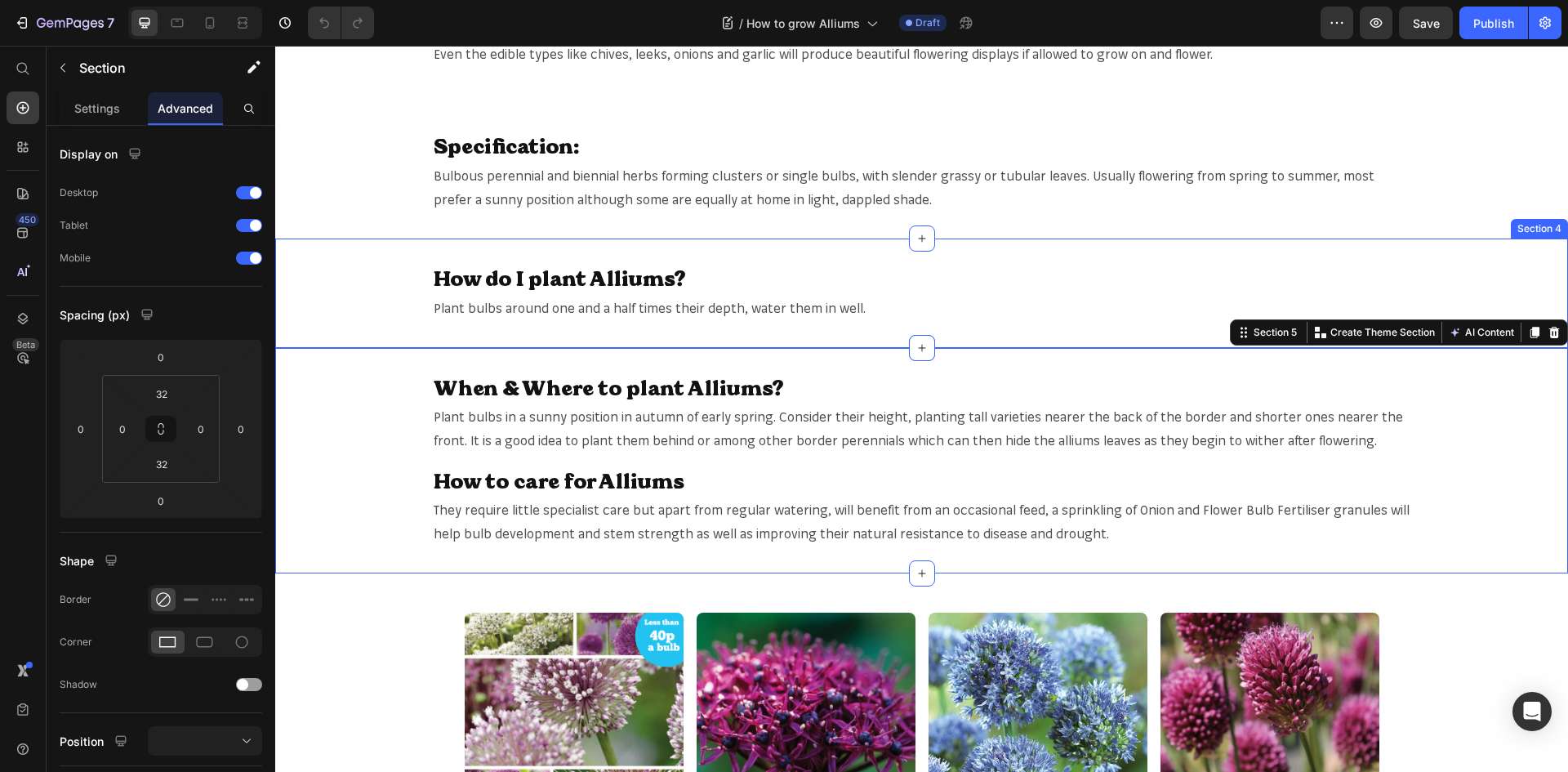 click on "How do I plant Alliums?  Heading Plant bulbs around one and a half times their depth, water them in well. Text Block Row Section 4" at bounding box center [921, 292] 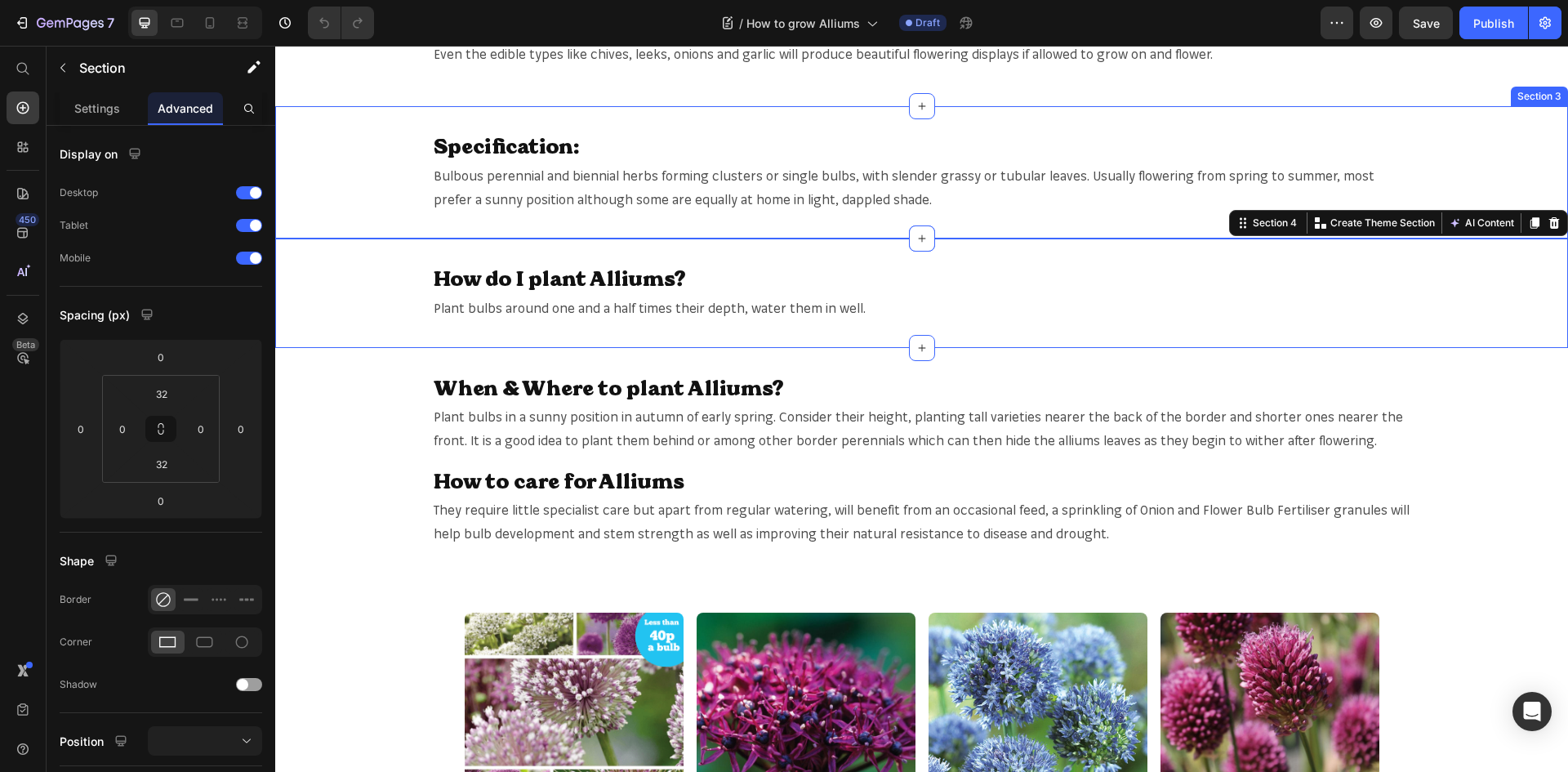 click on "Specification:  Heading Bulbous perennial and biennial herbs forming clusters or single bulbs, with slender grassy or tubular leaves. Usually flowering from spring to summer, most prefer a sunny position although some are equally at home in light, dappled shade. Text Block Row Section 3" at bounding box center [921, 172] 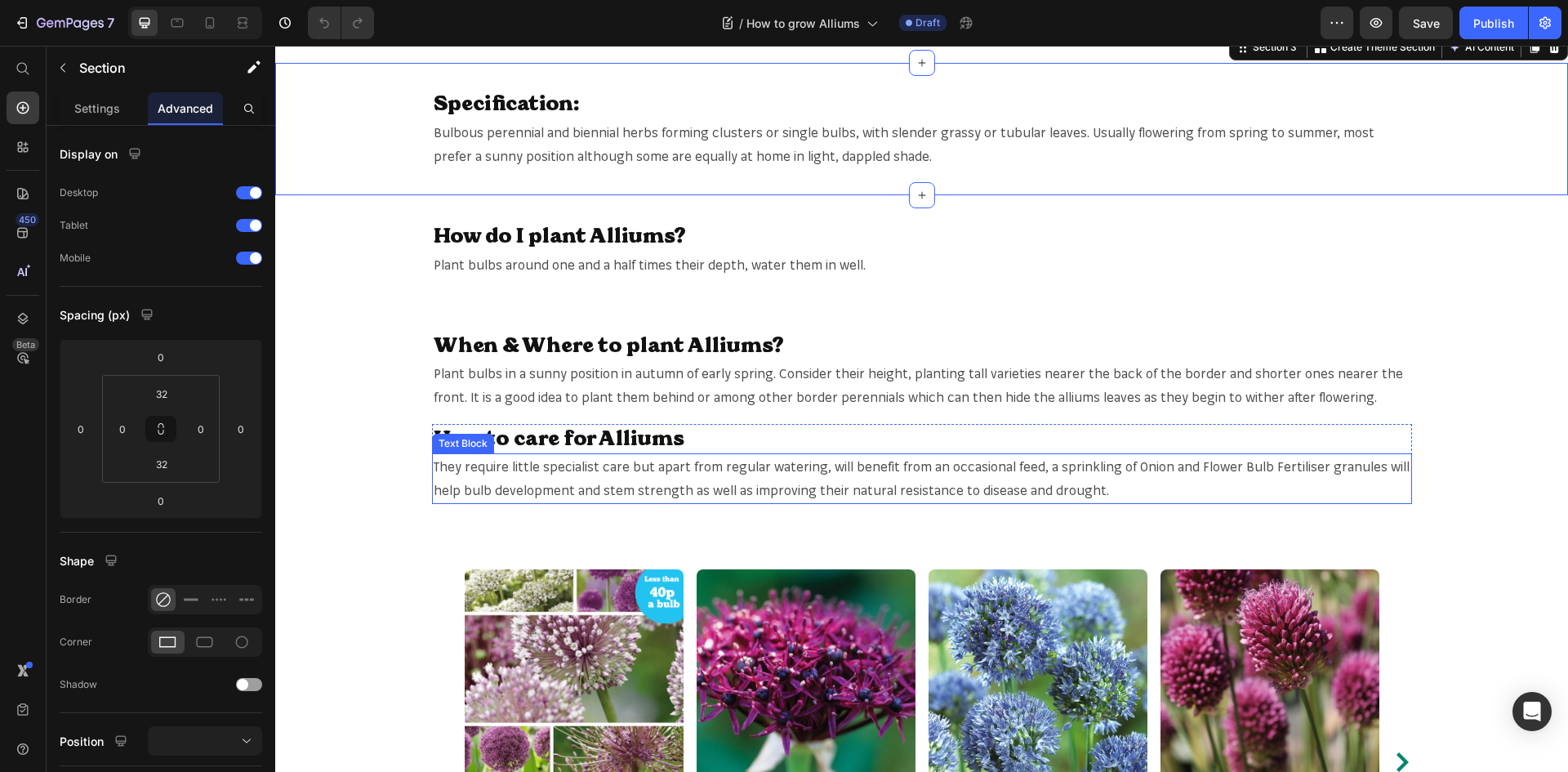 scroll, scrollTop: 597, scrollLeft: 0, axis: vertical 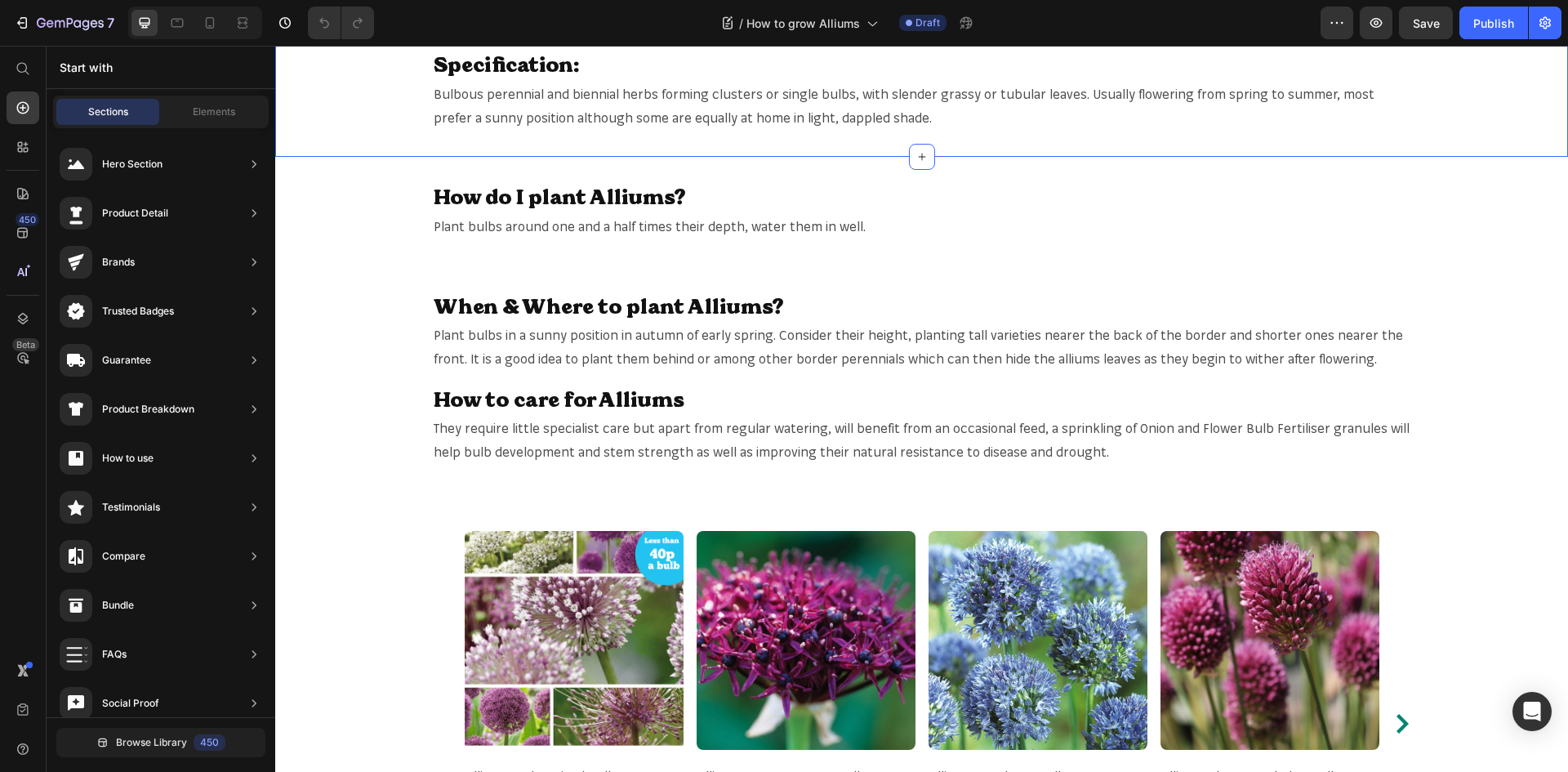click on "How to grow Alliums Heading Heading Browse our range of Allium Bulbs Button
Drop element here Row Hero Banner Section 1 Introduction to Alliums: Heading Allium  is the Latin name for the group of plants better known as onions. There are actually over 700 different species of Allium, many of which are fabulously ornamental, but all can be identified by the characteristic onion smell of their bulbs and leaves. They often make great cut flowers, and many varieties can also be dried for lasting displays. The dried seed heads of many Alliums will also persist in the garden, proving continuous decorative interest into autumn and winter. They are generally low maintenance and easy to grow from seed although for some of the larger bulbing varieties they might take a long time to mature and flower. Happily, many of the most attractive ornamental types can be bought as bulbs, which only need to be planted and they’re ready to provide spectacular display for years to come. Text Block Row Section 2" at bounding box center [921, 1215] 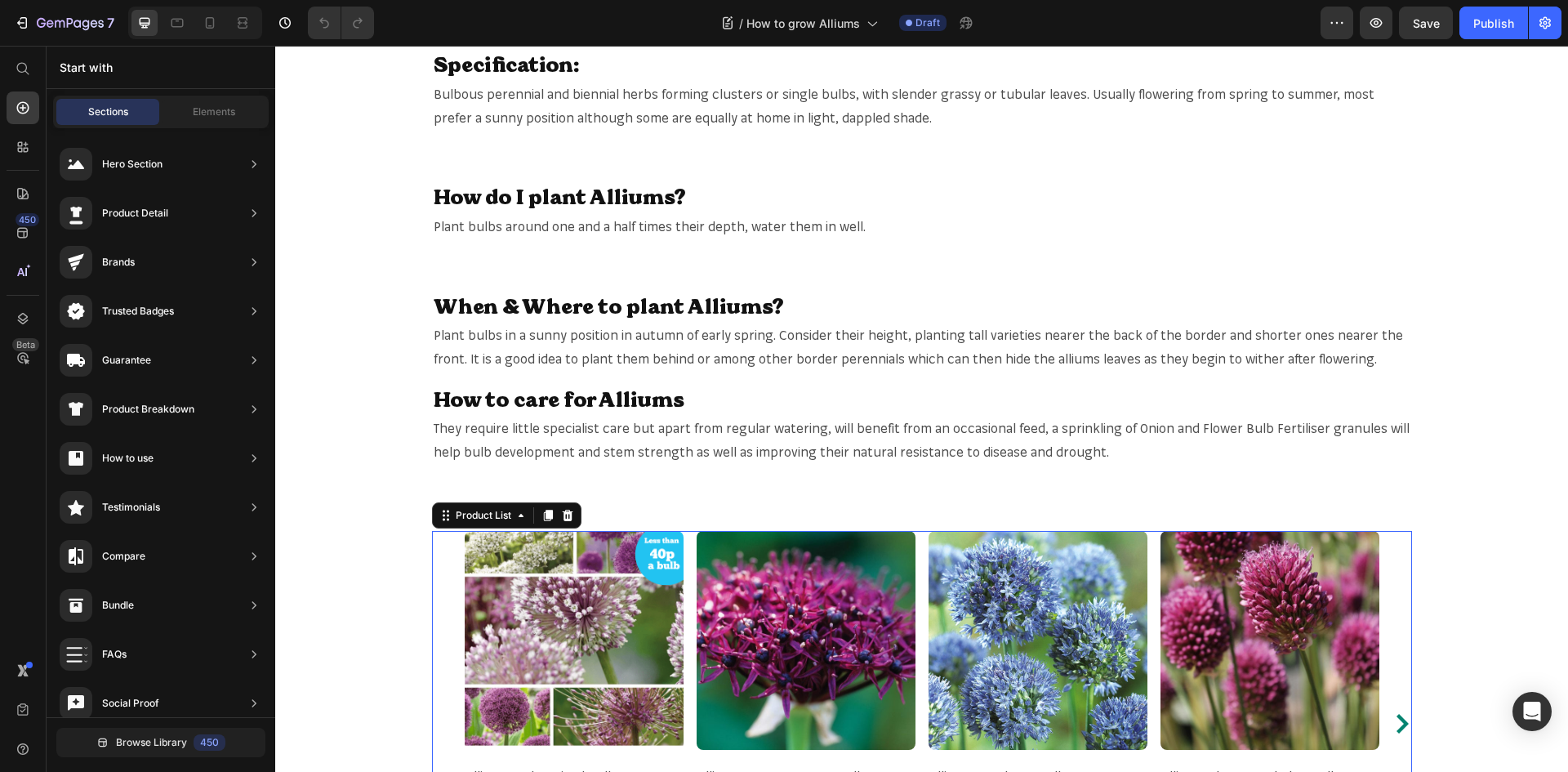 click on "Product Images Allium Border Mixed Bulbs Product Title £19.95 Product Price £19.95 Product Price Row This product has only default variant Product Variants & Swatches
Add Product Cart Button Row Product Images Allium atropurpureum Bulbs Product Title £8.95 Product Price £8.95 Product Price Row This product has only default variant Product Variants & Swatches
Add Product Cart Button Row Product Images Allium caeruleum Bulbs Product Title £8.95 Product Price £8.95 Product Price Row This product has only default variant Product Variants & Swatches
Add Product Cart Button Row Product Images Allium sphaerocephalon Bulbs Product Title £7.95 Product Price £7.95 Product Price Row This product has only default variant Product Variants & Swatches
Add Product Cart Button Row Product Images Allium Purple Sensation Bulbs Product Title £9.95 Product Price £9.95 Product Price Row This product has only default variant Product Variants & Swatches Add" at bounding box center [922, 723] 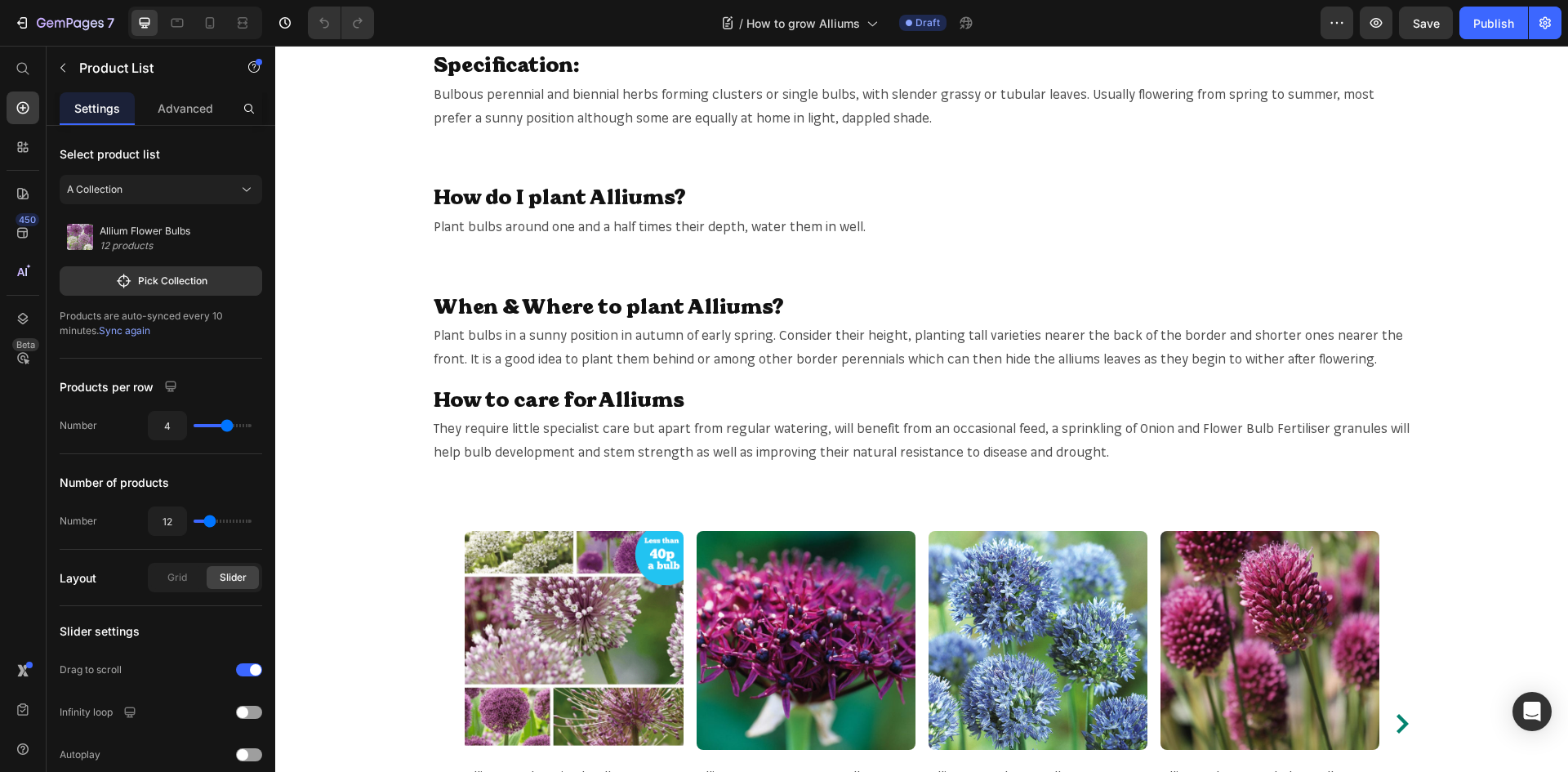 click on "How to grow Alliums Heading Heading Browse our range of Allium Bulbs Button
Drop element here Row Hero Banner Section 1 Introduction to Alliums: Heading Allium  is the Latin name for the group of plants better known as onions. There are actually over 700 different species of Allium, many of which are fabulously ornamental, but all can be identified by the characteristic onion smell of their bulbs and leaves. They often make great cut flowers, and many varieties can also be dried for lasting displays. The dried seed heads of many Alliums will also persist in the garden, proving continuous decorative interest into autumn and winter. They are generally low maintenance and easy to grow from seed although for some of the larger bulbing varieties they might take a long time to mature and flower. Happily, many of the most attractive ornamental types can be bought as bulbs, which only need to be planted and they’re ready to provide spectacular display for years to come. Text Block Row Section 2" at bounding box center (921, 1215) 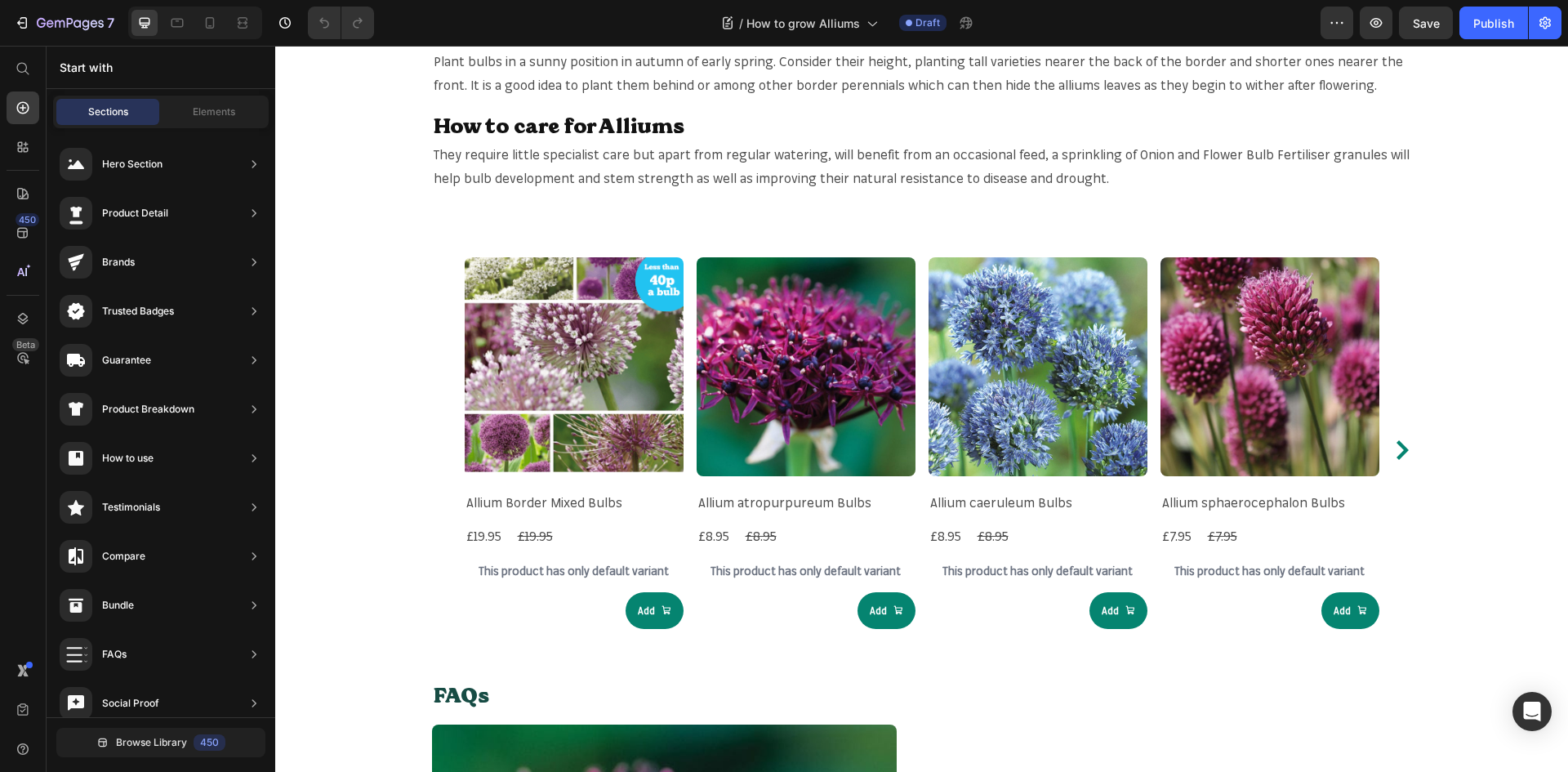 scroll, scrollTop: 1169, scrollLeft: 0, axis: vertical 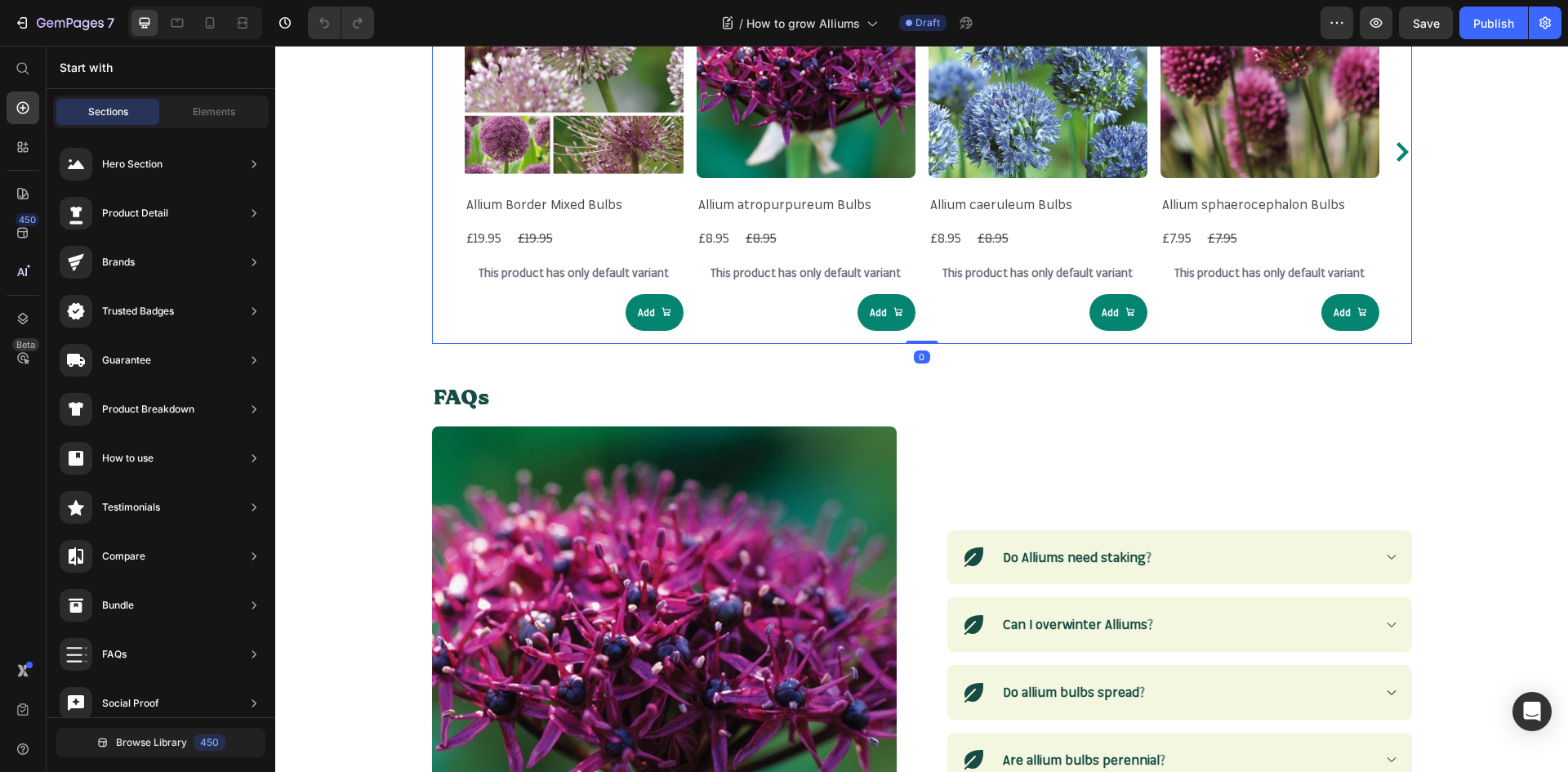 click on "Product Images Allium Border Mixed Bulbs Product Title £19.95 Product Price £19.95 Product Price Row This product has only default variant Product Variants & Swatches
Add Product Cart Button Row Product Images Allium atropurpureum Bulbs Product Title £8.95 Product Price £8.95 Product Price Row This product has only default variant Product Variants & Swatches
Add Product Cart Button Row Product Images Allium caeruleum Bulbs Product Title £8.95 Product Price £8.95 Product Price Row This product has only default variant Product Variants & Swatches
Add Product Cart Button Row Product Images Allium sphaerocephalon Bulbs Product Title £7.95 Product Price £7.95 Product Price Row This product has only default variant Product Variants & Swatches
Add Product Cart Button Row Product Images Allium Purple Sensation Bulbs Product Title £9.95 Product Price £9.95 Product Price Row This product has only default variant Product Variants & Swatches Add" at bounding box center (922, 151) 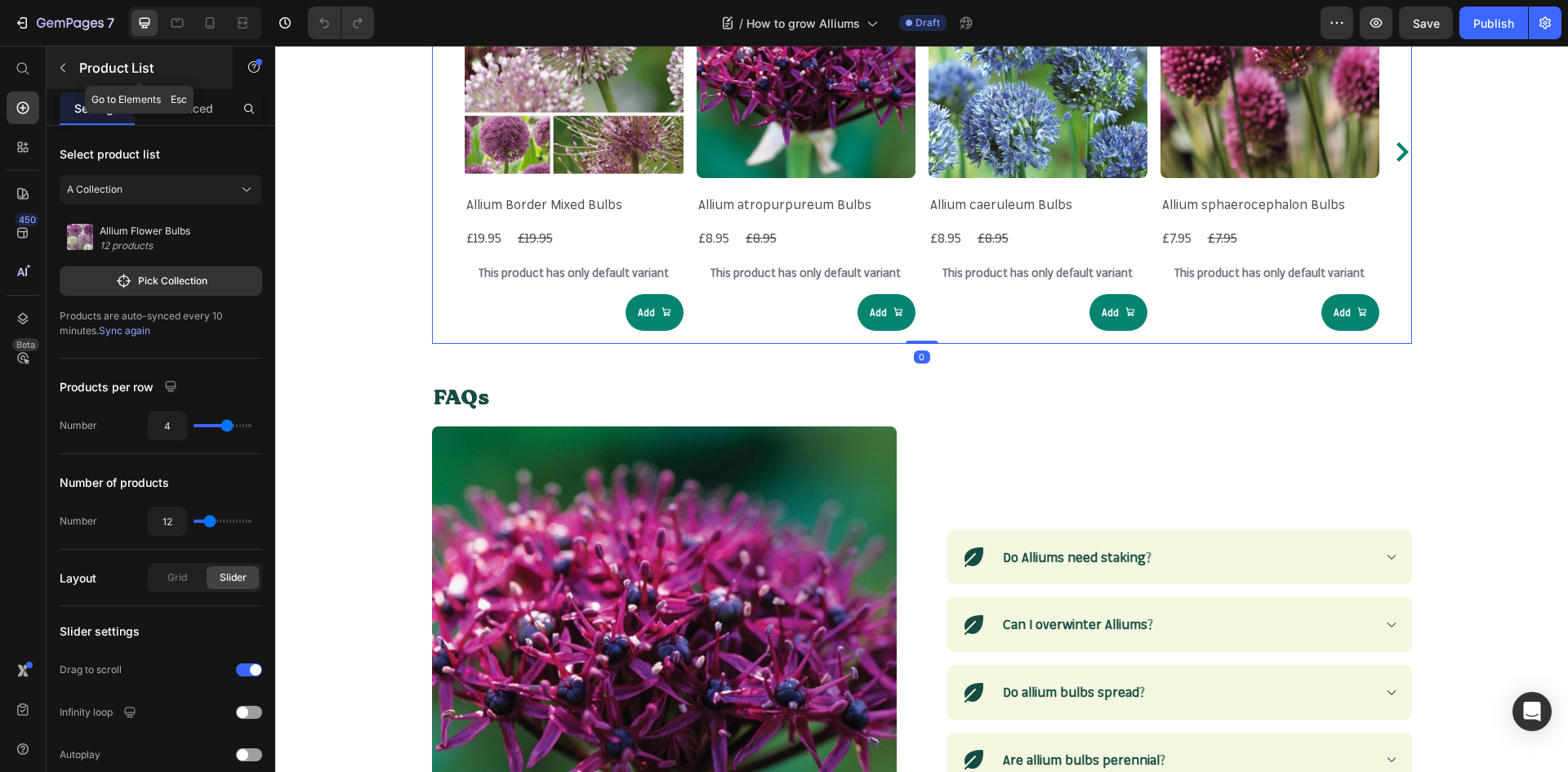 click at bounding box center [63, 68] 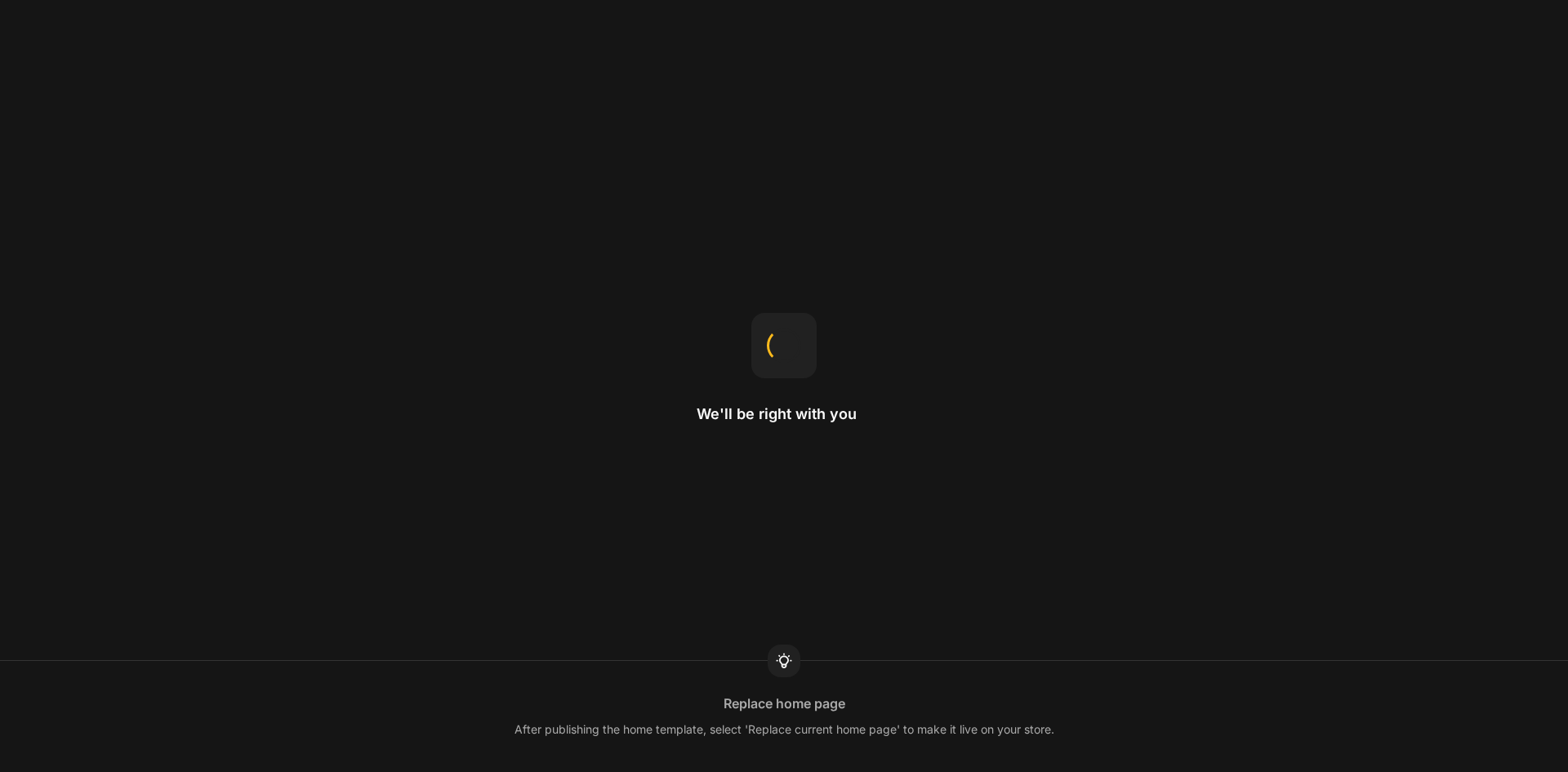 scroll, scrollTop: 0, scrollLeft: 0, axis: both 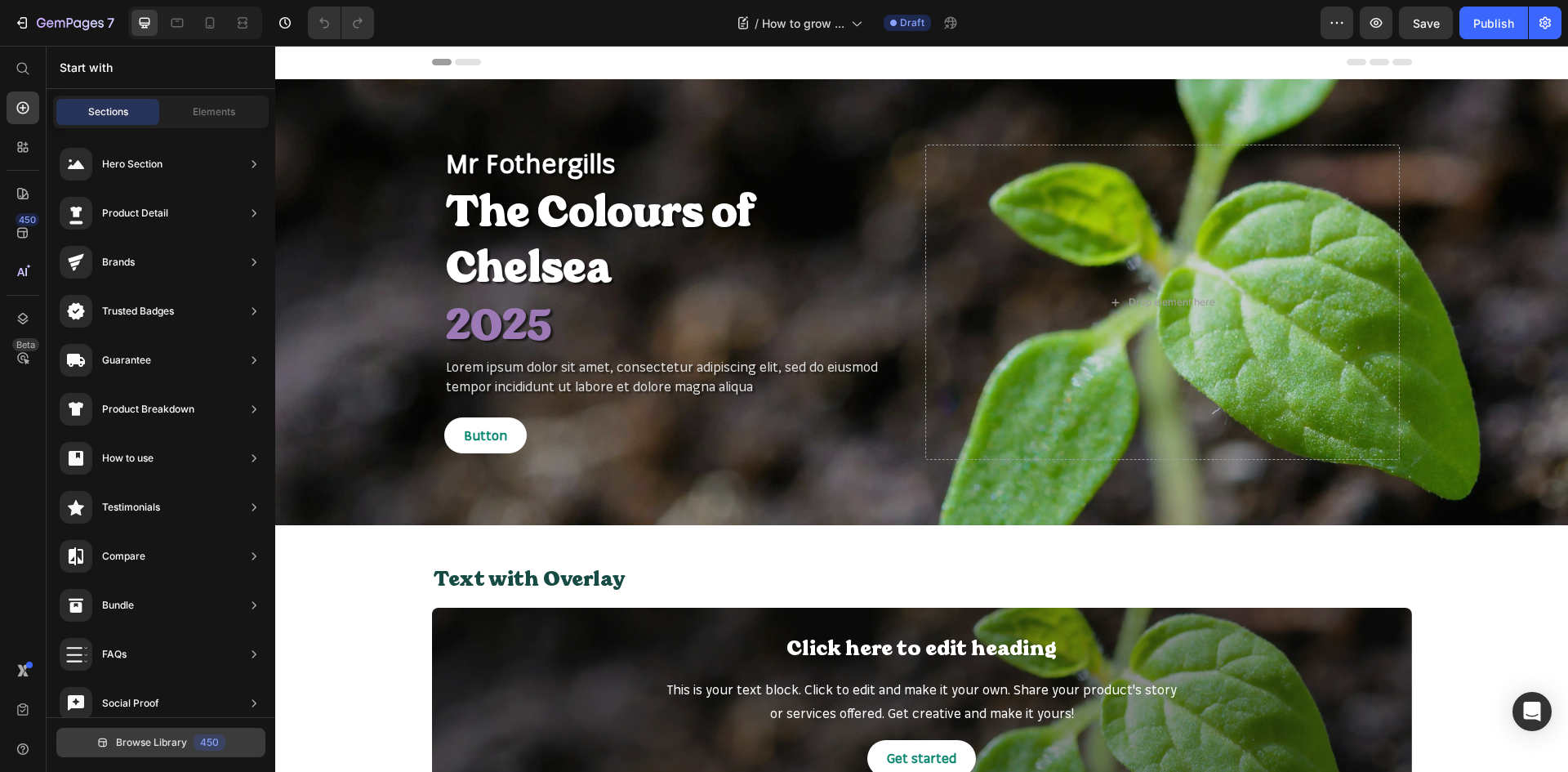 click on "Browse Library" at bounding box center (151, 743) 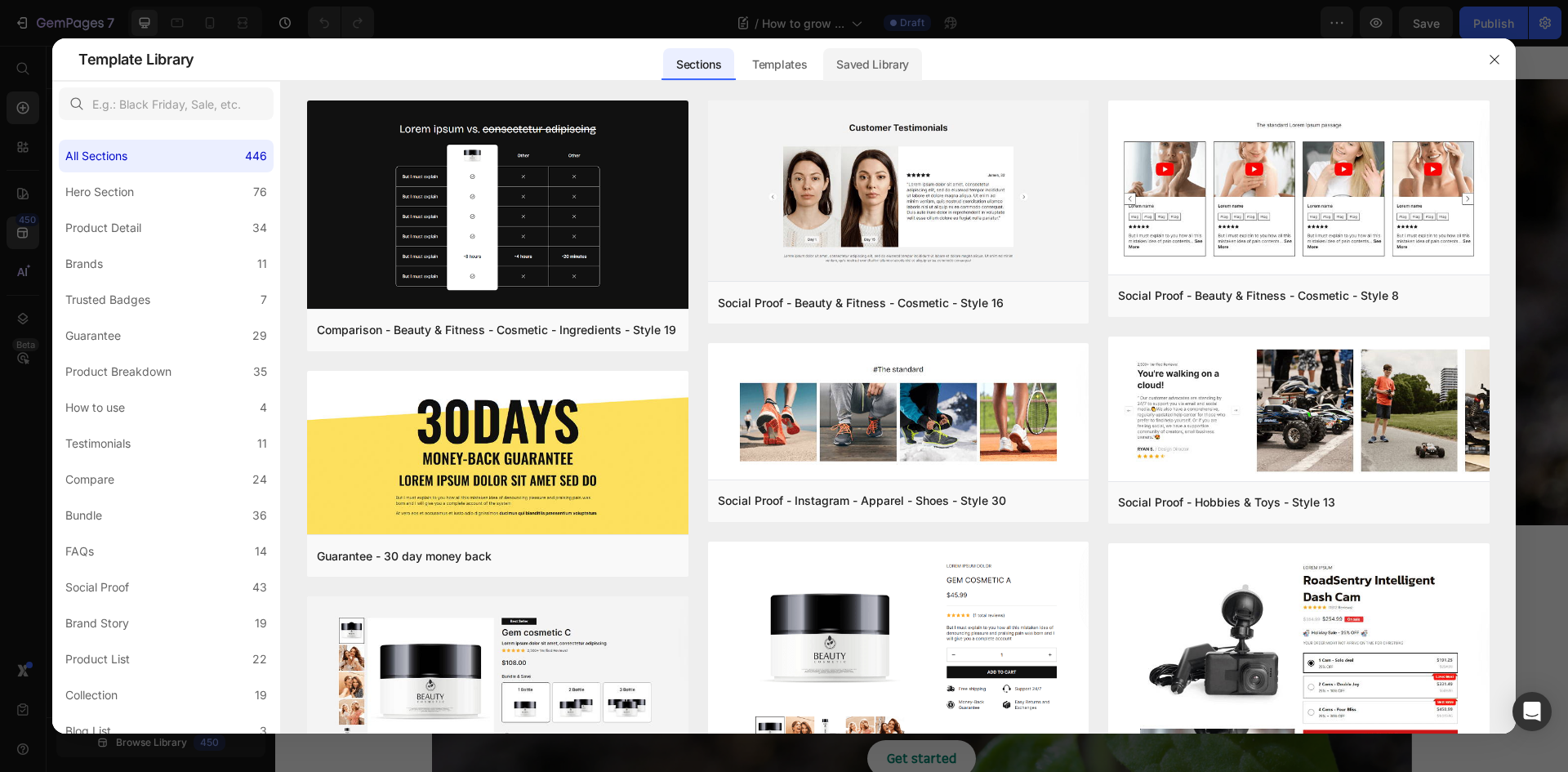 click on "Saved Library" 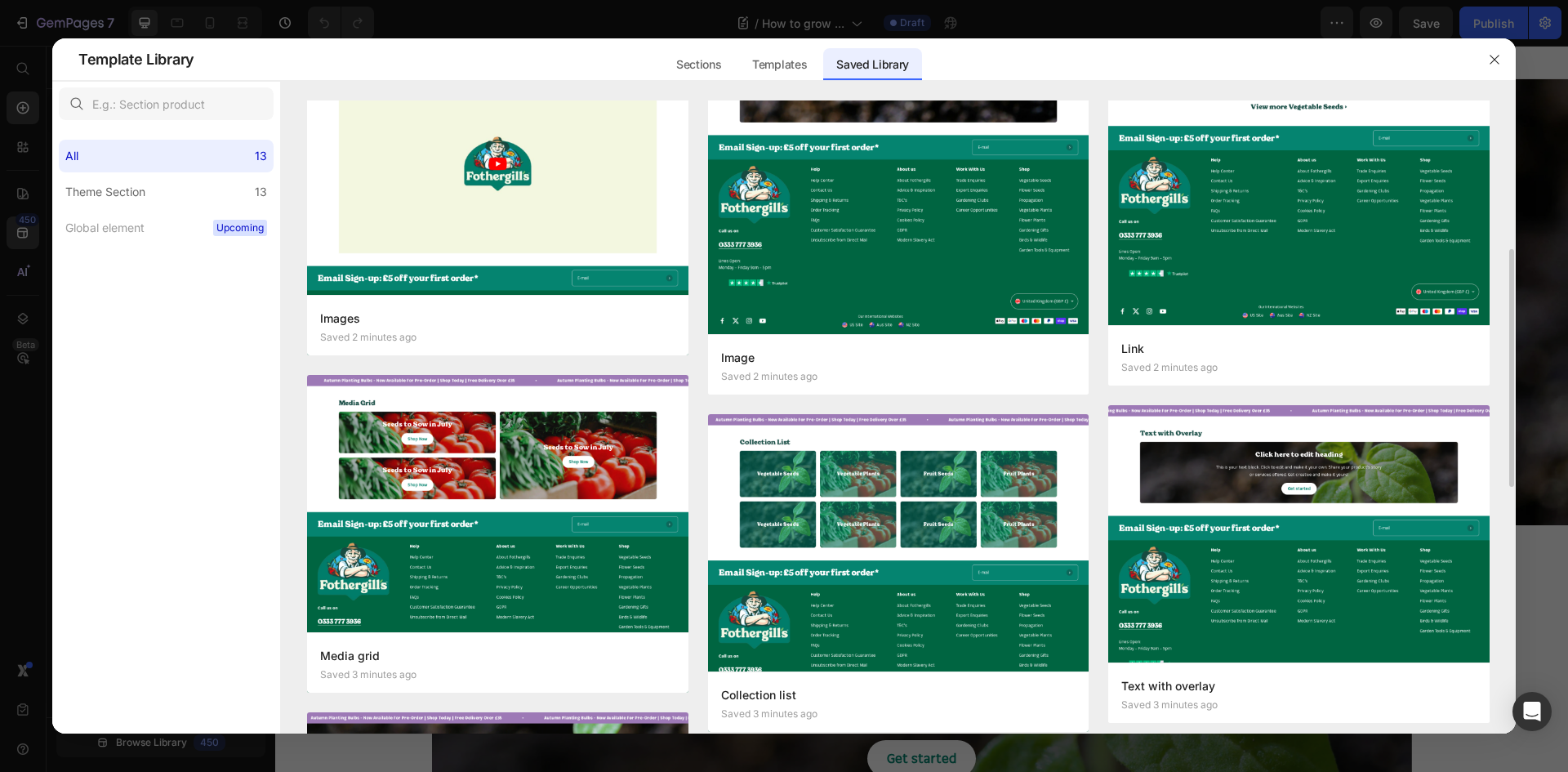 scroll, scrollTop: 70, scrollLeft: 0, axis: vertical 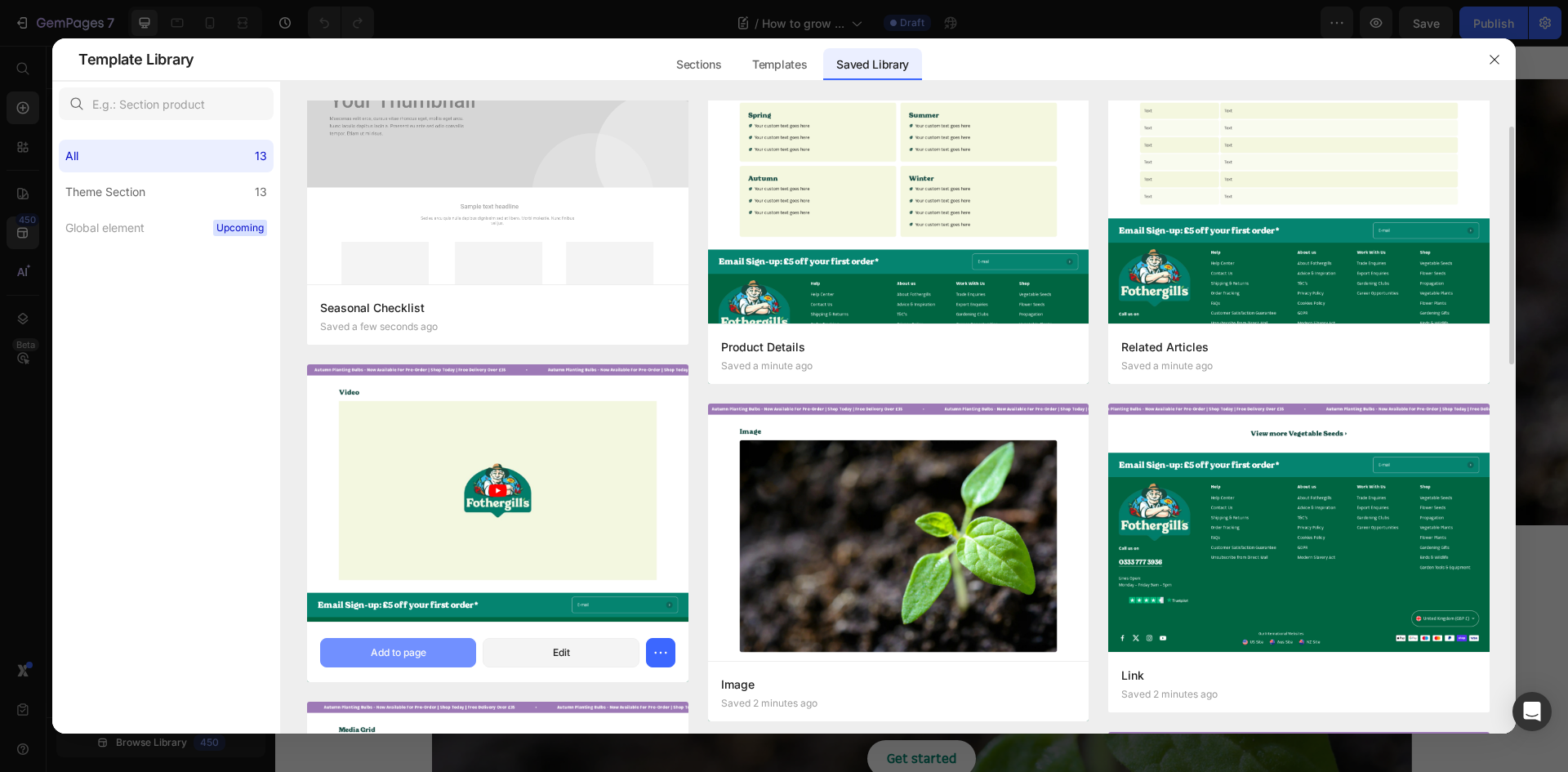 click on "Add to page" at bounding box center (398, 653) 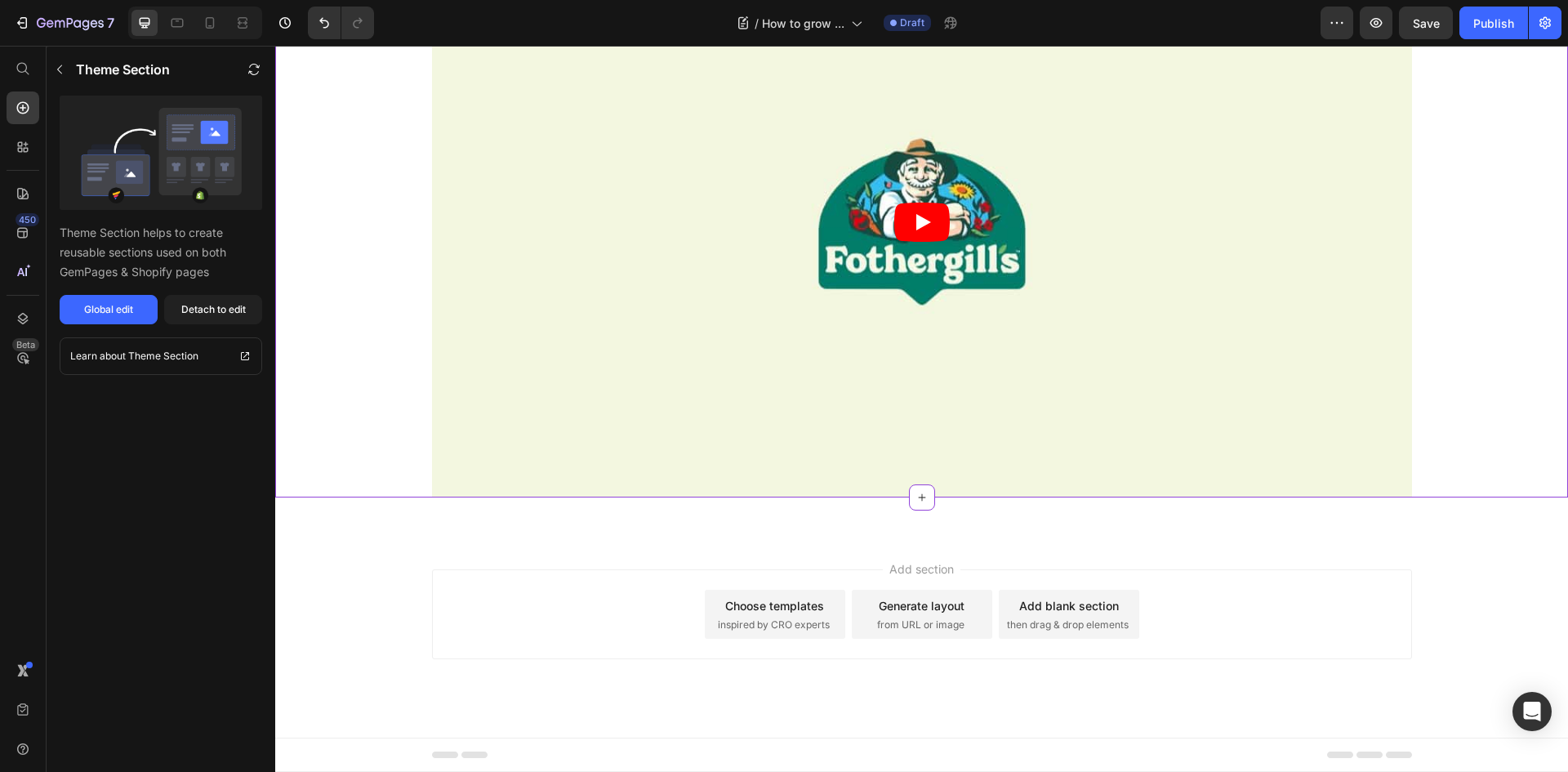 scroll, scrollTop: 6419, scrollLeft: 0, axis: vertical 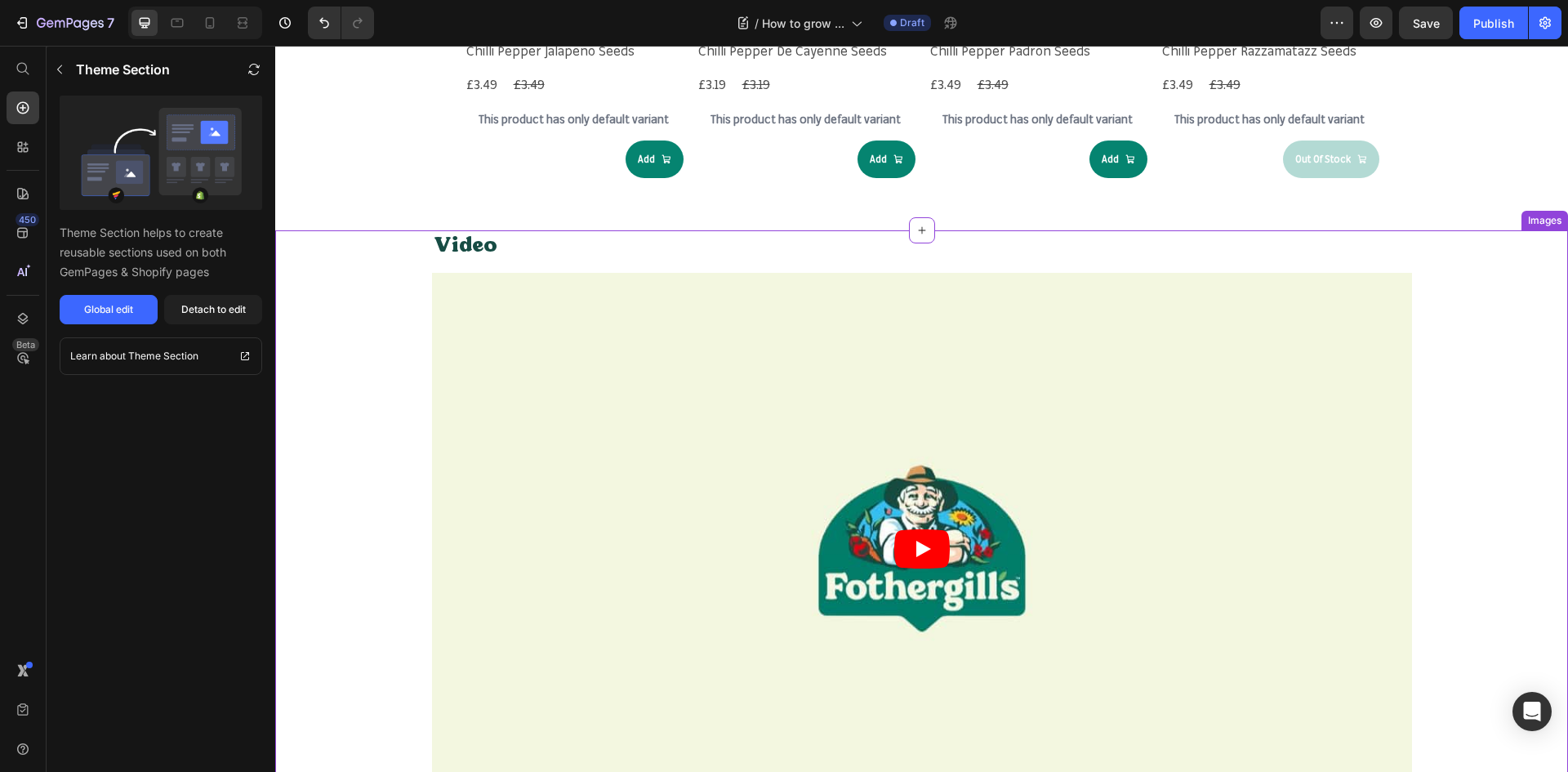 click on "Video Heading Video" at bounding box center (922, 528) 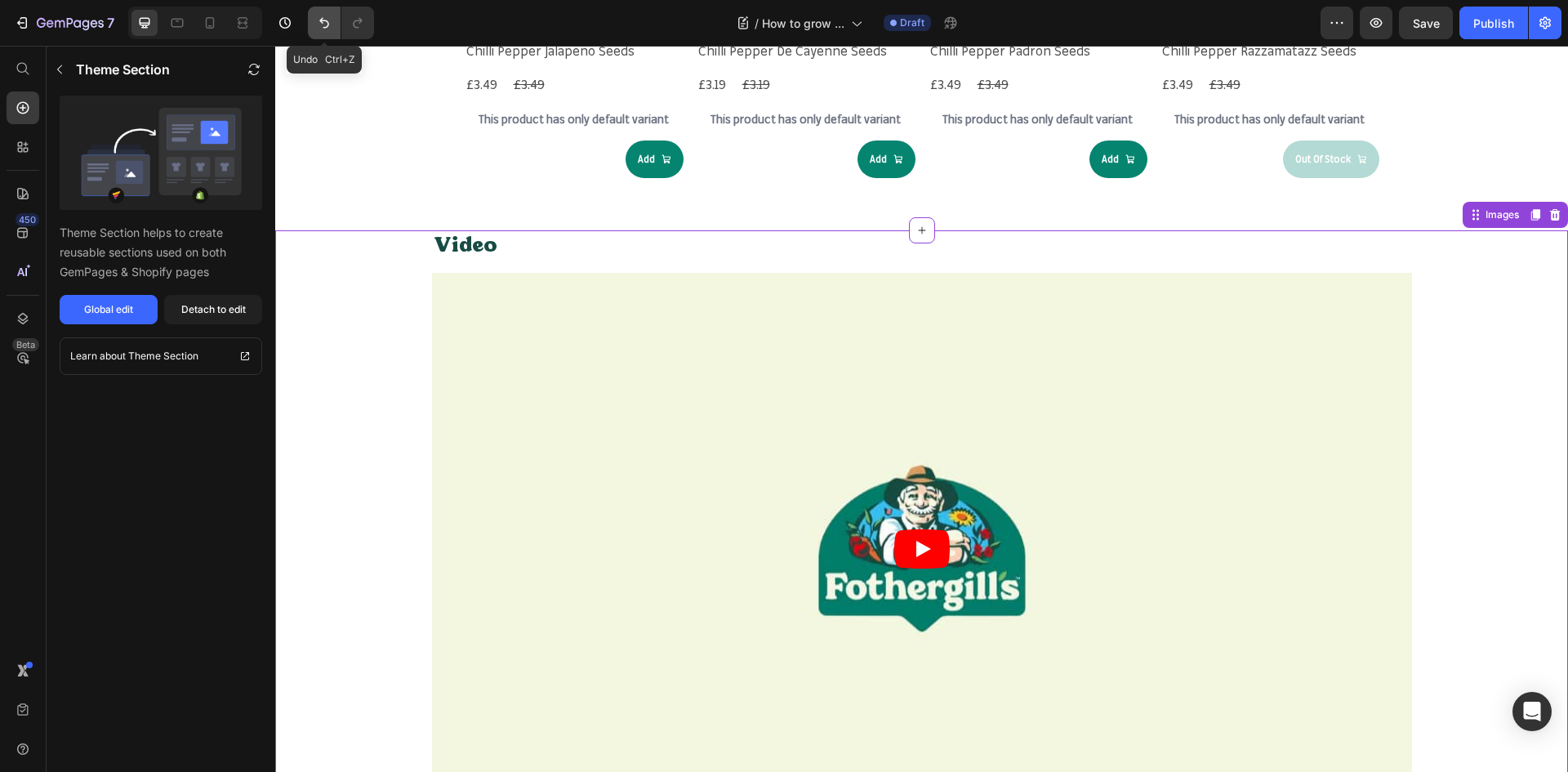 click 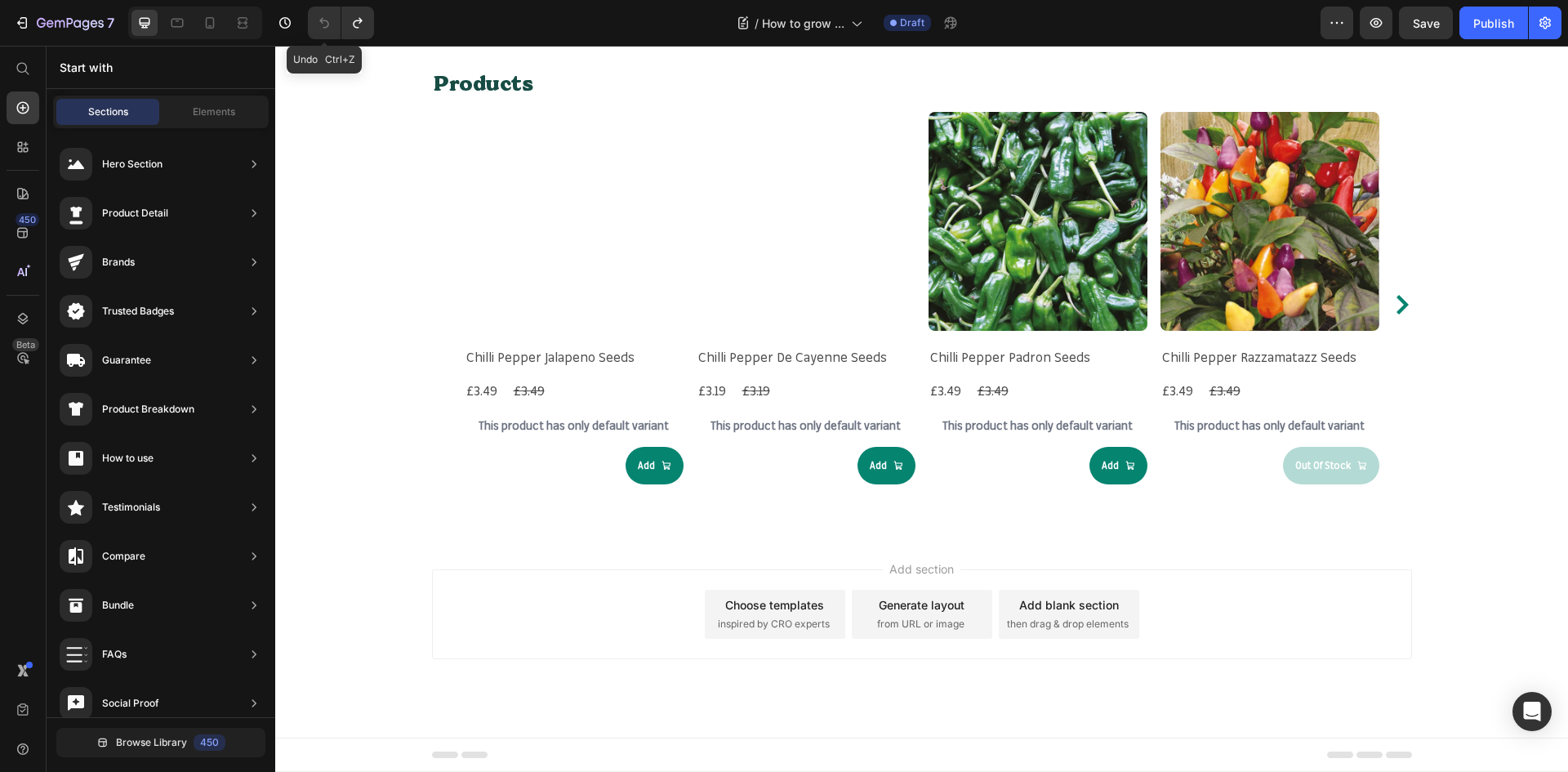 scroll, scrollTop: 6112, scrollLeft: 0, axis: vertical 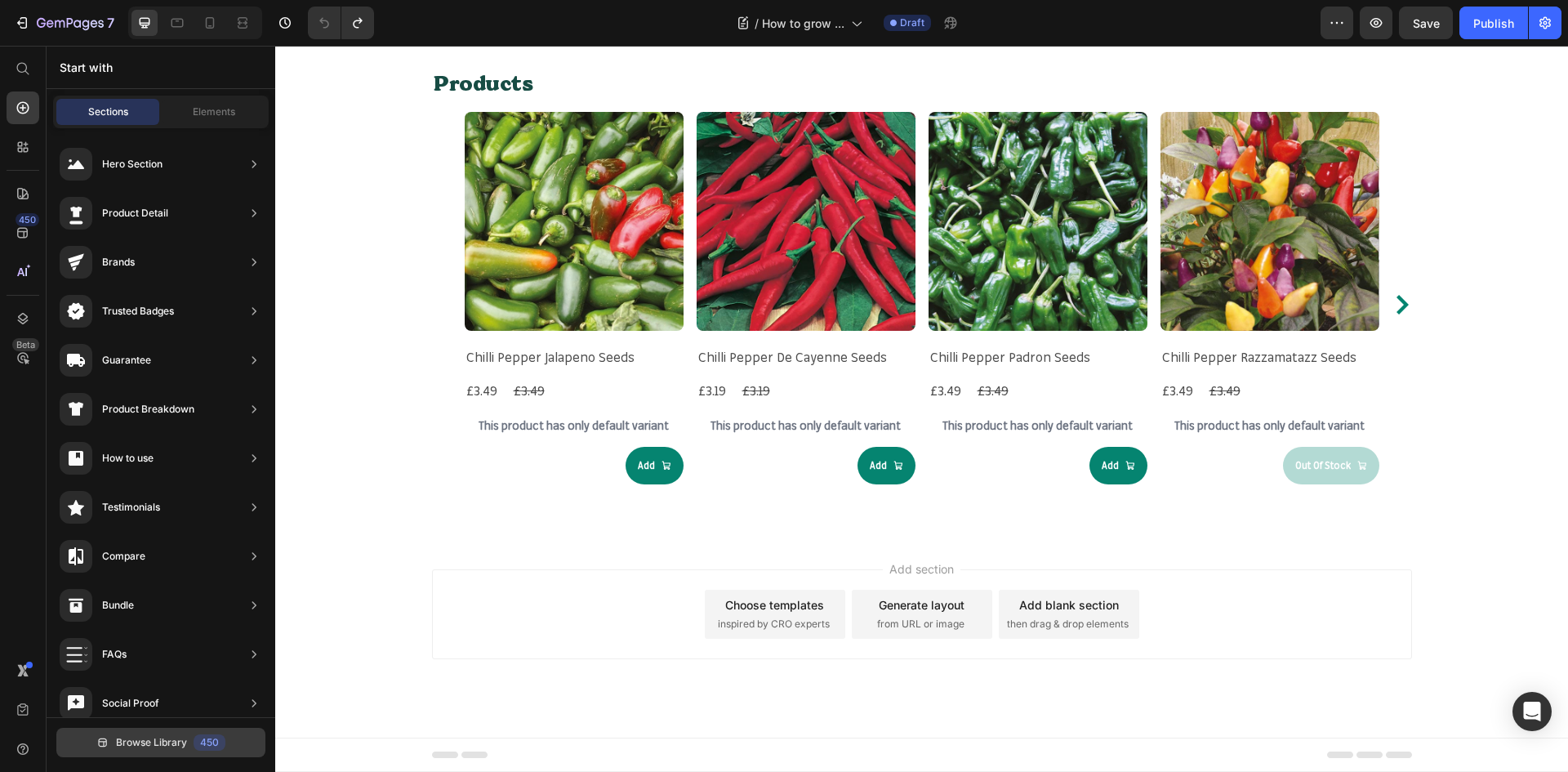 click on "Browse Library 450" at bounding box center (161, 743) 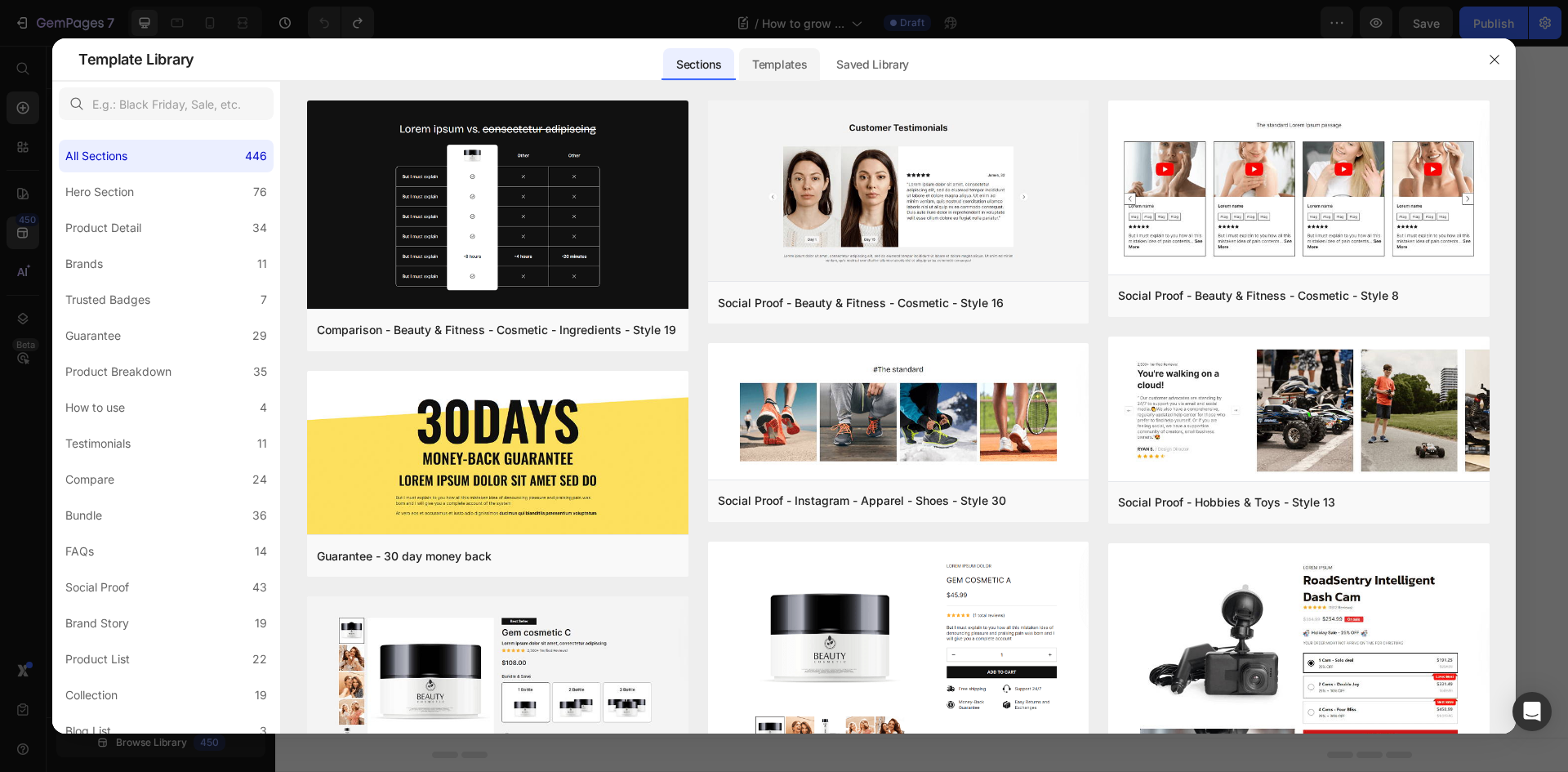 click on "Templates" 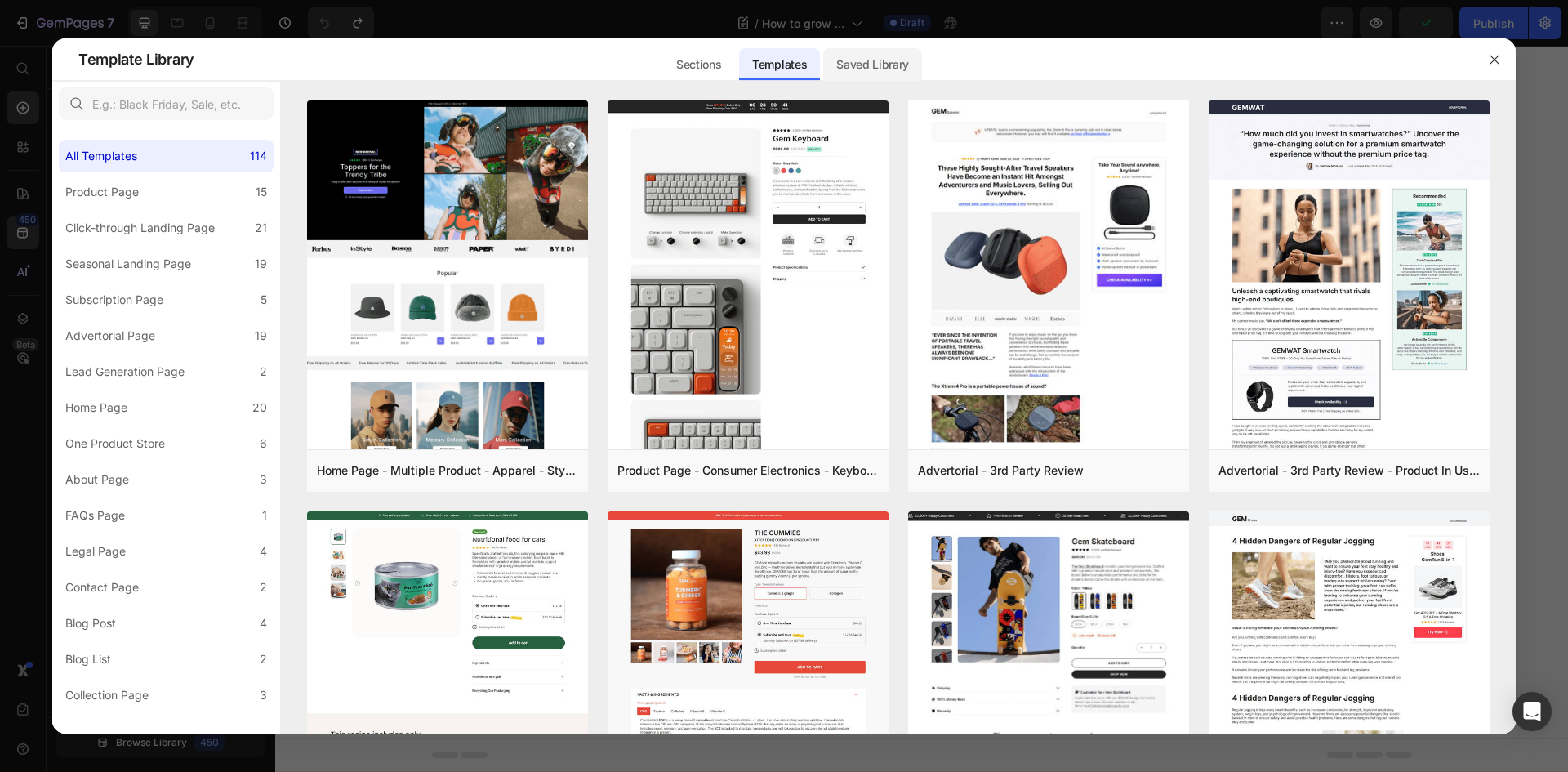 click on "Saved Library" 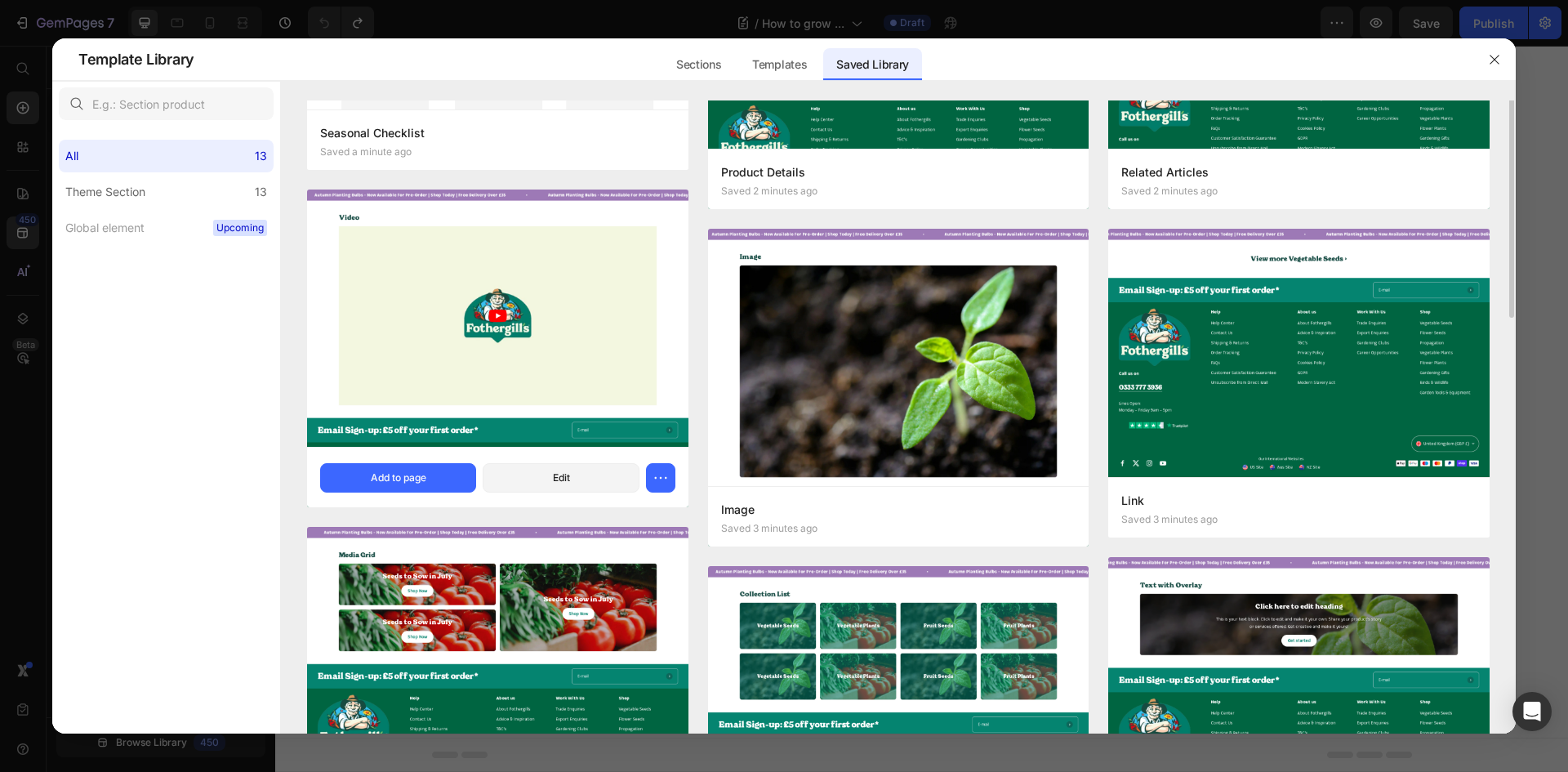 scroll, scrollTop: 163, scrollLeft: 0, axis: vertical 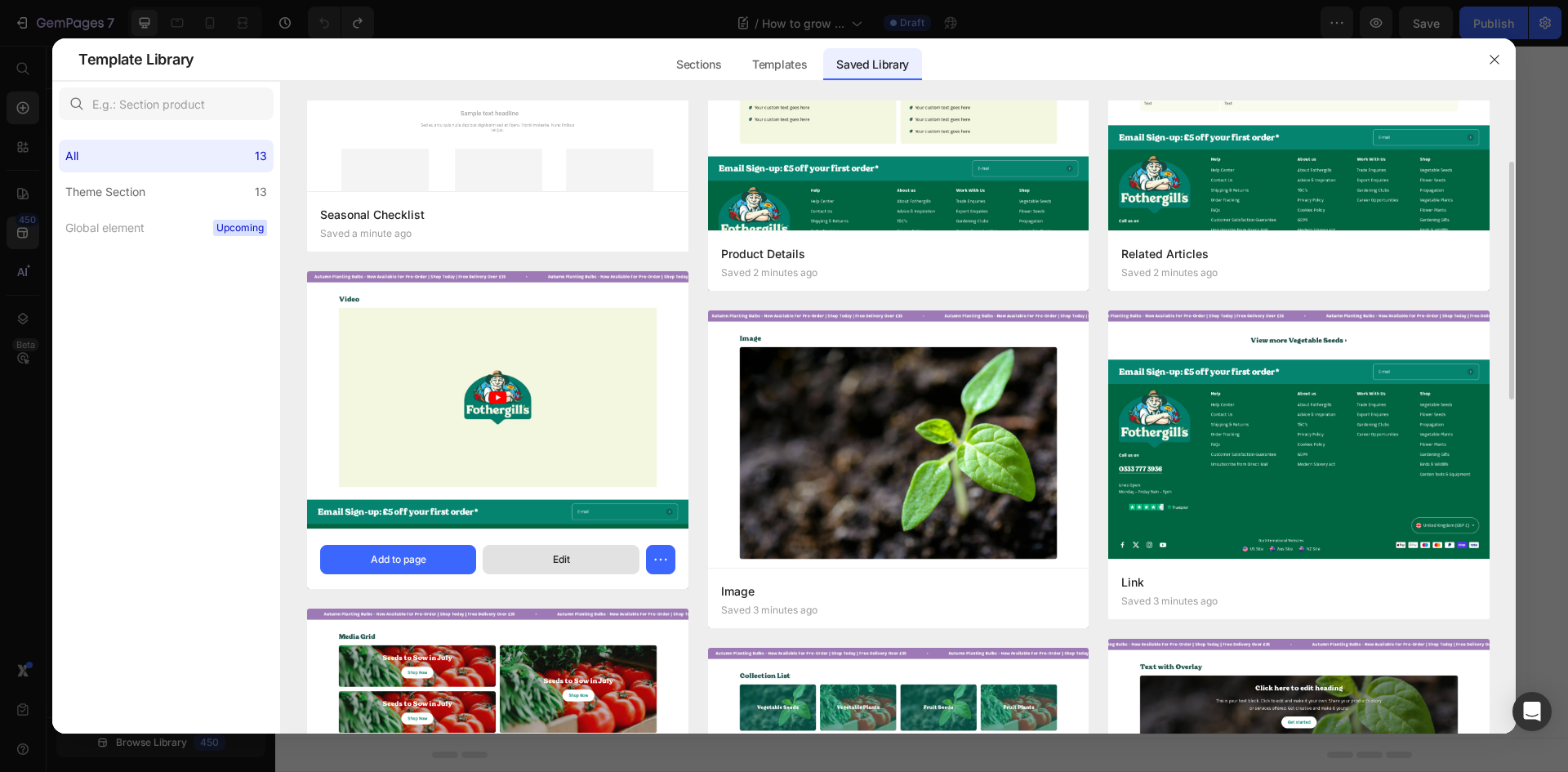 click on "Edit" at bounding box center [560, 560] 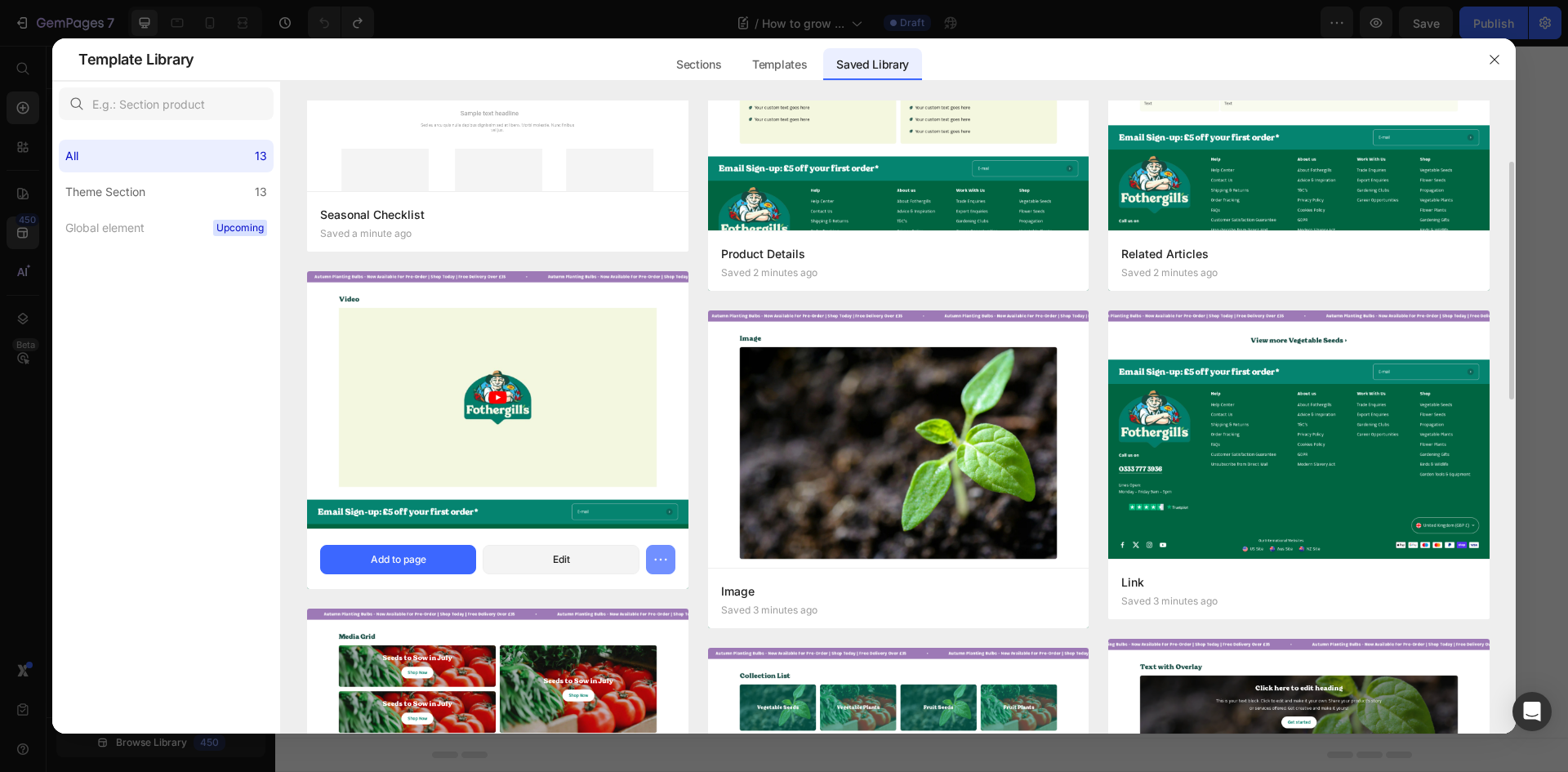 click 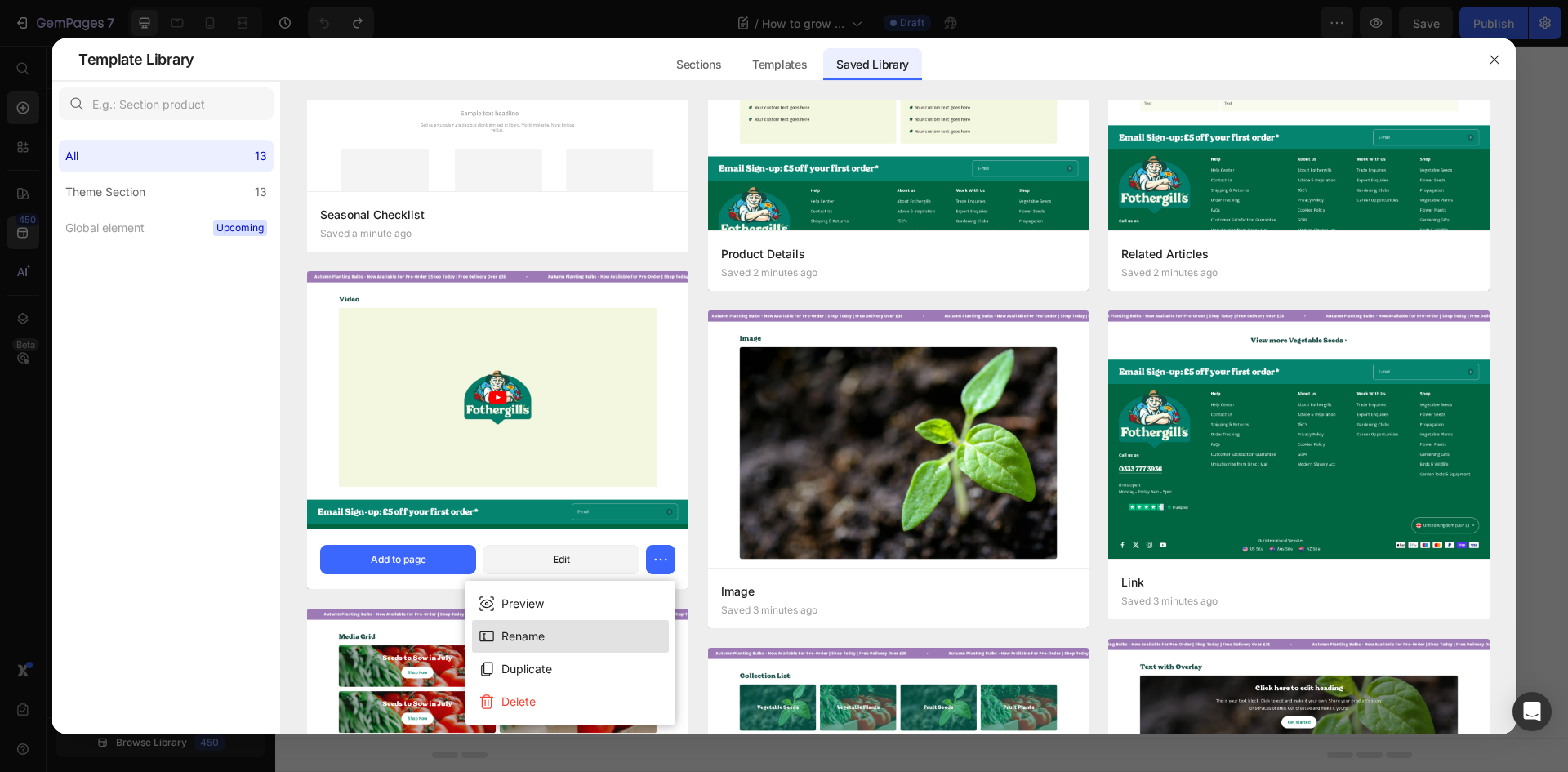 click on "Rename" at bounding box center (570, 636) 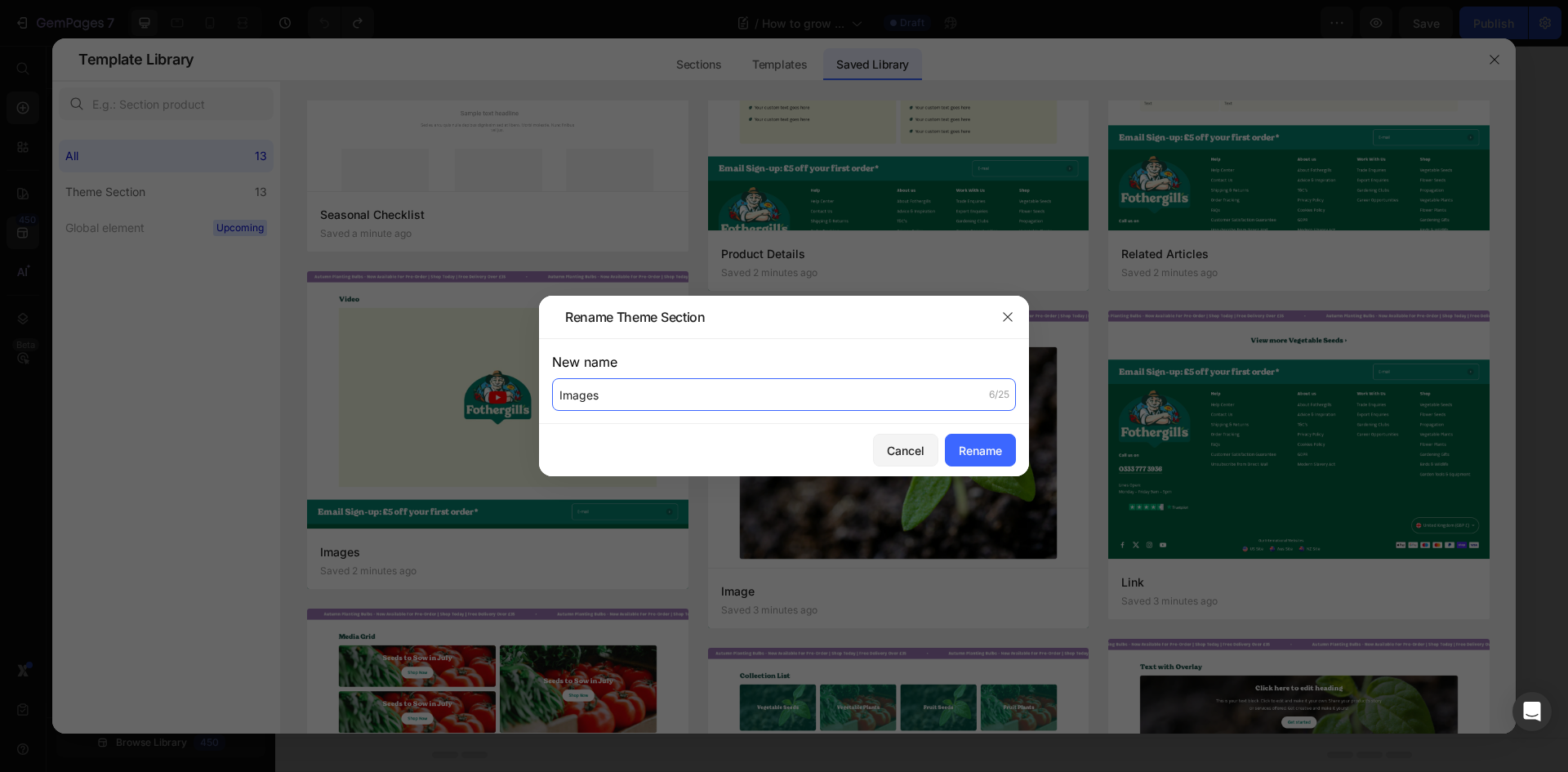 click on "Images" 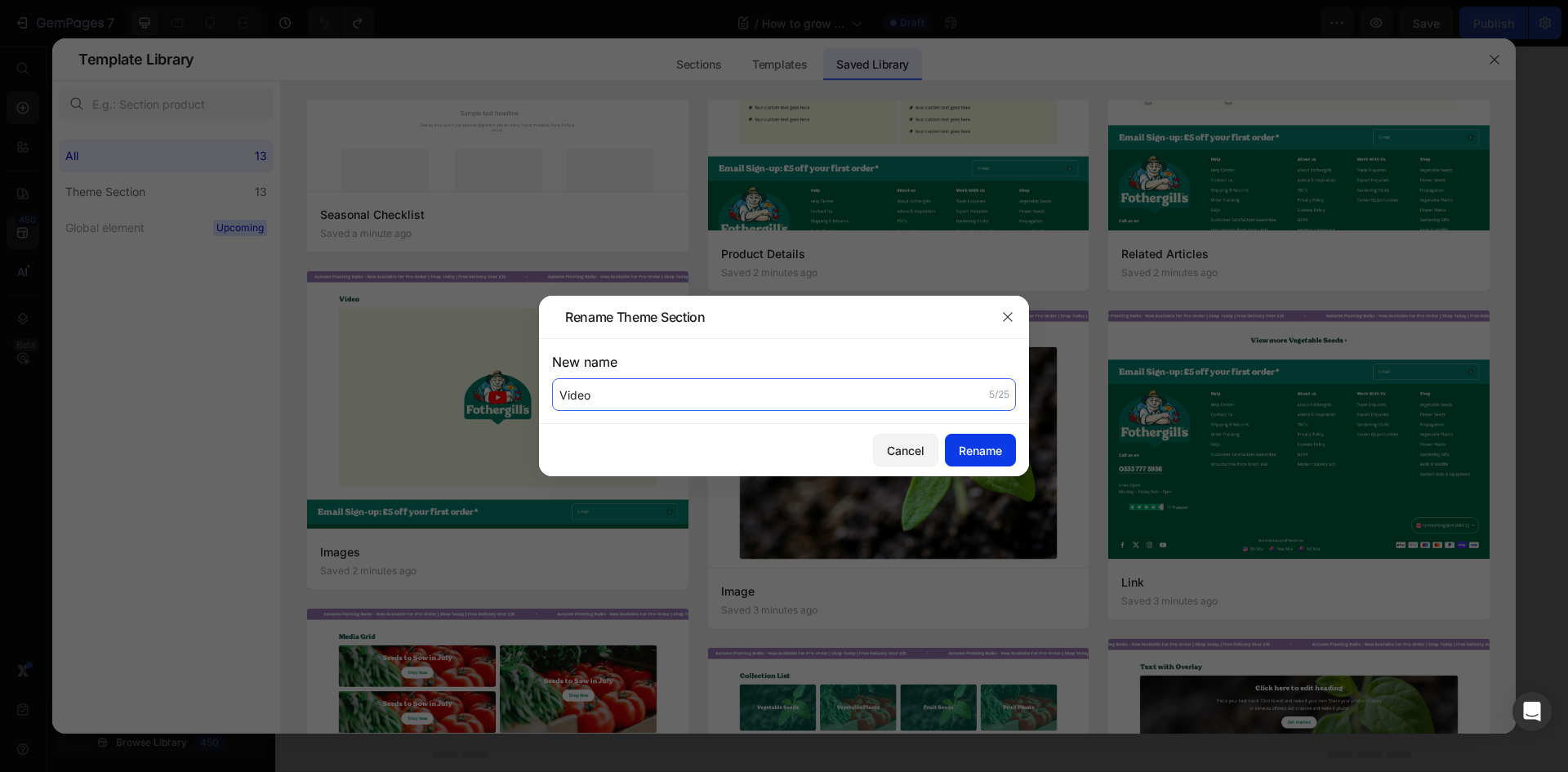 type on "Video" 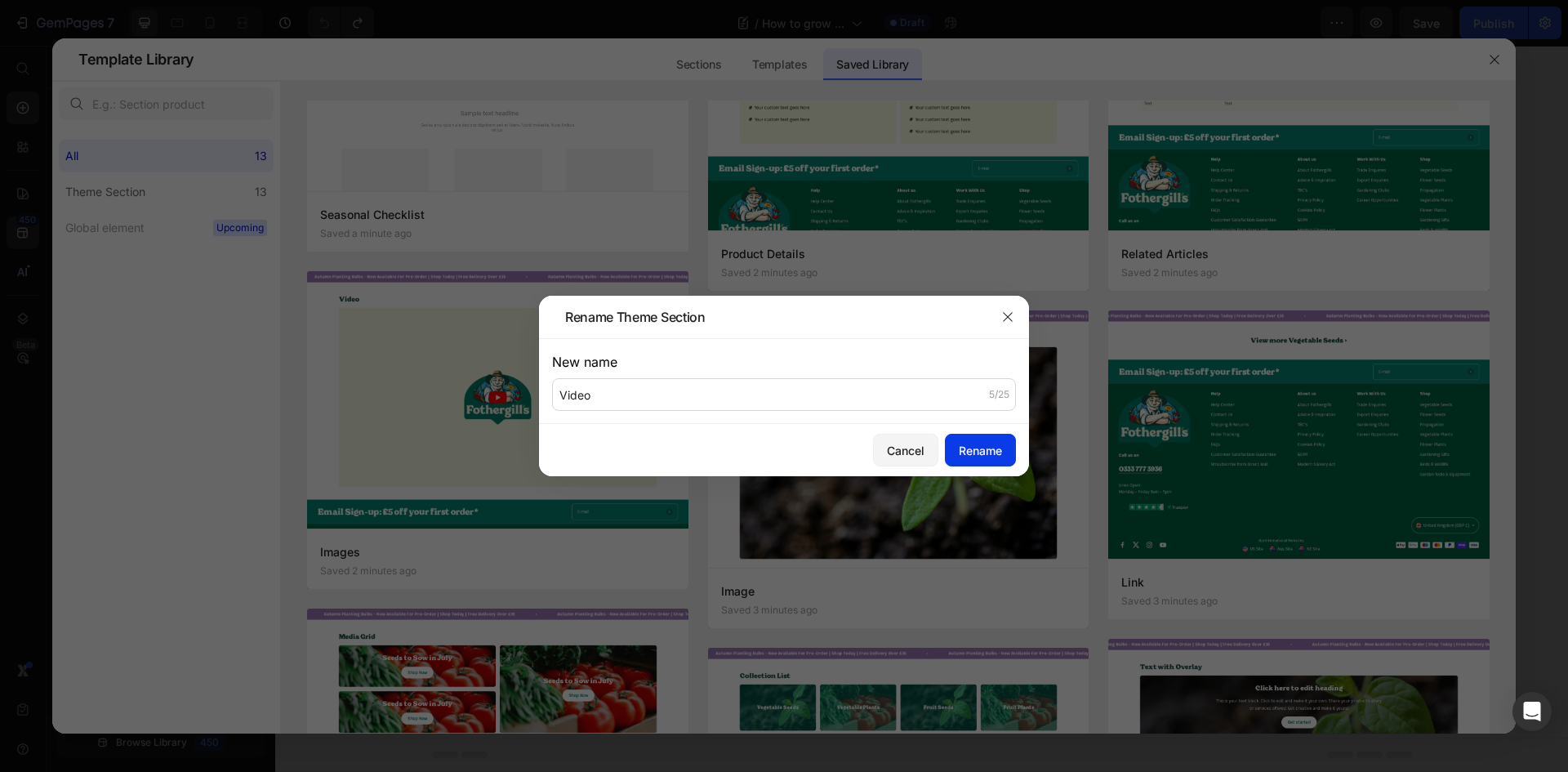 click on "Rename" at bounding box center [980, 450] 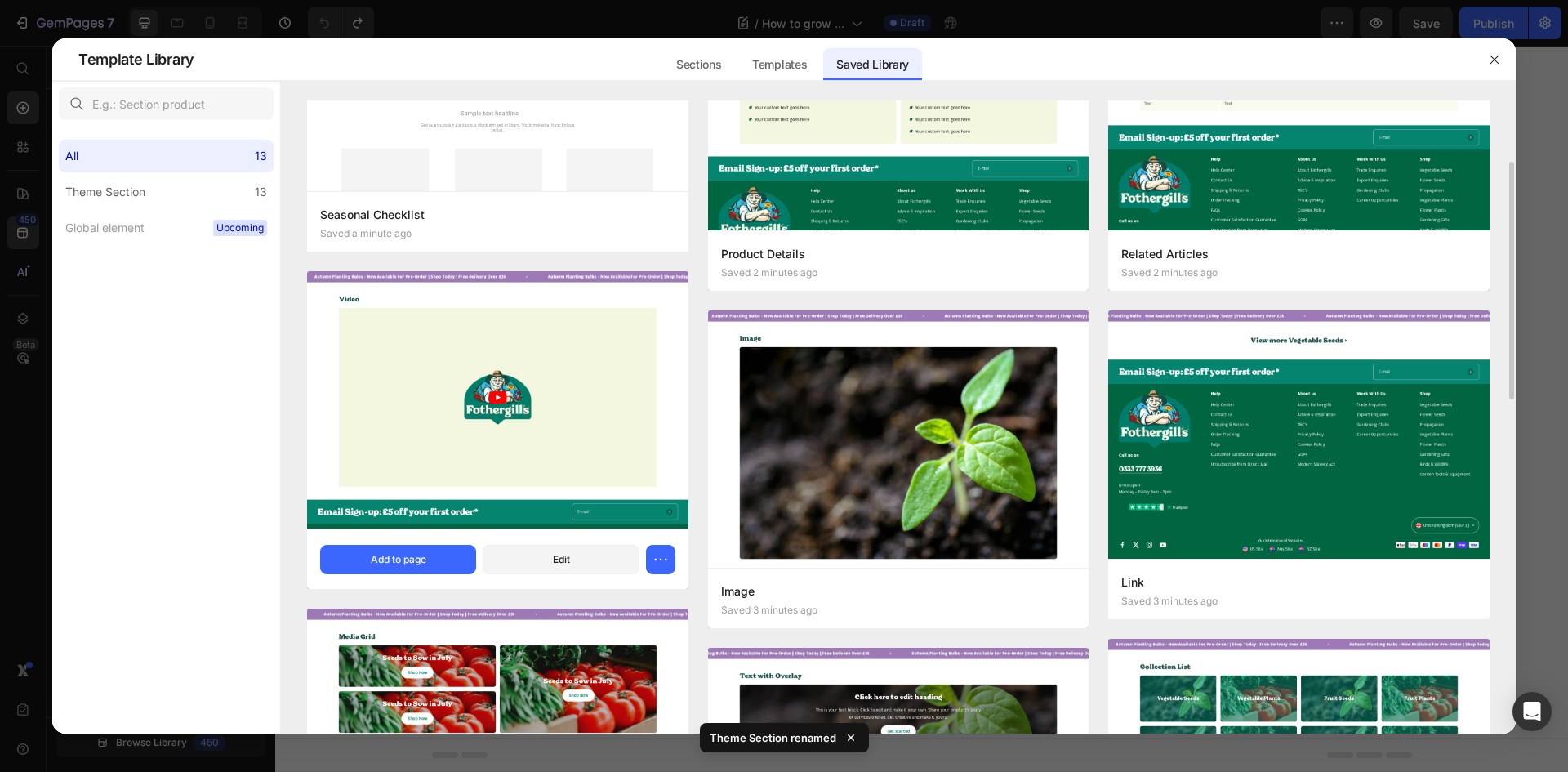 scroll, scrollTop: 0, scrollLeft: 0, axis: both 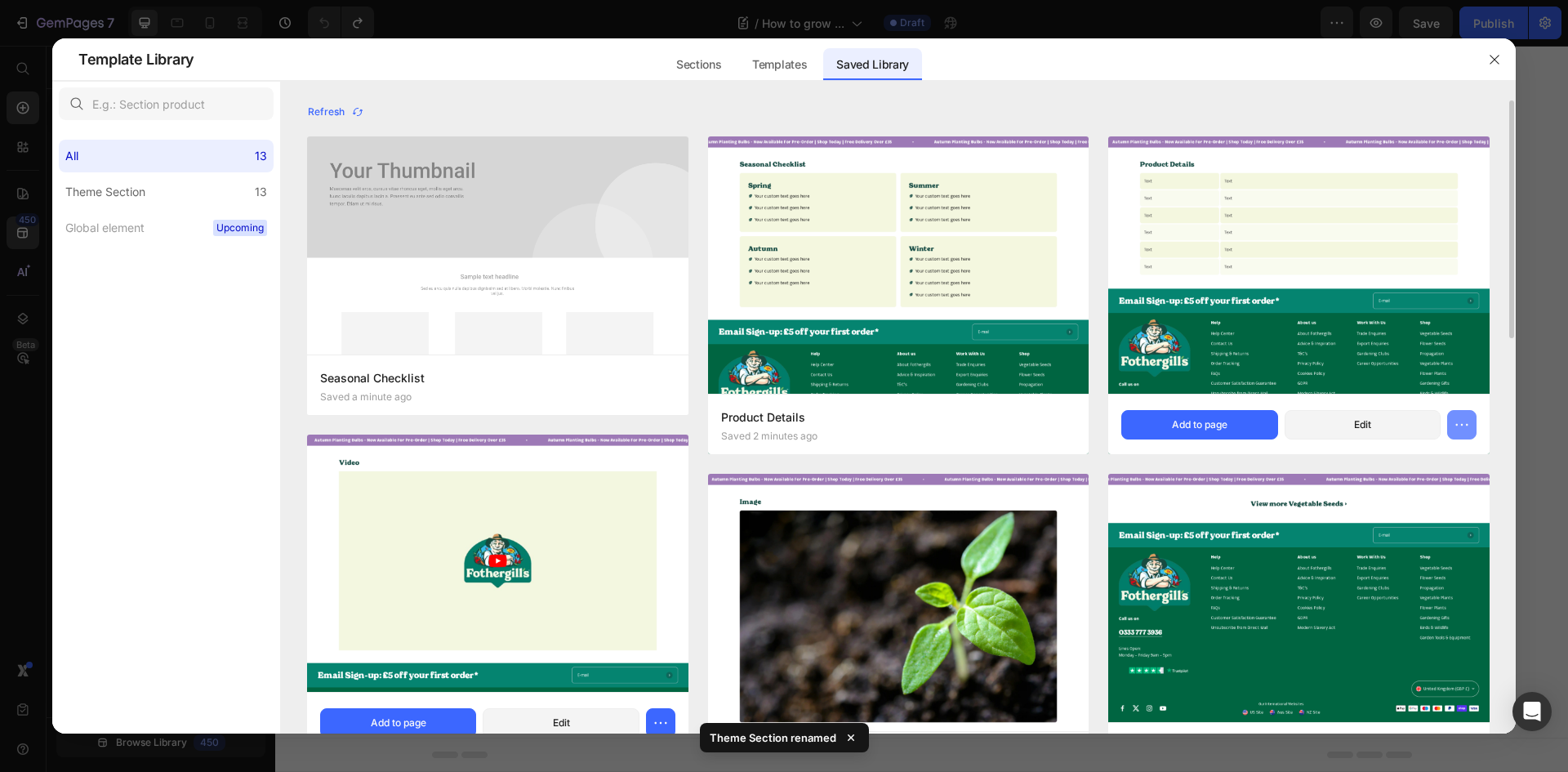 click 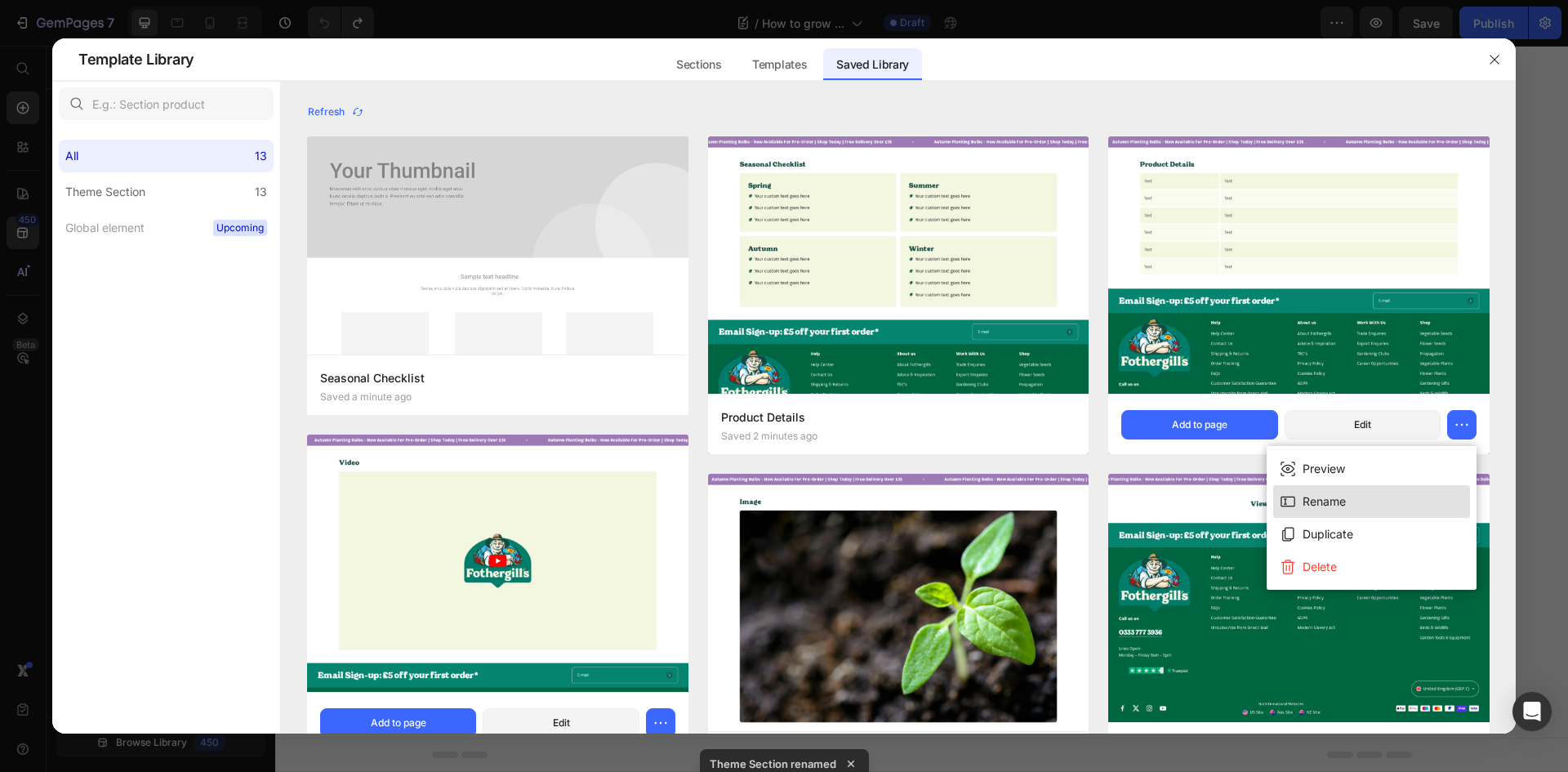 click on "Rename" at bounding box center (1324, 502) 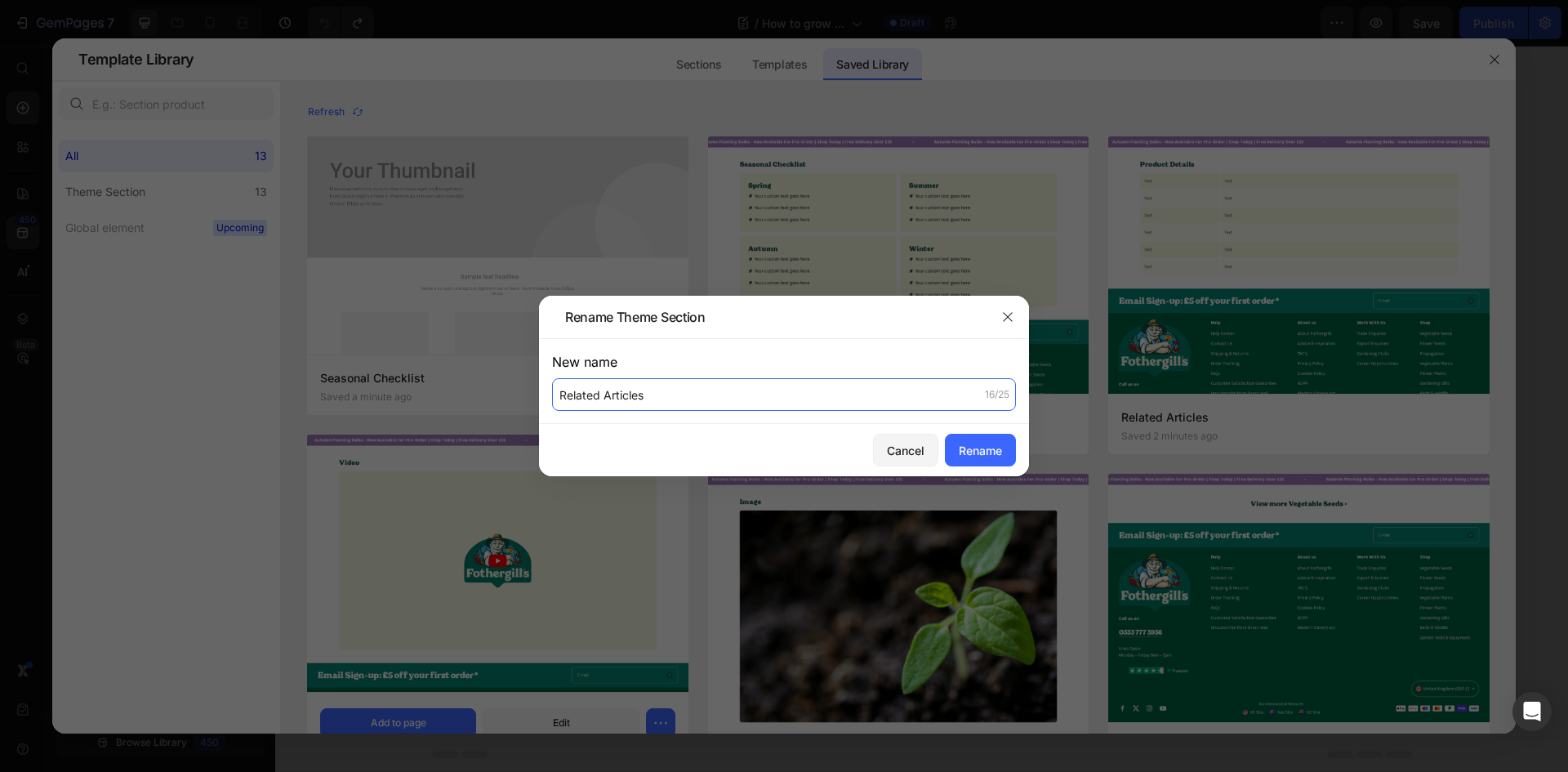 click on "Related Articles" 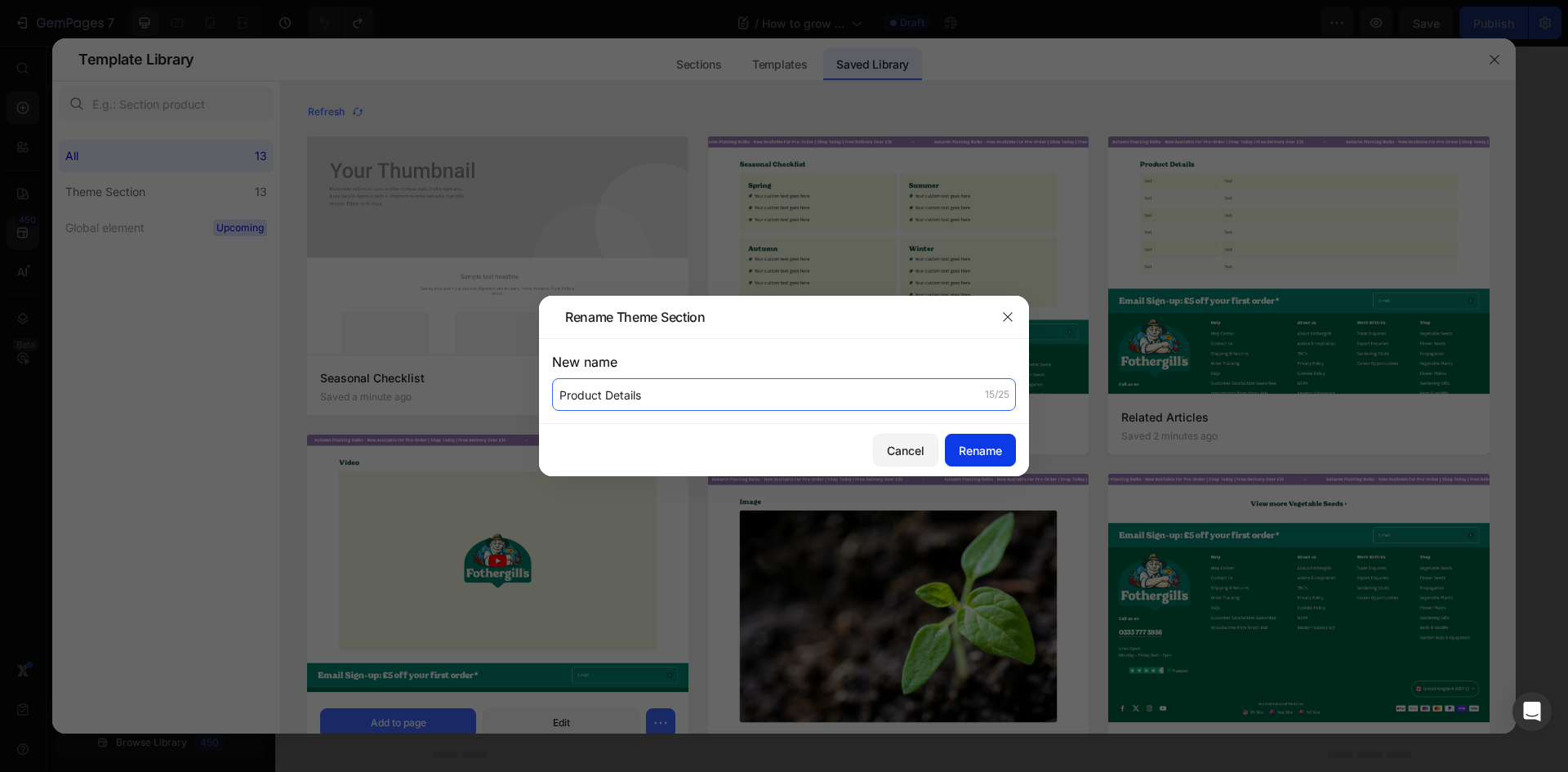 type on "Product Details" 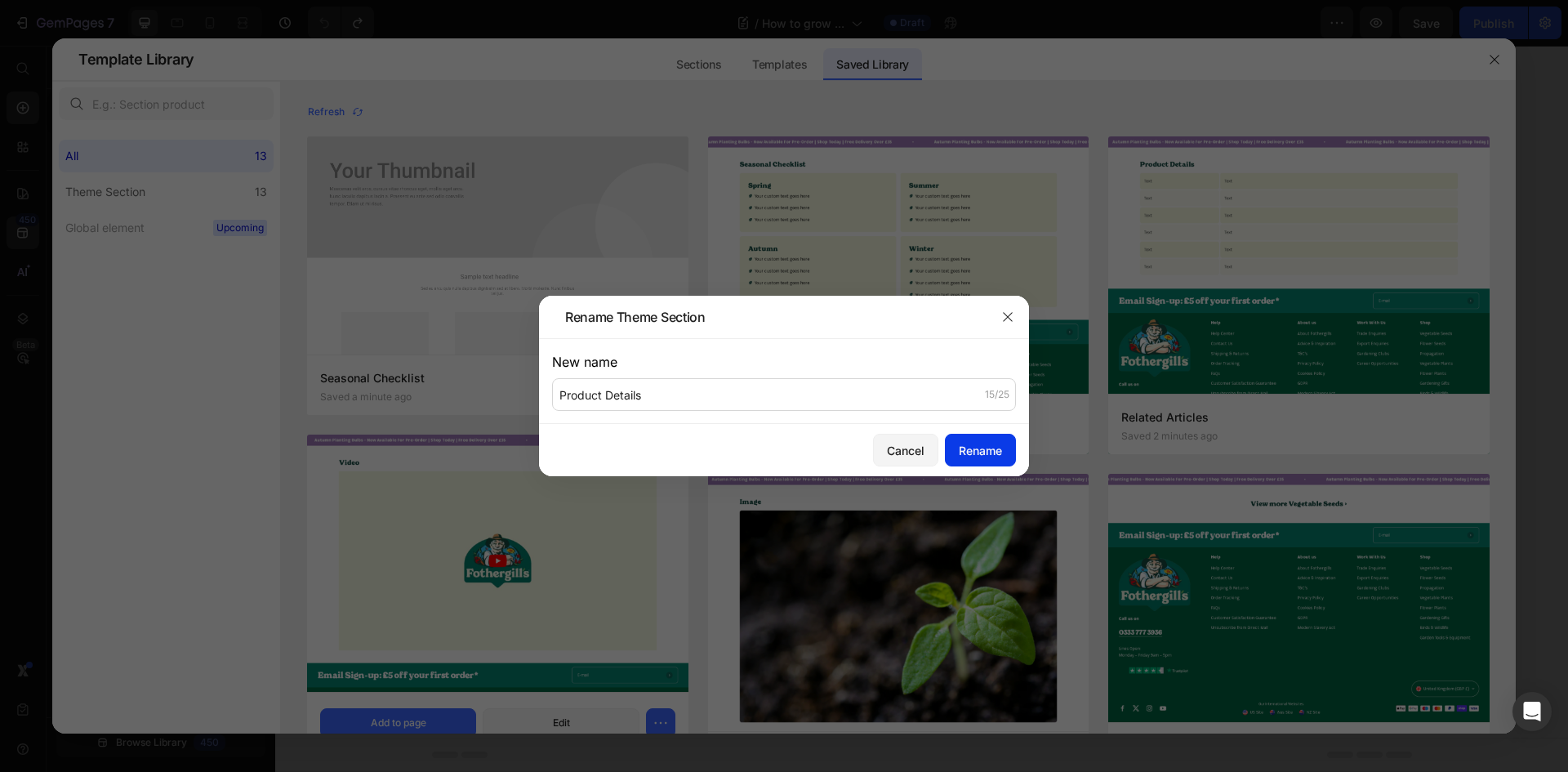 click on "Rename" 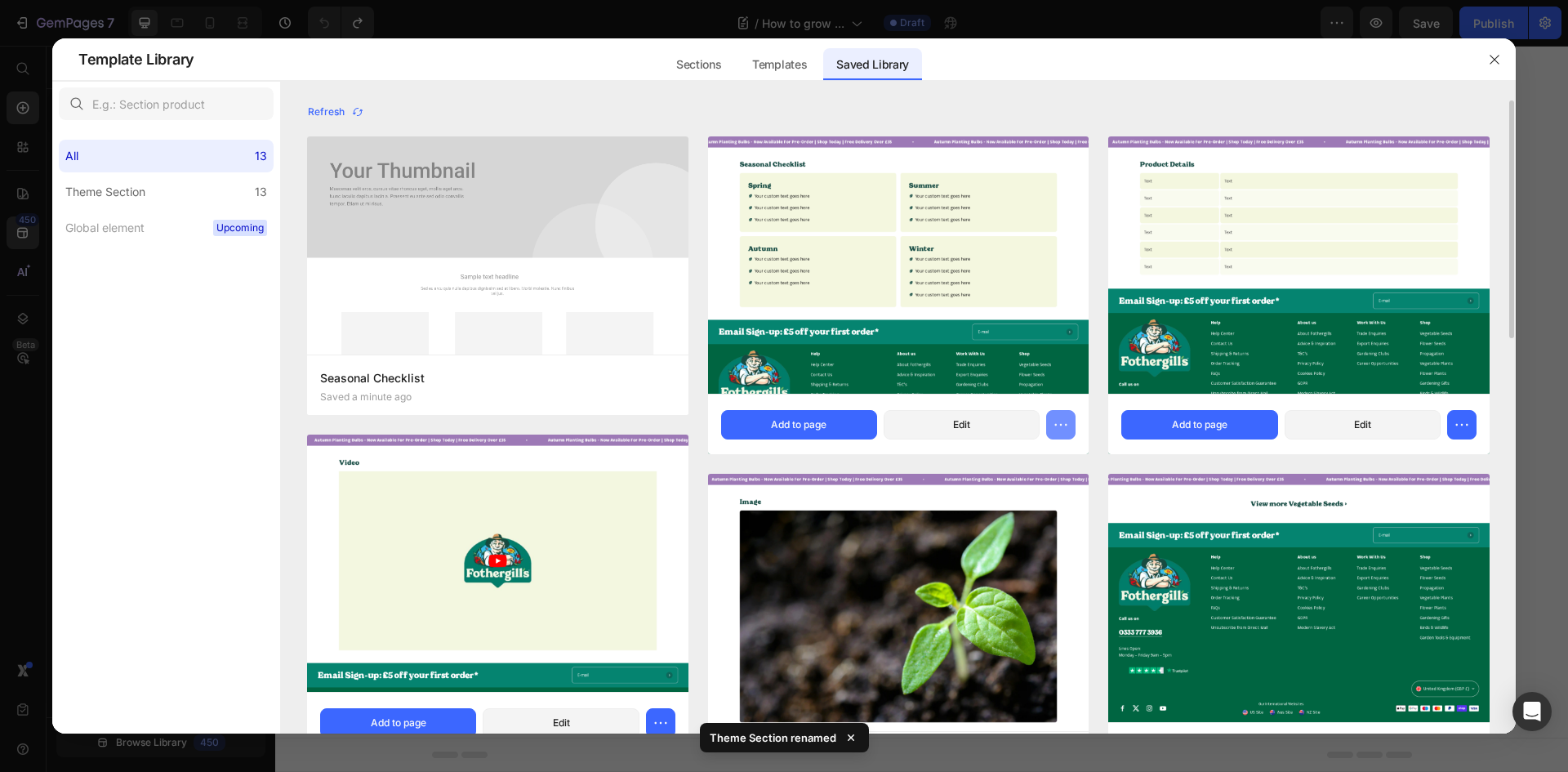 click 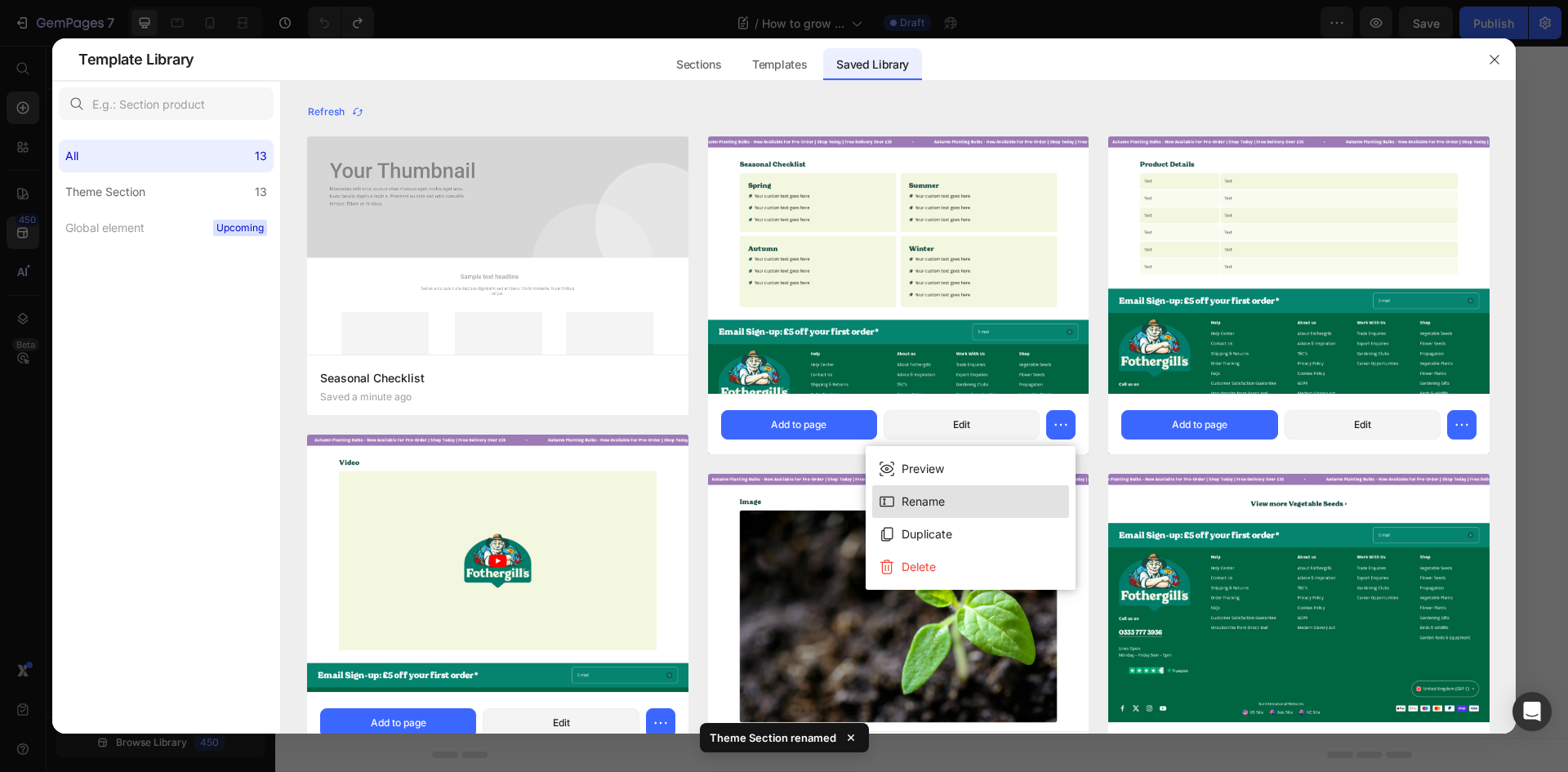 click on "Rename" at bounding box center (970, 502) 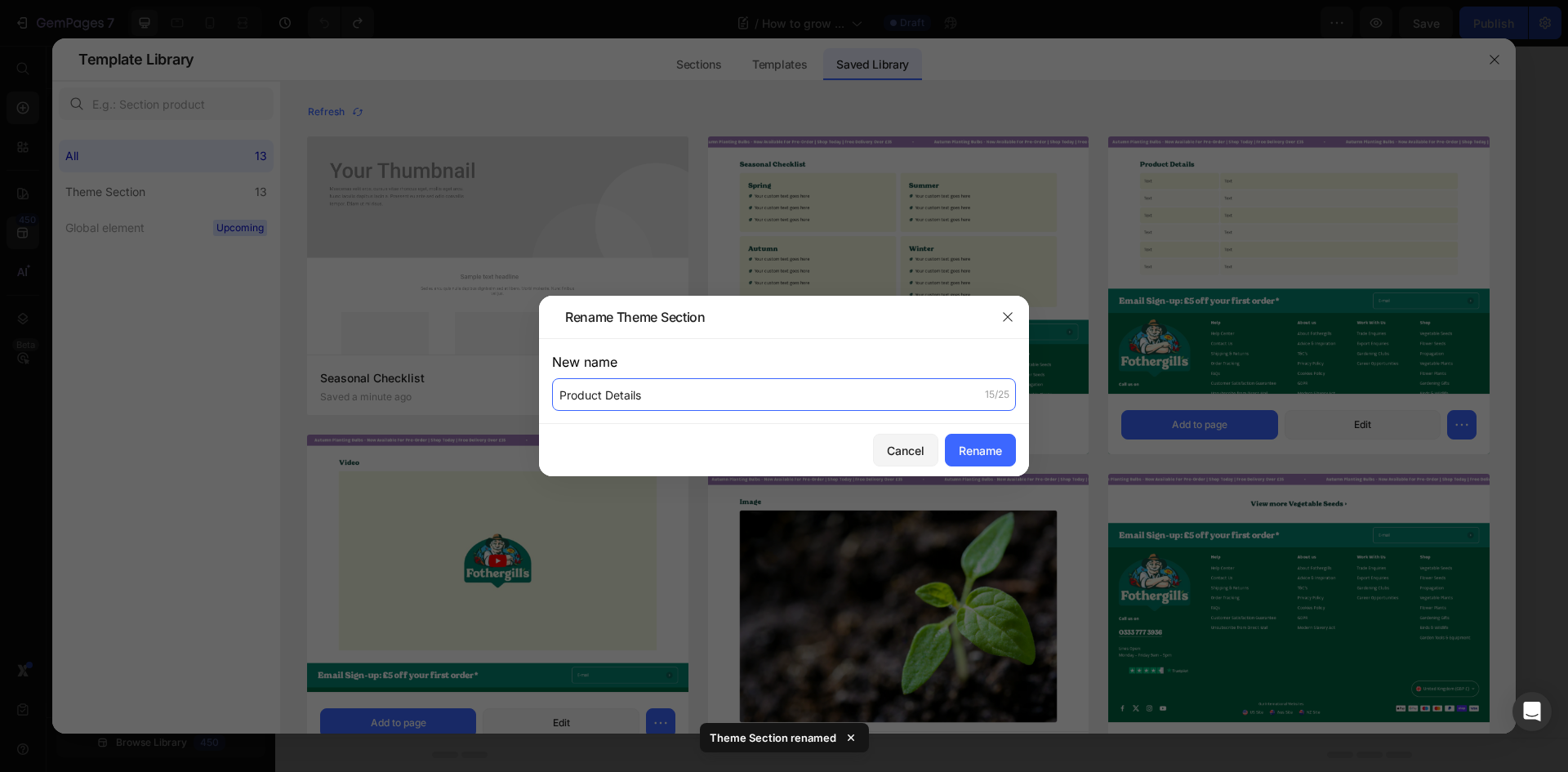 click on "Product Details" 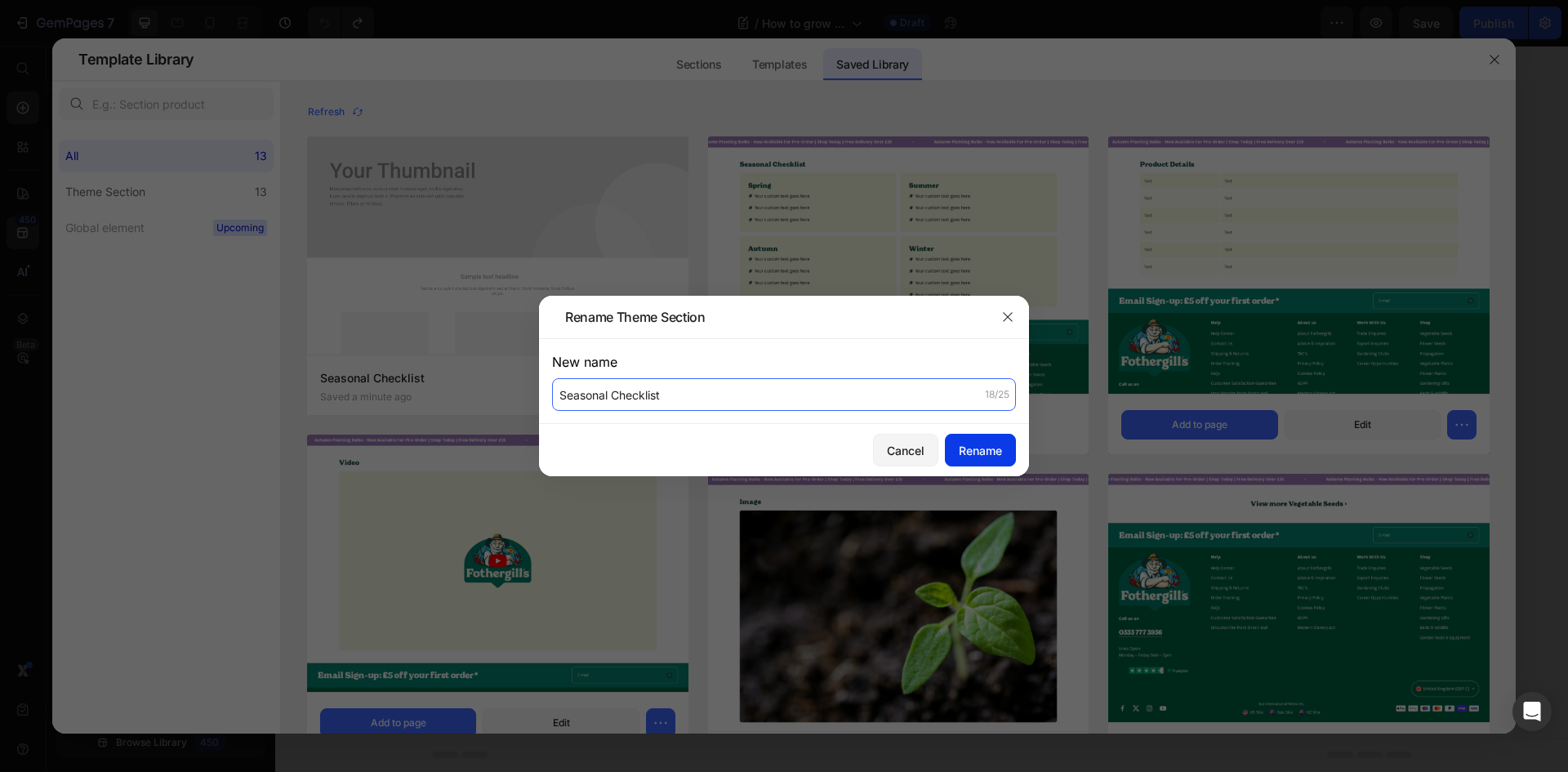 type on "Seasonal Checklist" 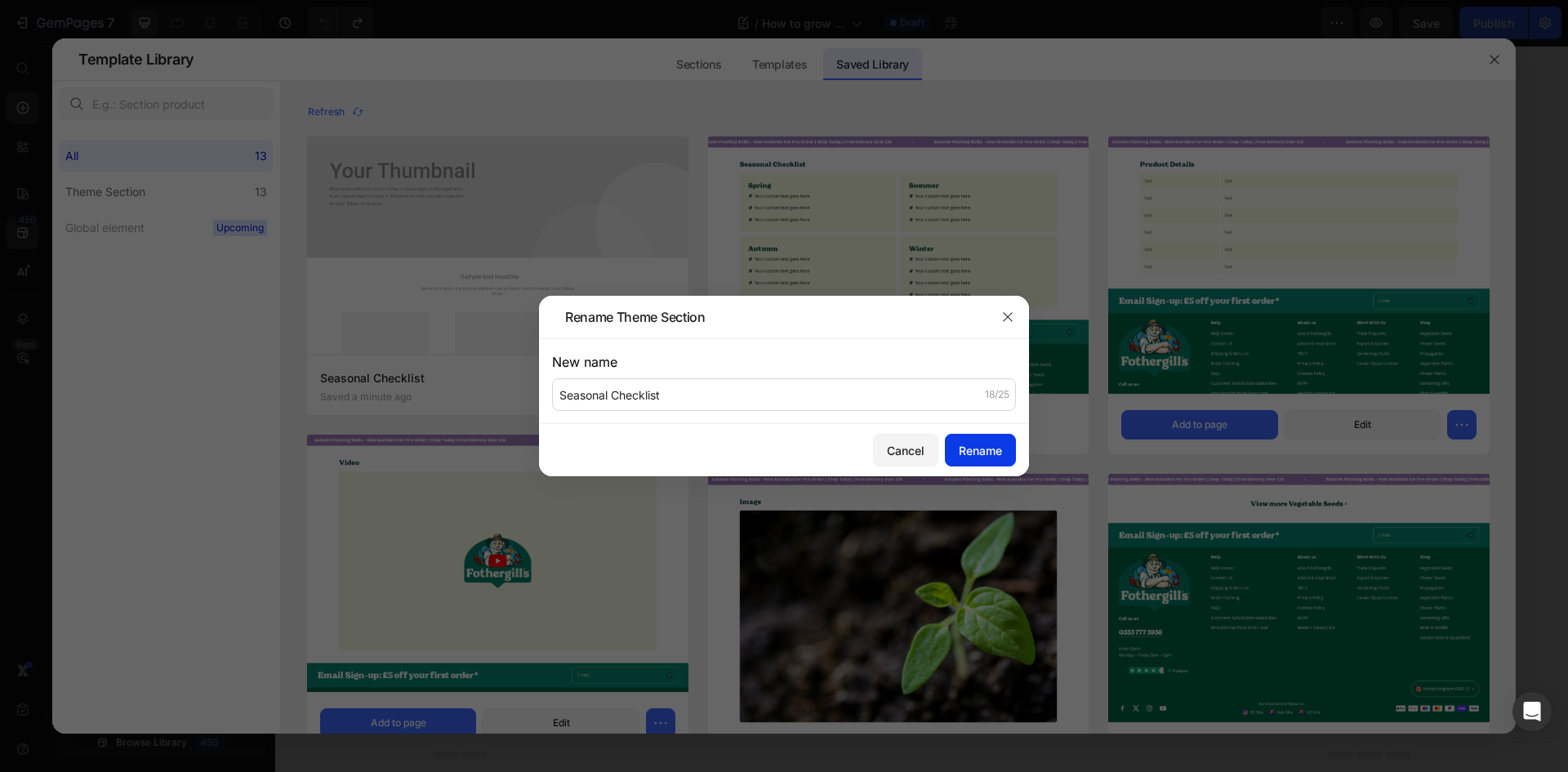 click on "Rename" at bounding box center [980, 450] 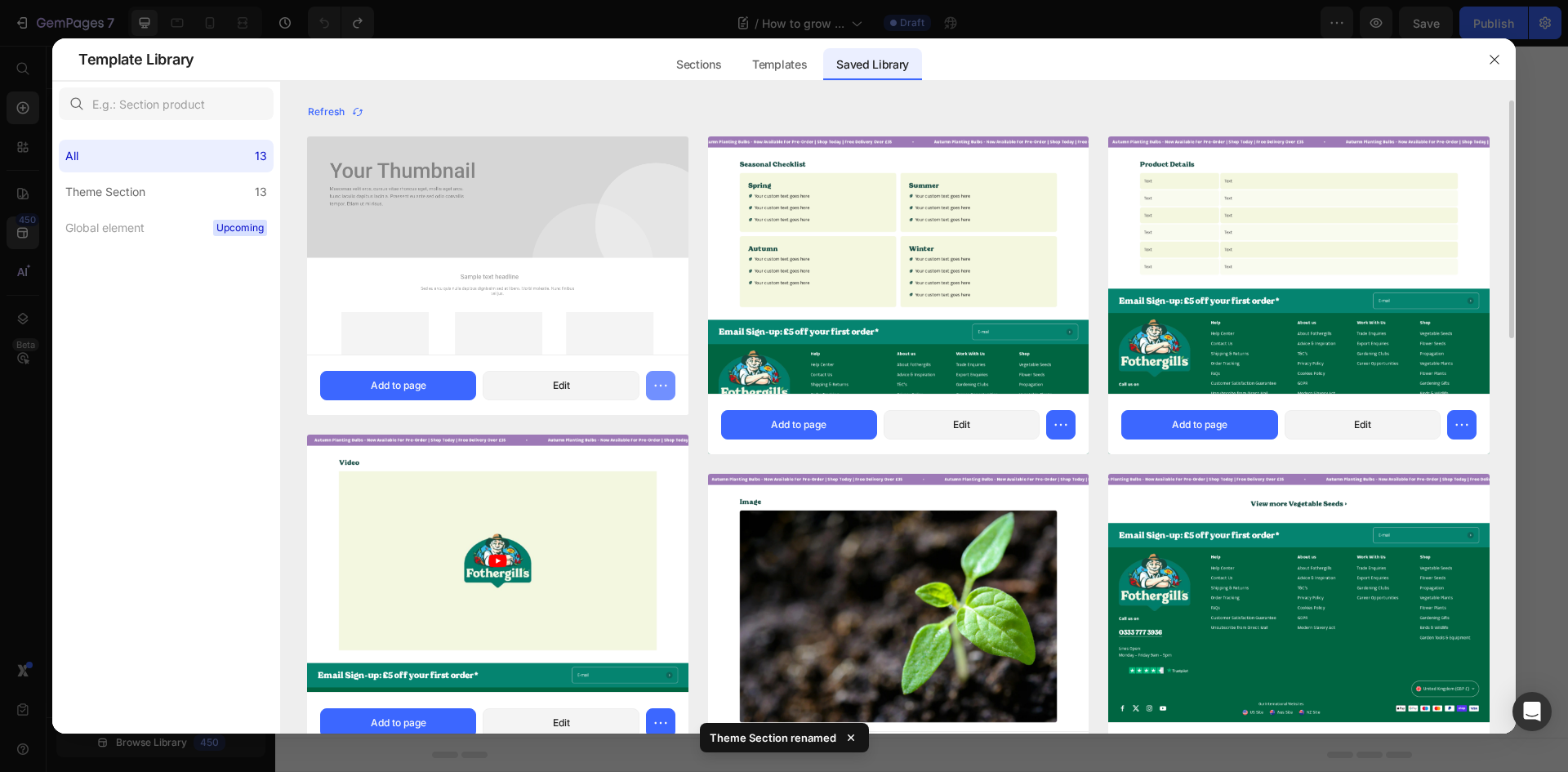 click at bounding box center (661, 386) 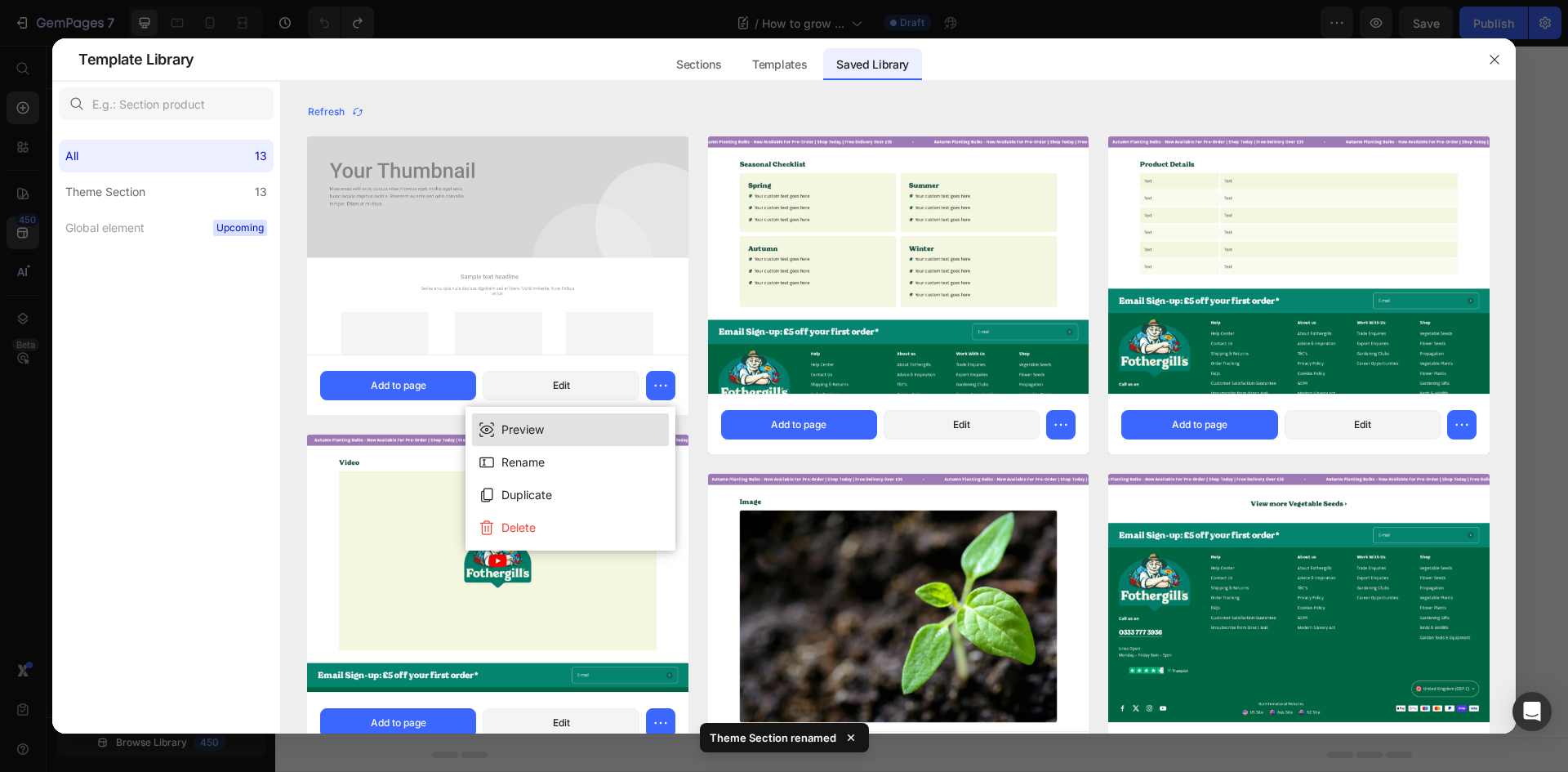 click on "Preview" at bounding box center (570, 430) 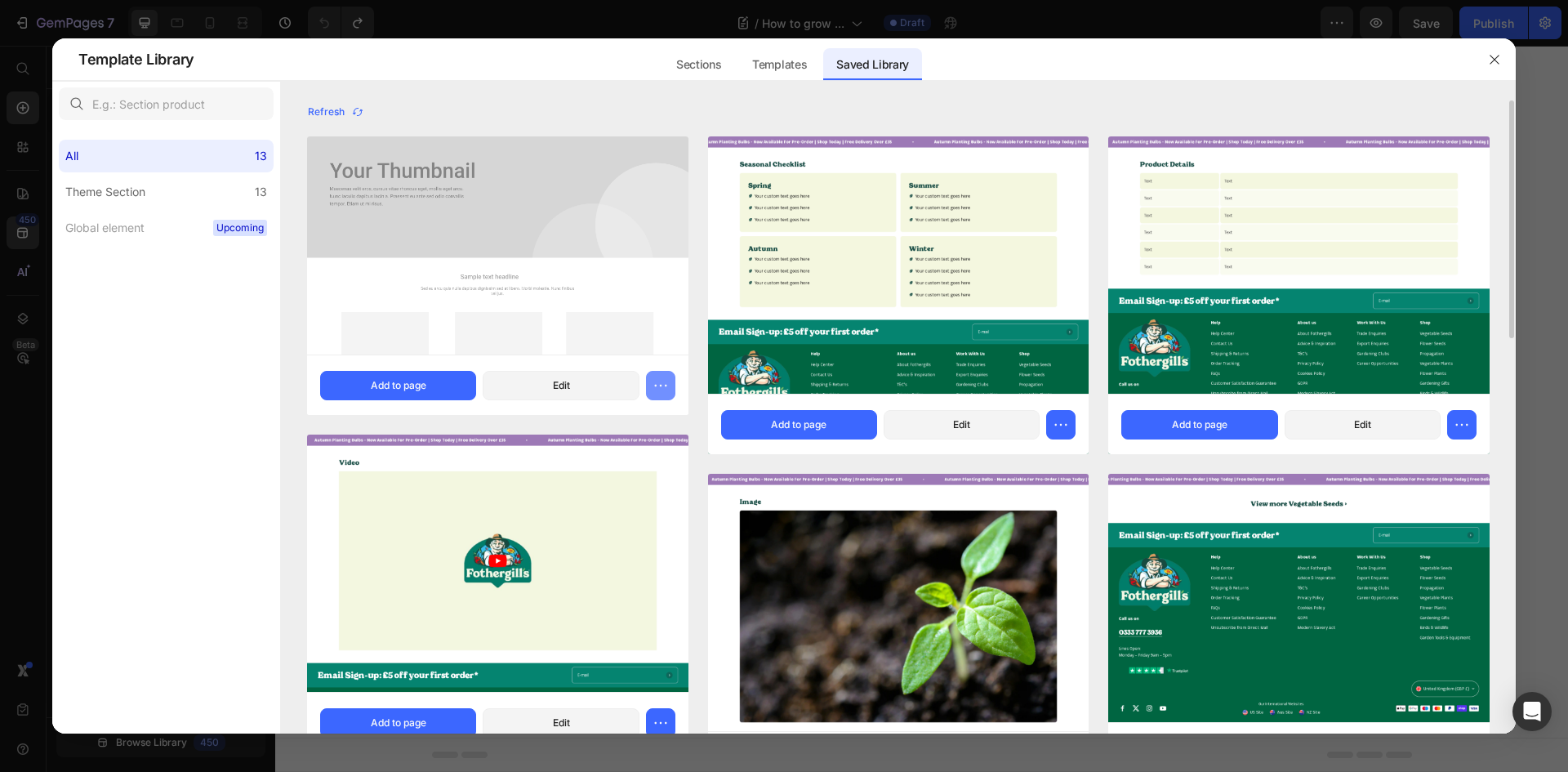 click 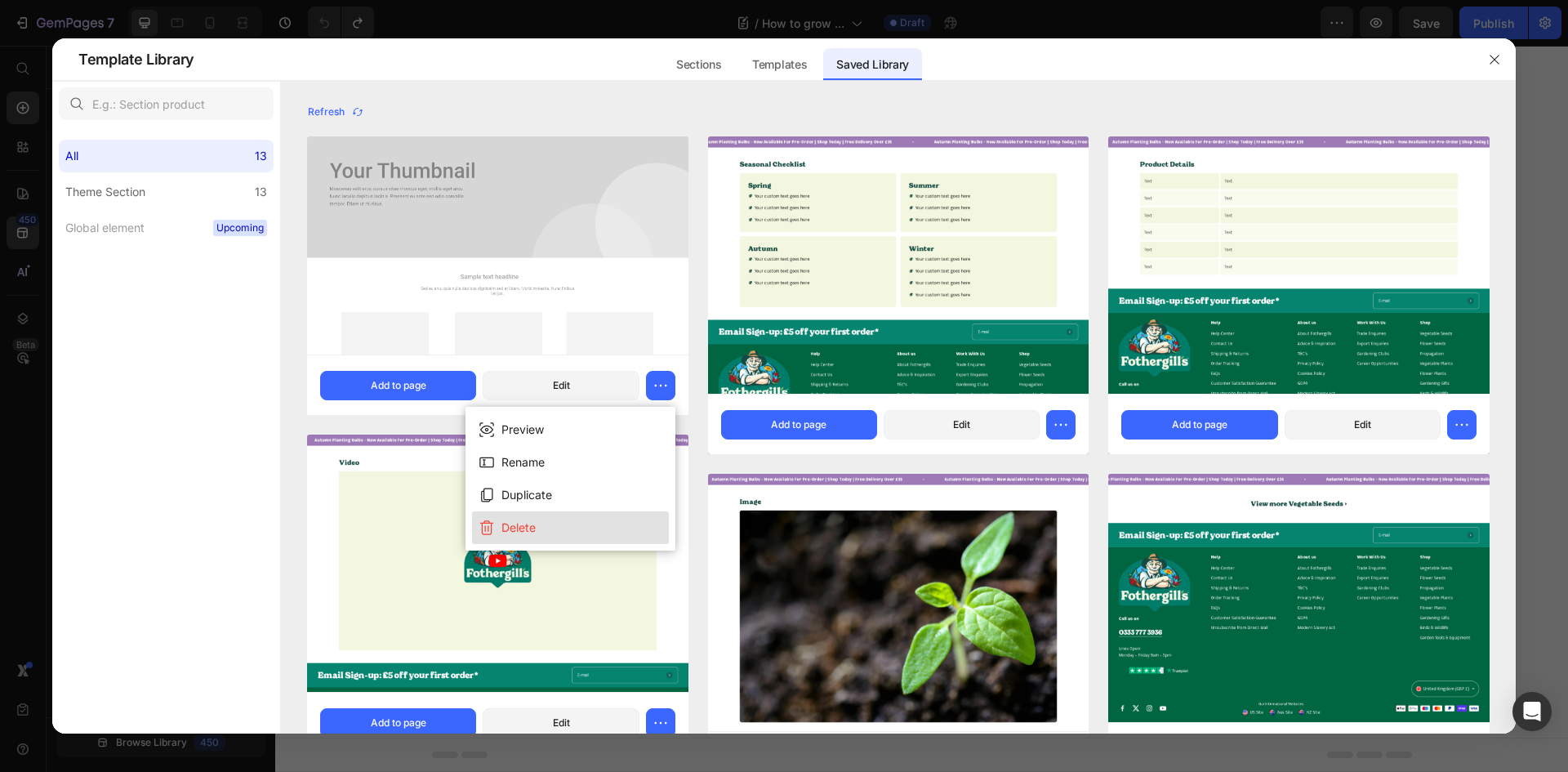 click on "Delete" at bounding box center [570, 528] 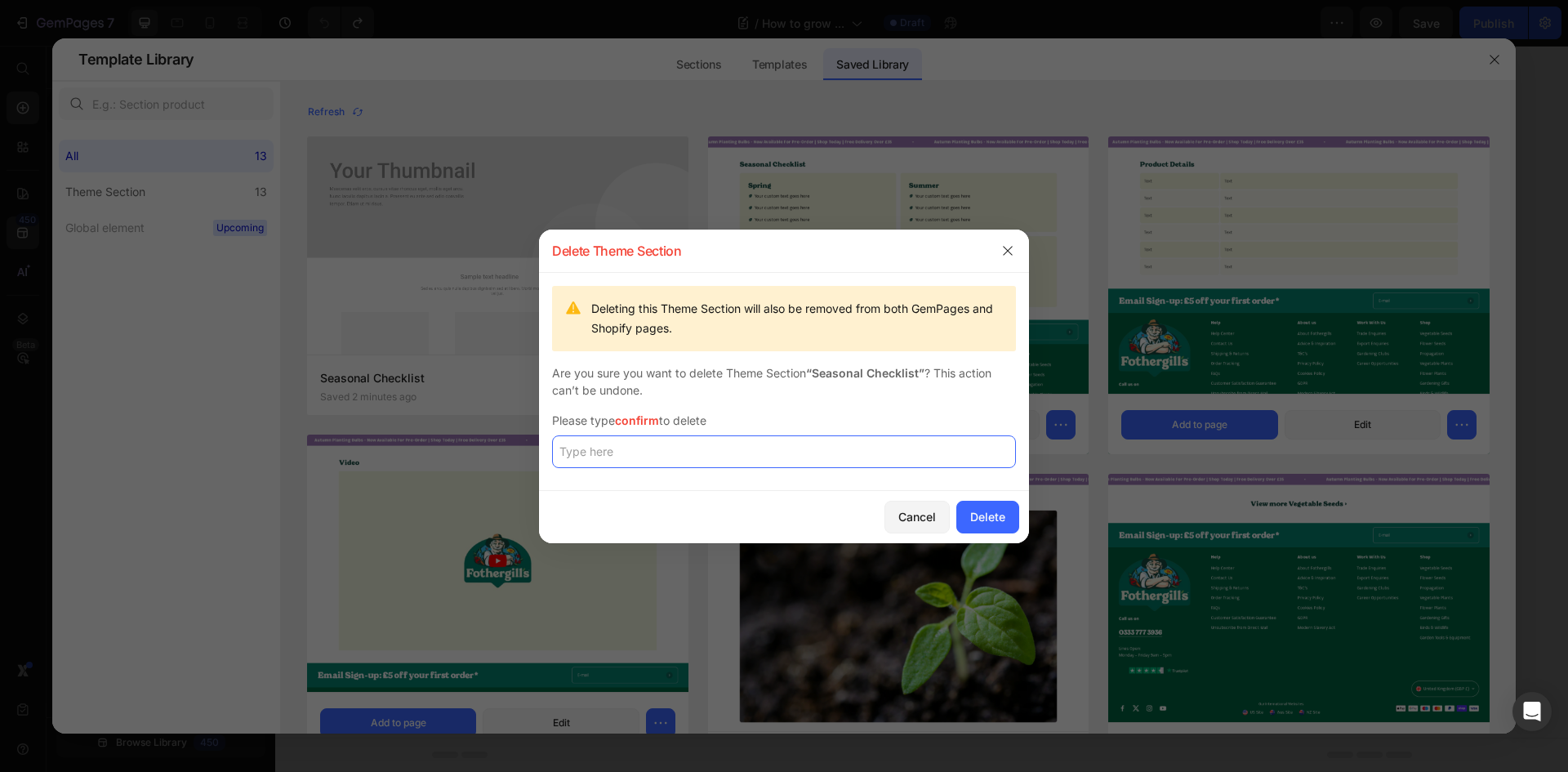 click 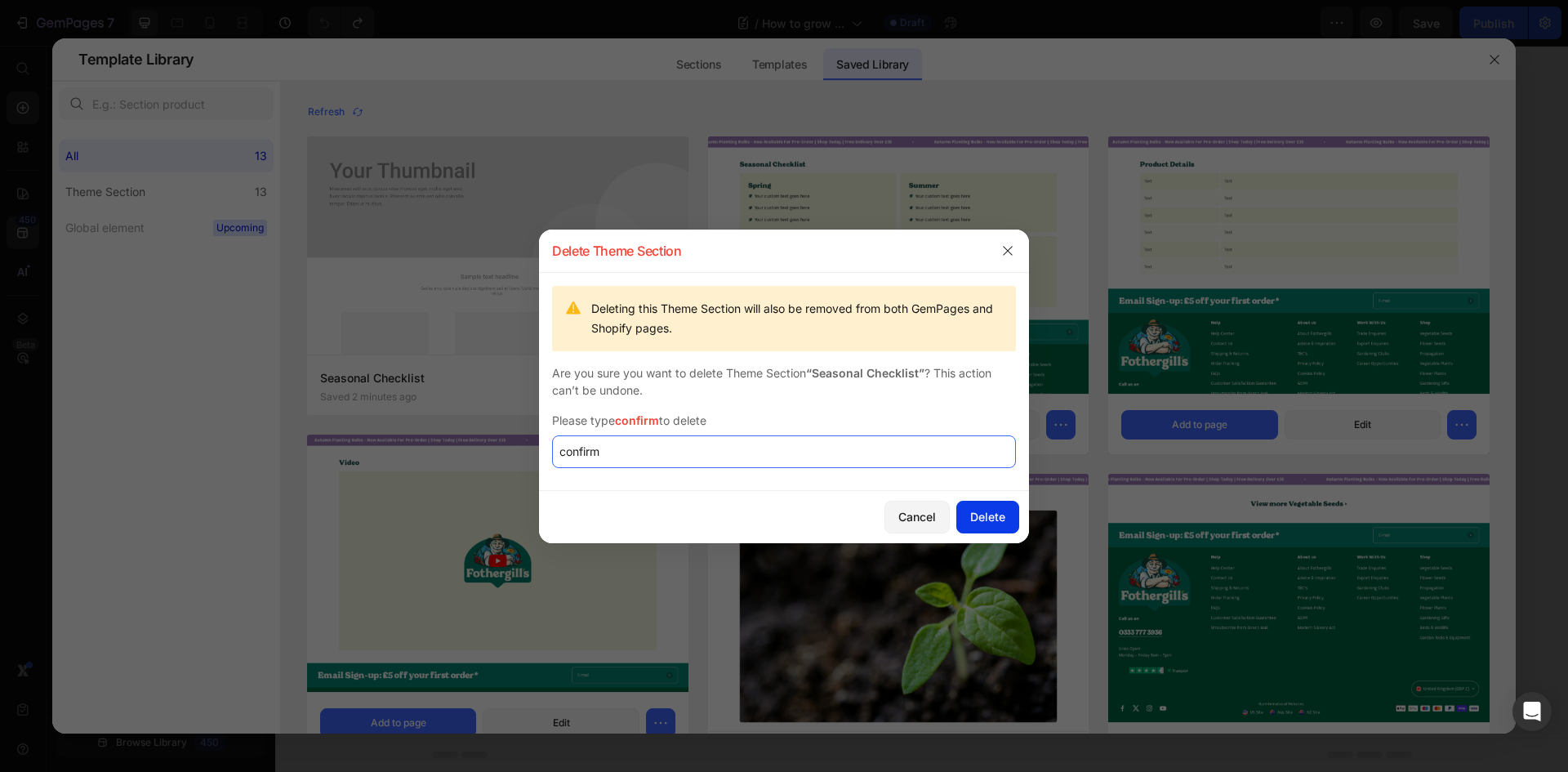 type on "confirm" 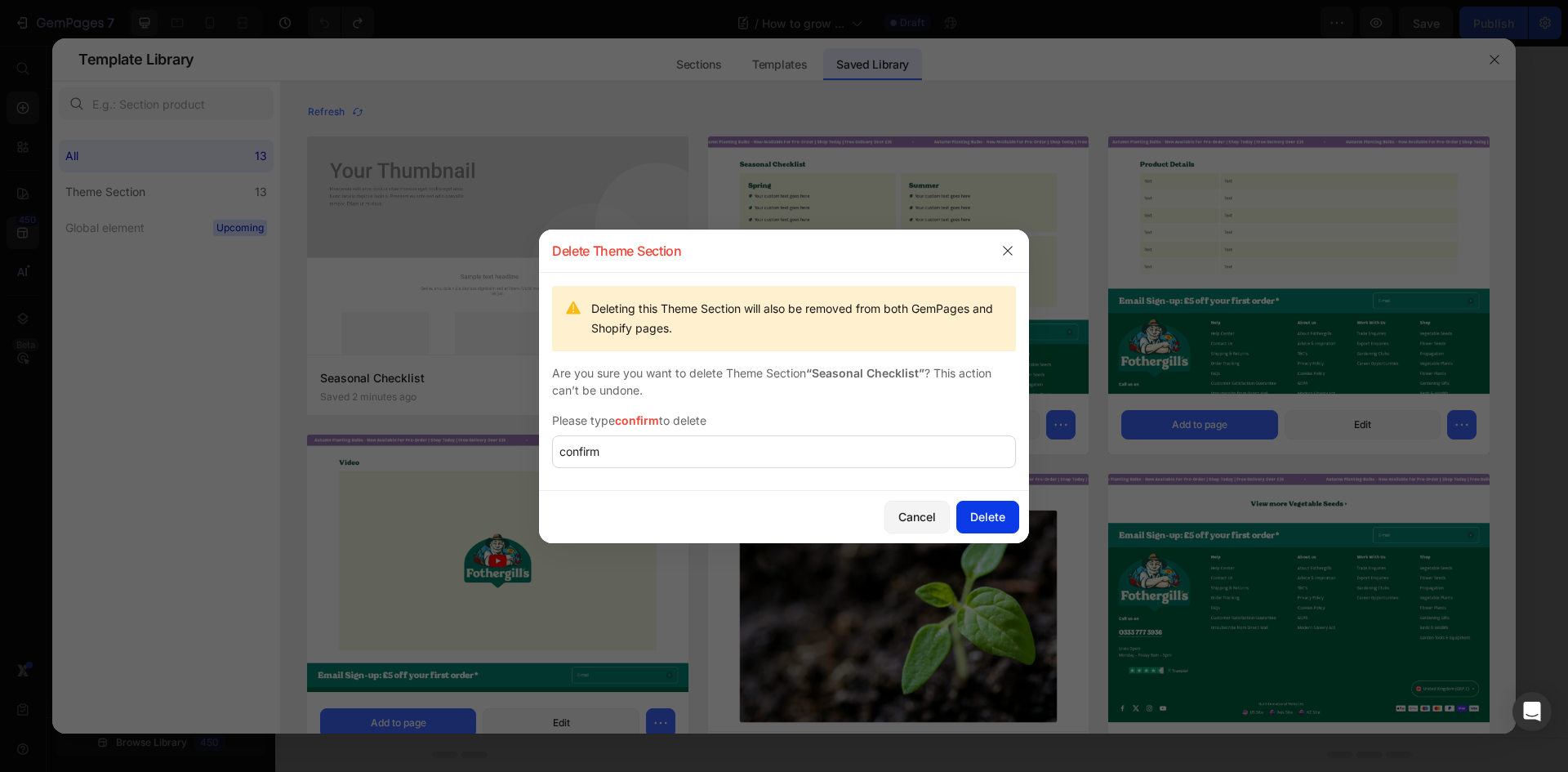 click on "Delete" 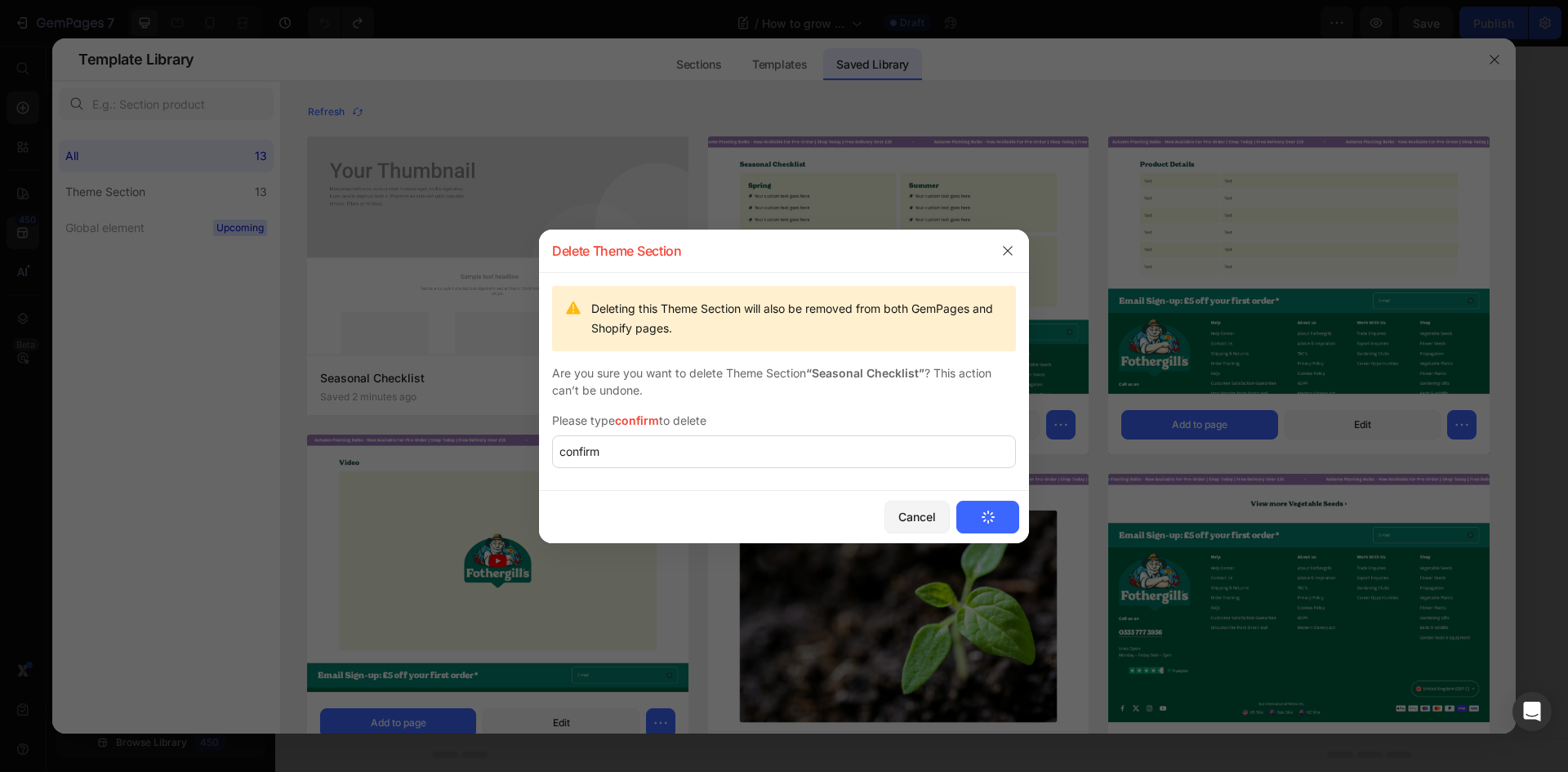 scroll, scrollTop: 5576, scrollLeft: 0, axis: vertical 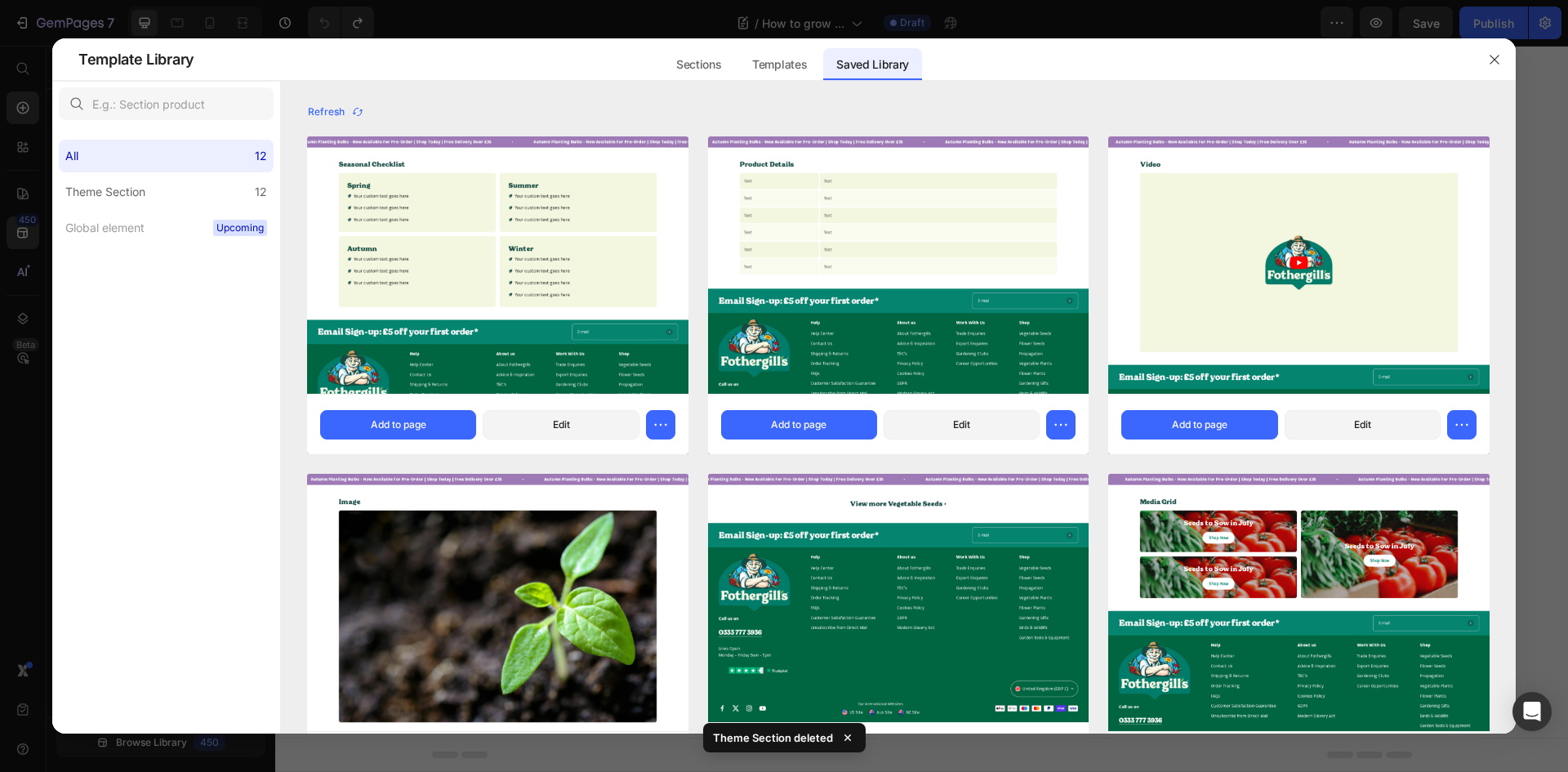 click on "All 12 Theme Section 12 Global element Upcoming" at bounding box center [166, 430] 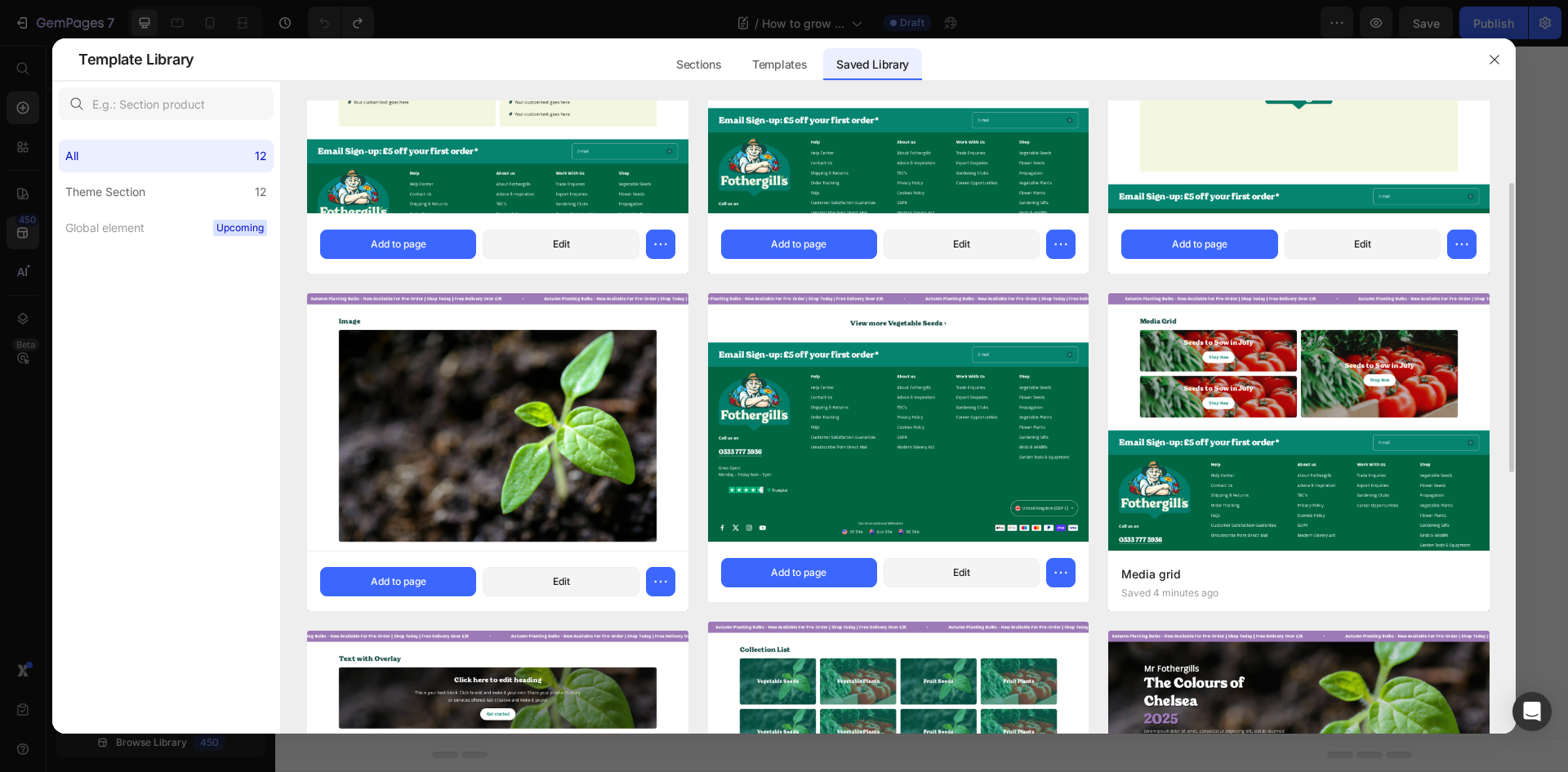 scroll, scrollTop: 0, scrollLeft: 0, axis: both 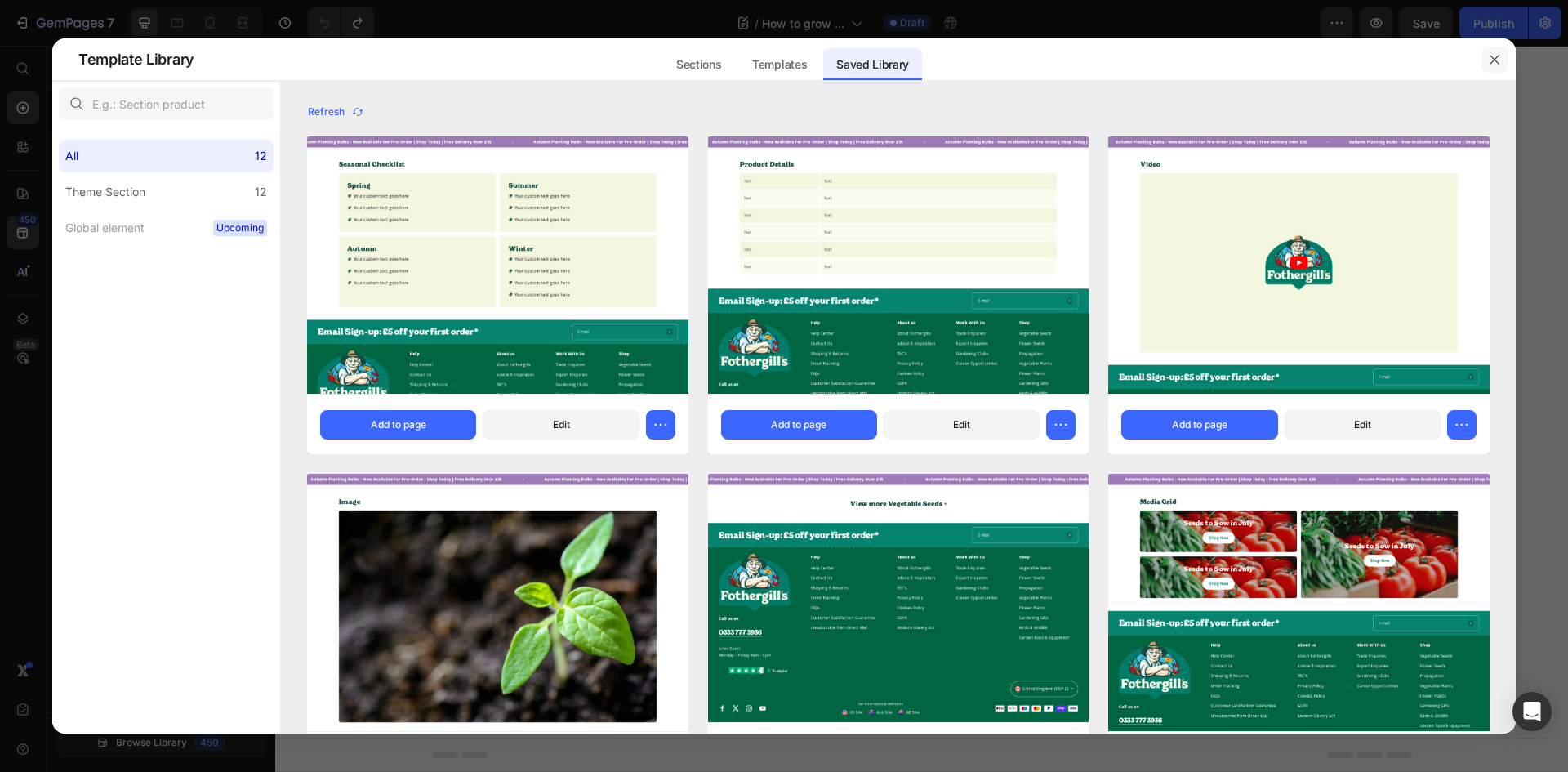 click 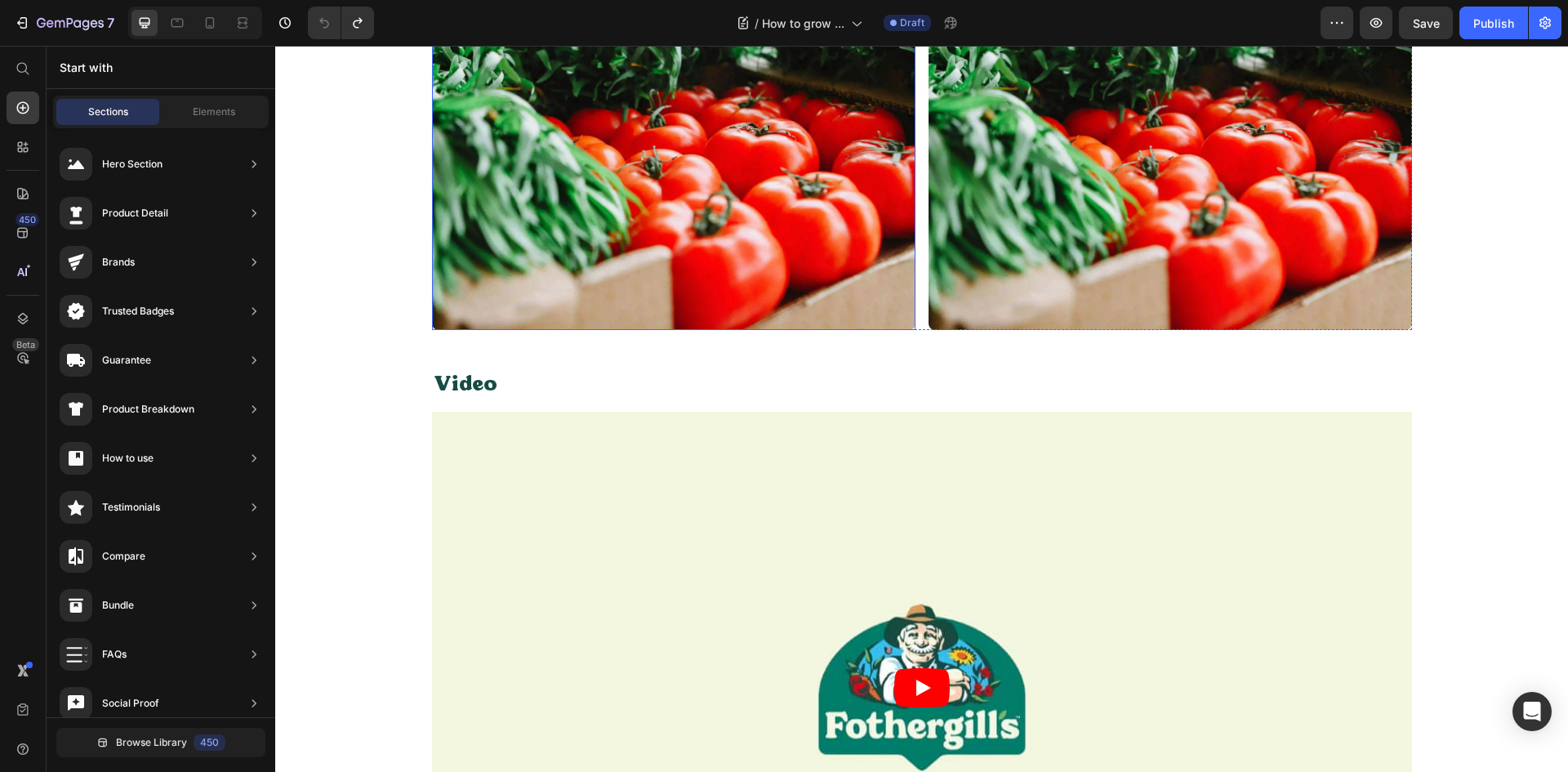 scroll, scrollTop: 2683, scrollLeft: 0, axis: vertical 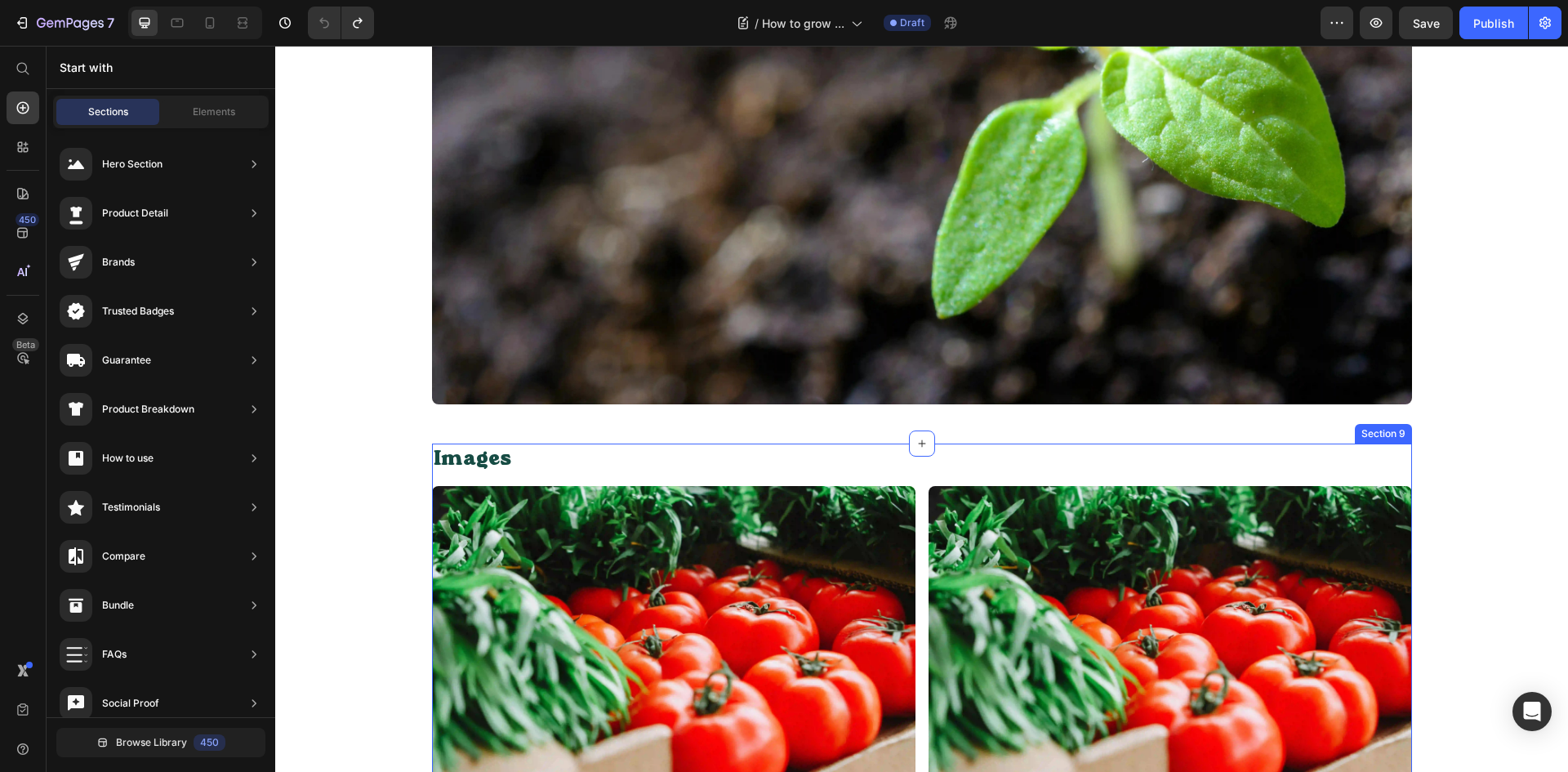 click on "Images Heading Image Image Row" at bounding box center (922, 626) 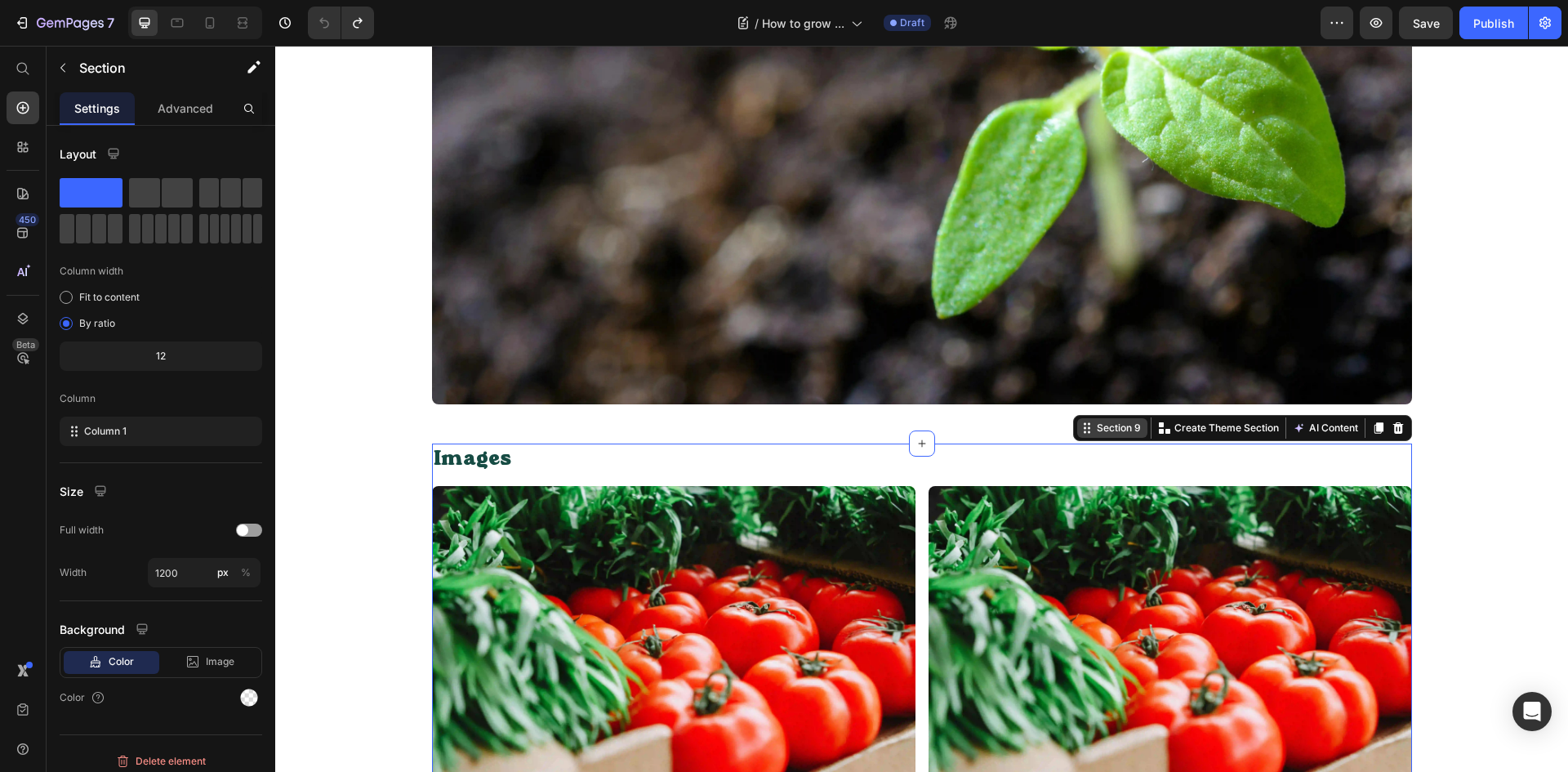 click on "Section 9" at bounding box center (1112, 428) 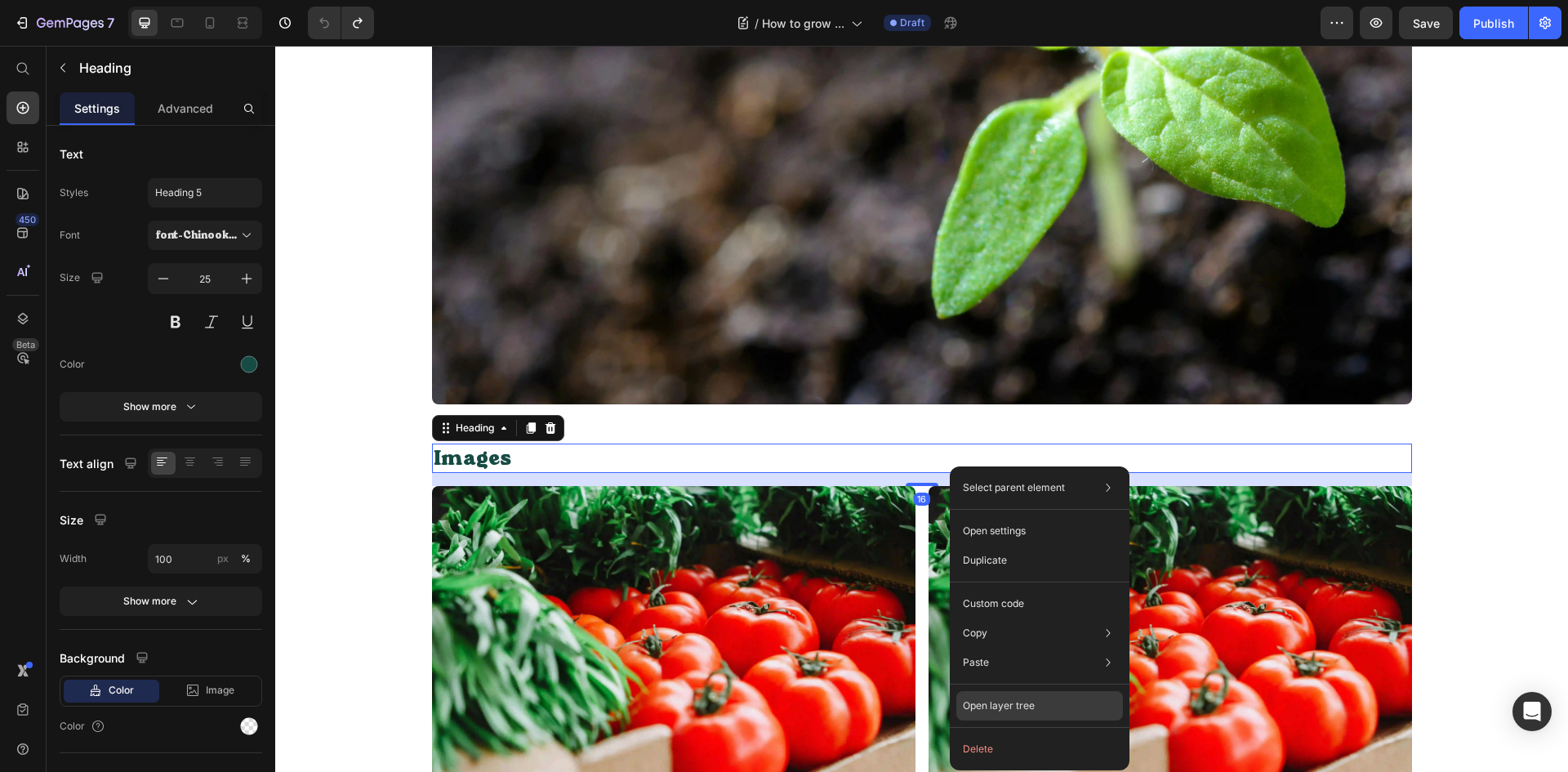 drag, startPoint x: 727, startPoint y: 657, endPoint x: 1002, endPoint y: 703, distance: 278.82073 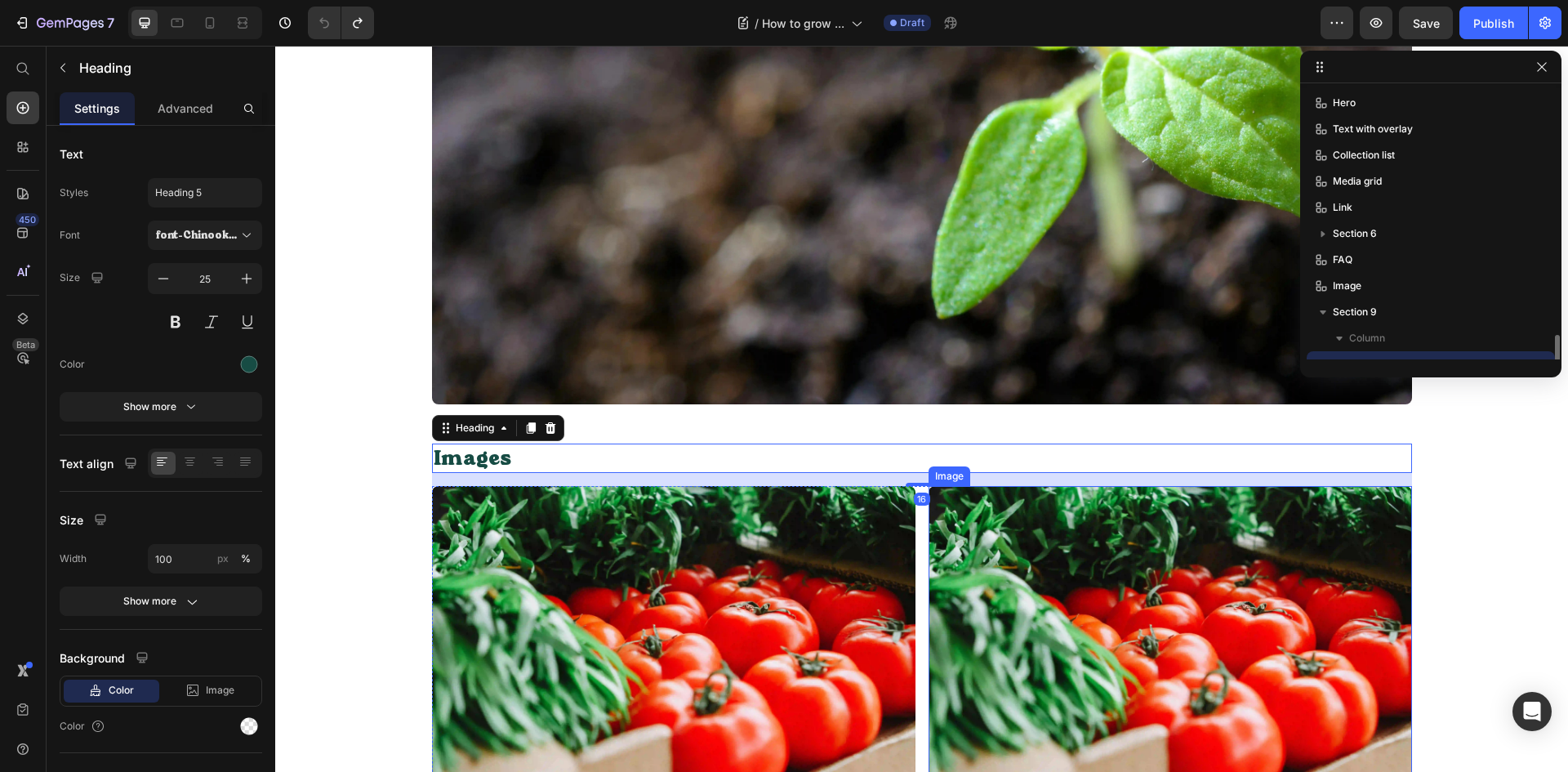scroll, scrollTop: 153, scrollLeft: 0, axis: vertical 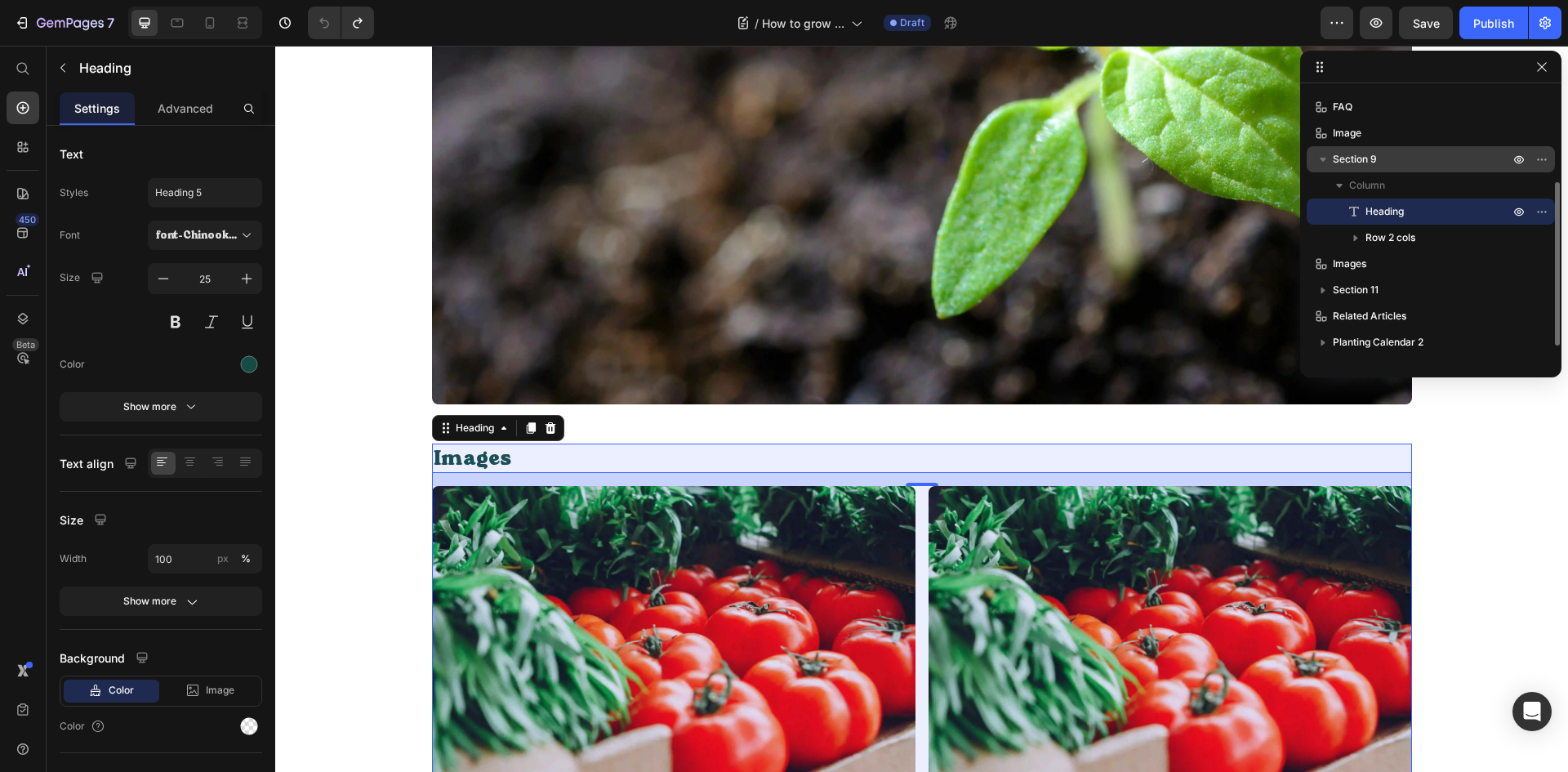click on "Section 9" at bounding box center (1355, 159) 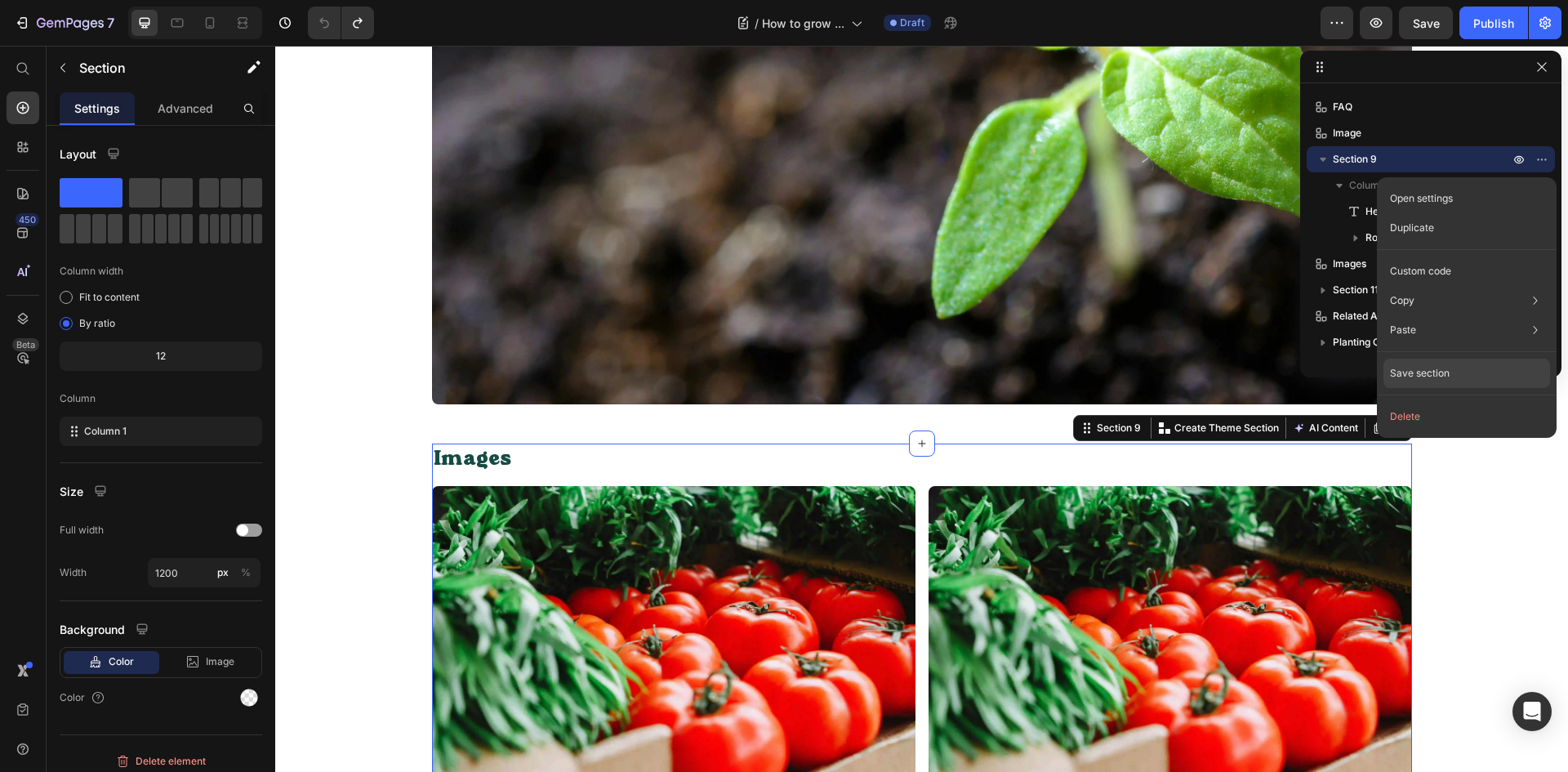 click on "Save section" at bounding box center [1419, 373] 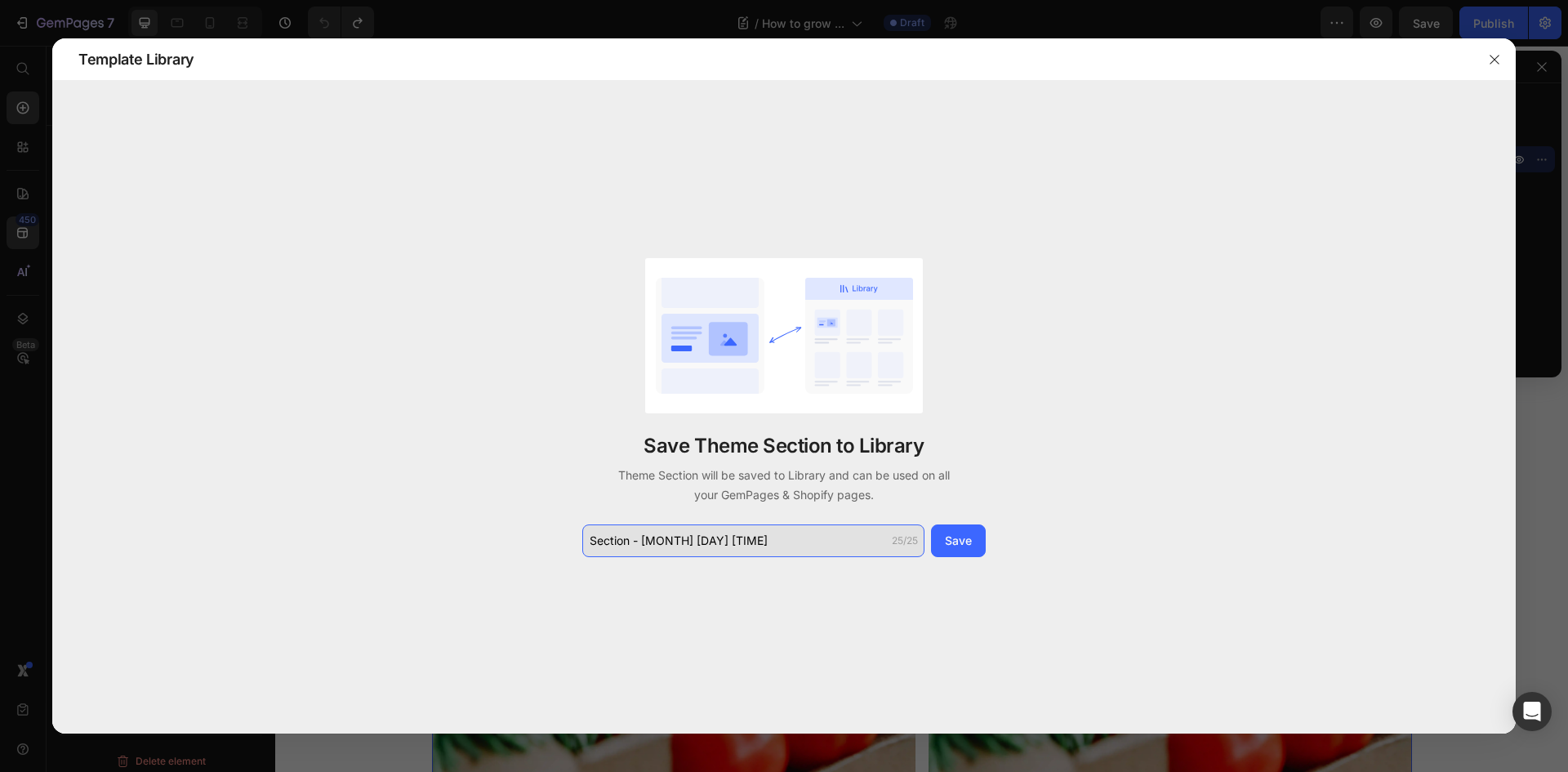 click on "Section - Jul 14 11:04:23" 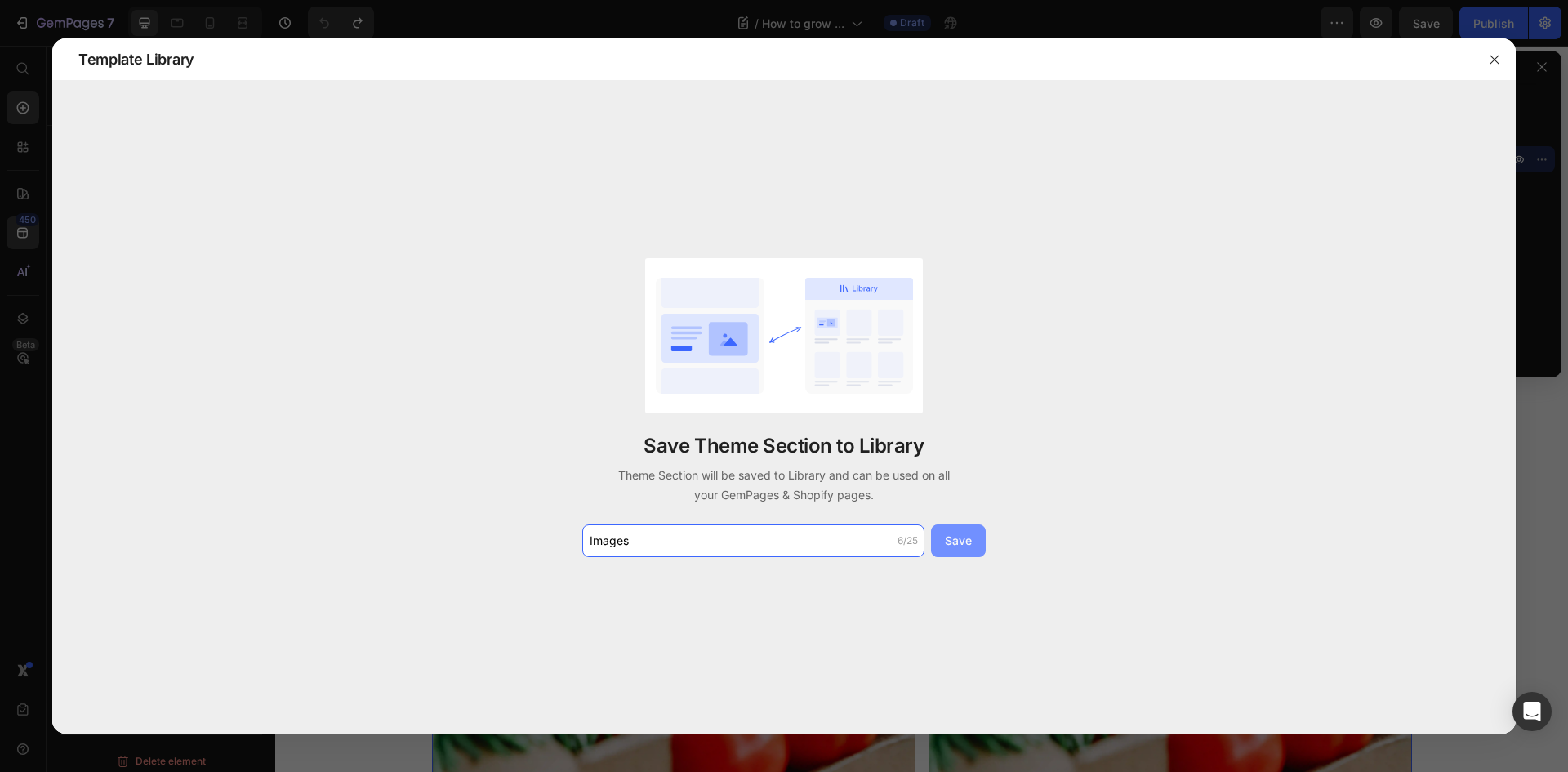 type on "Images" 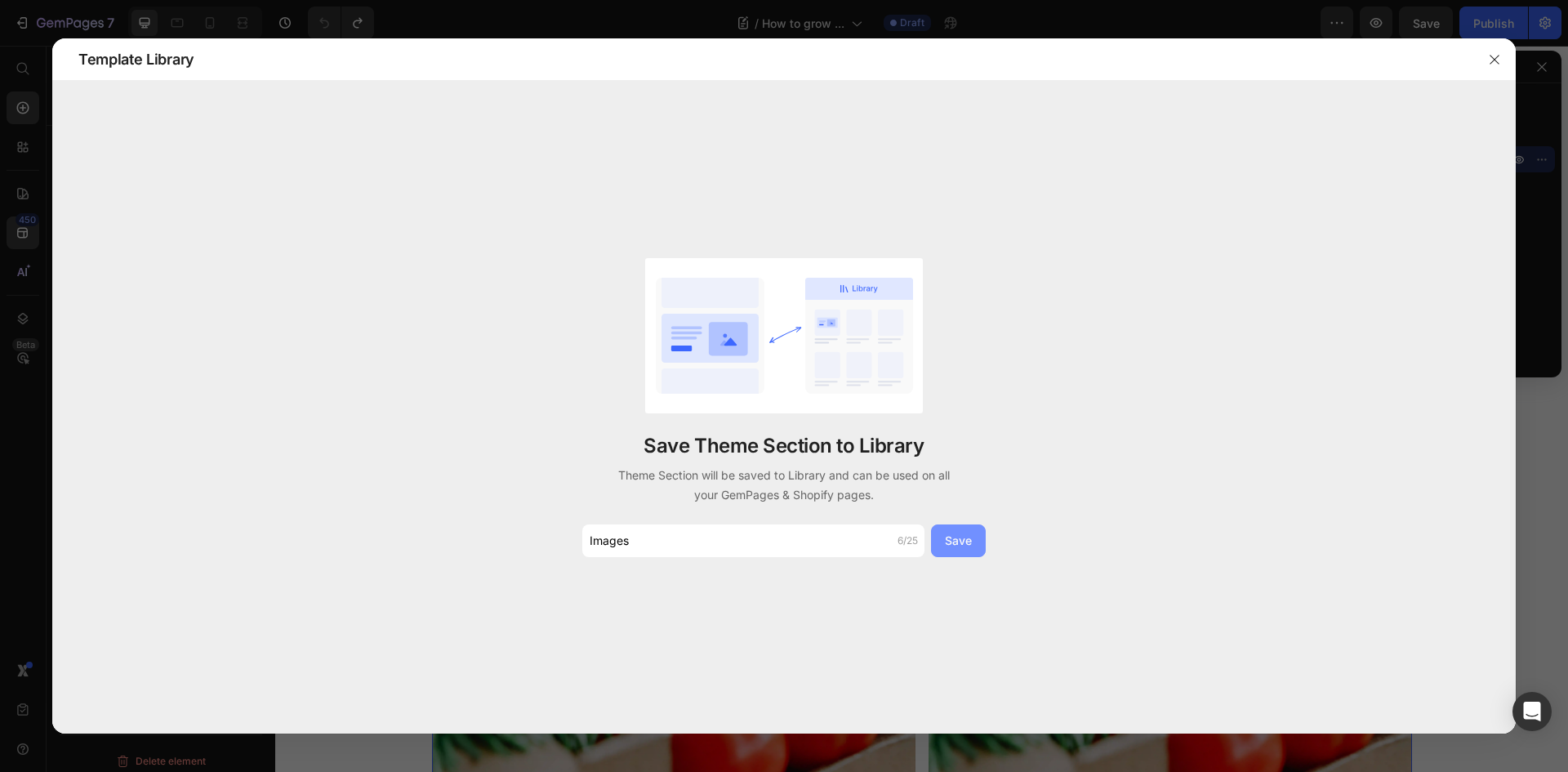 click on "Save" at bounding box center (958, 540) 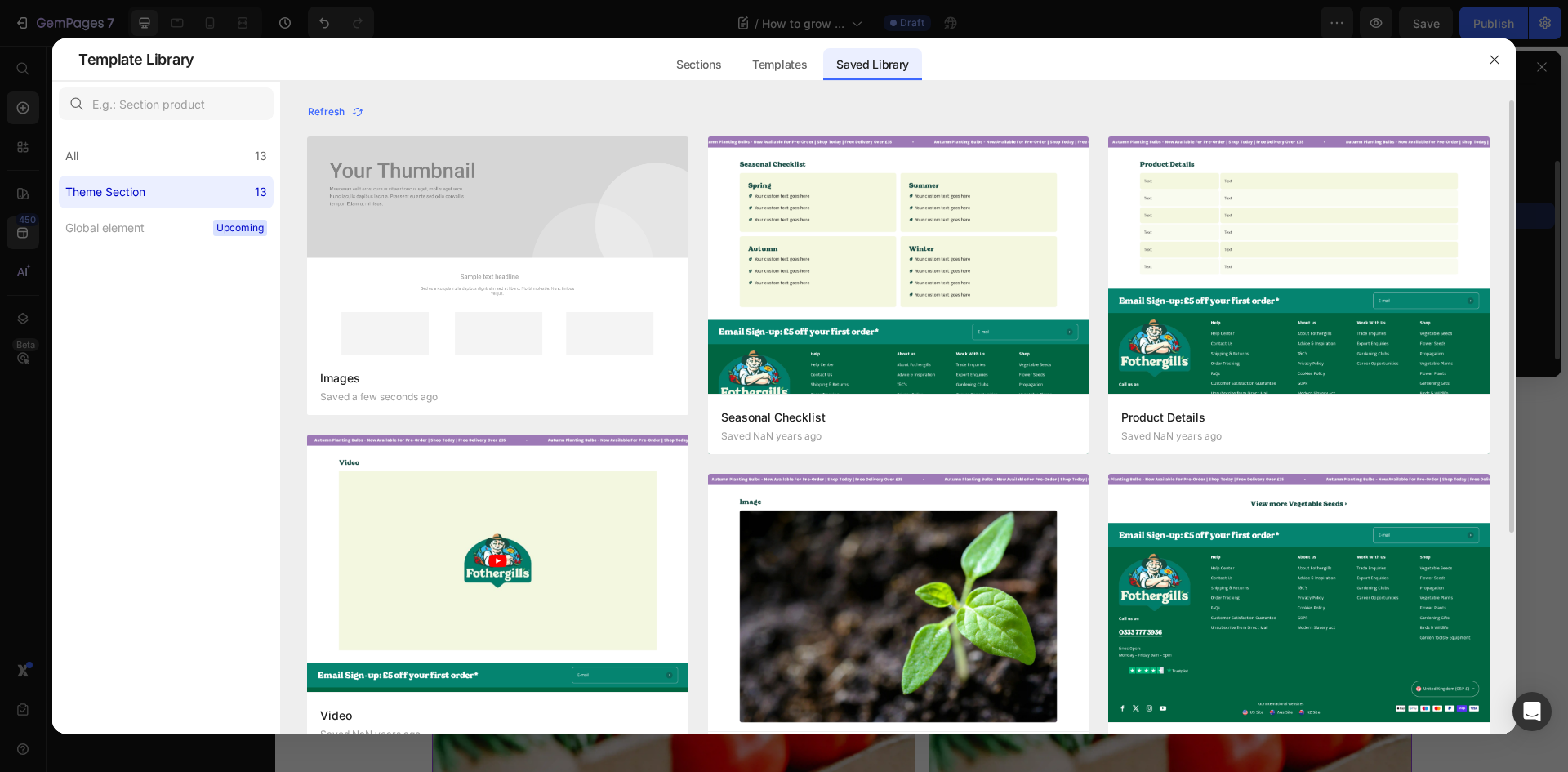 scroll, scrollTop: 96, scrollLeft: 0, axis: vertical 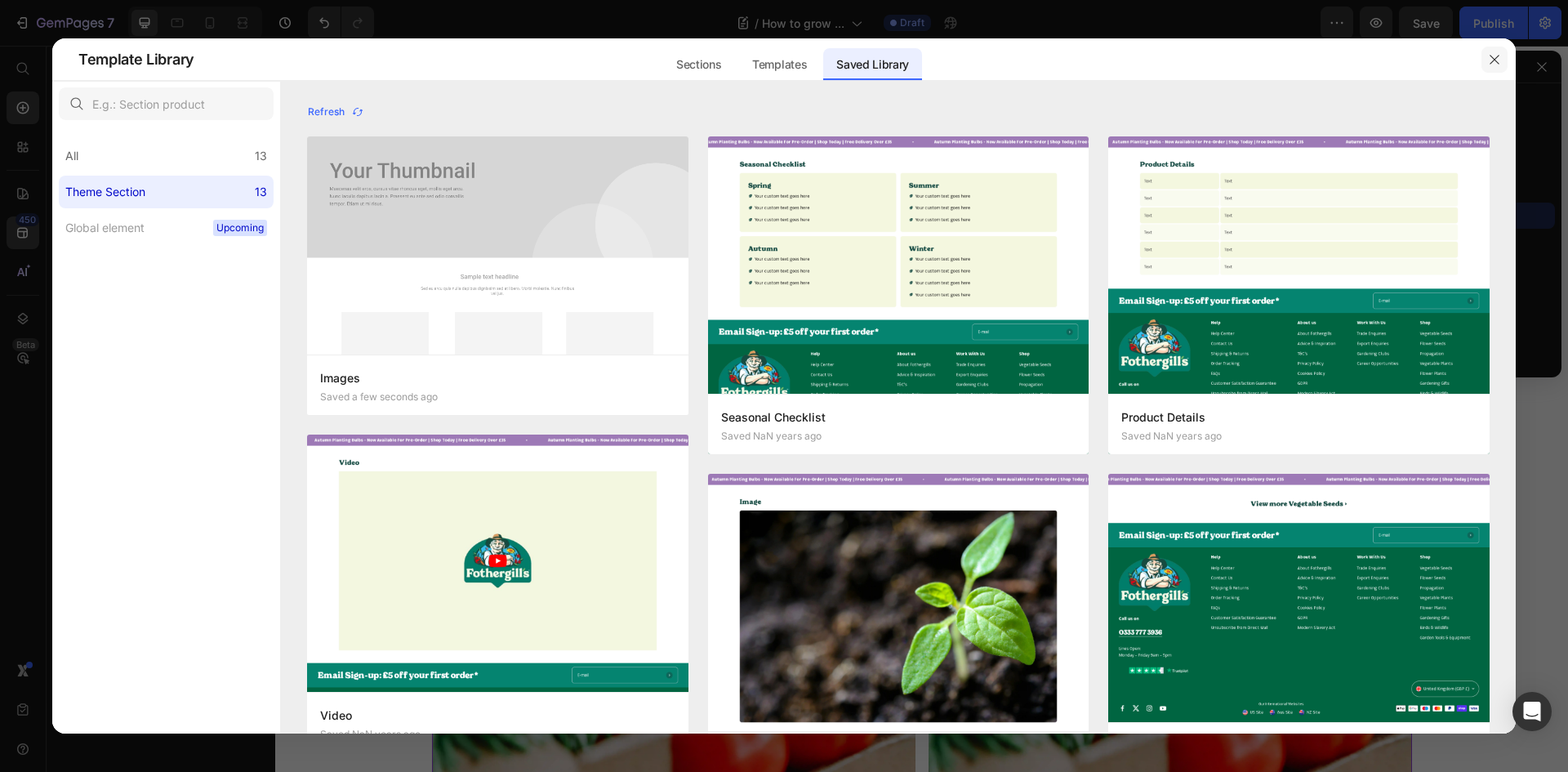 click at bounding box center [1494, 60] 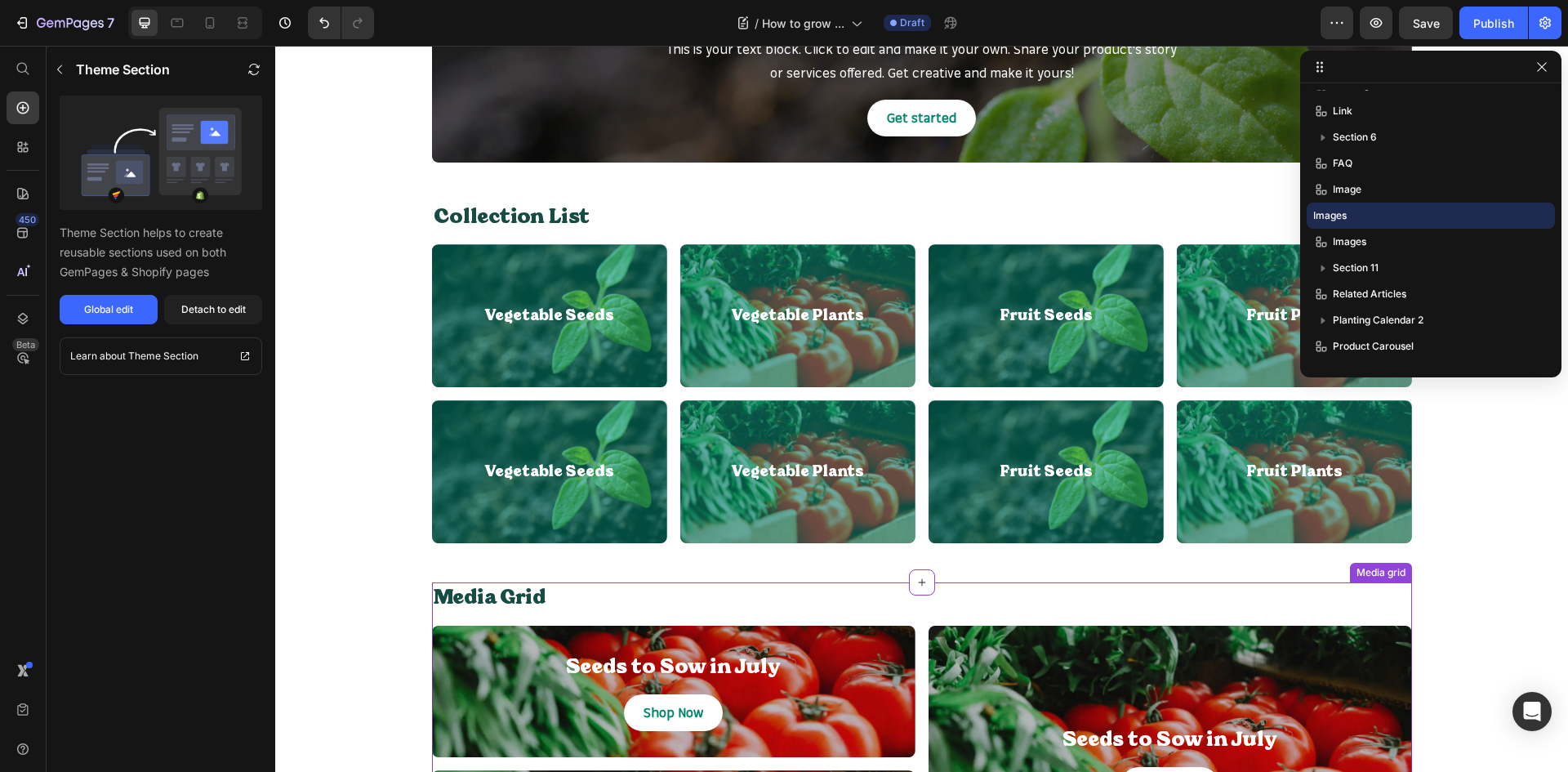 scroll, scrollTop: 1049, scrollLeft: 0, axis: vertical 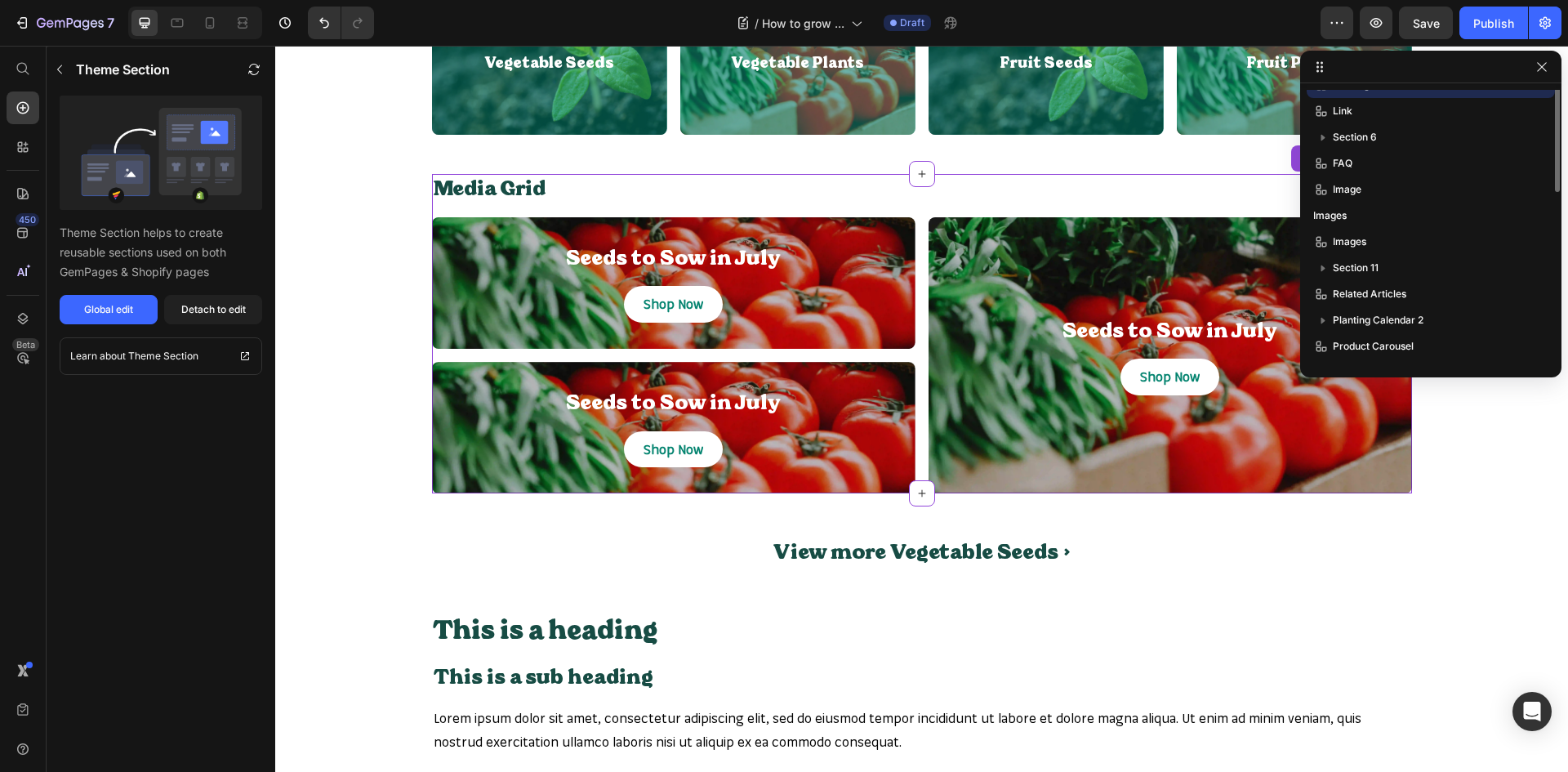 click on "Media Grid Heading Seeds to Sow in July Heading Shop Now Button Hero Banner Seeds to Sow in July Heading Shop Now Button Hero Banner Row Seeds to Sow in July Heading Shop Now Button Hero Banner Row Row" at bounding box center (922, 333) 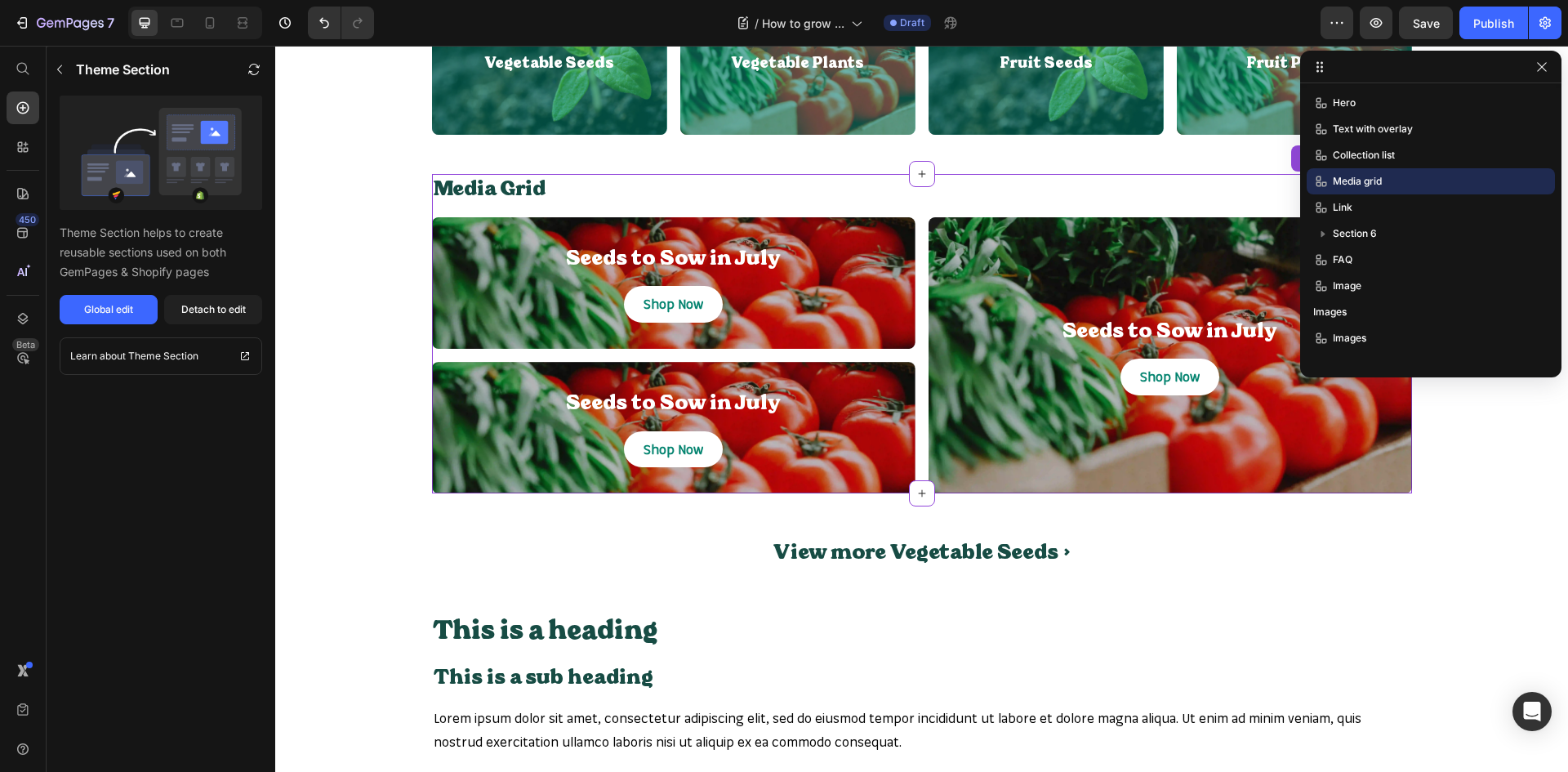 click on "Text with Overlay Heading Click here to edit heading Heading This is your text block. Click to edit and make it your own. Share your product's story                   or services offered. Get creative and make it yours! Text Block Get started Button Hero Banner Text with overlay Collection List Heading Vegetable Seeds Heading Hero Banner Vegetable Plants Heading Hero Banner Fruit Seeds Heading Hero Banner Fruit Plants Heading Hero Banner Row Vegetable Seeds Heading Hero Banner Vegetable Plants Heading Hero Banner Fruit Seeds Heading Hero Banner Fruit Plants Heading Hero Banner Row Collection list Media Grid Heading Seeds to Sow in July Heading Shop Now Button Hero Banner Seeds to Sow in July Heading Shop Now Button Hero Banner Row Seeds to Sow in July Heading Shop Now Button Hero Banner Row Row Media grid   View more Vegetable Seeds > Button Link This is a heading Heading This is a sub heading Heading Text Block Section 6 FAQs Heading Row (P) Images & Gallery
Icon
Accordion" at bounding box center [921, 2027] 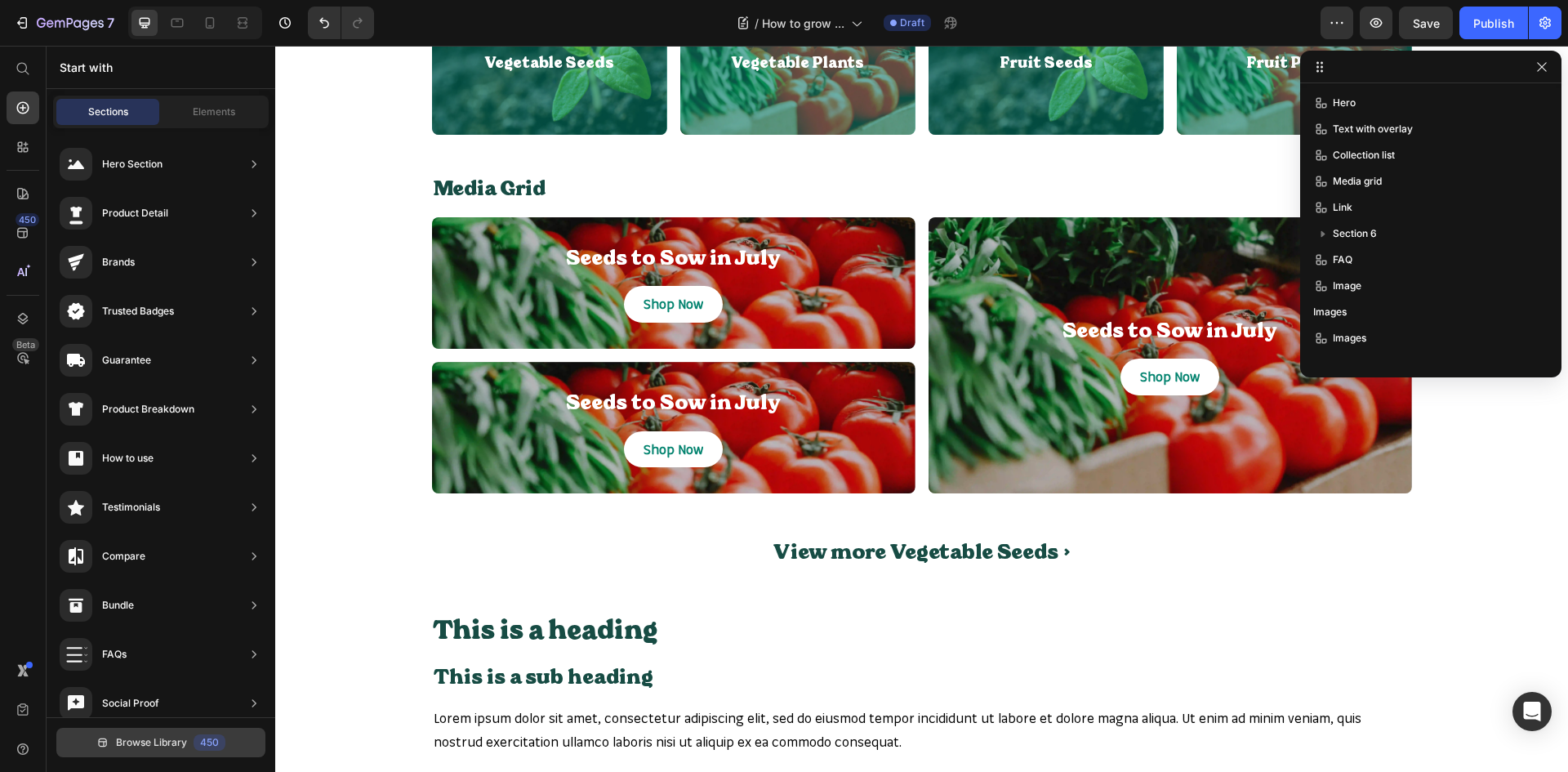 click on "Browse Library" at bounding box center (151, 743) 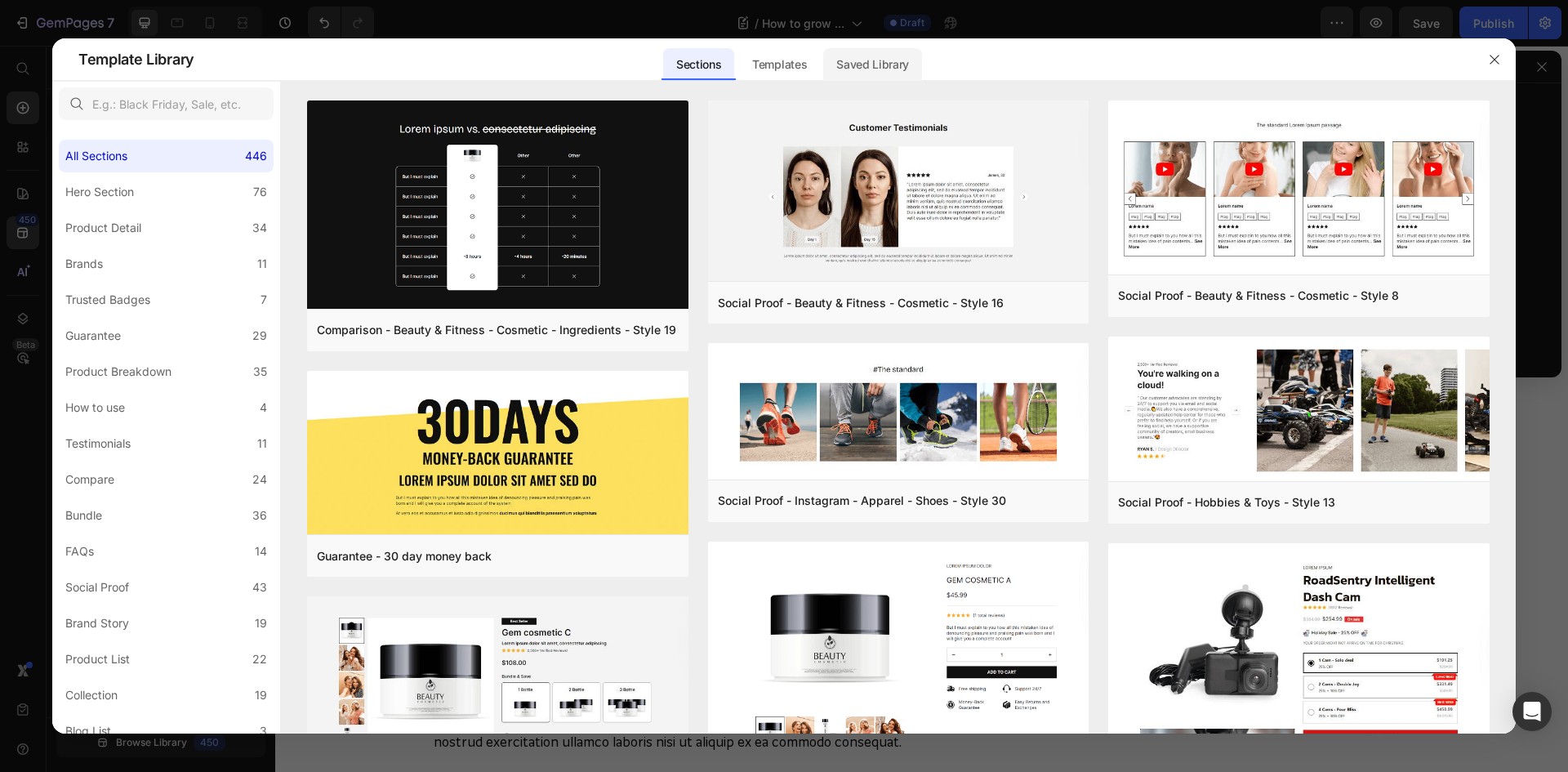click on "Saved Library" 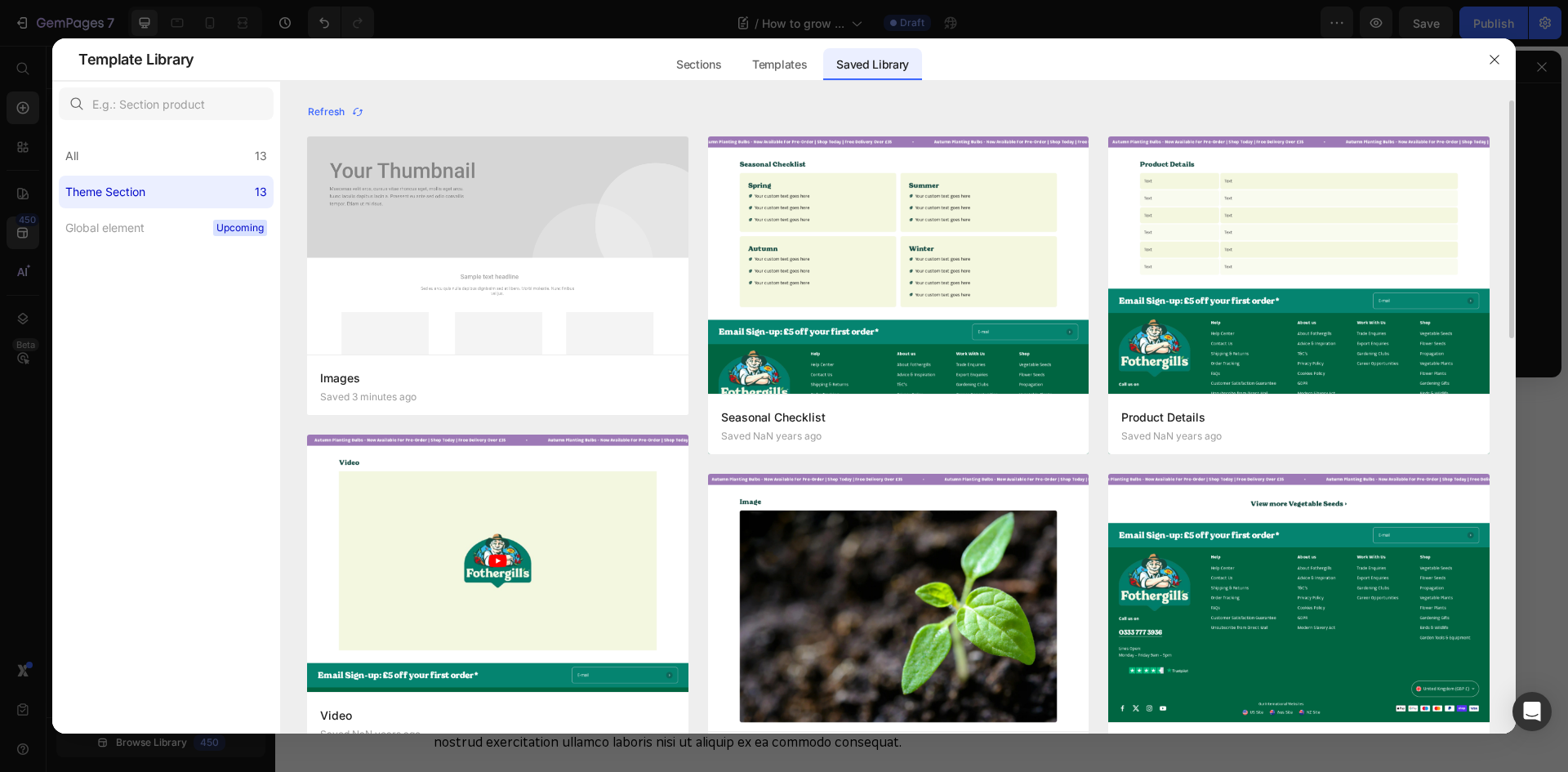 click on "Images Saved 3 minutes ago Add to page Edit Video Saved NaN years ago Add to page Edit Media grid Saved 8 minutes ago Add to page Edit Hero Saved 9 minutes ago Add to page Edit Planting Calendar Saved 3 days ago Add to page Edit Seasonal Checklist Saved NaN years ago Add to page Edit Image Saved 7 minutes ago Add to page Edit Collection list Saved 8 minutes ago Add to page Edit FAQ Saved 10 minutes ago Add to page Edit Product Details Saved NaN years ago Add to page Edit Link Saved 8 minutes ago Add to page Edit Text with overlay Saved 9 minutes ago Add to page Edit Product Carousel Saved 17 minutes ago Add to page Edit Images Saved 3 minutes ago Add to page Edit Seasonal Checklist Saved NaN years ago Add to page Edit Product Details Saved NaN years ago Add to page Edit Video Saved NaN years ago Add to page Edit Image Saved 7 minutes ago Add to page Edit Link Saved 8 minutes ago Add to page Edit Media grid Saved 8 minutes ago Add to page Edit Collection list Saved 8 minutes ago Add to page Edit Add to page" at bounding box center [898, 960] 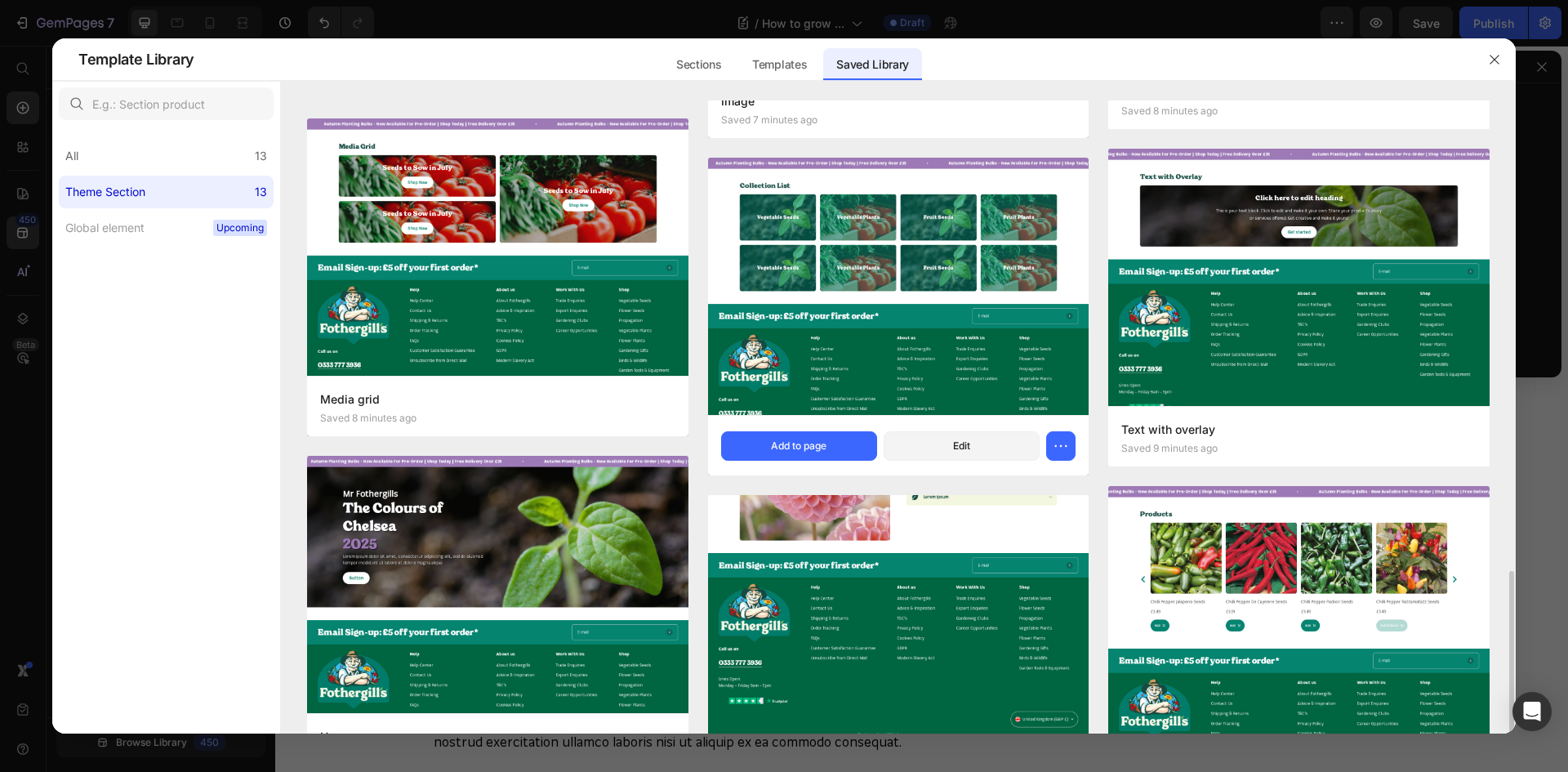 scroll, scrollTop: 1051, scrollLeft: 0, axis: vertical 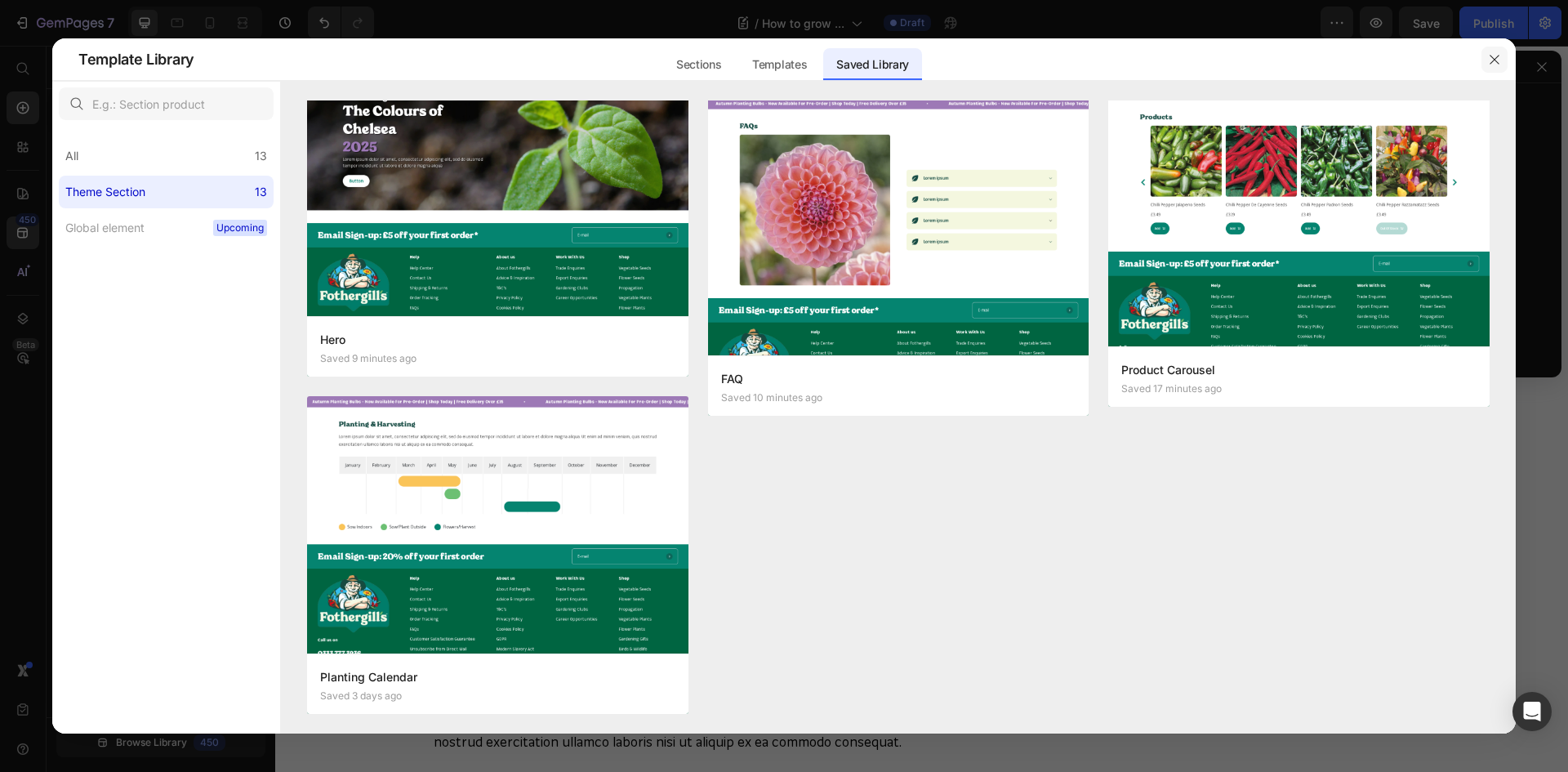 click 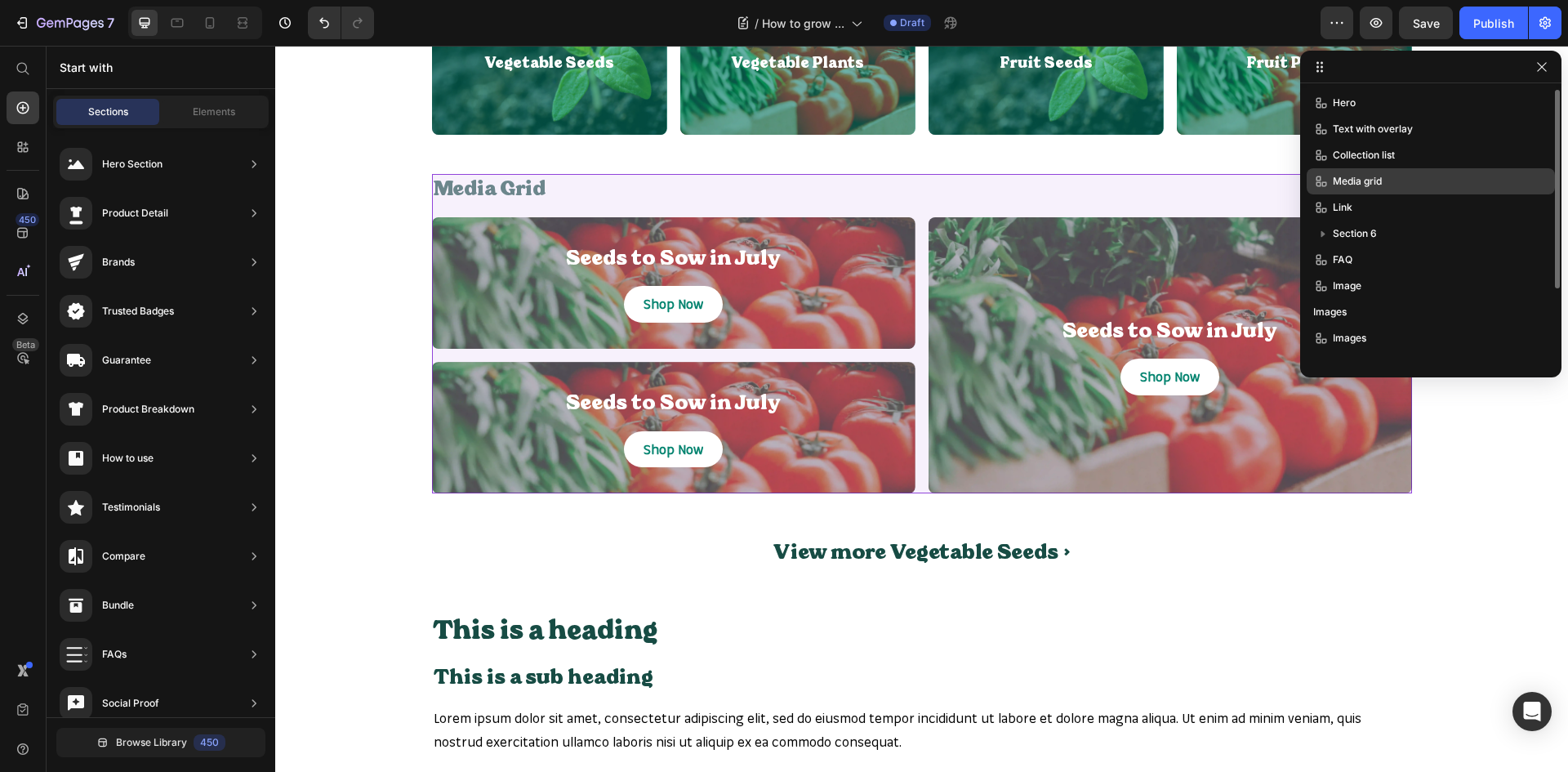 click on "Media grid" at bounding box center (1403, 181) 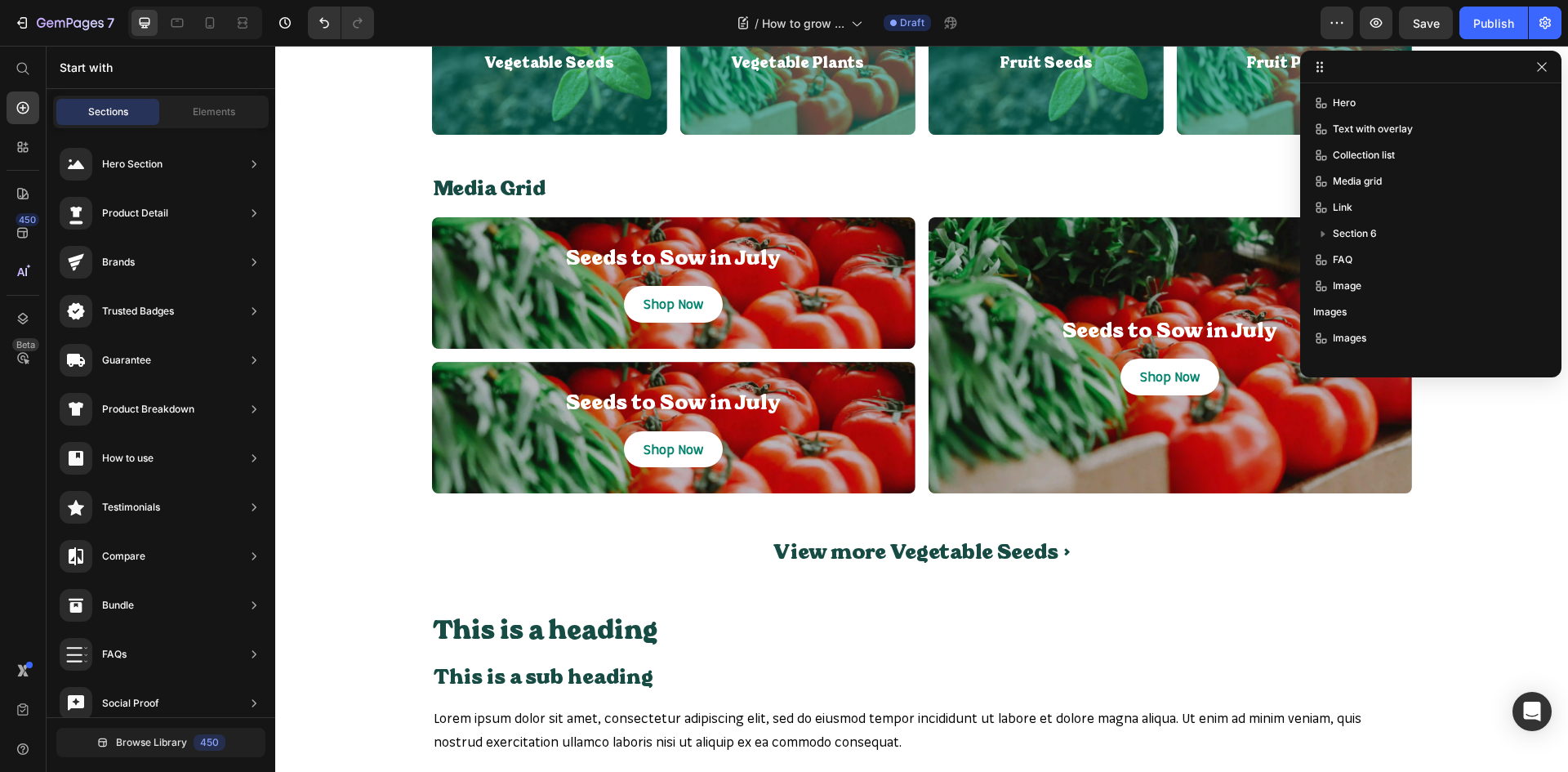 click on "Text with Overlay Heading Click here to edit heading Heading This is your text block. Click to edit and make it your own. Share your product's story                   or services offered. Get creative and make it yours! Text Block Get started Button Hero Banner Text with overlay Collection List Heading Vegetable Seeds Heading Hero Banner Vegetable Plants Heading Hero Banner Fruit Seeds Heading Hero Banner Fruit Plants Heading Hero Banner Row Vegetable Seeds Heading Hero Banner Vegetable Plants Heading Hero Banner Fruit Seeds Heading Hero Banner Fruit Plants Heading Hero Banner Row Collection list Media Grid Heading Seeds to Sow in July Heading Shop Now Button Hero Banner Seeds to Sow in July Heading Shop Now Button Hero Banner Row Seeds to Sow in July Heading Shop Now Button Hero Banner Row Row Media grid View more Vegetable Seeds > Button Link This is a heading Heading This is a sub heading Heading Text Block Section 6 FAQs Heading Row (P) Images & Gallery
Icon
Lorem ipsum" at bounding box center (921, 2027) 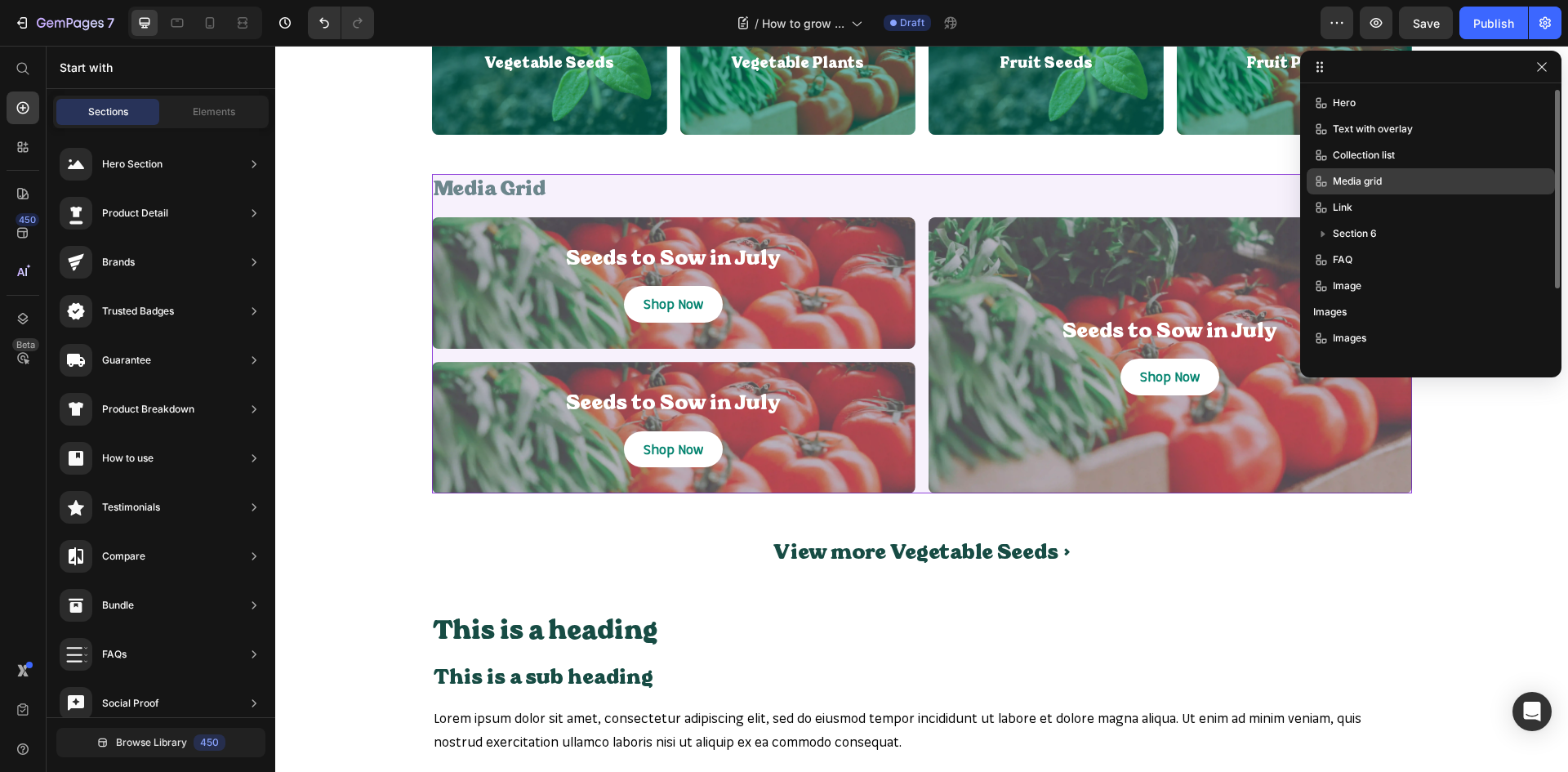 click on "Media grid" at bounding box center [1357, 181] 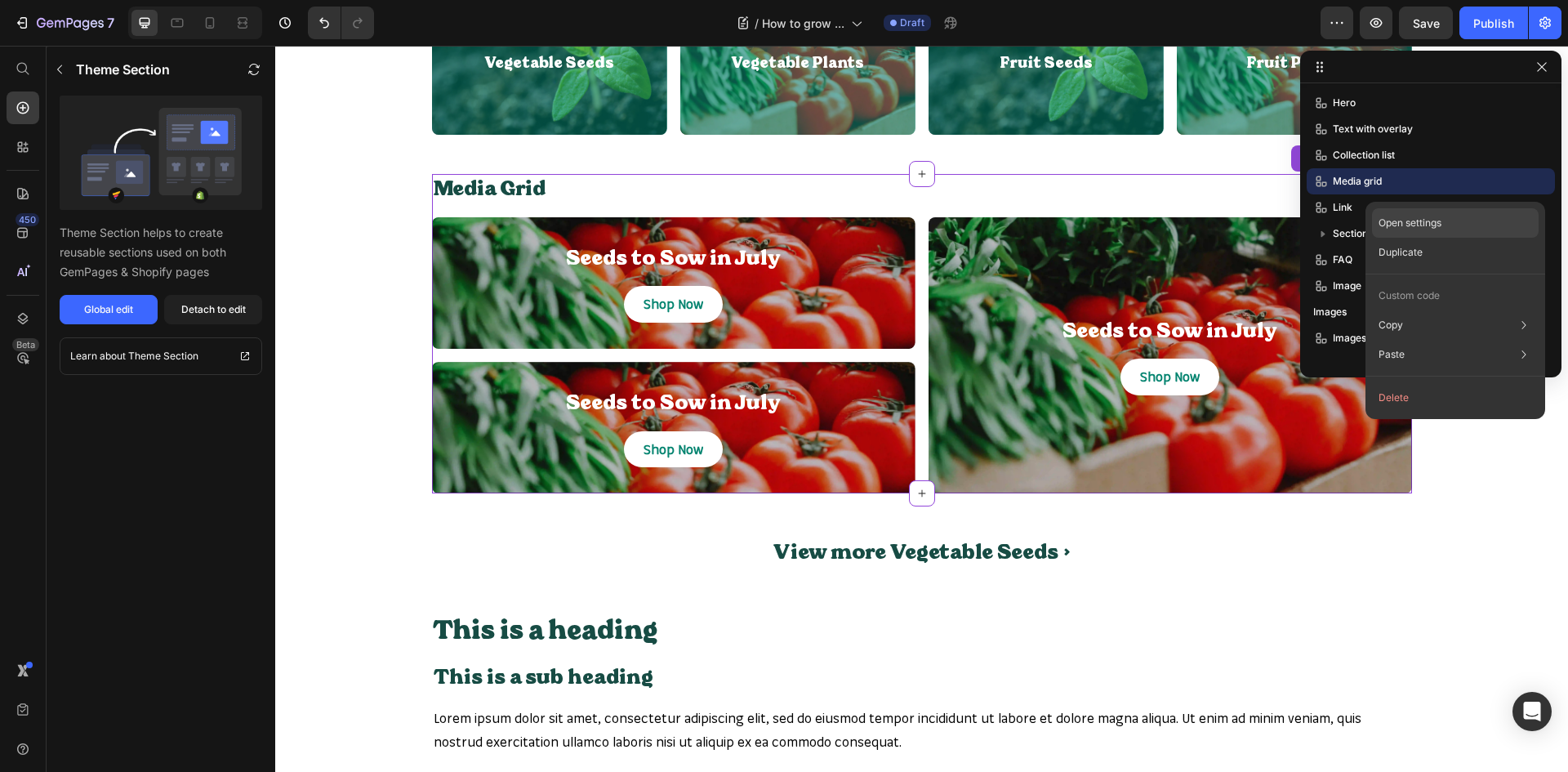 click on "Open settings" at bounding box center (1410, 223) 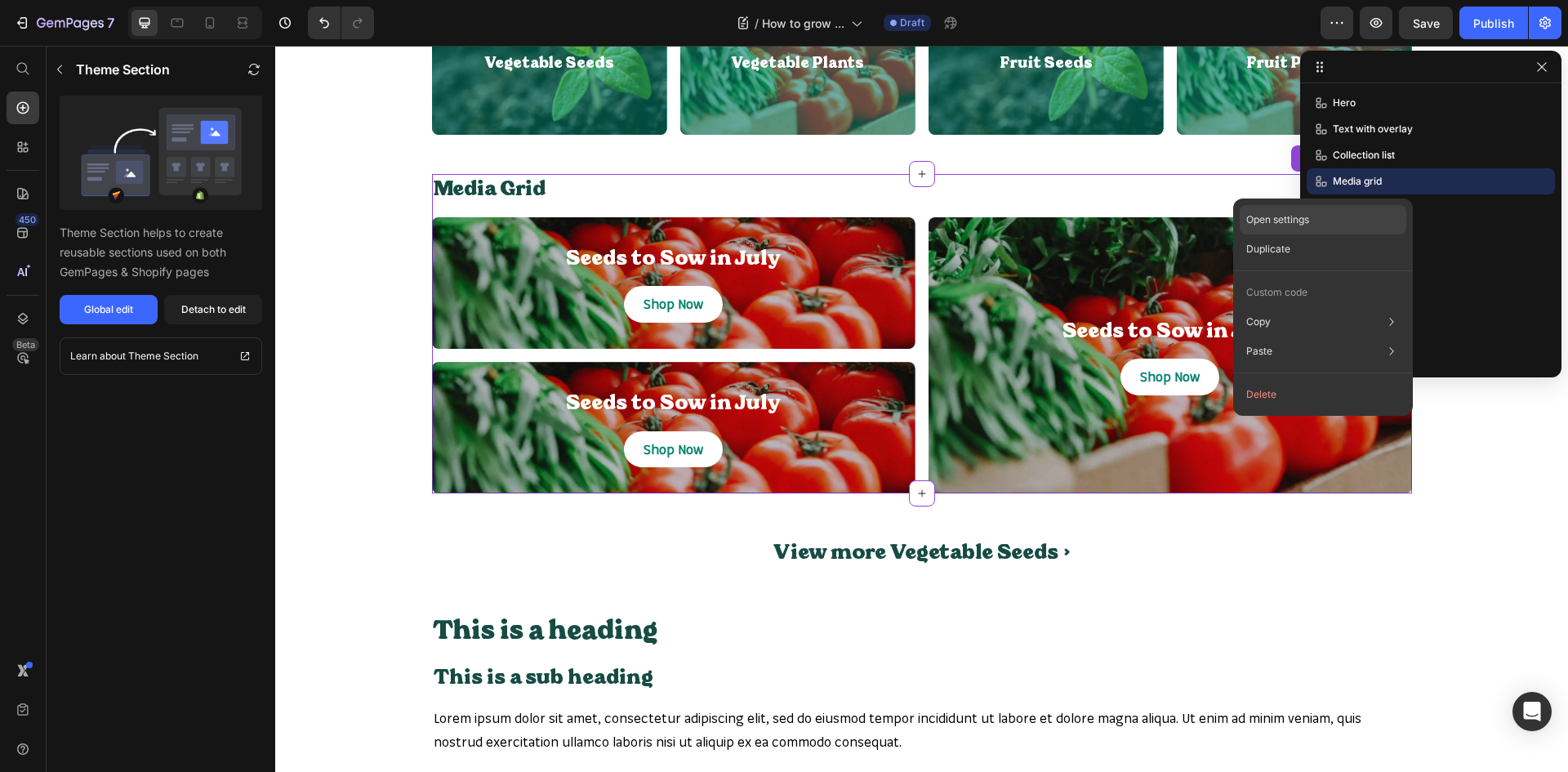 click on "Open settings" 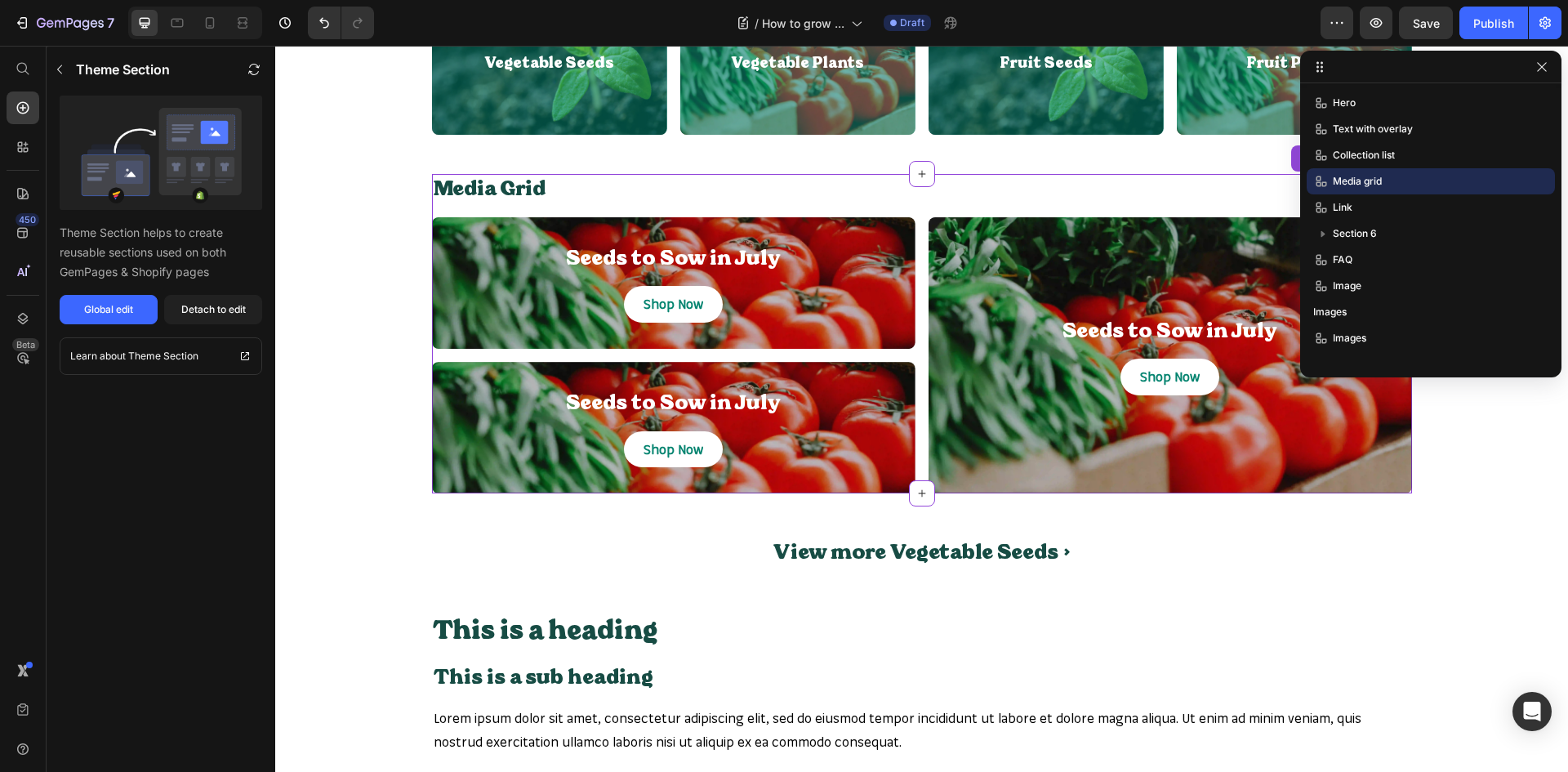 click on "Text with Overlay Heading Click here to edit heading Heading This is your text block. Click to edit and make it your own. Share your product's story                   or services offered. Get creative and make it yours! Text Block Get started Button Hero Banner Text with overlay Collection List Heading Vegetable Seeds Heading Hero Banner Vegetable Plants Heading Hero Banner Fruit Seeds Heading Hero Banner Fruit Plants Heading Hero Banner Row Vegetable Seeds Heading Hero Banner Vegetable Plants Heading Hero Banner Fruit Seeds Heading Hero Banner Fruit Plants Heading Hero Banner Row Collection list Media Grid Heading Seeds to Sow in July Heading Shop Now Button Hero Banner Seeds to Sow in July Heading Shop Now Button Hero Banner Row Seeds to Sow in July Heading Shop Now Button Hero Banner Row Row Media grid   View more Vegetable Seeds > Button Link This is a heading Heading This is a sub heading Heading Text Block Section 6 FAQs Heading Row (P) Images & Gallery
Icon
Accordion" at bounding box center [921, 2027] 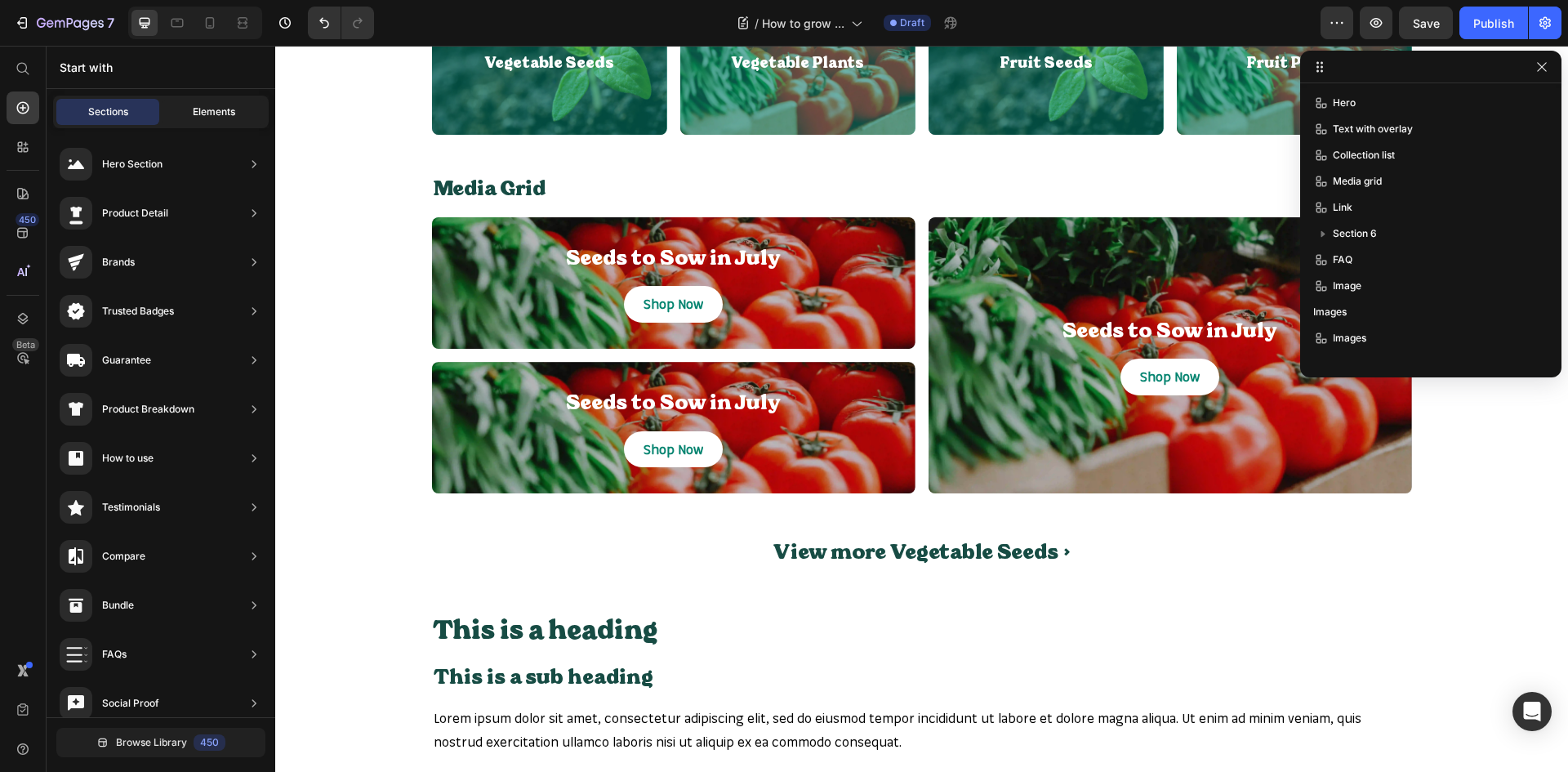 click on "Elements" at bounding box center (214, 112) 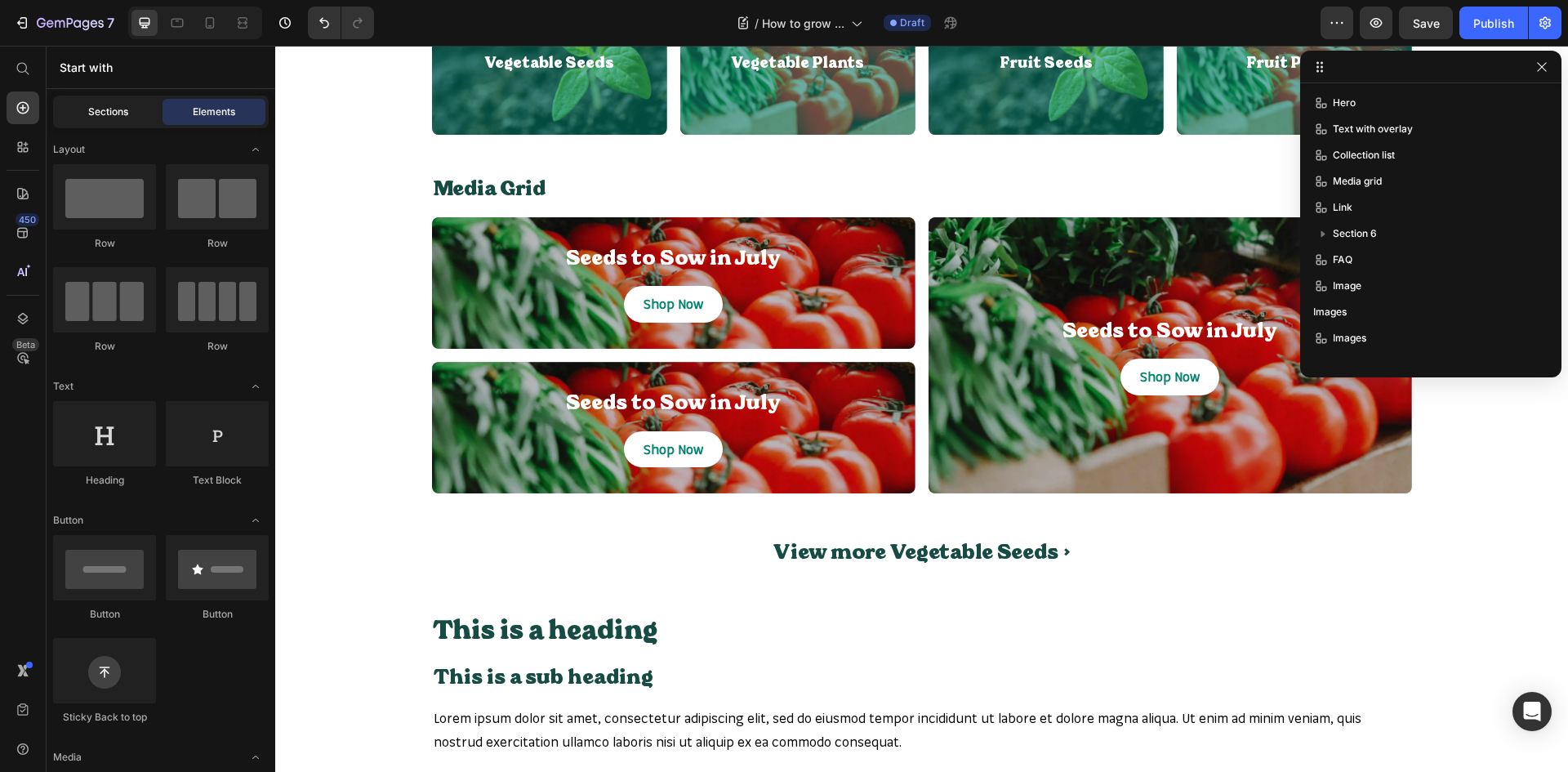 click on "Sections" at bounding box center (108, 112) 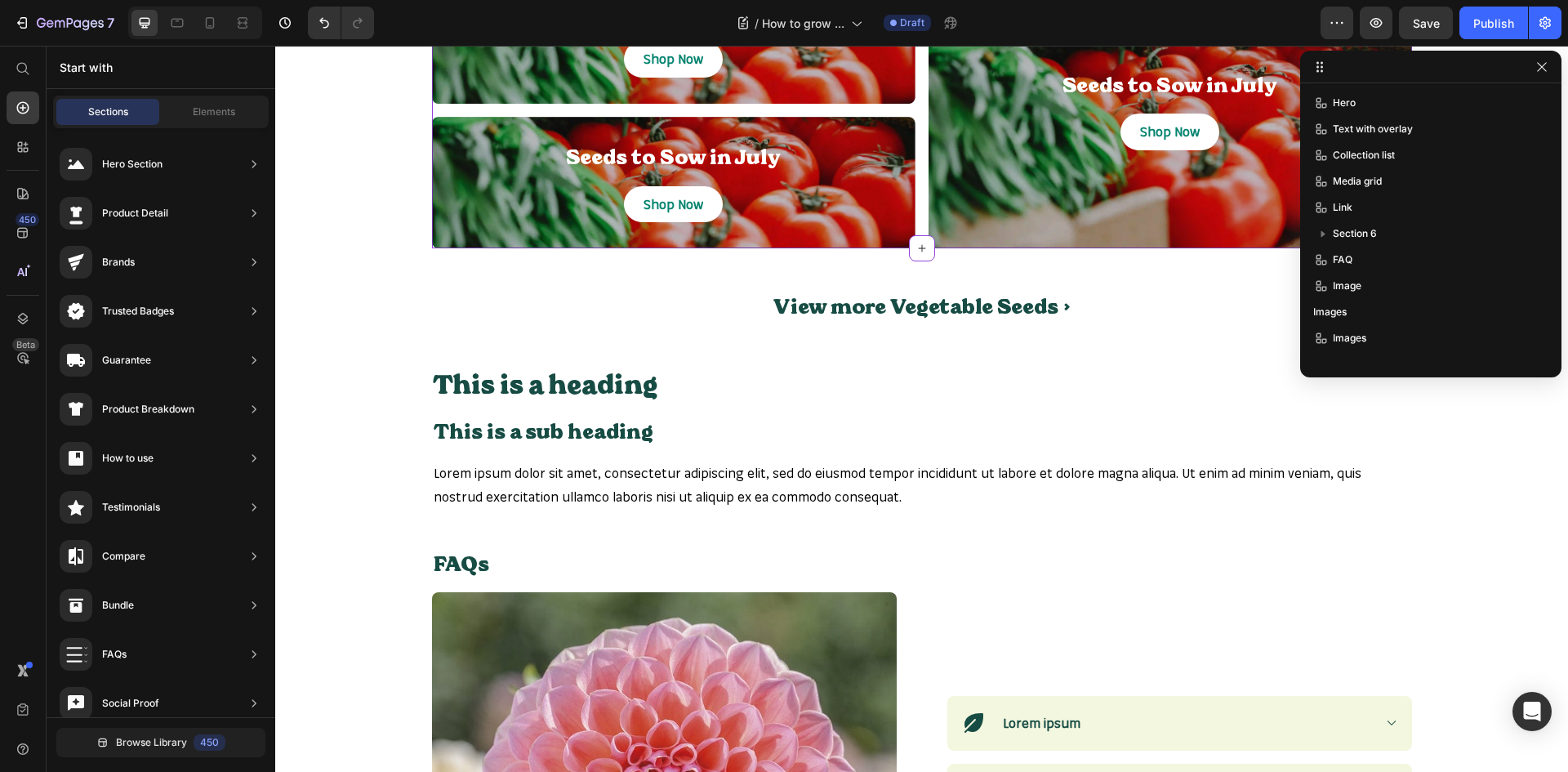 scroll, scrollTop: 1866, scrollLeft: 0, axis: vertical 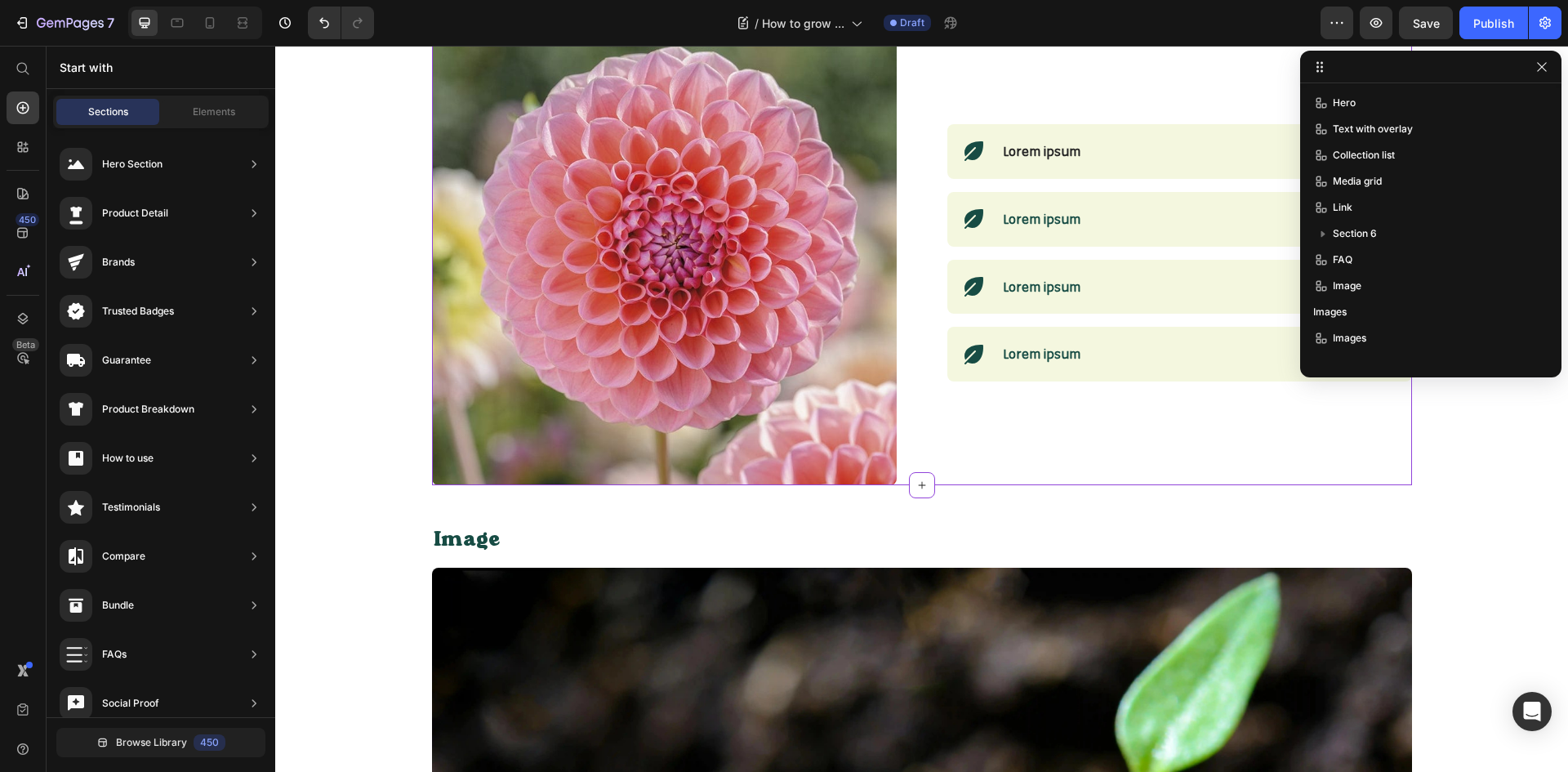 click on "Lorem ipsum" at bounding box center [1041, 151] 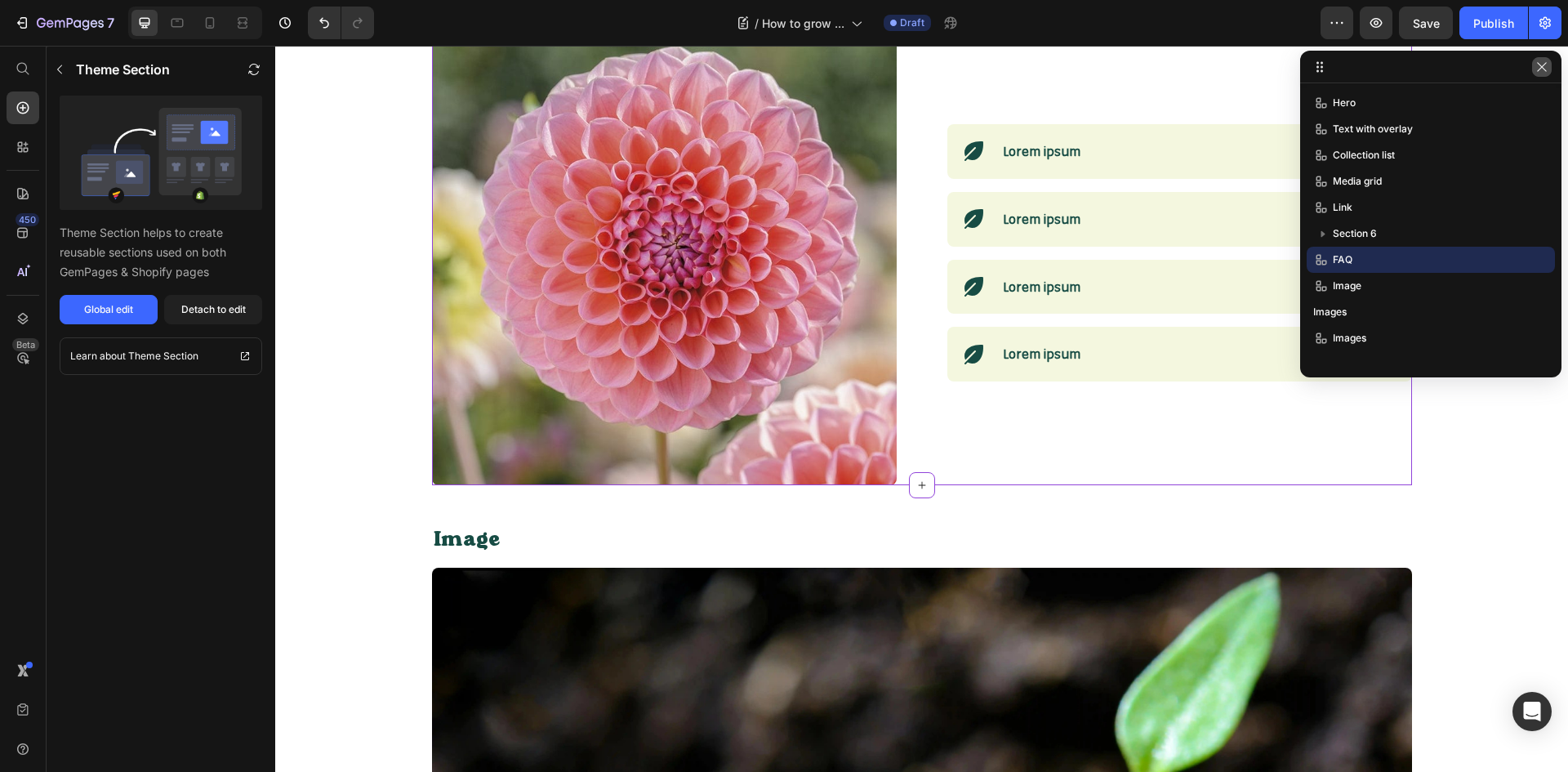 click 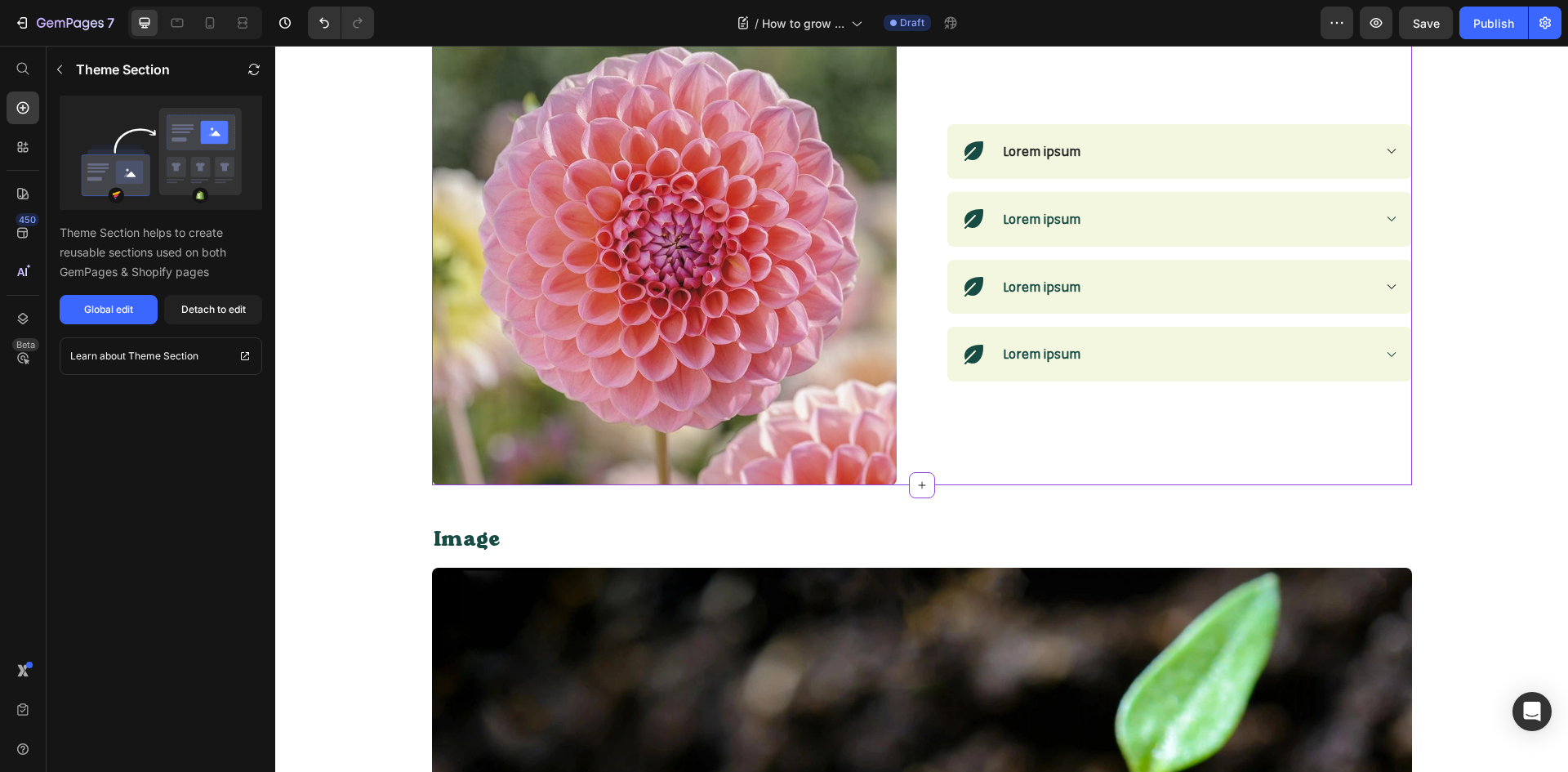 click on "Lorem ipsum" at bounding box center [1186, 151] 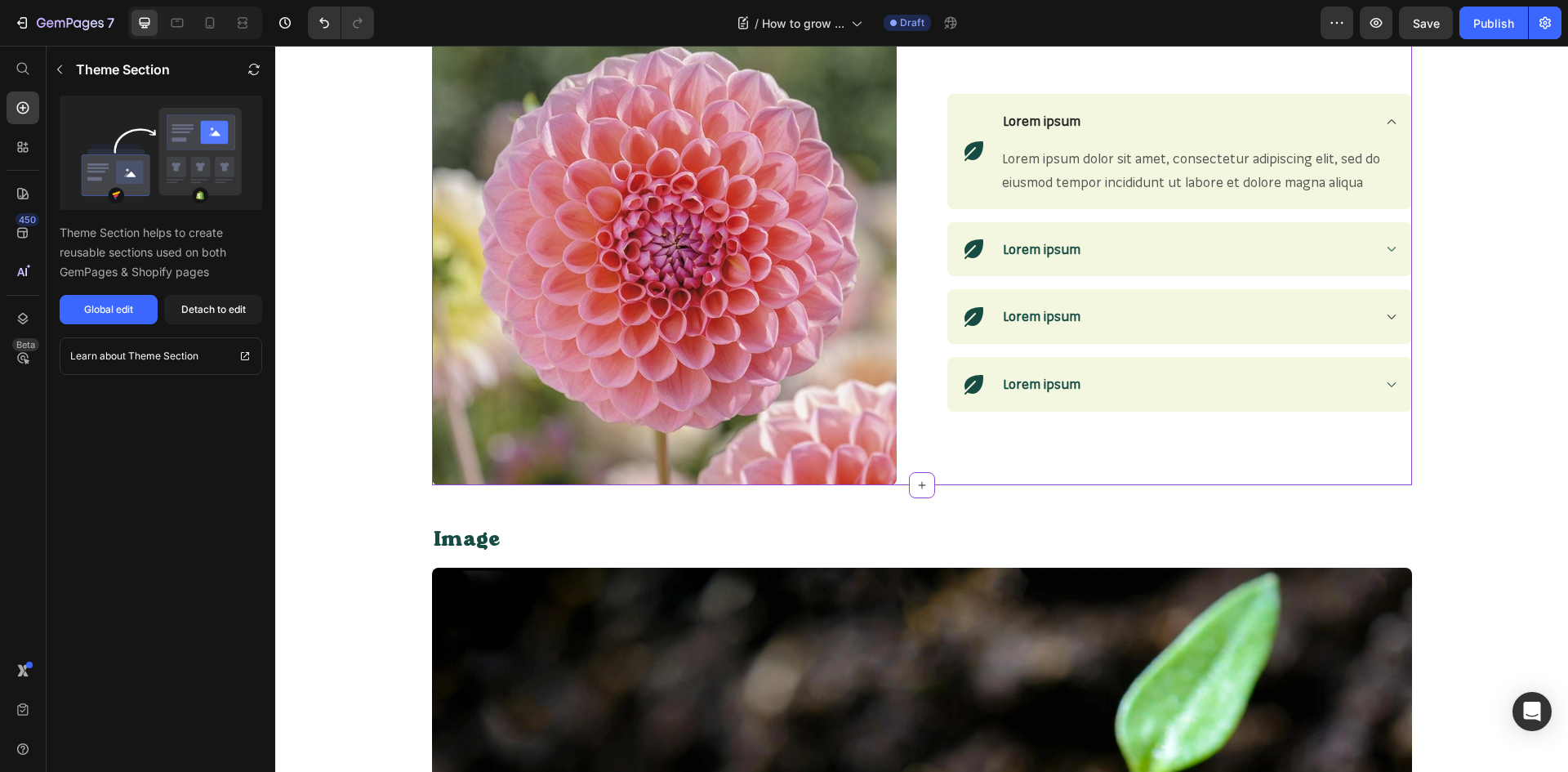 click on "Lorem ipsum" at bounding box center (1041, 121) 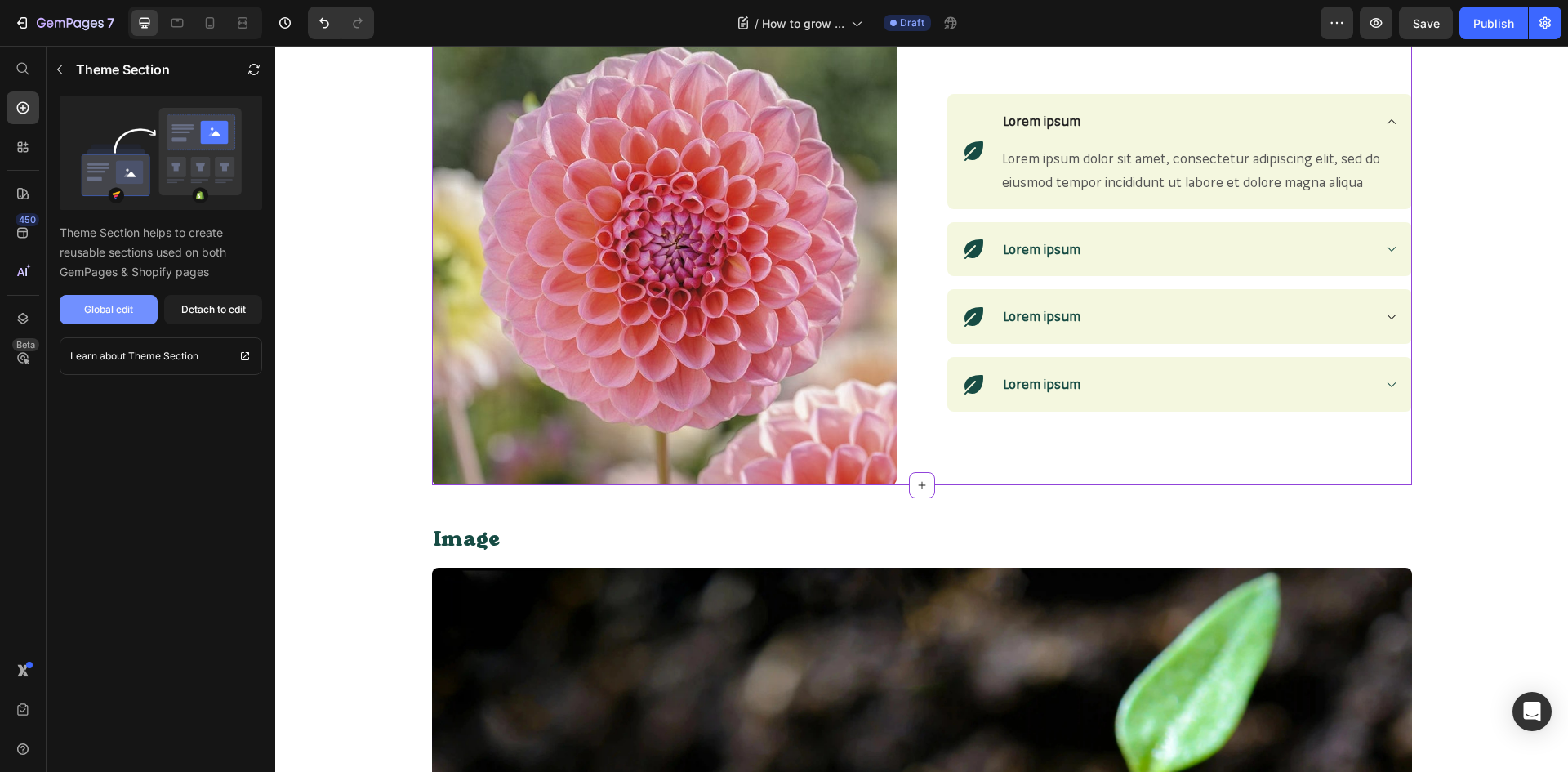 click on "Global edit" at bounding box center (109, 310) 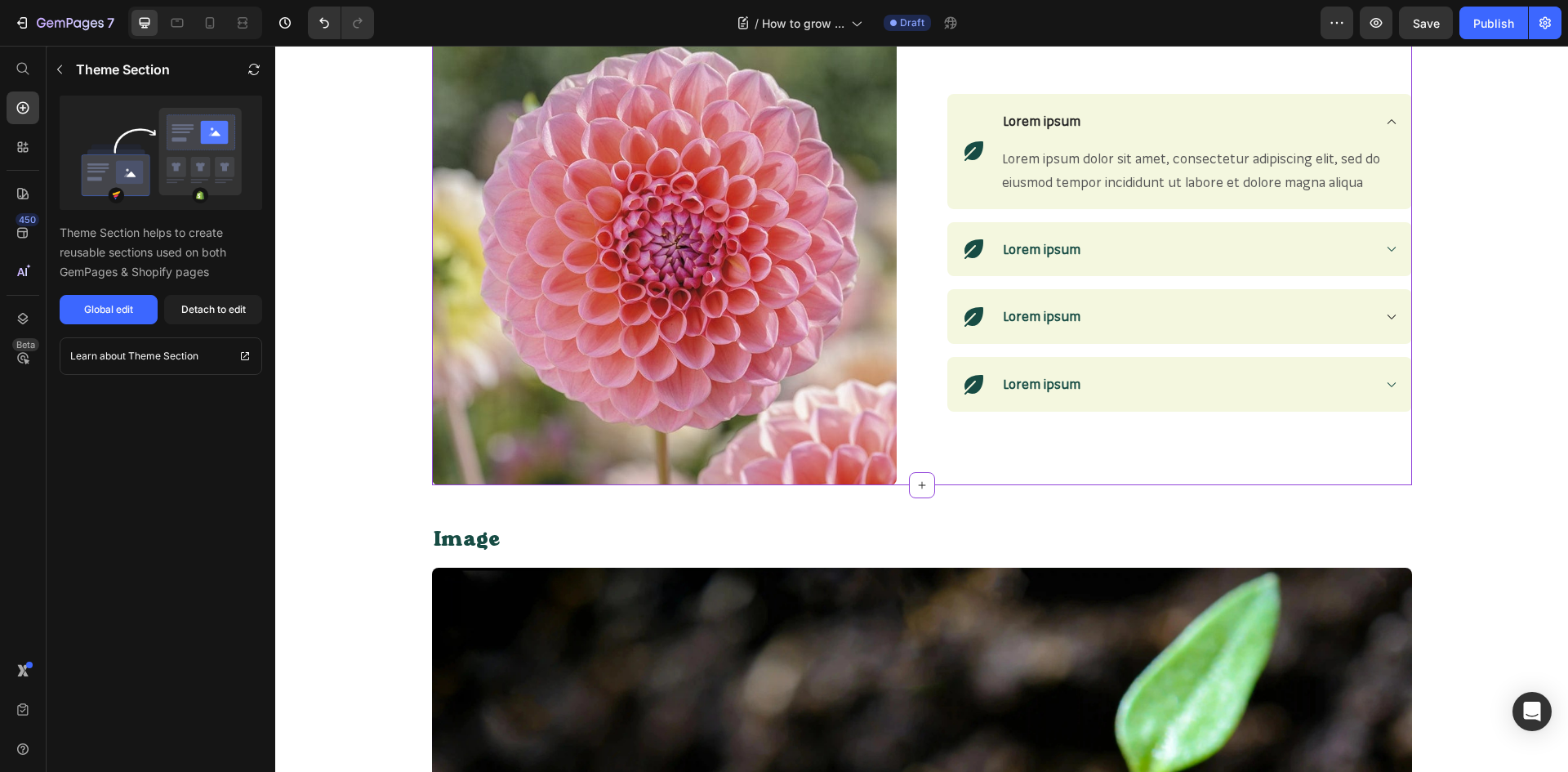 click on "Lorem ipsum" at bounding box center [1186, 121] 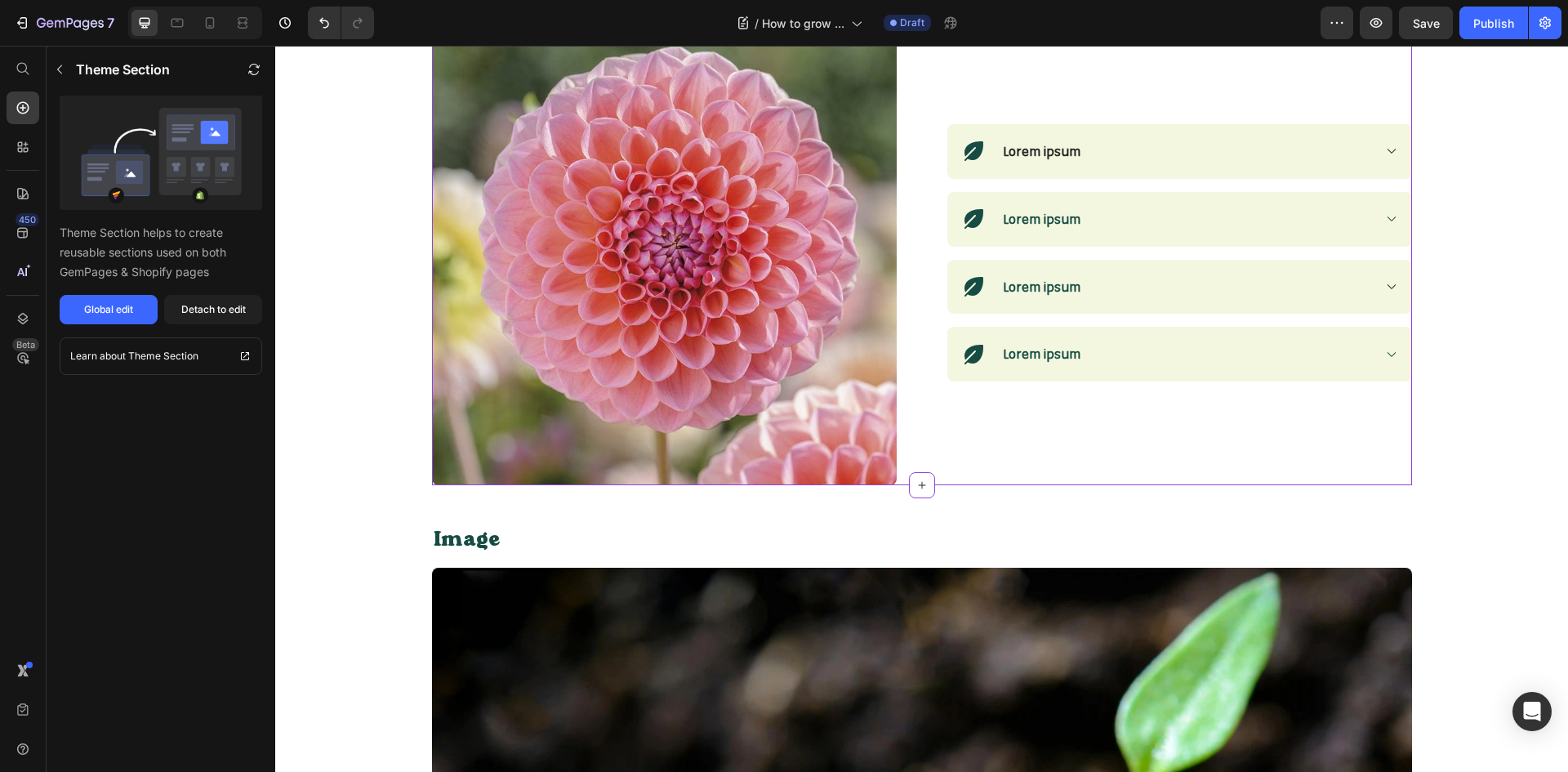 click on "Lorem ipsum" at bounding box center (1186, 151) 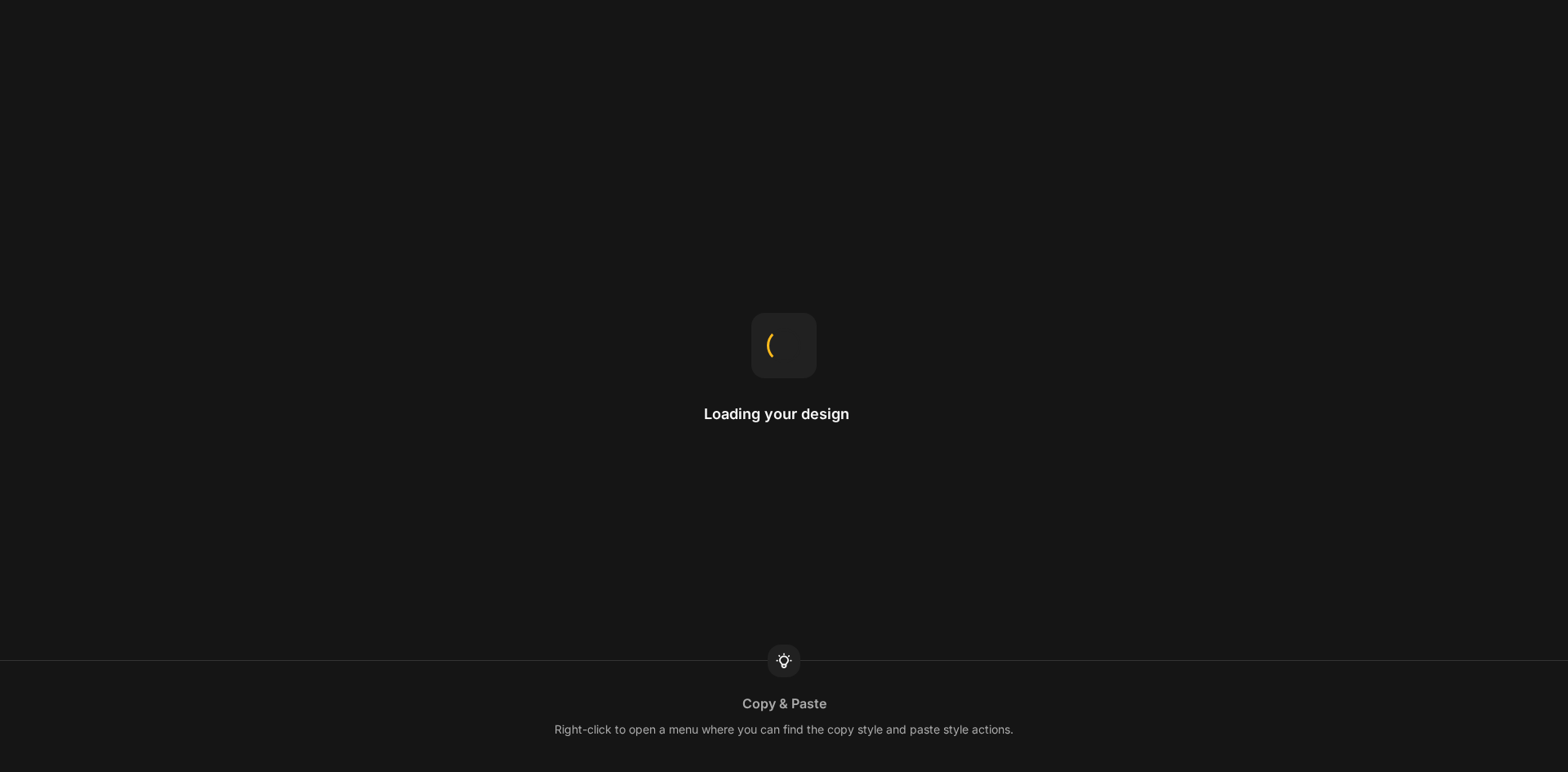 scroll, scrollTop: 0, scrollLeft: 0, axis: both 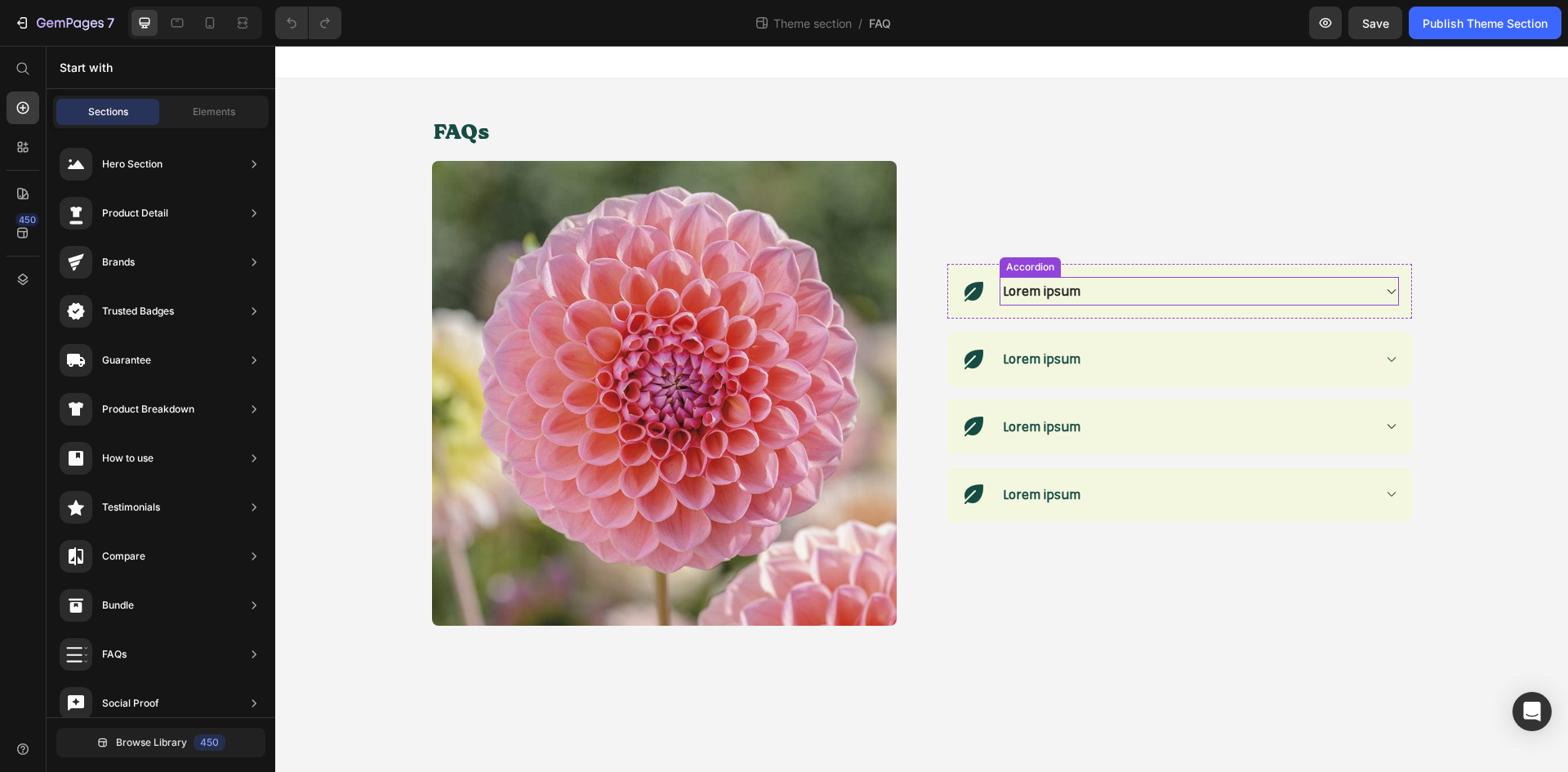 click on "Lorem ipsum" at bounding box center (1186, 291) 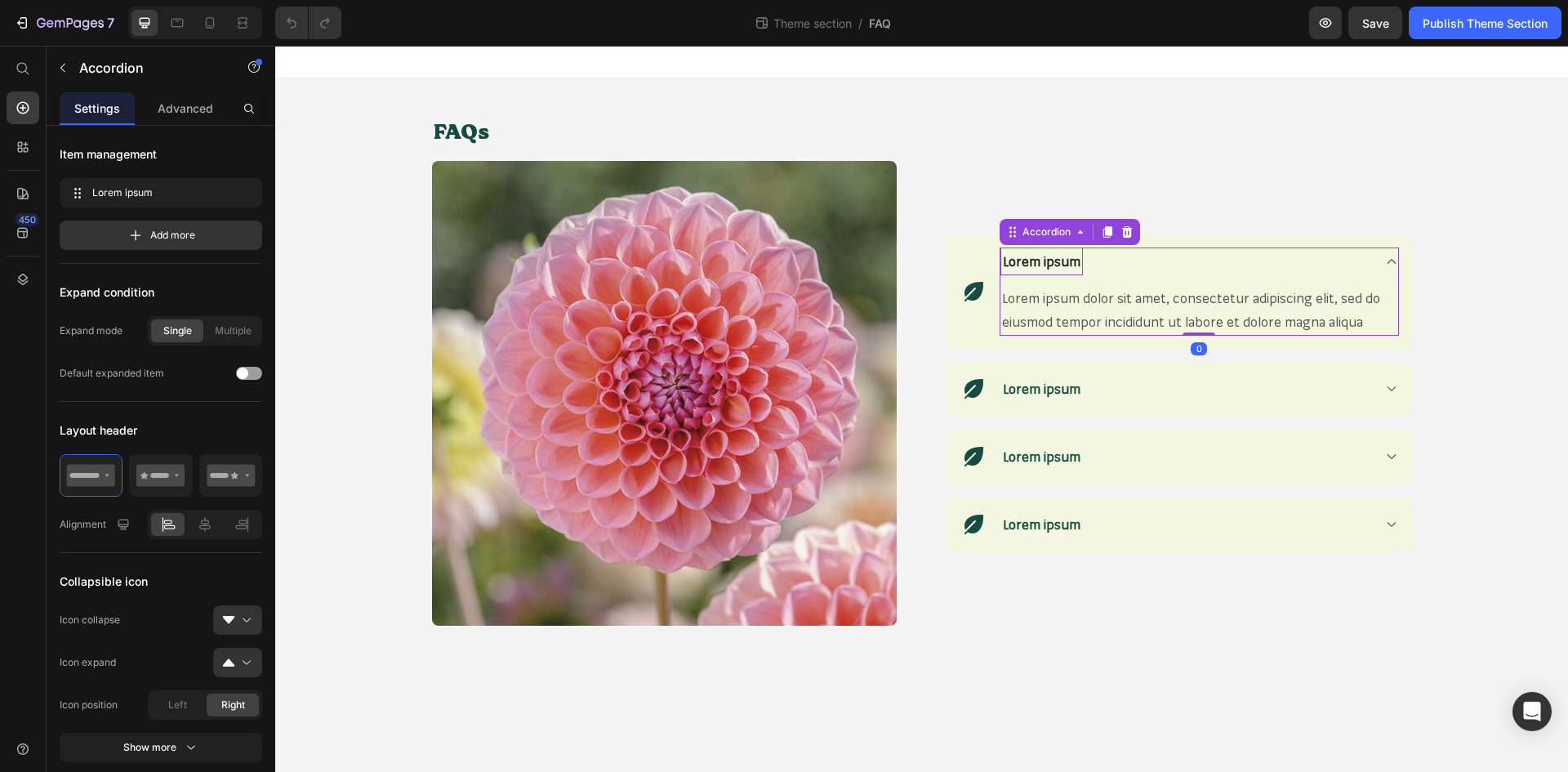 click on "Lorem ipsum" at bounding box center [1041, 261] 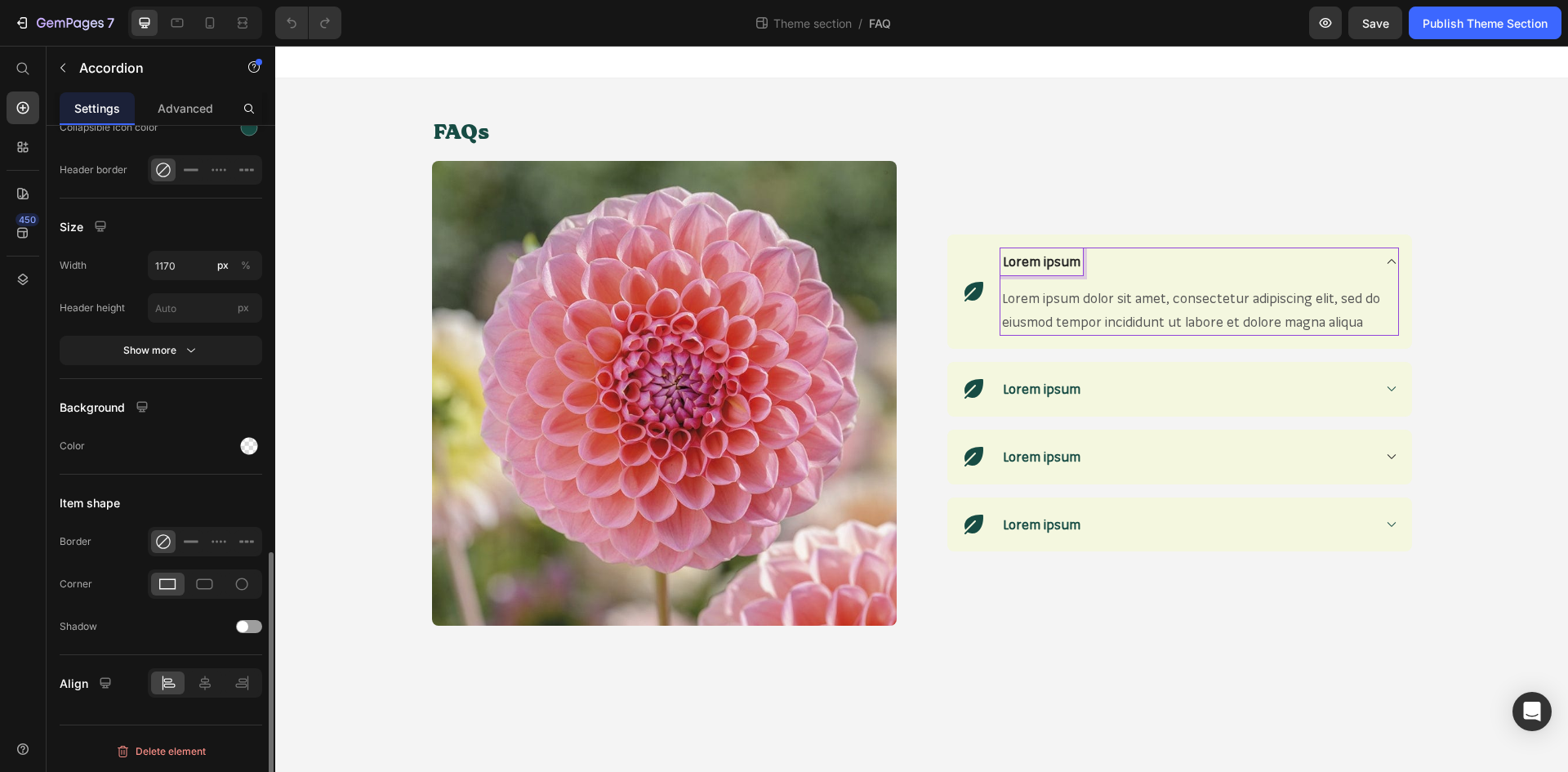 scroll, scrollTop: 697, scrollLeft: 0, axis: vertical 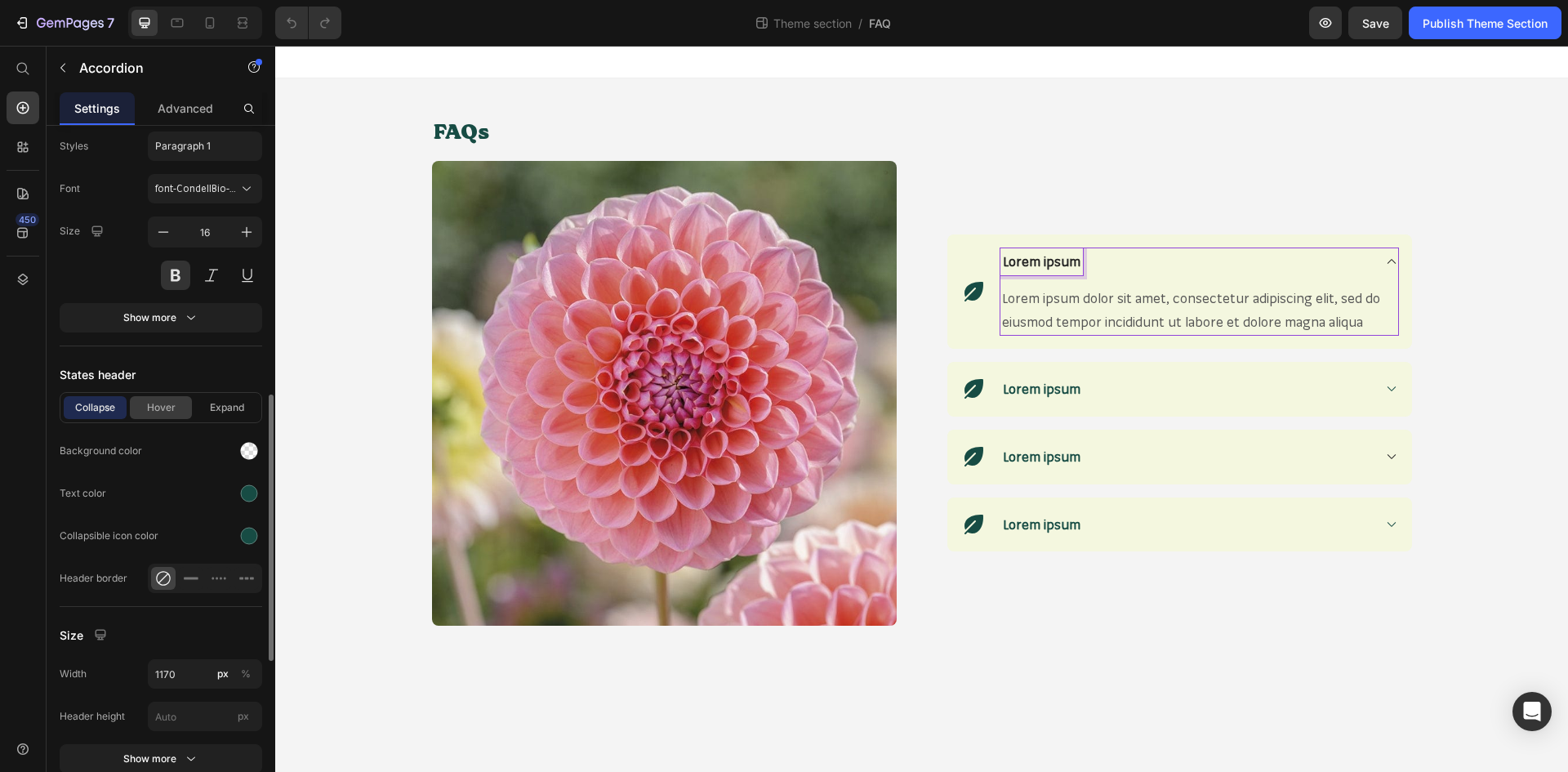 click on "Hover" at bounding box center [161, 408] 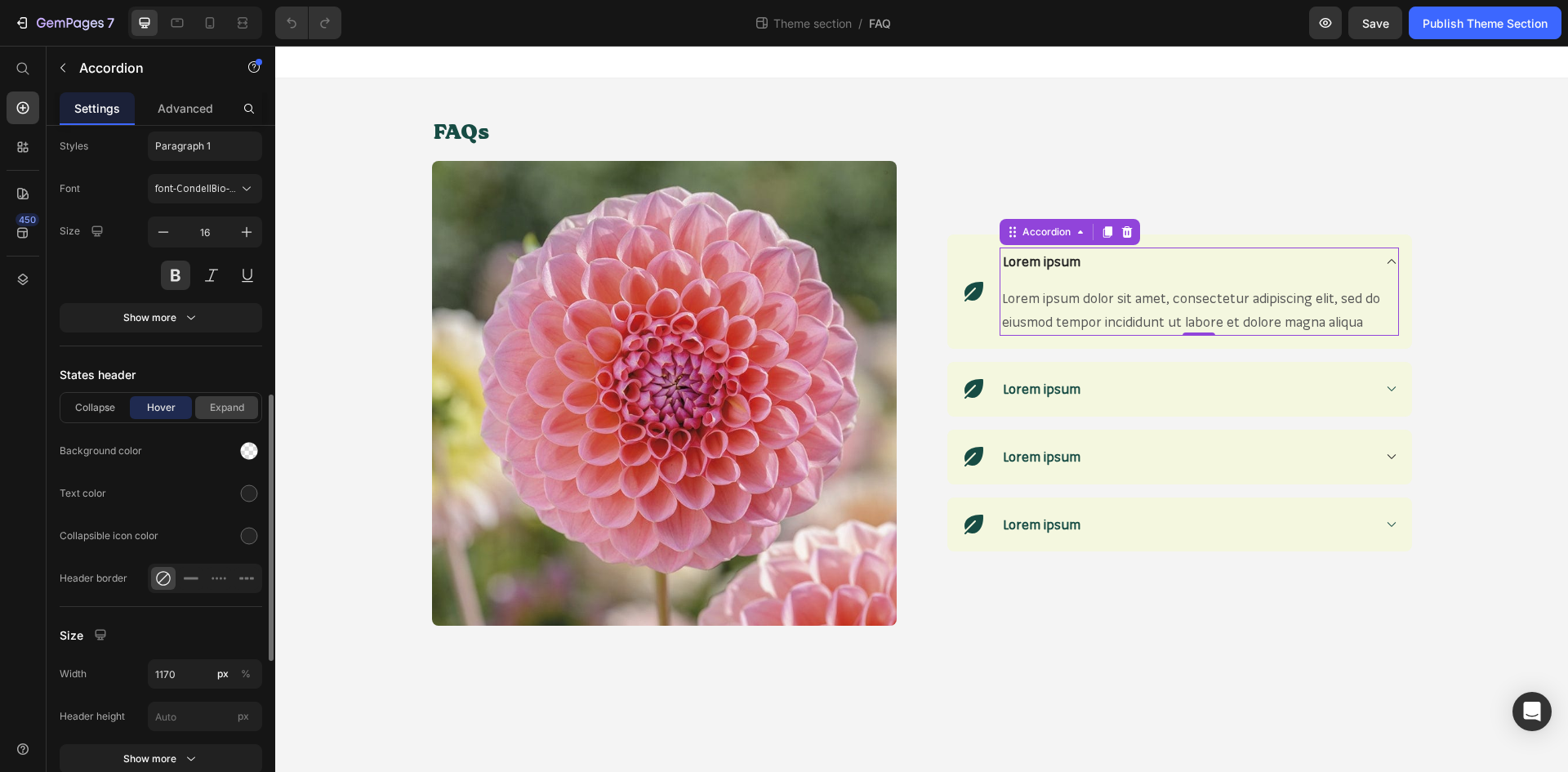 click on "Expand" at bounding box center (226, 408) 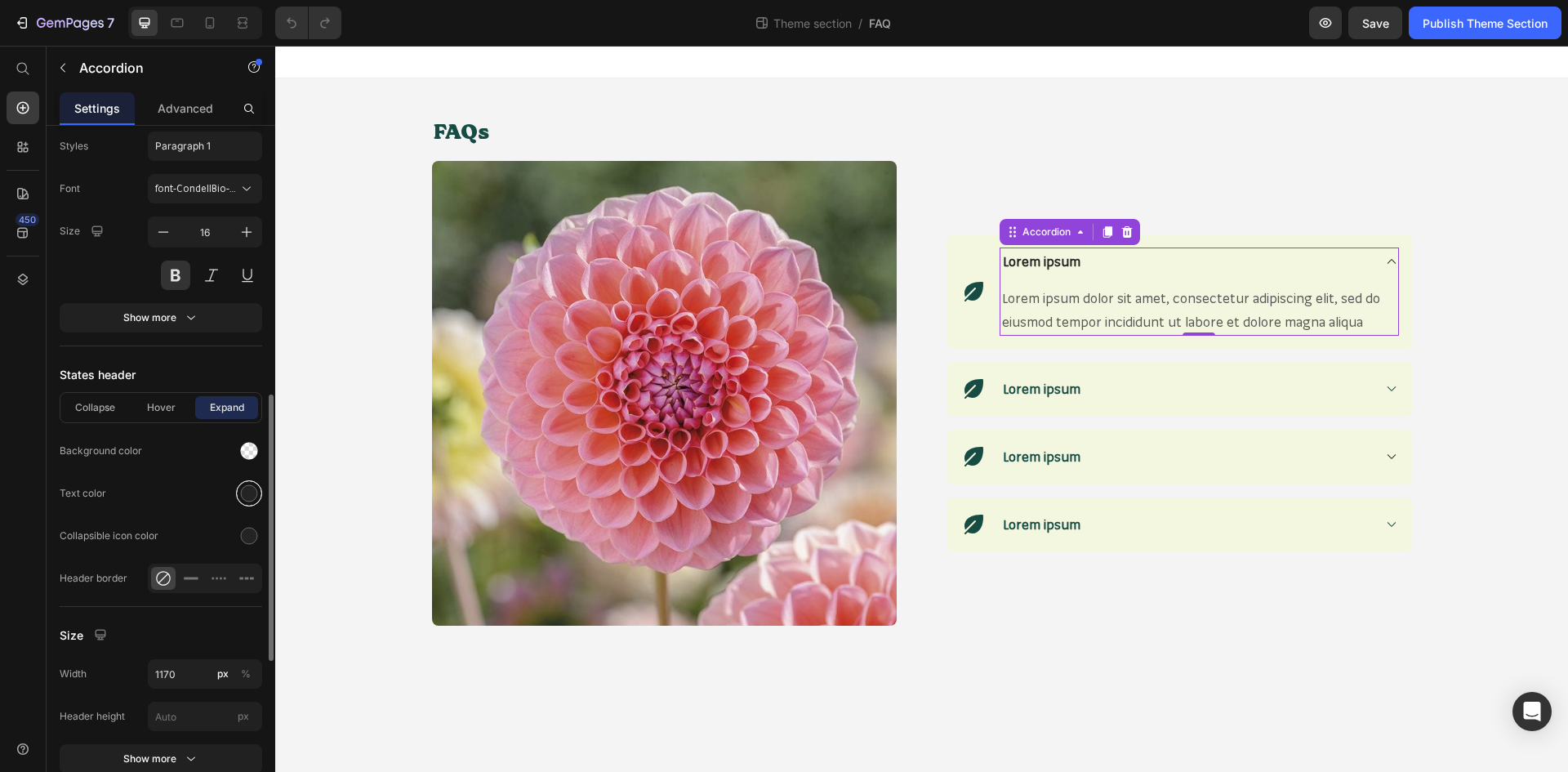 click at bounding box center (249, 493) 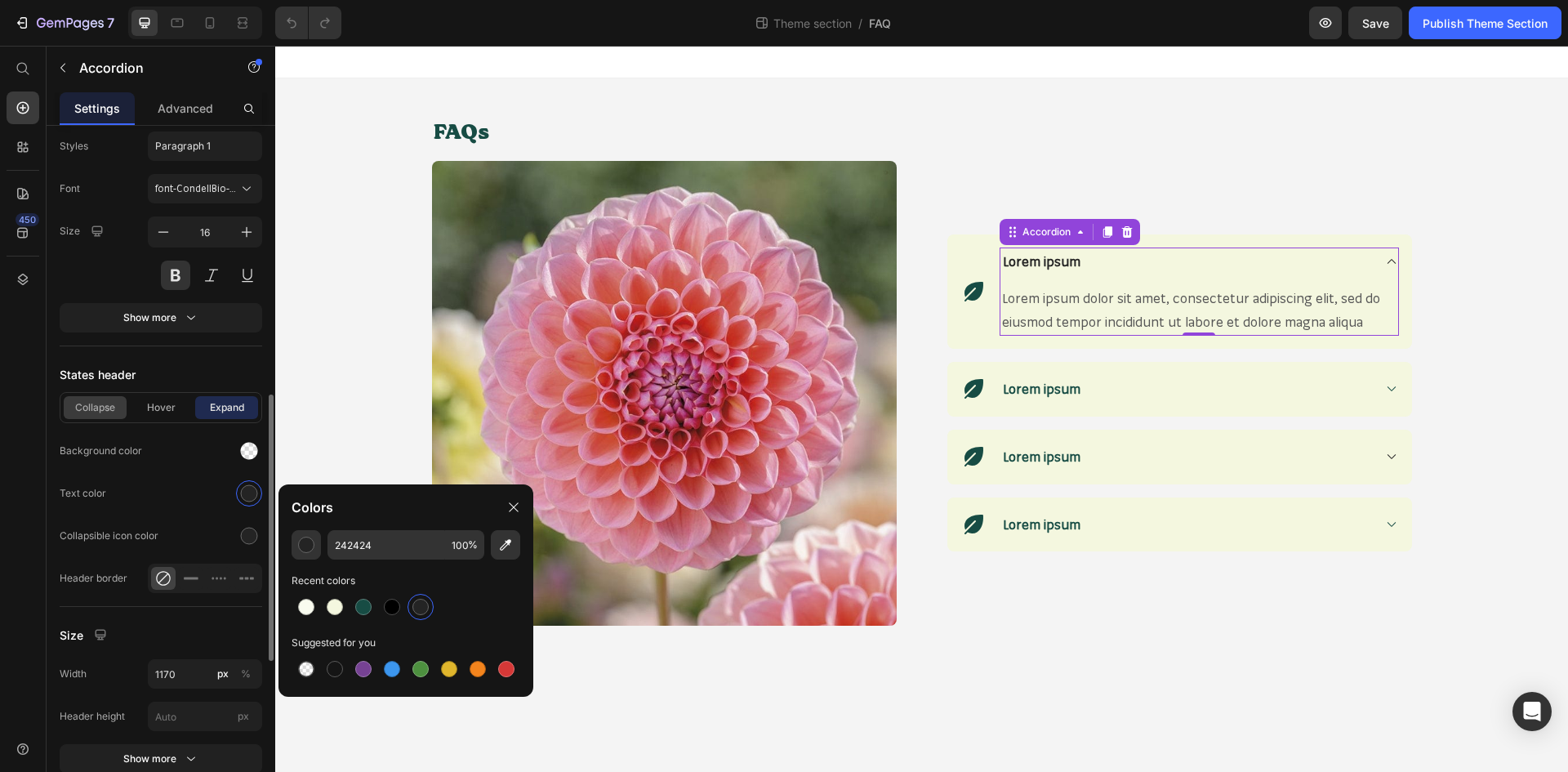 click on "Collapse" at bounding box center (95, 408) 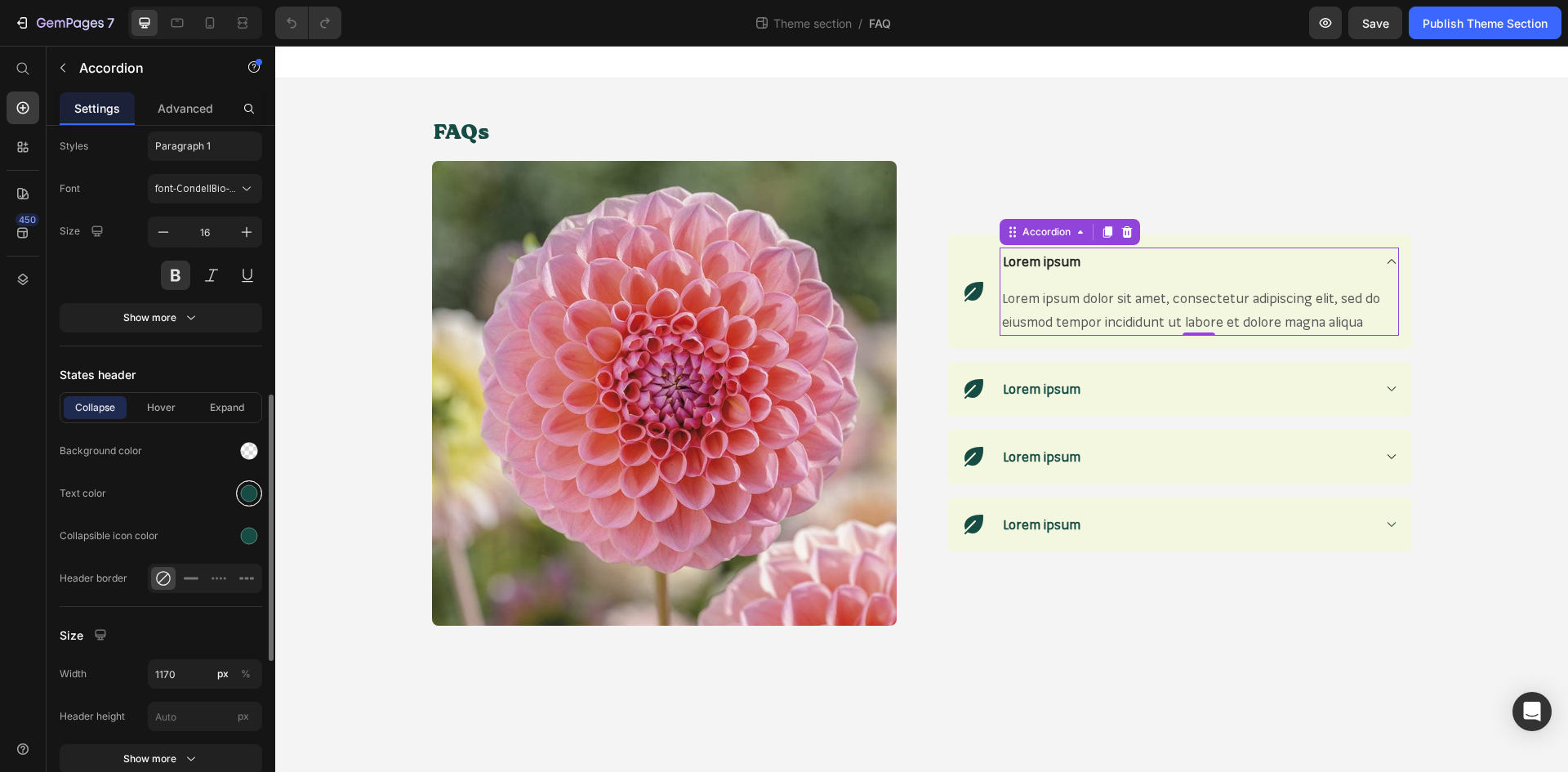 click at bounding box center [249, 493] 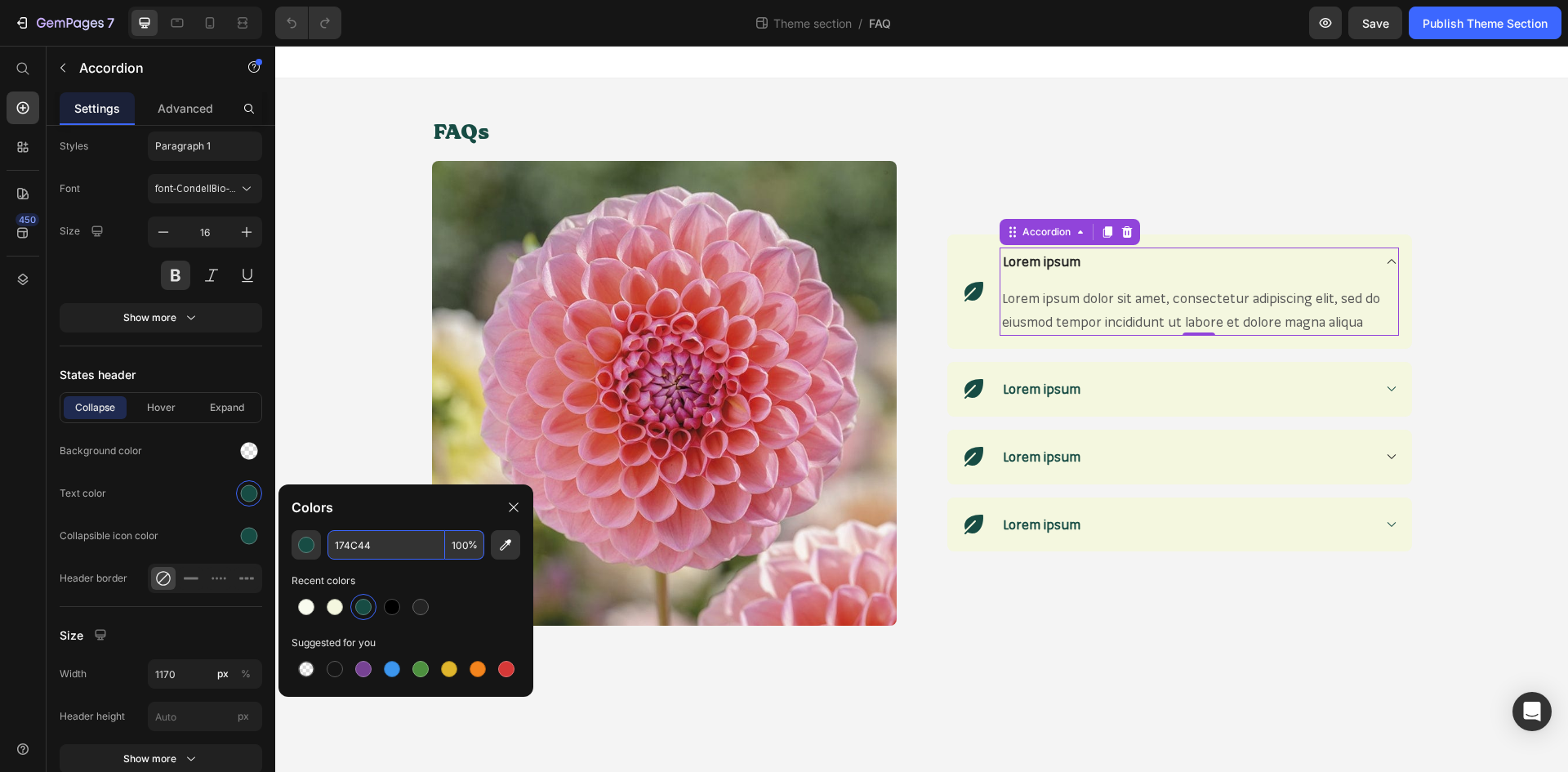click on "174C44" at bounding box center [386, 545] 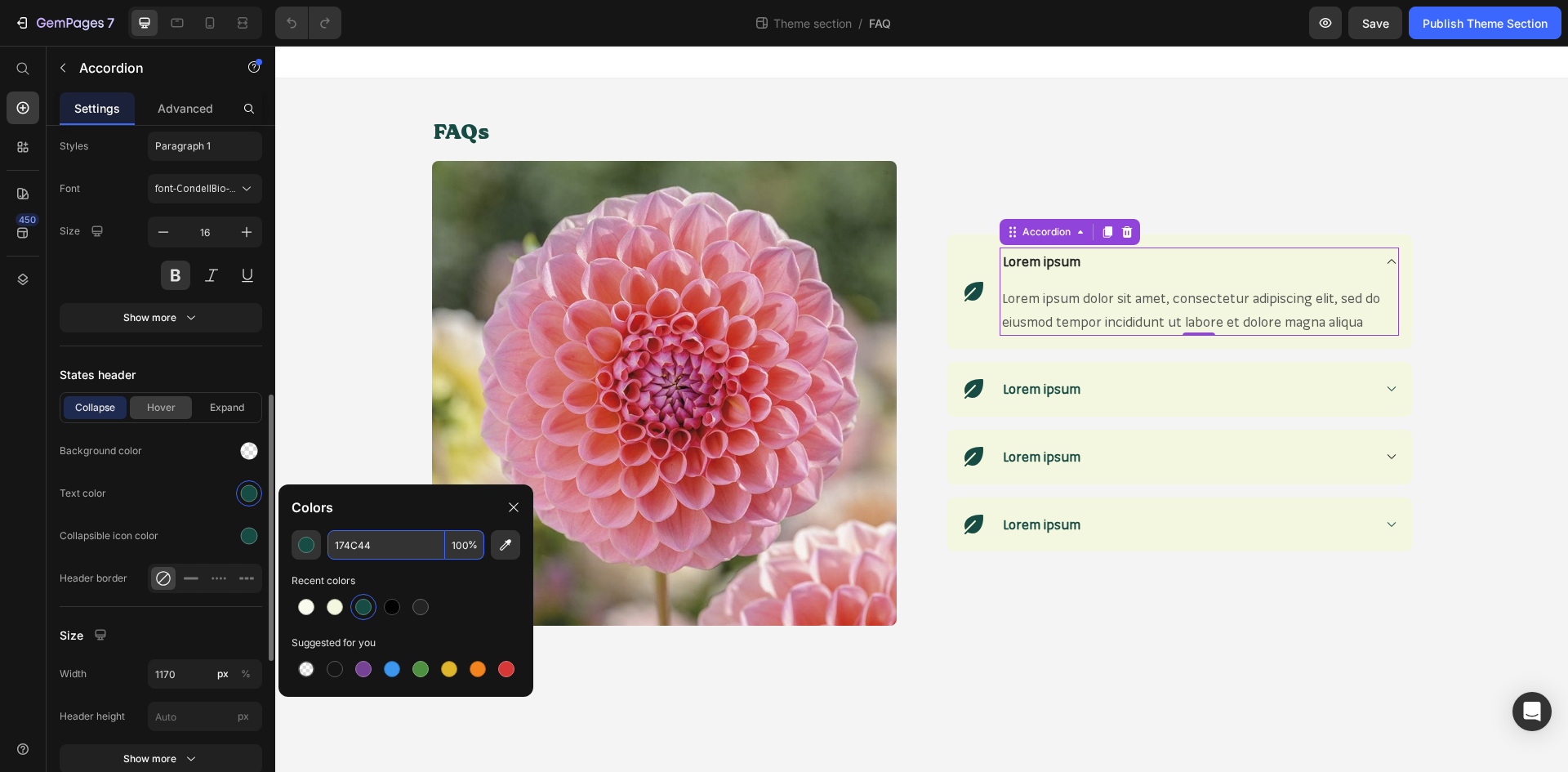 click on "Hover" at bounding box center (161, 408) 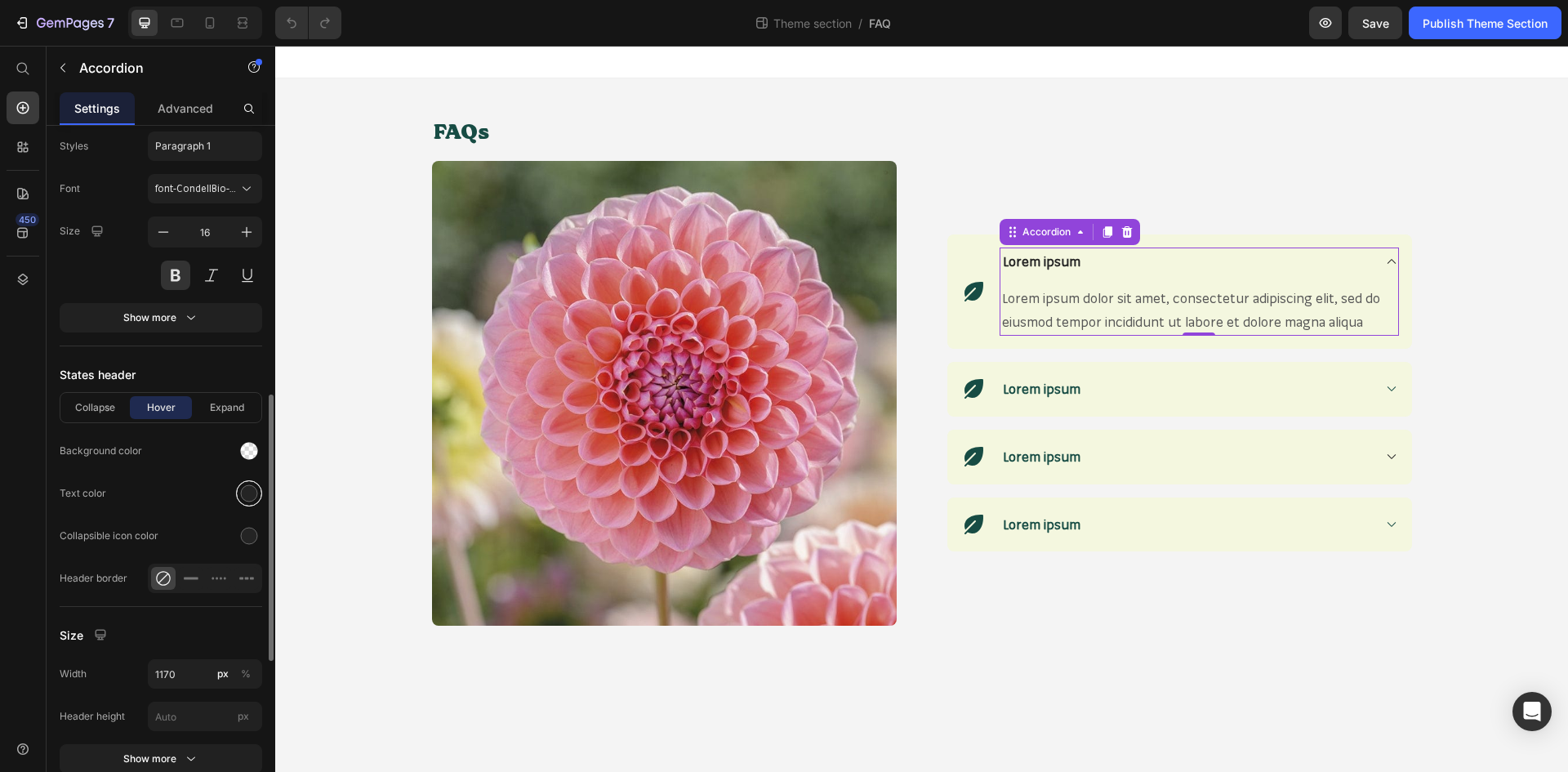 click at bounding box center [249, 493] 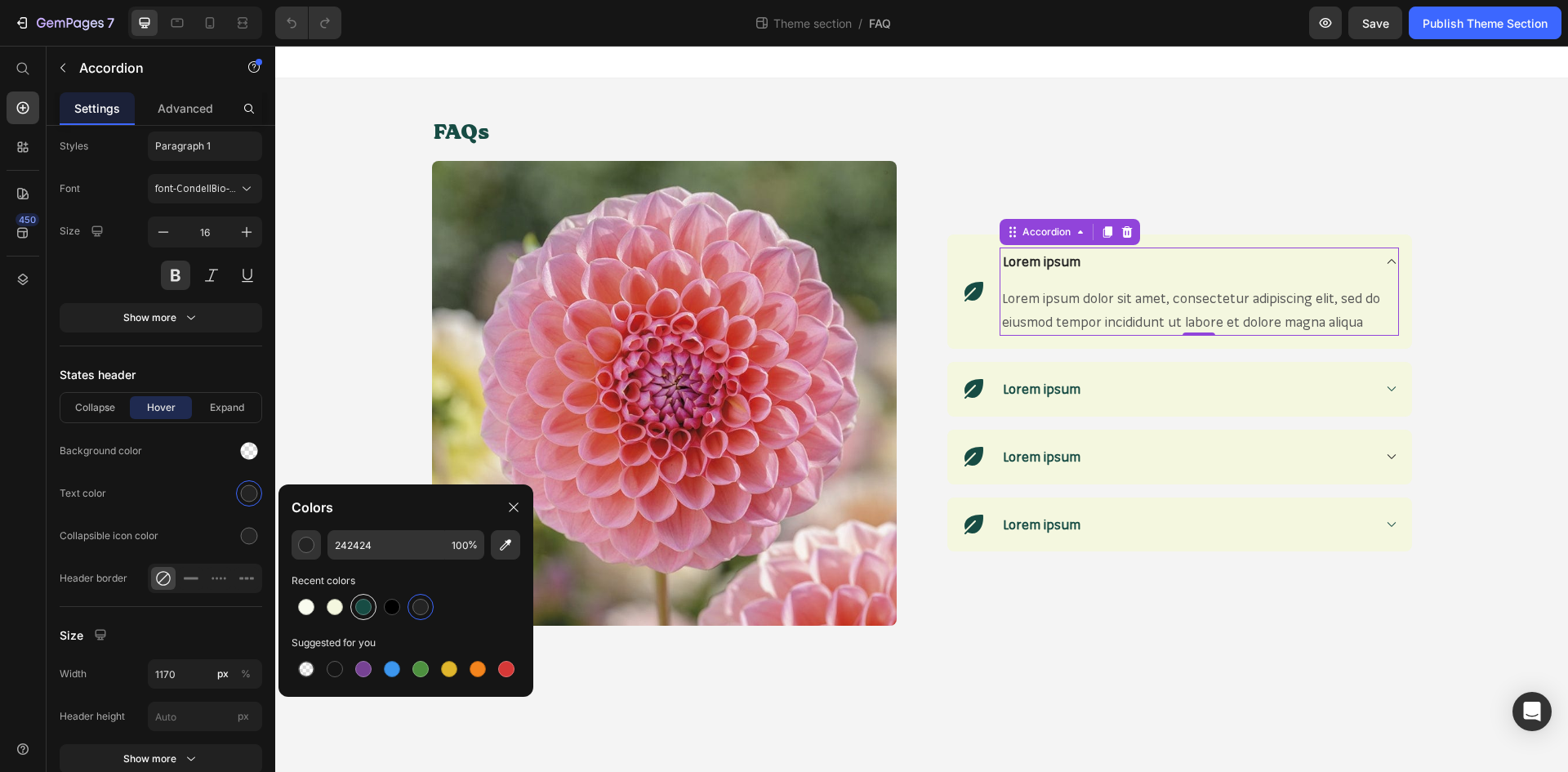 click at bounding box center (363, 607) 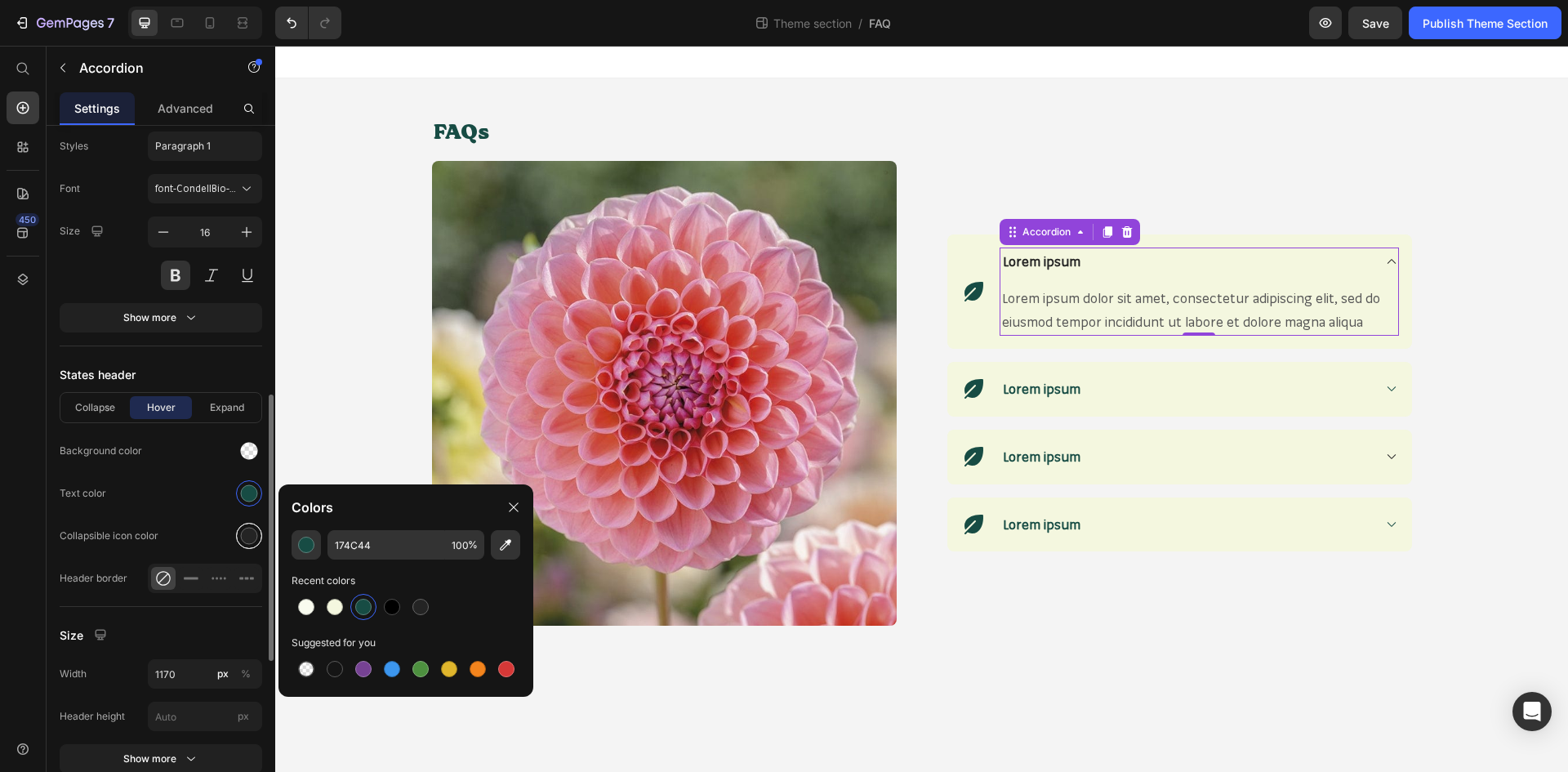 click at bounding box center (249, 536) 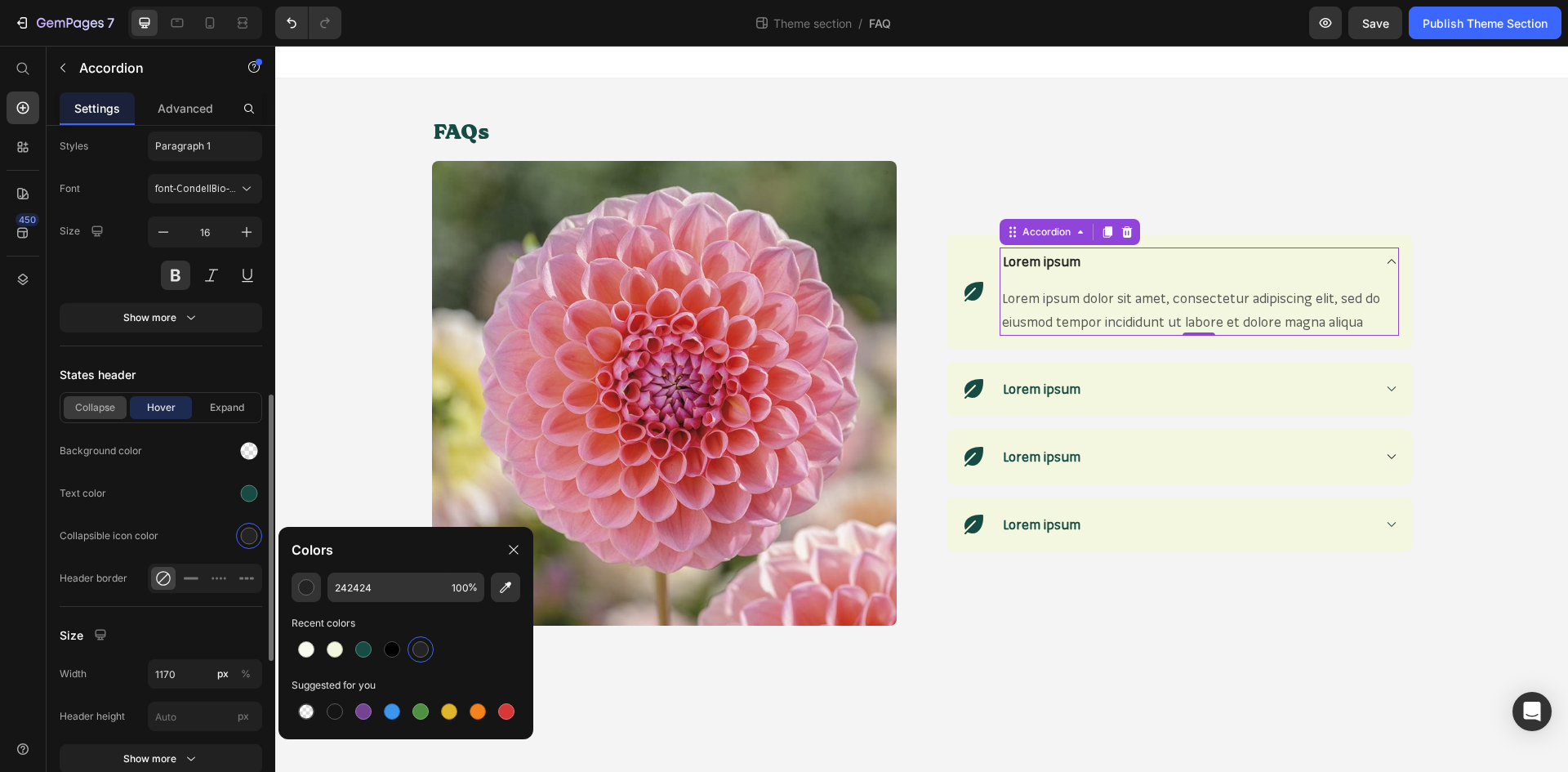 click on "Collapse" at bounding box center (95, 408) 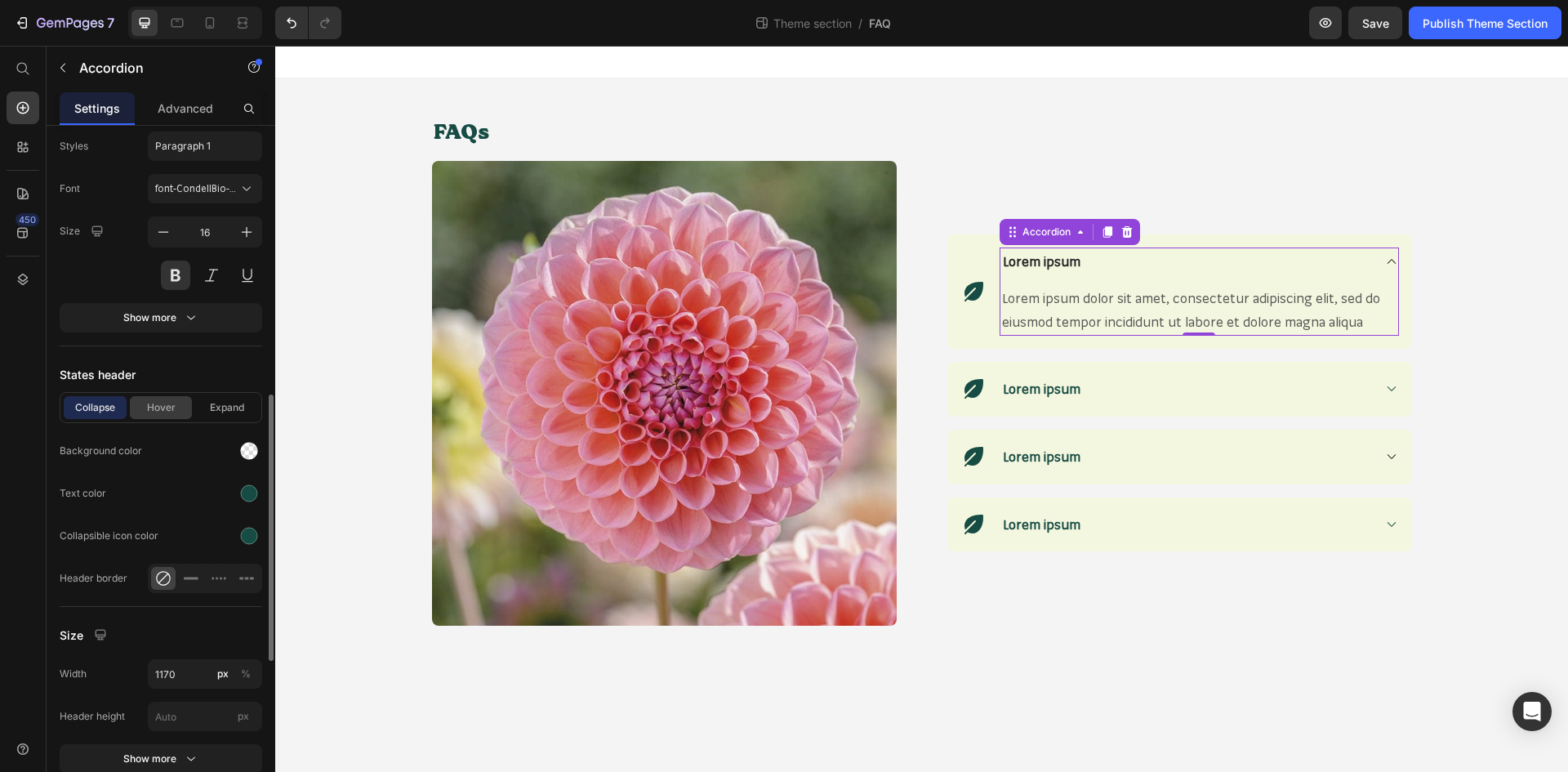 click on "Hover" at bounding box center (161, 408) 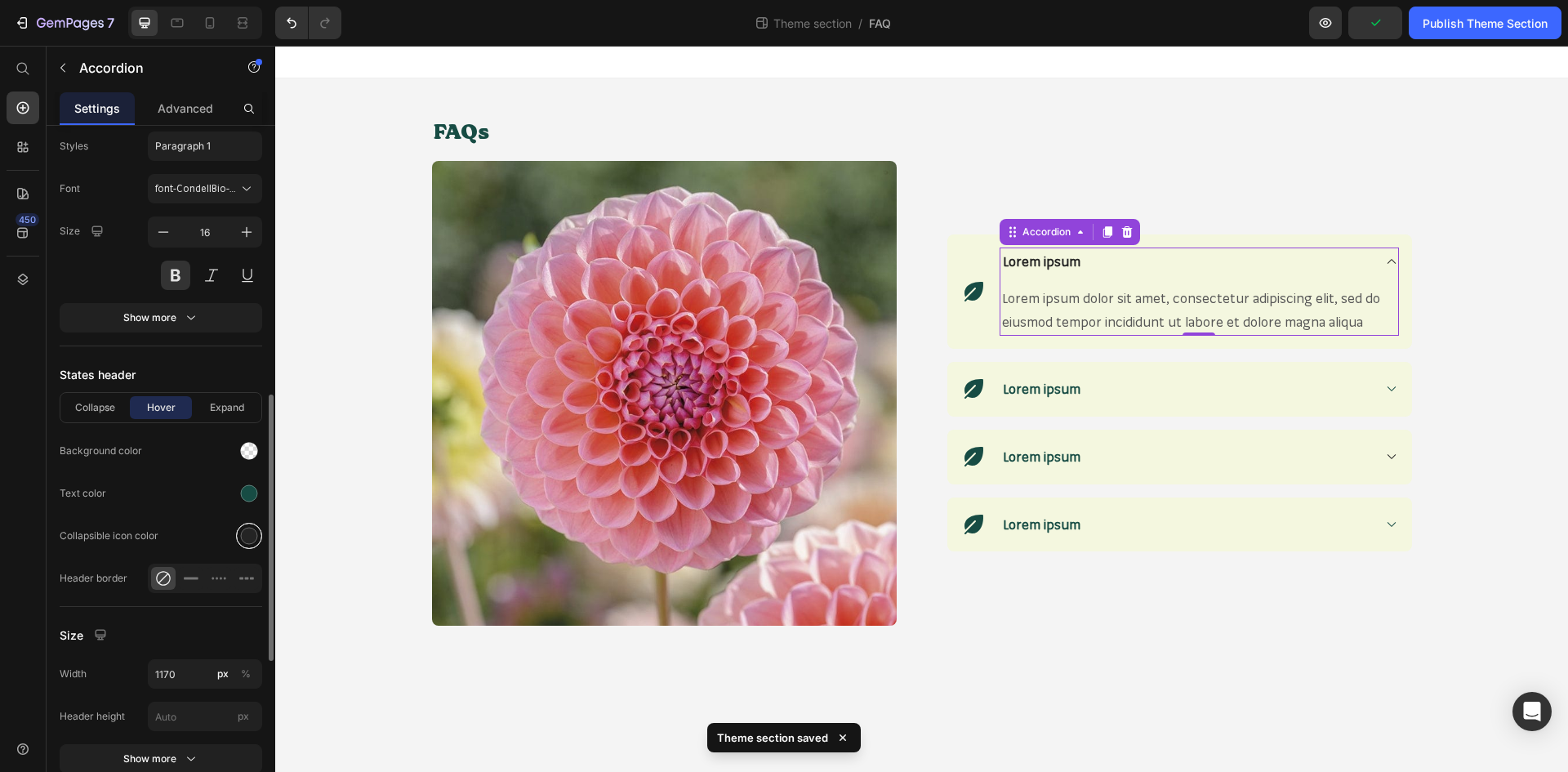 click at bounding box center (249, 536) 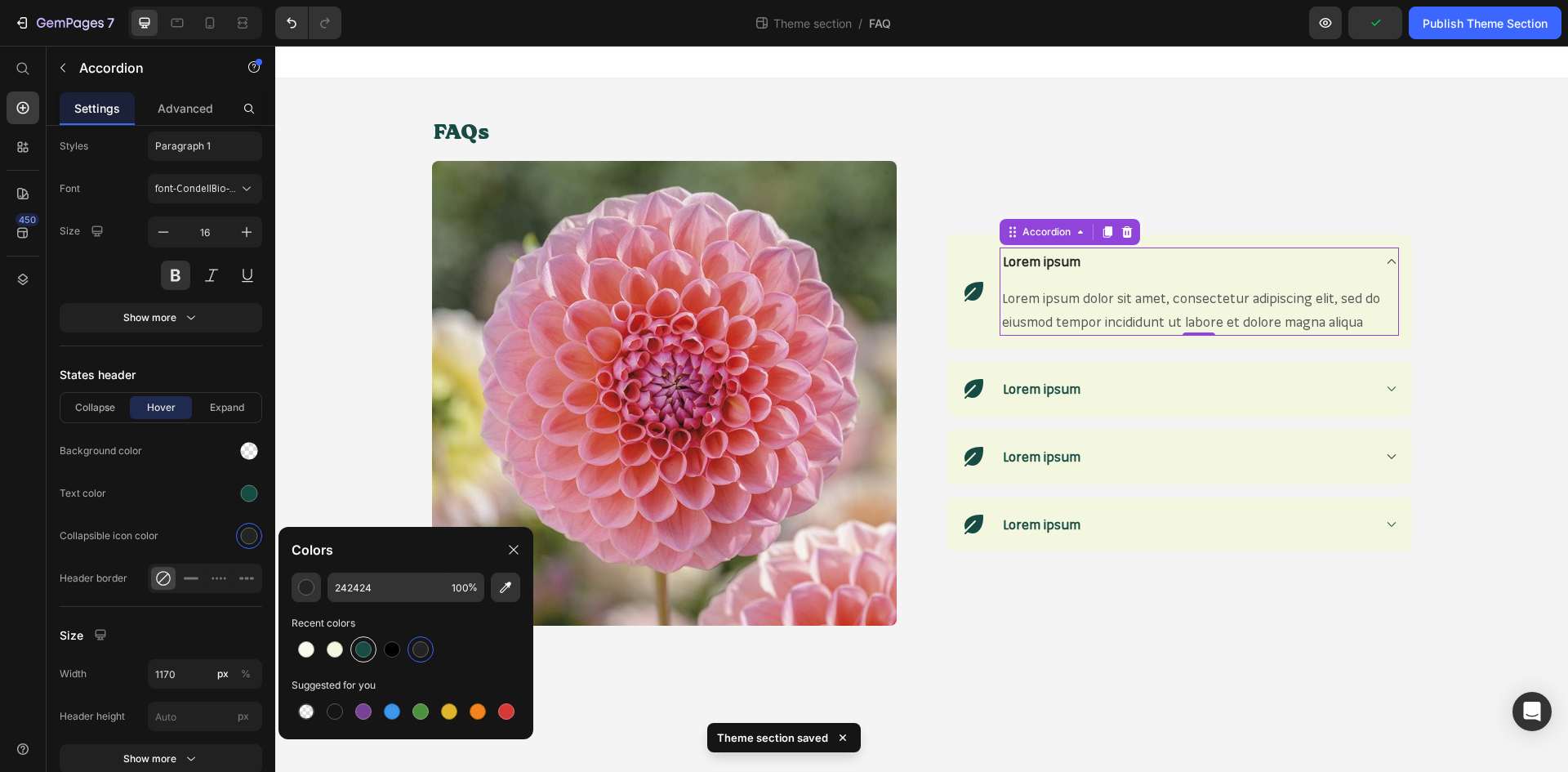 click at bounding box center [363, 649] 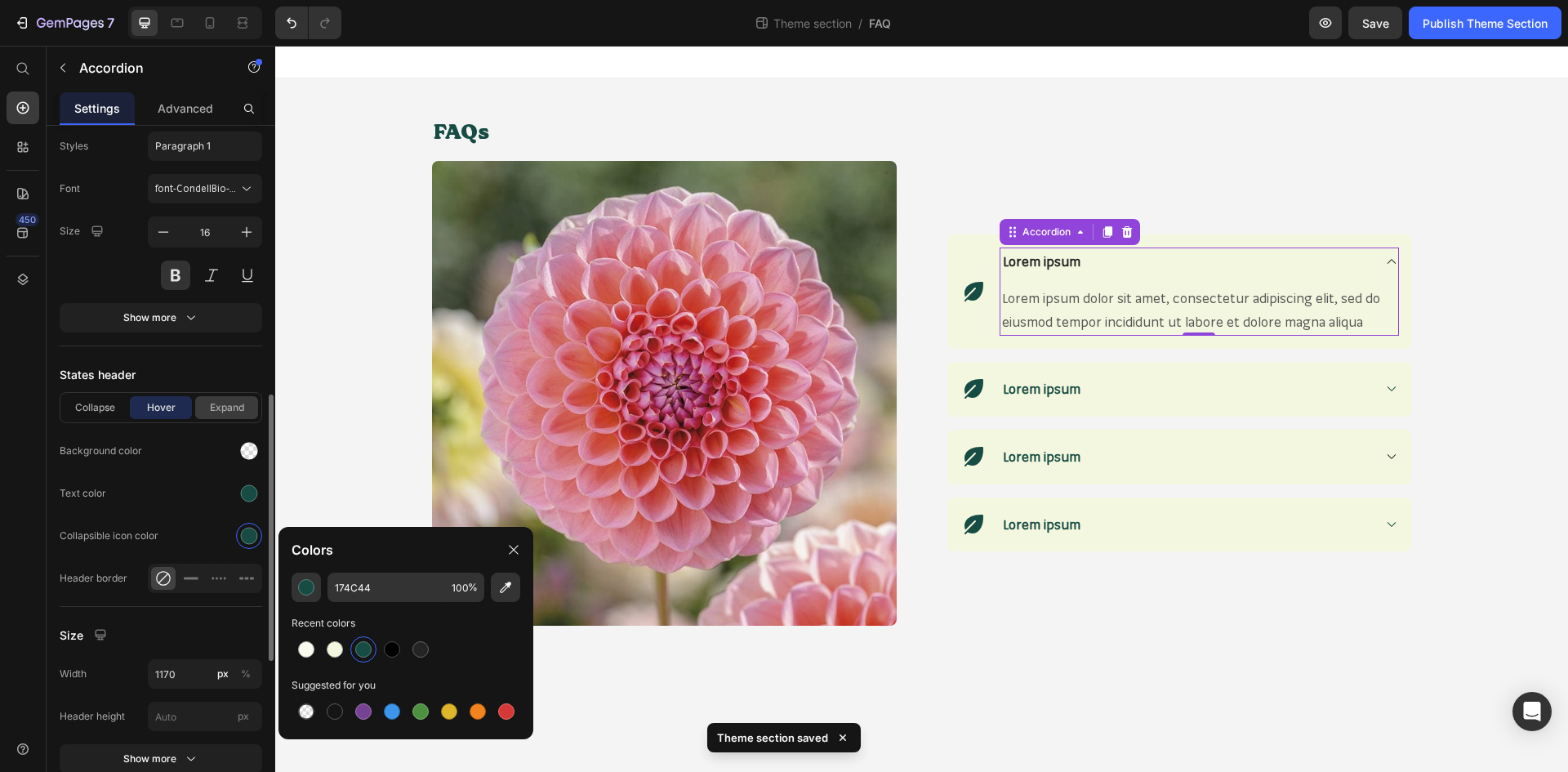 click on "Expand" at bounding box center (226, 408) 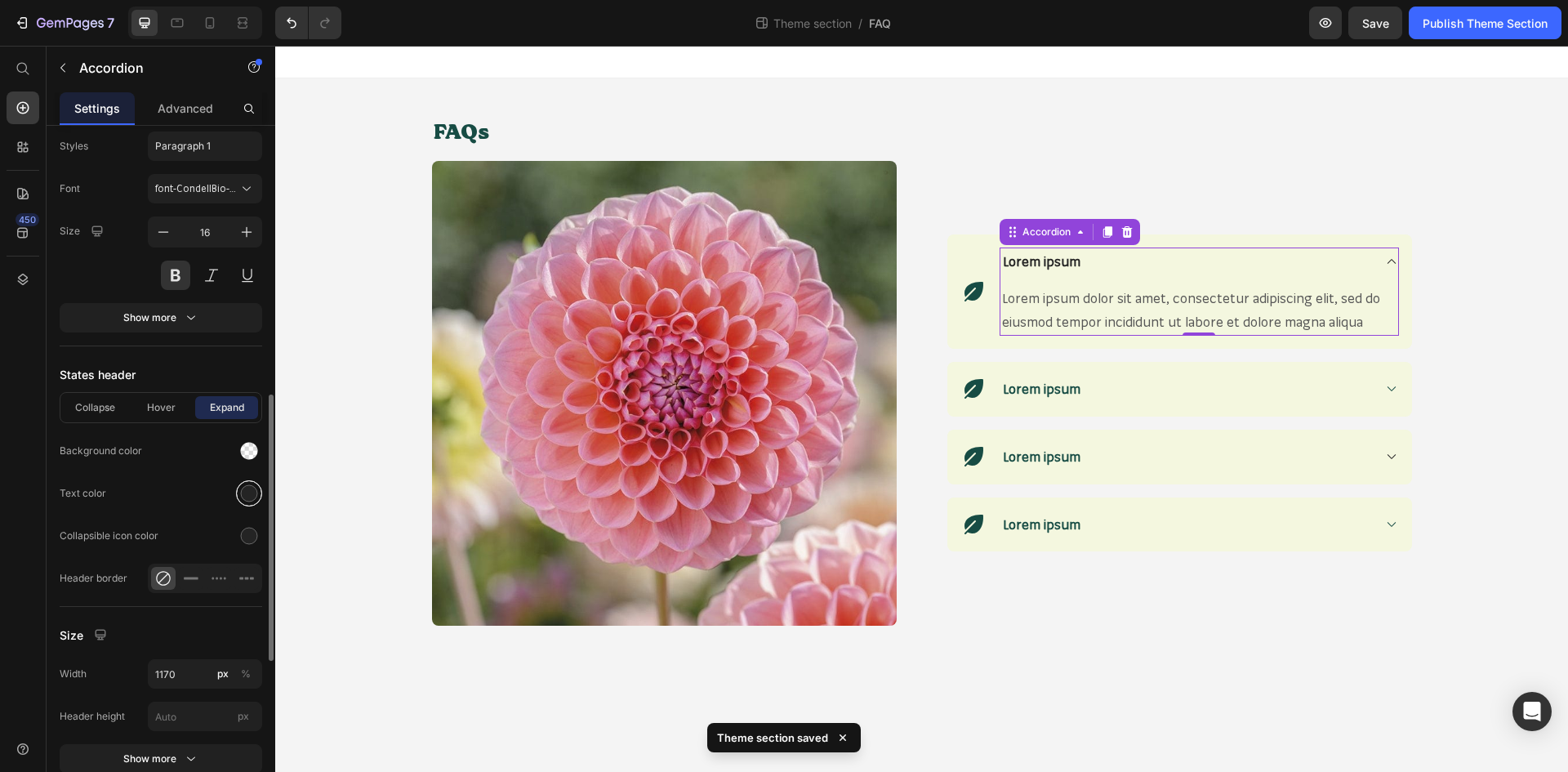 drag, startPoint x: 257, startPoint y: 485, endPoint x: 261, endPoint y: 493, distance: 8.944272 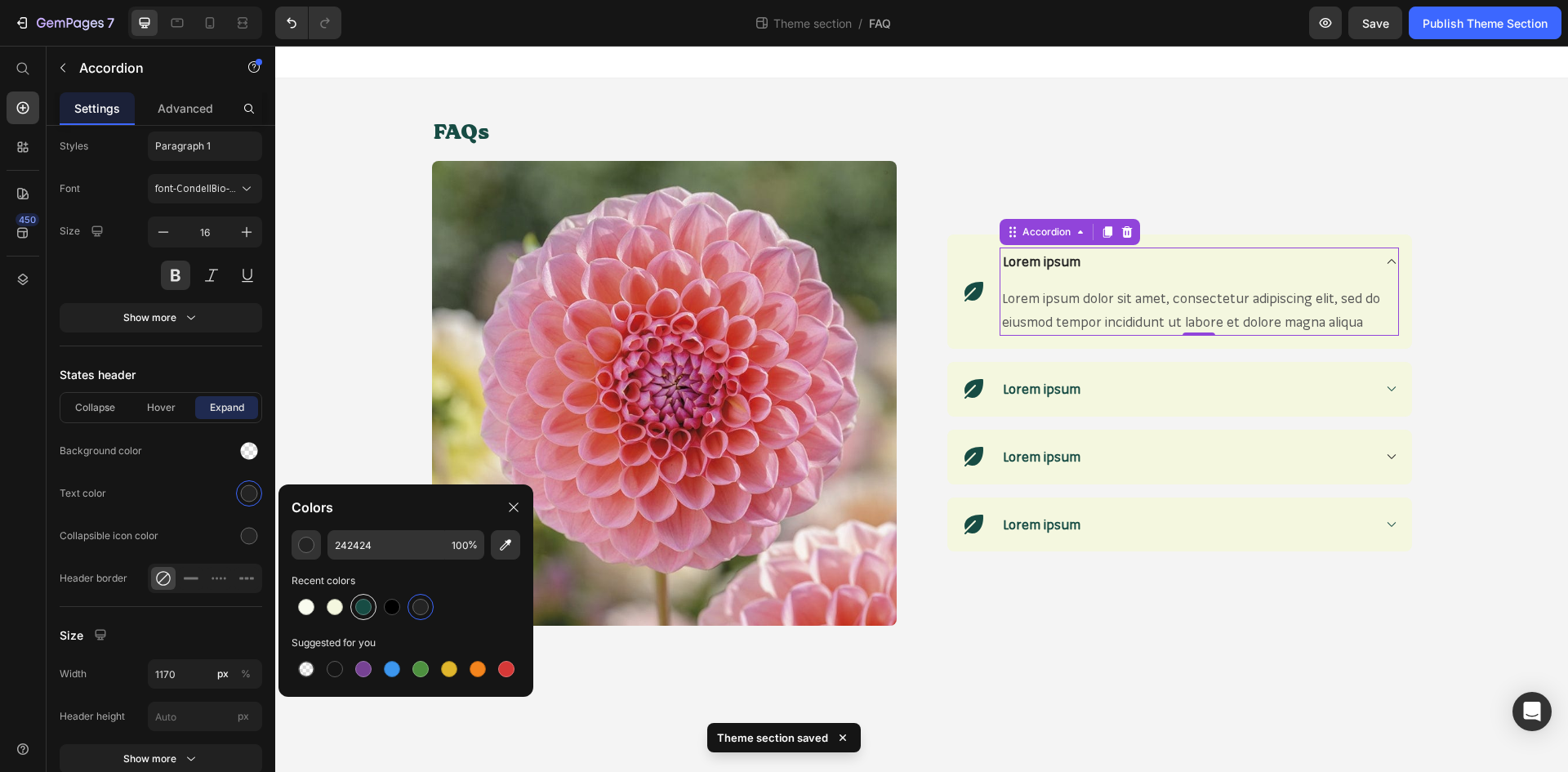 click at bounding box center [363, 607] 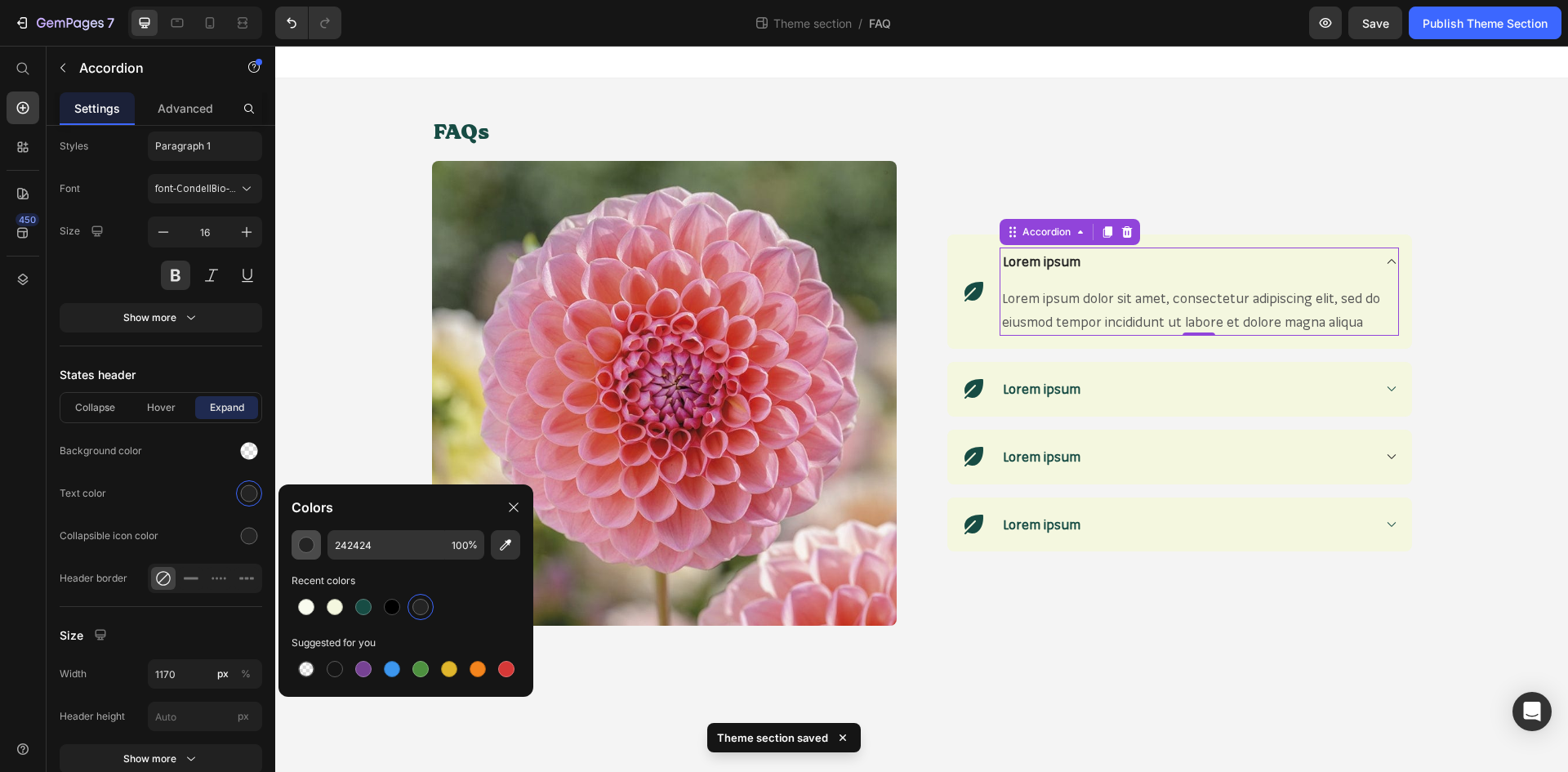 type on "174C44" 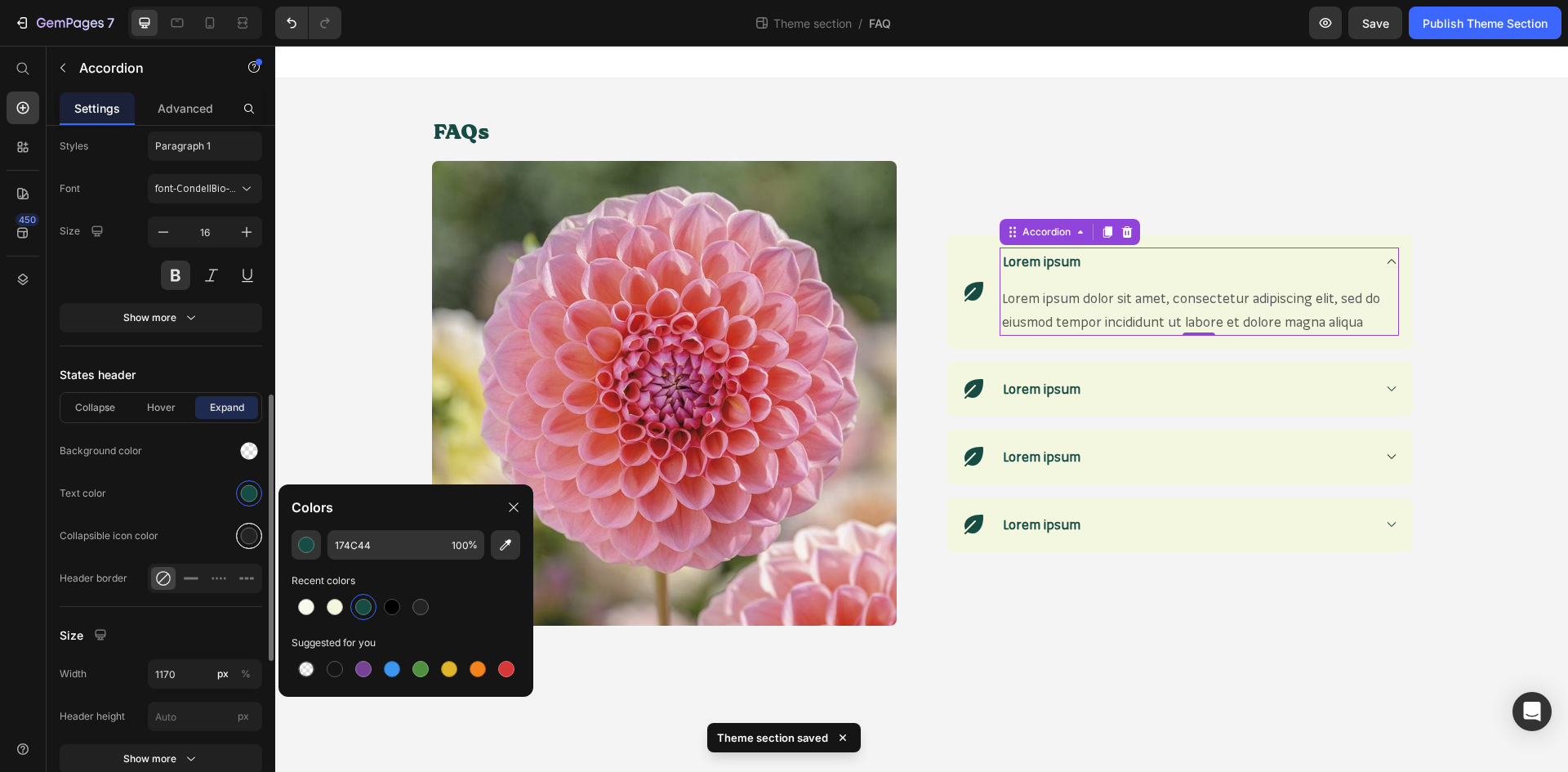 click at bounding box center [249, 536] 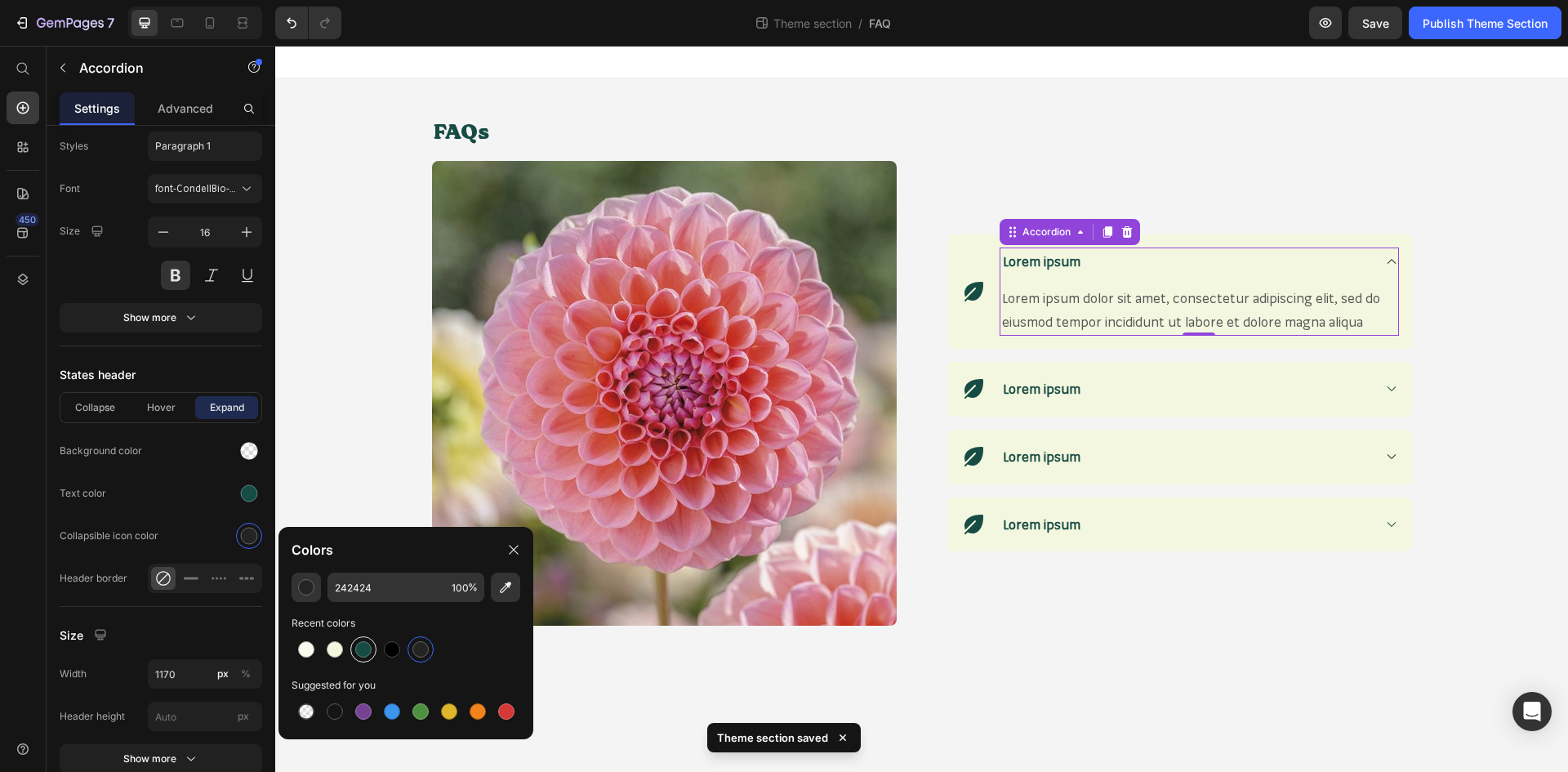 click at bounding box center (363, 649) 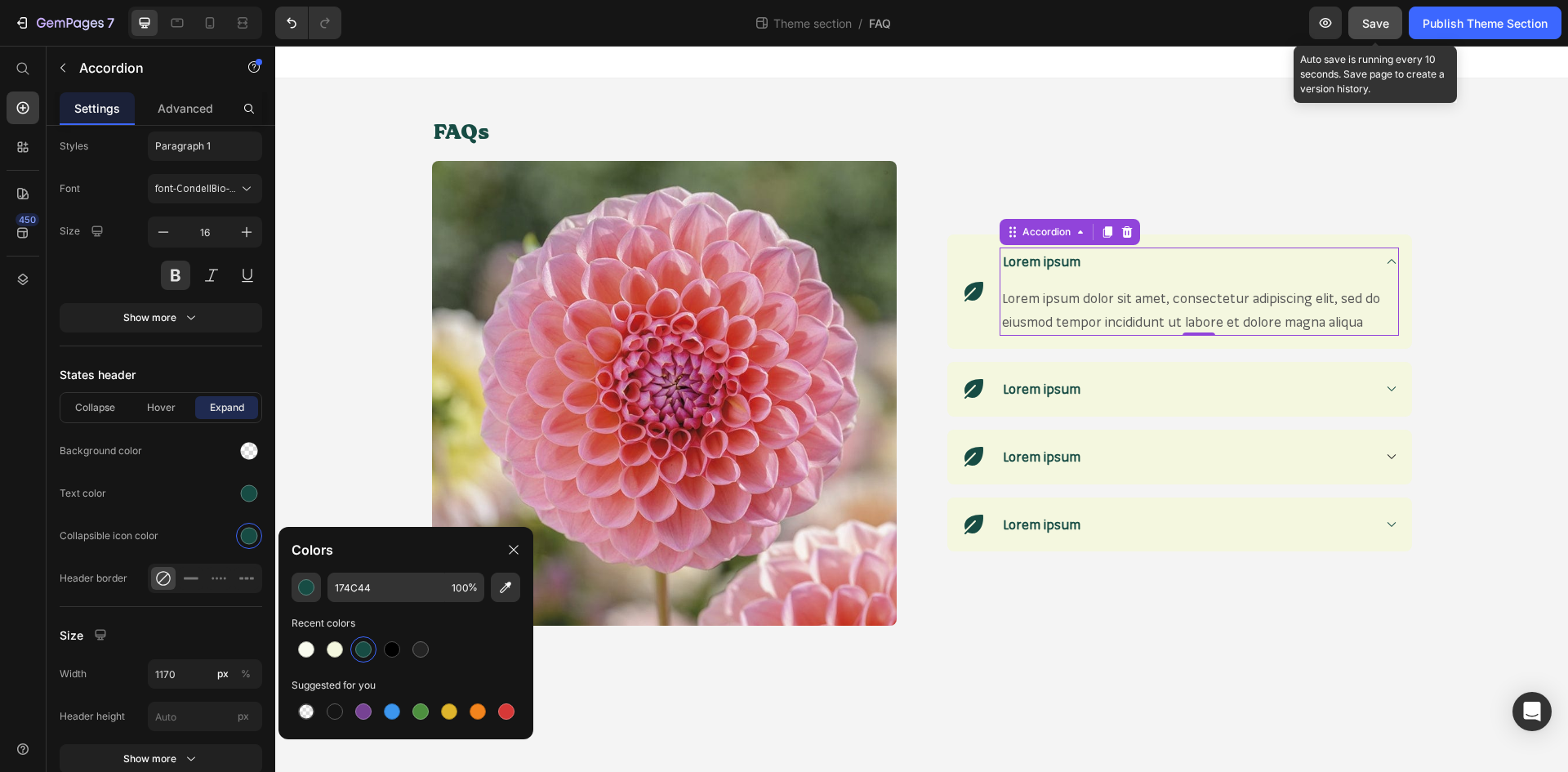 click on "Save" at bounding box center (1375, 23) 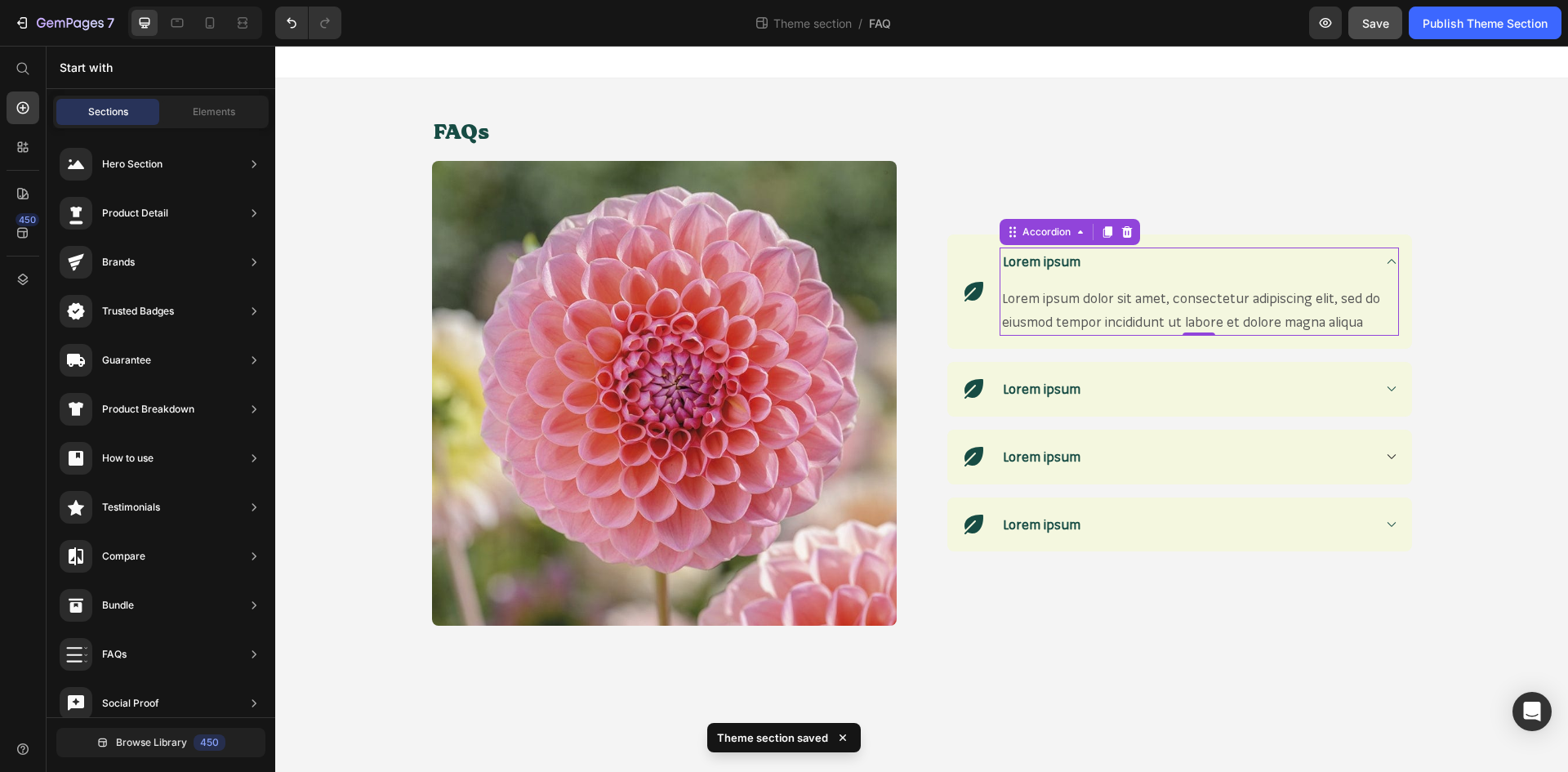 click on "FAQs Heading Row (P) Images & Gallery
Icon
Lorem ipsum Lorem ipsum dolor sit amet, consectetur adipiscing elit, sed do eiusmod tempor incididunt ut labore et dolore magna aliqua Text block Accordion   0 Row
Icon
Lorem ipsum Accordion Row
Icon
Lorem ipsum Accordion Row
Icon
Lorem ipsum Accordion Row Row Product Root
Drag & drop element from sidebar or
Explore Library
Add section Choose templates inspired by CRO experts Generate layout from URL or image Add blank section then drag & drop elements" at bounding box center (921, 336) 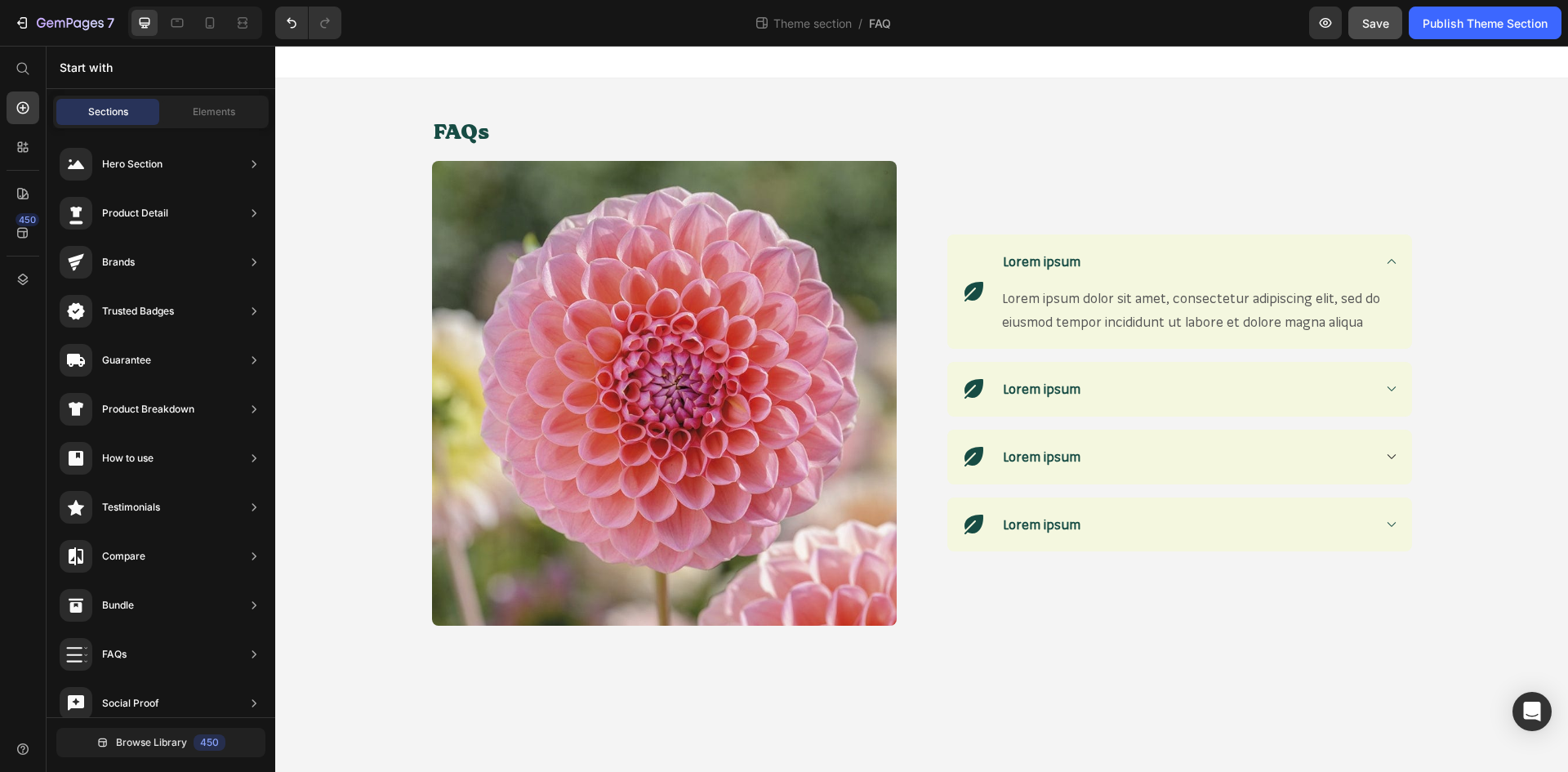 click on "FAQs Heading Row (P) Images & Gallery
Icon
Lorem ipsum Lorem ipsum dolor sit amet, consectetur adipiscing elit, sed do eiusmod tempor incididunt ut labore et dolore magna aliqua Text block Accordion Row
Icon
Lorem ipsum Accordion Row
Icon
Lorem ipsum Accordion Row
Icon
Lorem ipsum Accordion Row Row Product Root
Drag & drop element from sidebar or
Explore Library
Add section Choose templates inspired by CRO experts Generate layout from URL or image Add blank section then drag & drop elements" at bounding box center [921, 336] 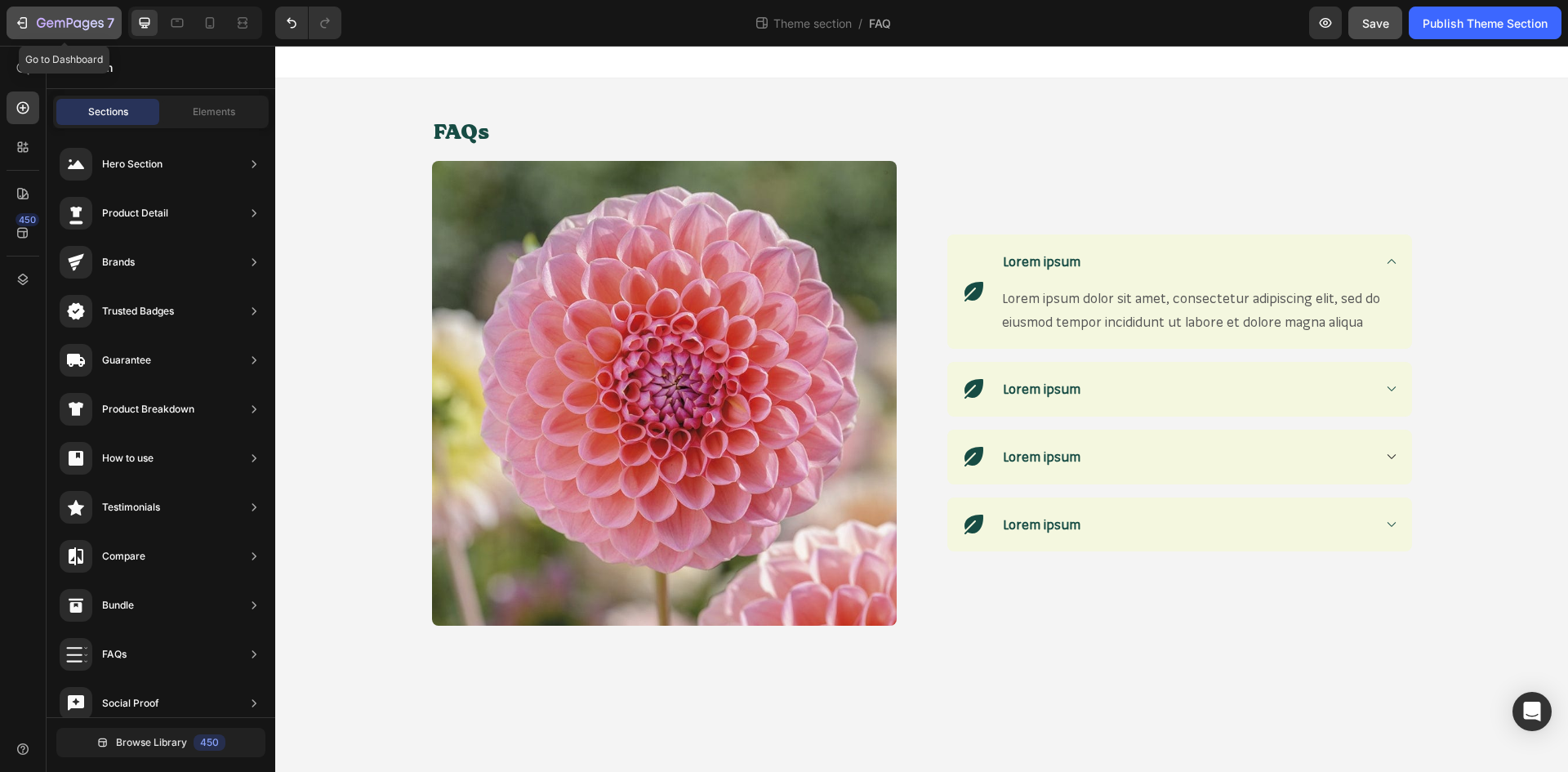 click 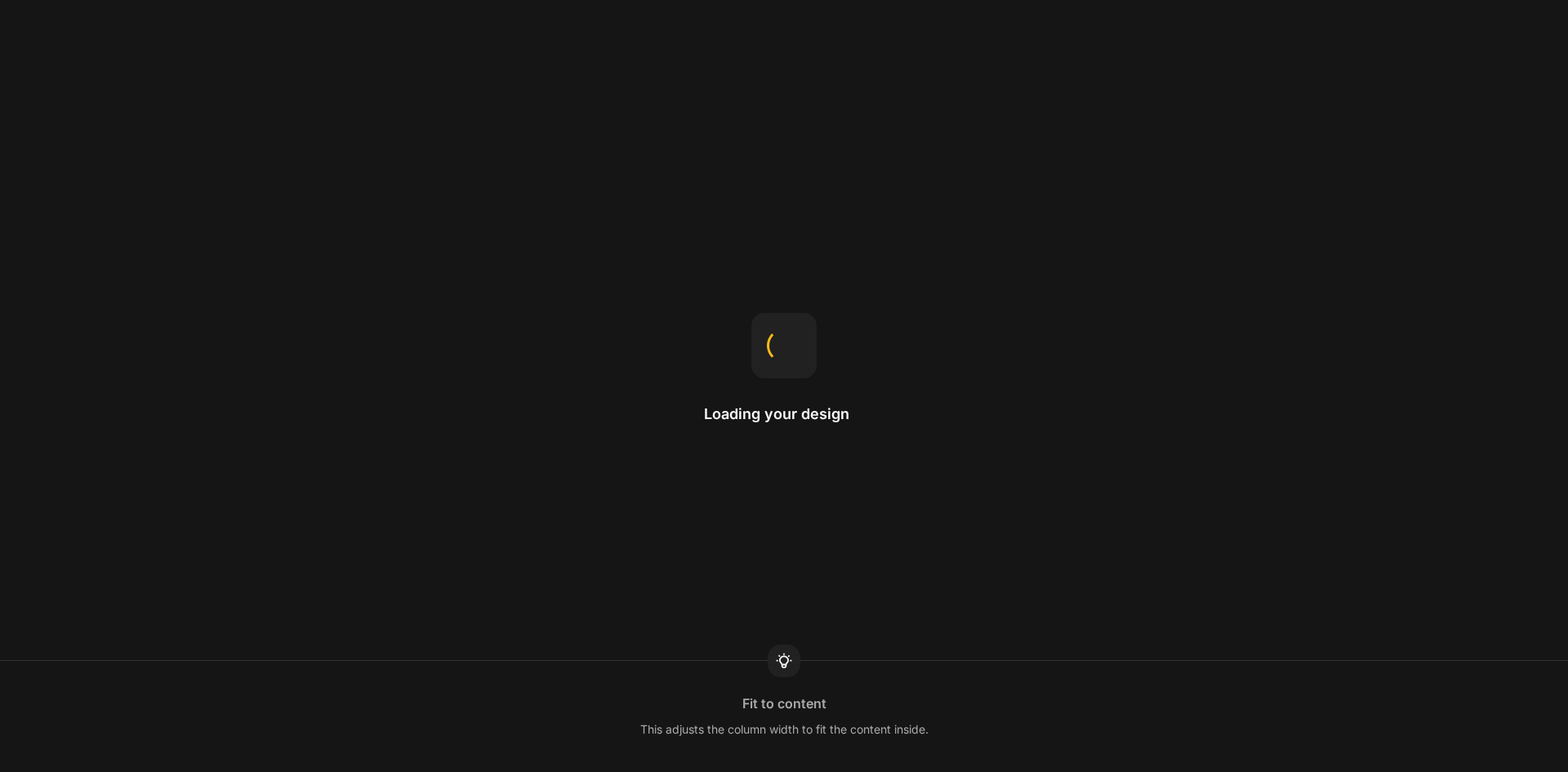 scroll, scrollTop: 0, scrollLeft: 0, axis: both 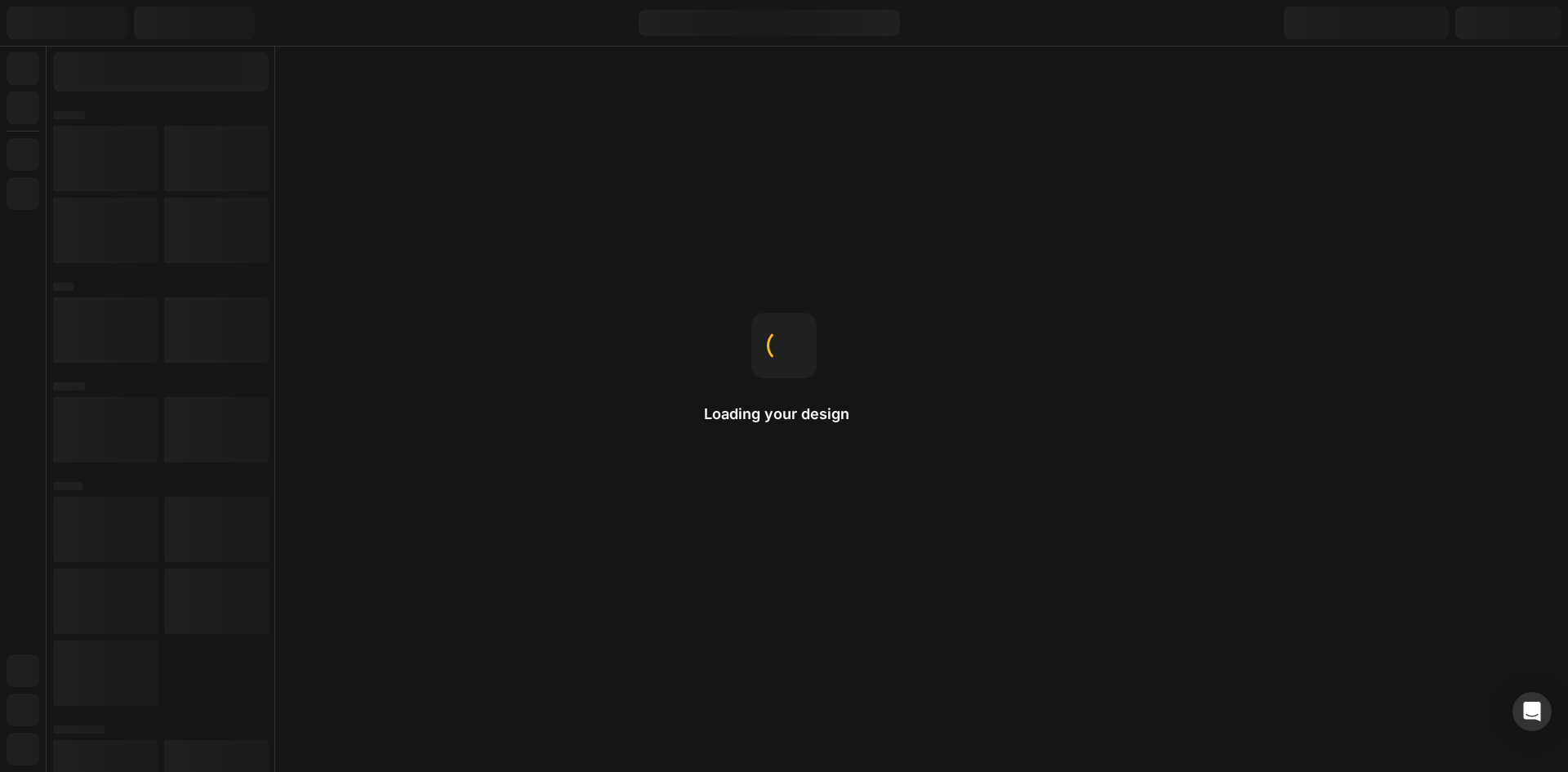 click on "Loading your design Fit to content This adjusts the column width to fit the content inside." at bounding box center [784, 386] 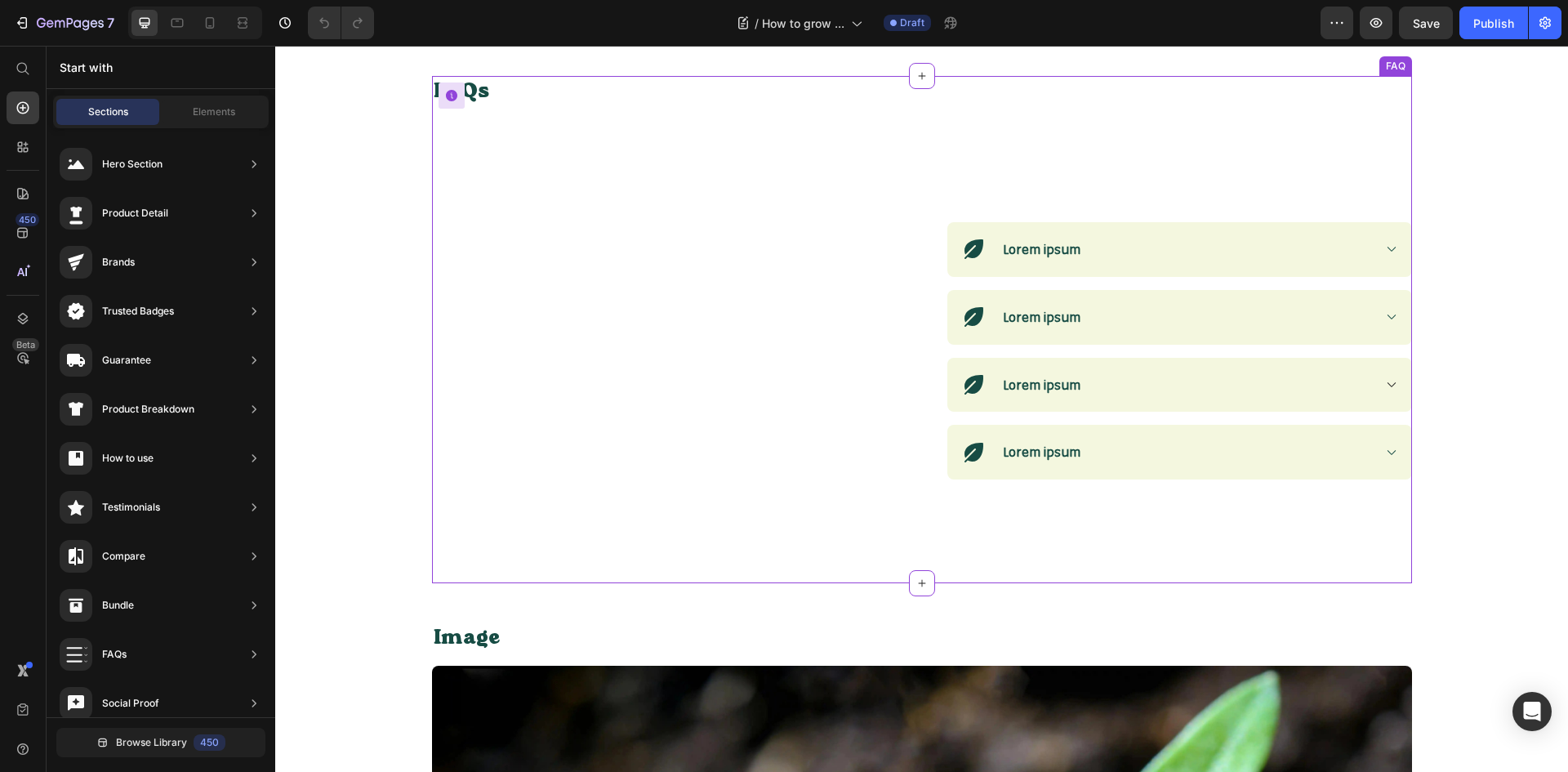 scroll, scrollTop: 1552, scrollLeft: 0, axis: vertical 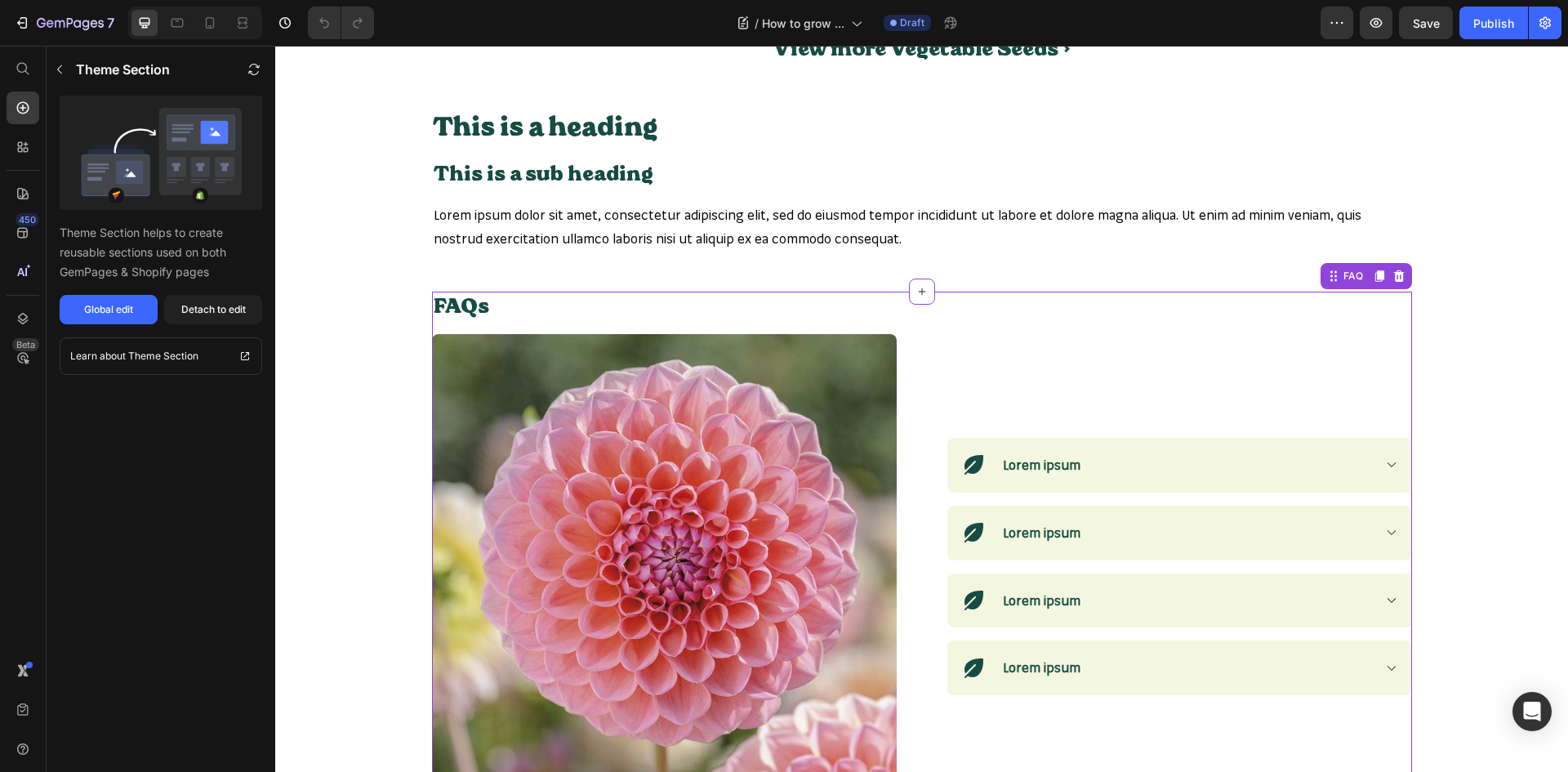 click on "Lorem ipsum" at bounding box center (1041, 465) 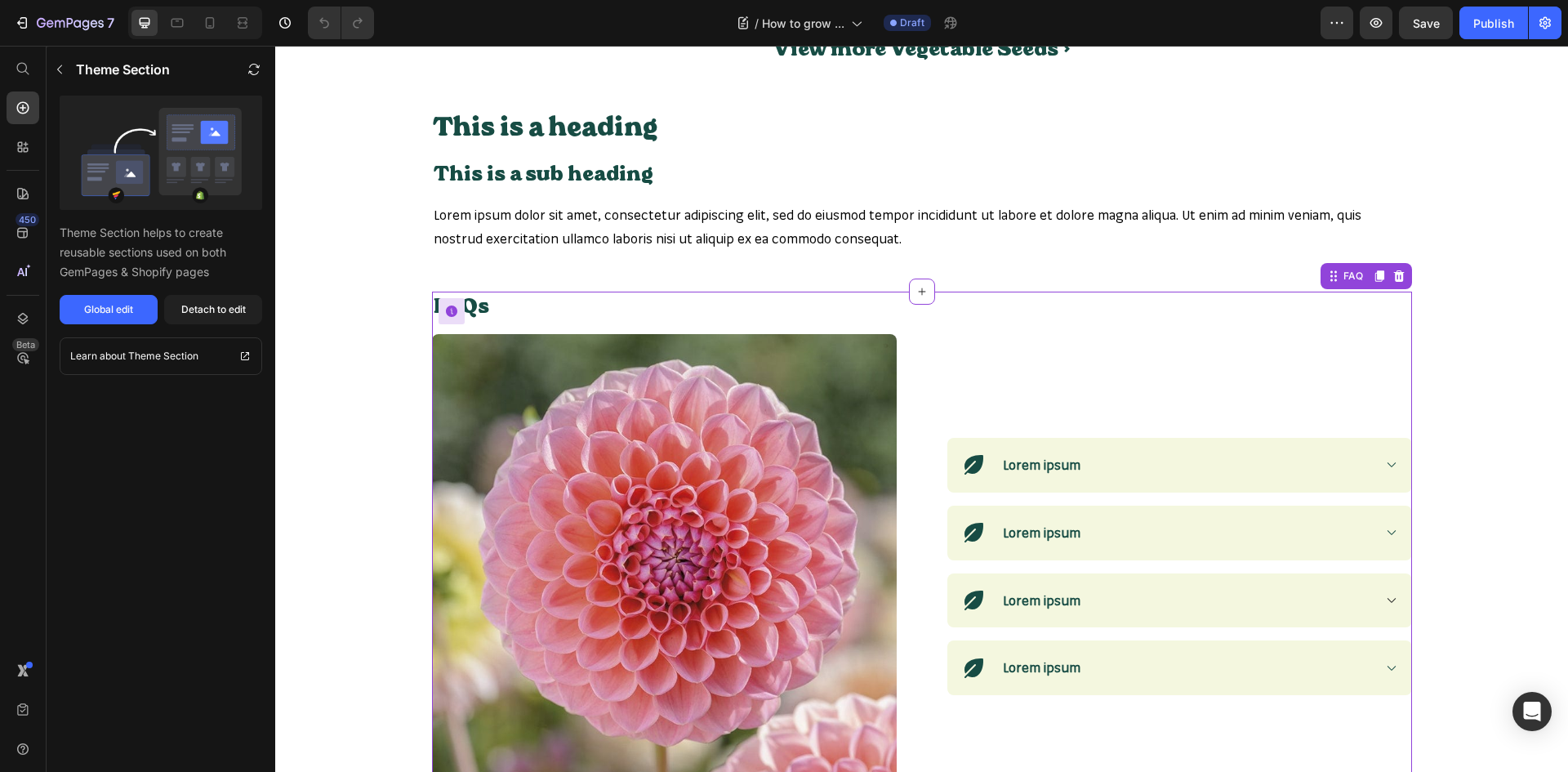 click on "Lorem ipsum" at bounding box center (1041, 465) 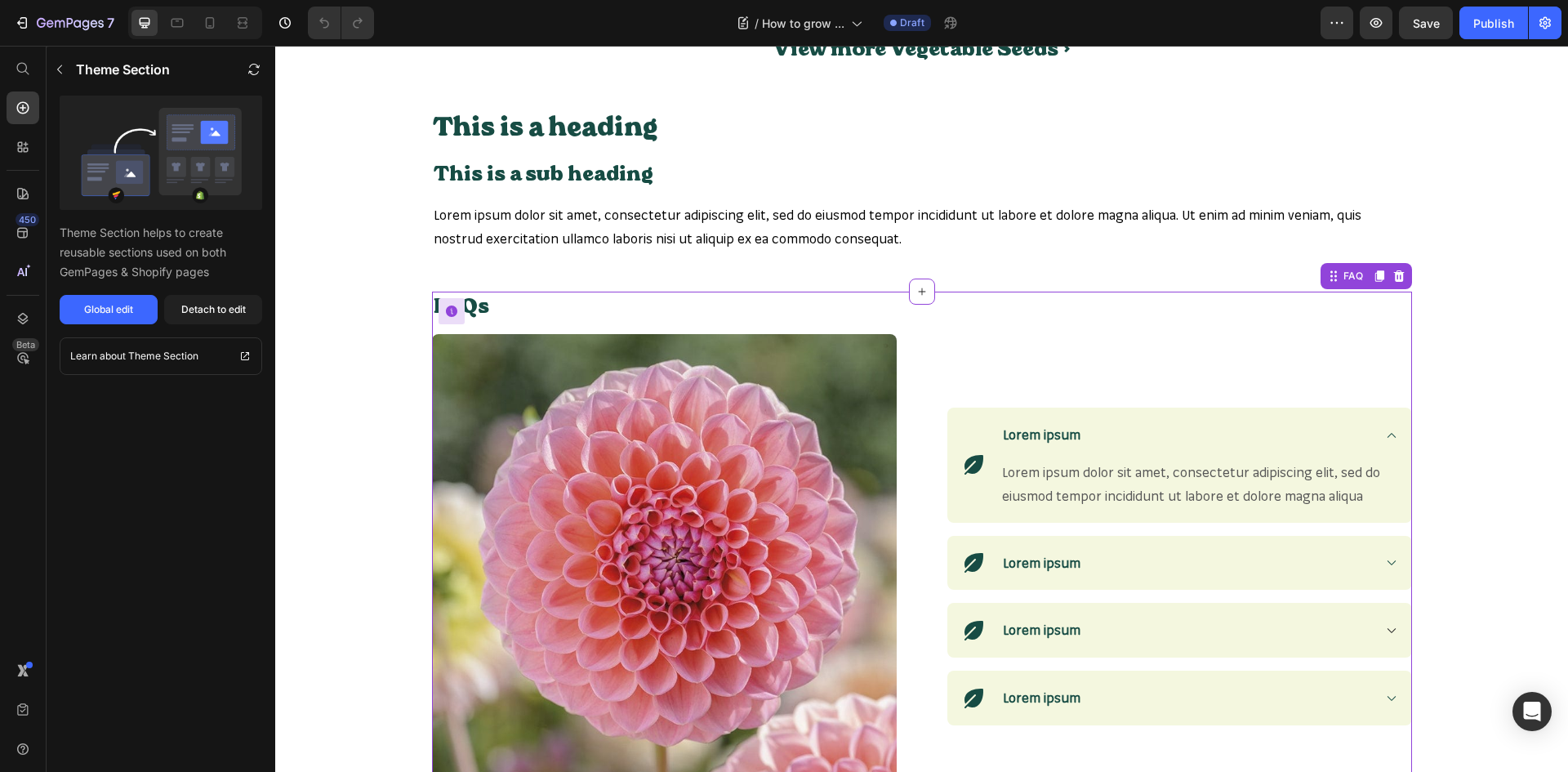 click 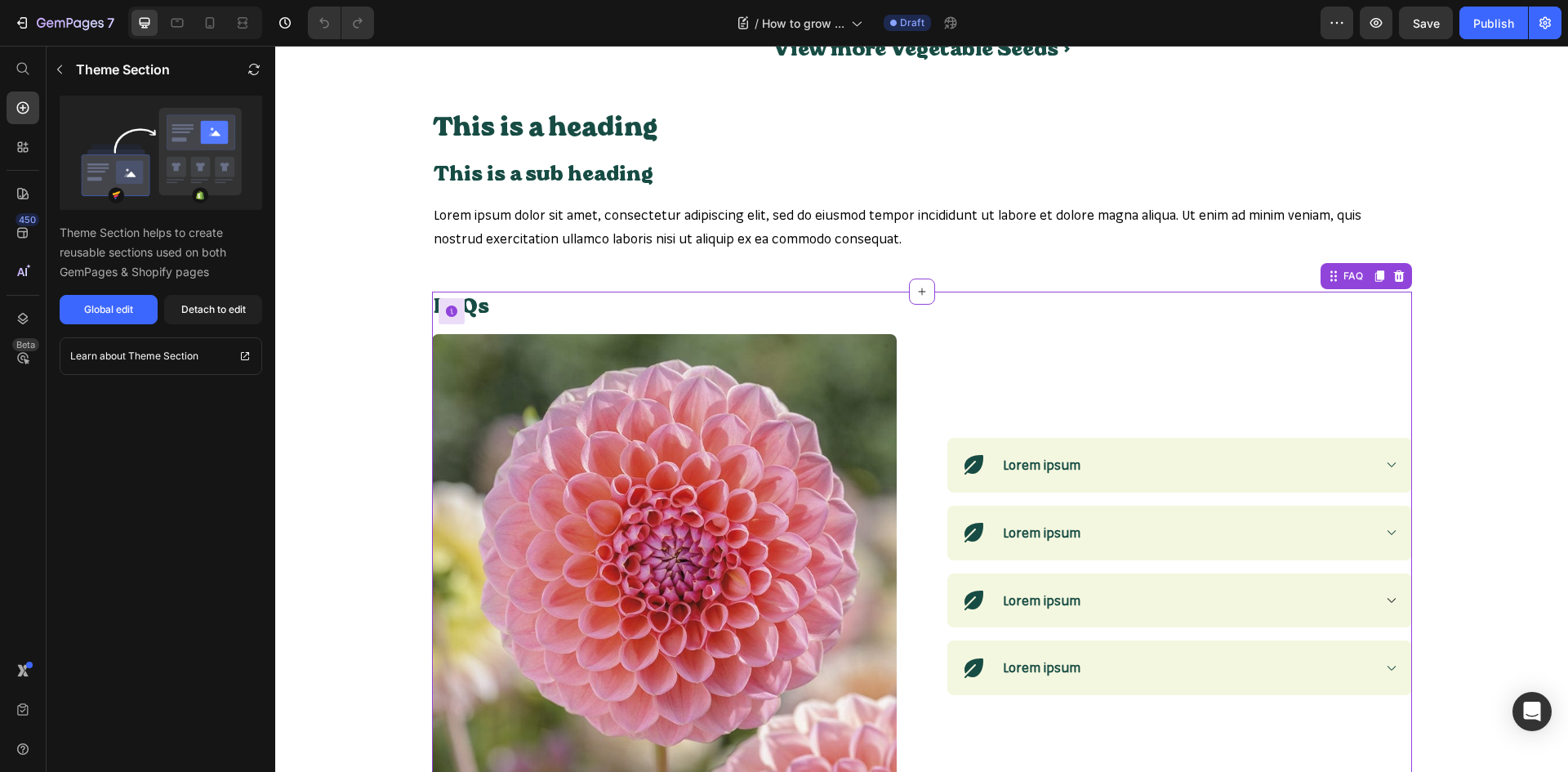 click 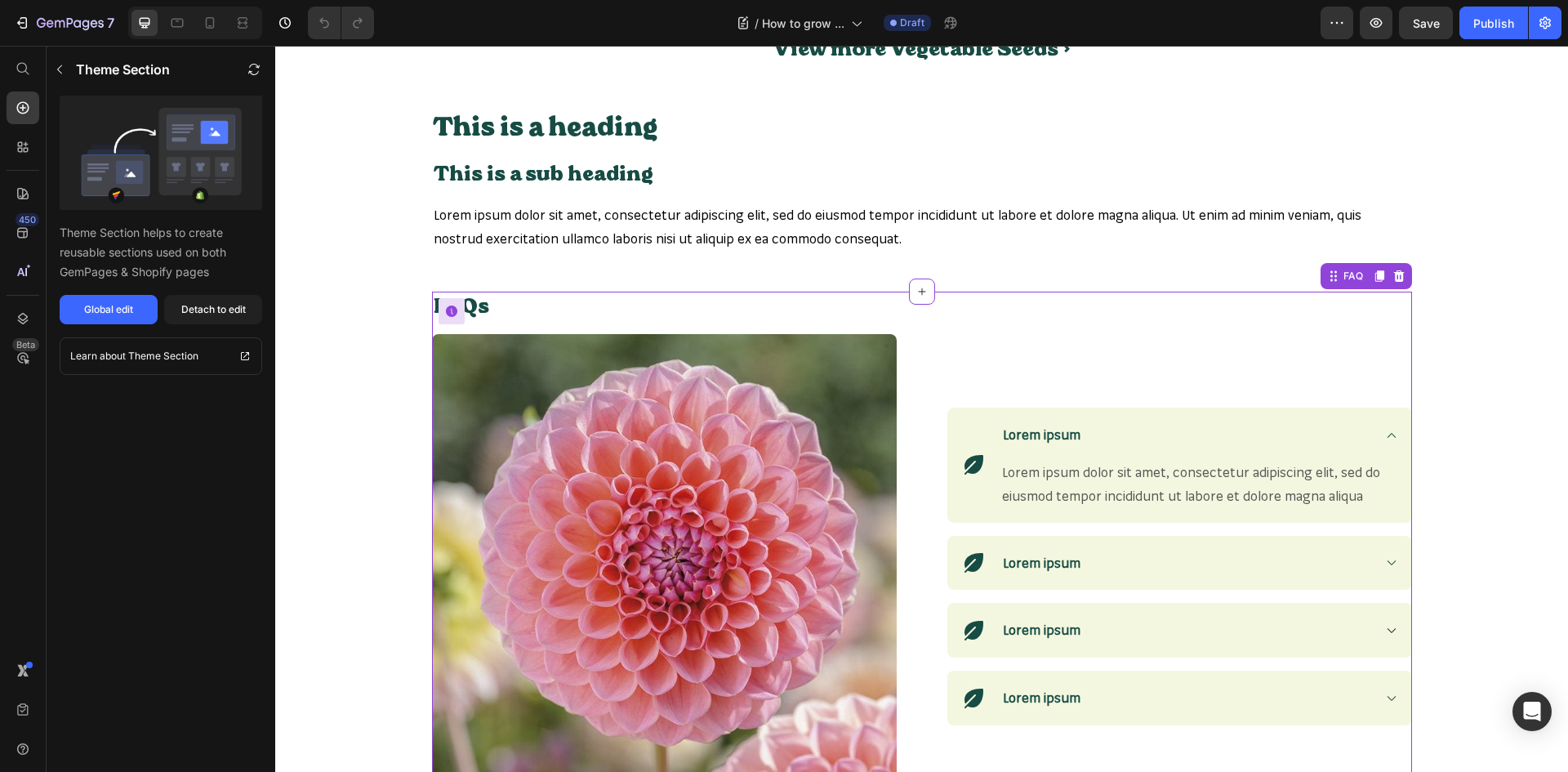 click 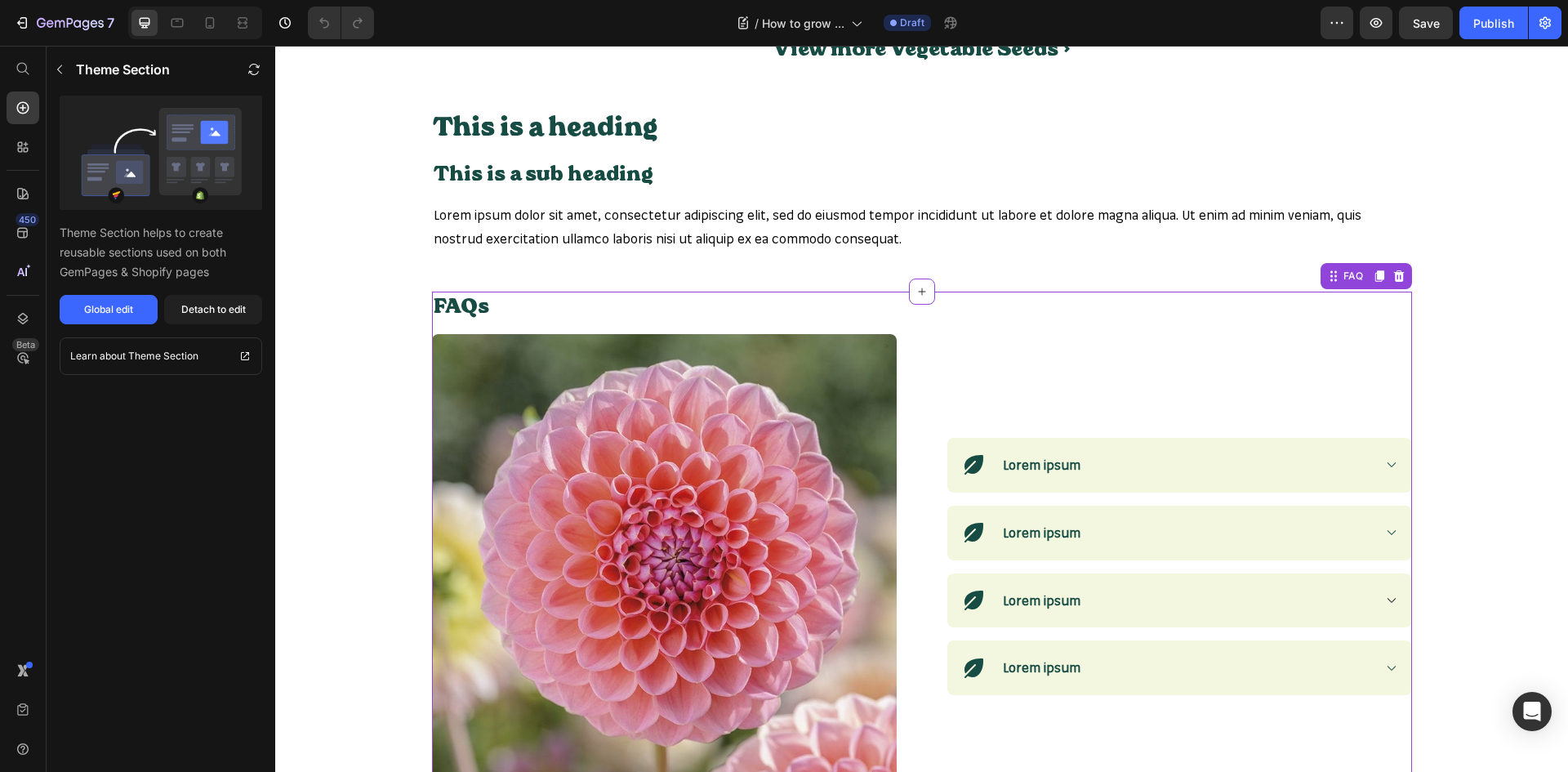 click on "Media Grid Heading Seeds to Sow in July Heading Shop Now Button Hero Banner Seeds to Sow in July Heading Shop Now Button Hero Banner Row Seeds to Sow in July Heading Shop Now Button Hero Banner Row Row Media grid View more Vegetable Seeds > Button Link This is a heading Heading This is a sub heading Heading Lorem ipsum dolor sit amet, consectetur adipiscing elit, sed do eiusmod tempor incididunt ut labore et dolore magna aliqua. Ut enim ad minim veniam, quis nostrud exercitation ullamco laboris nisi ut aliquip ex ea commodo consequat. Text Block Section 6 FAQs Heading Row (P) Images & Gallery
Icon
Lorem ipsum Accordion Row
Icon
Lorem ipsum Accordion Row
Icon
Lorem ipsum Accordion Row
Icon
Lorem ipsum Accordion Row Row Product FAQ   Image Heading Image Image Root" at bounding box center (921, 1117) 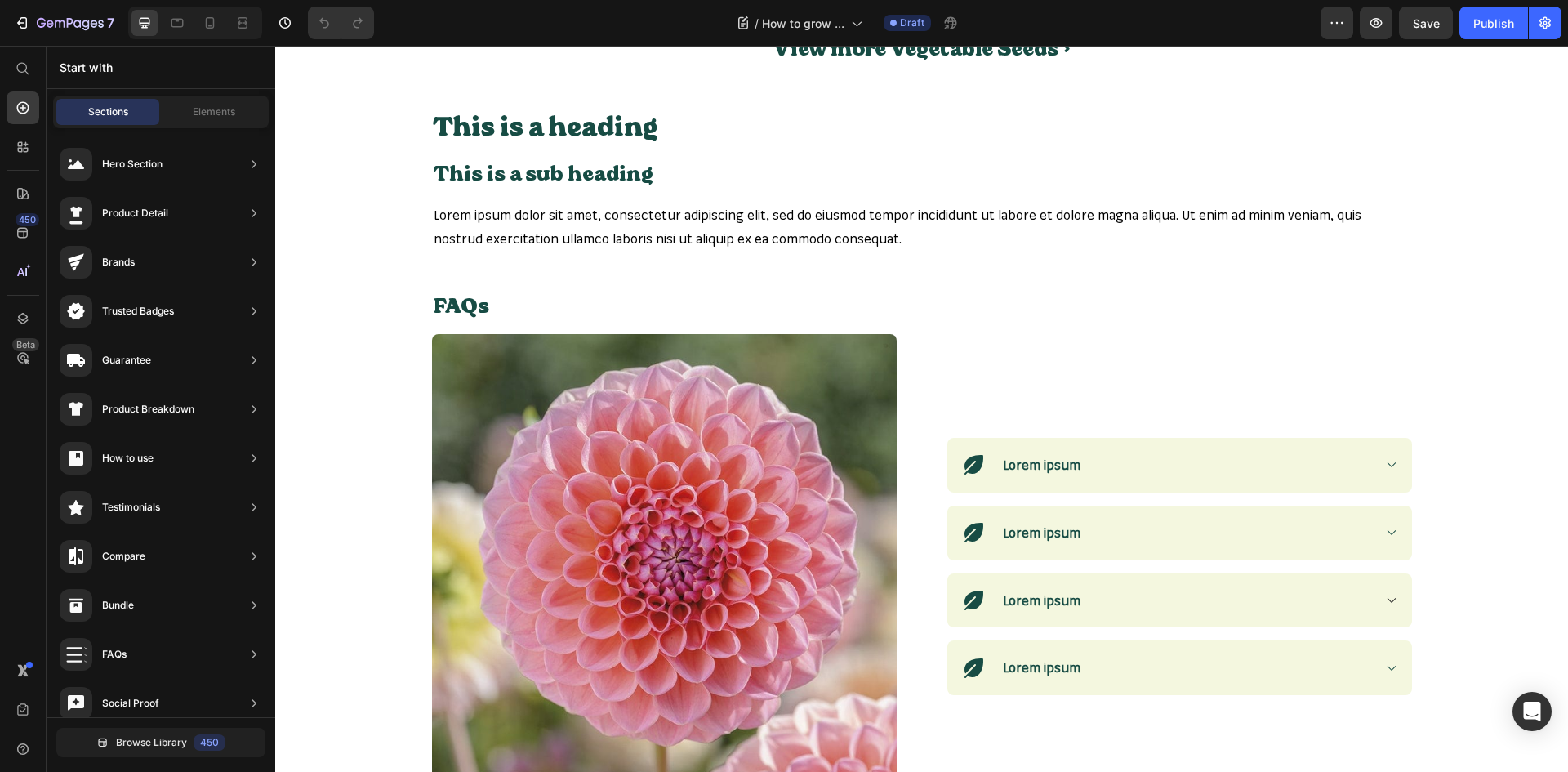 click on "Media Grid Heading Seeds to Sow in July Heading Shop Now Button Hero Banner Seeds to Sow in July Heading Shop Now Button Hero Banner Row Seeds to Sow in July Heading Shop Now Button Hero Banner Row Row Media grid View more Vegetable Seeds > Button Link This is a heading Heading This is a sub heading Heading Lorem ipsum dolor sit amet, consectetur adipiscing elit, sed do eiusmod tempor incididunt ut labore et dolore magna aliqua. Ut enim ad minim veniam, quis nostrud exercitation ullamco laboris nisi ut aliquip ex ea commodo consequat. Text Block Section 6 FAQs Heading Row (P) Images & Gallery
Icon
Lorem ipsum Accordion Row
Icon
Lorem ipsum Accordion Row
Icon
Lorem ipsum Accordion Row
Icon
Lorem ipsum Accordion Row Row Product FAQ Image Heading Image Image Root" at bounding box center [921, 1117] 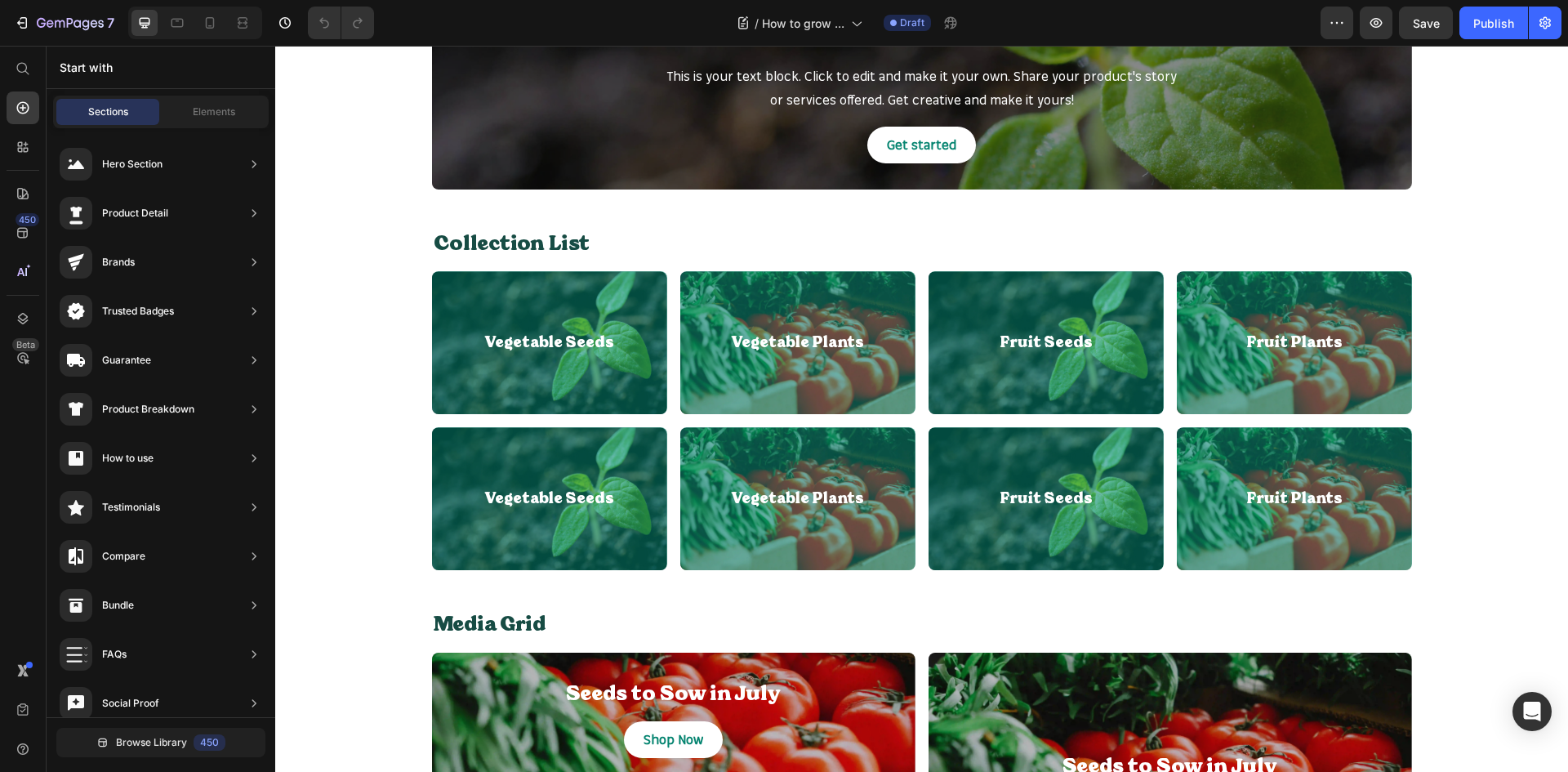 scroll, scrollTop: 429, scrollLeft: 0, axis: vertical 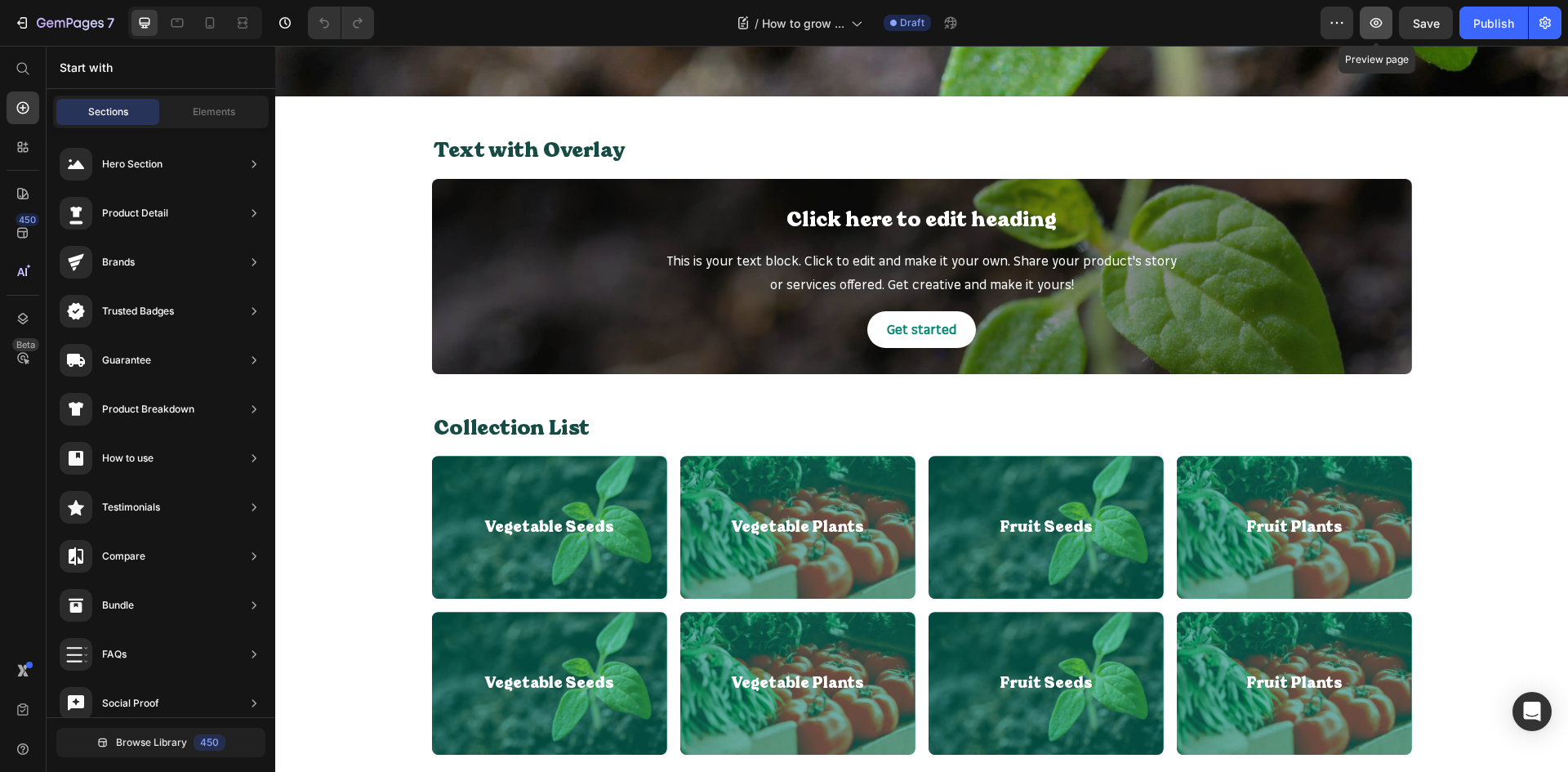 click 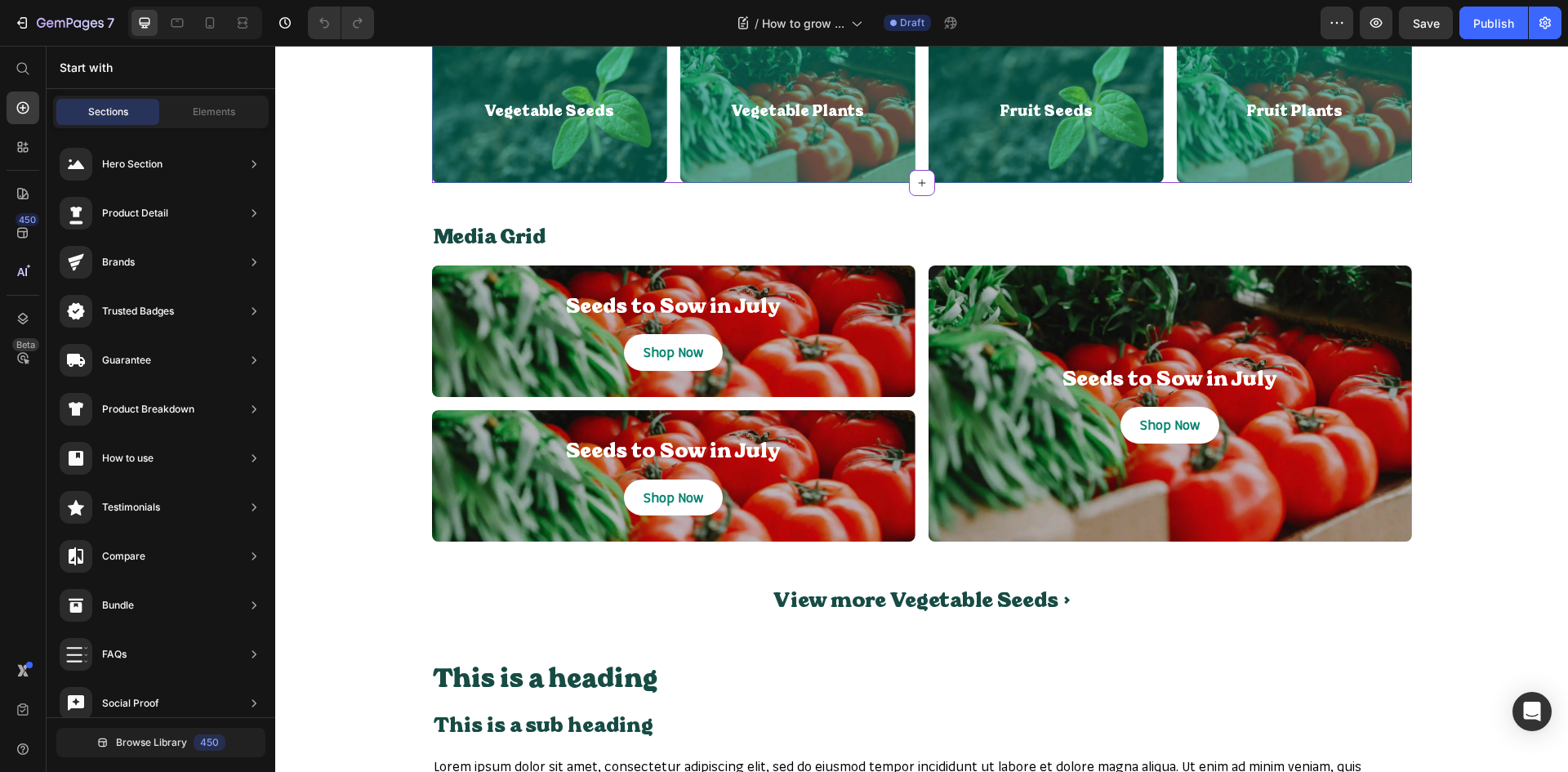 scroll, scrollTop: 1573, scrollLeft: 0, axis: vertical 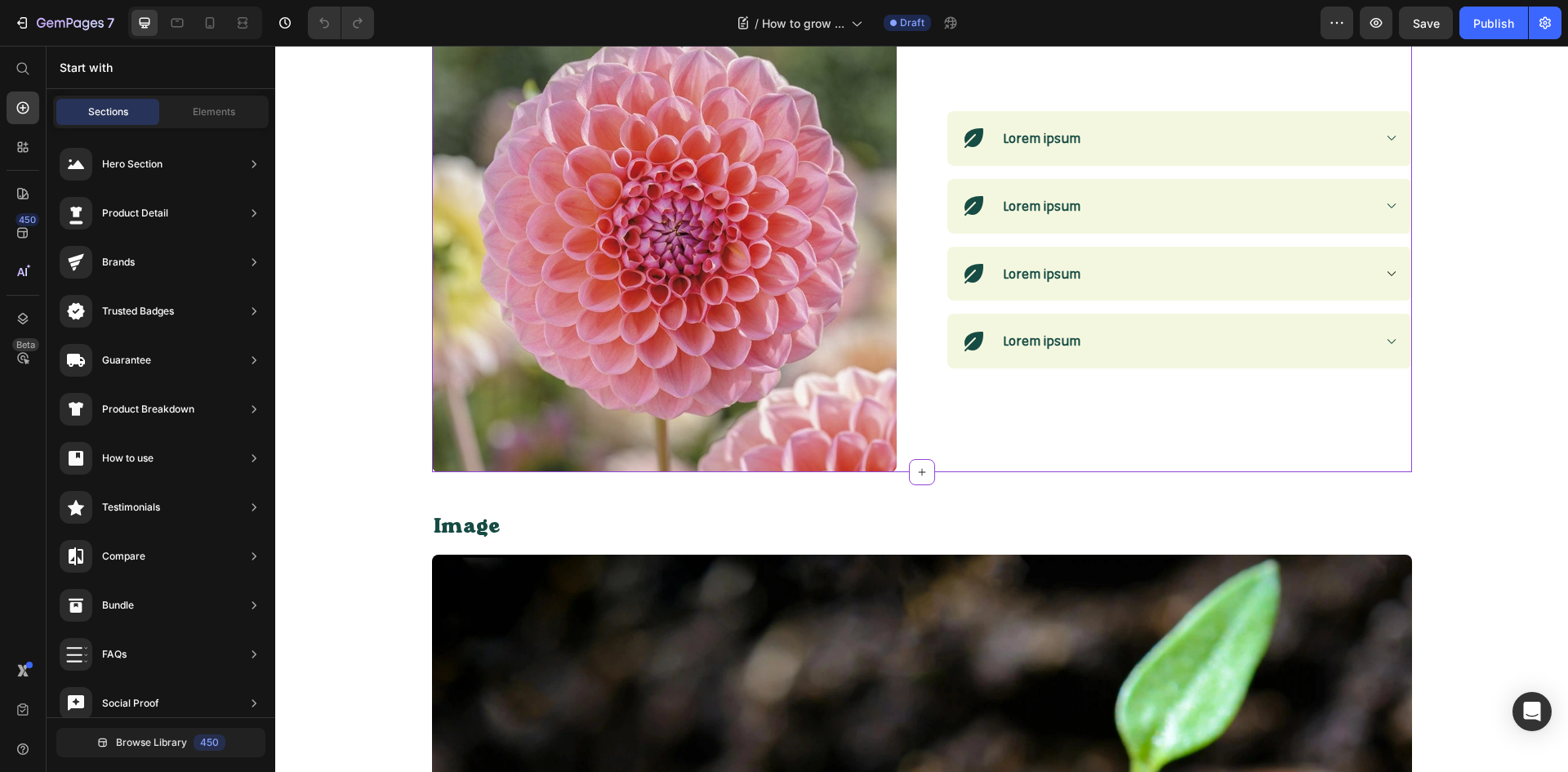 click on "Lorem ipsum" at bounding box center (1186, 138) 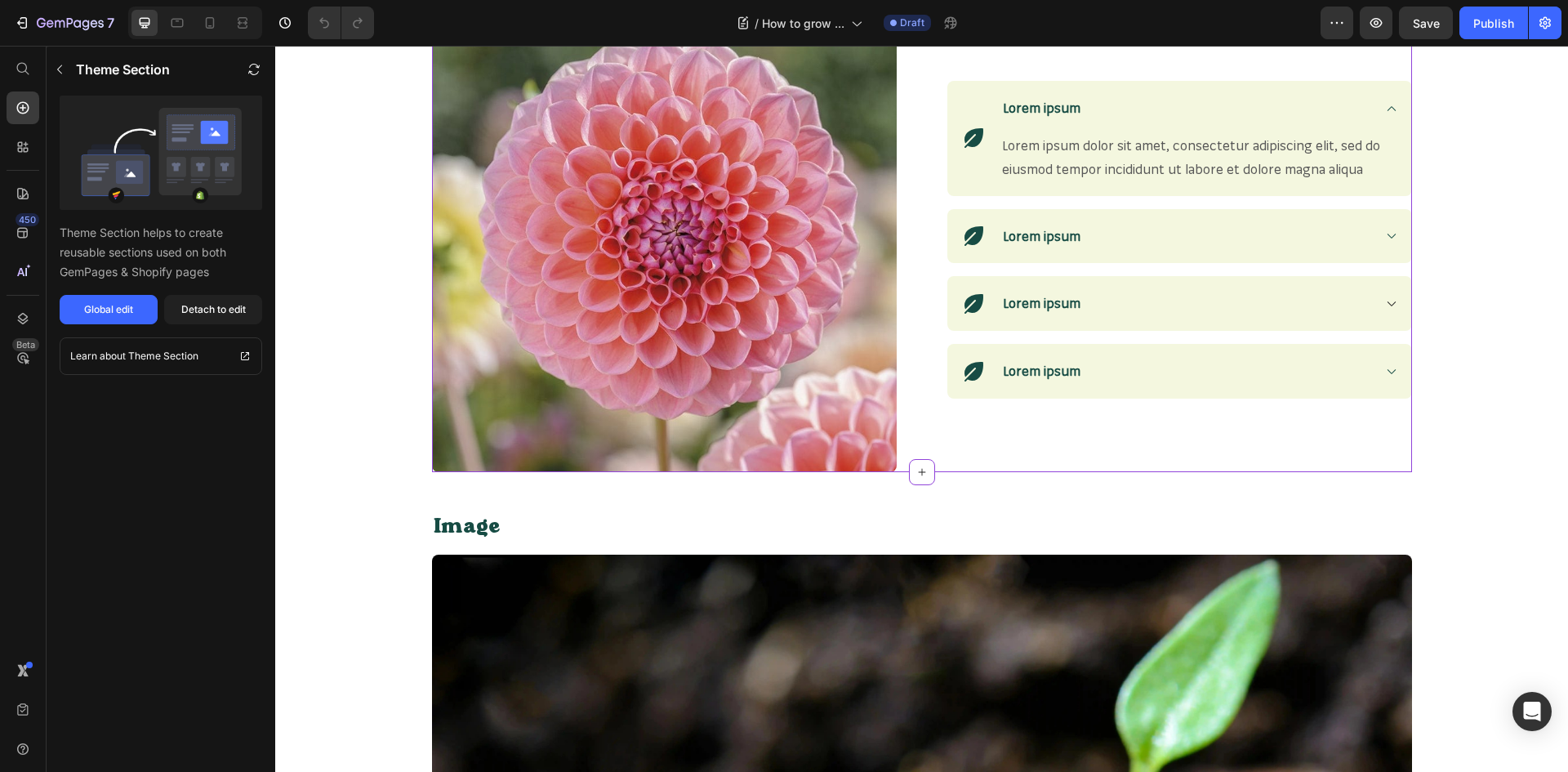 click on "Lorem ipsum" at bounding box center (1186, 108) 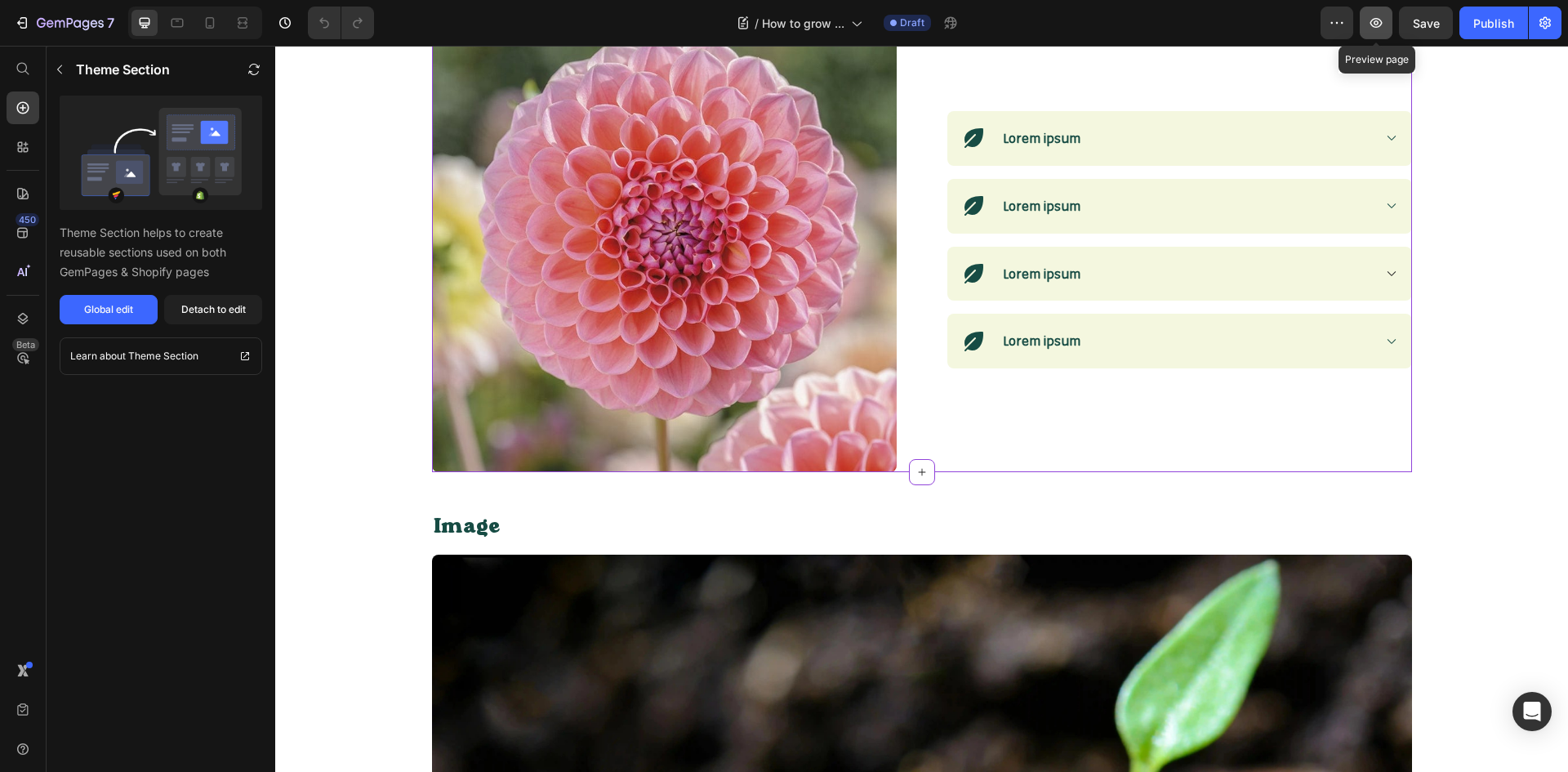 click 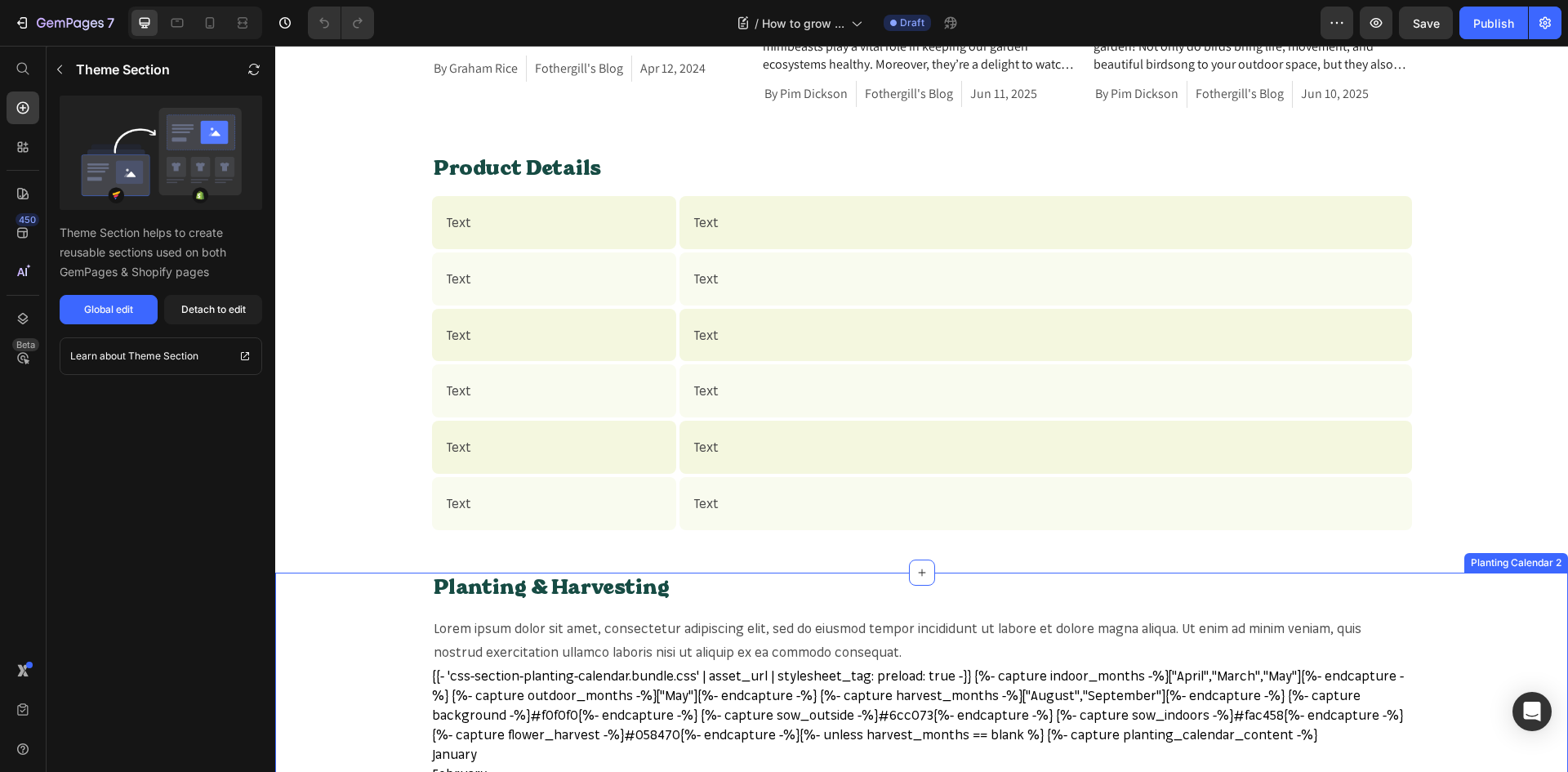 scroll, scrollTop: 4248, scrollLeft: 0, axis: vertical 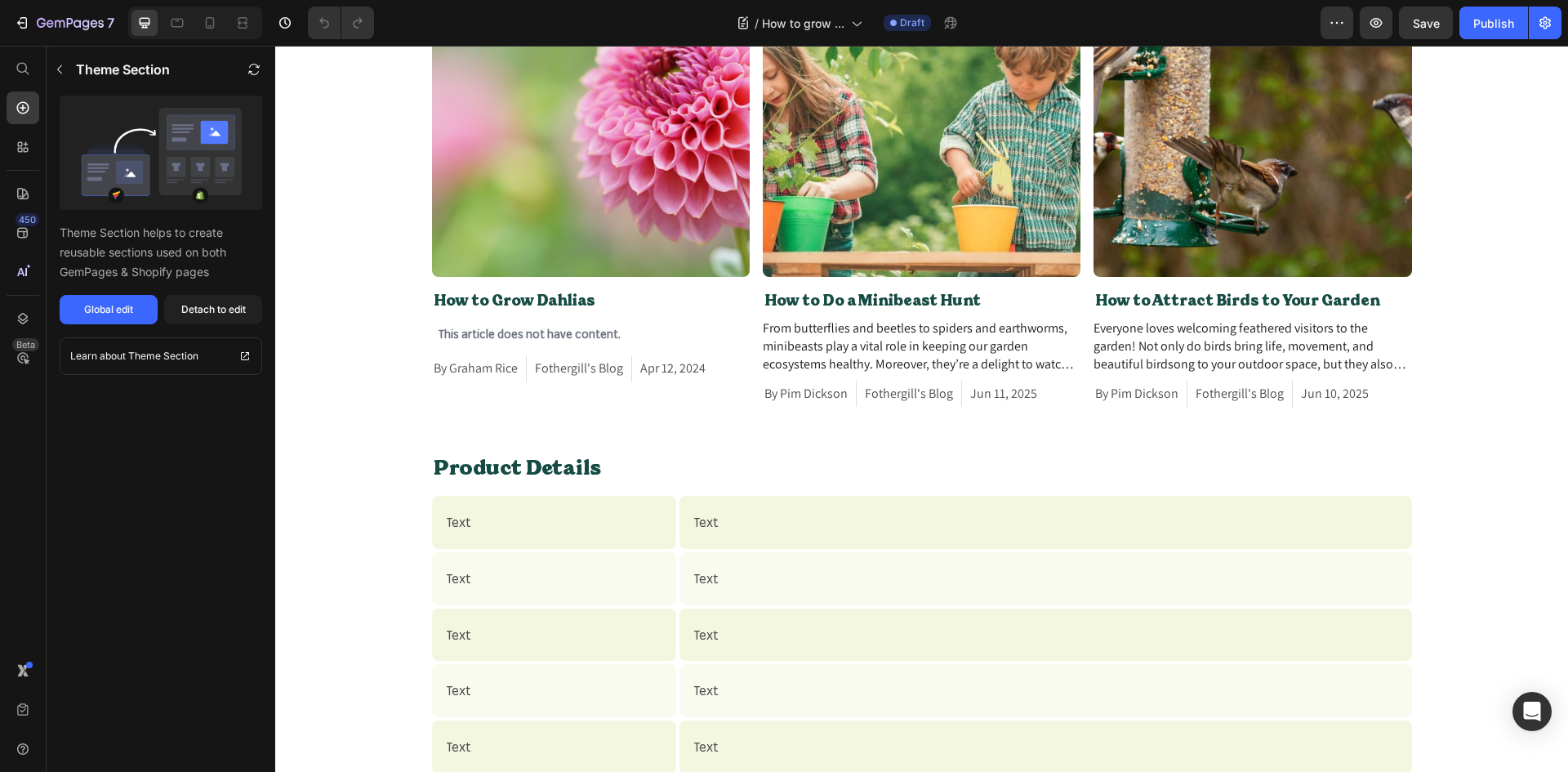 click on "Video Heading Video Row Video Related Articles Heading Article Image How to Grow Dahlias Article Title This article does not have content. Article Content By [NAME] Article Author Fothergill's Blog Article Category Apr 12, 2024 Article Date Row Article Image How to Do a Minibeast Hunt Article Title From butterflies and beetles to spiders and earthworms, minibeasts play a vital role in keeping our garden ecosystems healthy. Moreover, they’re a delight to watch and study, especially for young nature enthusiasts. A minibeast hunt is a great way to encourage the whole family to get outdoors, connect with nature and experience the UK’s tiniest creatures up close.
In this guide from Fothergill's, we’ll explore how to do a minibeast hunt at home. We’ll also share the best plants and  garden accessories  for creating a bug-friendly outdoor space!
What Are Minibeasts?
birds and wildlife .
How to Find Minibeasts
What You'll Need
A small spoon, paint brush or stick (like a" at bounding box center (921, -1172) 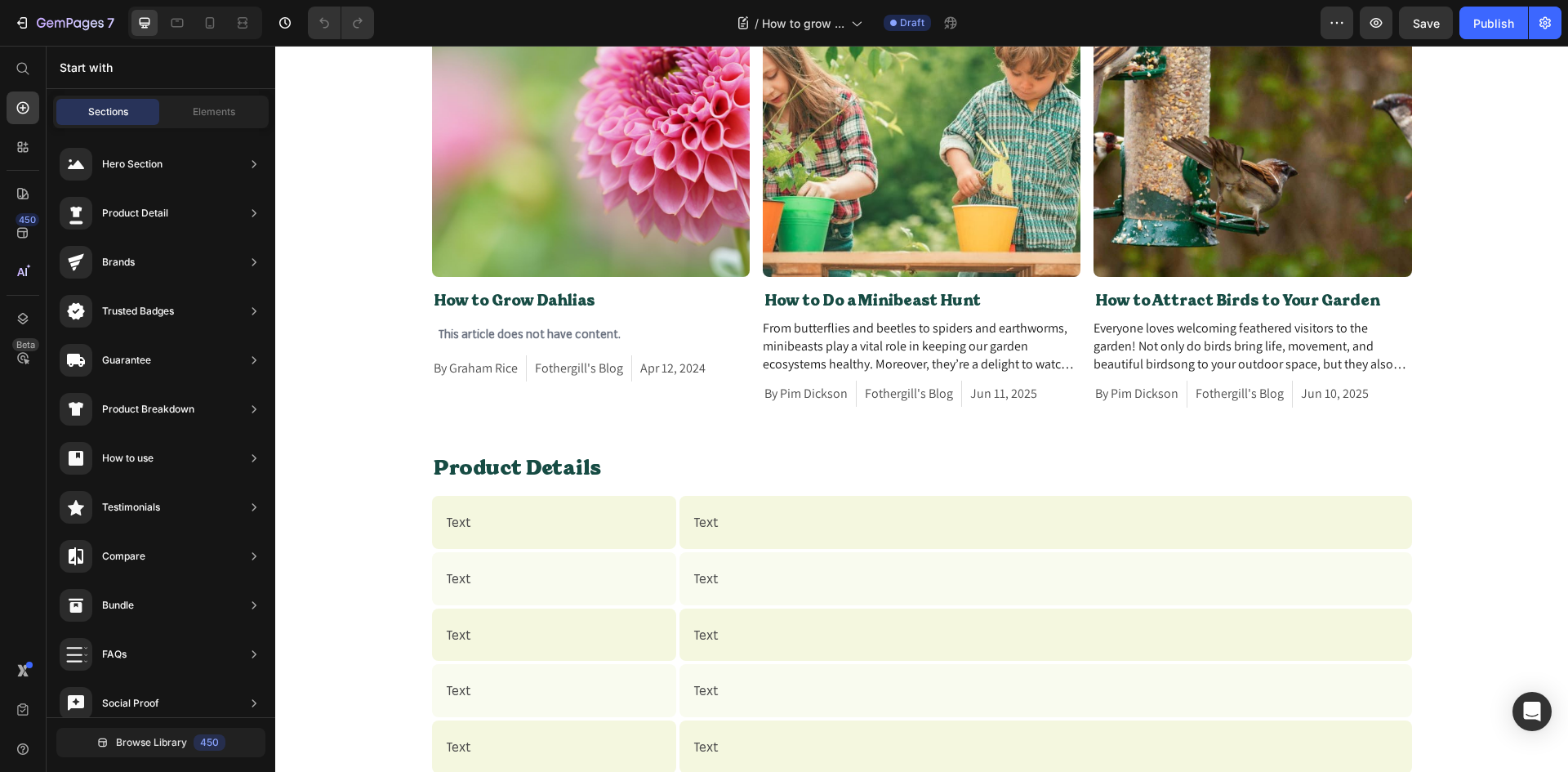 click on "Video Heading Video Row Video Related Articles Heading Article Image How to Grow Dahlias Article Title This article does not have content. Article Content By [NAME] Article Author Fothergill's Blog Article Category Apr 12, 2024 Article Date Row Article Image How to Do a Minibeast Hunt Article Title From butterflies and beetles to spiders and earthworms, minibeasts play a vital role in keeping our garden ecosystems healthy. Moreover, they’re a delight to watch and study, especially for young nature enthusiasts. A minibeast hunt is a great way to encourage the whole family to get outdoors, connect with nature and experience the UK’s tiniest creatures up close.
In this guide from Fothergill's, we’ll explore how to do a minibeast hunt at home. We’ll also share the best plants and  garden accessories  for creating a bug-friendly outdoor space!
What Are Minibeasts?
birds and wildlife .
How to Find Minibeasts
What You'll Need
A small spoon, paint brush or stick (like a" at bounding box center (921, -1172) 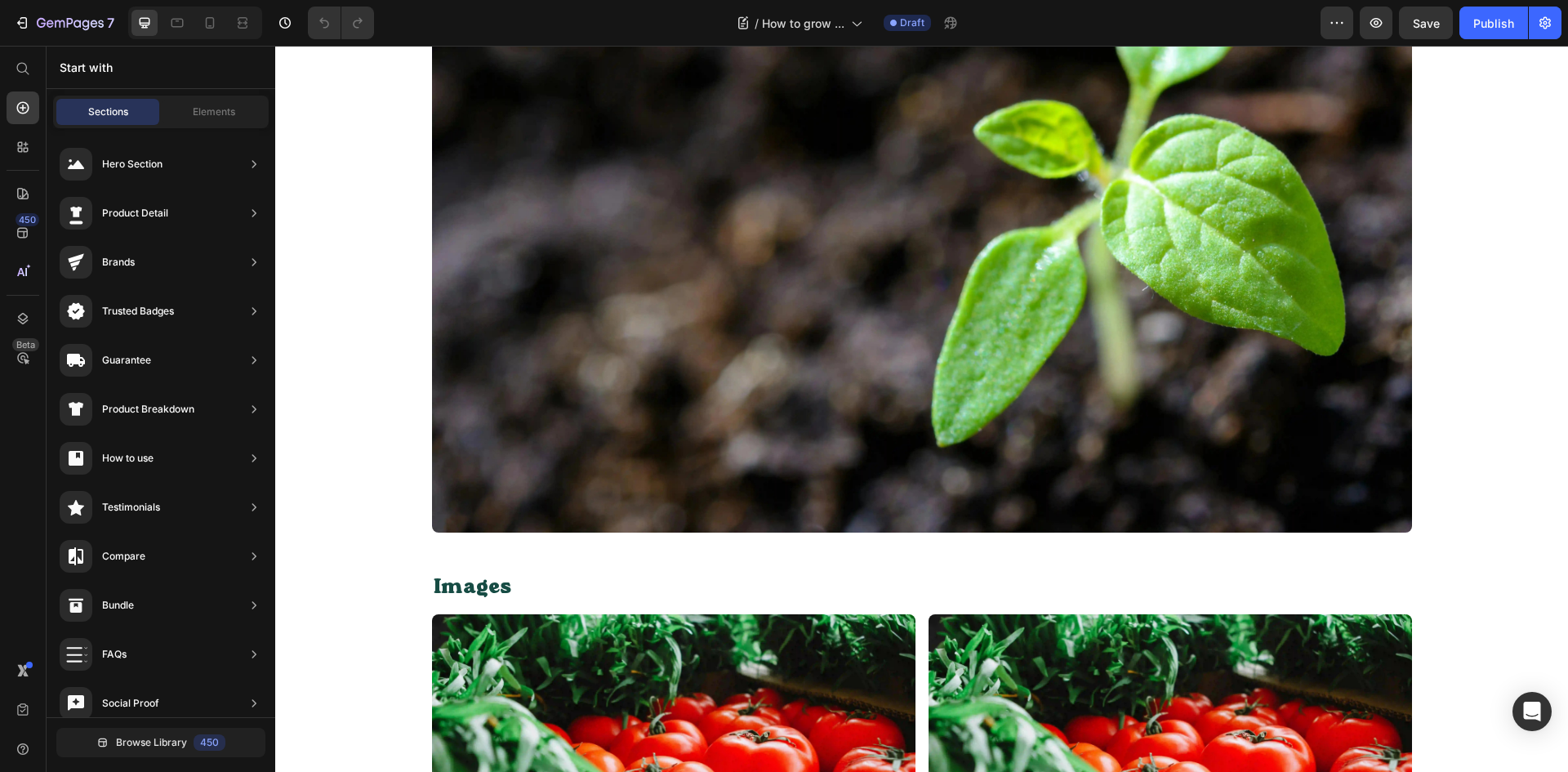 scroll, scrollTop: 2206, scrollLeft: 0, axis: vertical 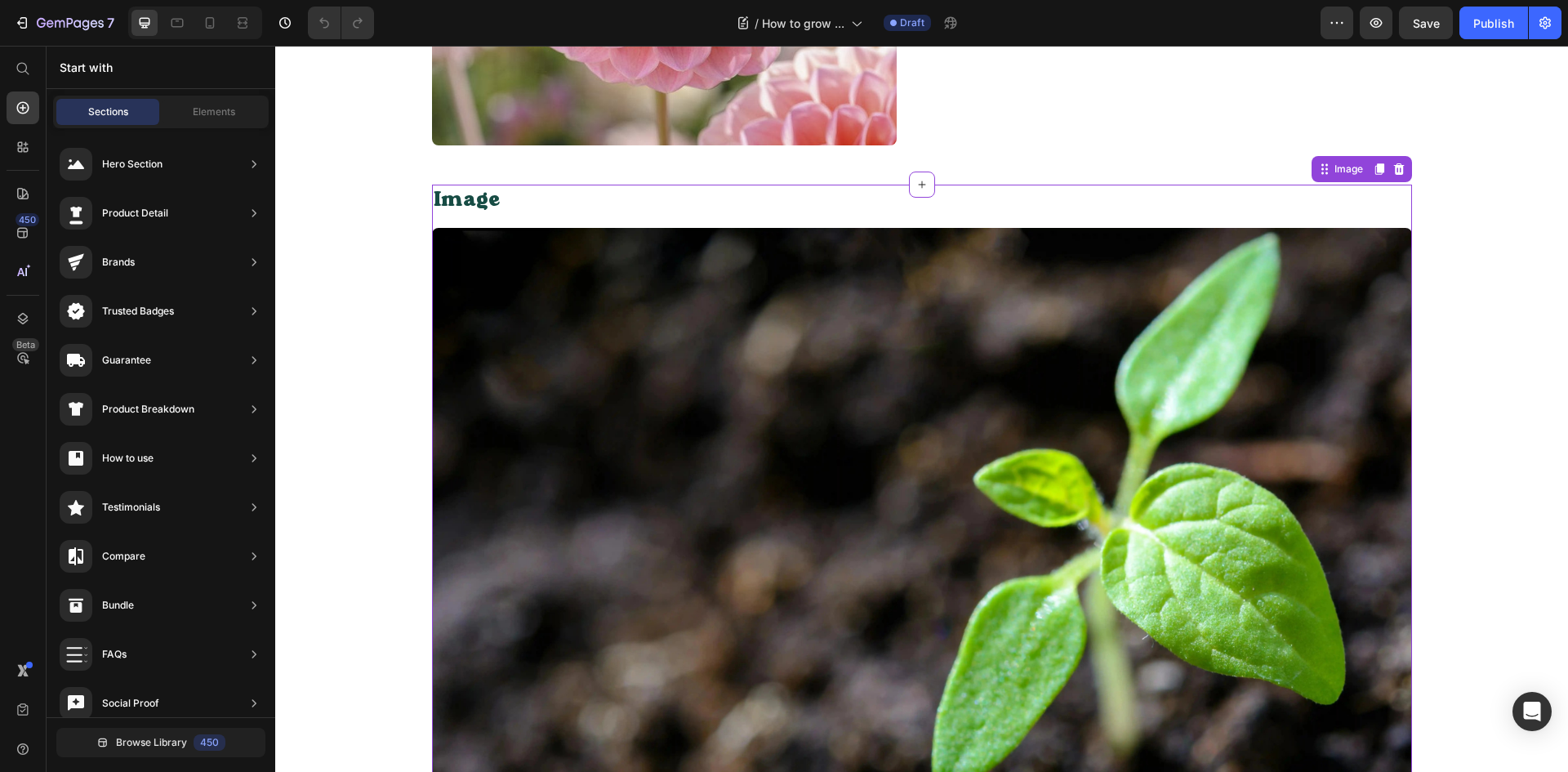 click at bounding box center (922, 555) 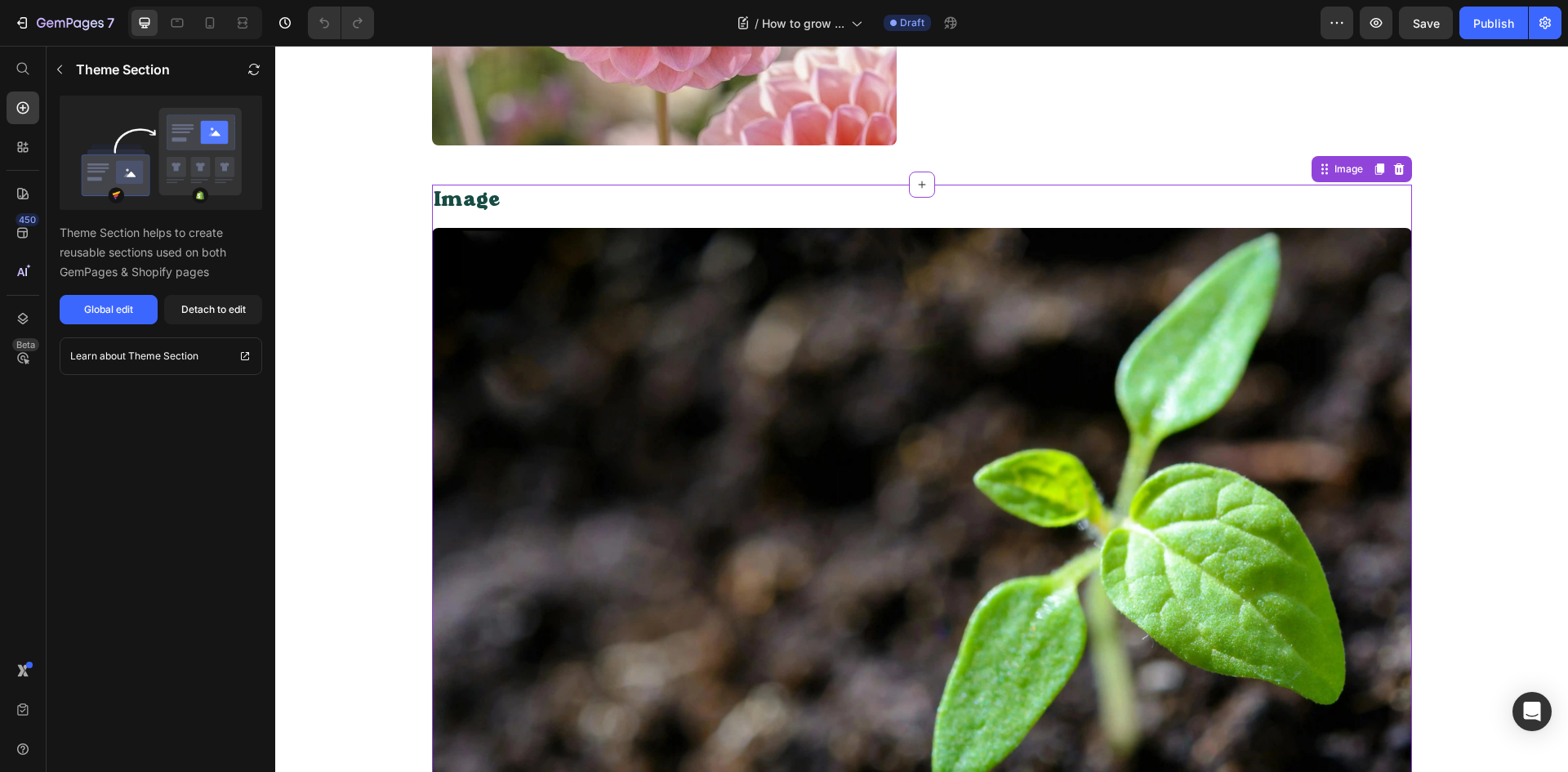 click at bounding box center [922, 555] 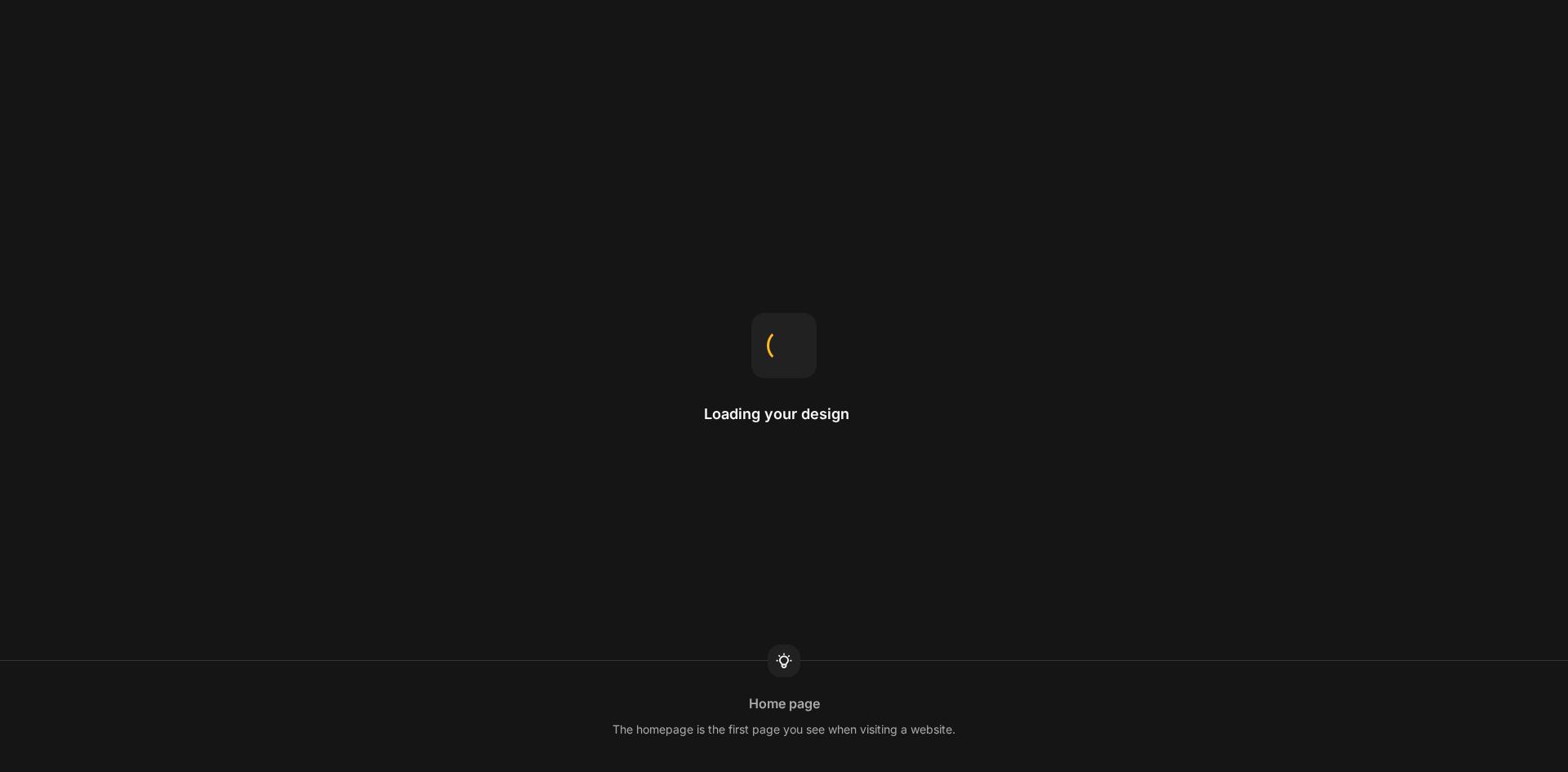 scroll, scrollTop: 0, scrollLeft: 0, axis: both 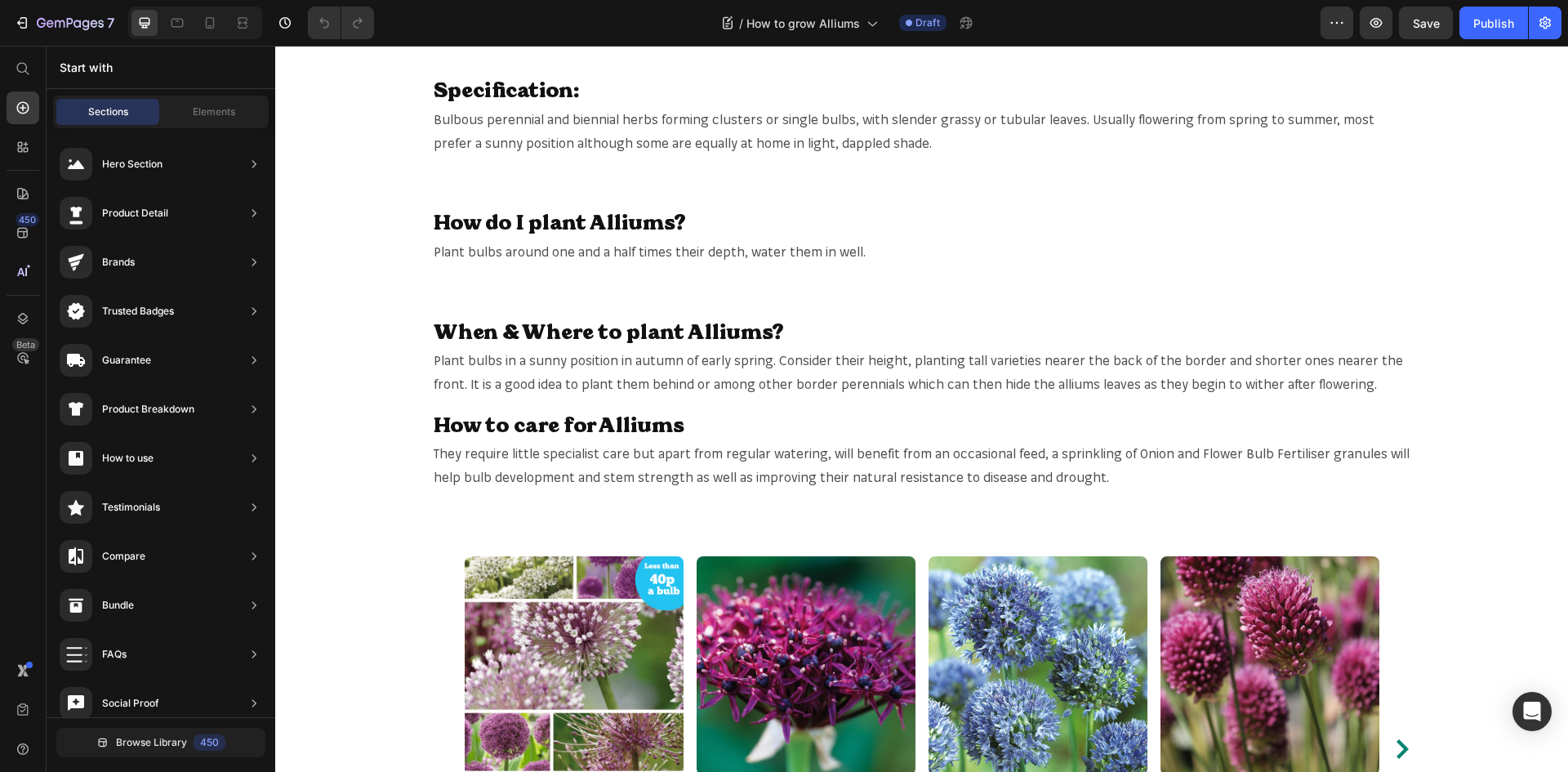 click on "How to grow Alliums Heading Heading Browse our range of Allium Bulbs Button
Drop element here Row Hero Banner Section 1 Introduction to Alliums: Heading Allium  is the Latin name for the group of plants better known as onions. There are actually over 700 different species of Allium, many of which are fabulously ornamental, but all can be identified by the characteristic onion smell of their bulbs and leaves. They often make great cut flowers, and many varieties can also be dried for lasting displays. The dried seed heads of many Alliums will also persist in the garden, proving continuous decorative interest into autumn and winter. They are generally low maintenance and easy to grow from seed although for some of the larger bulbing varieties they might take a long time to mature and flower. Happily, many of the most attractive ornamental types can be bought as bulbs, which only need to be planted and they’re ready to provide spectacular display for years to come. Text Block Row Section 2" at bounding box center (921, 833) 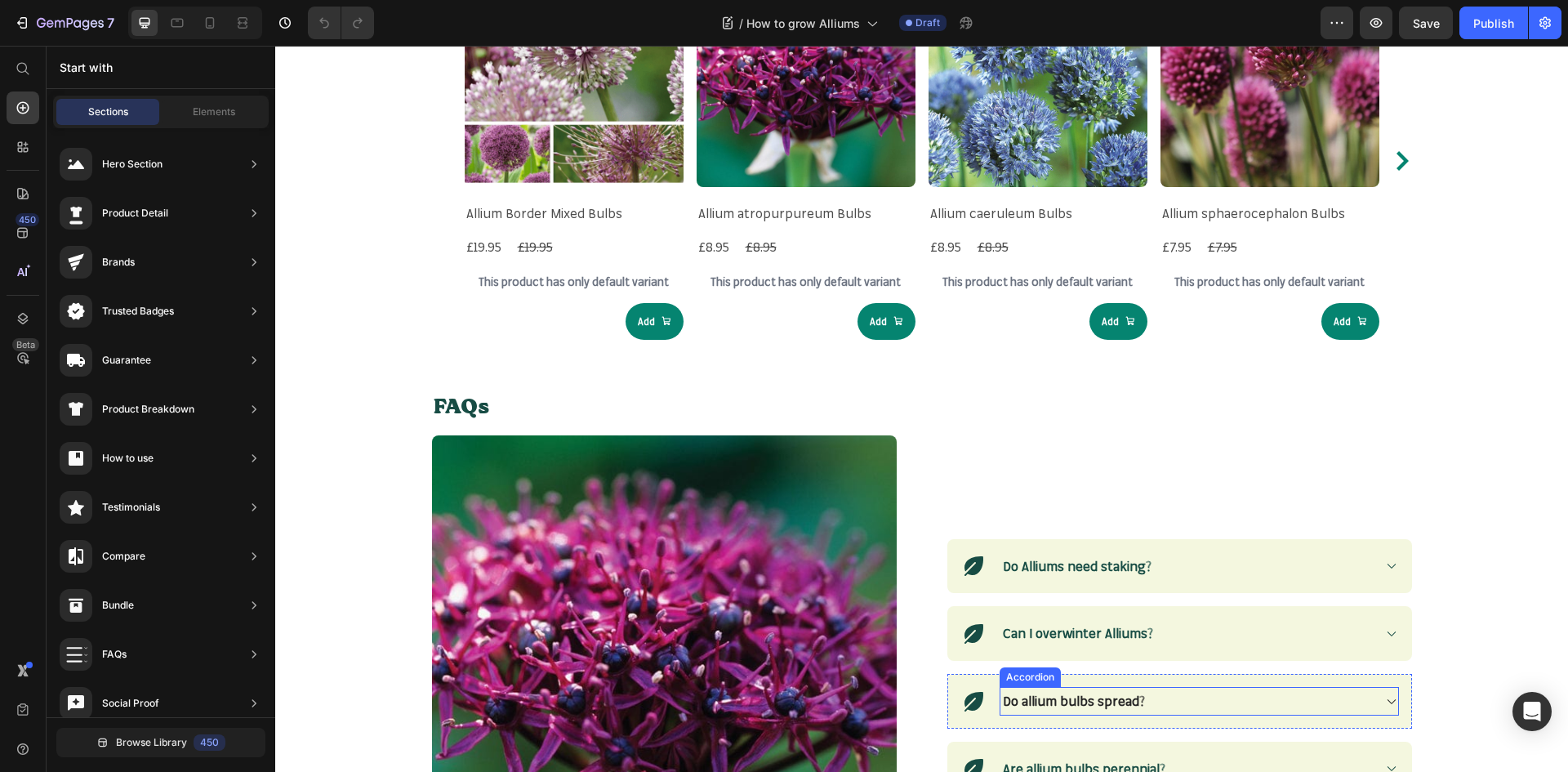 scroll, scrollTop: 1389, scrollLeft: 0, axis: vertical 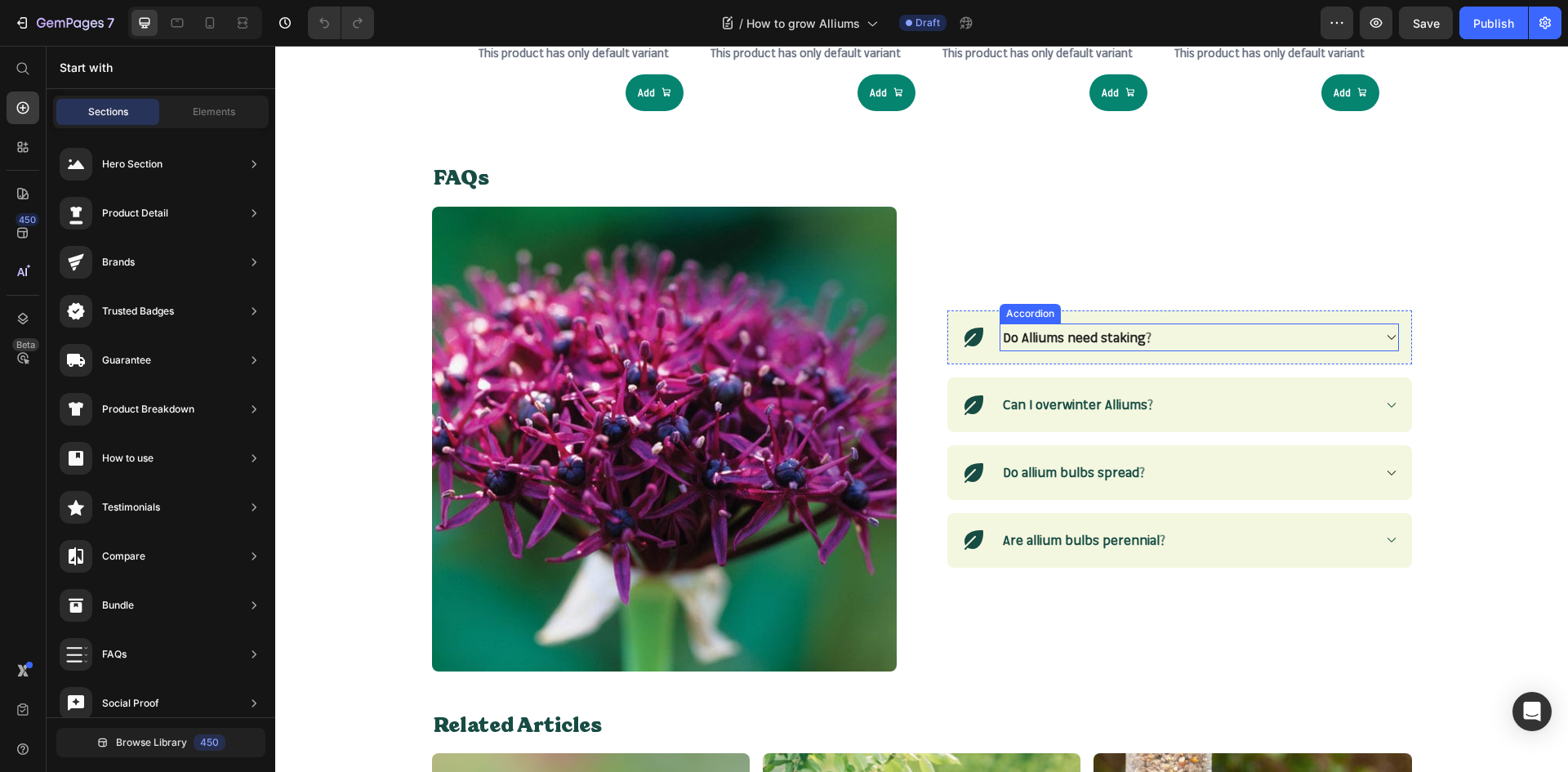 click on "Do Alliums need staking?" at bounding box center (1186, 337) 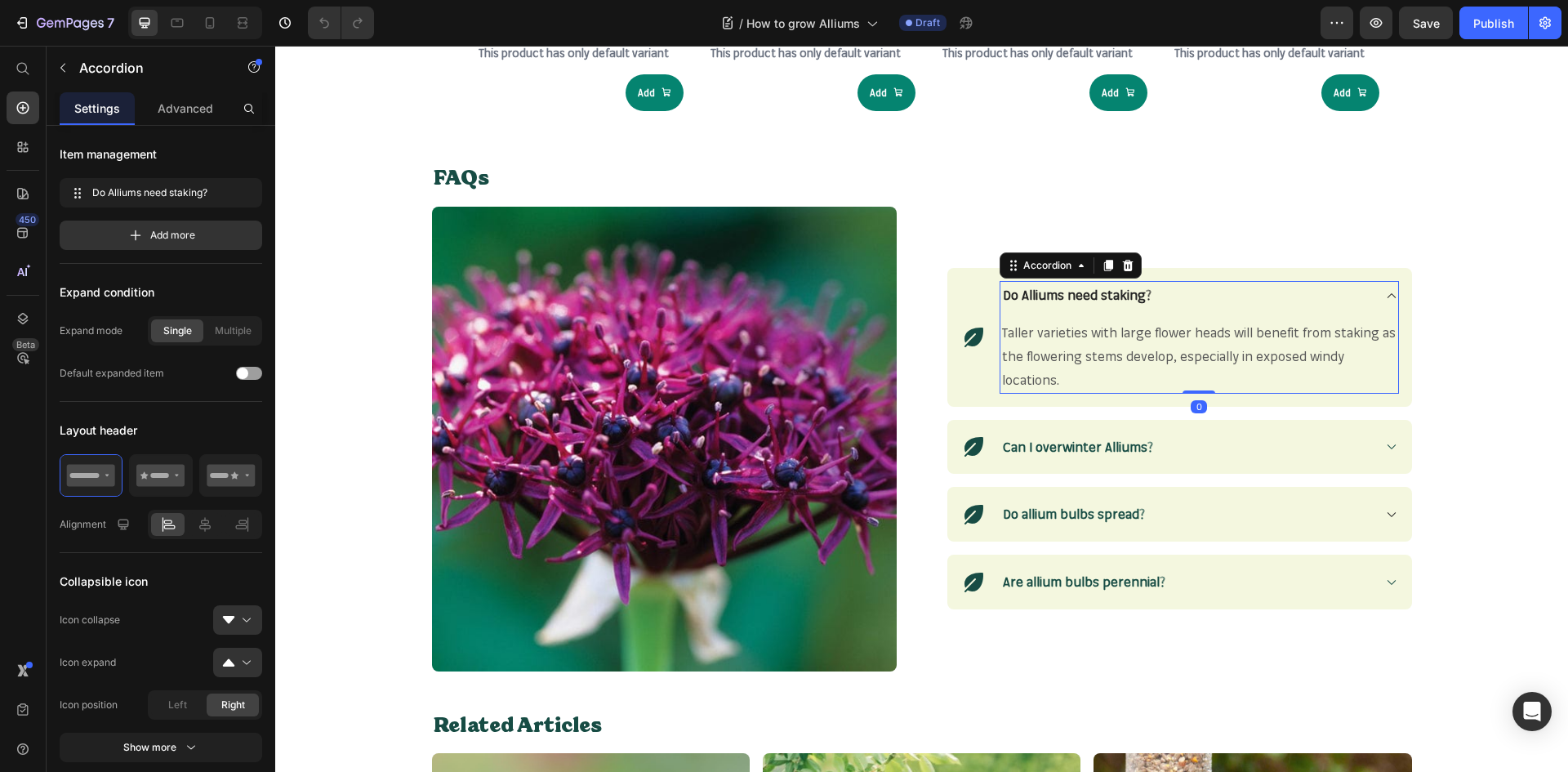 click on "Do Alliums need staking?" at bounding box center [1186, 295] 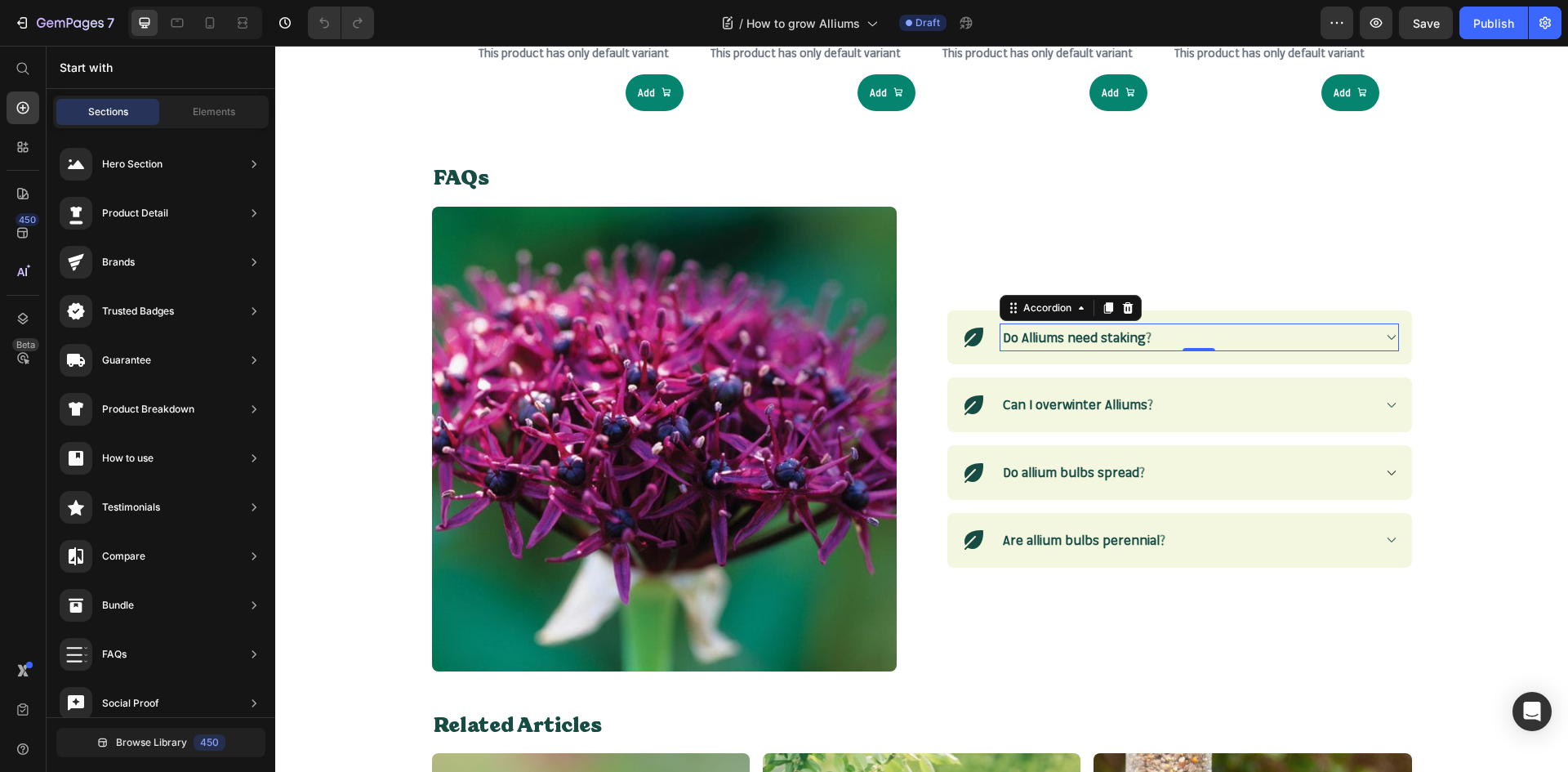 click on "When & Where to plant Alliums? Heading Plant bulbs in a sunny position in autumn of early spring. Consider their height, planting tall varieties nearer the back of the border and shorter ones nearer the front. It is a good idea to plant them behind or among other border perennials which can then hide the alliums leaves as they begin to wither after flowering. Text Block Row How to care for Alliums  Heading They require little specialist care but apart from regular watering, will benefit from an occasional feed, a sprinkling of Onion and Flower Bulb Fertiliser granules will help bulb development and stem strength as well as improving their natural resistance to disease and drought. Text Block Row Section 5 Product Images Allium Border Mixed Bulbs Product Title £19.95 Product Price £19.95 Product Price Row This product has only default variant Product Variants & Swatches
Add Product Cart Button Row Product Images Allium atropurpureum Bulbs Product Title £8.95 Product Price £8.95 Row Add Row" at bounding box center [921, 238] 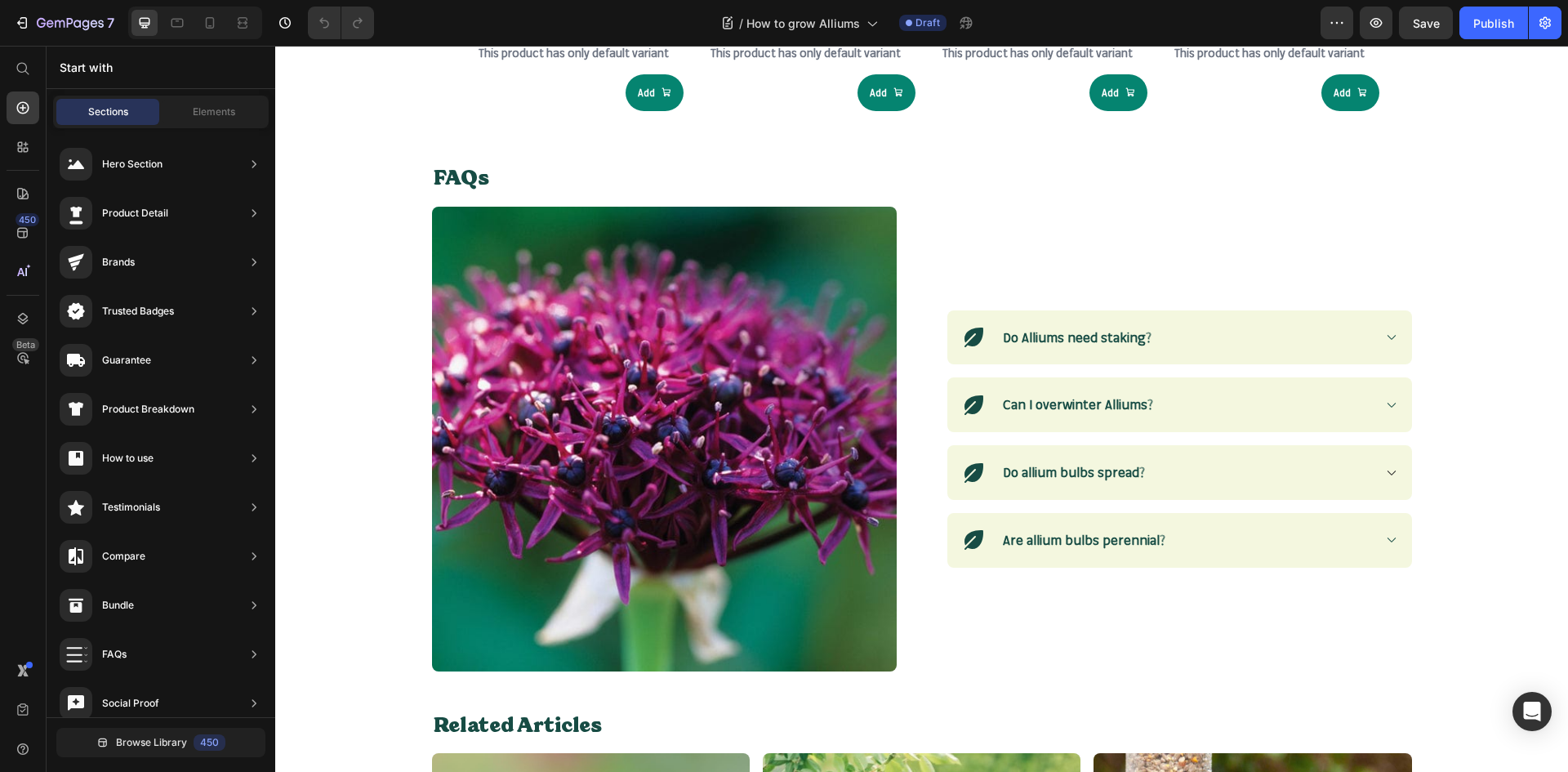 click on "When & Where to plant Alliums? Heading Plant bulbs in a sunny position in autumn of early spring. Consider their height, planting tall varieties nearer the back of the border and shorter ones nearer the front. It is a good idea to plant them behind or among other border perennials which can then hide the alliums leaves as they begin to wither after flowering. Text Block Row How to care for Alliums  Heading They require little specialist care but apart from regular watering, will benefit from an occasional feed, a sprinkling of Onion and Flower Bulb Fertiliser granules will help bulb development and stem strength as well as improving their natural resistance to disease and drought. Text Block Row Section 5 Product Images Allium Border Mixed Bulbs Product Title £19.95 Product Price £19.95 Product Price Row This product has only default variant Product Variants & Swatches
Add Product Cart Button Row Product Images Allium atropurpureum Bulbs Product Title £8.95 Product Price £8.95 Row Add Row" at bounding box center [921, 238] 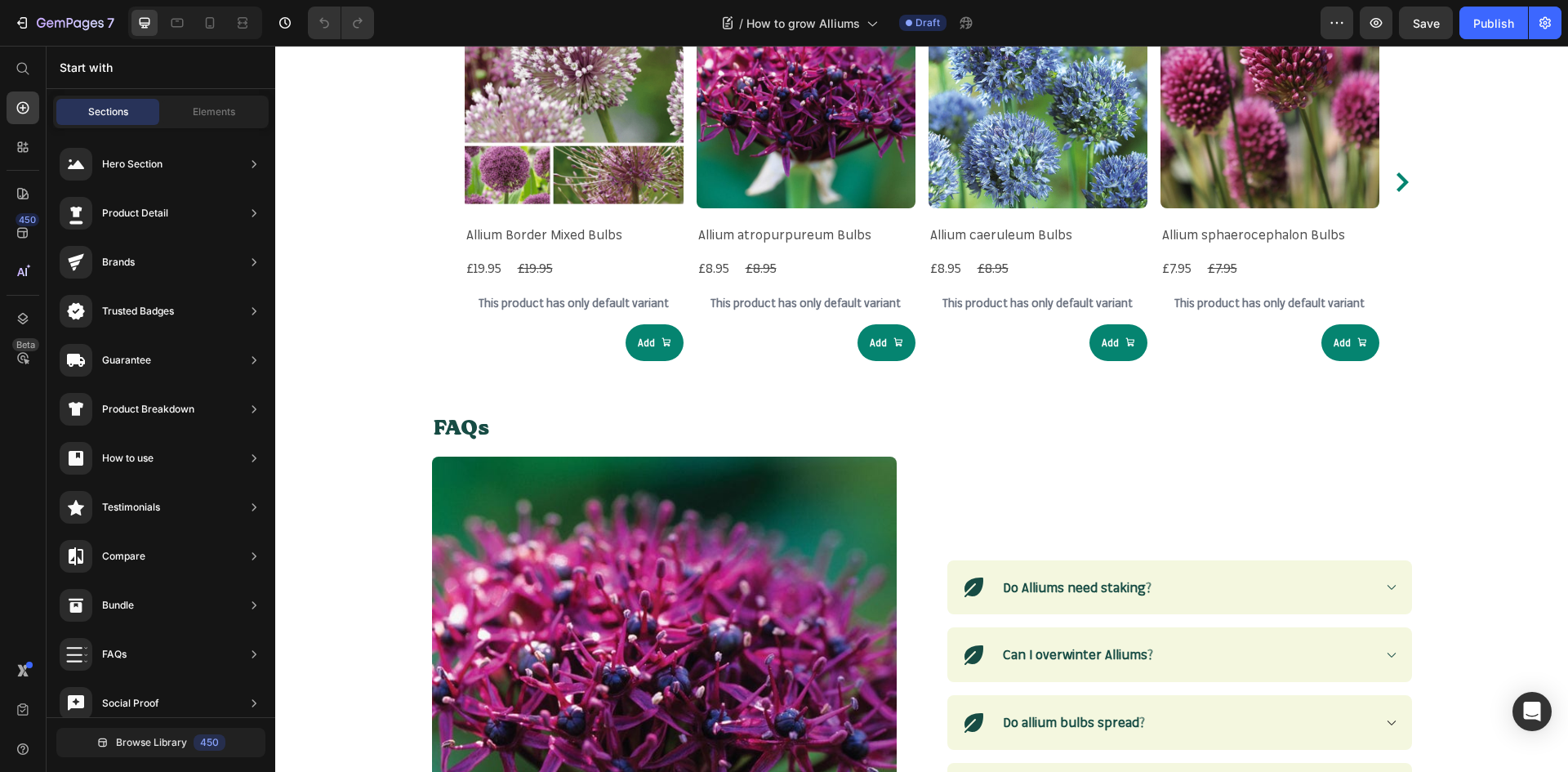 scroll, scrollTop: 899, scrollLeft: 0, axis: vertical 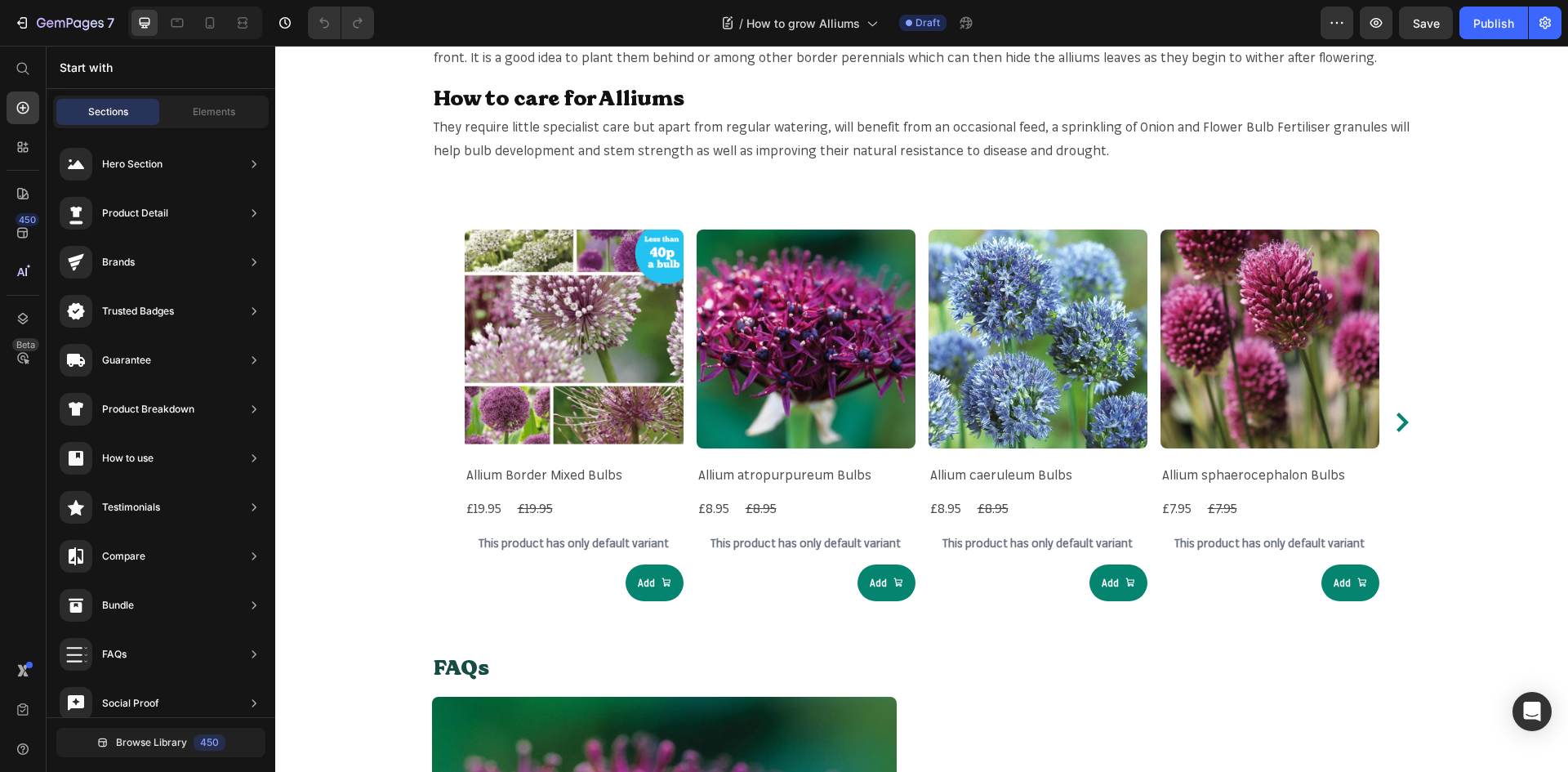 click on "Introduction to Alliums: Heading Allium  is the Latin name for the group of plants better known as onions. There are actually over 700 different species of Allium, many of which are fabulously ornamental, but all can be identified by the characteristic onion smell of their bulbs and leaves. They often make great cut flowers, and many varieties can also be dried for lasting displays. The dried seed heads of many Alliums will also persist in the garden, proving continuous decorative interest into autumn and winter. They are generally low maintenance and easy to grow from seed although for some of the larger bulbing varieties they might take a long time to mature and flower. Happily, many of the most attractive ornamental types can be bought as bulbs, which only need to be planted and they’re ready to provide spectacular display for years to come. Even the edible types like chives, leeks, onions and garlic will produce beautiful flowering displays if allowed to grow on and flower.  Text Block Row Section 2" at bounding box center [921, 728] 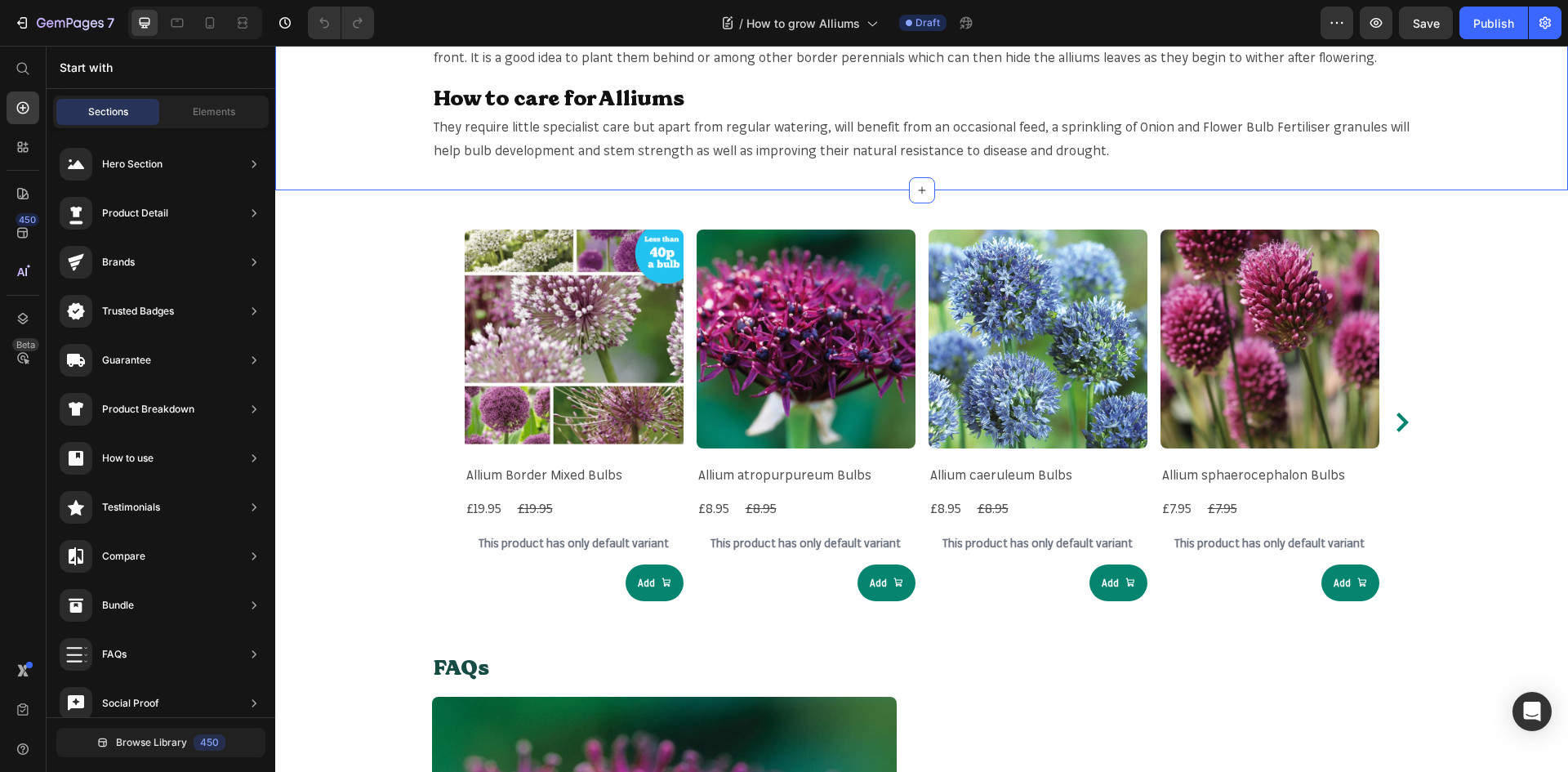 click on "When & Where to plant Alliums? Heading Plant bulbs in a sunny position in autumn of early spring. Consider their height, planting tall varieties nearer the back of the border and shorter ones nearer the front. It is a good idea to plant them behind or among other border perennials which can then hide the alliums leaves as they begin to wither after flowering. Text Block Row How to care for Alliums  Heading They require little specialist care but apart from regular watering, will benefit from an occasional feed, a sprinkling of Onion and Flower Bulb Fertiliser granules will help bulb development and stem strength as well as improving their natural resistance to disease and drought. Text Block Row" at bounding box center [921, 78] 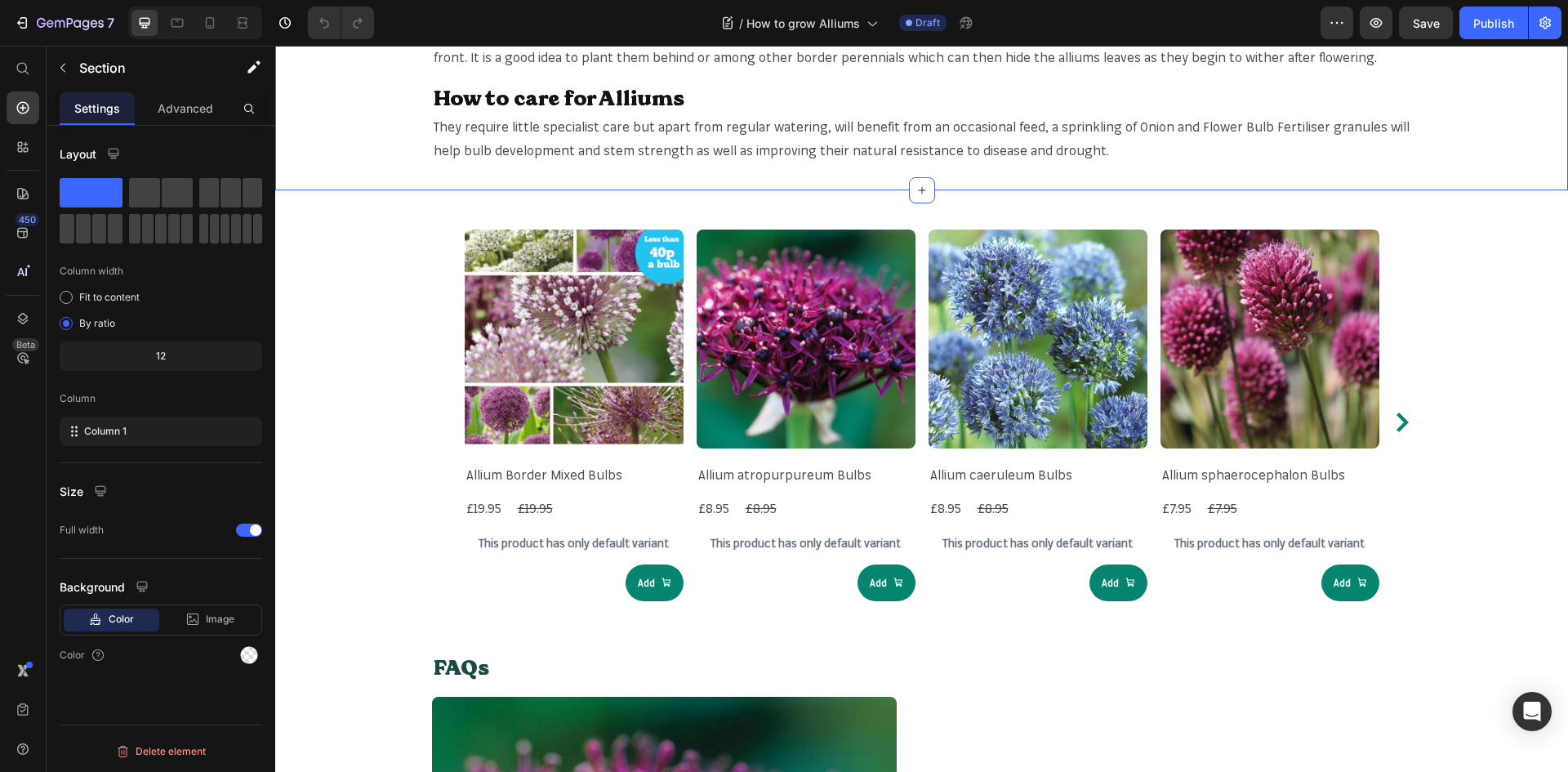 click on "Introduction to Alliums: Heading Allium  is the Latin name for the group of plants better known as onions. There are actually over 700 different species of Allium, many of which are fabulously ornamental, but all can be identified by the characteristic onion smell of their bulbs and leaves. They often make great cut flowers, and many varieties can also be dried for lasting displays. The dried seed heads of many Alliums will also persist in the garden, proving continuous decorative interest into autumn and winter. They are generally low maintenance and easy to grow from seed although for some of the larger bulbing varieties they might take a long time to mature and flower. Happily, many of the most attractive ornamental types can be bought as bulbs, which only need to be planted and they’re ready to provide spectacular display for years to come. Even the edible types like chives, leeks, onions and garlic will produce beautiful flowering displays if allowed to grow on and flower.  Text Block Row Section 2" at bounding box center [921, 728] 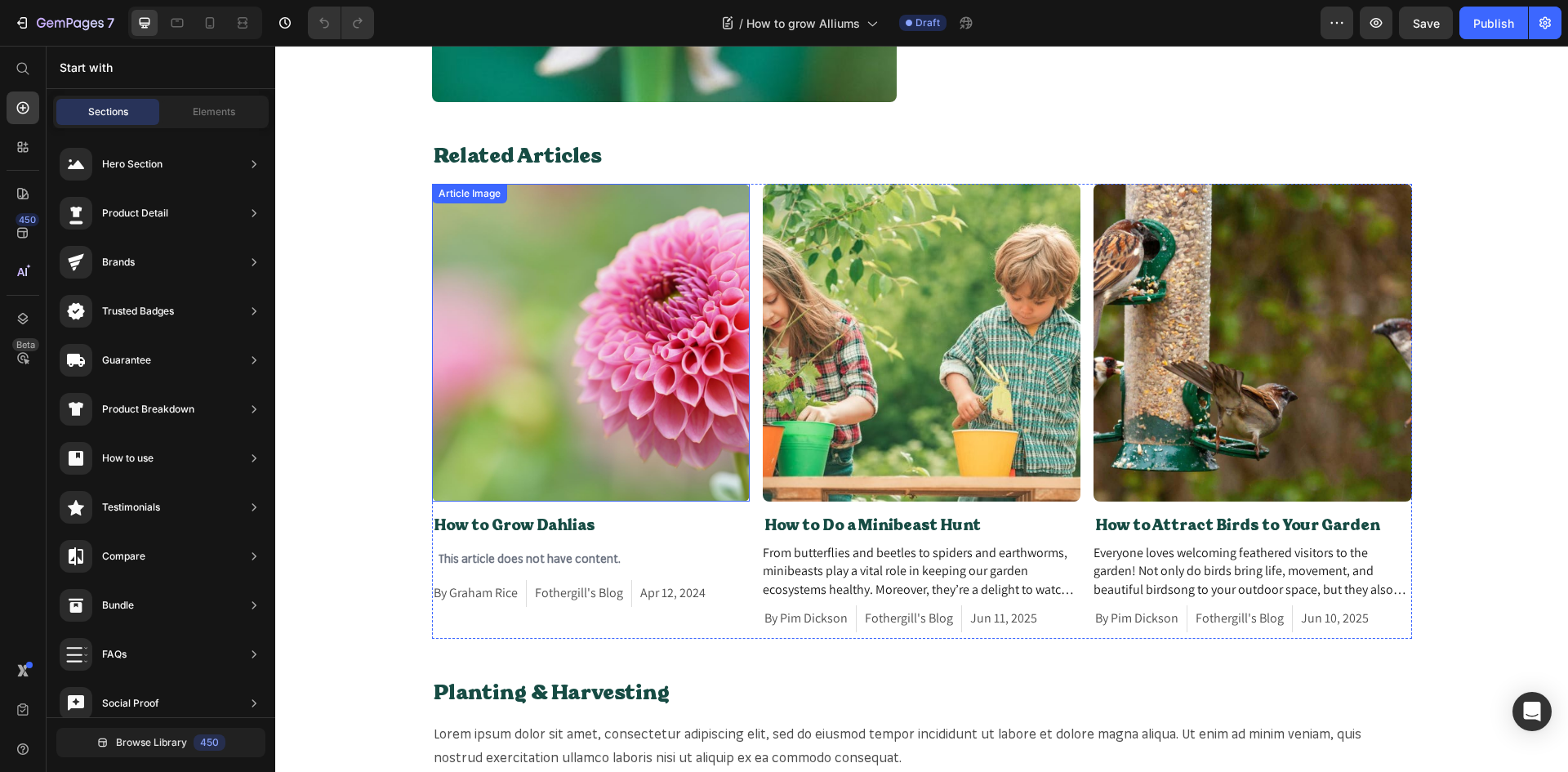 scroll, scrollTop: 2369, scrollLeft: 0, axis: vertical 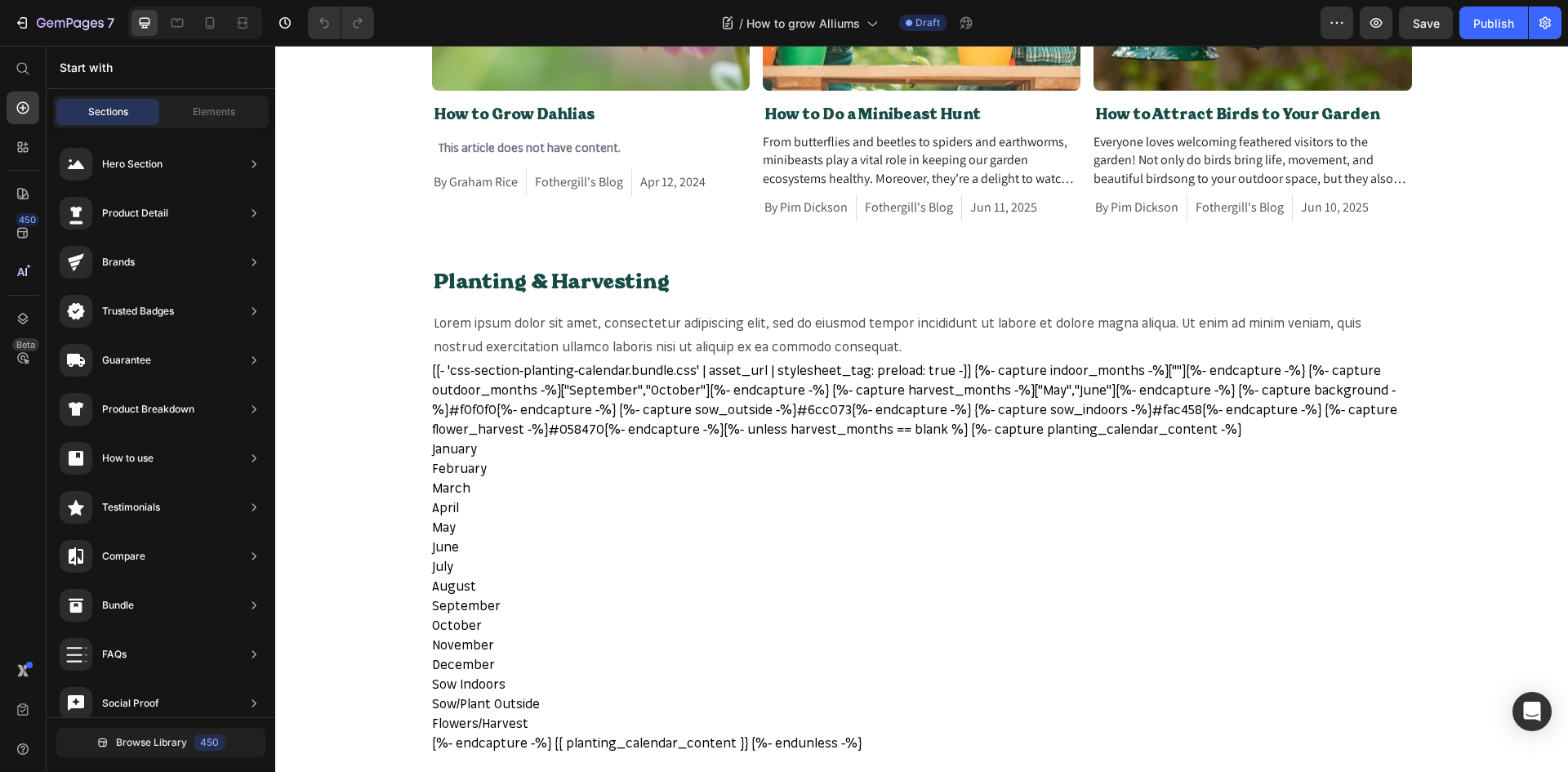 click on "FAQs Heading Row (P) Images & Gallery
Icon
Do Alliums need staking? Accordion Row
Icon
Can I overwinter Alliums? Accordion Row
Icon
Do allium bulbs spread? Accordion Row
Icon
Are allium bulbs perennial? Accordion Row Row Product Section 7 Related Articles Heading Article Image How to Grow Dahlias Article Title This article does not have content. Article Content By Graham Rice Article Author Fothergill's Blog Article Category Apr 12, 2024 Article Date Row Article Image How to Do a Minibeast Hunt Article Title
In this guide from Fothergill’s, we’ll explore how to do a minibeast hunt at home. We’ll also share the best plants and  garden accessories  for creating a bug-friendly outdoor space!
What Are Minibeasts?
birds and wildlife .
How to Find Minibeasts" at bounding box center [921, -557] 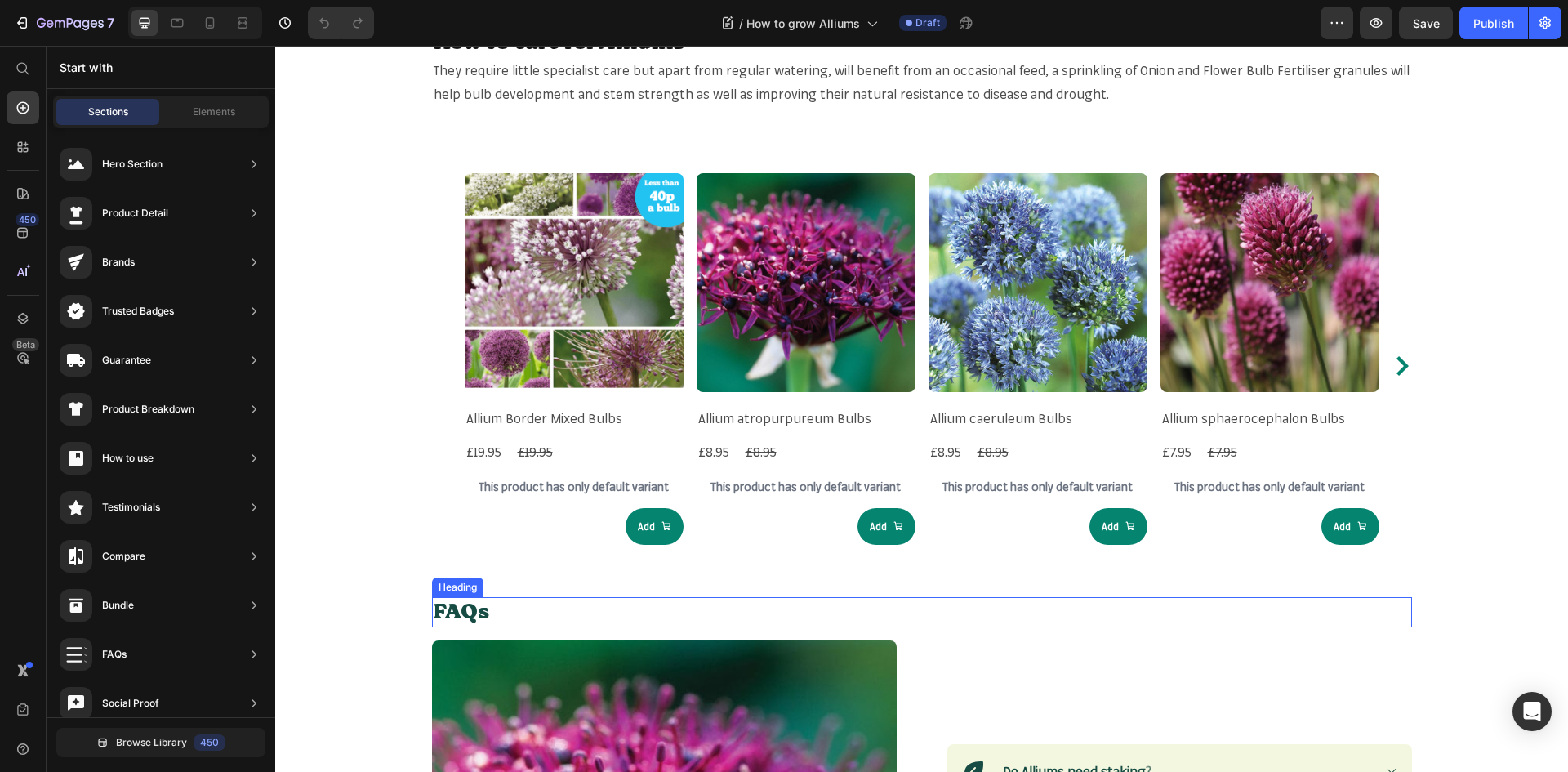 scroll, scrollTop: 735, scrollLeft: 0, axis: vertical 